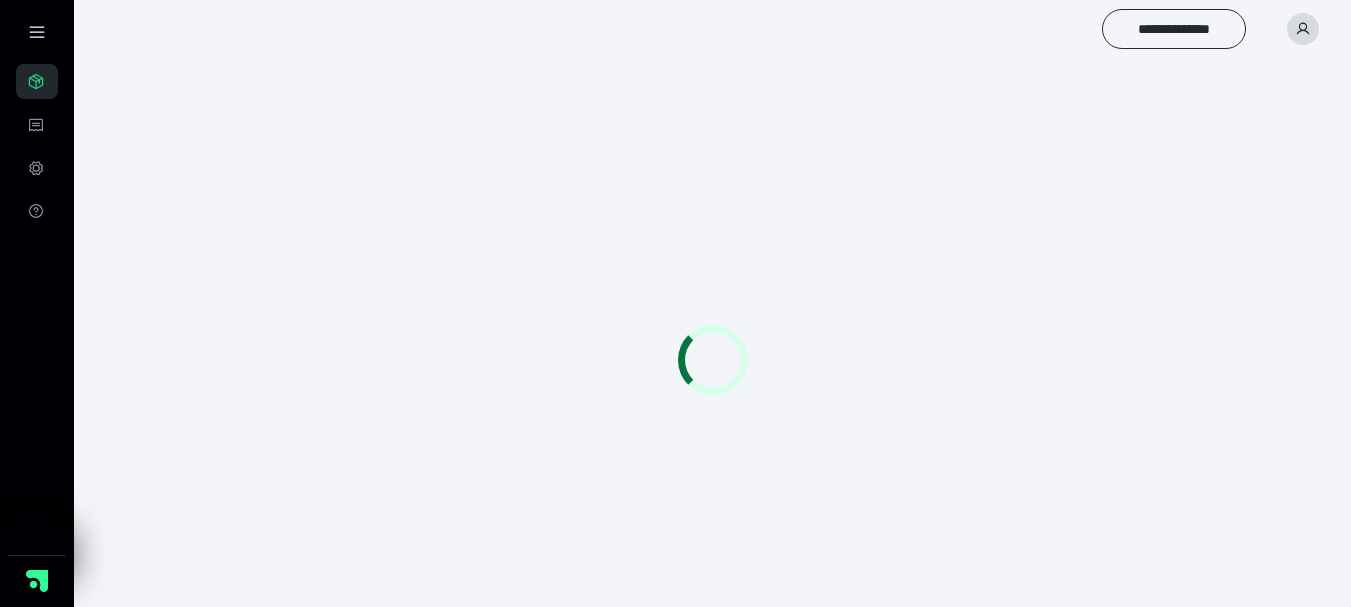 scroll, scrollTop: 0, scrollLeft: 0, axis: both 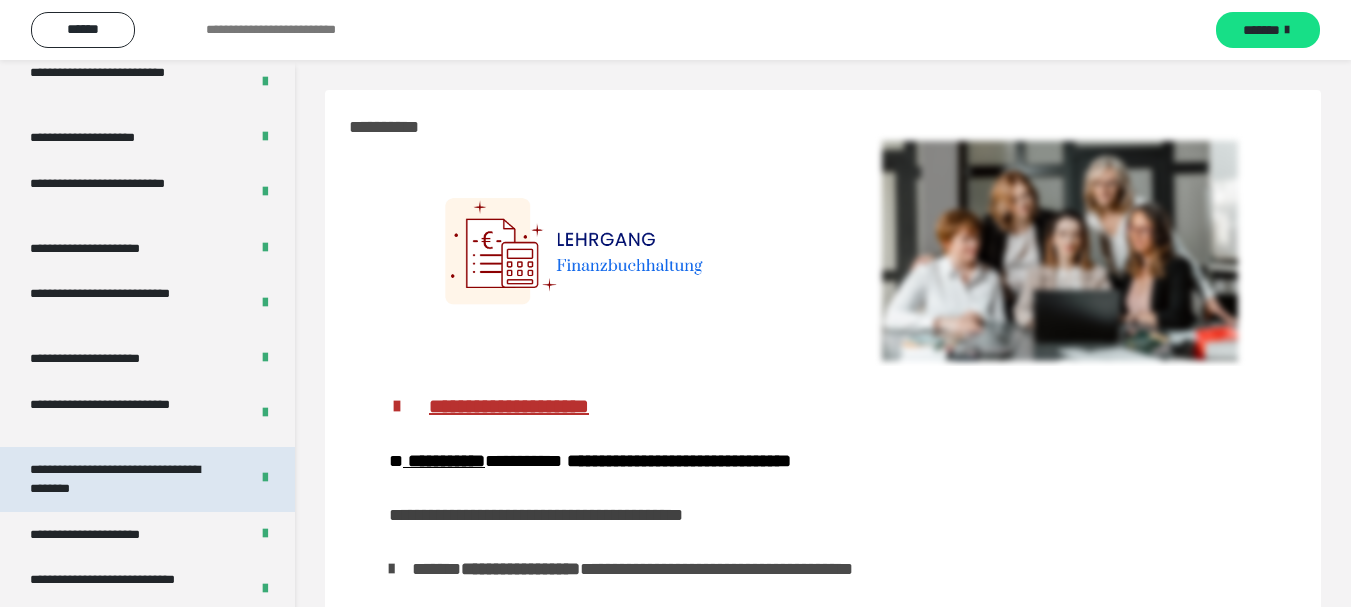 click on "**********" at bounding box center [124, 479] 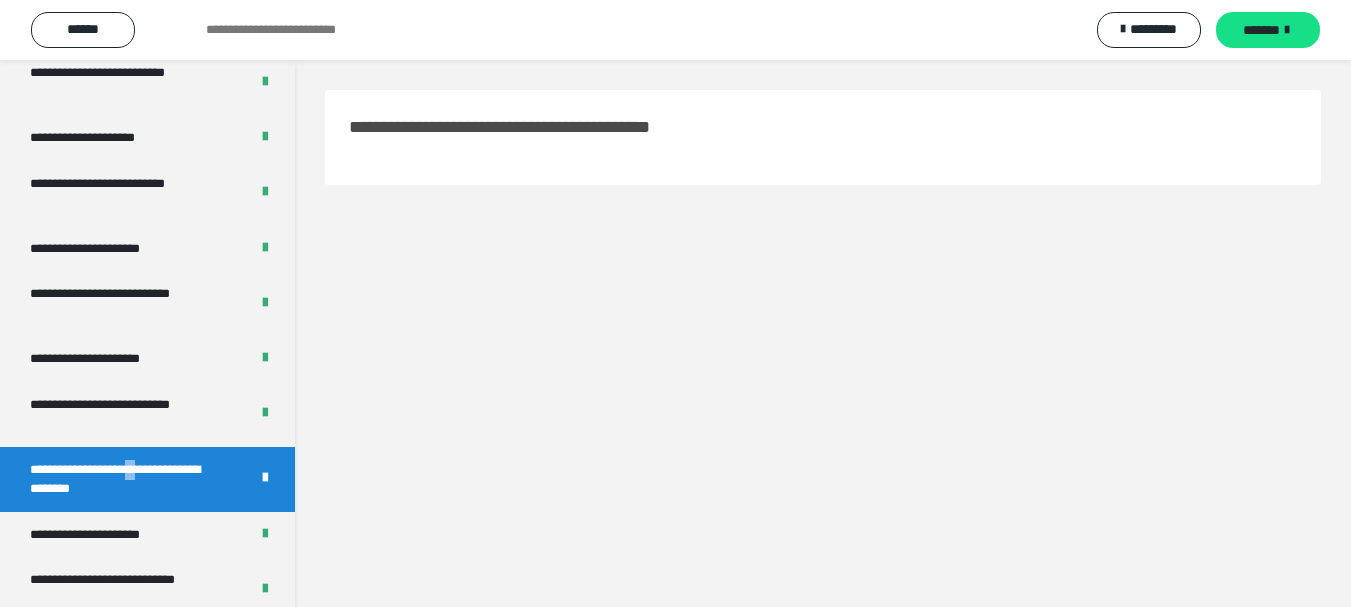 scroll, scrollTop: 3297, scrollLeft: 0, axis: vertical 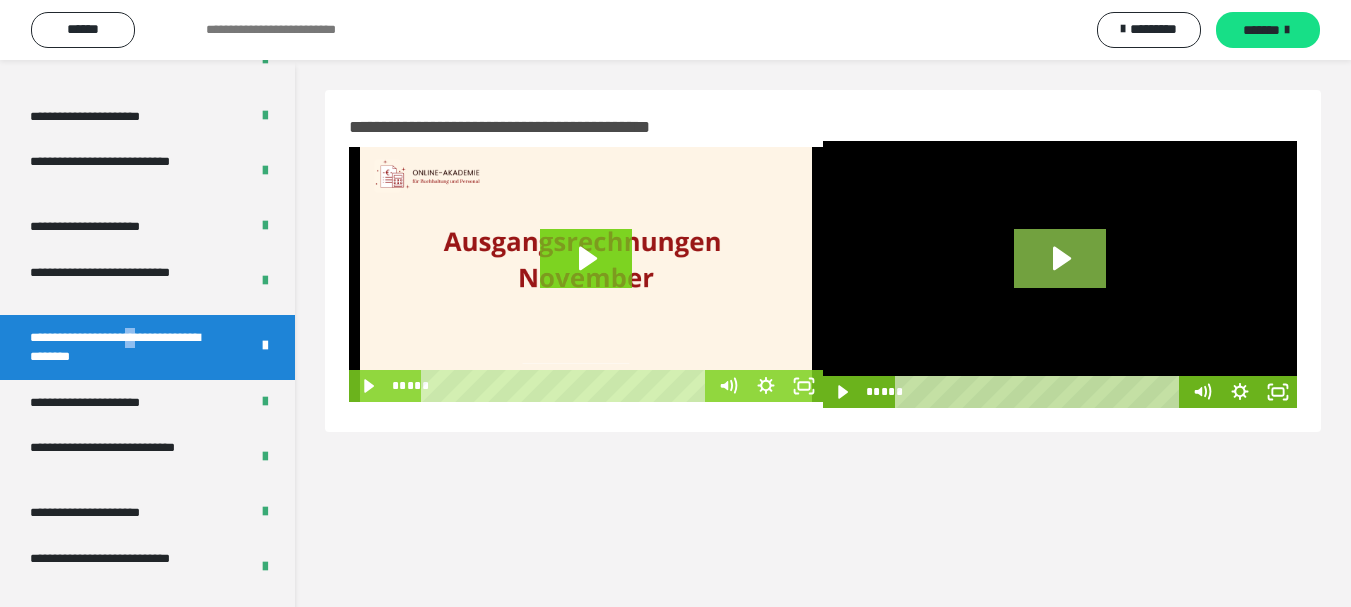 click 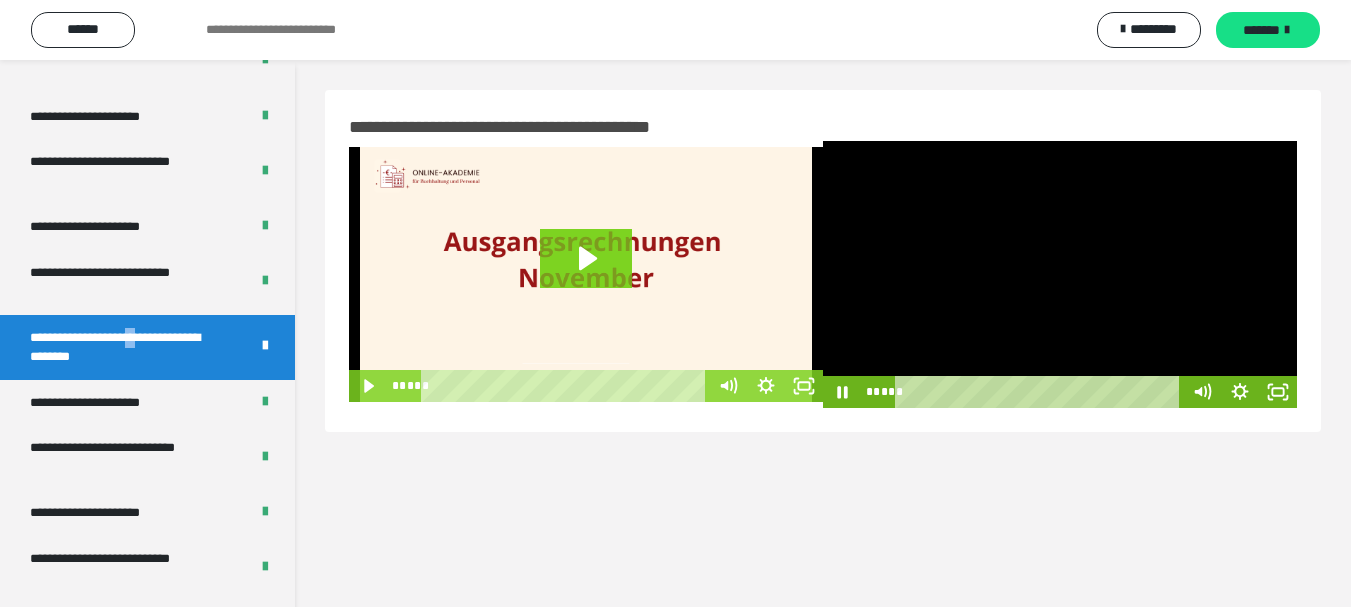 click at bounding box center (1060, 274) 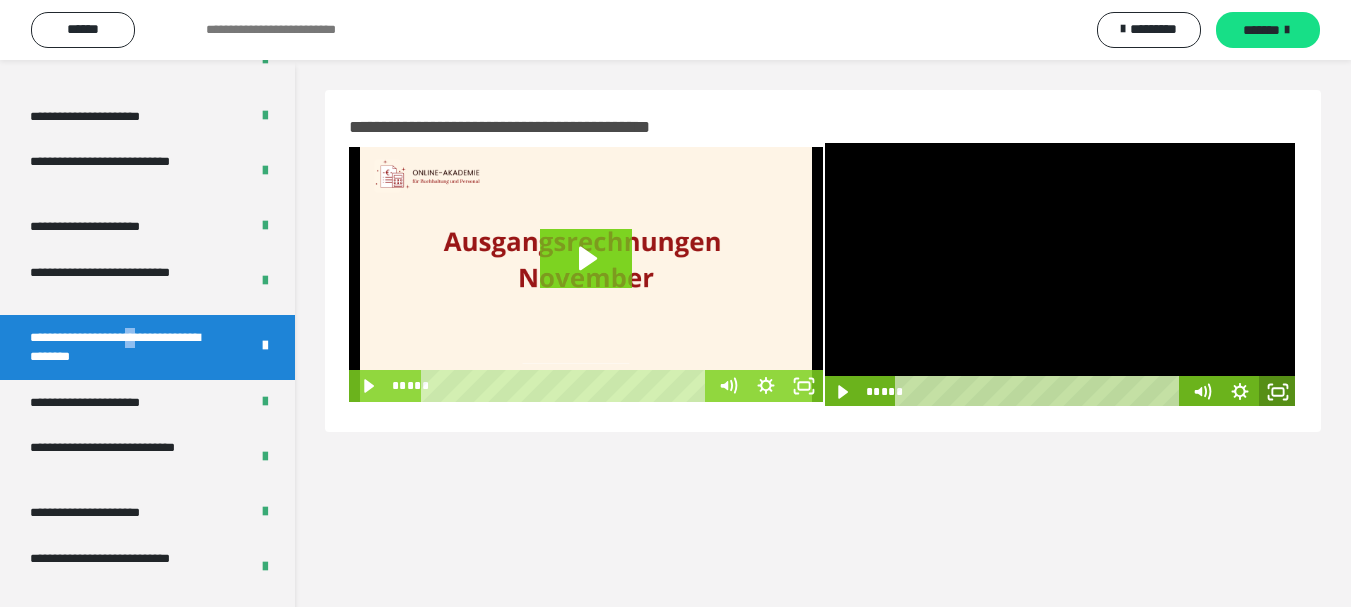 click 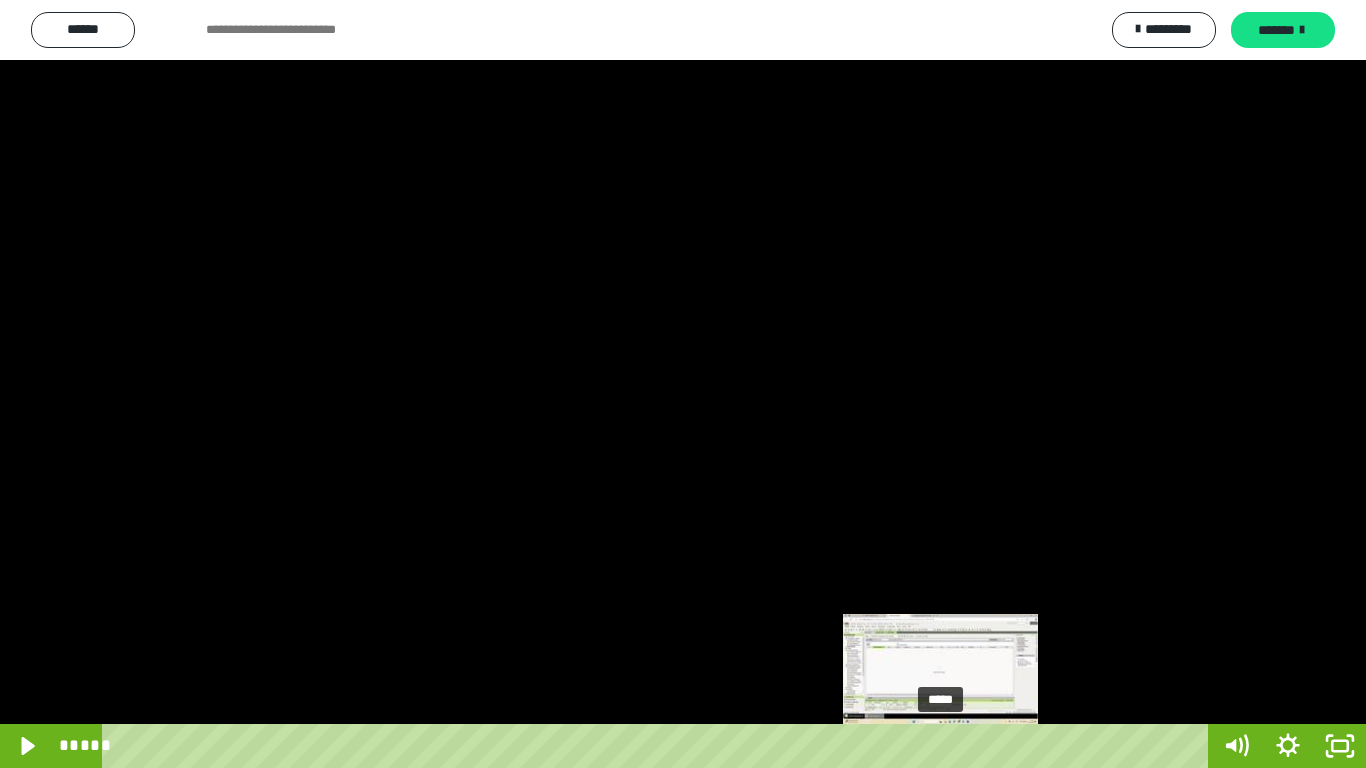 click at bounding box center [940, 746] 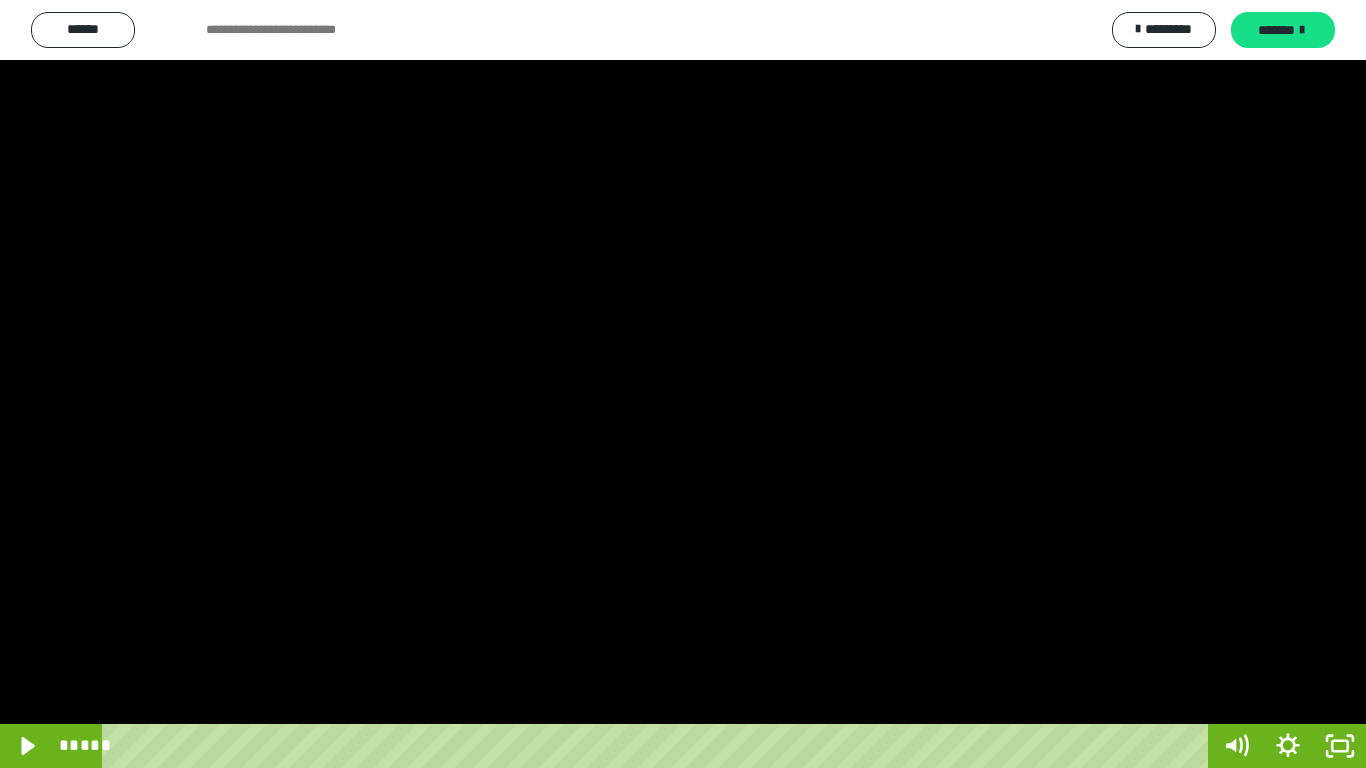 click at bounding box center [683, 384] 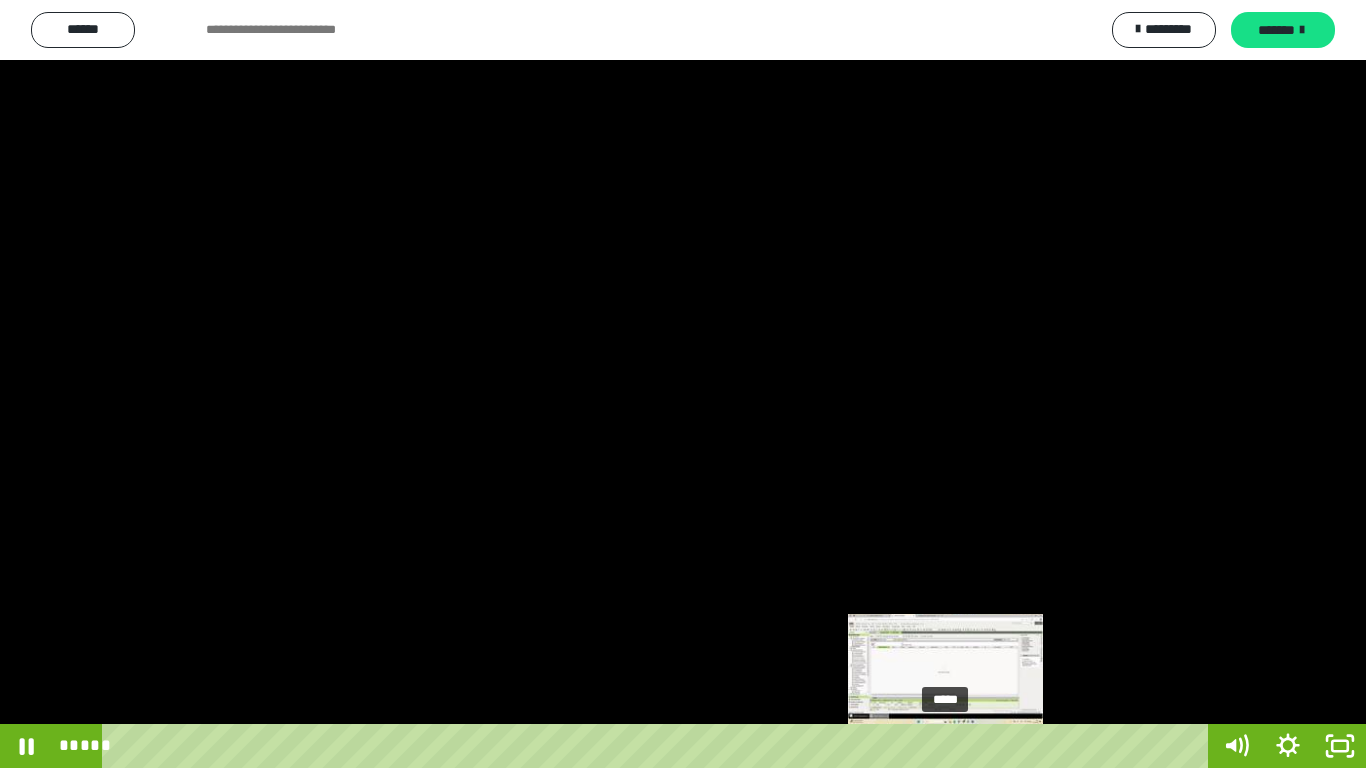 click on "*****" at bounding box center [659, 746] 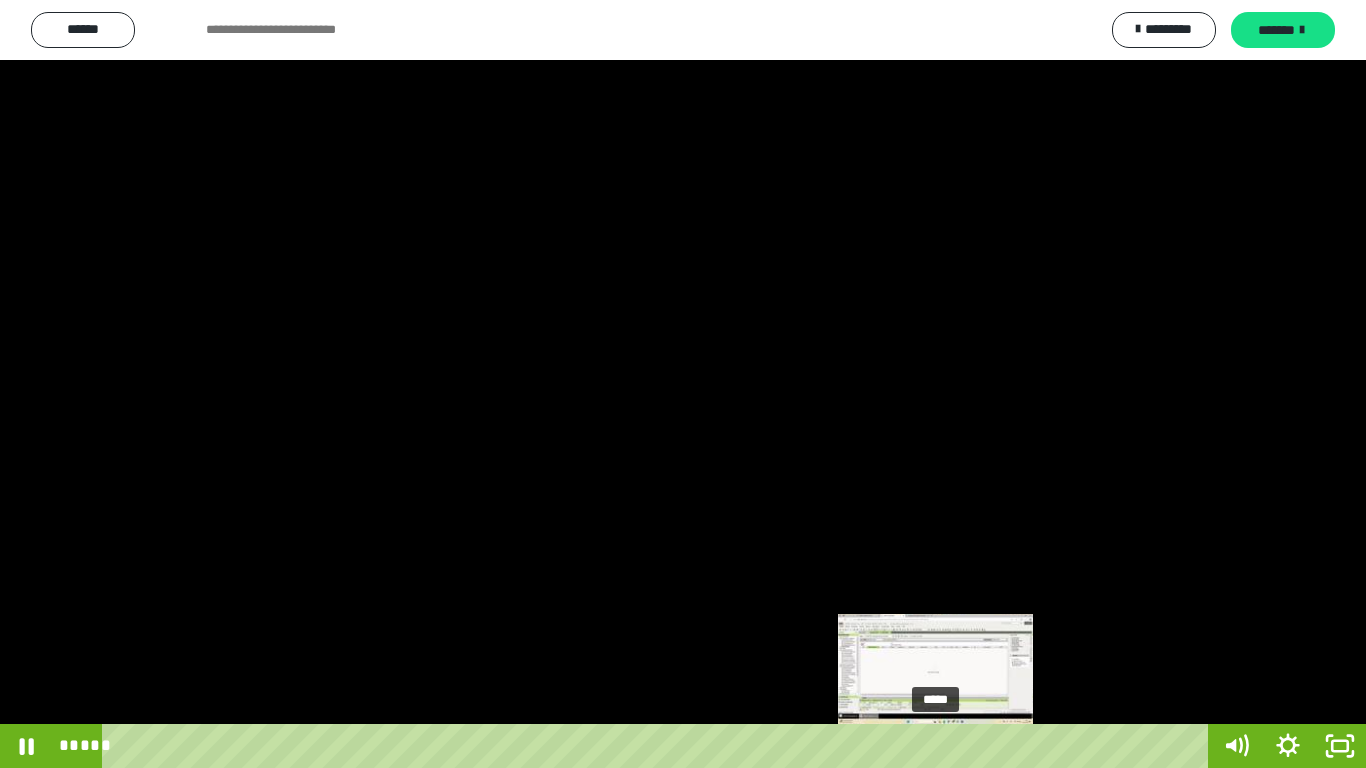 click on "*****" at bounding box center [659, 746] 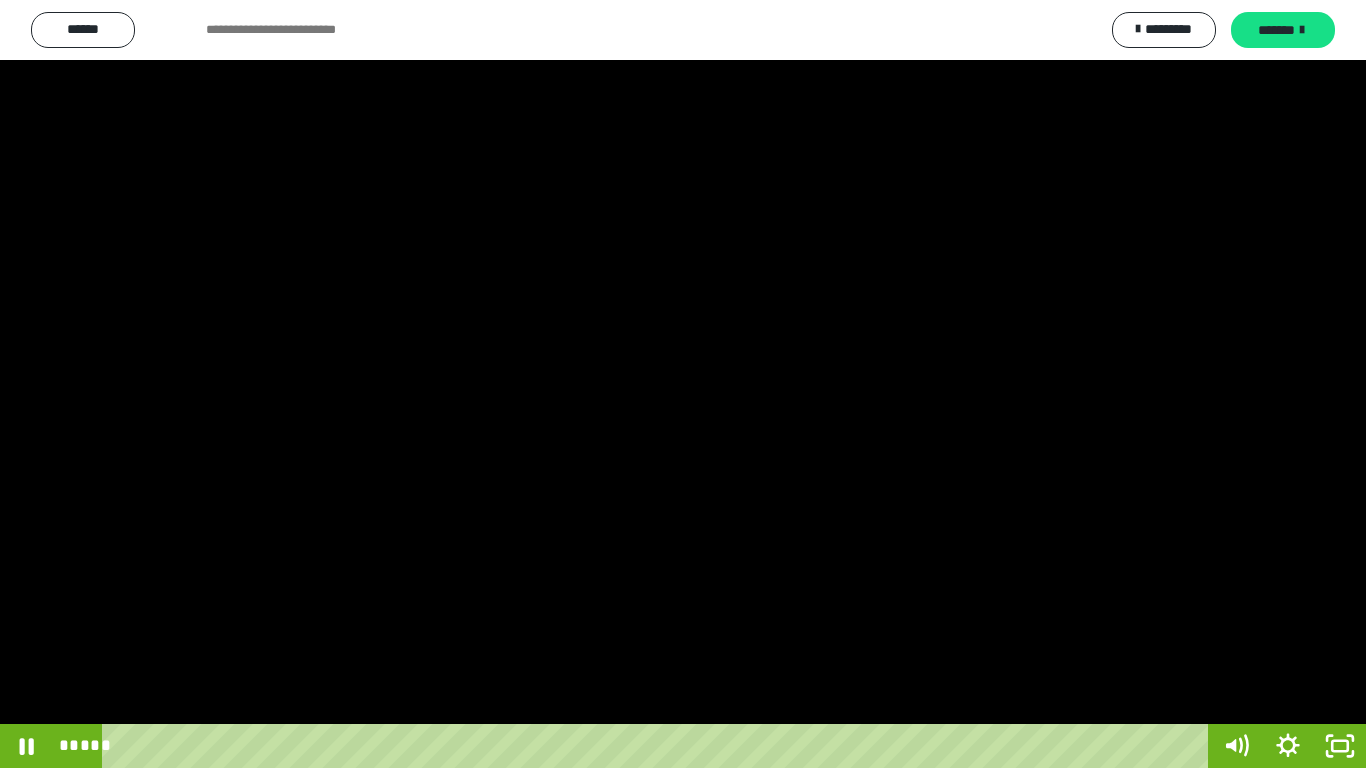 click at bounding box center (683, 384) 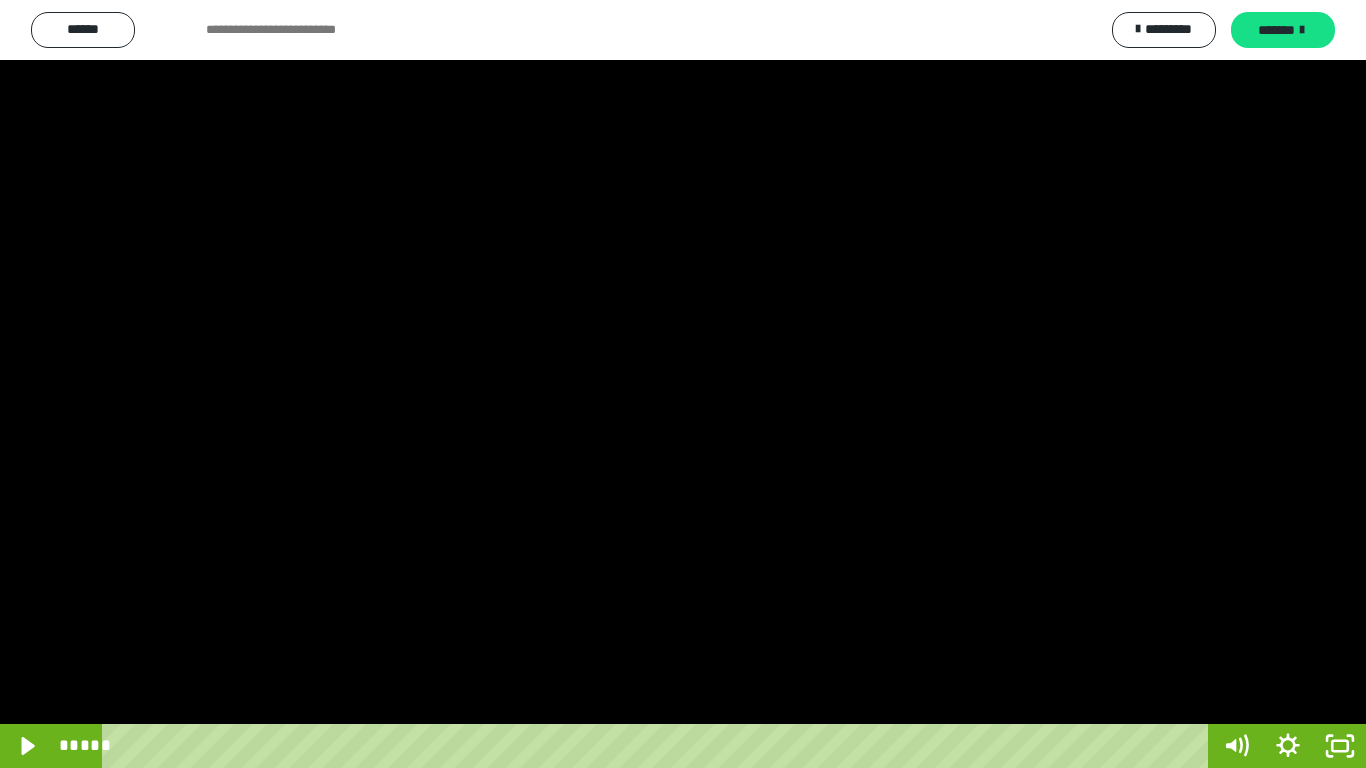 click at bounding box center [683, 384] 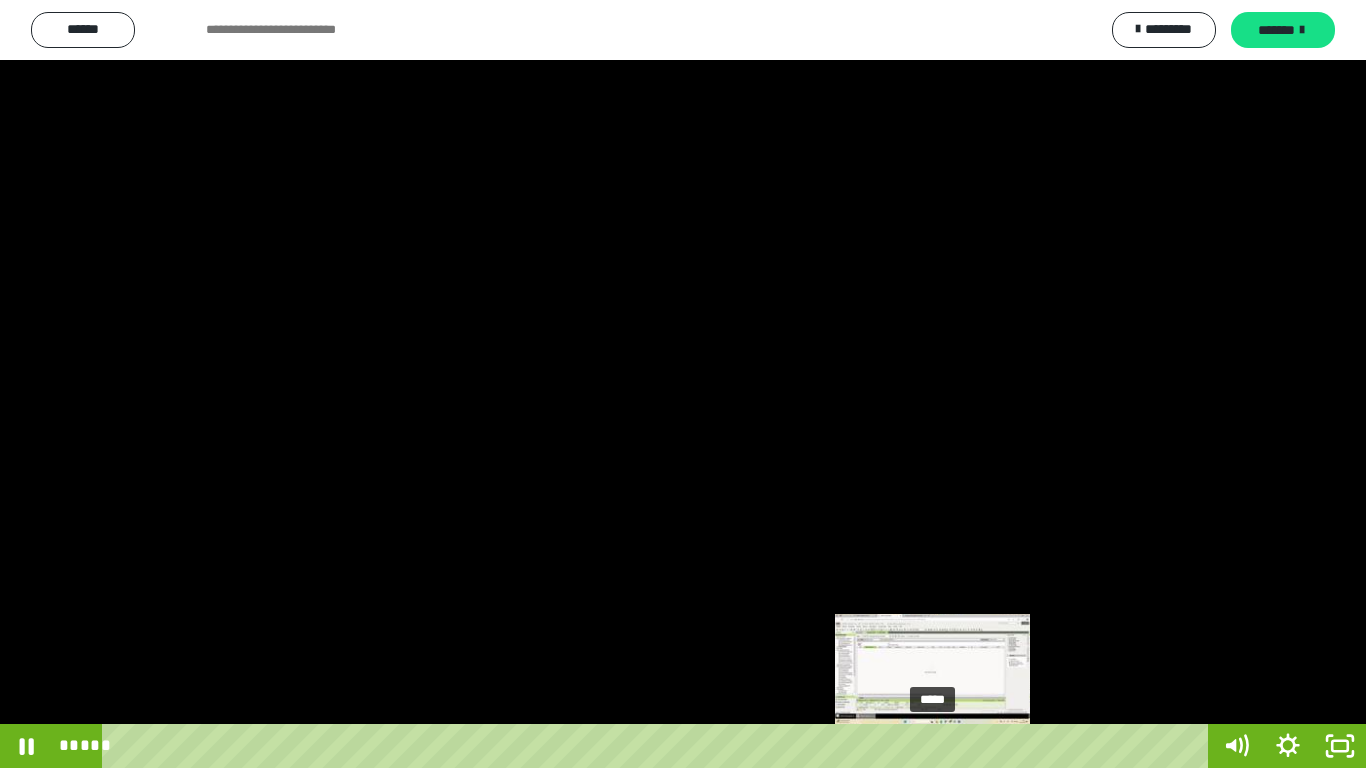 click on "*****" at bounding box center (659, 746) 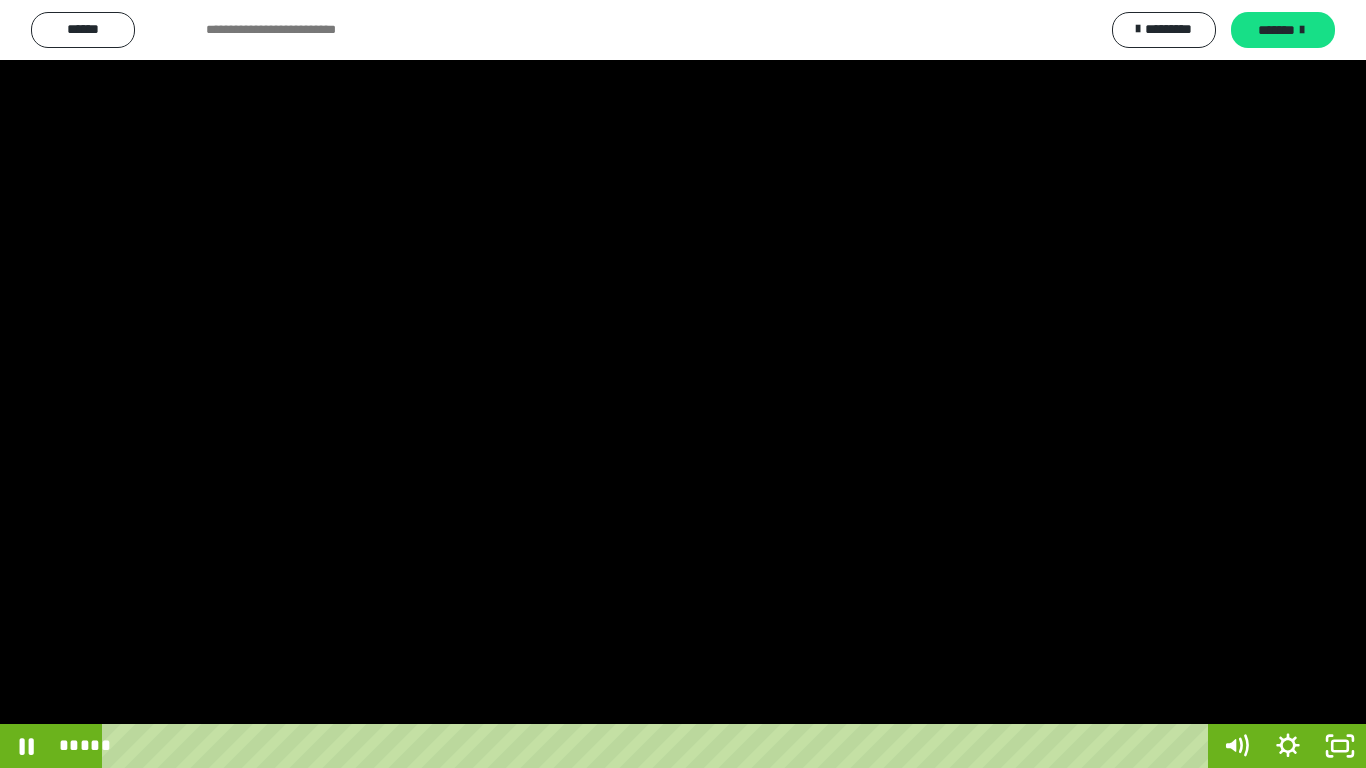 click at bounding box center (683, 384) 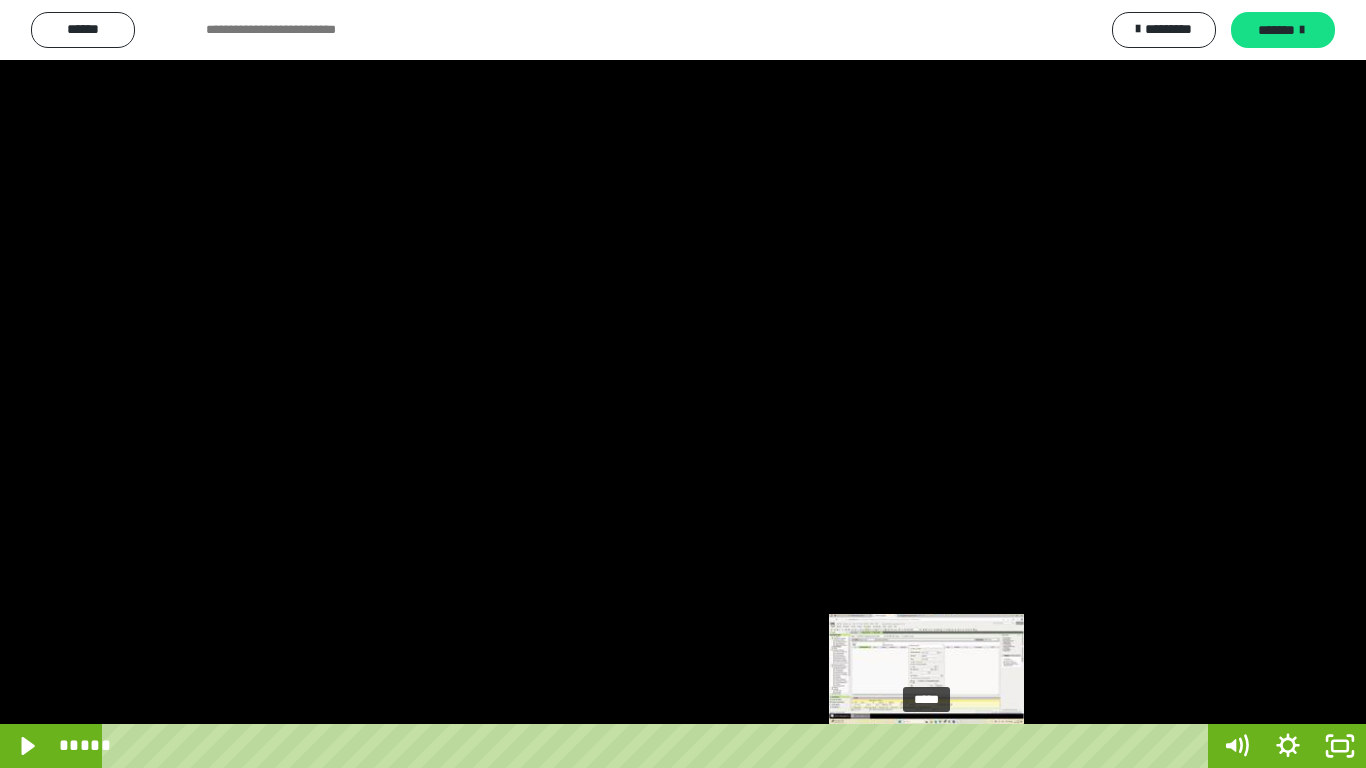 click on "*****" at bounding box center (659, 746) 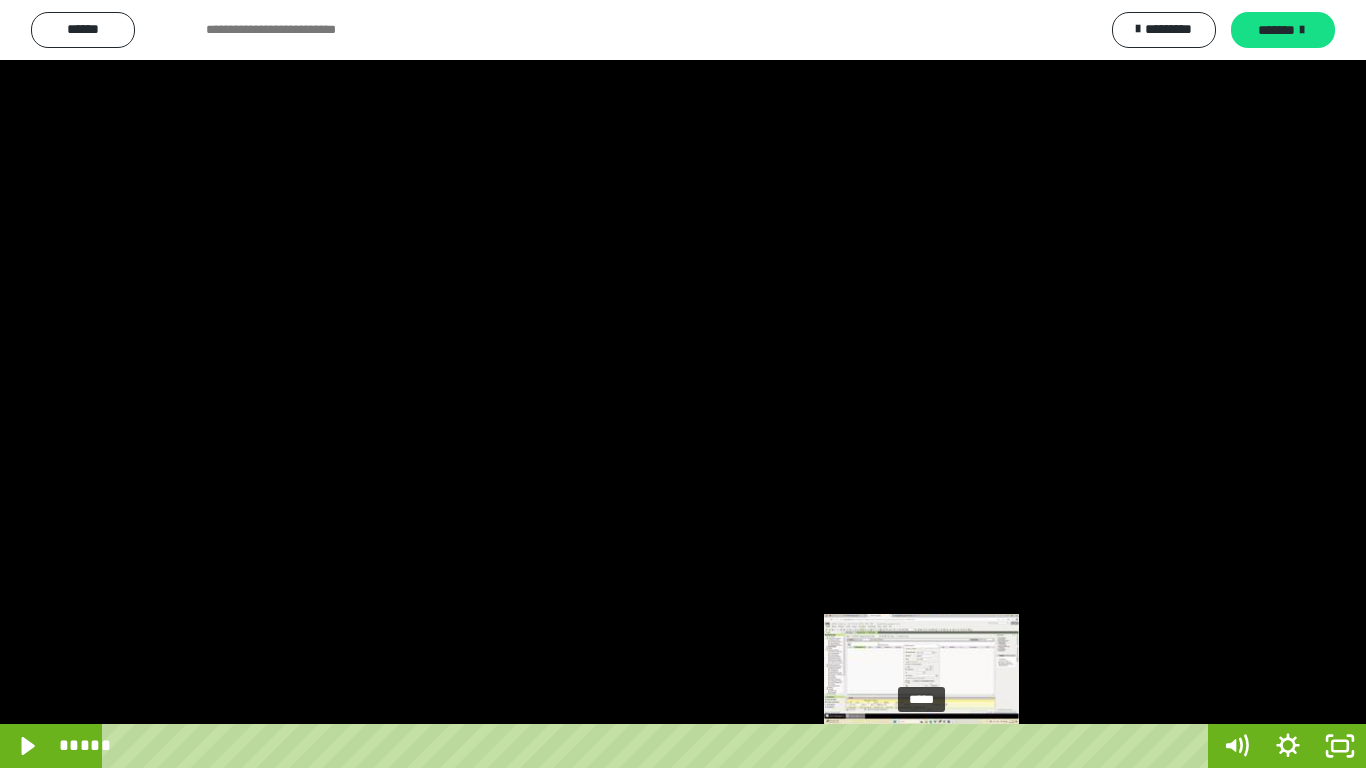 click at bounding box center [926, 746] 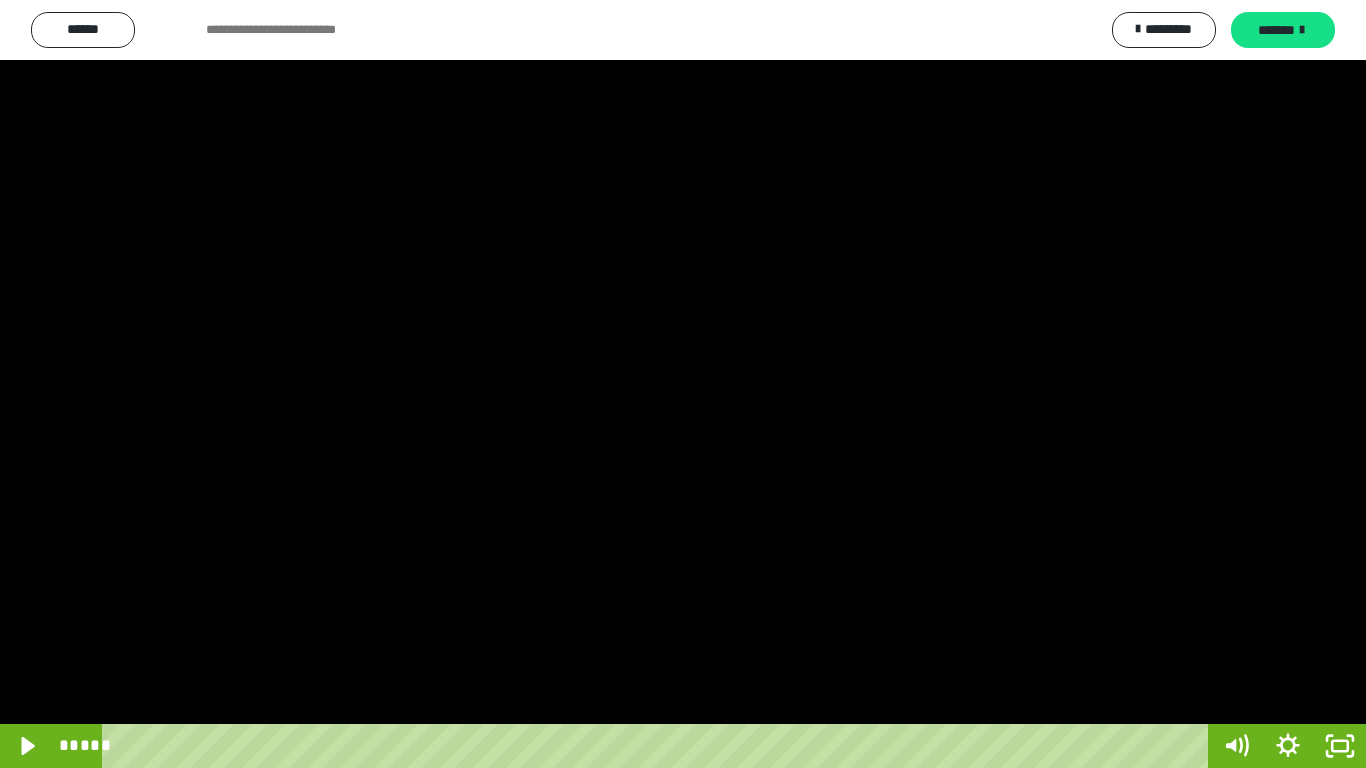 click at bounding box center (683, 384) 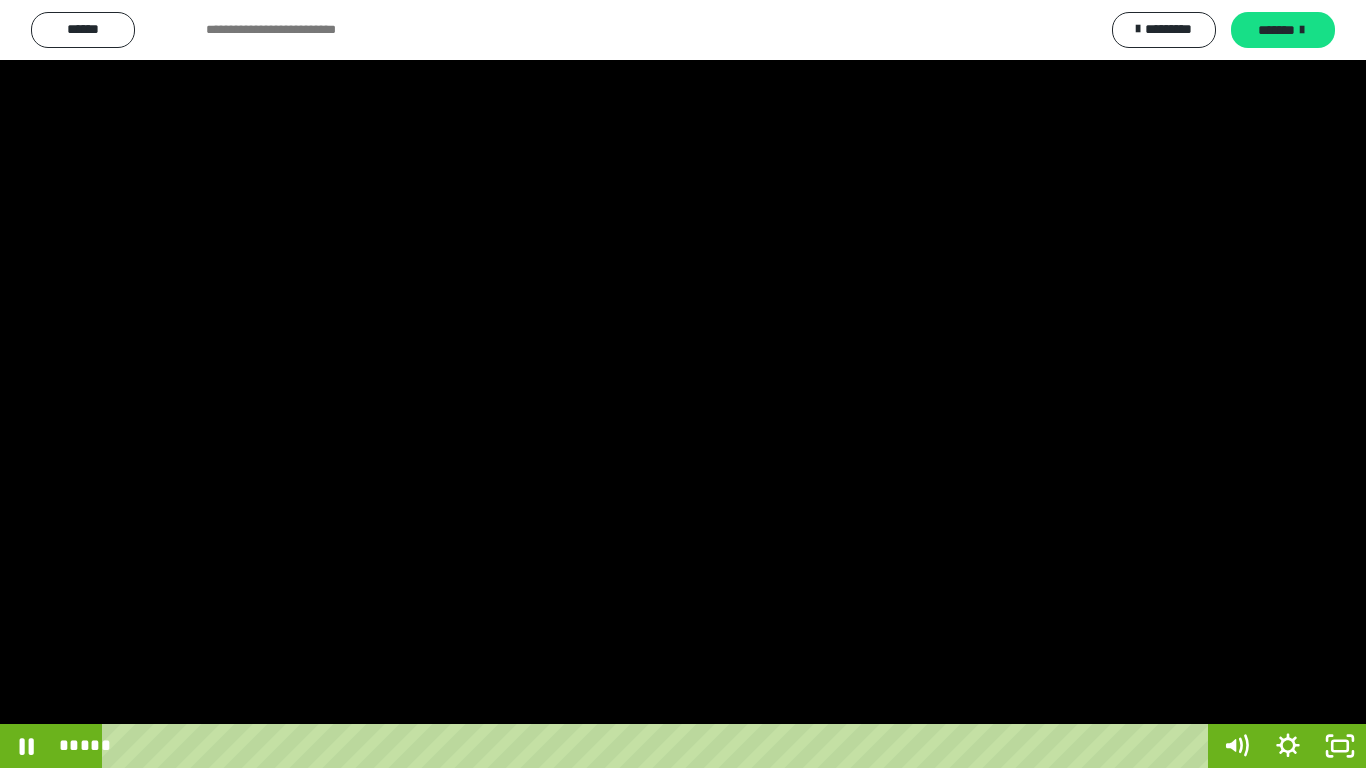 click at bounding box center [683, 384] 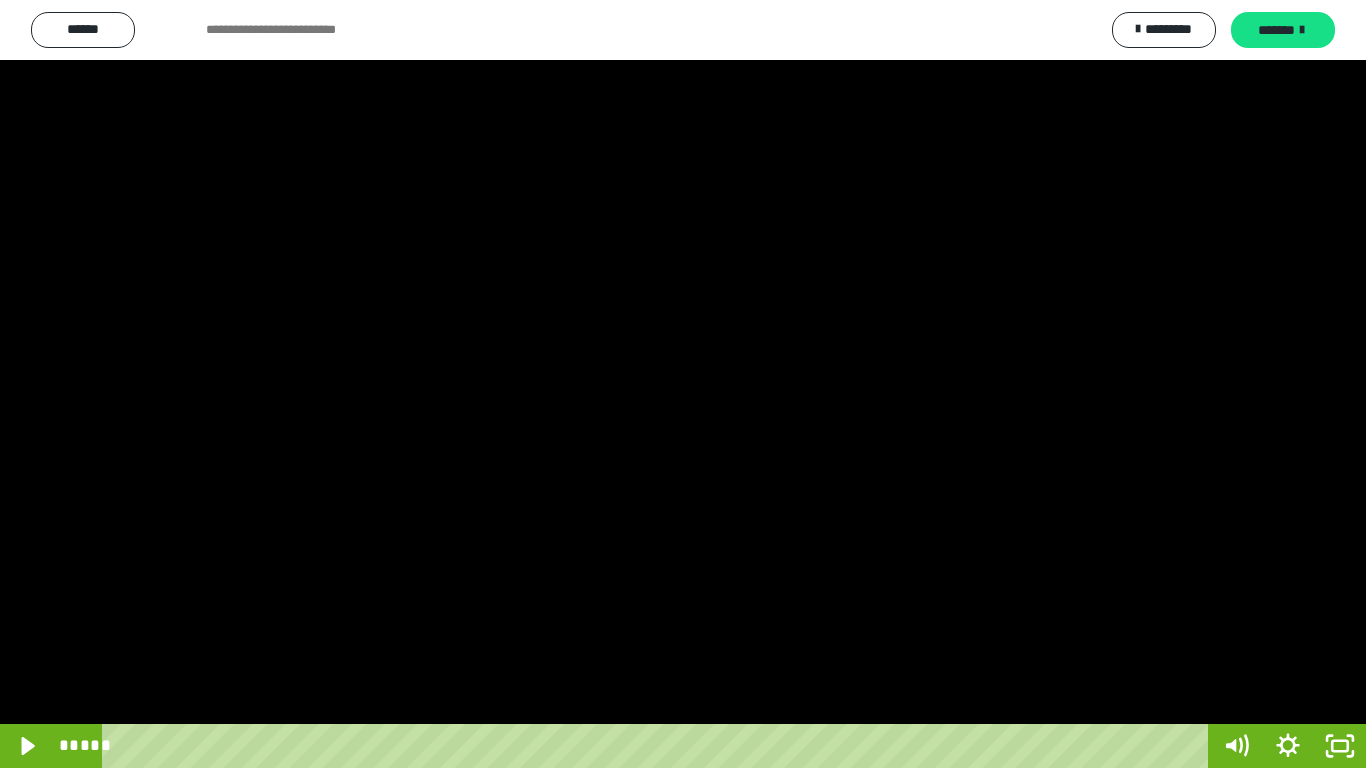 type 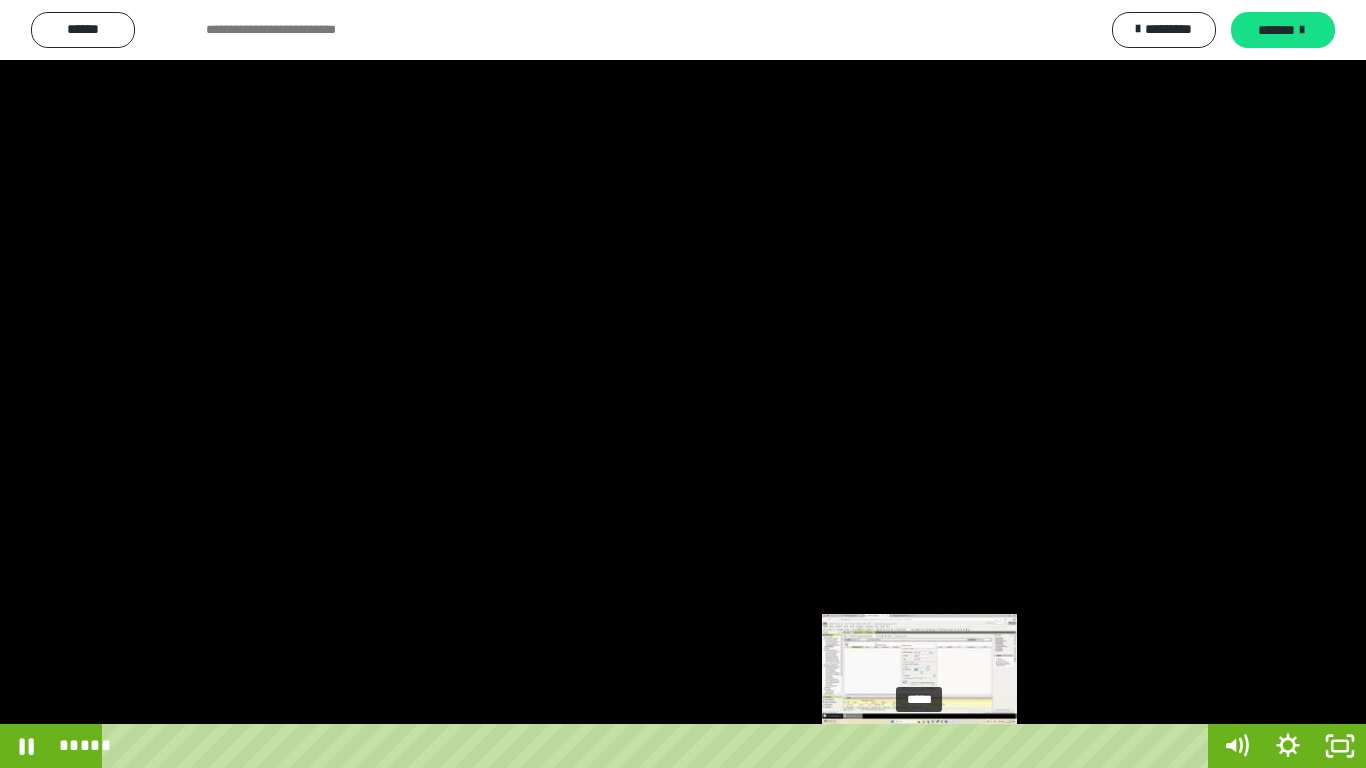click on "*****" at bounding box center [659, 746] 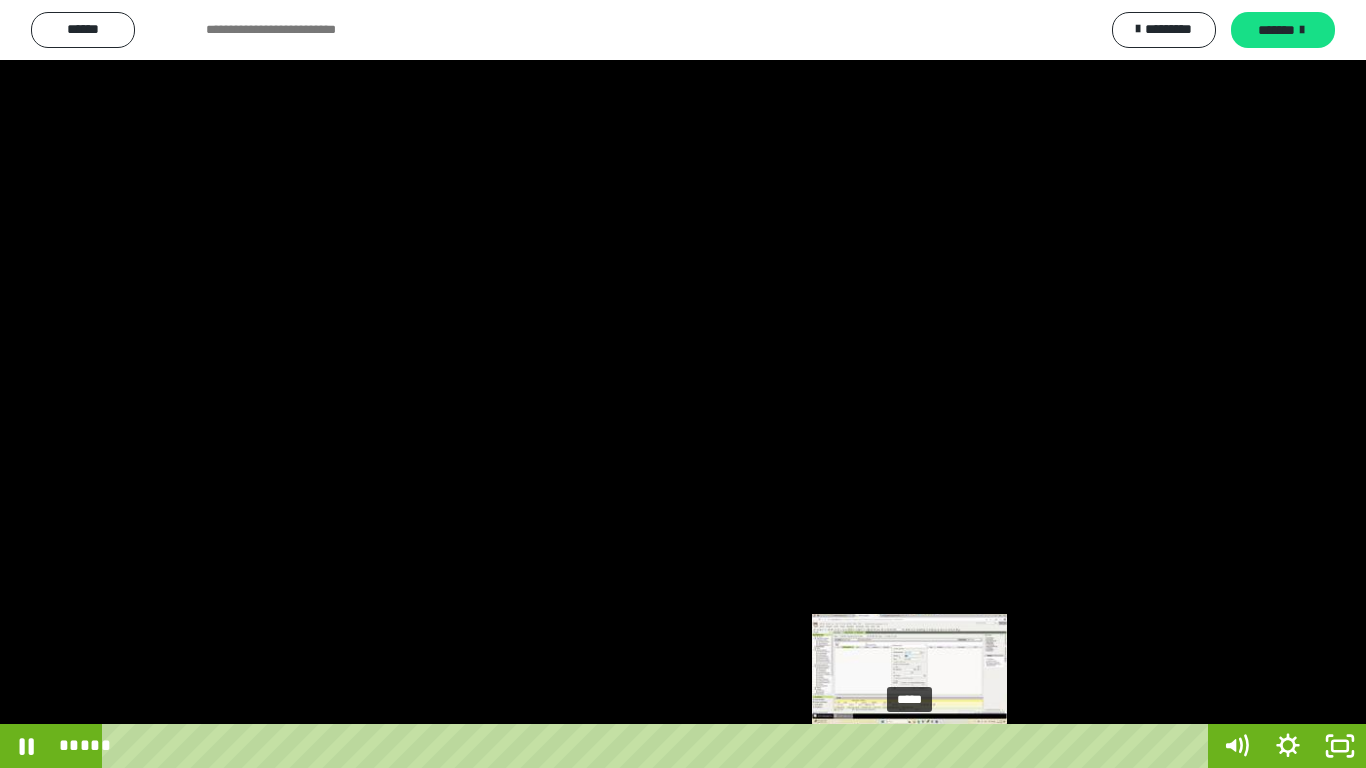 click on "*****" at bounding box center [659, 746] 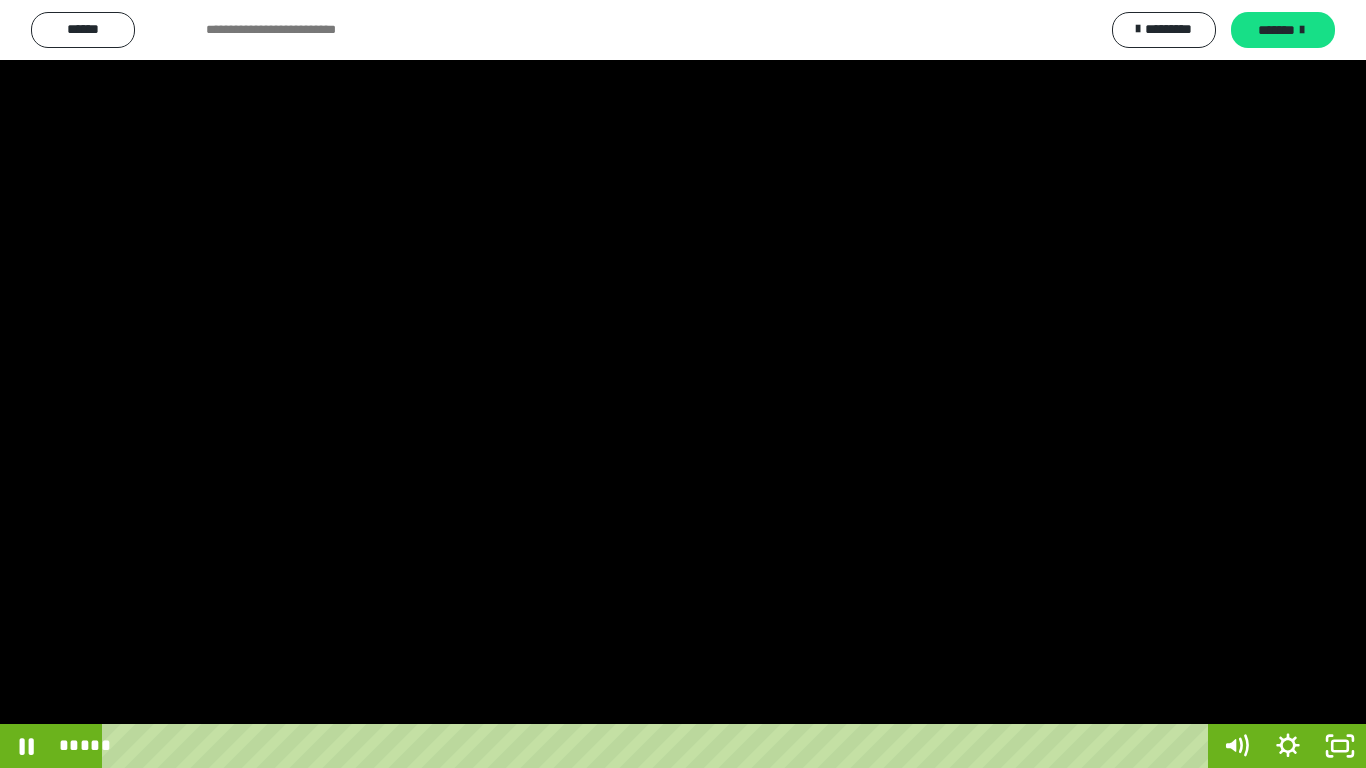 click at bounding box center [683, 384] 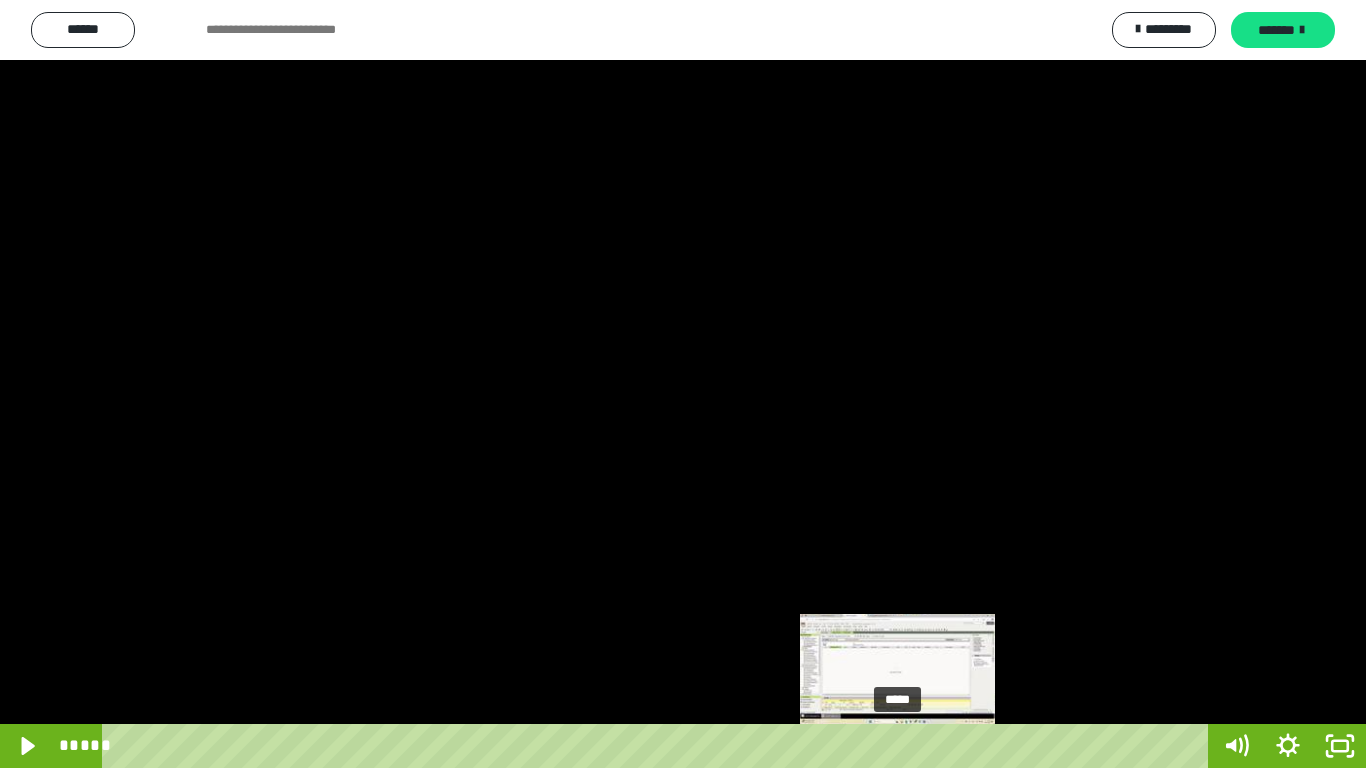 click on "*****" at bounding box center (659, 746) 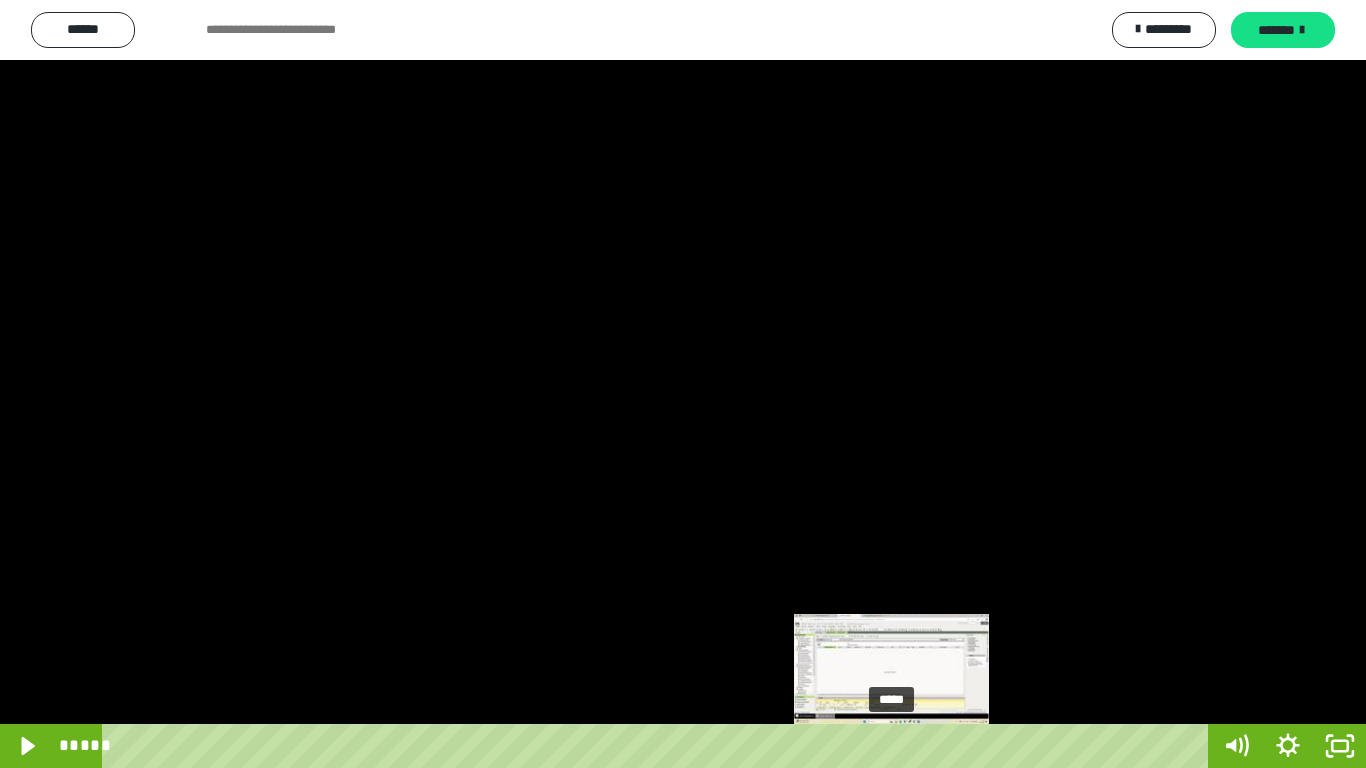 click at bounding box center (891, 746) 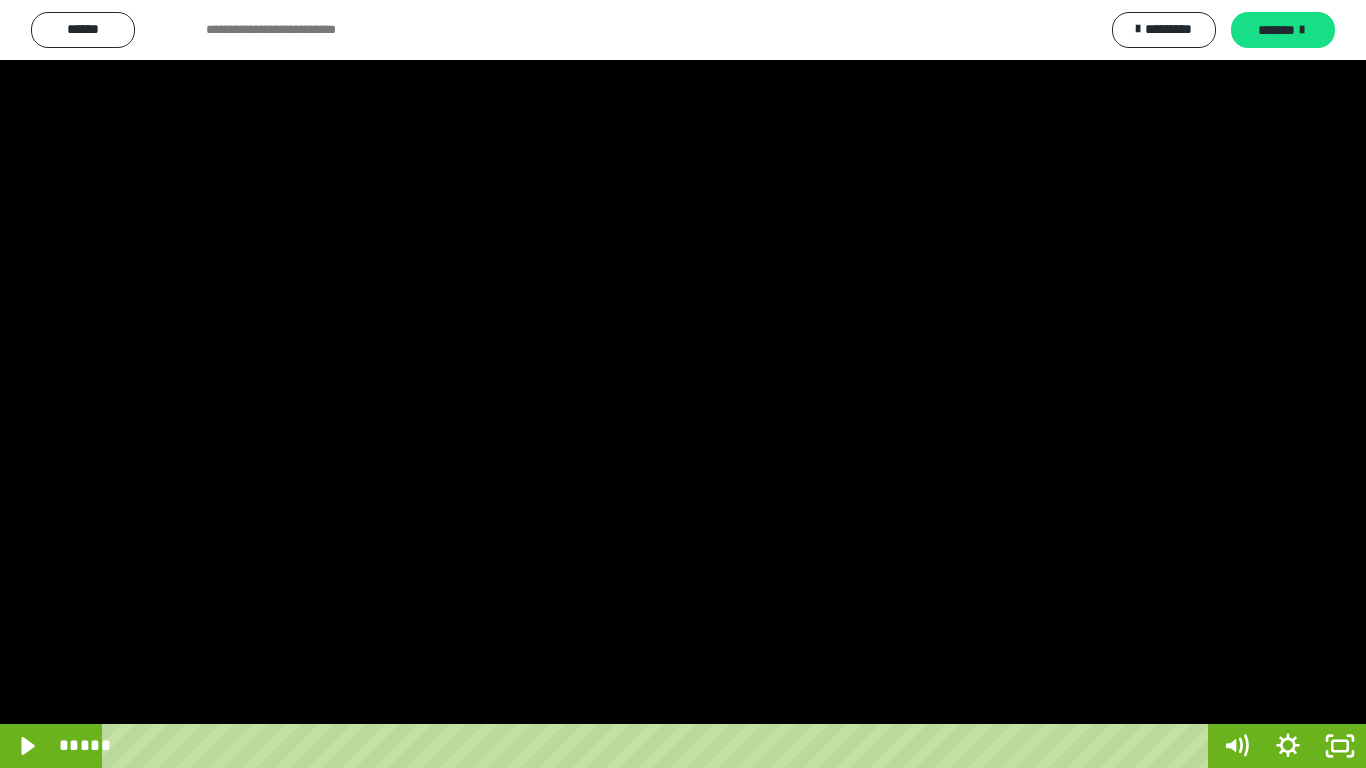 click at bounding box center (683, 384) 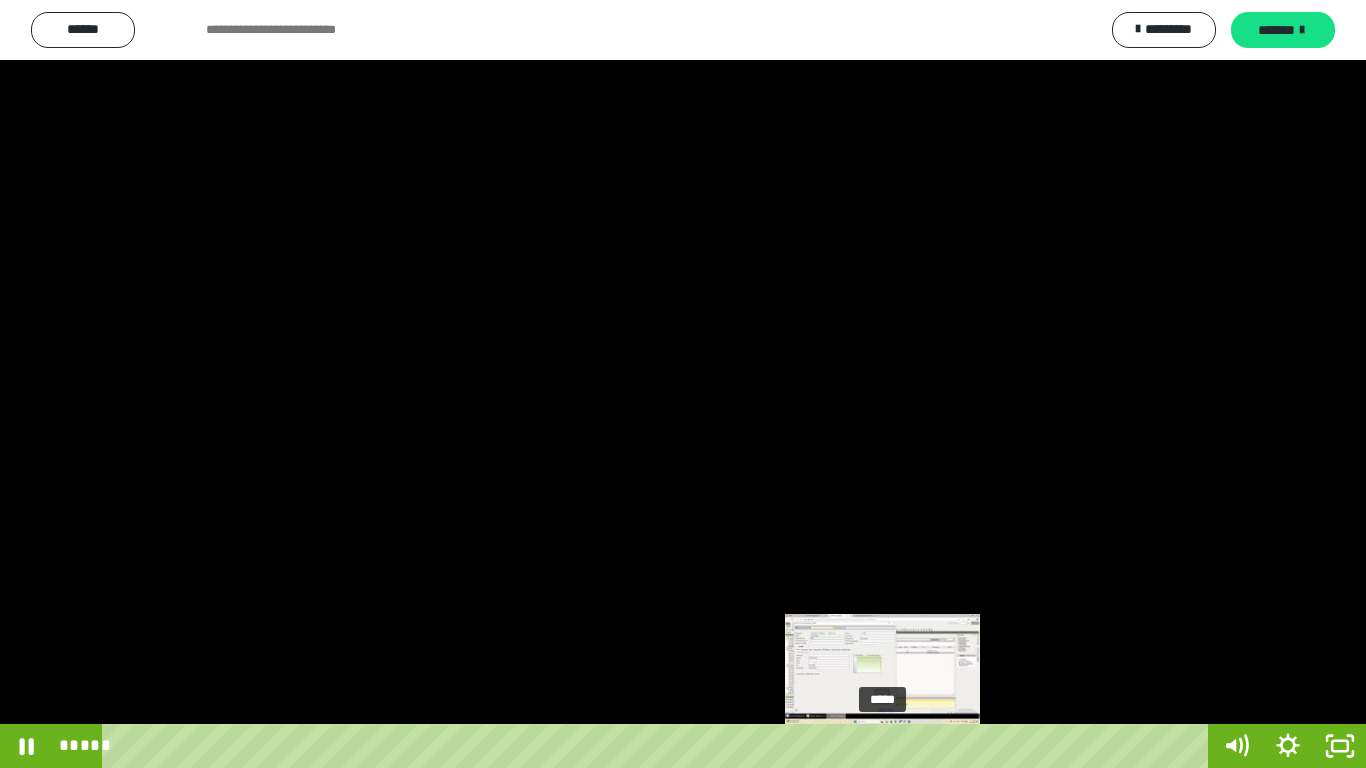 click at bounding box center (882, 746) 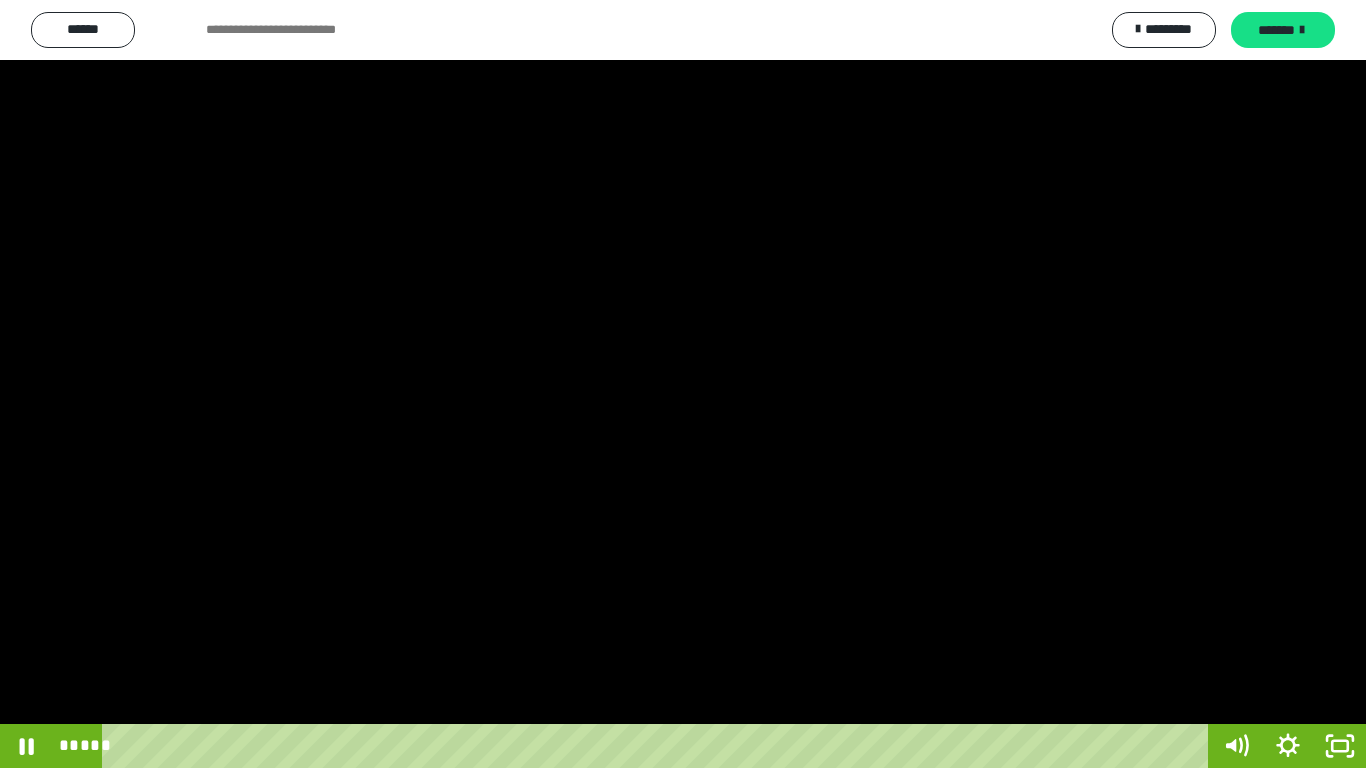 click at bounding box center (683, 384) 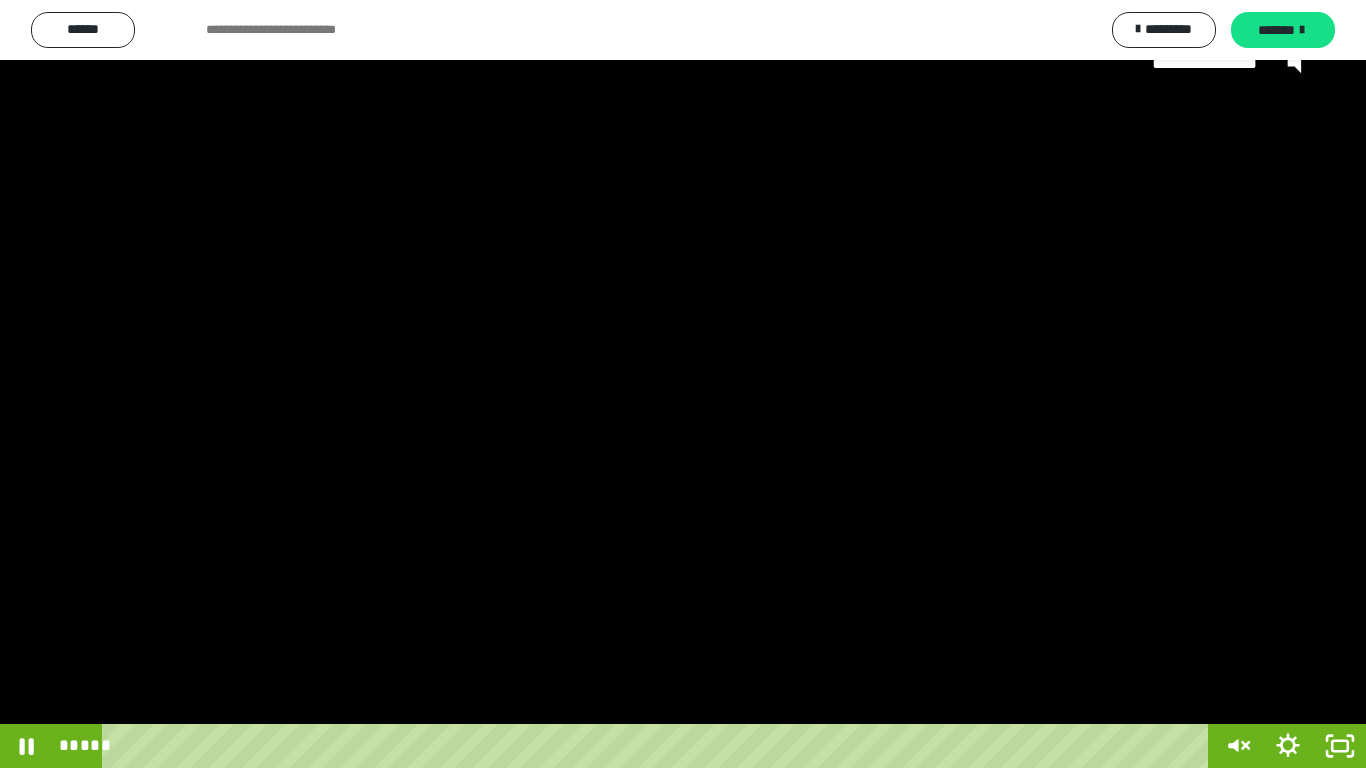 click on "**********" at bounding box center (683, 362) 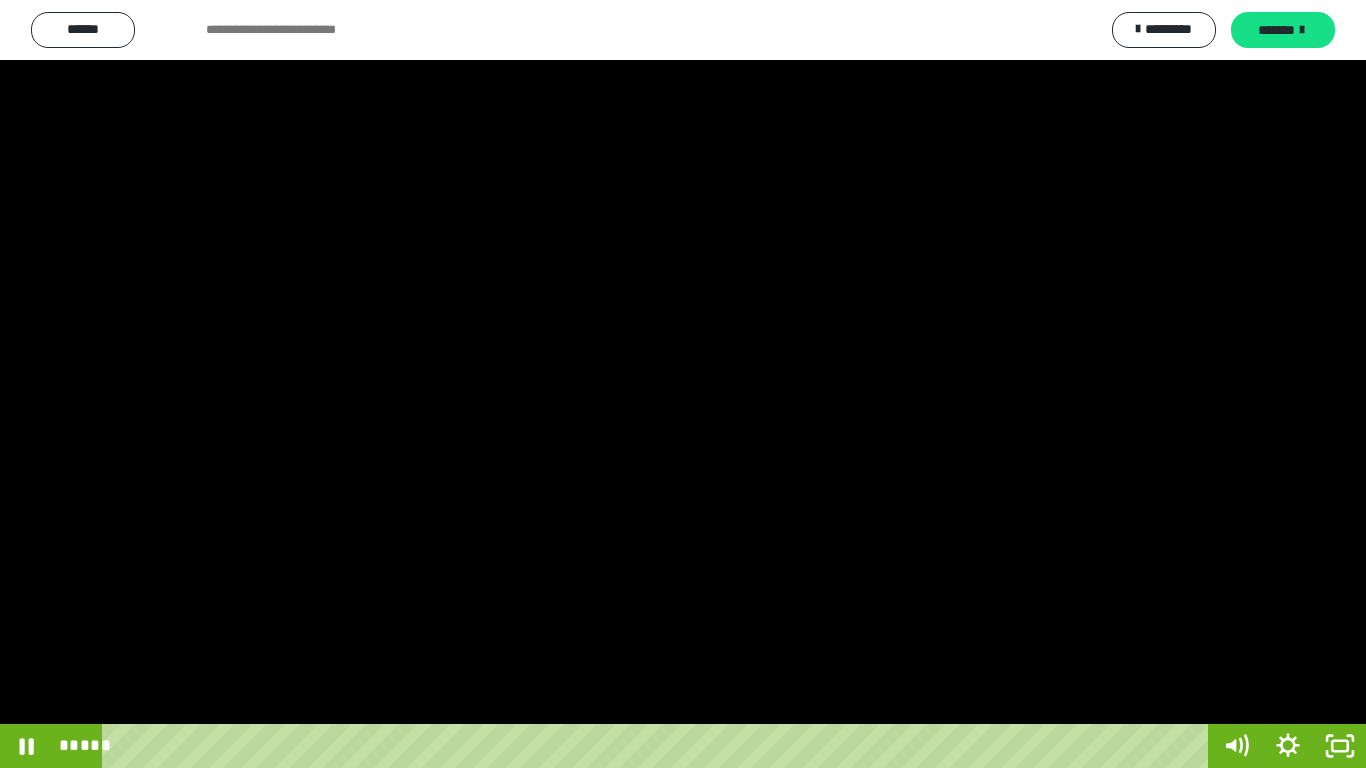 click at bounding box center [683, 384] 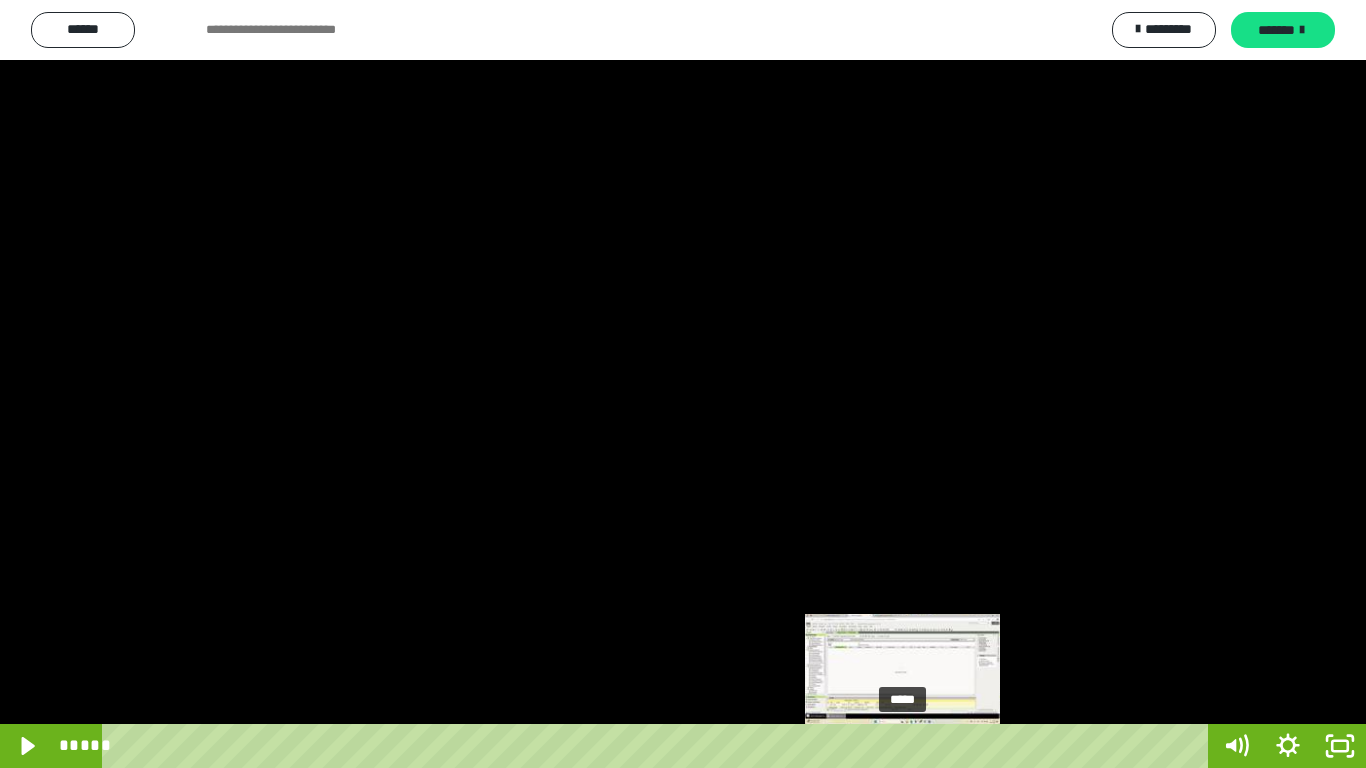 click on "*****" at bounding box center [659, 746] 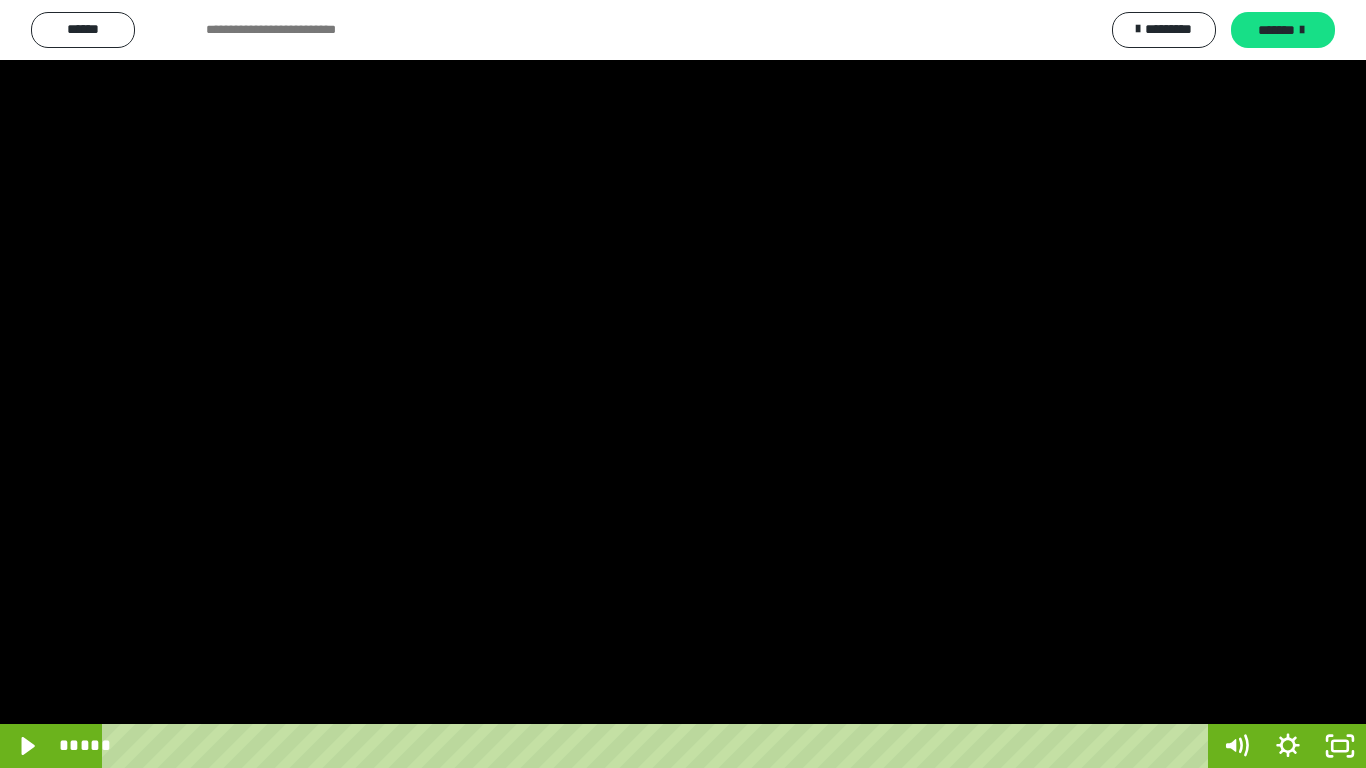 click at bounding box center (683, 384) 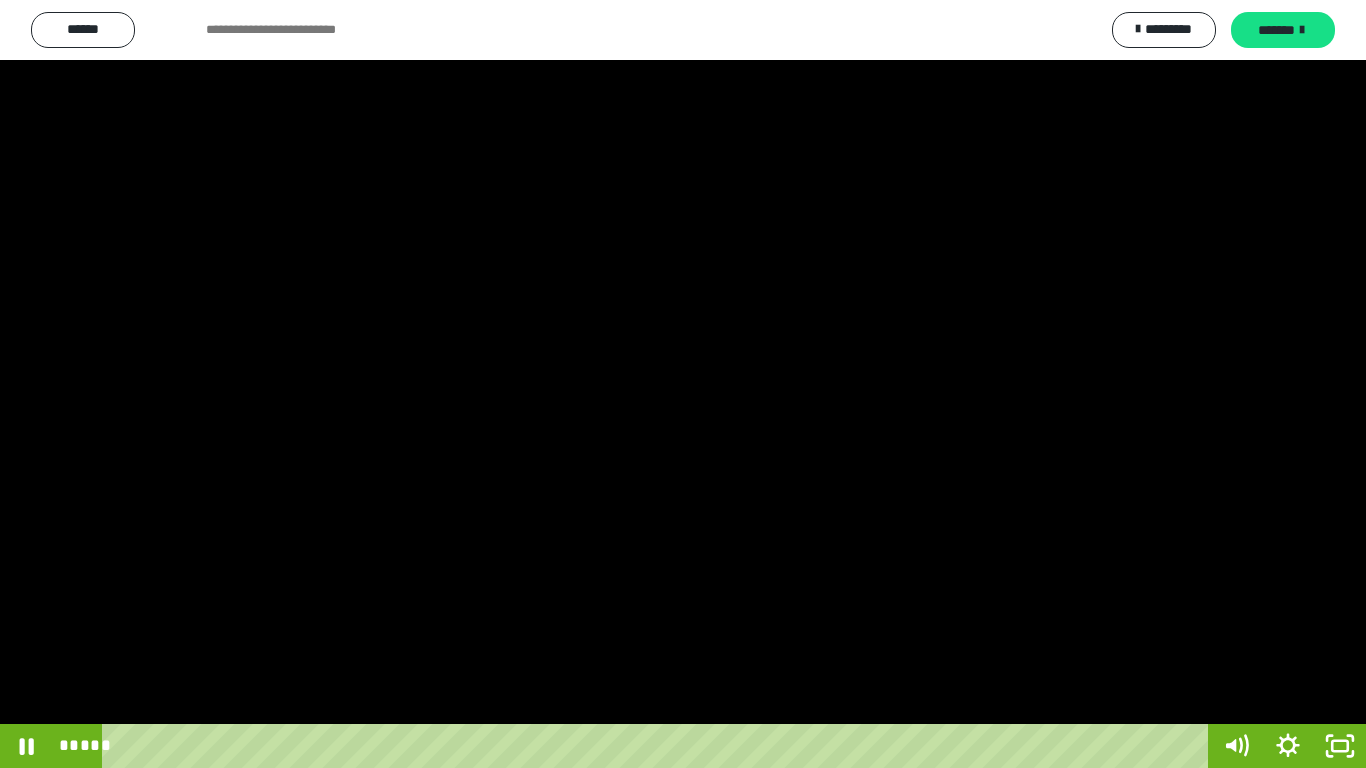 click at bounding box center [683, 384] 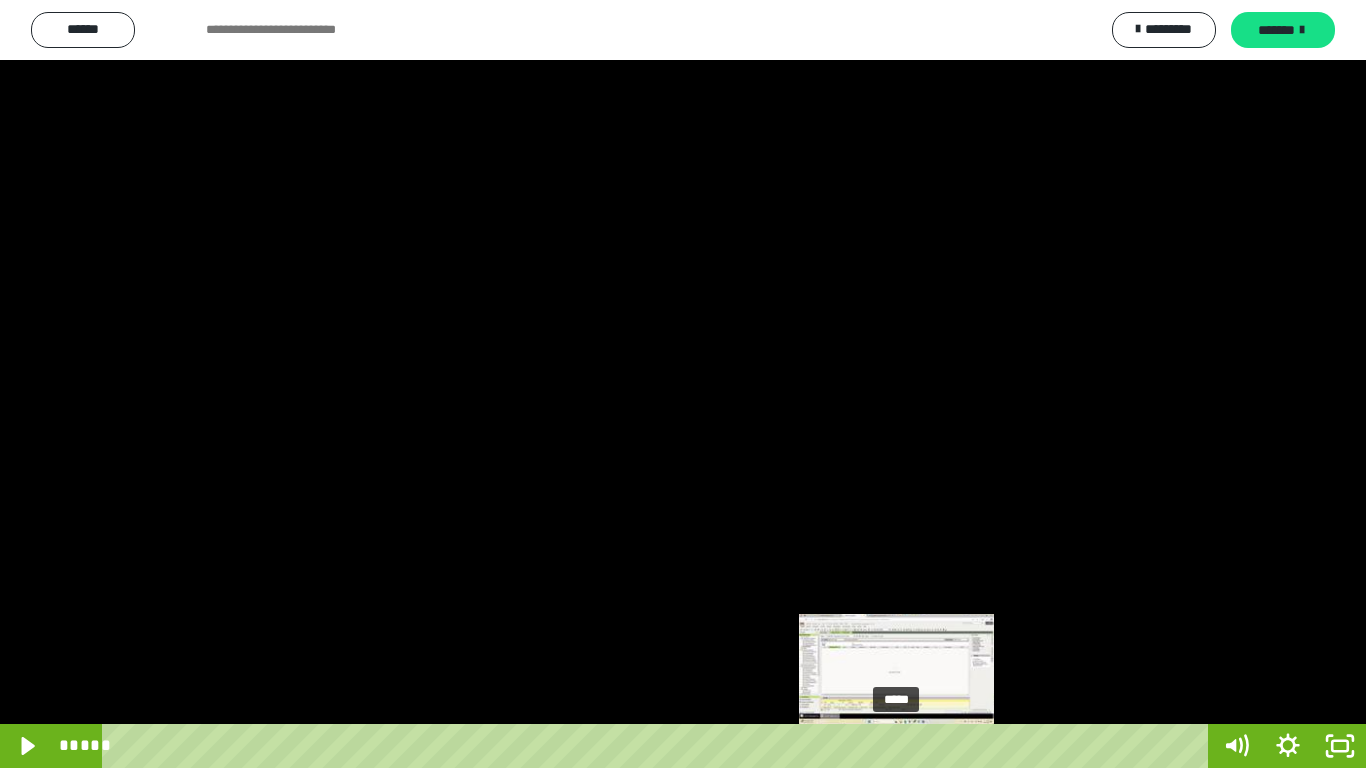 click at bounding box center (896, 746) 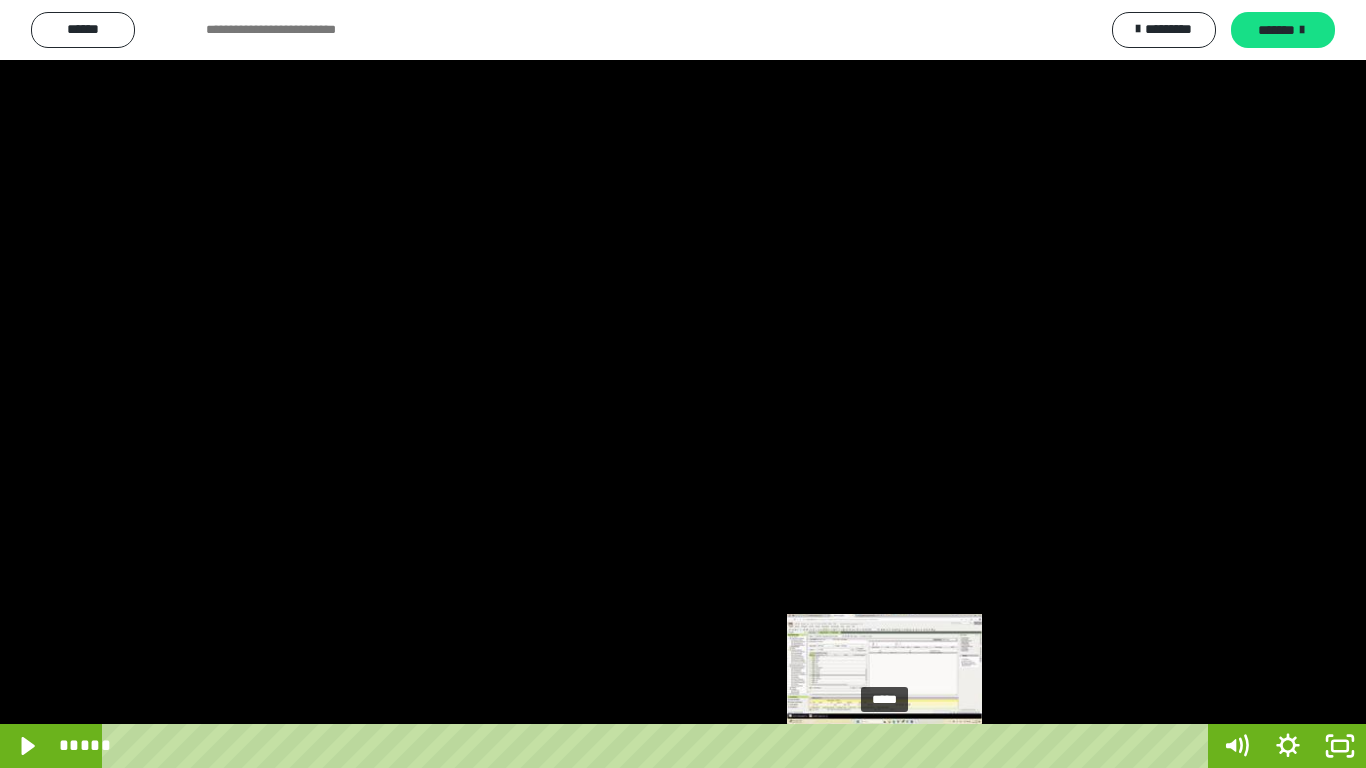 click on "*****" at bounding box center (659, 746) 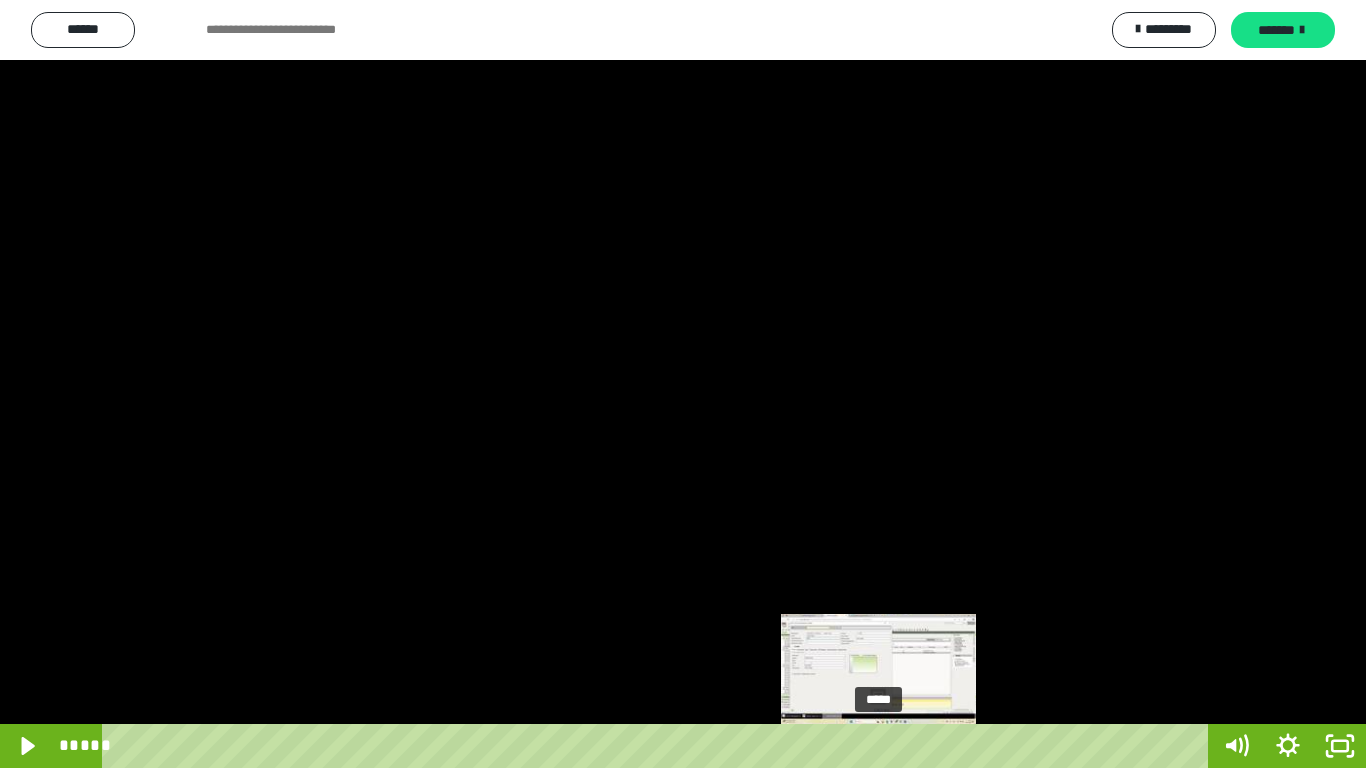 click at bounding box center (884, 746) 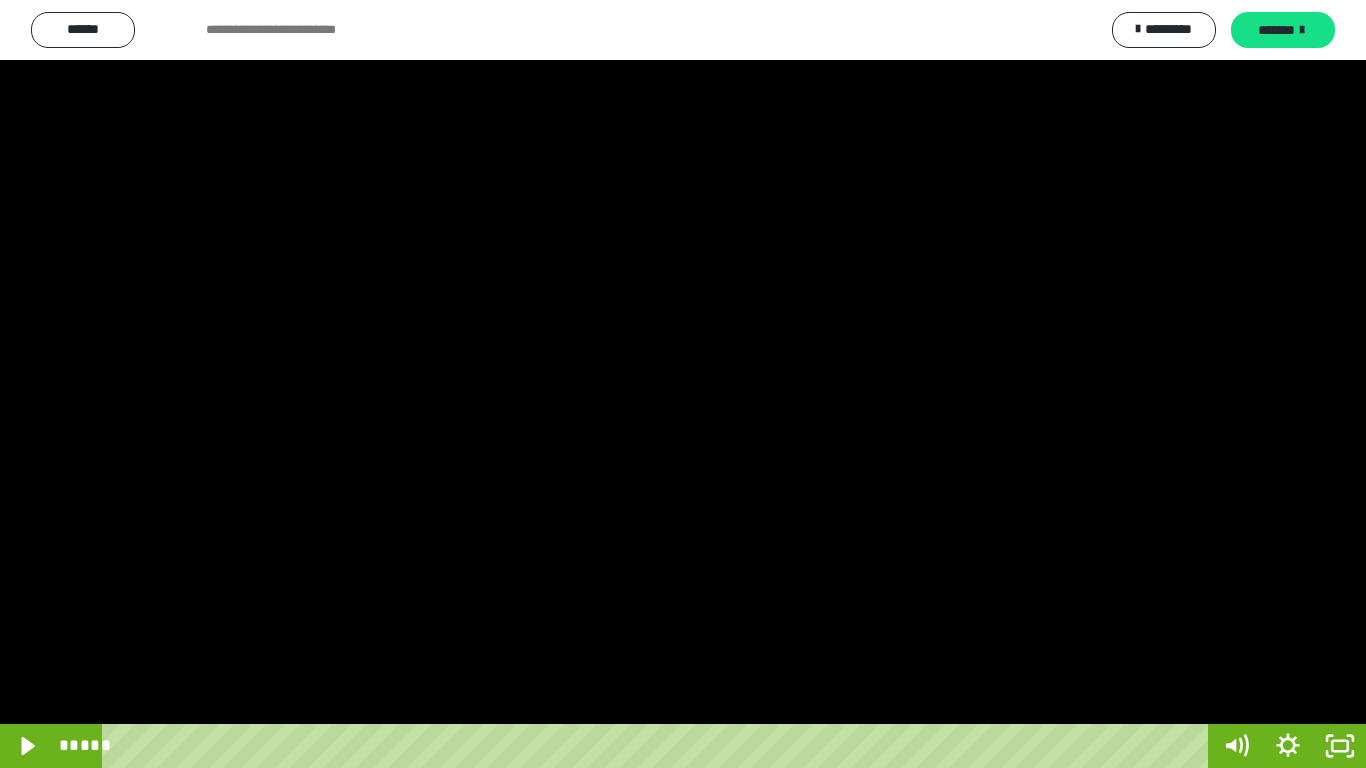 click at bounding box center (683, 384) 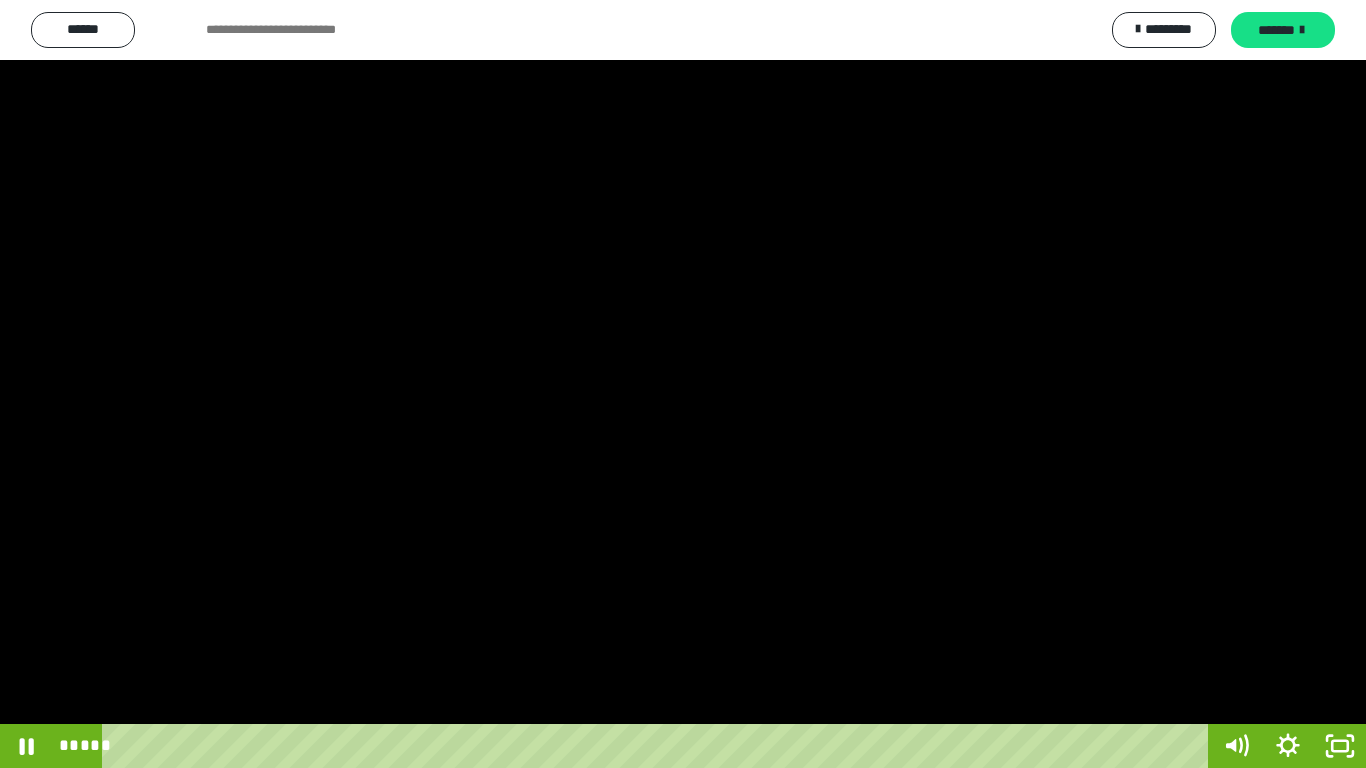 click at bounding box center [683, 384] 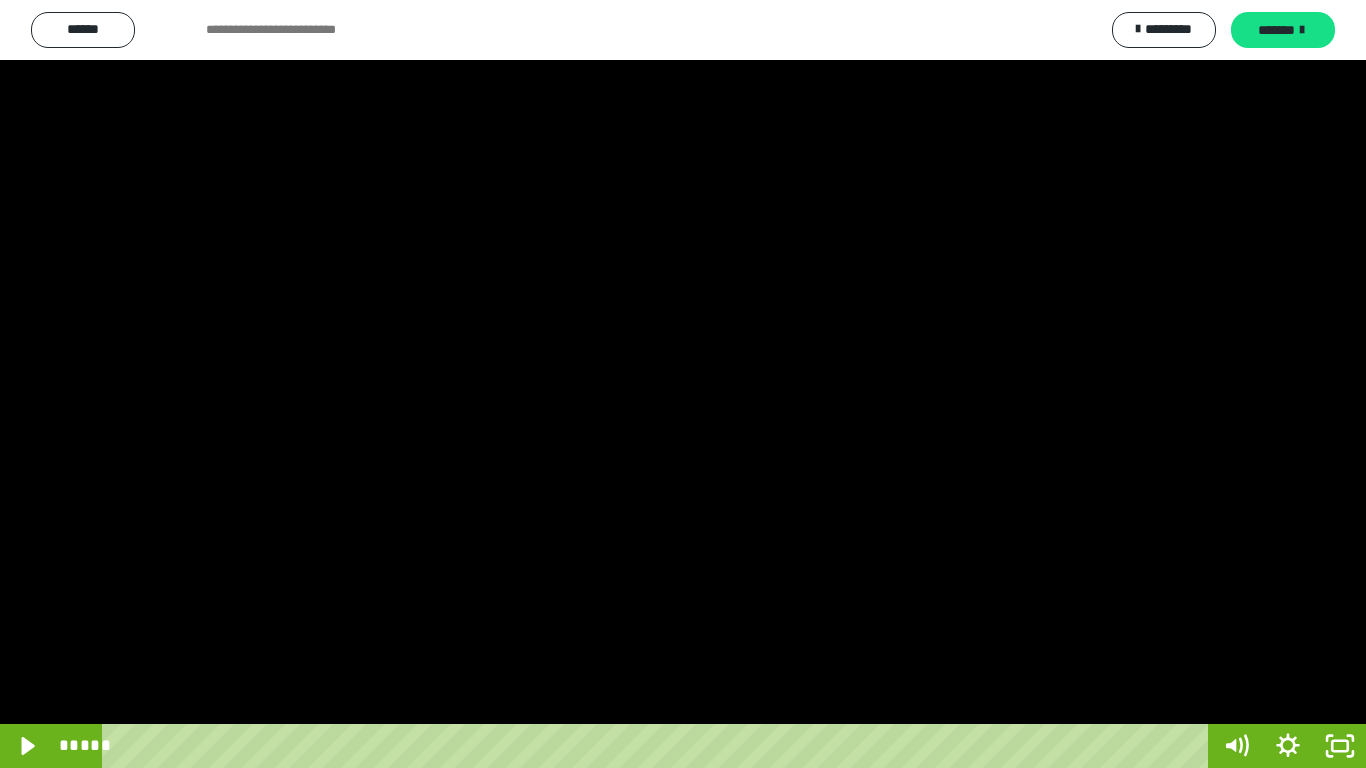 click at bounding box center [683, 384] 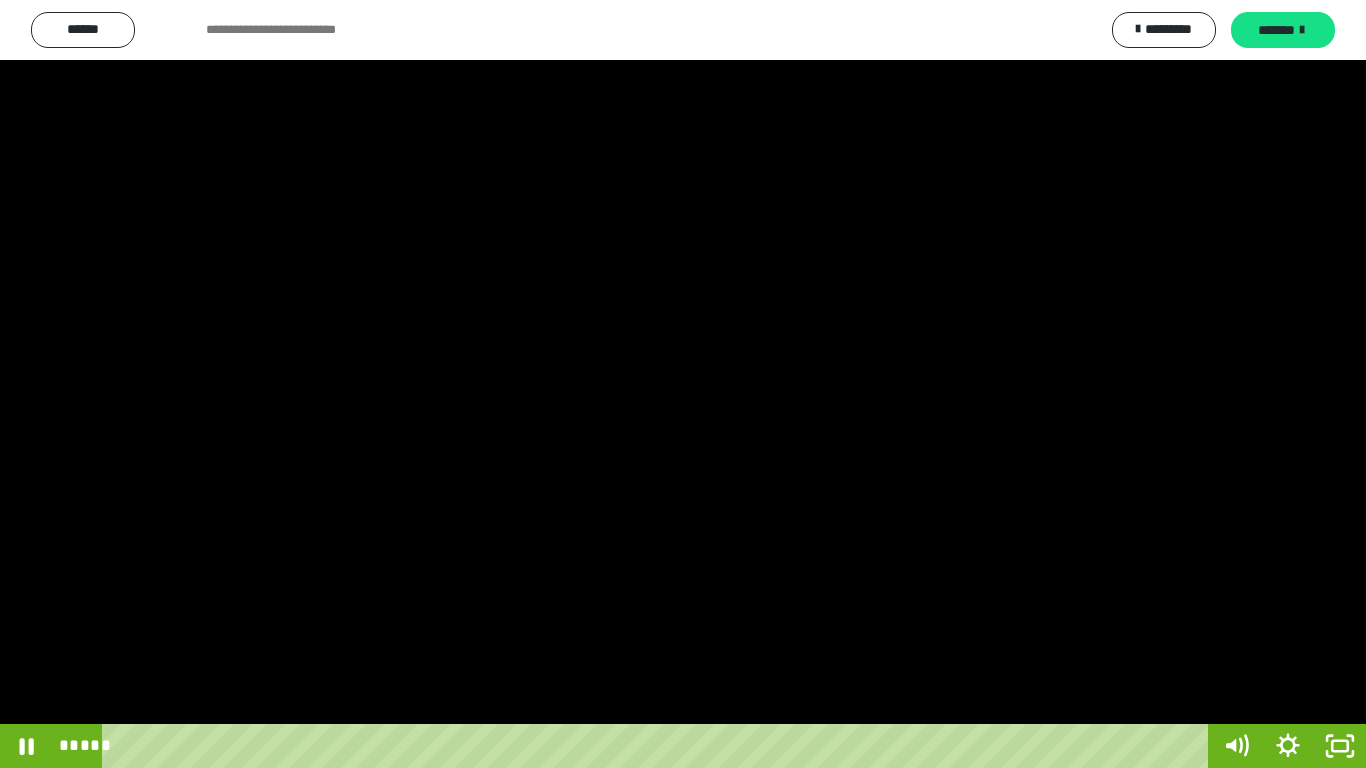 click at bounding box center [683, 384] 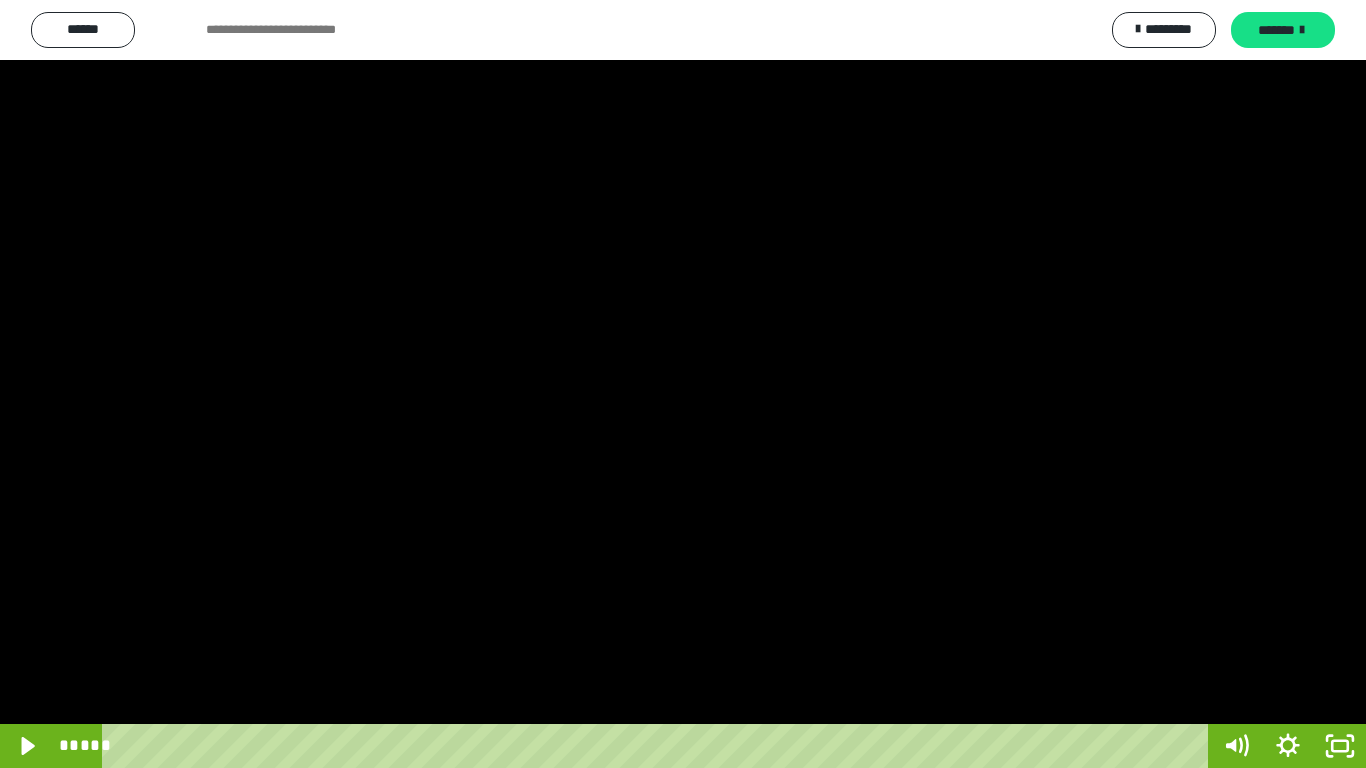click at bounding box center [683, 384] 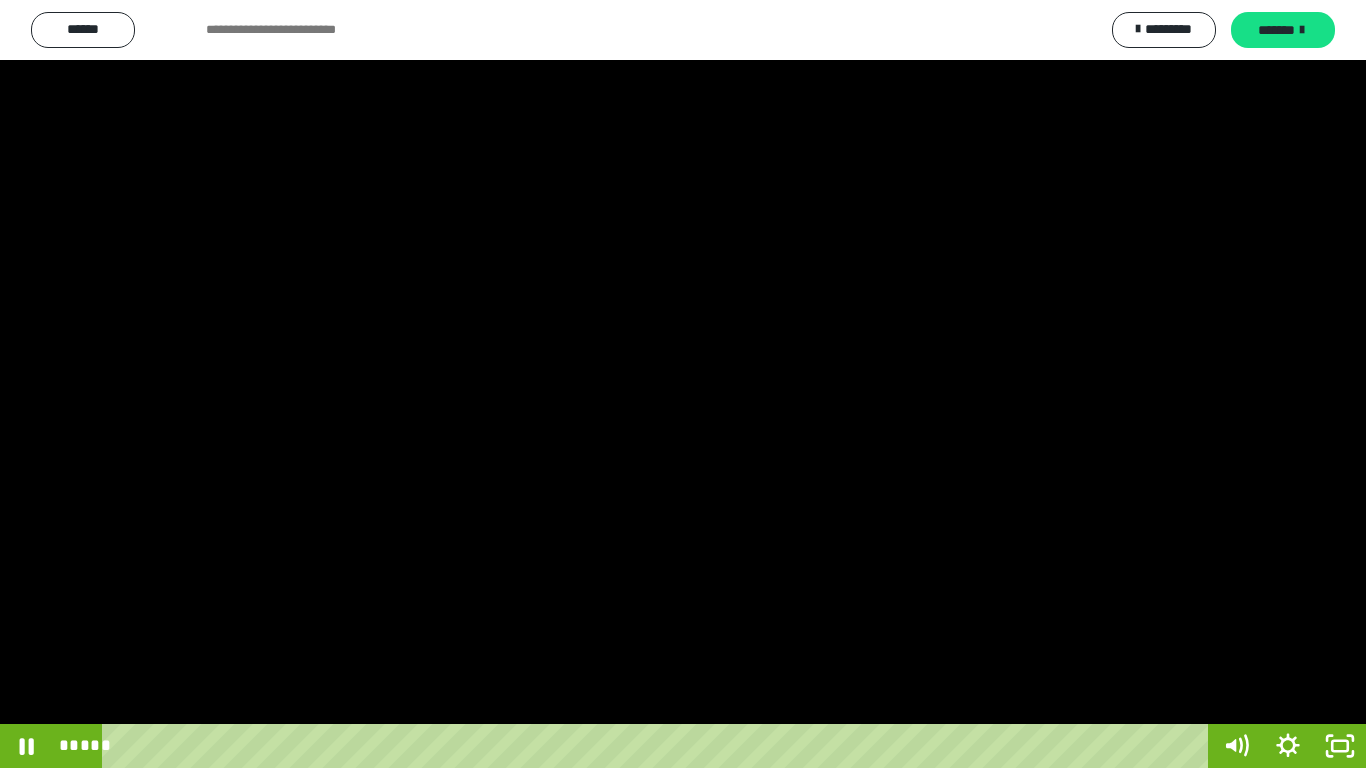 click at bounding box center [683, 384] 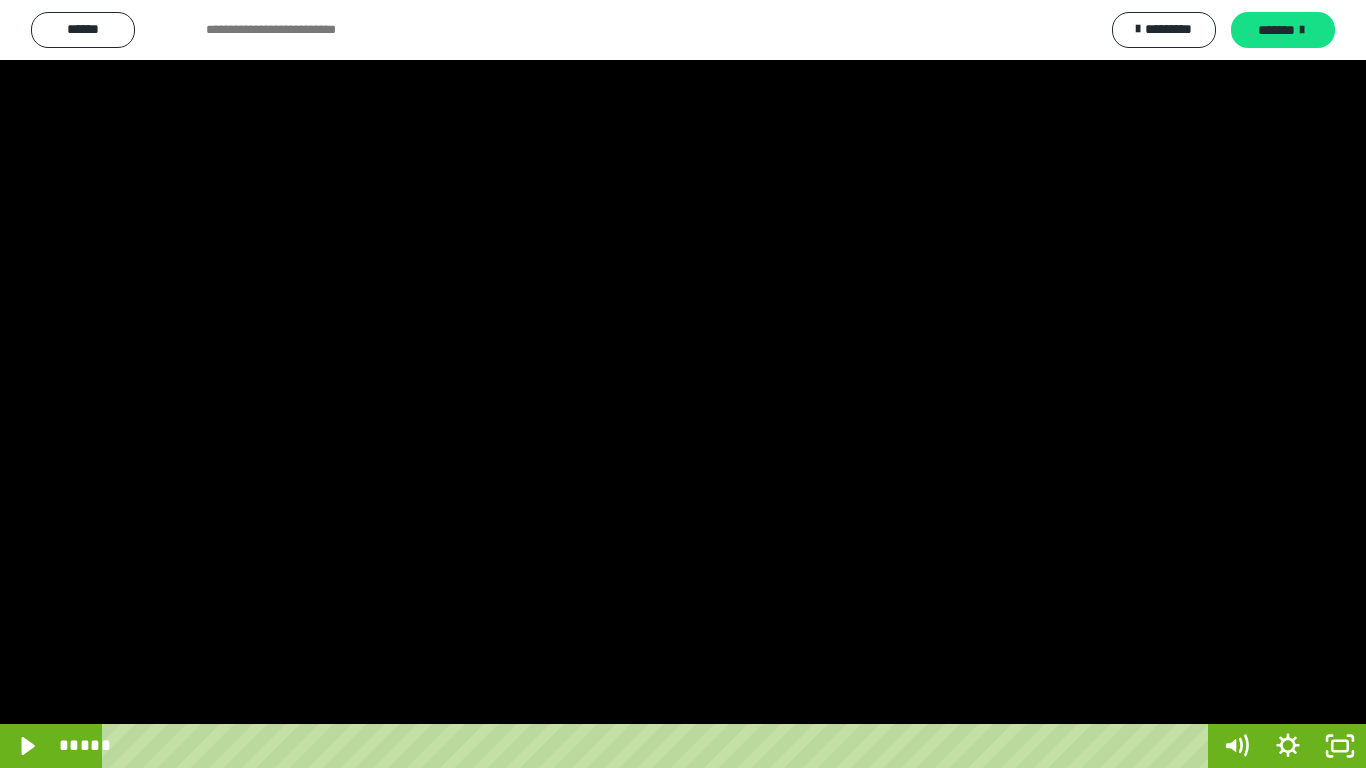 click at bounding box center [683, 384] 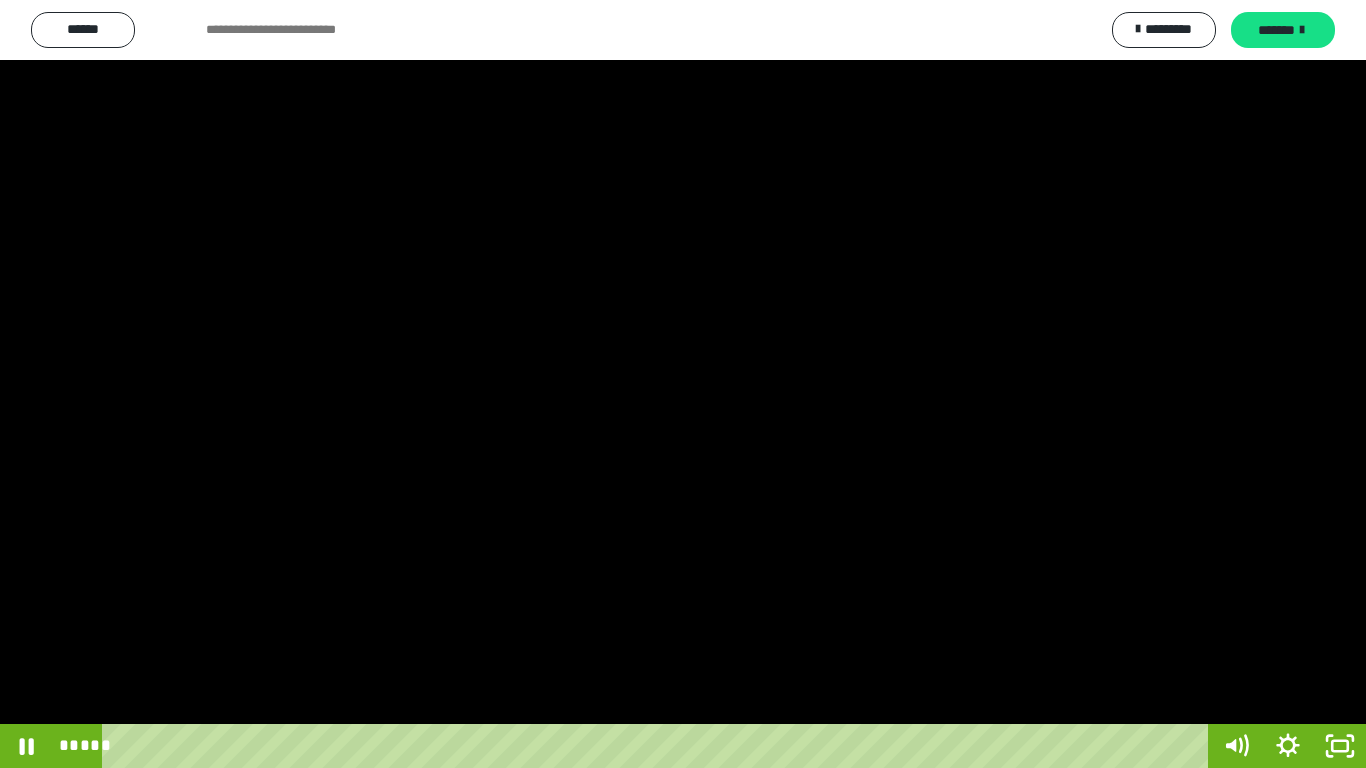 click at bounding box center [683, 384] 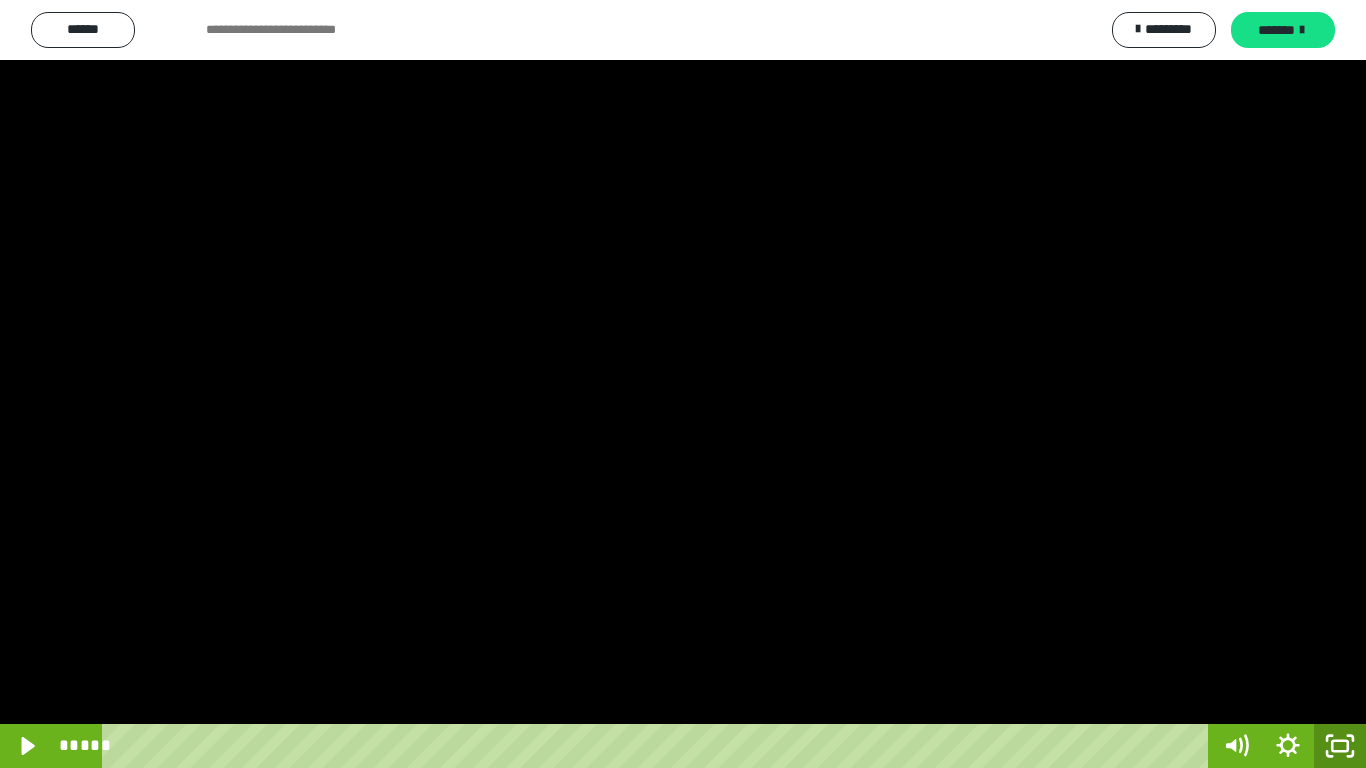 click 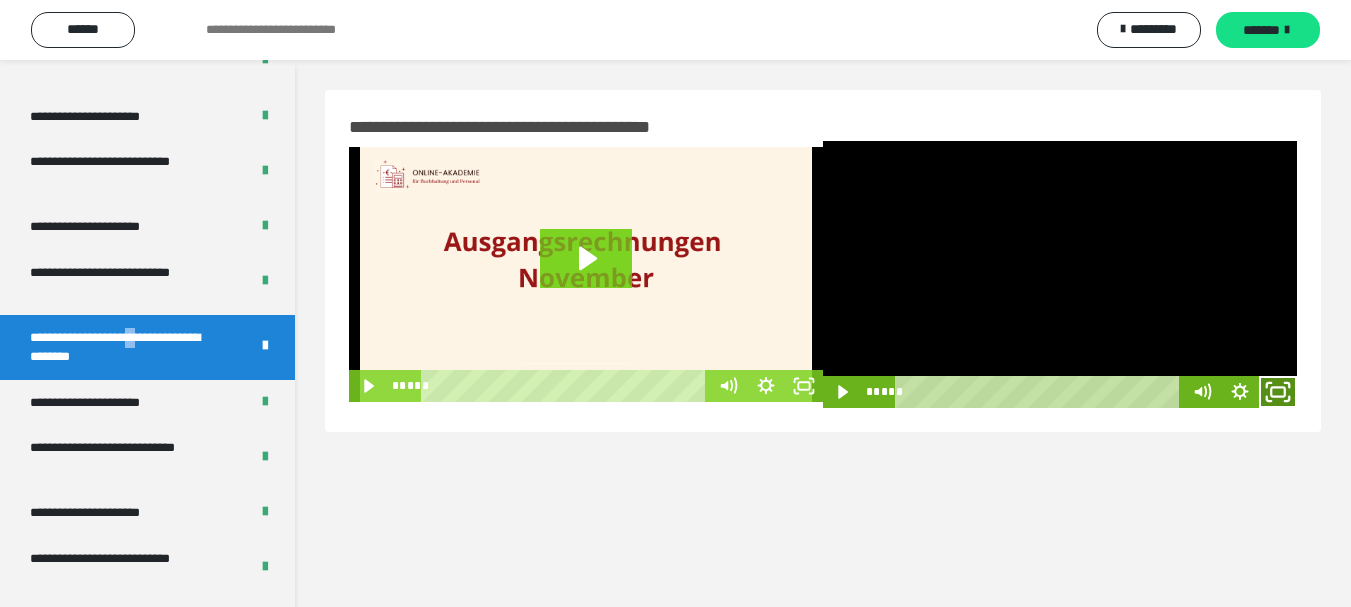 drag, startPoint x: 1276, startPoint y: 394, endPoint x: 1274, endPoint y: 513, distance: 119.01681 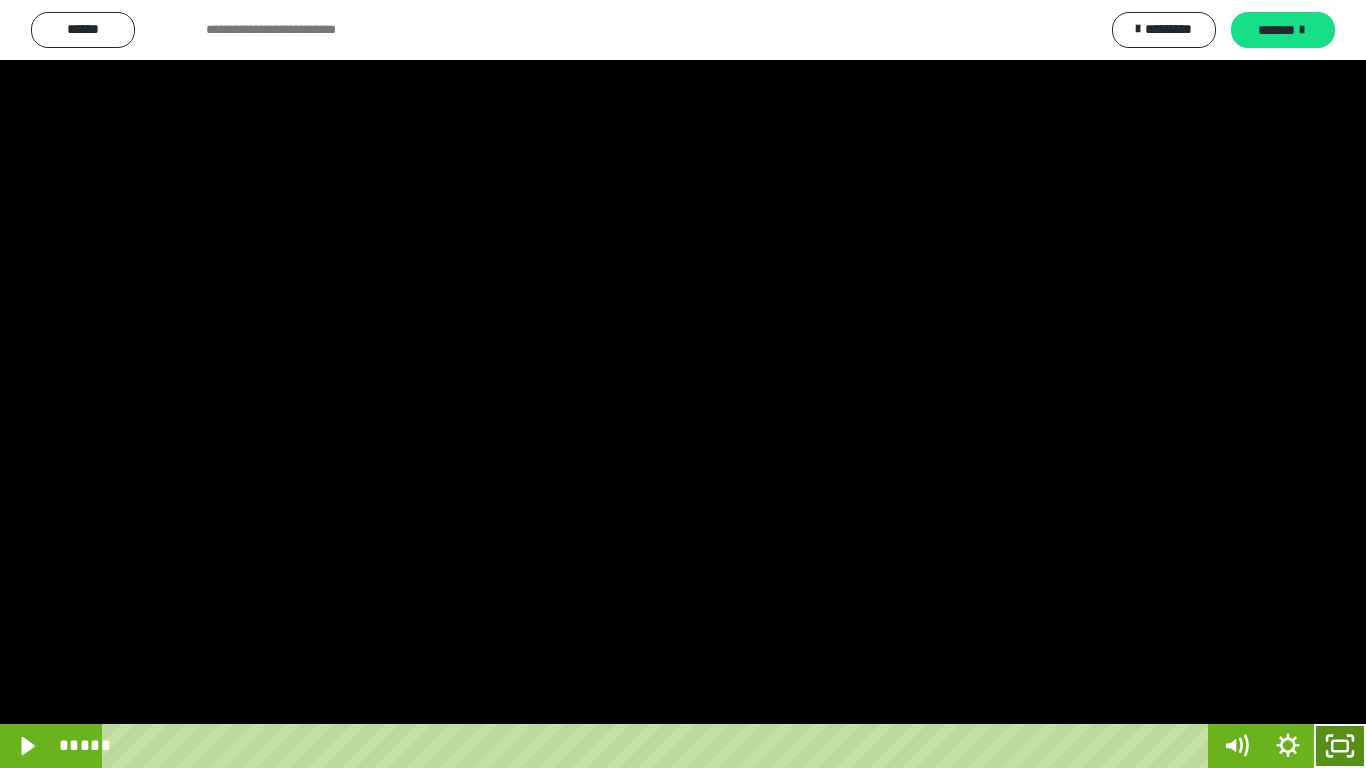 click 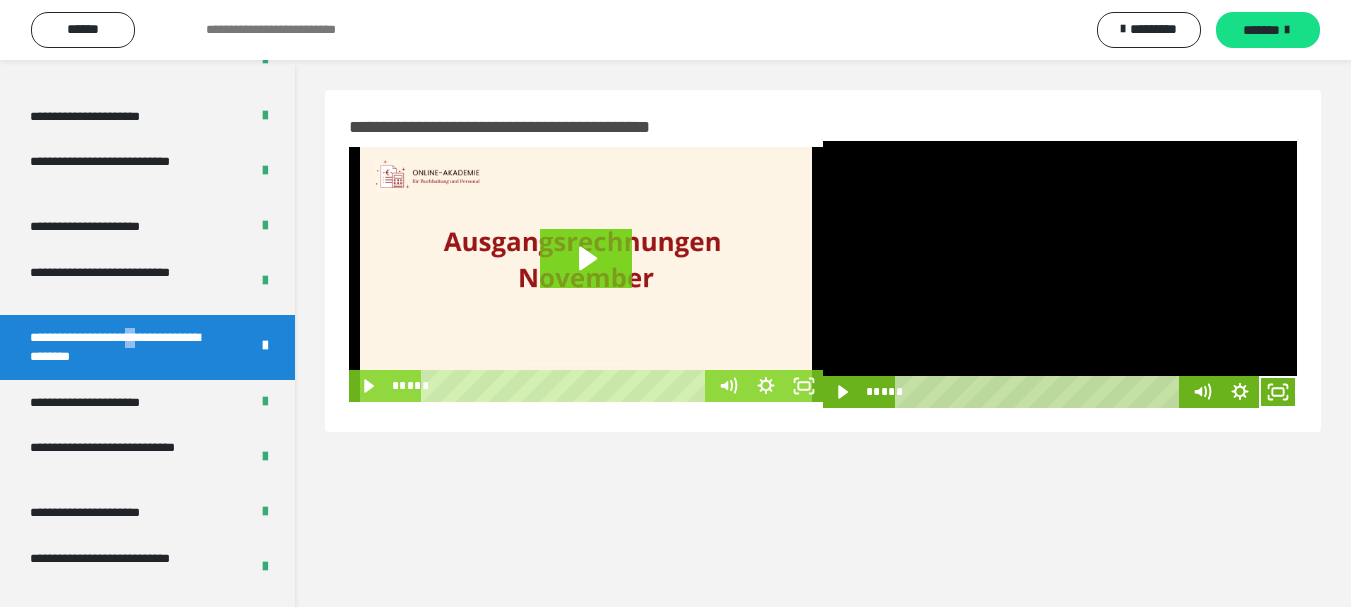 click at bounding box center [1060, 274] 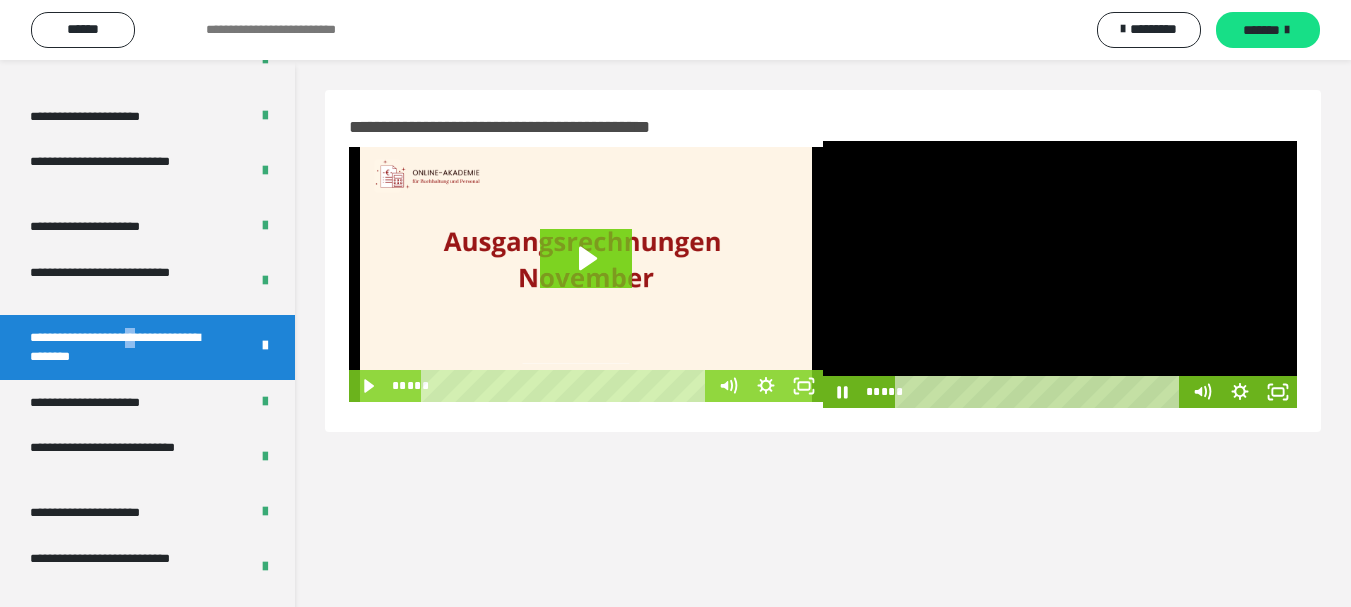click at bounding box center (1060, 274) 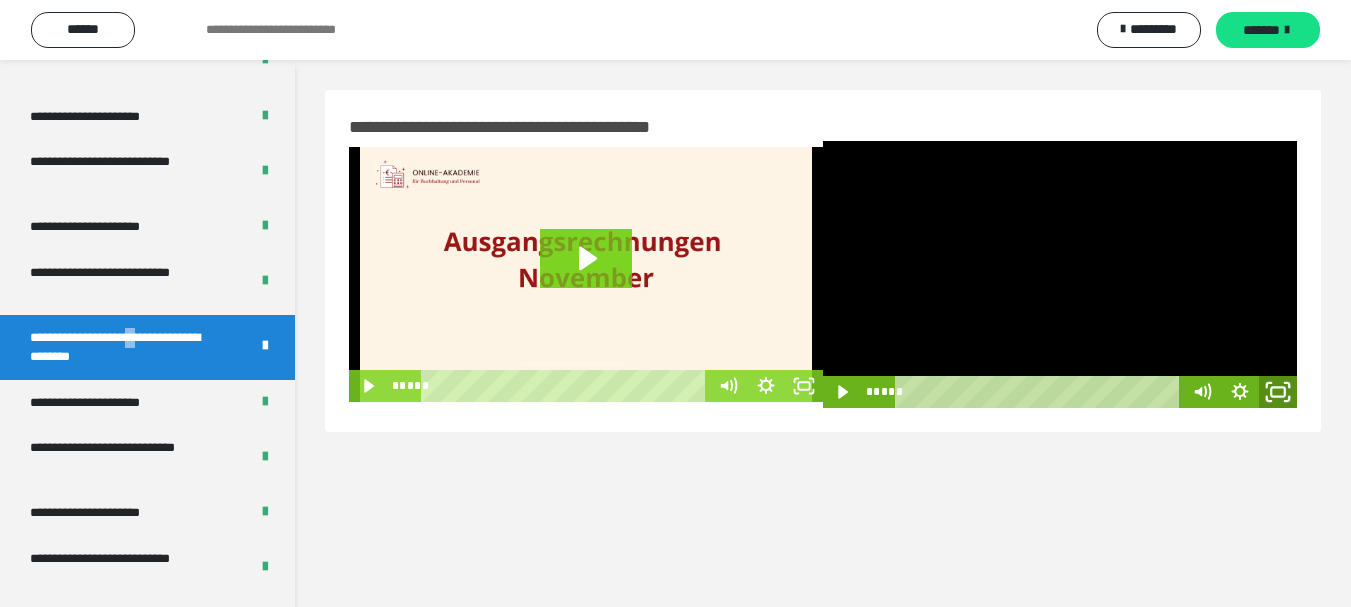 click 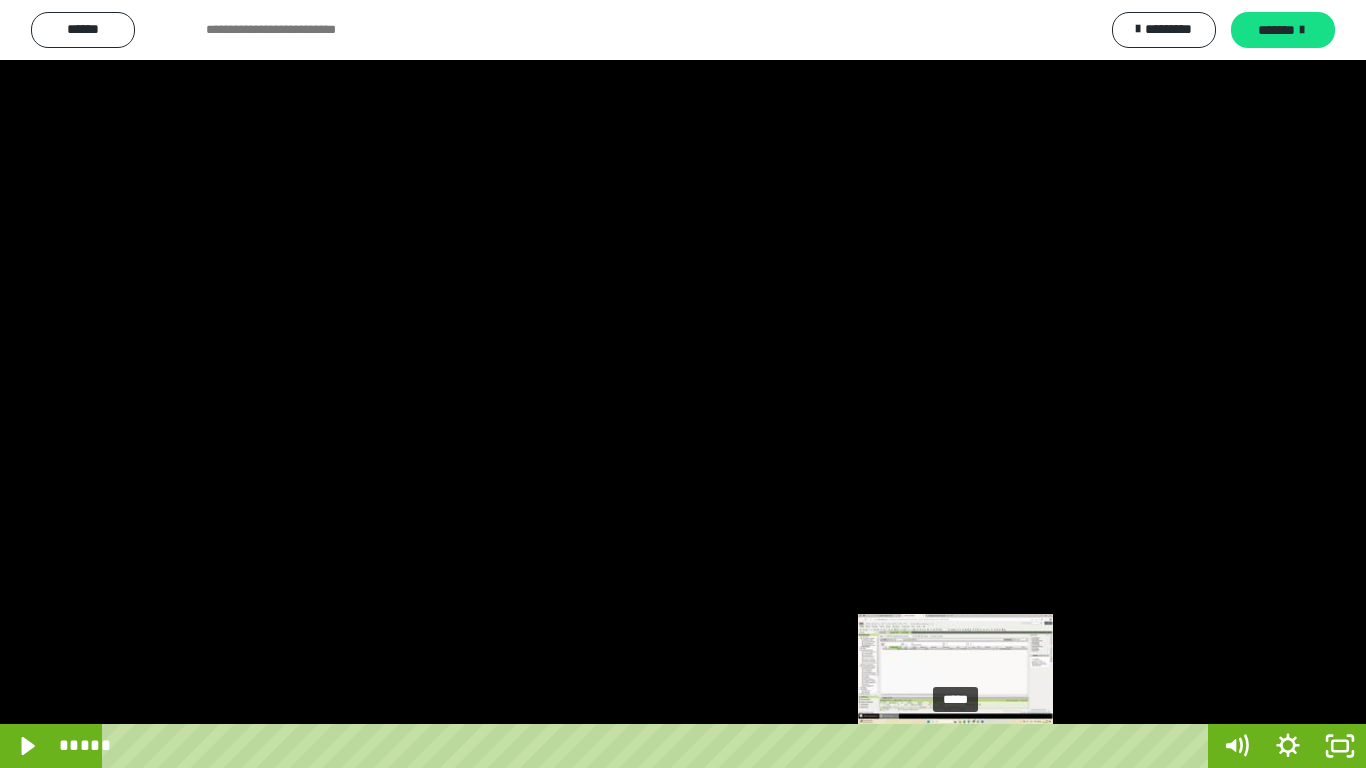click at bounding box center [955, 746] 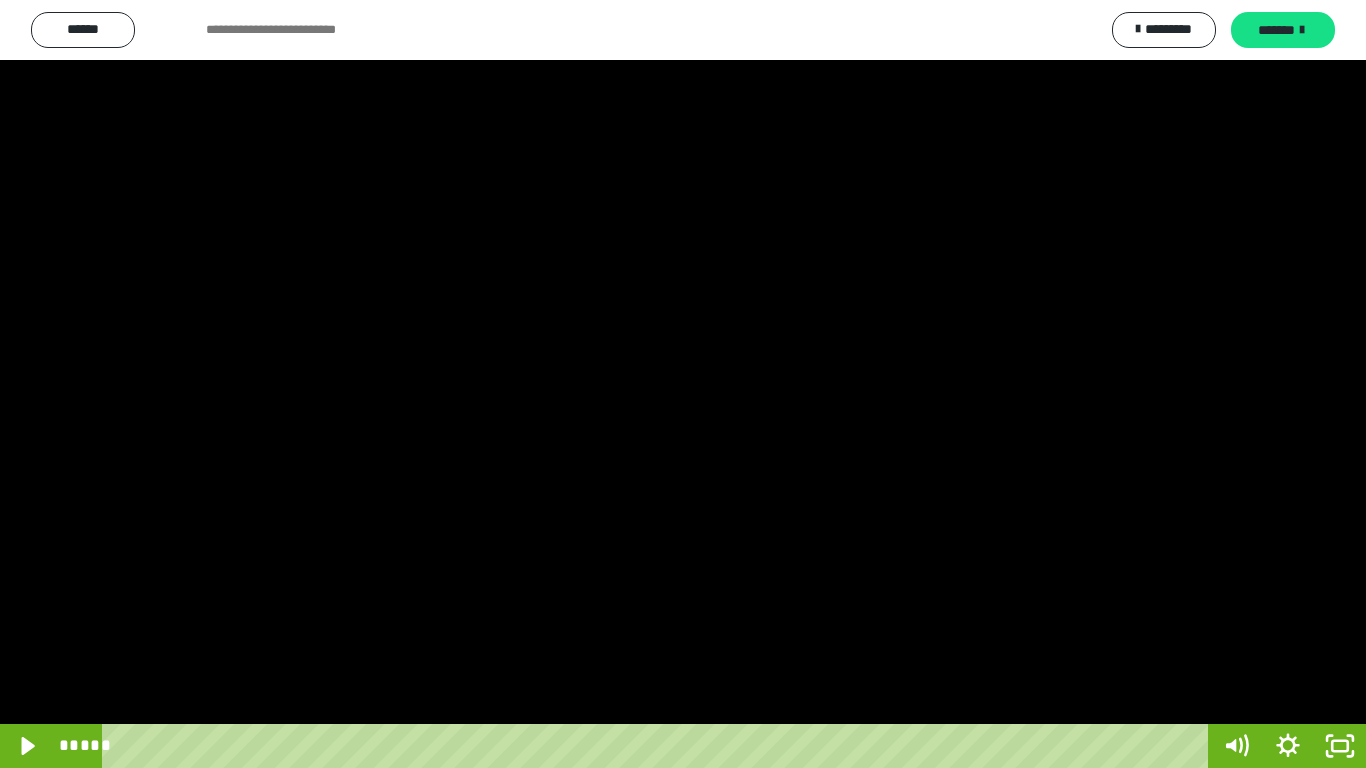 click at bounding box center [683, 384] 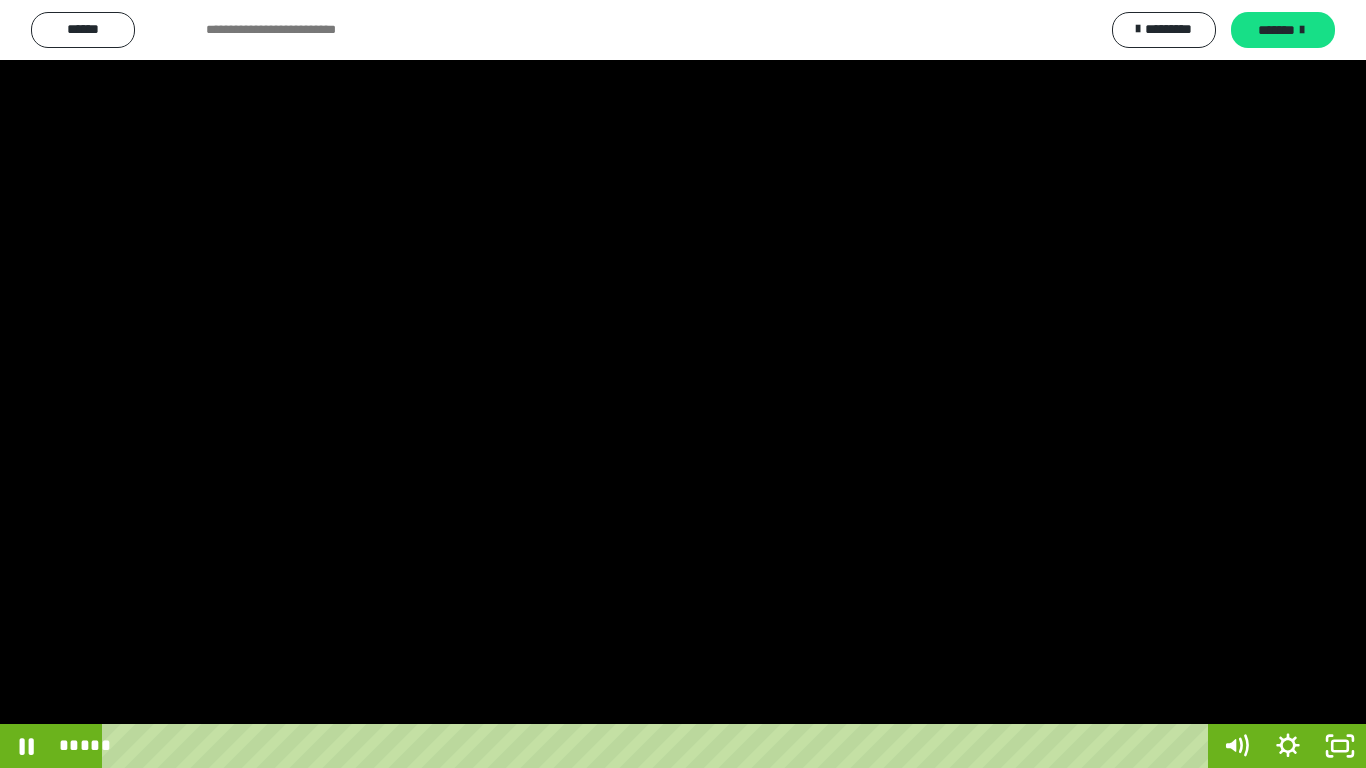 click at bounding box center [683, 384] 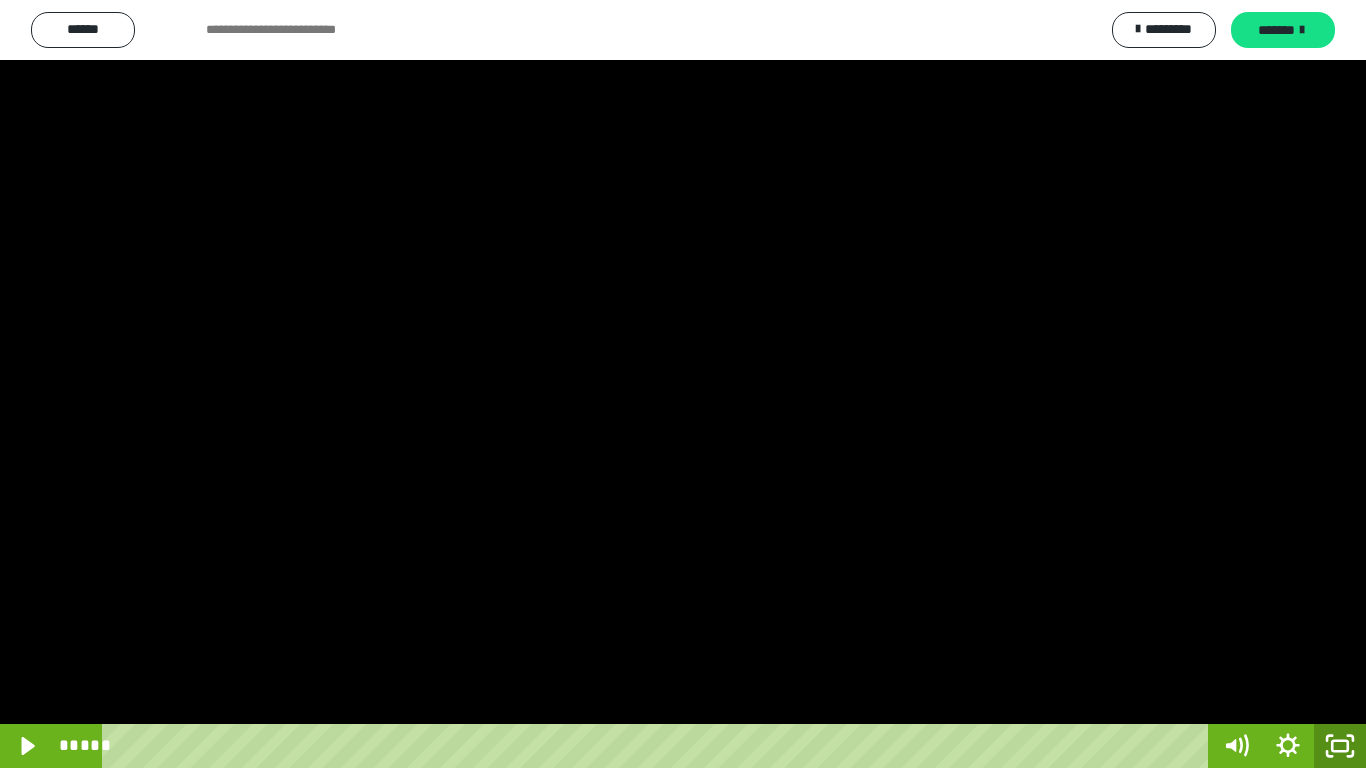 click 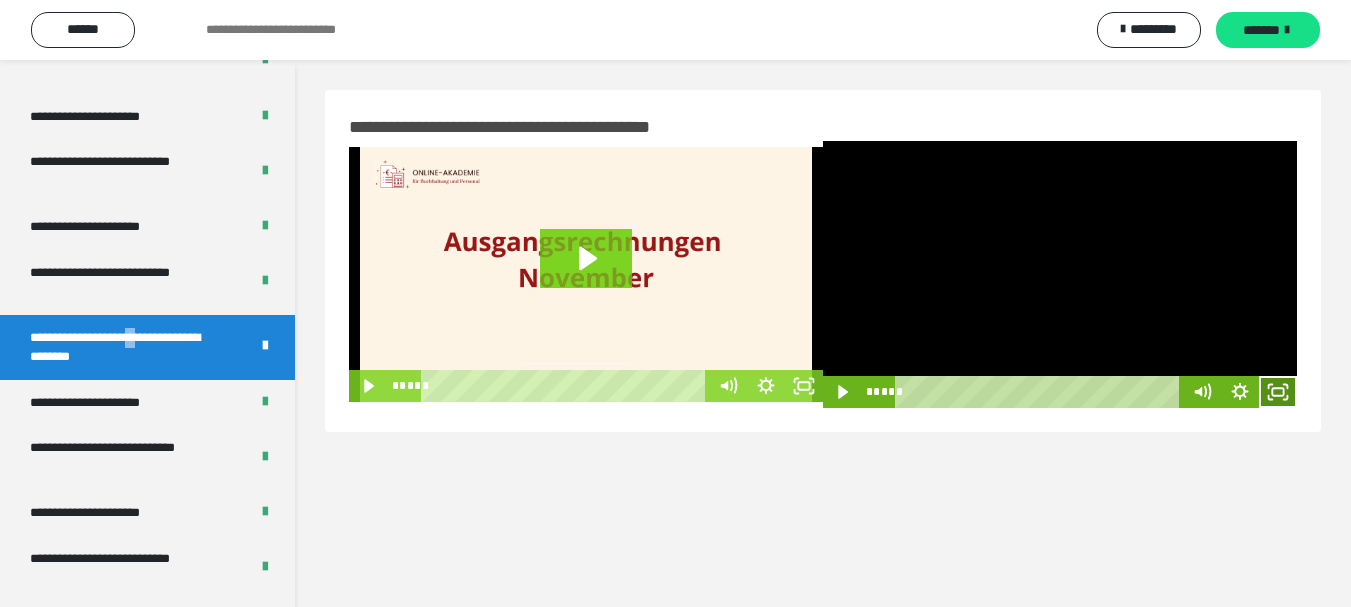 click 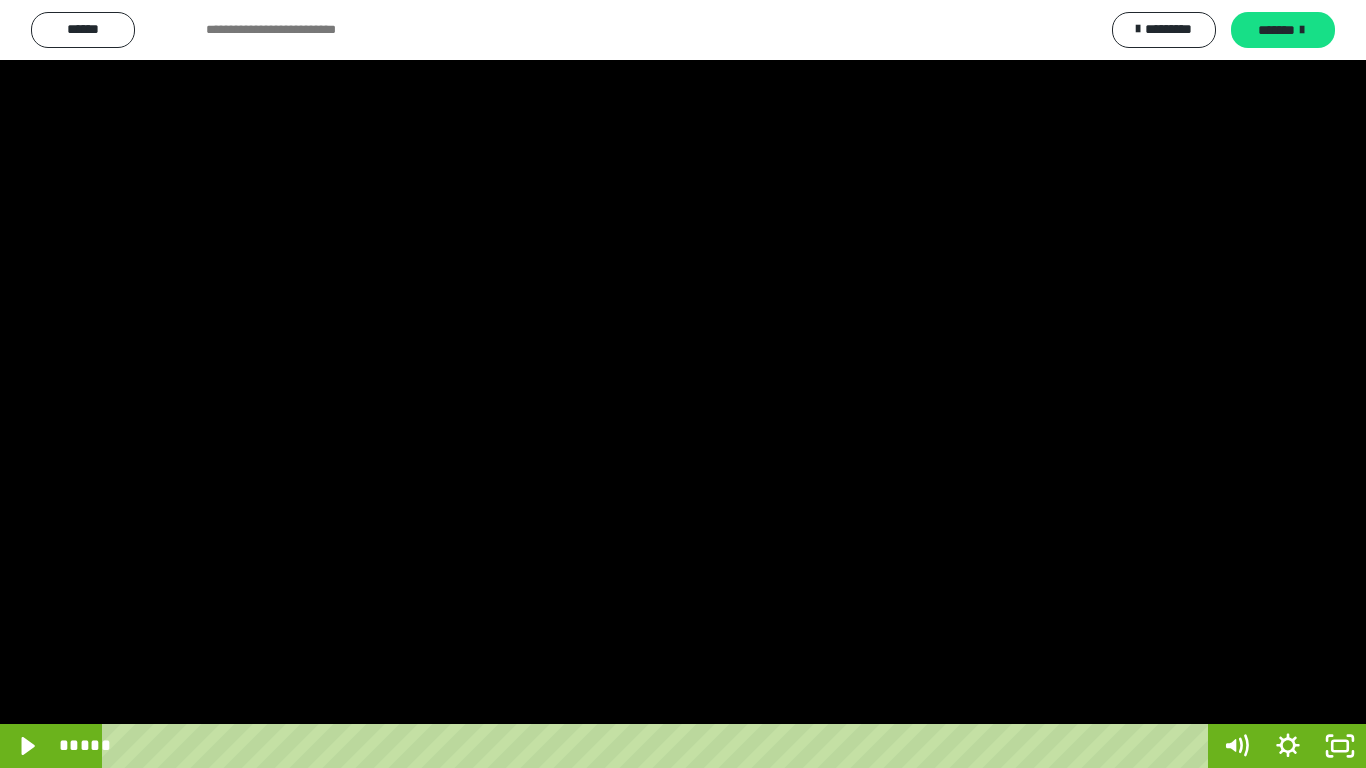 click at bounding box center [683, 384] 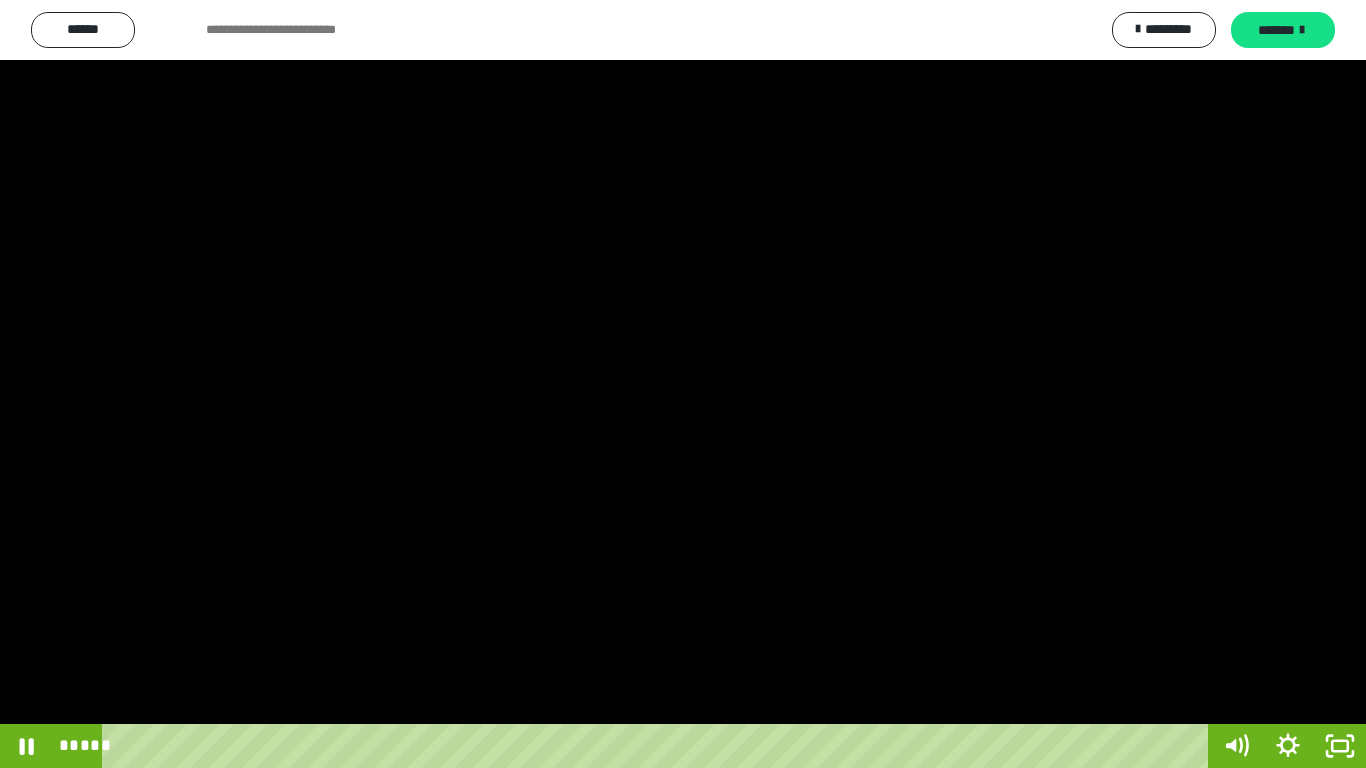 click at bounding box center [683, 384] 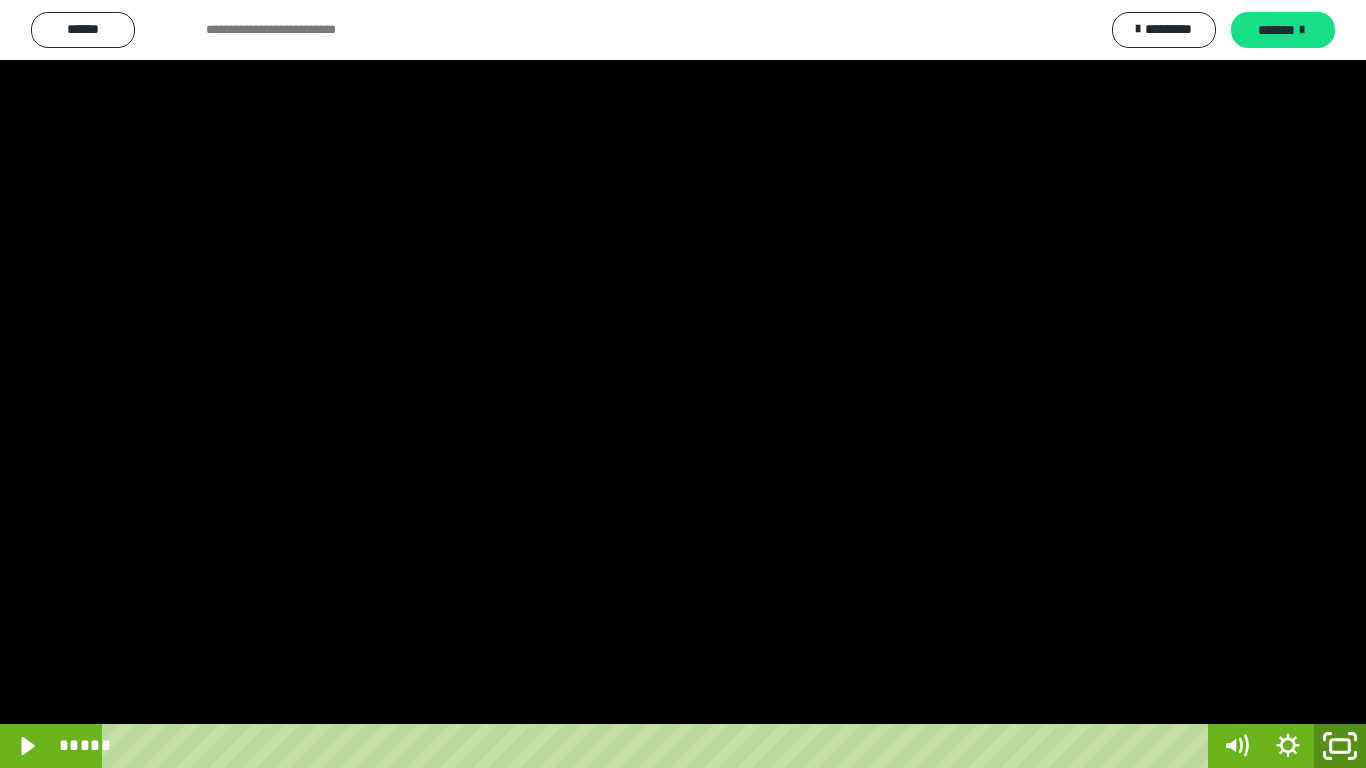 click 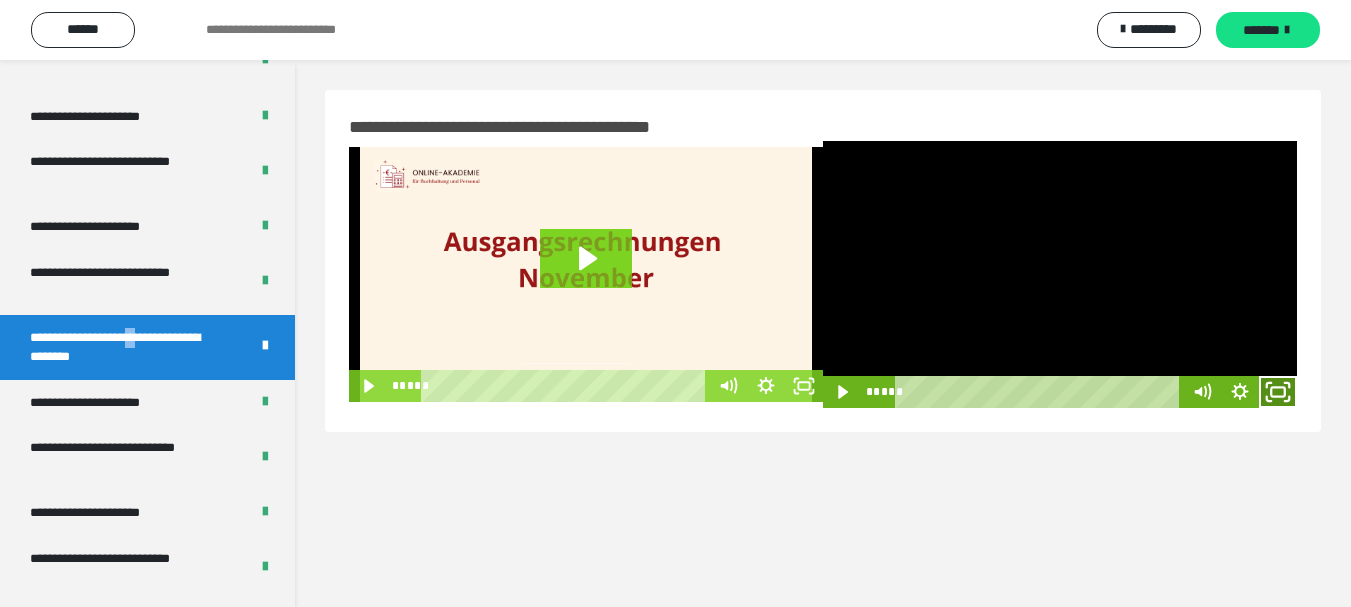click 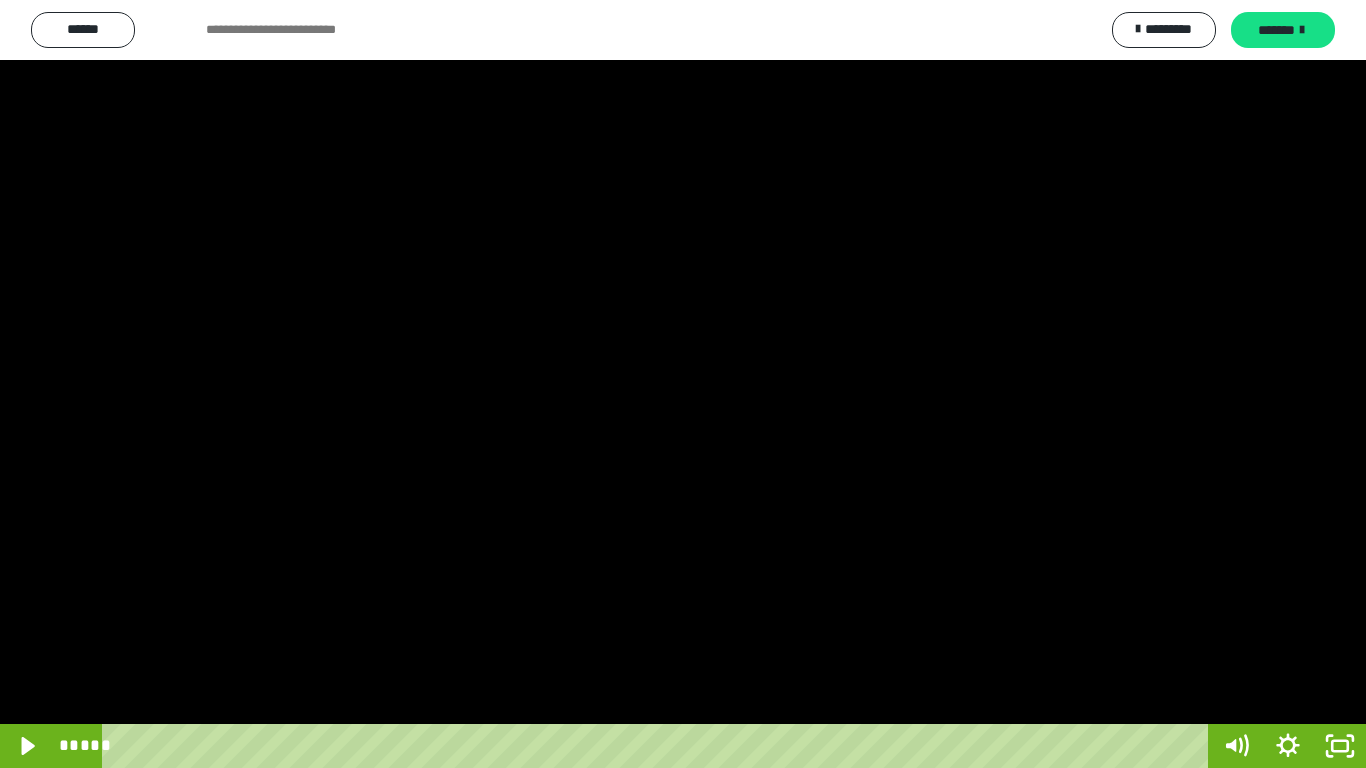click at bounding box center [683, 384] 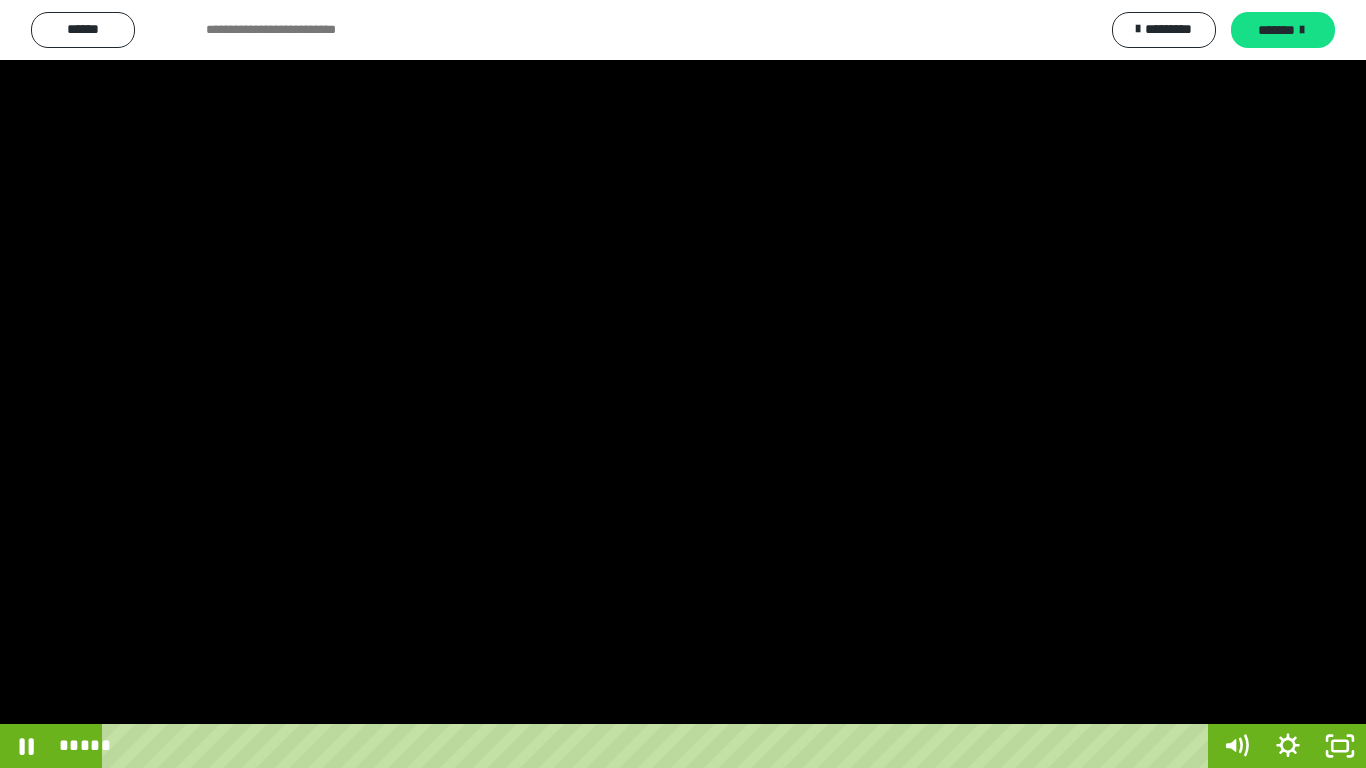 click at bounding box center (683, 384) 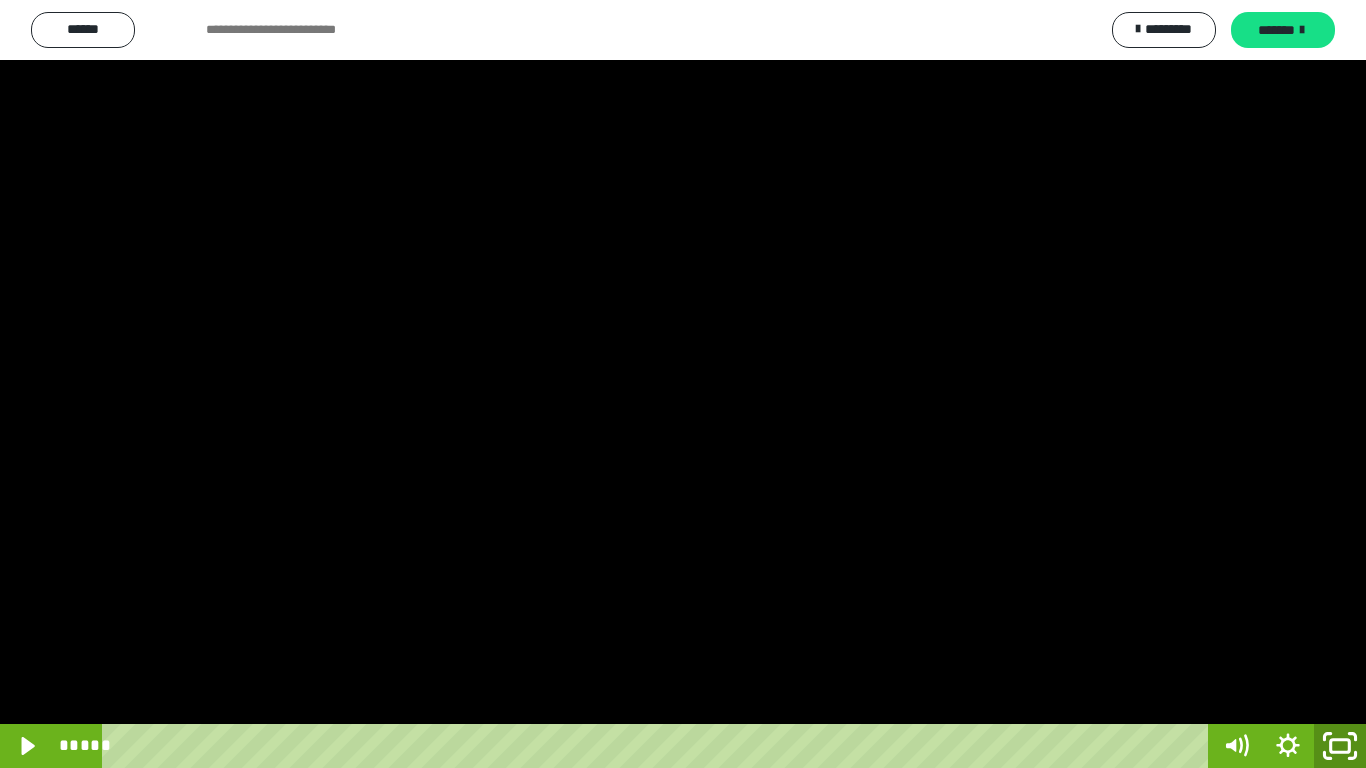 click 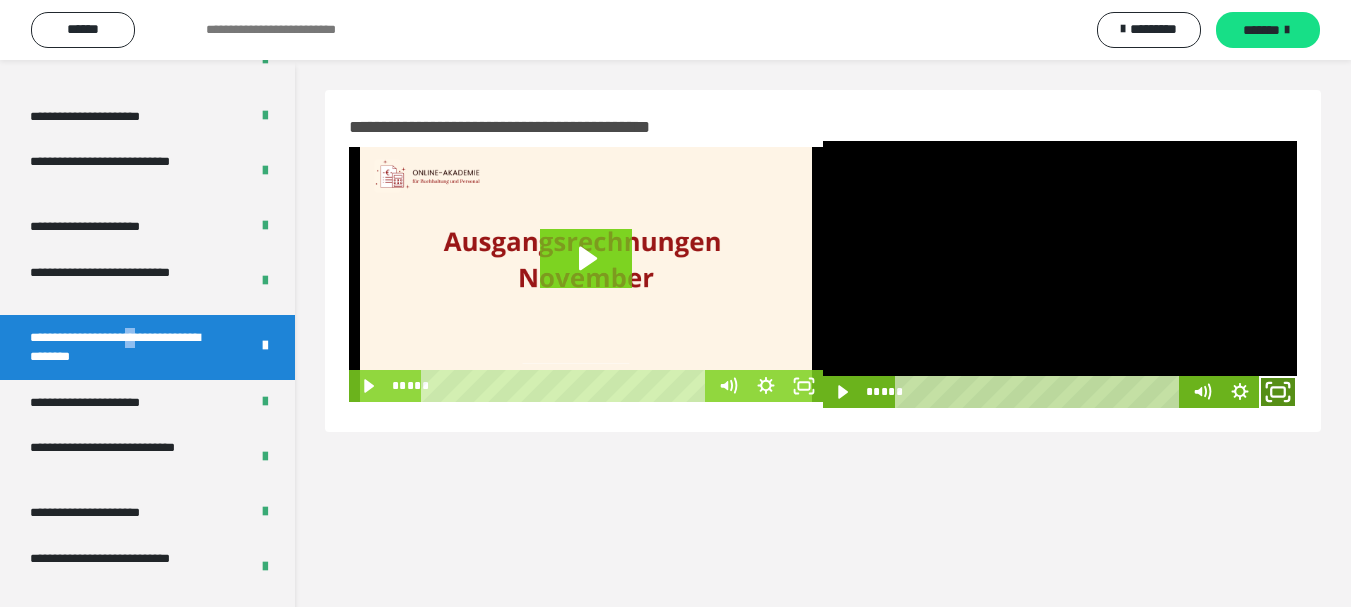 click 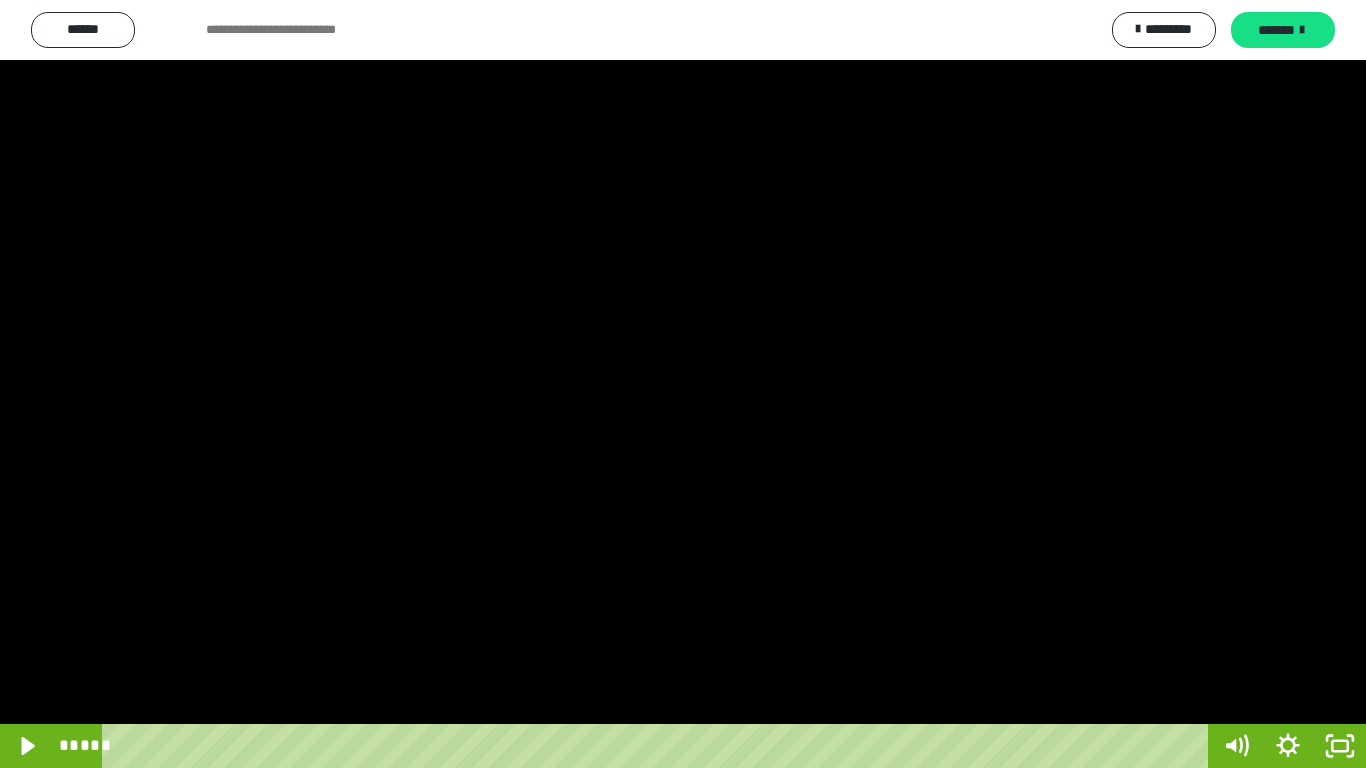 click at bounding box center [683, 384] 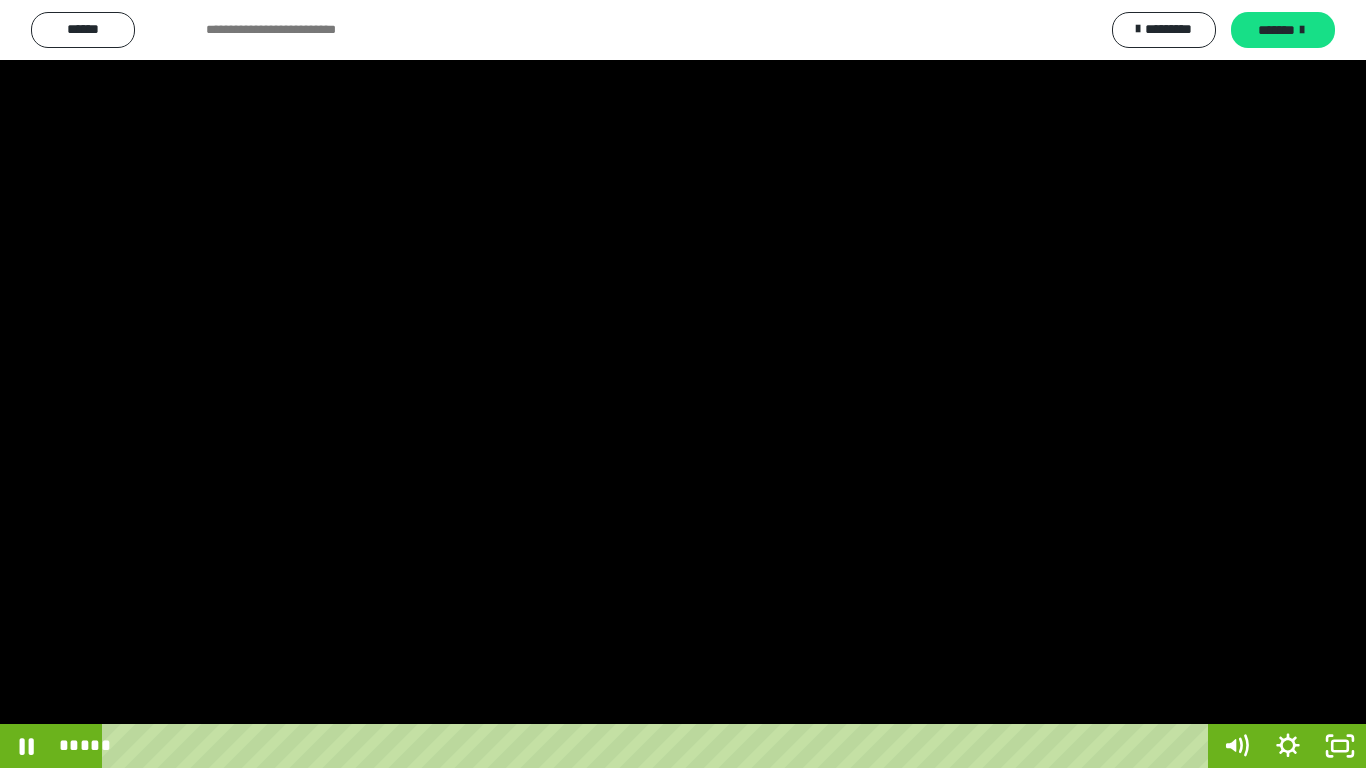 click at bounding box center [683, 384] 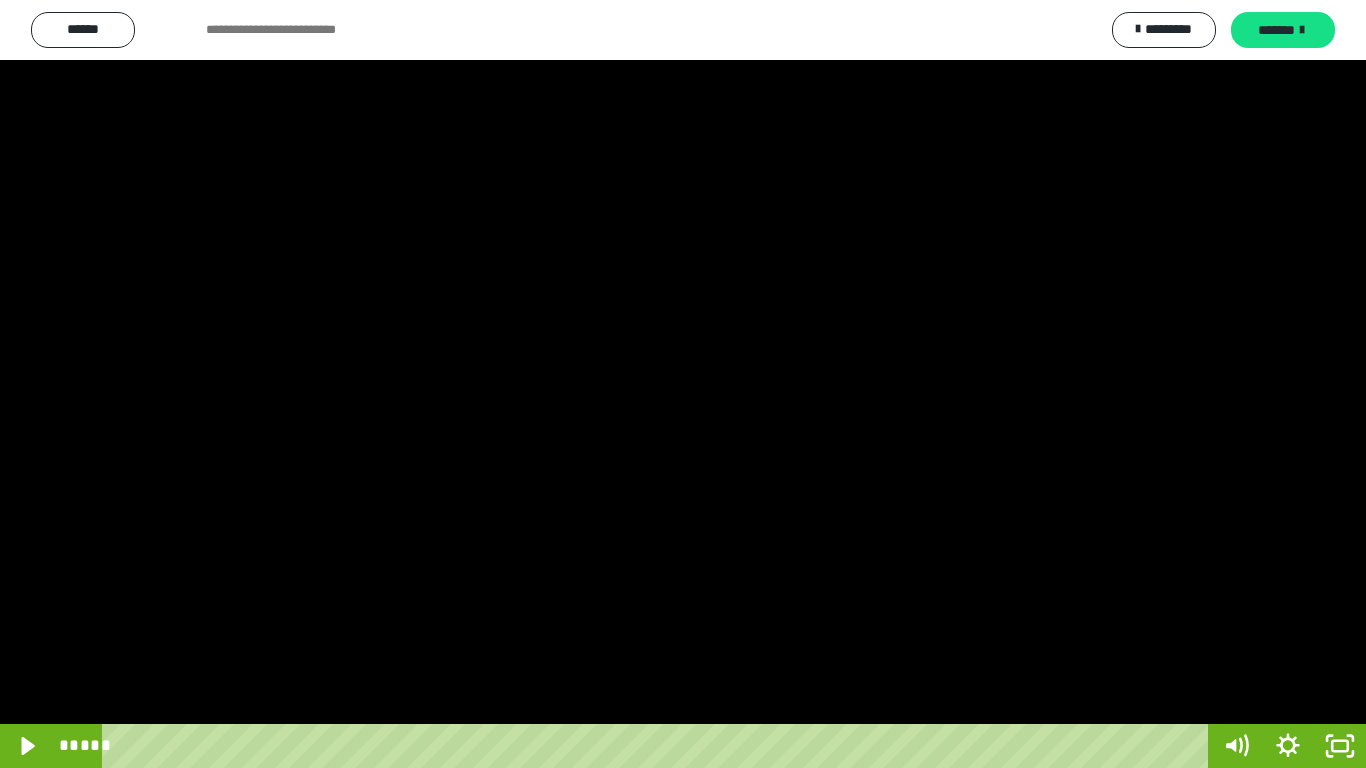 click at bounding box center (683, 384) 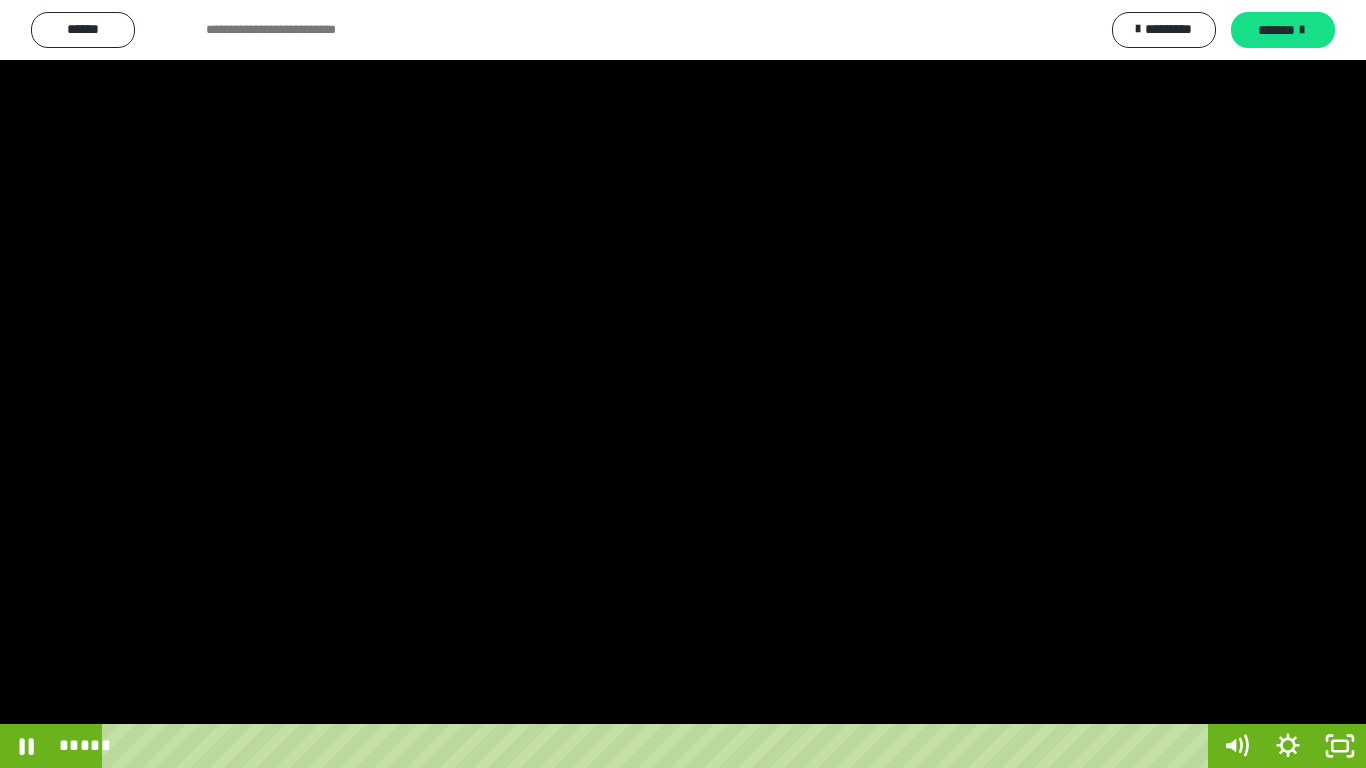 click at bounding box center (683, 384) 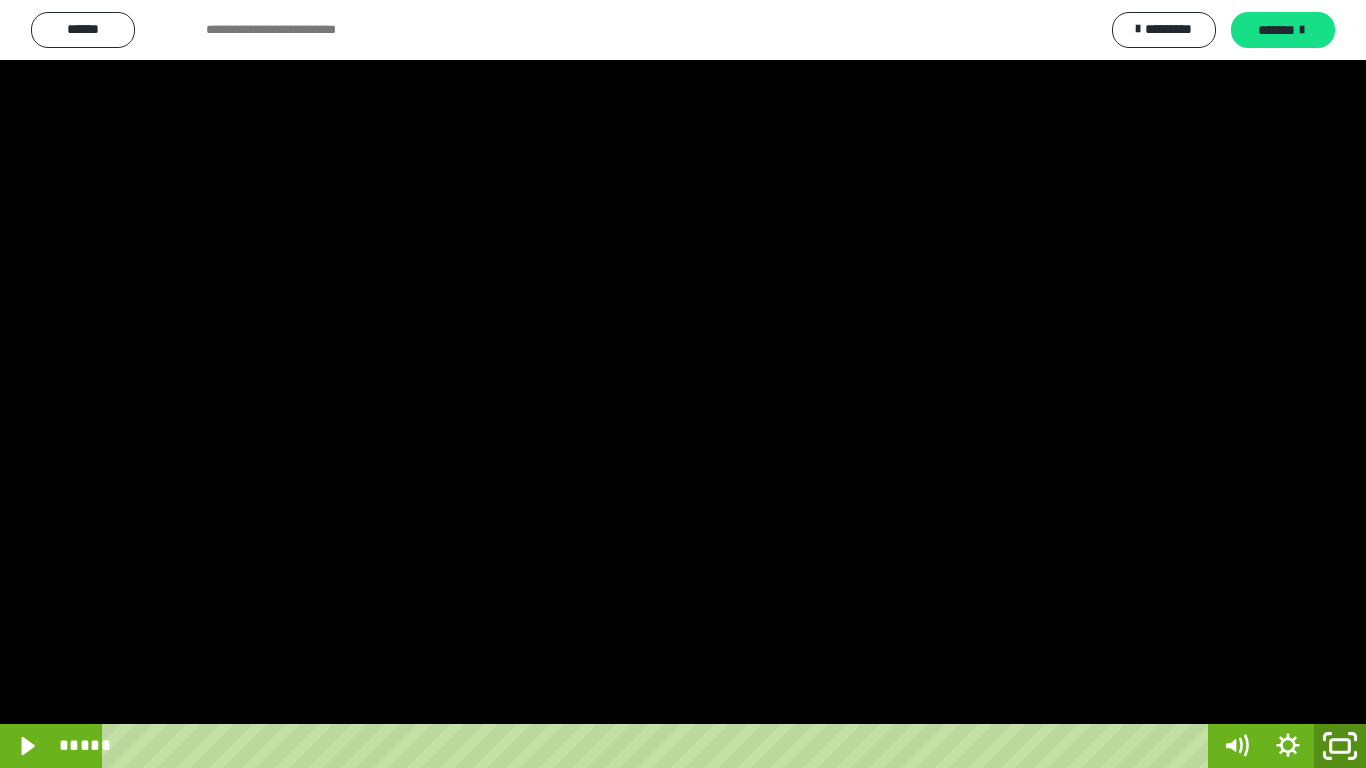 click 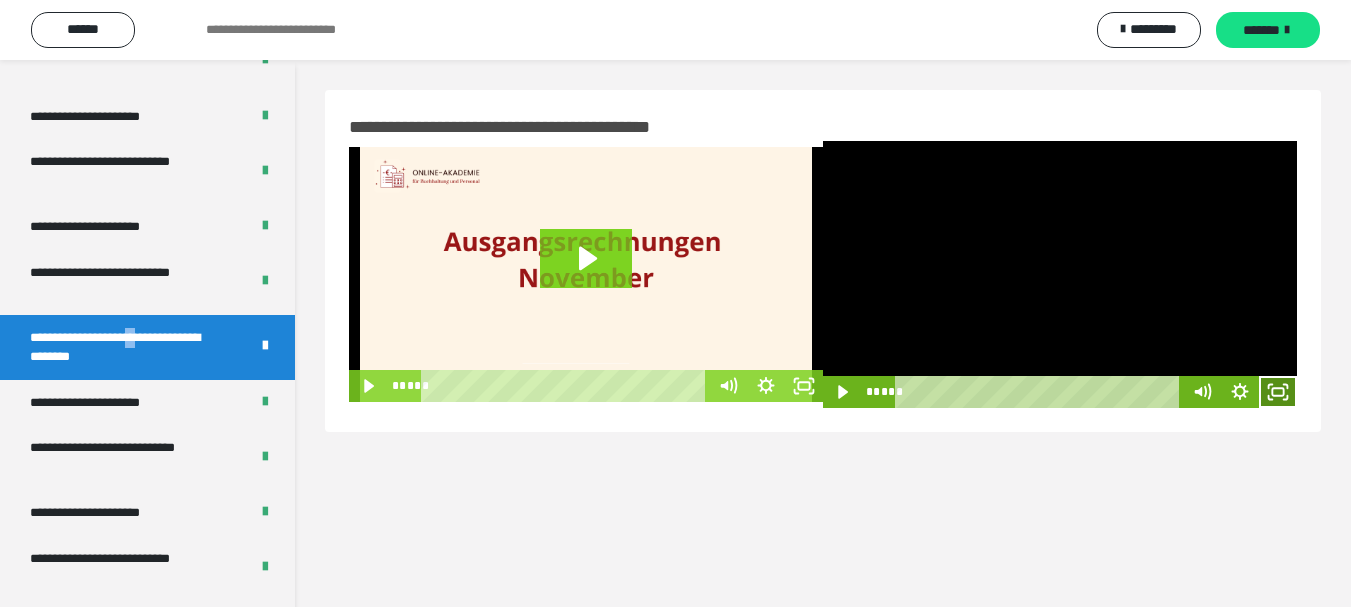 click 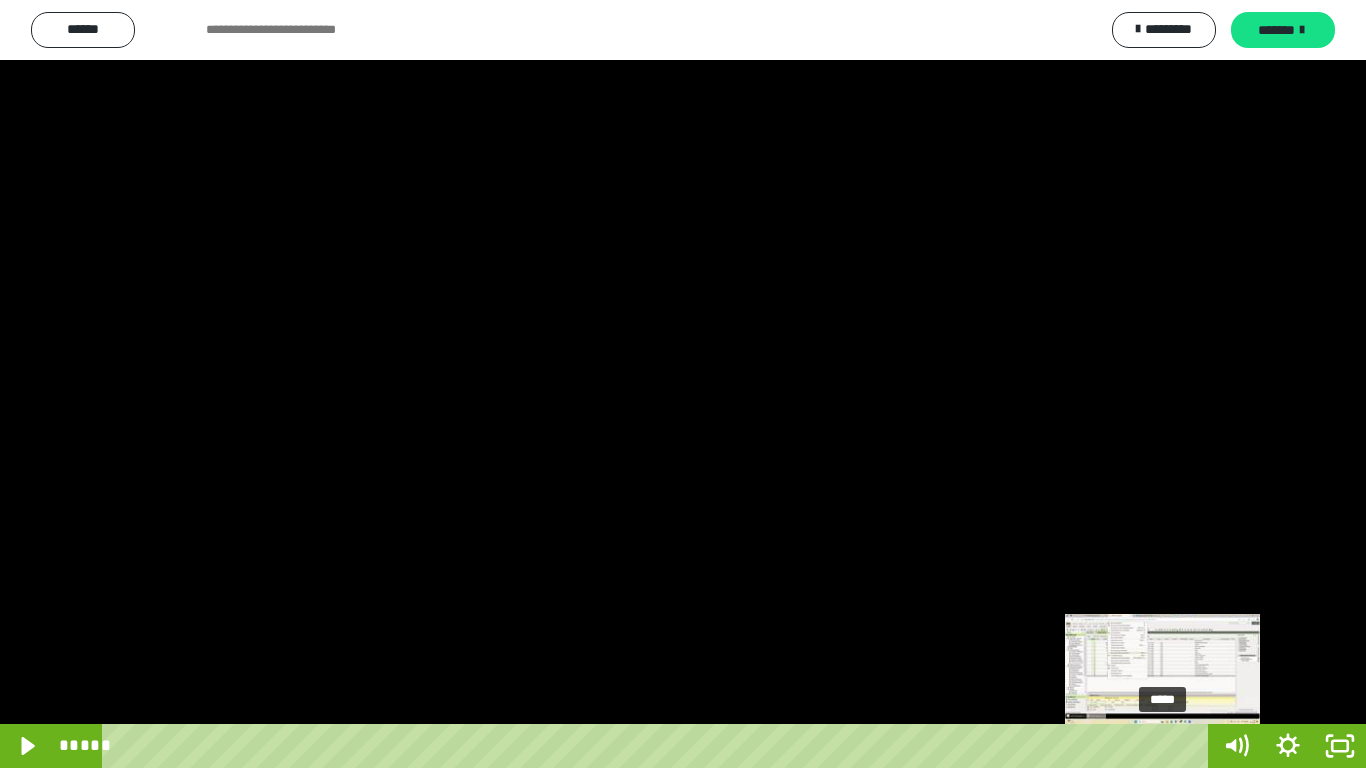 click at bounding box center (1162, 746) 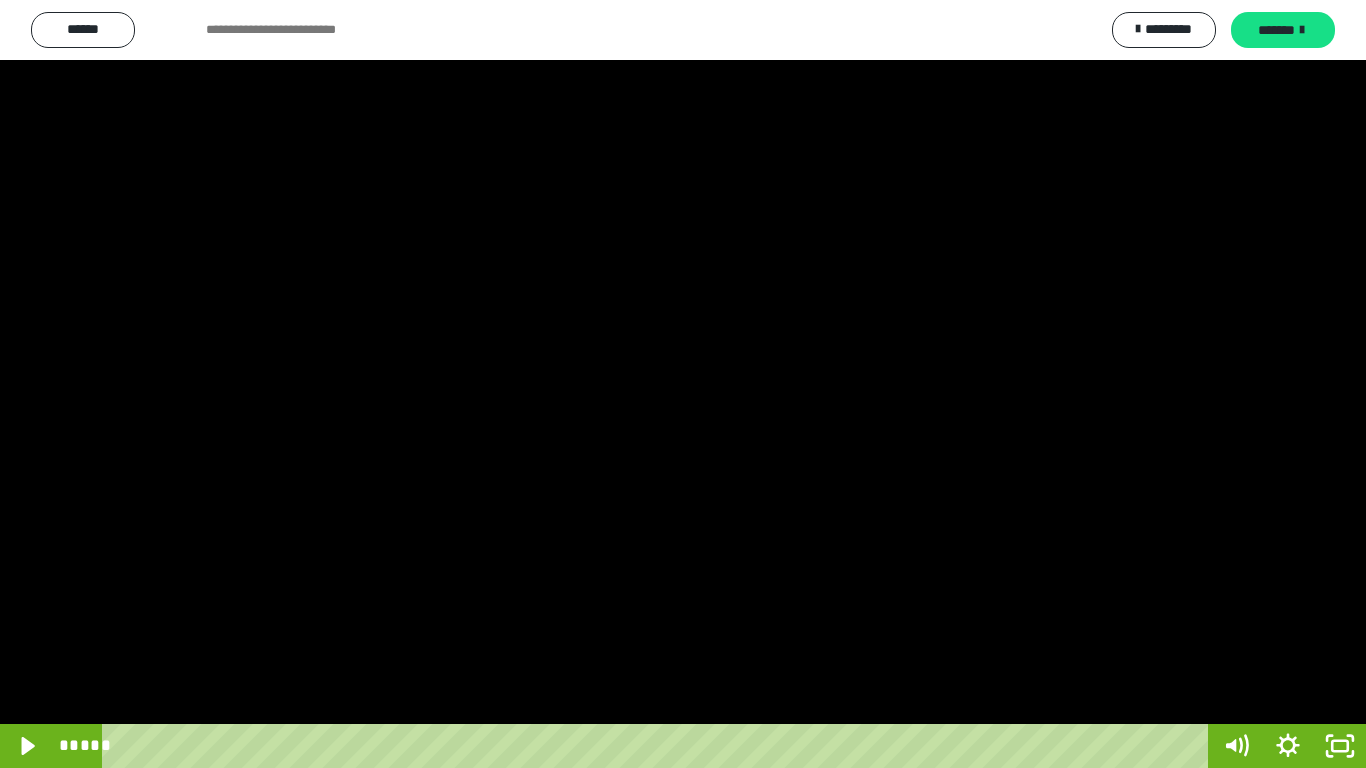 click at bounding box center [683, 384] 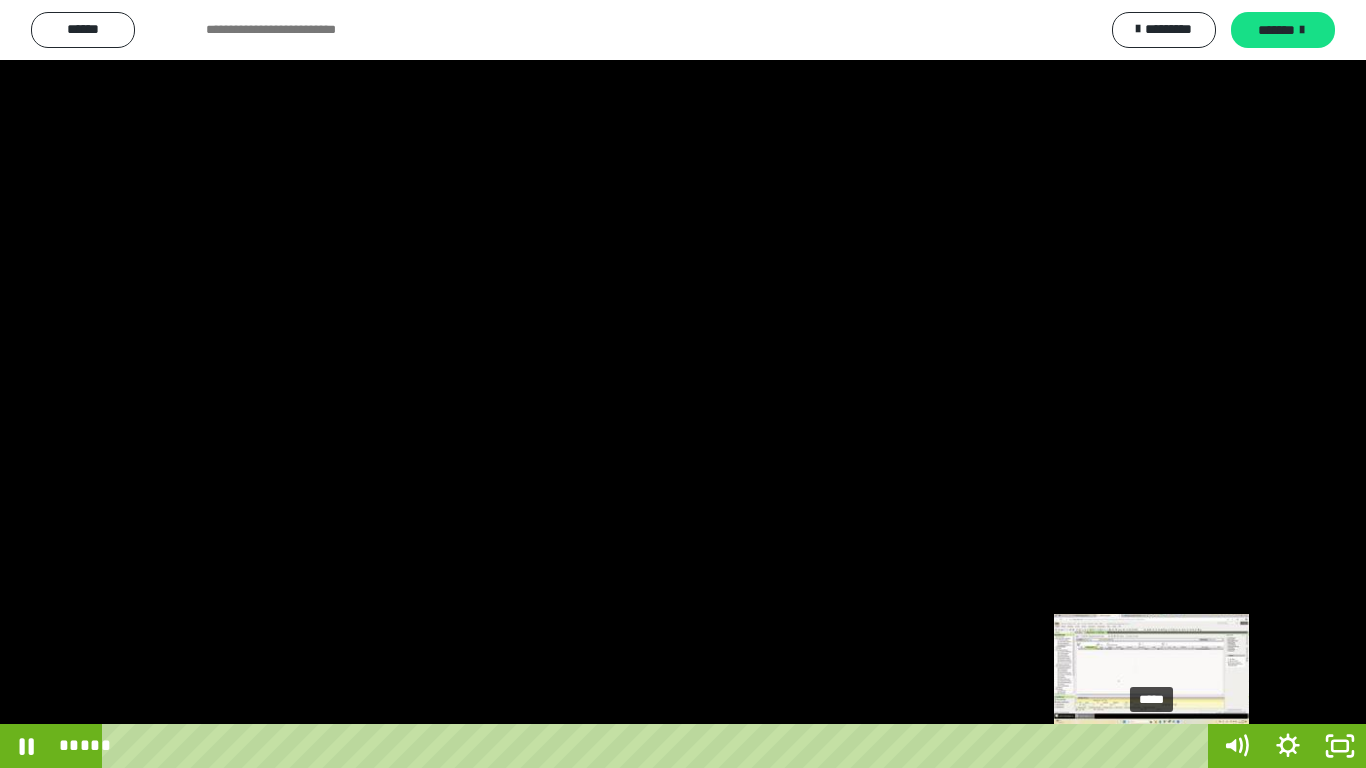 click on "*****" at bounding box center (659, 746) 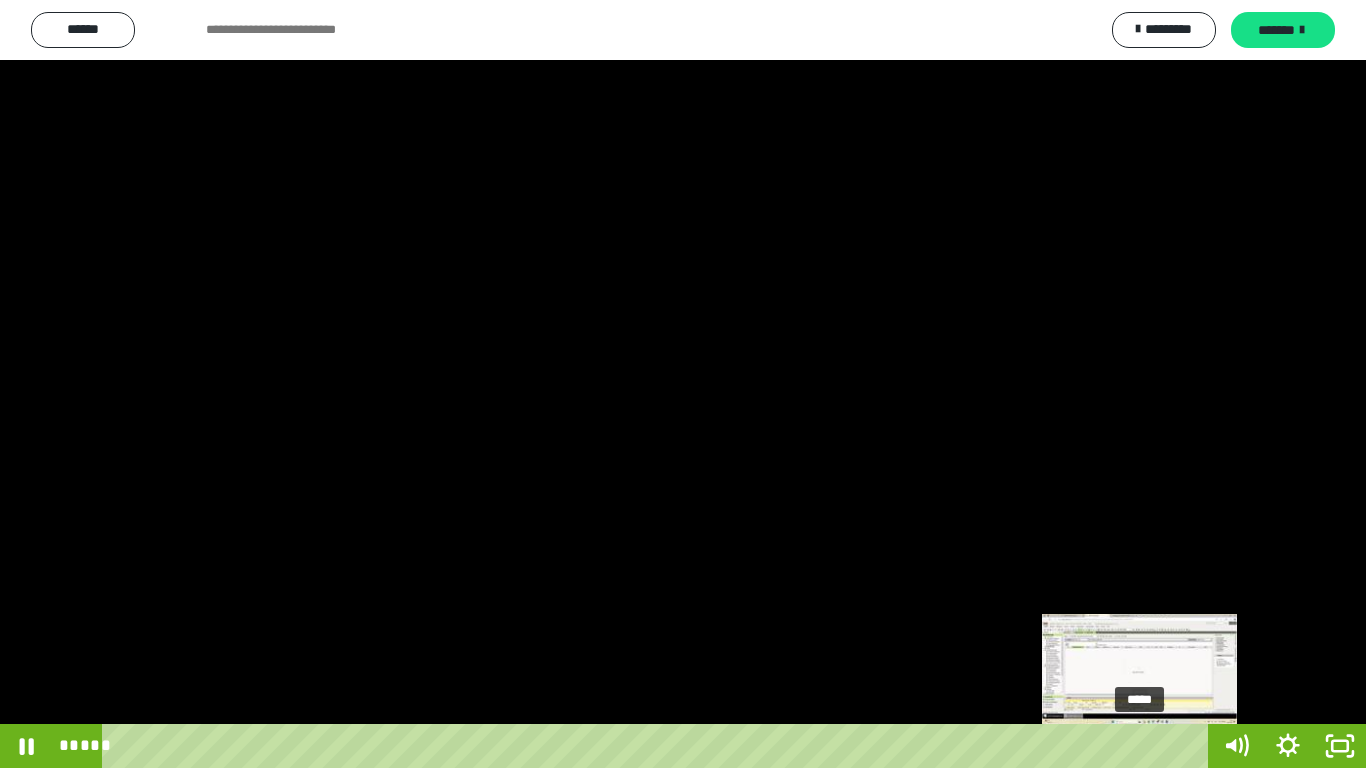 click on "*****" at bounding box center [659, 746] 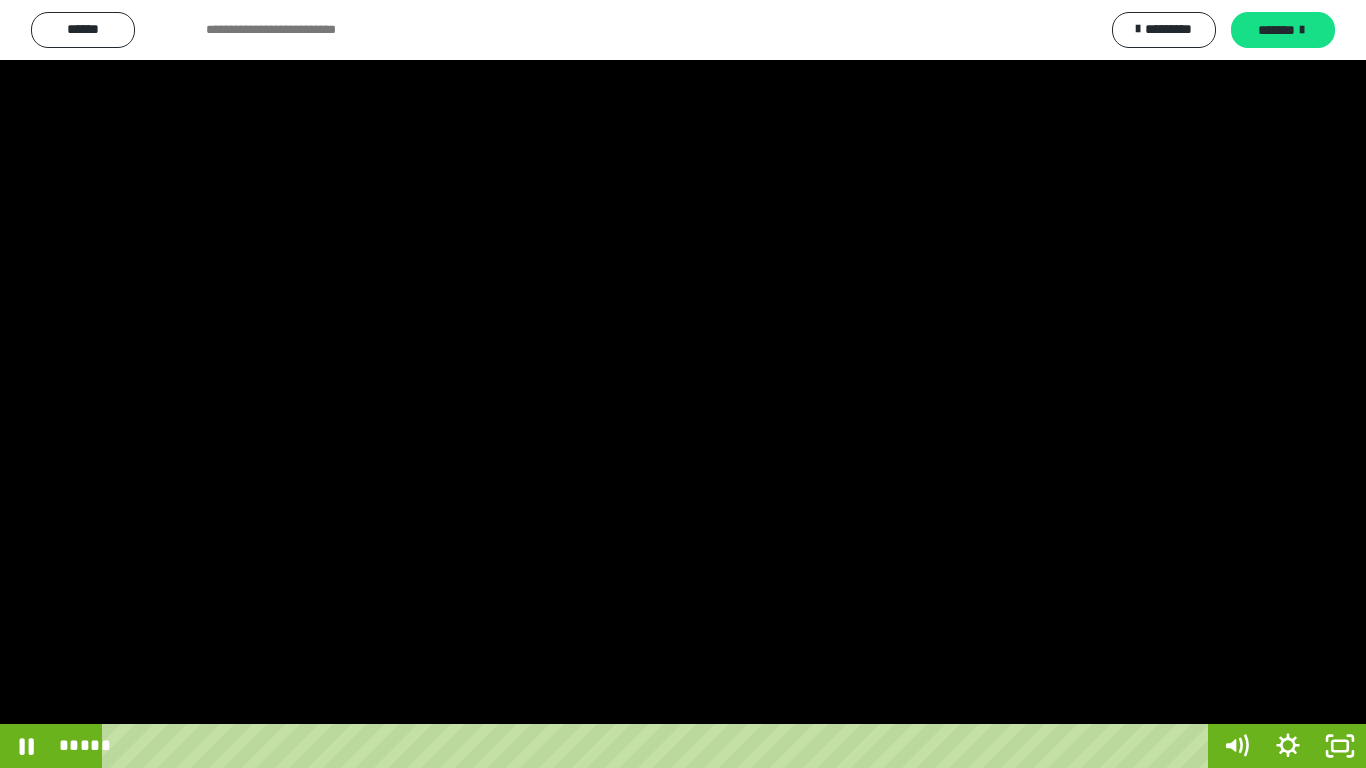 click at bounding box center [683, 384] 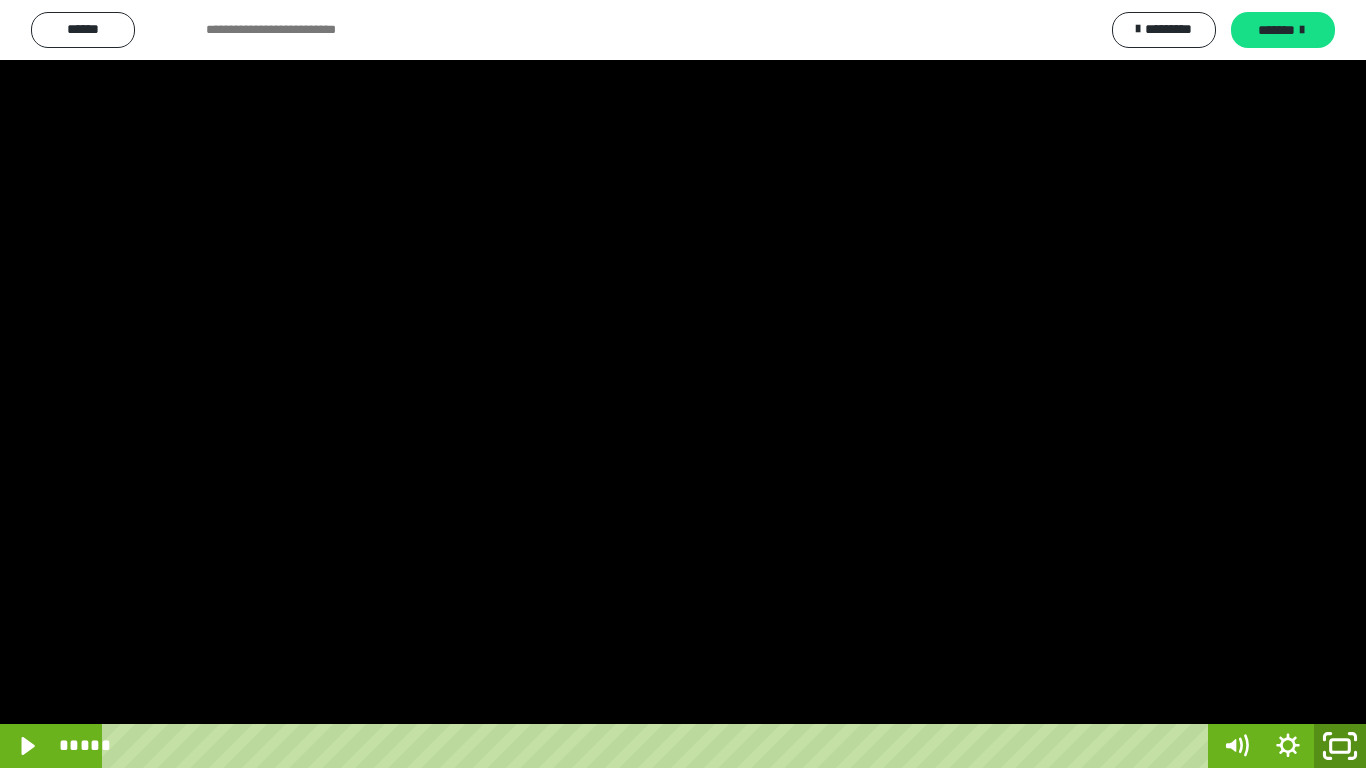 click 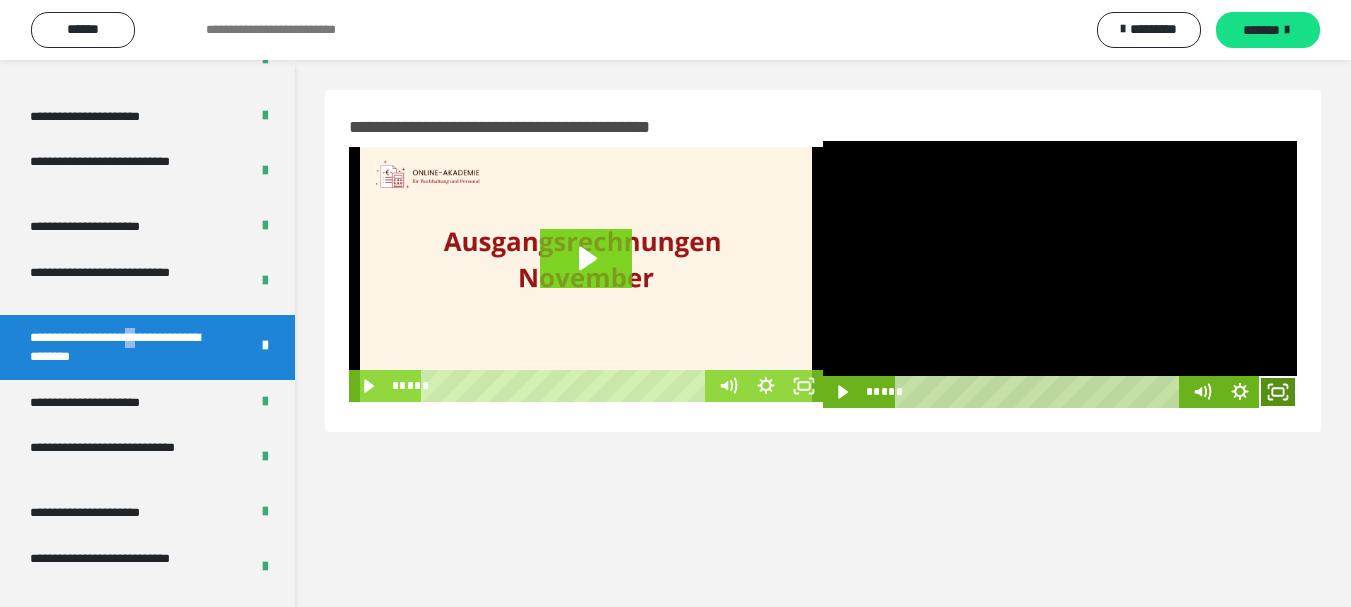 click 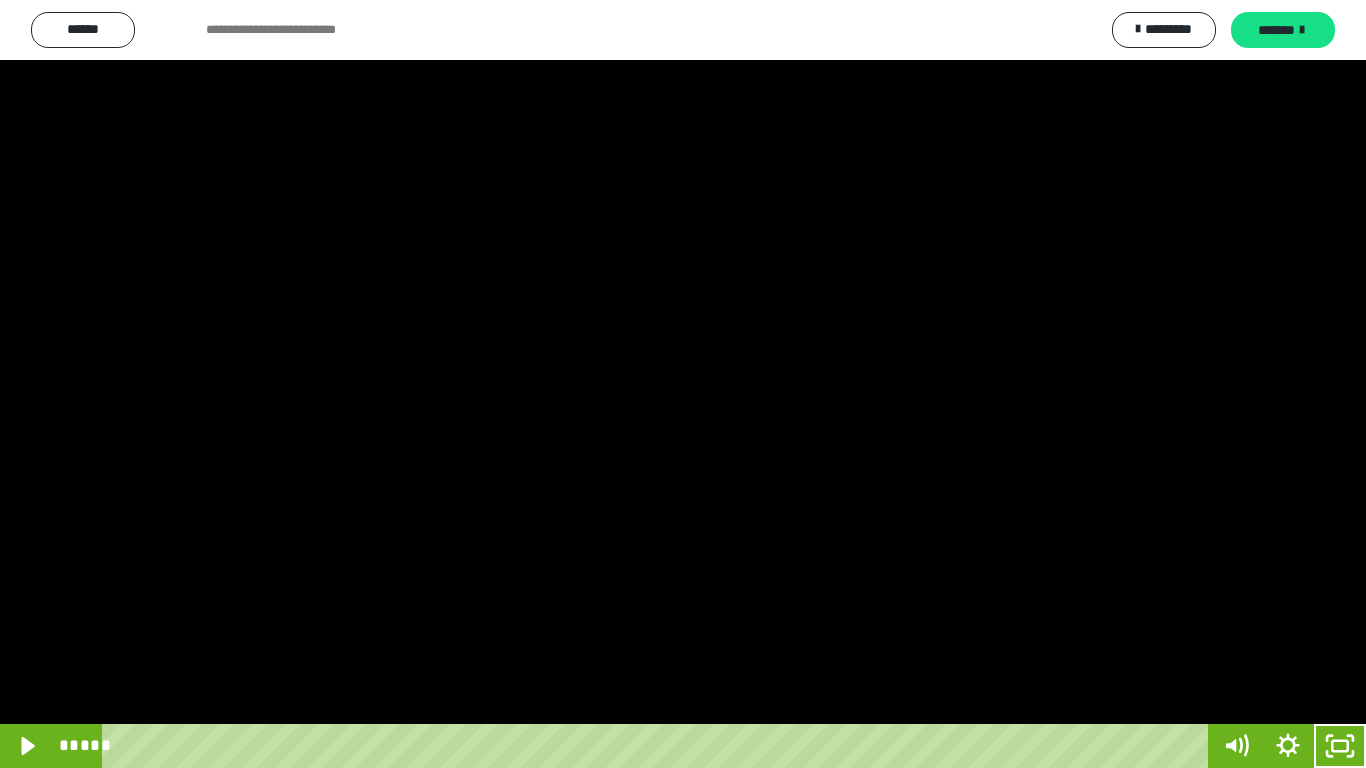 click at bounding box center (683, 384) 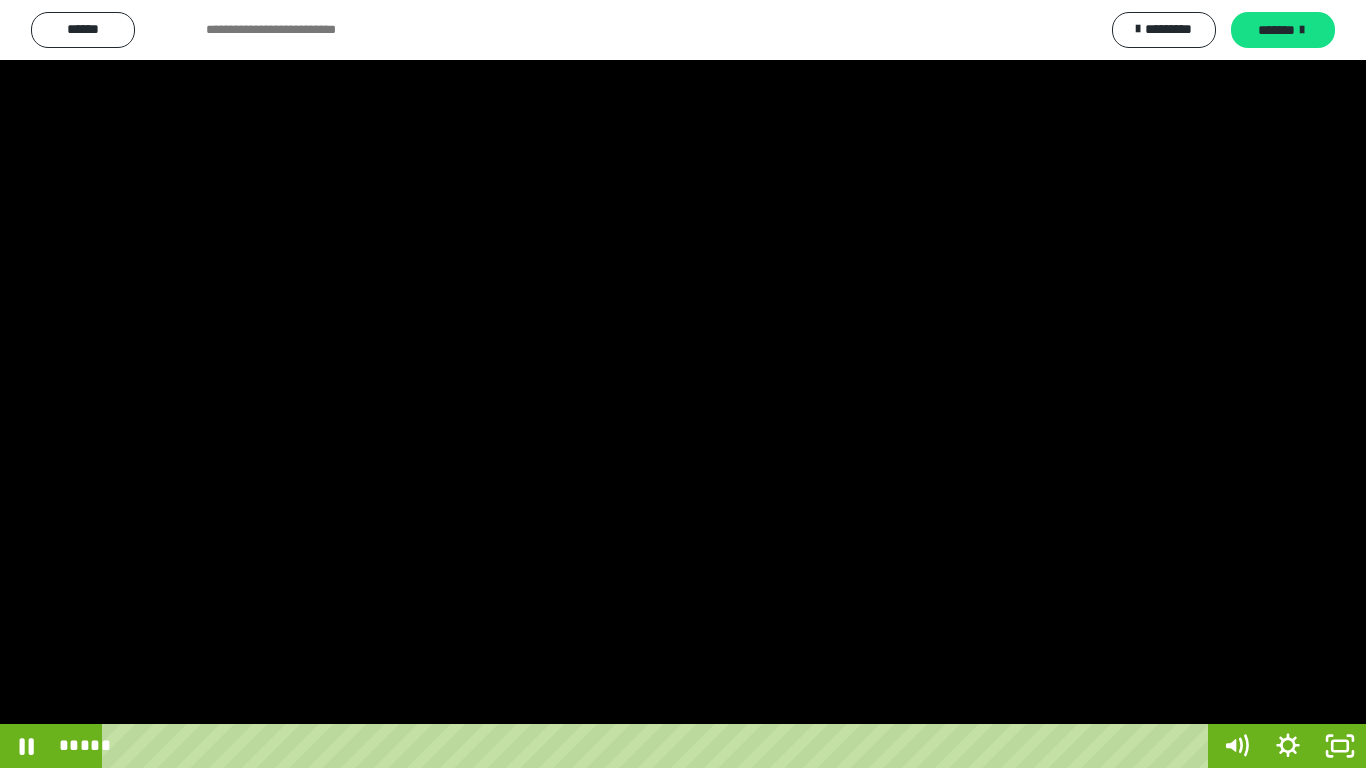 click at bounding box center [683, 384] 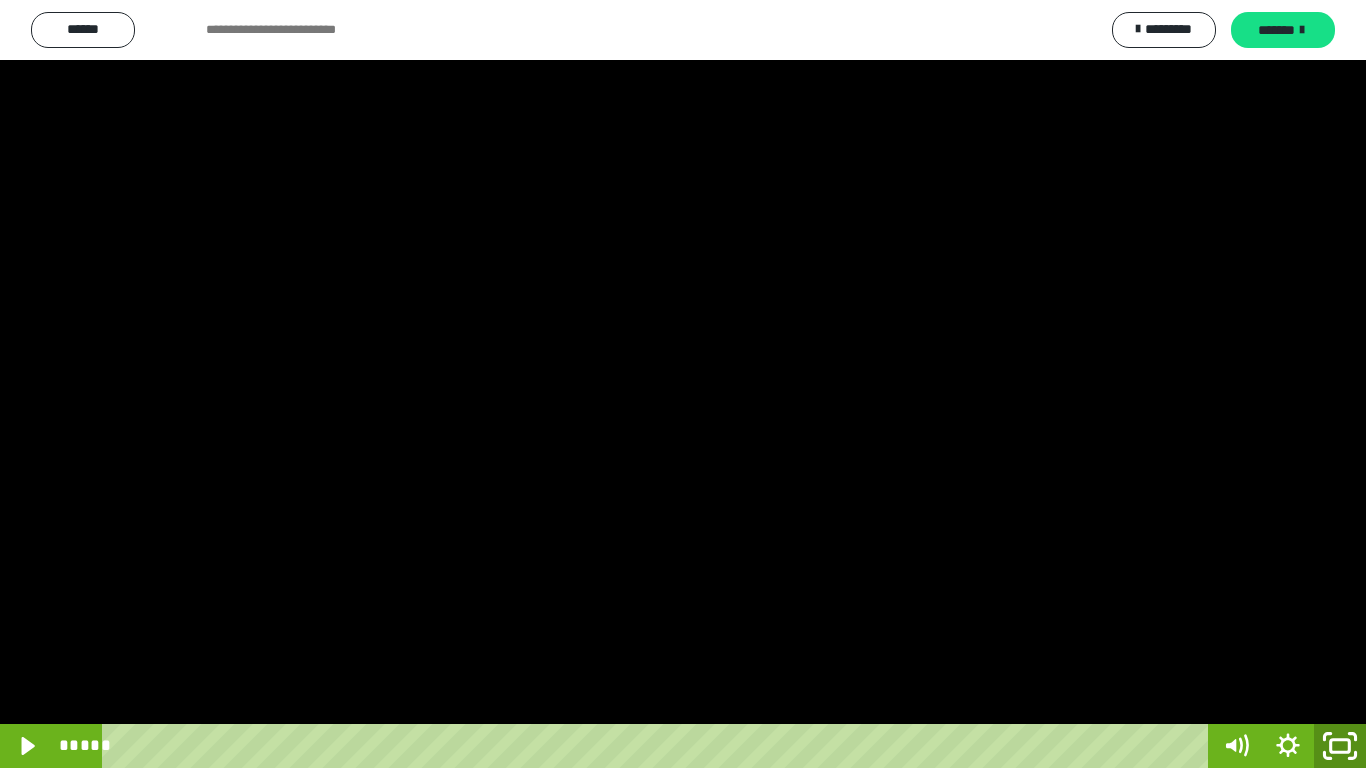 click 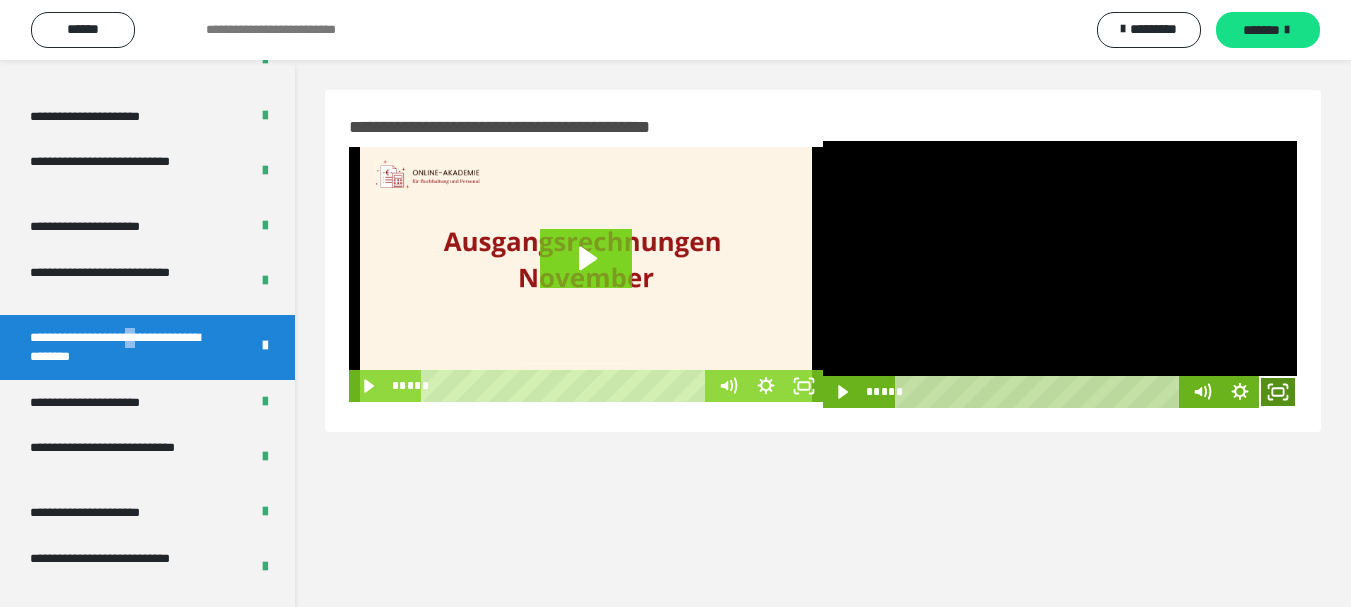 click 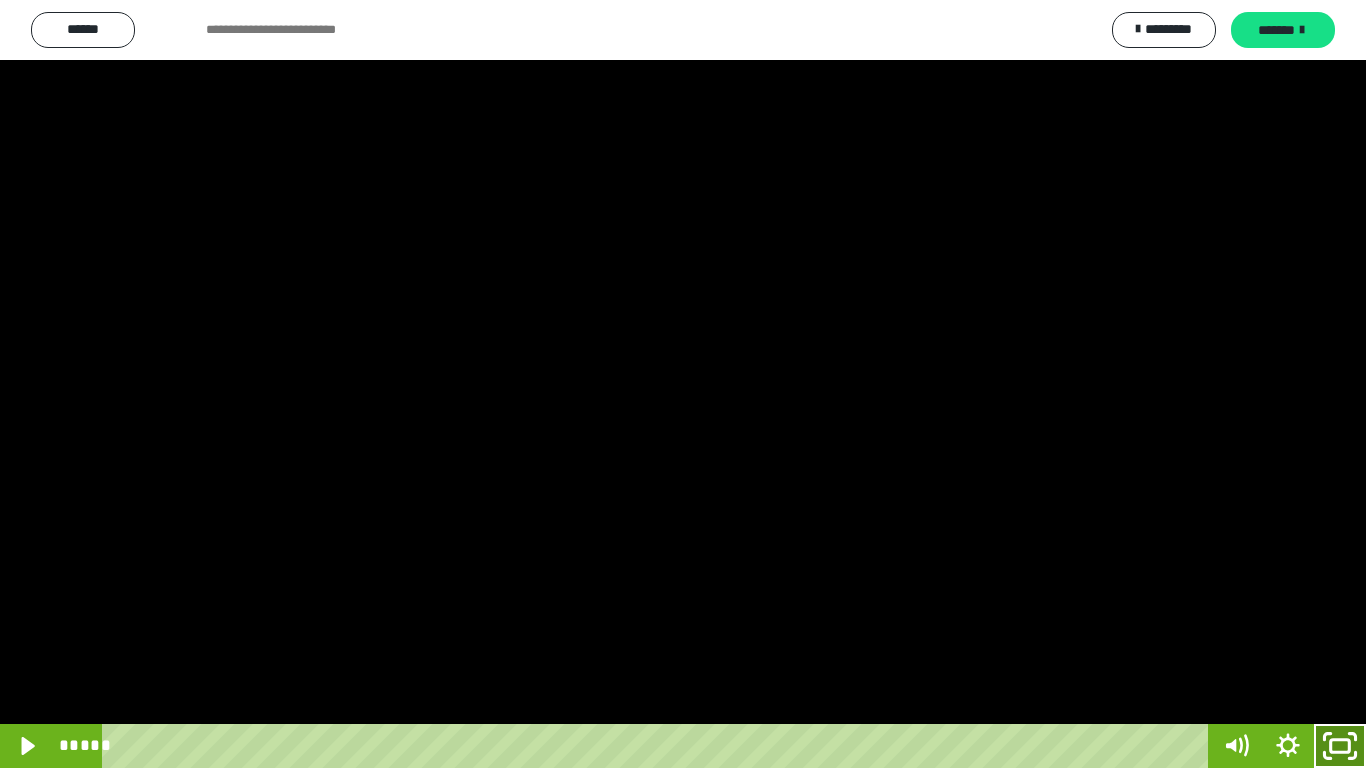click 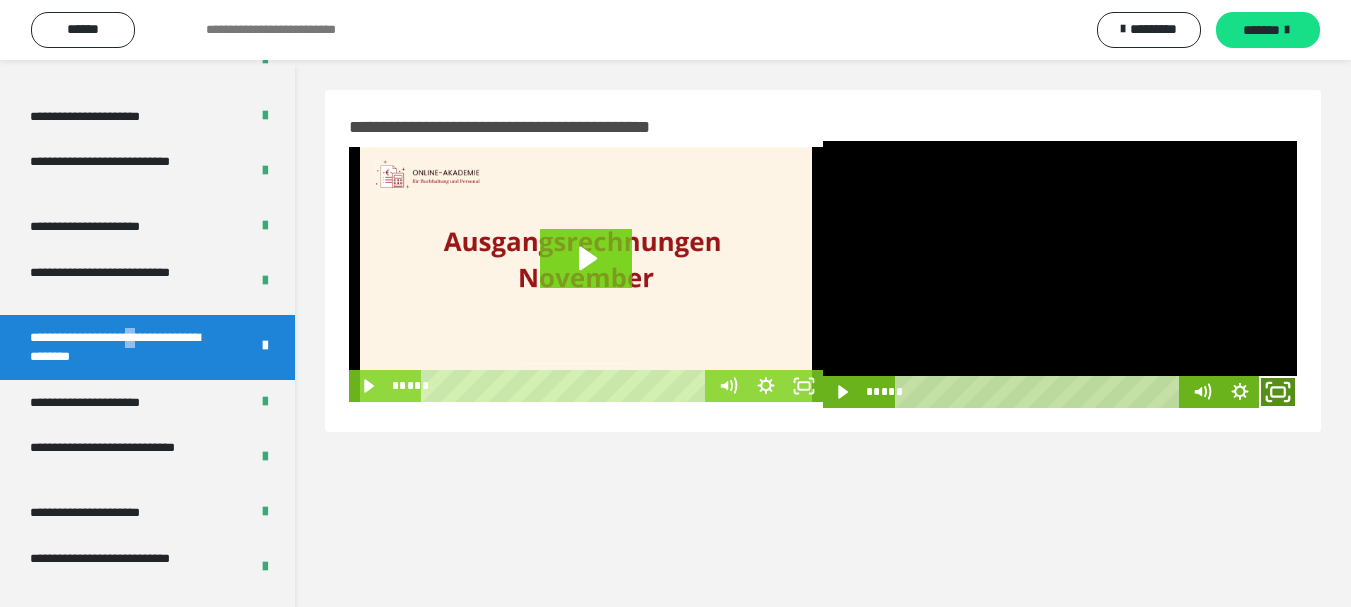 click 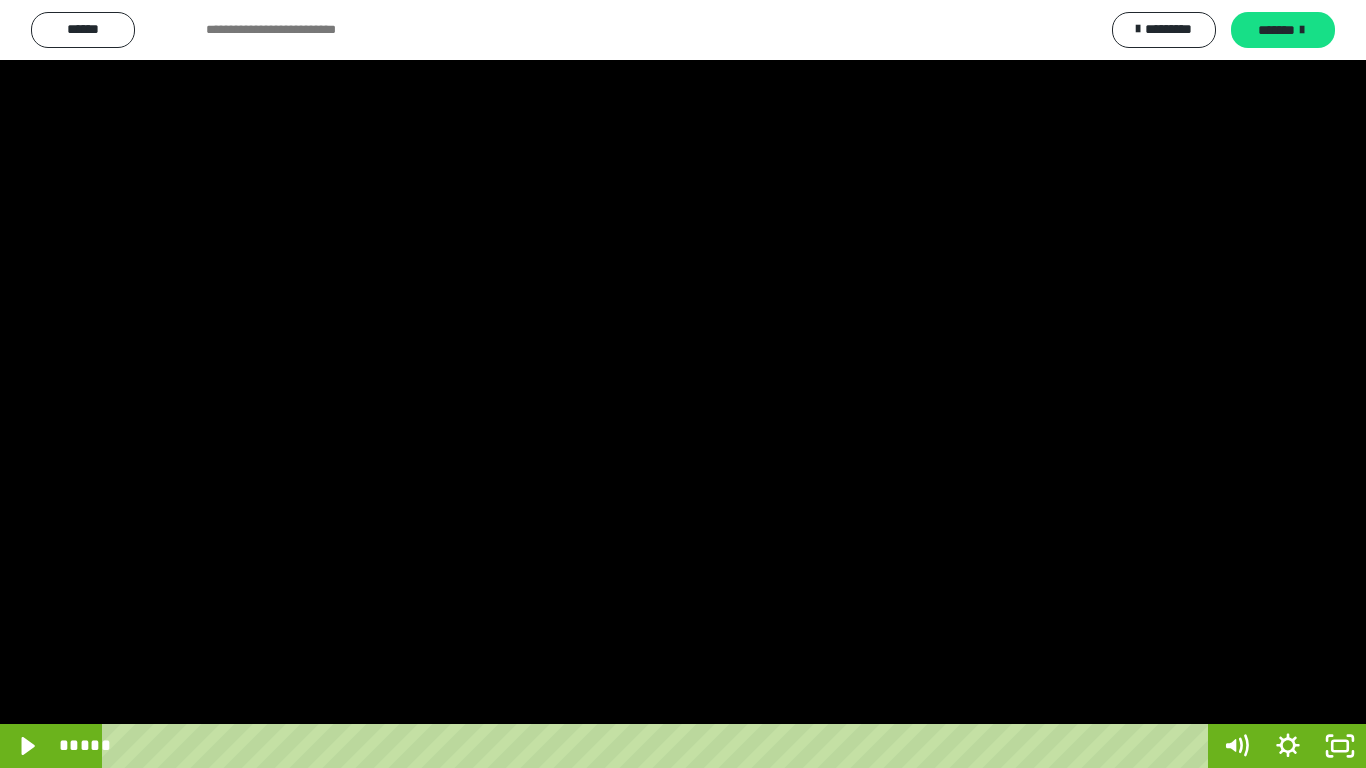 click at bounding box center (683, 384) 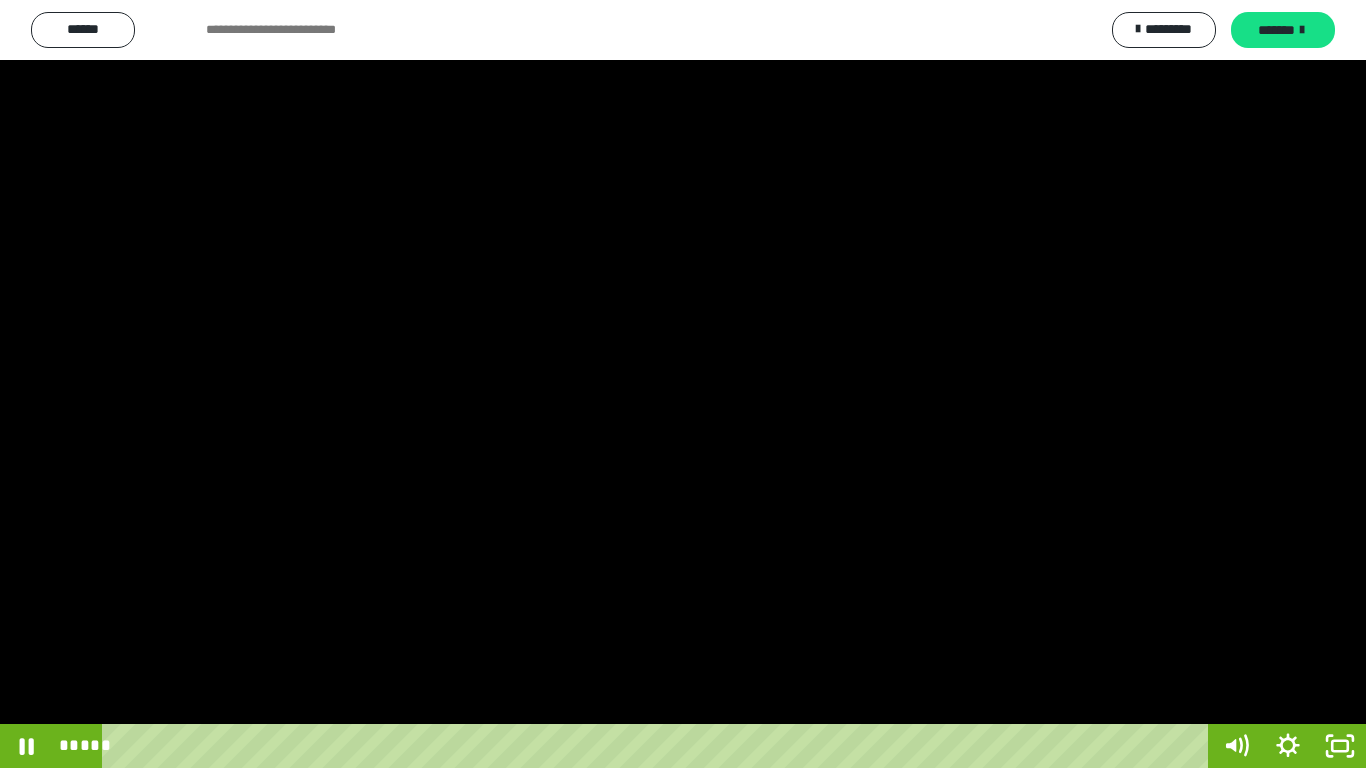 click at bounding box center [683, 384] 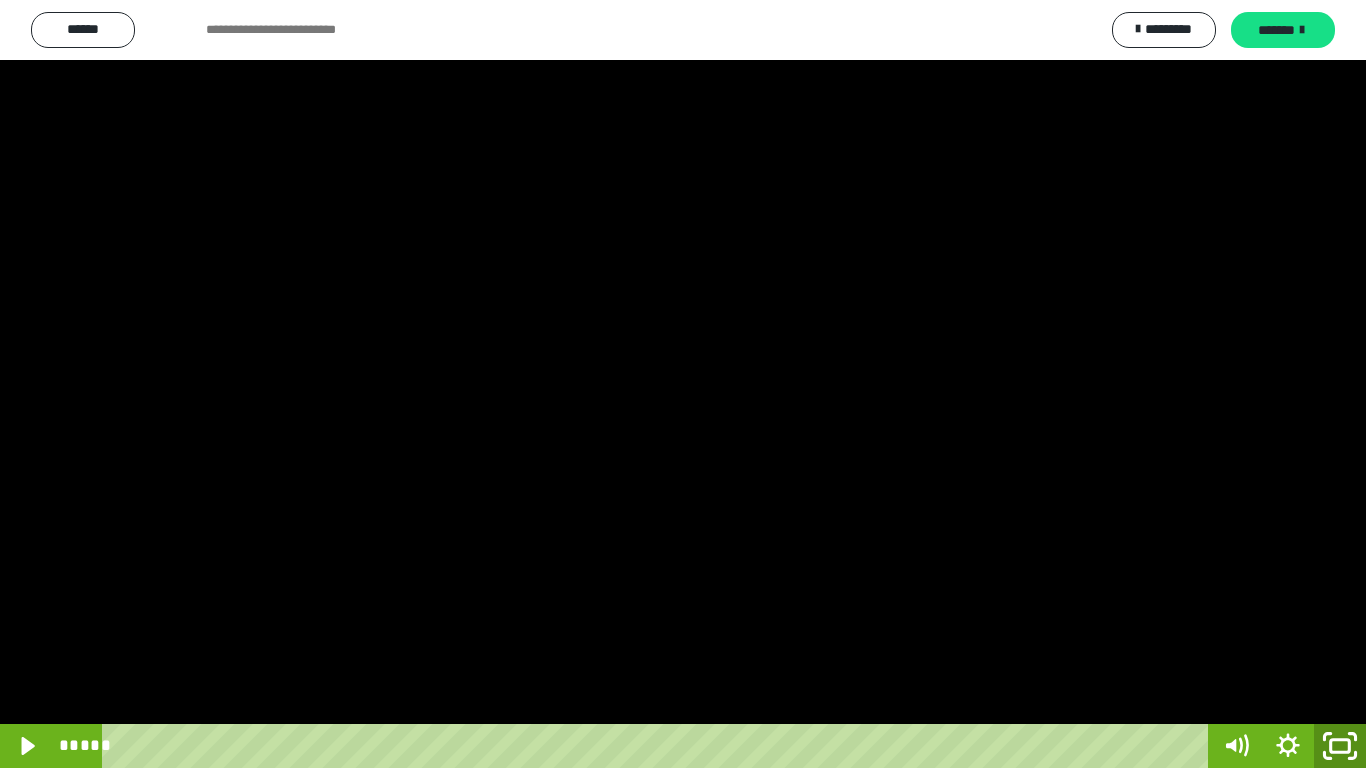 click 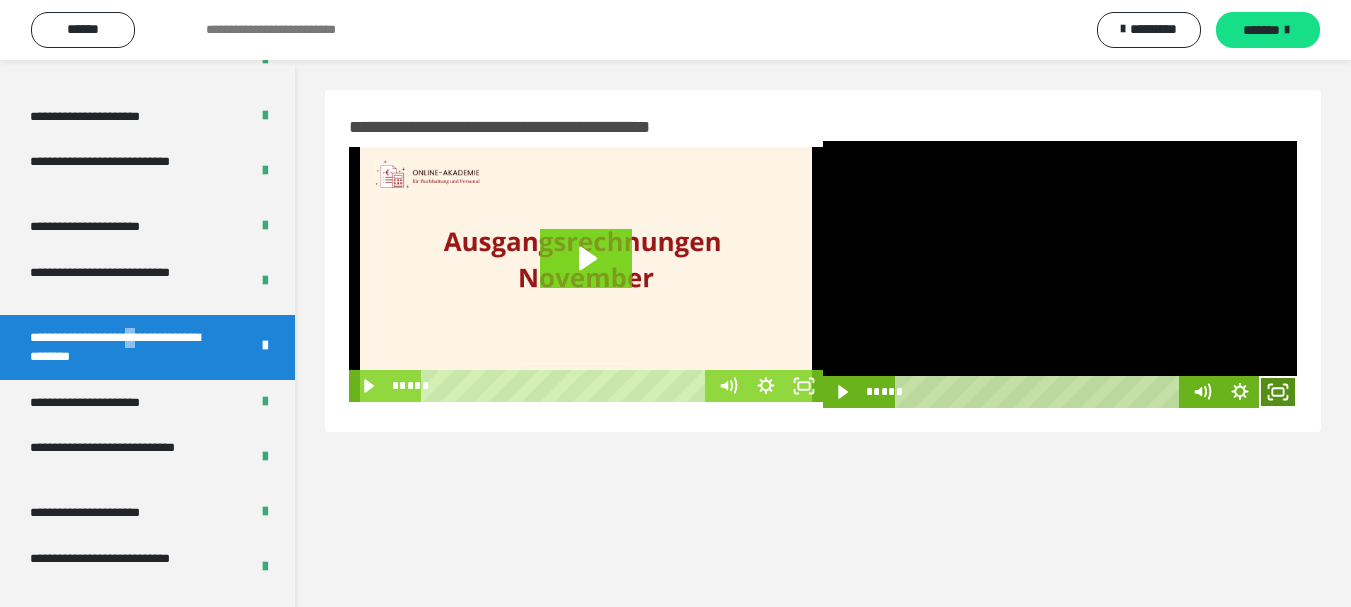click 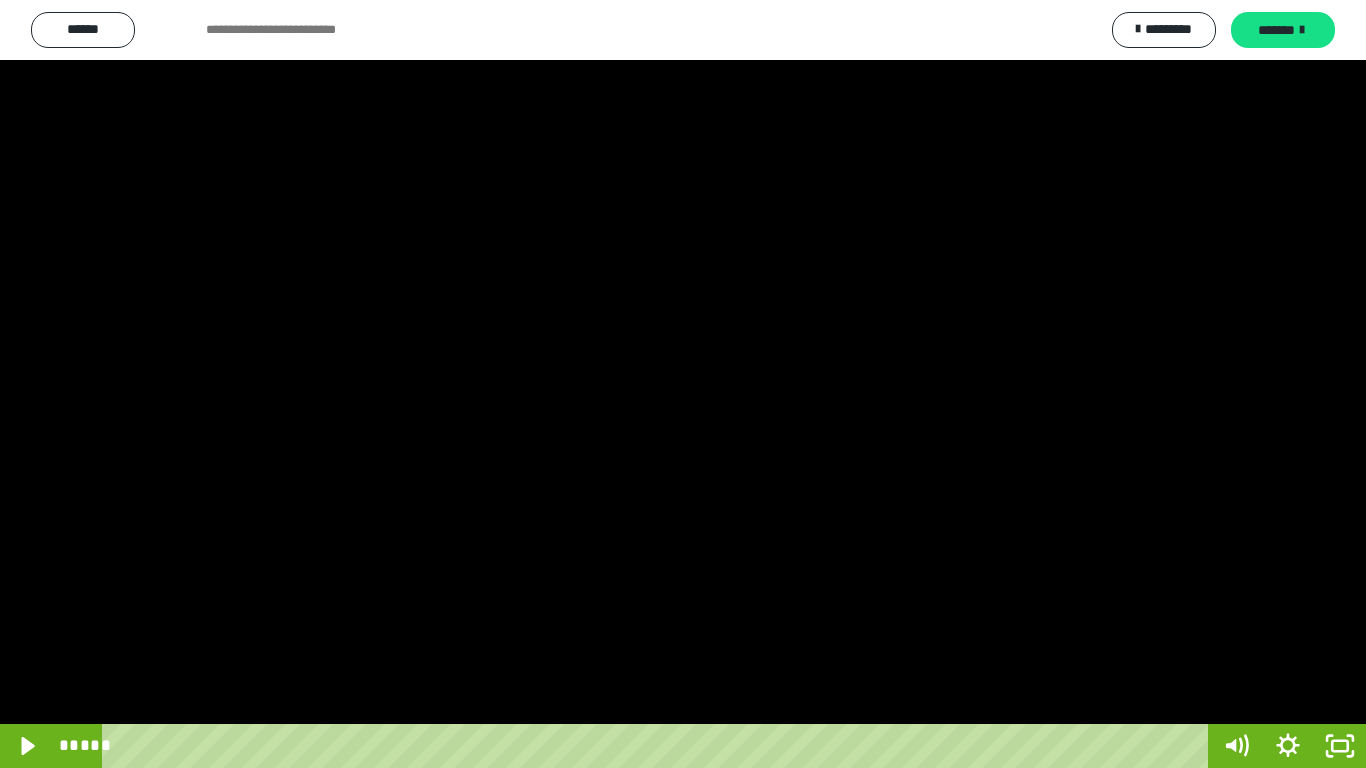 click at bounding box center (683, 384) 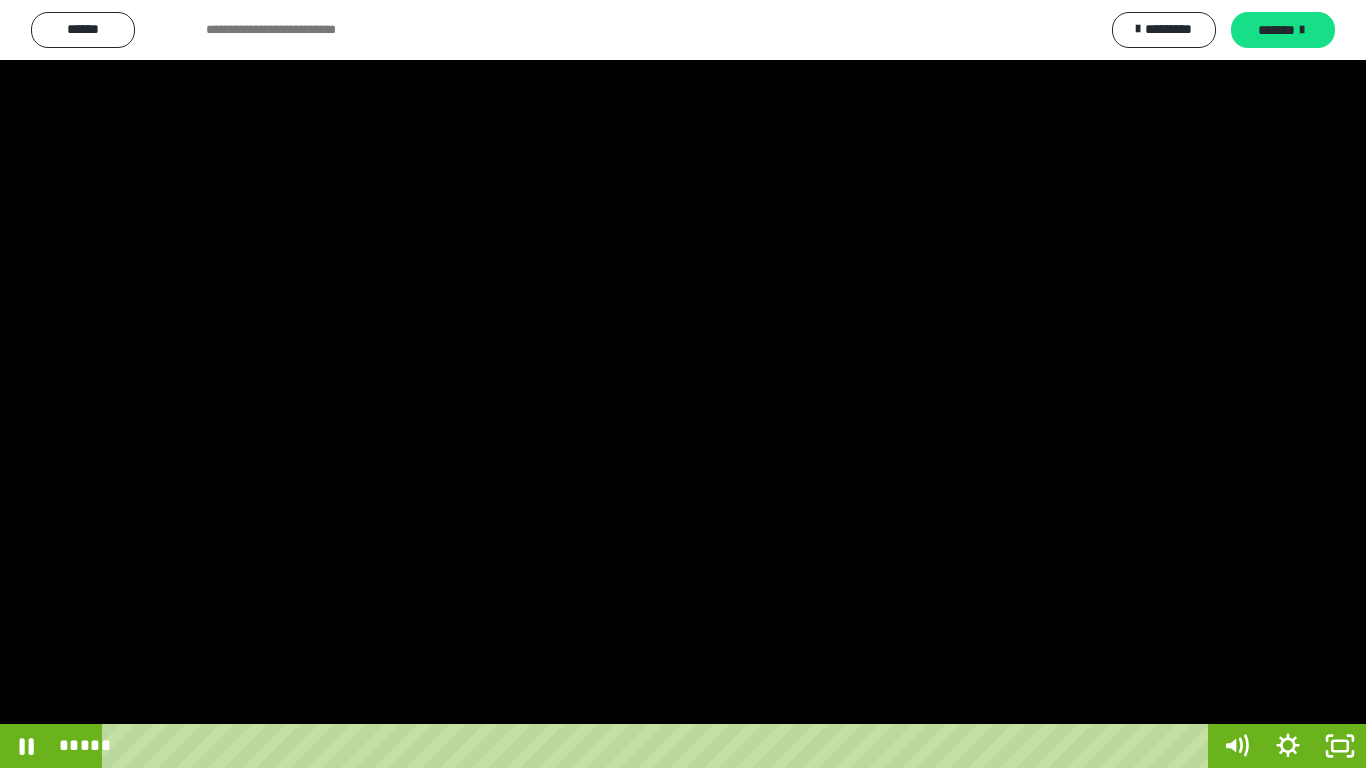 click at bounding box center (683, 384) 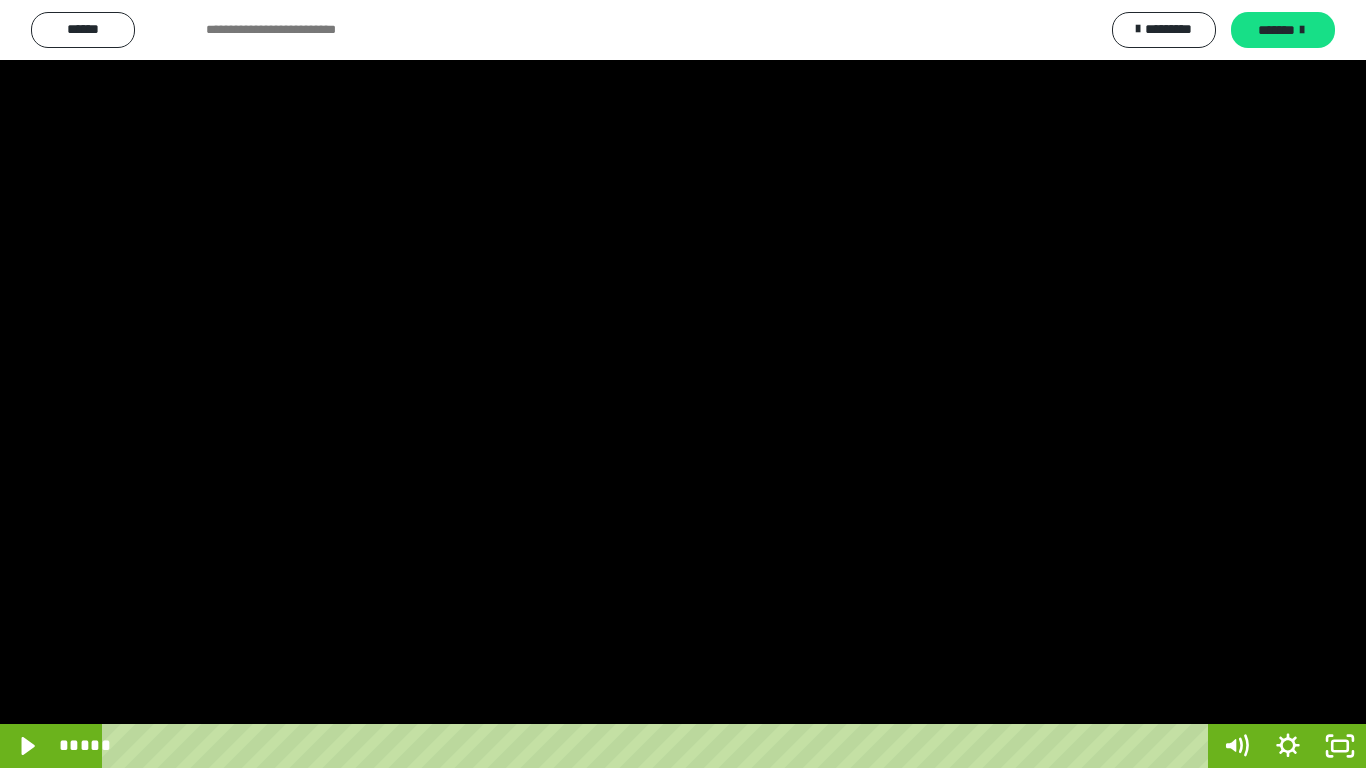click at bounding box center (683, 384) 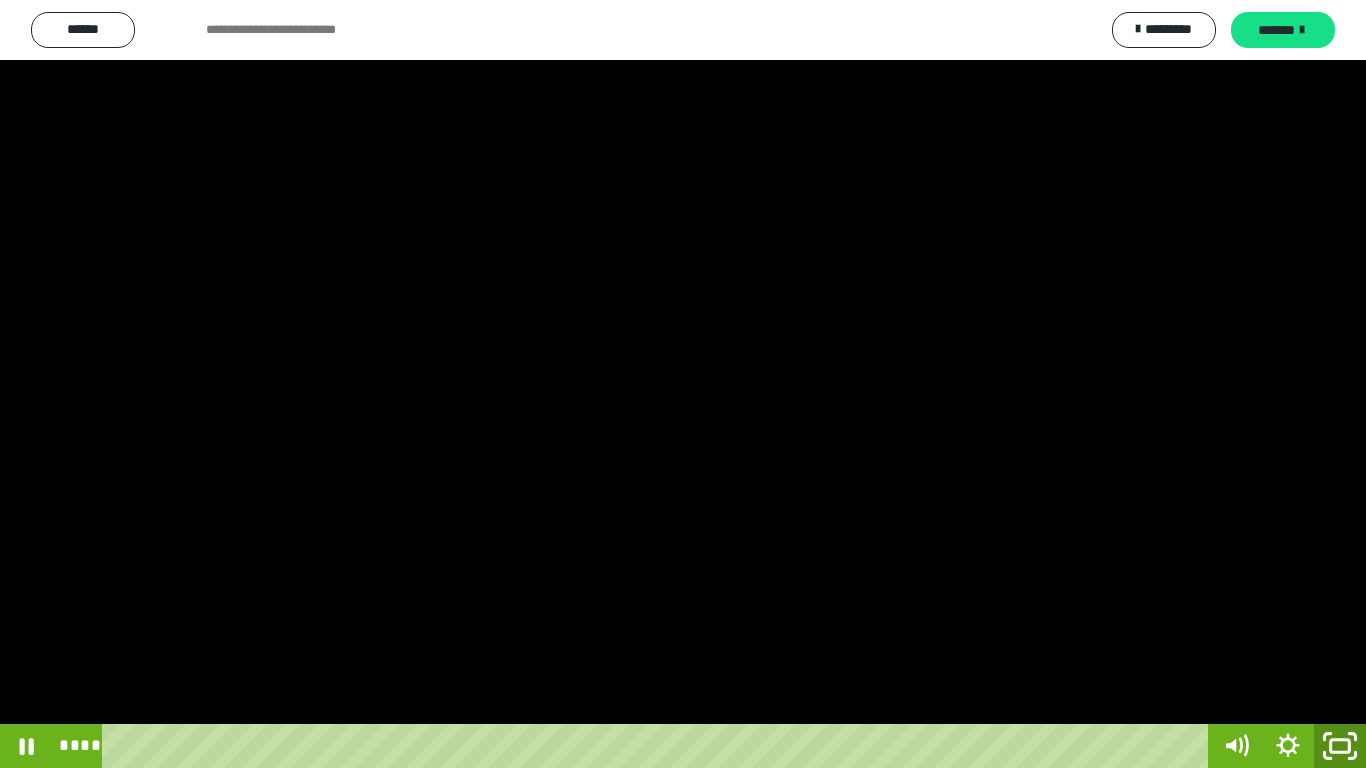click 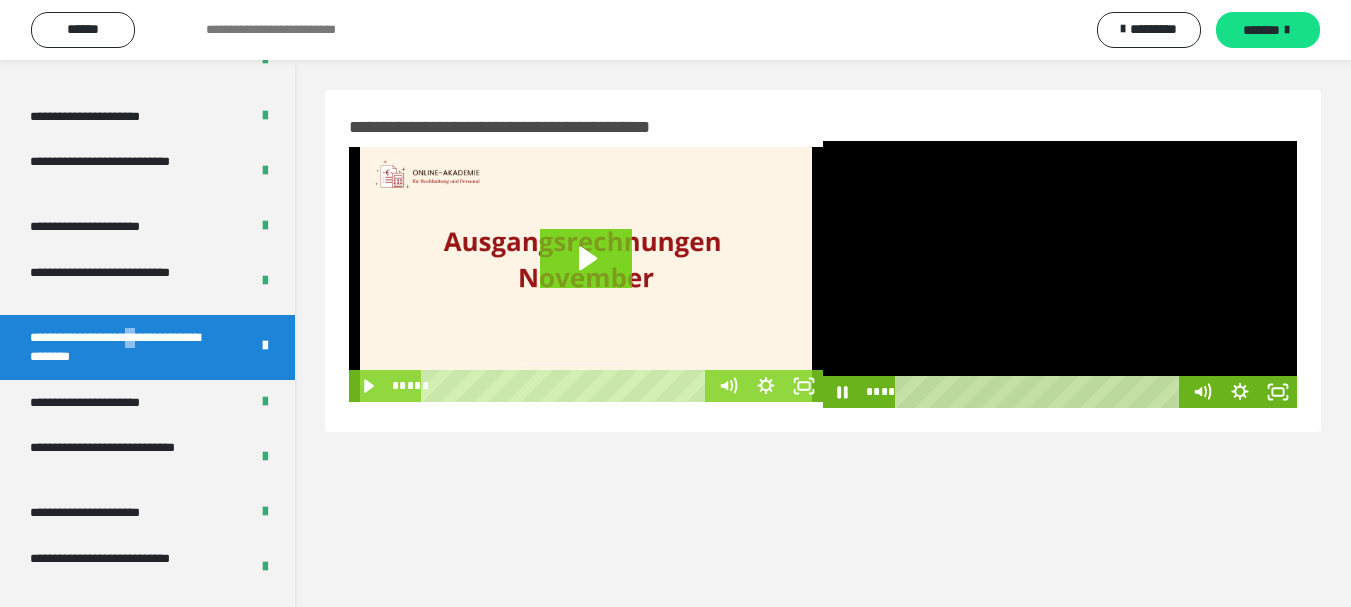 click at bounding box center [1060, 274] 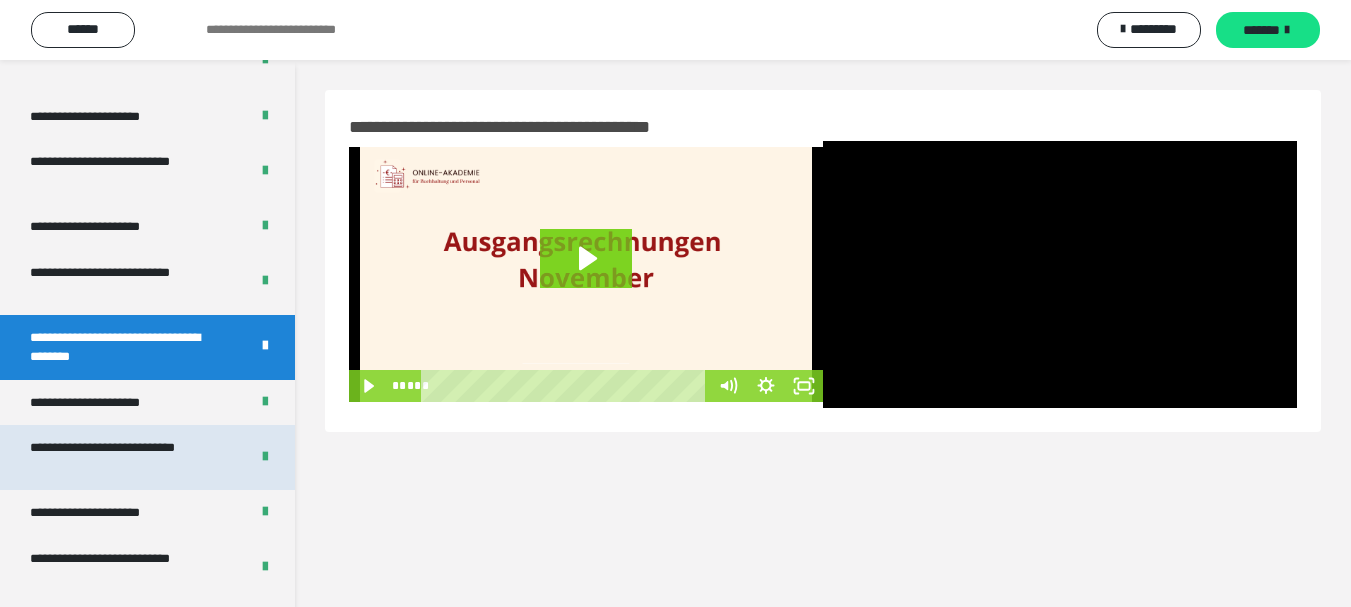 click on "**********" at bounding box center [124, 457] 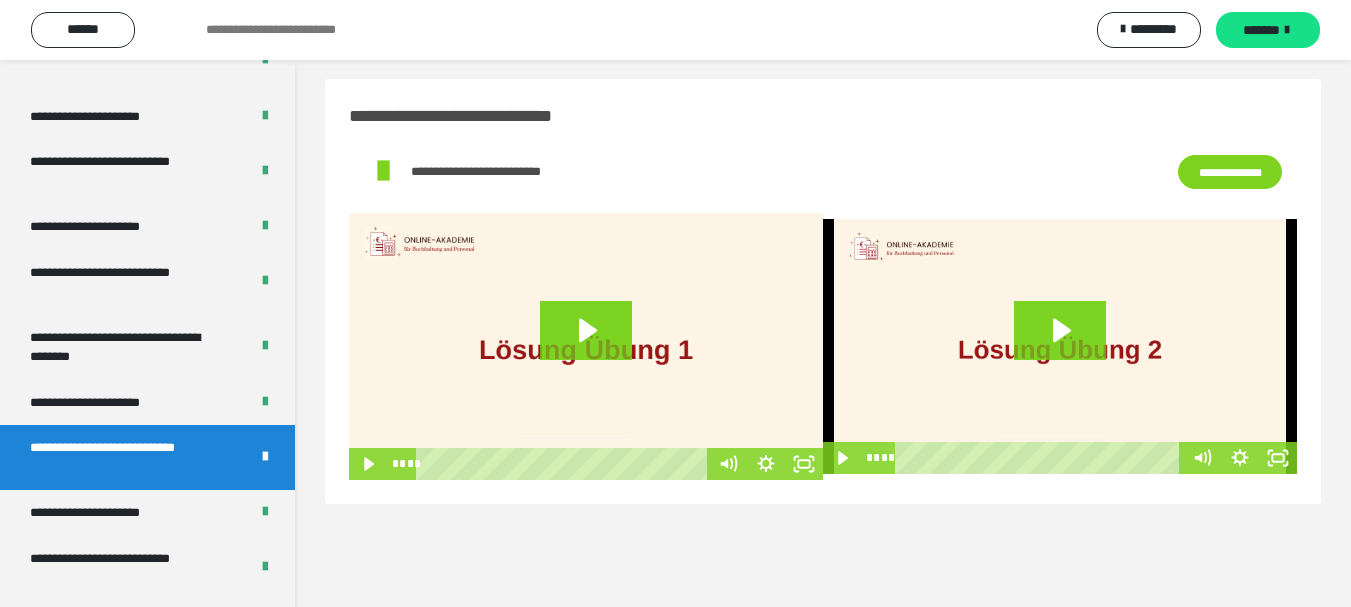 scroll, scrollTop: 22, scrollLeft: 0, axis: vertical 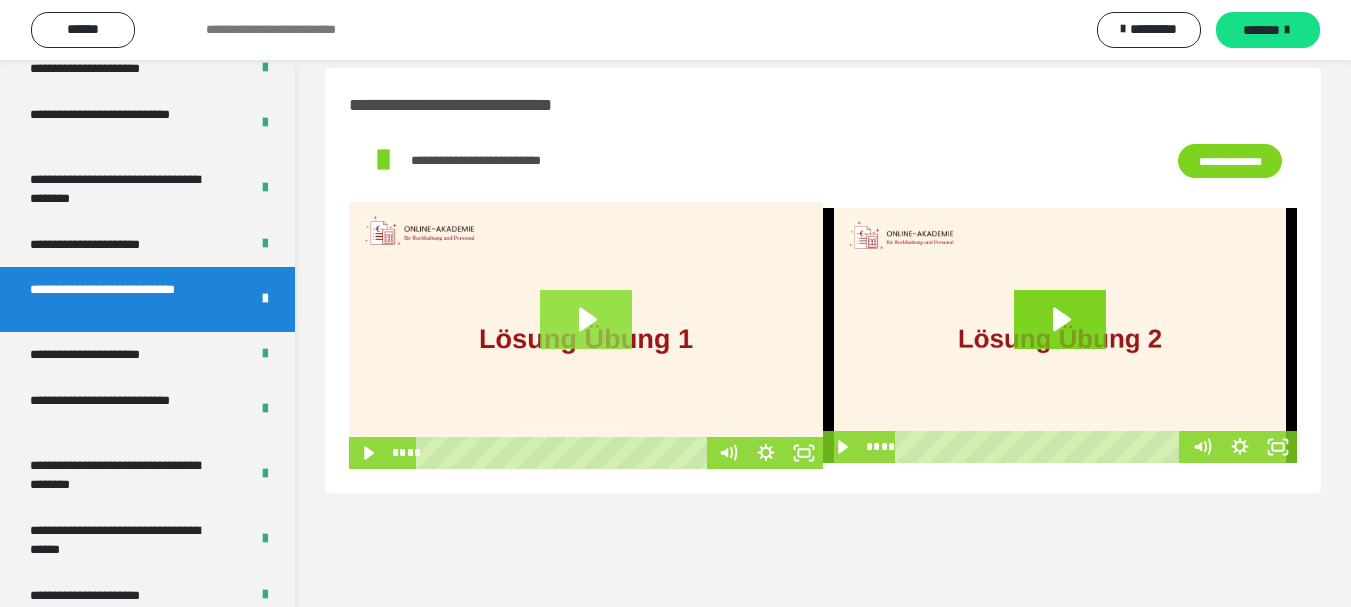 click 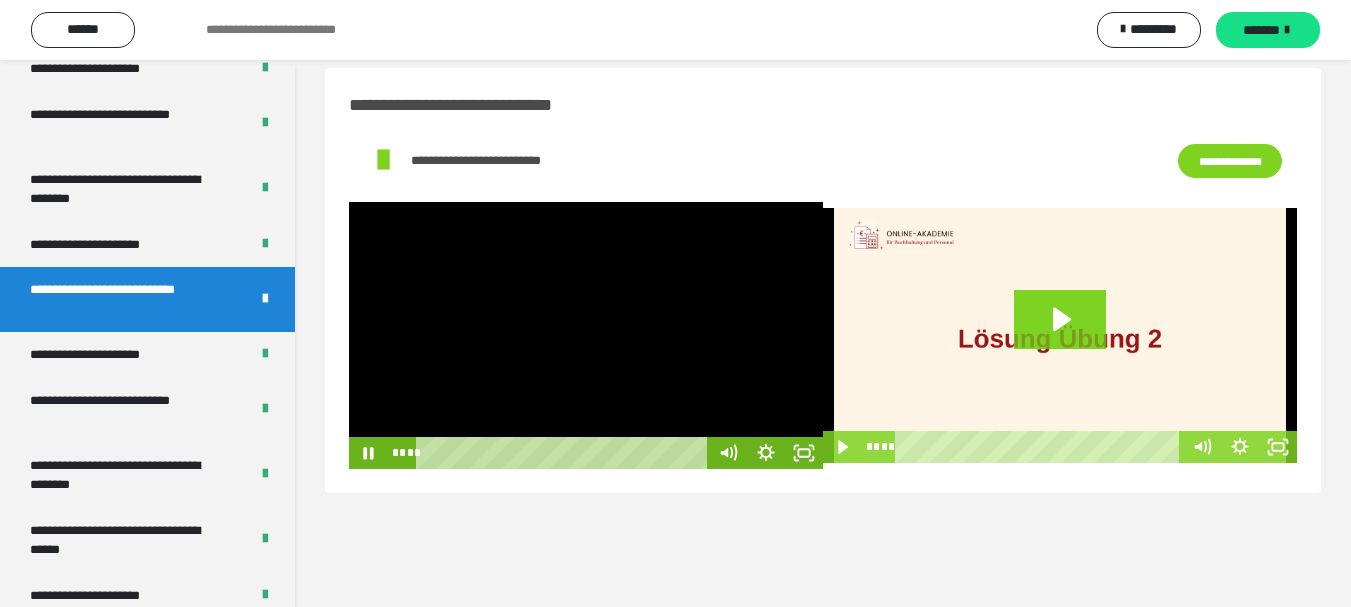 drag, startPoint x: 686, startPoint y: 453, endPoint x: 438, endPoint y: 489, distance: 250.59929 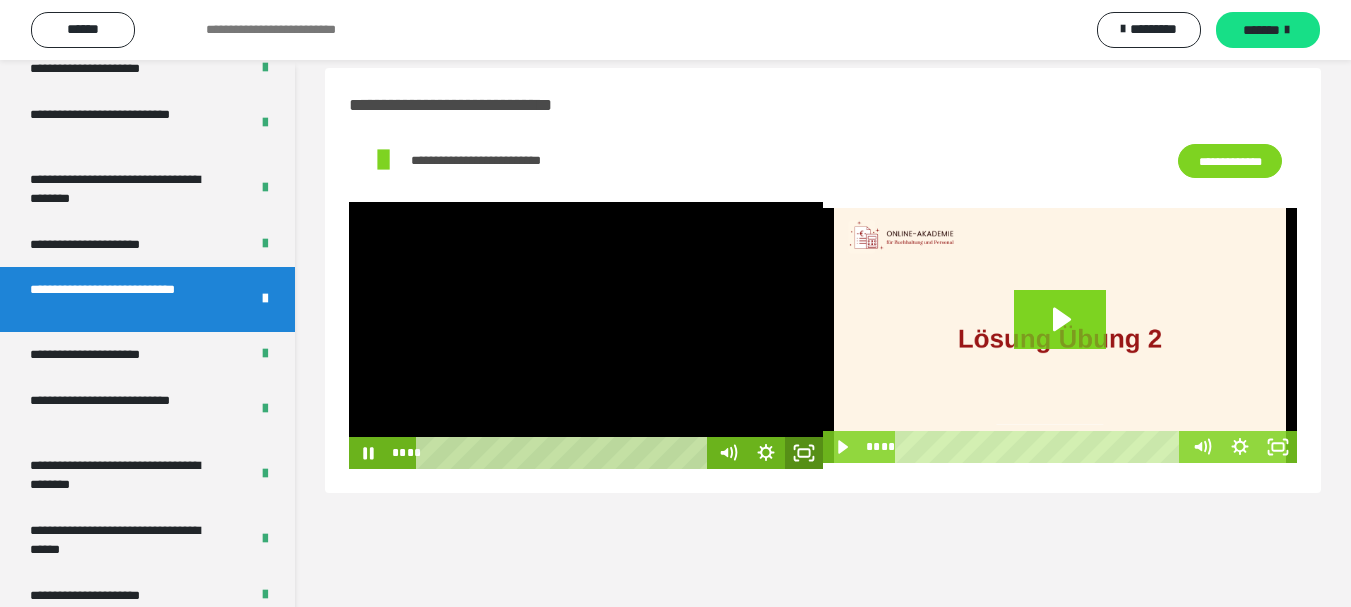 click 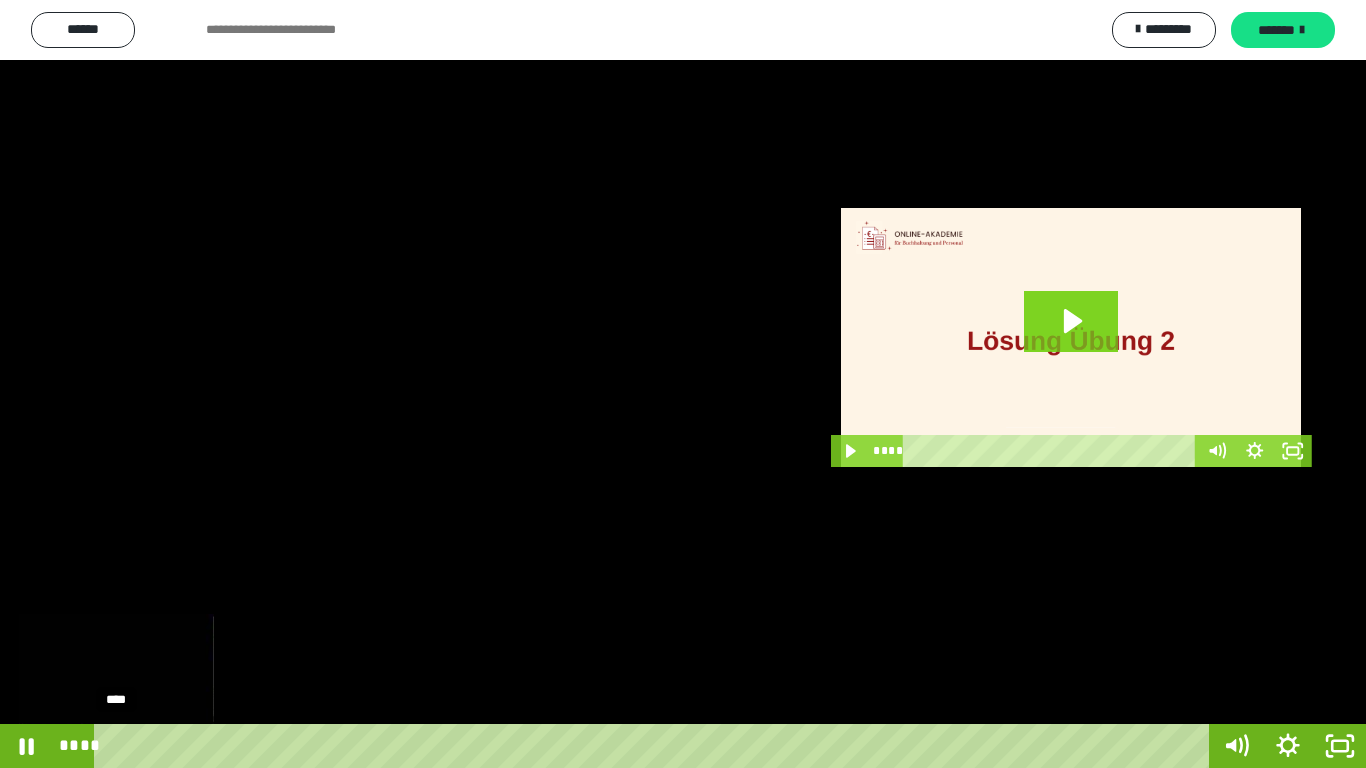 drag, startPoint x: 151, startPoint y: 748, endPoint x: 120, endPoint y: 740, distance: 32.01562 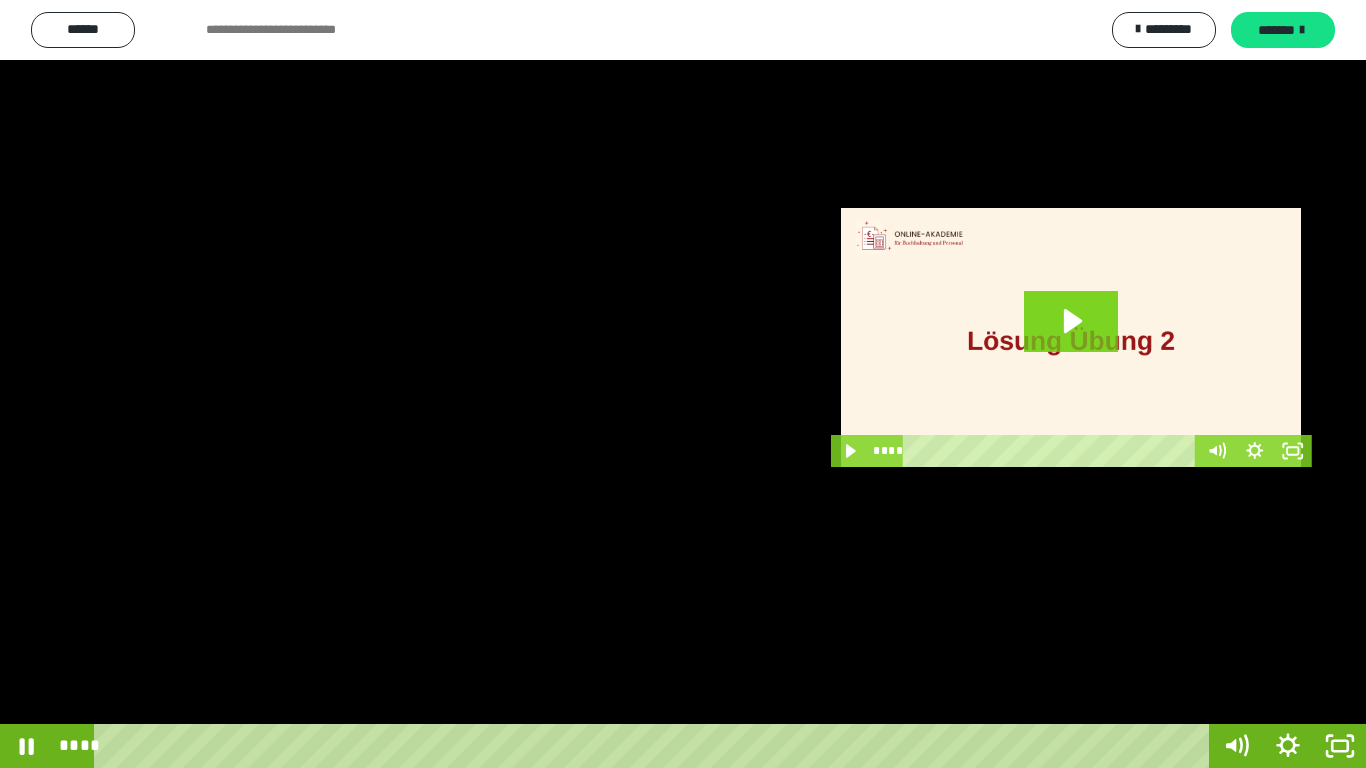 click at bounding box center [683, 384] 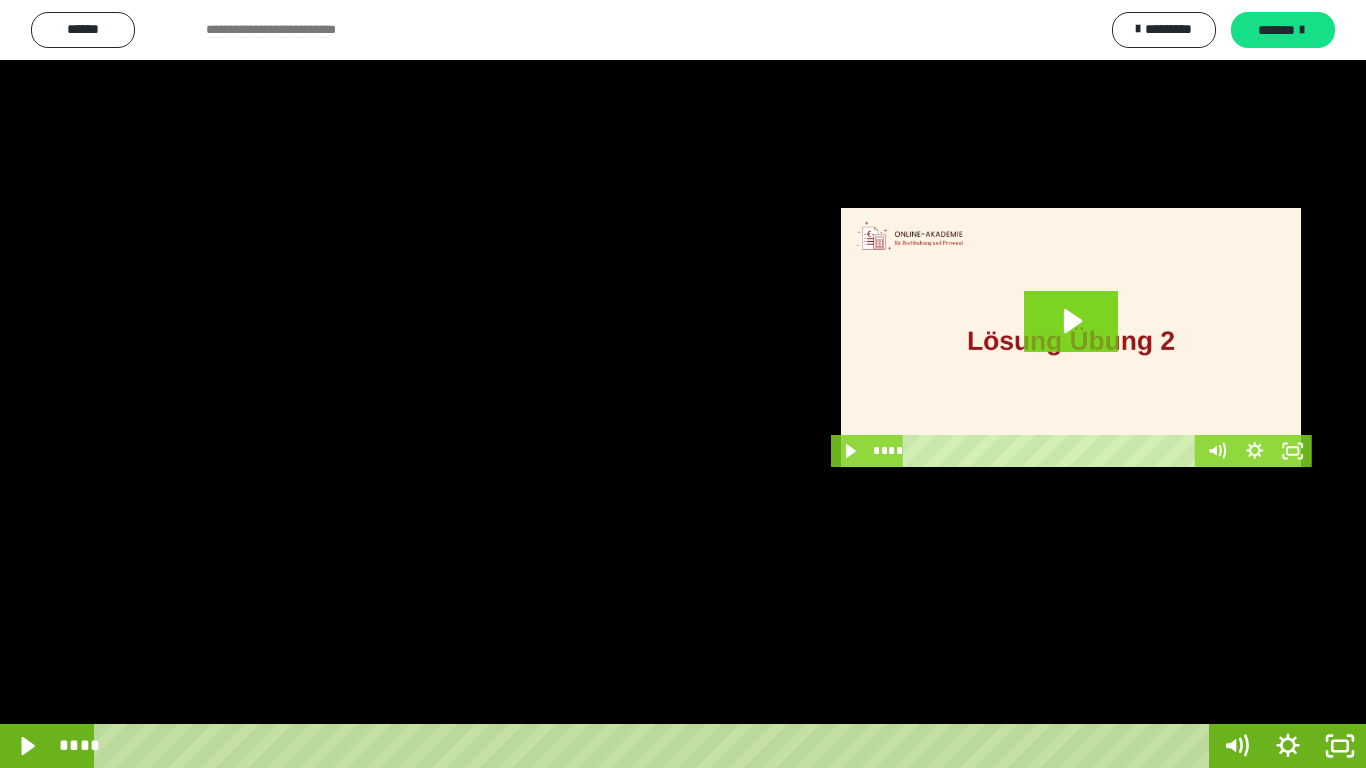 click at bounding box center (683, 384) 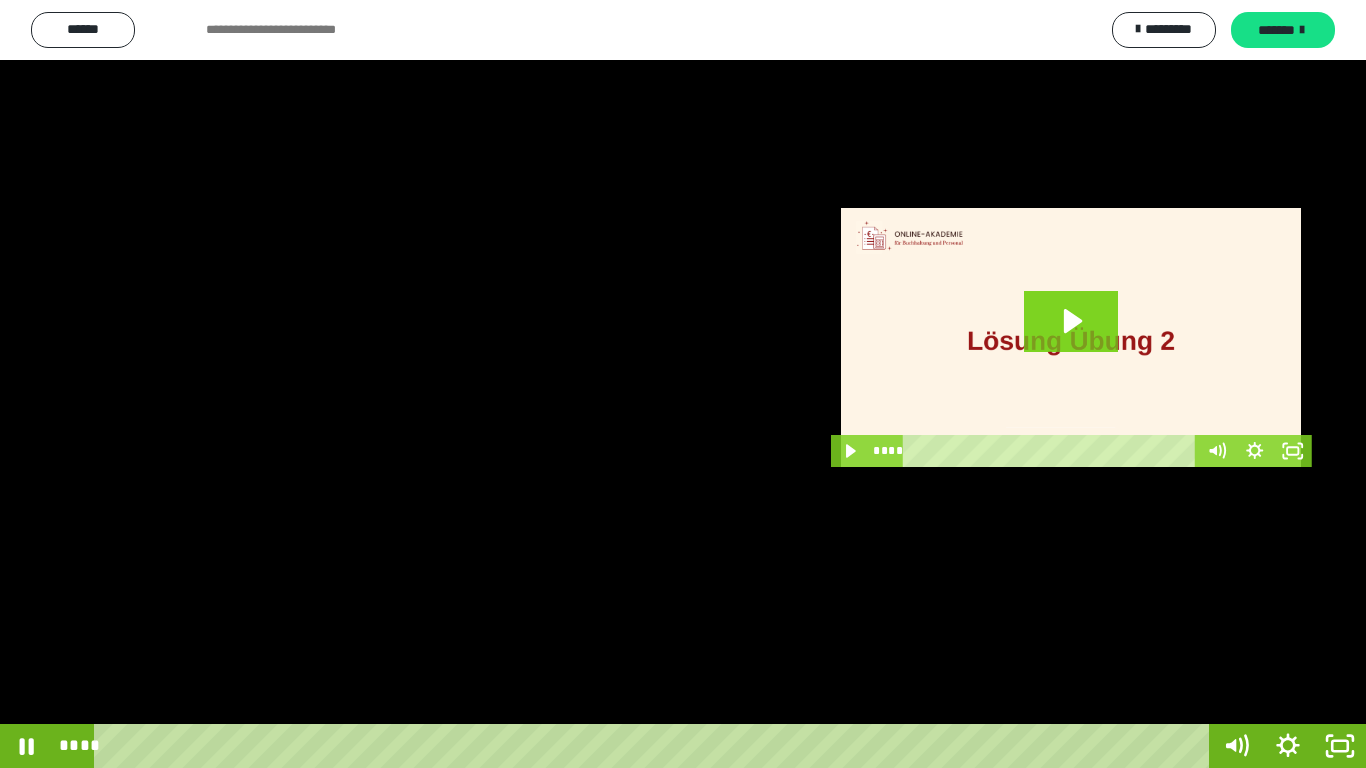 click at bounding box center (683, 384) 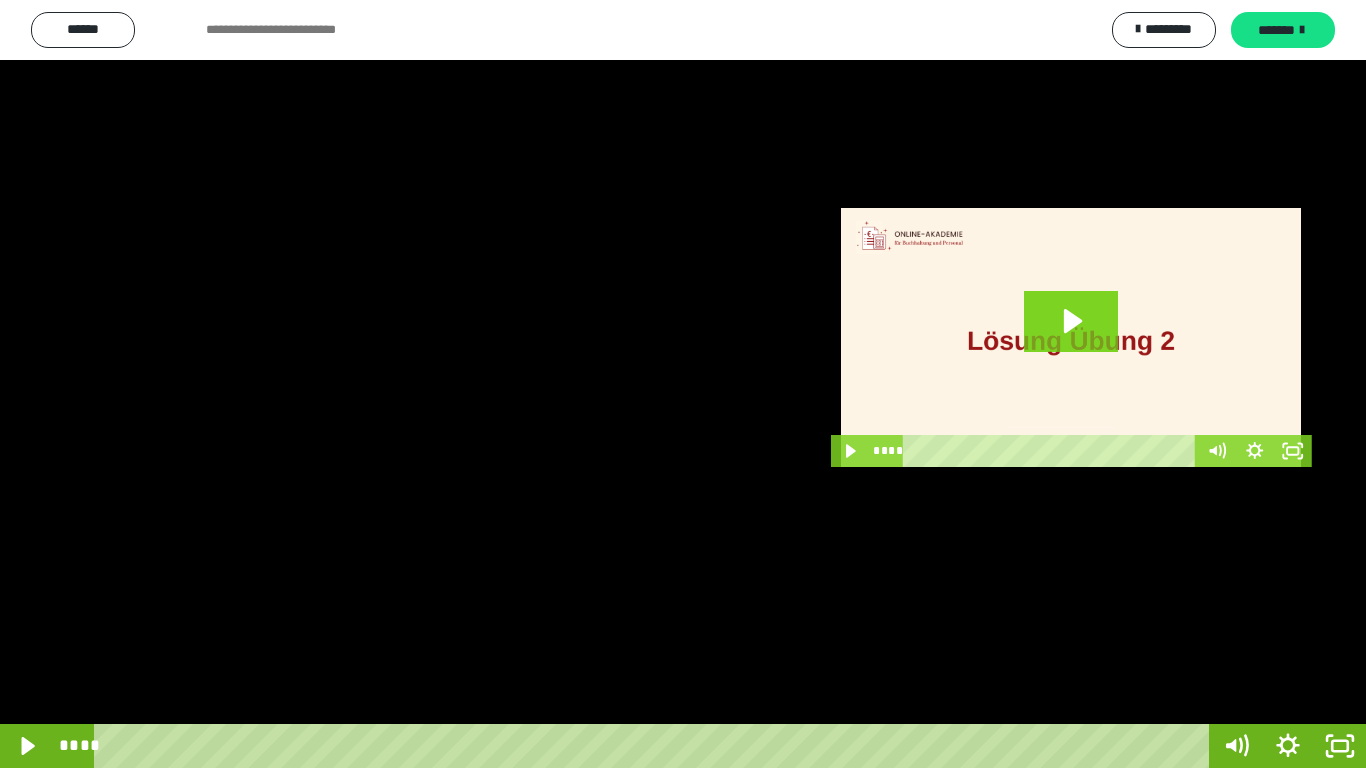 click at bounding box center (683, 384) 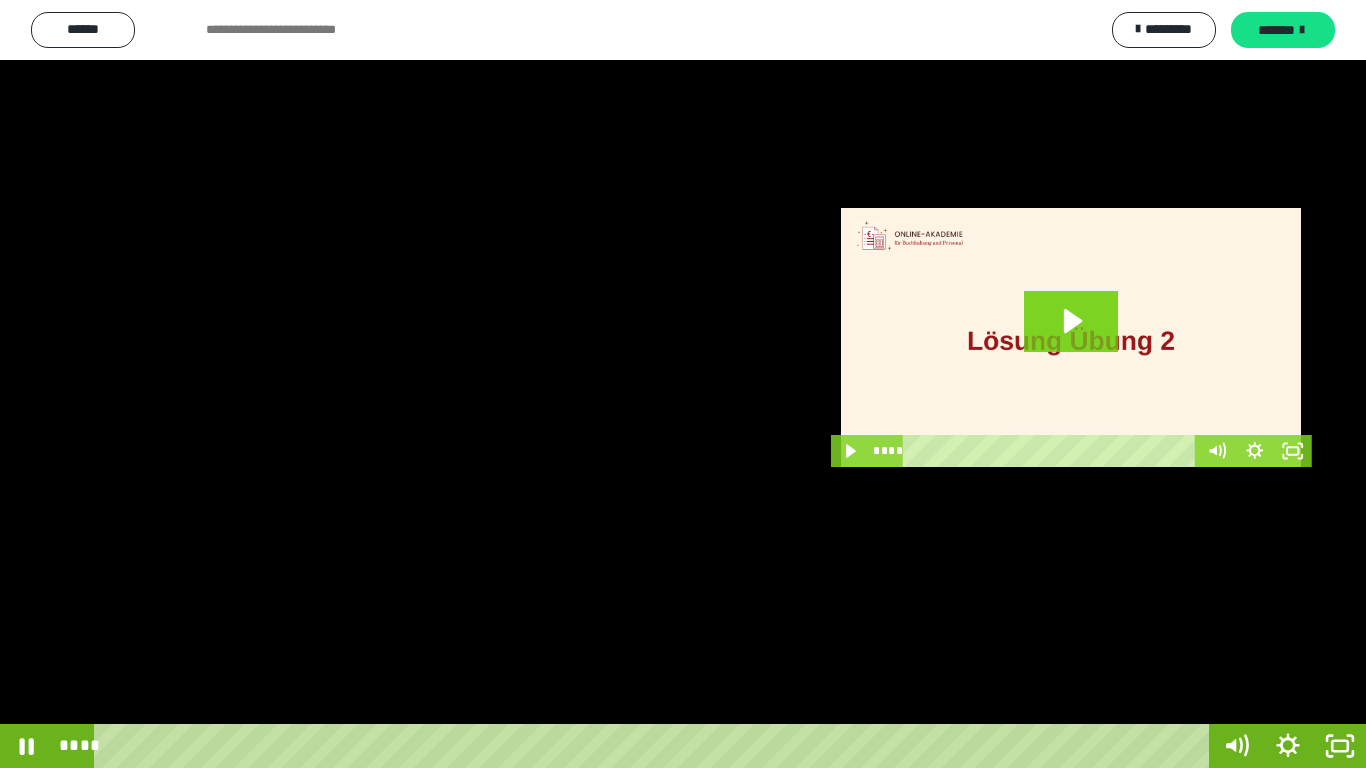 click at bounding box center [683, 384] 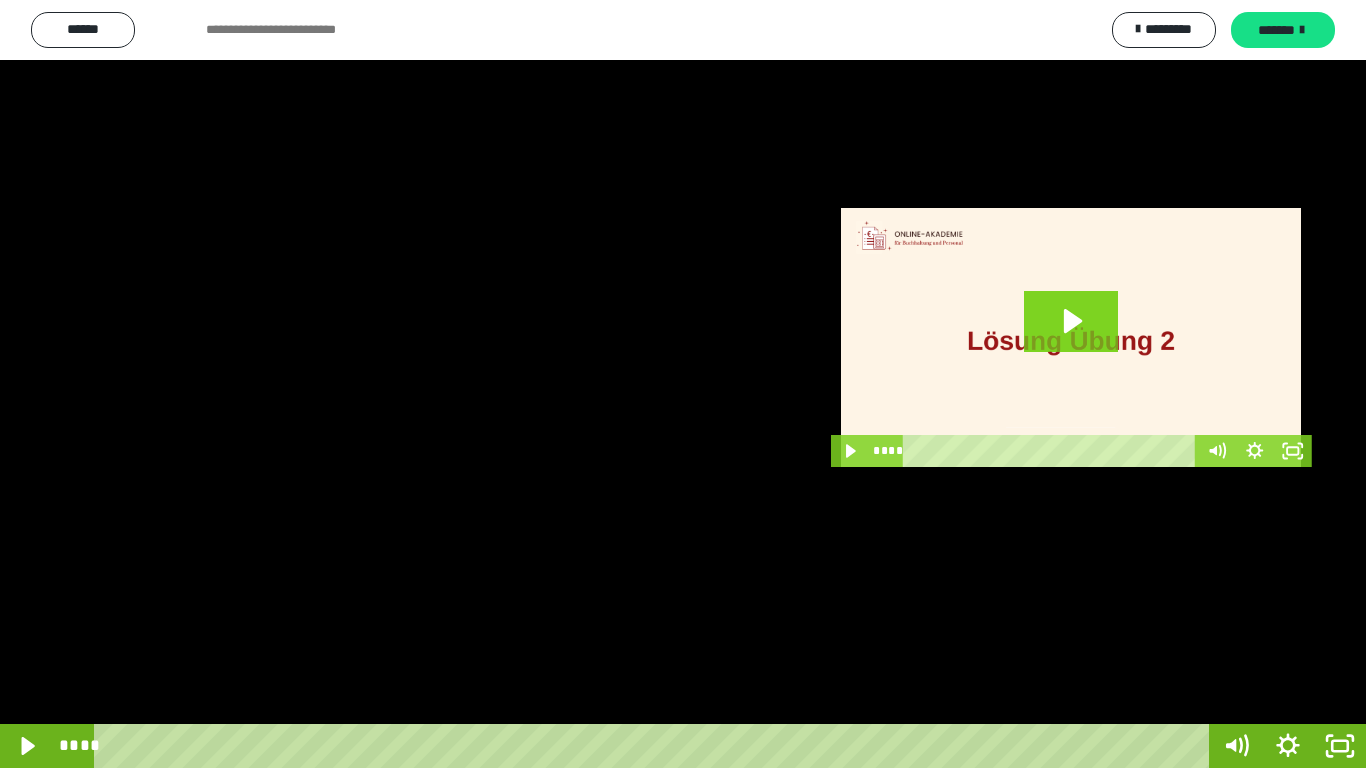 click at bounding box center [683, 384] 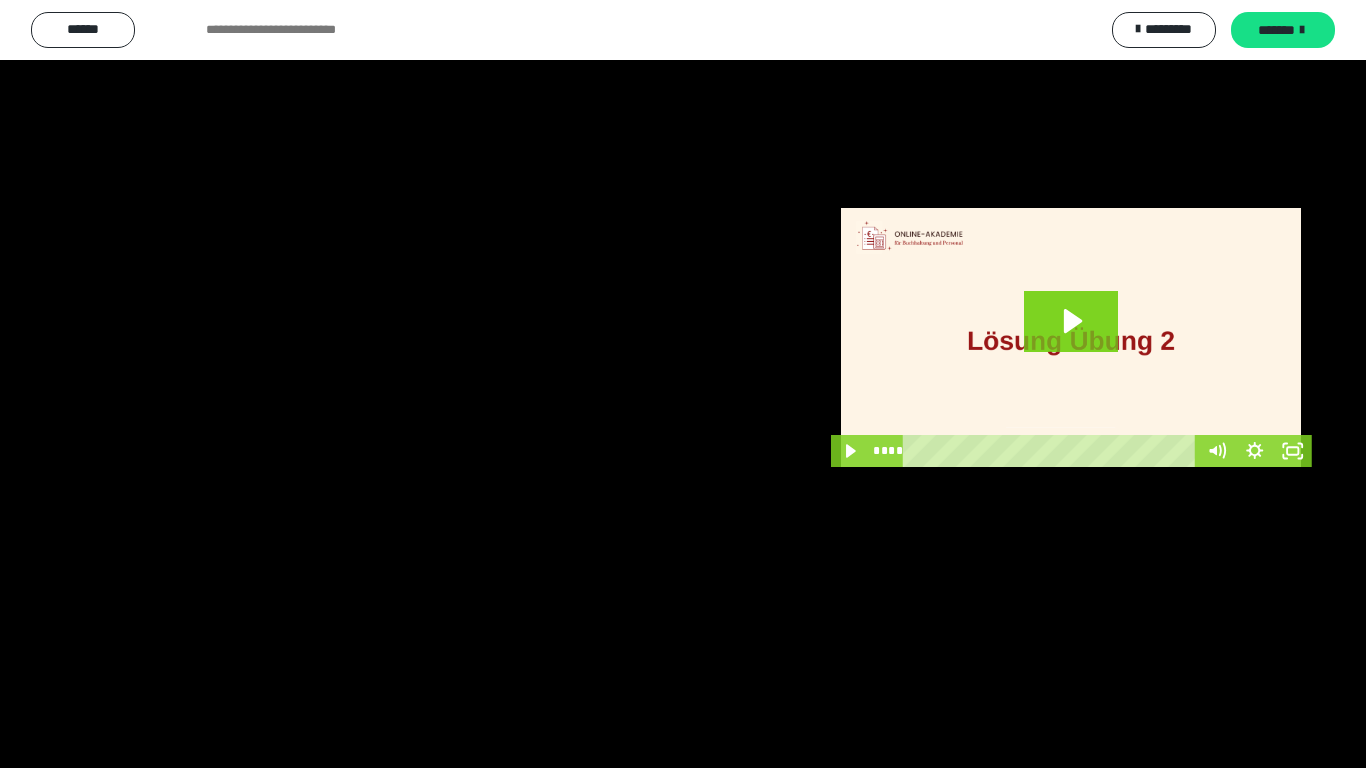 click at bounding box center (683, 384) 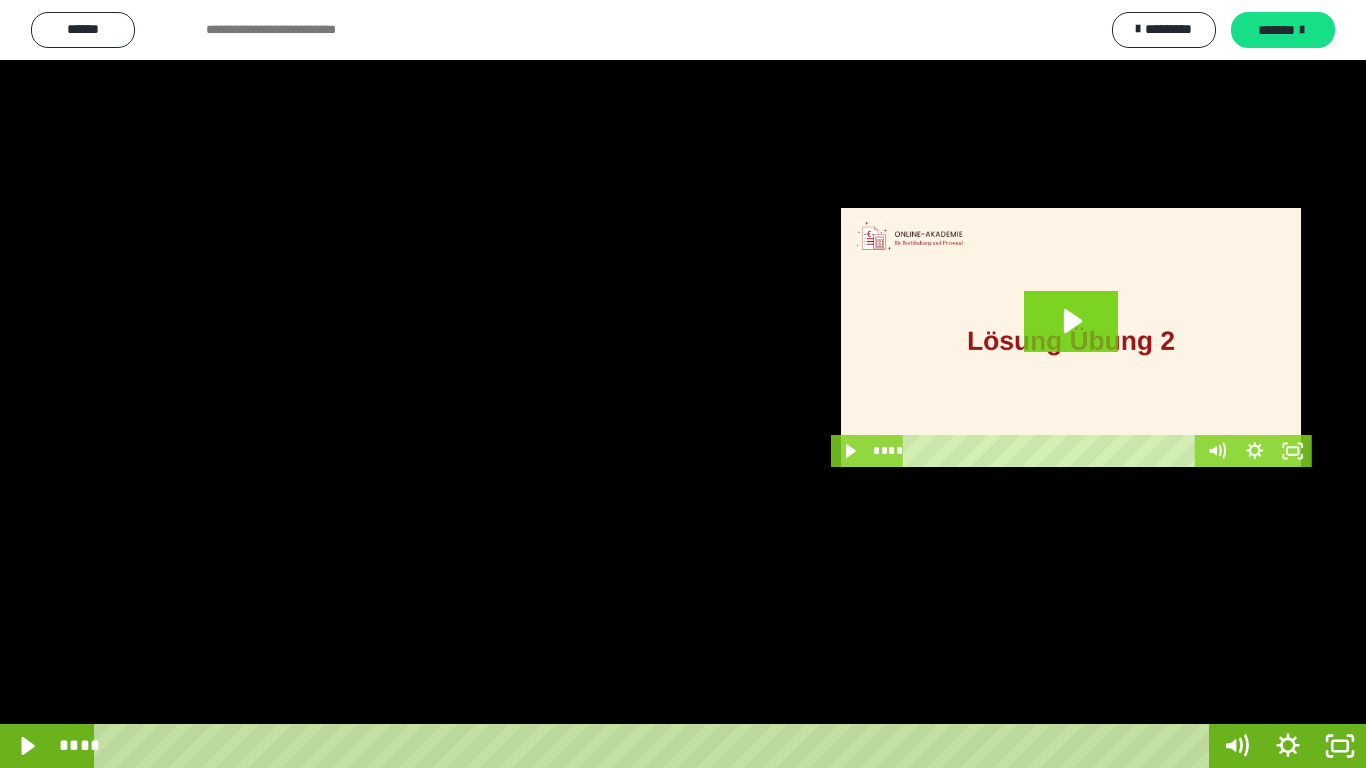 click at bounding box center (683, 384) 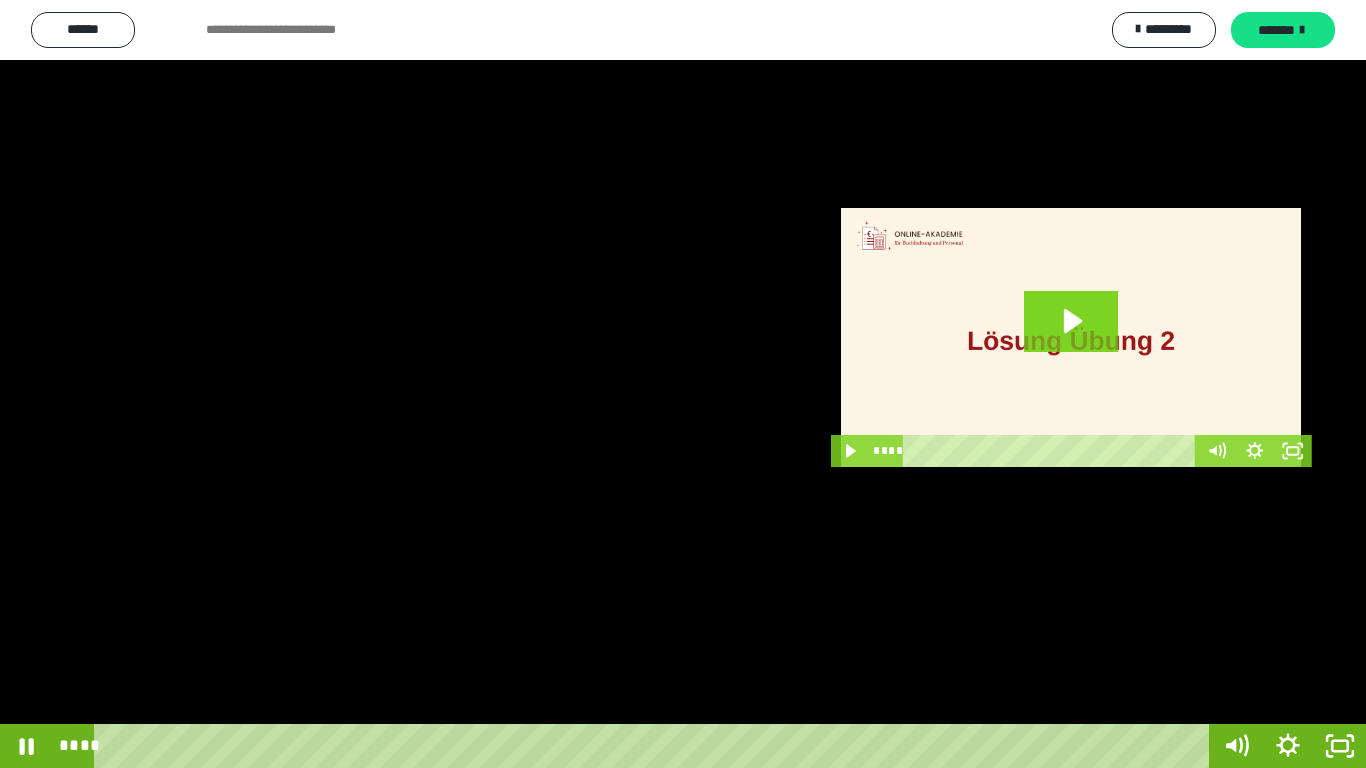 click at bounding box center (683, 384) 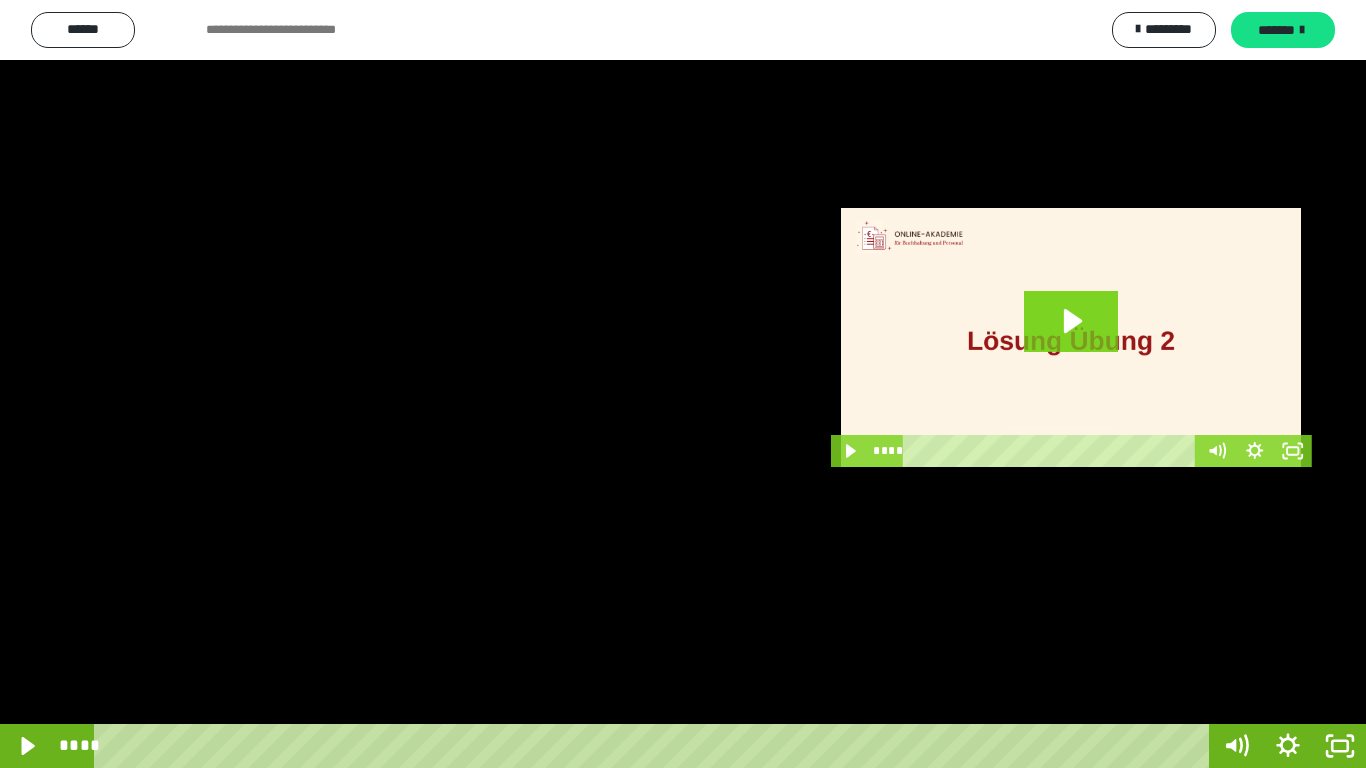 click at bounding box center (683, 384) 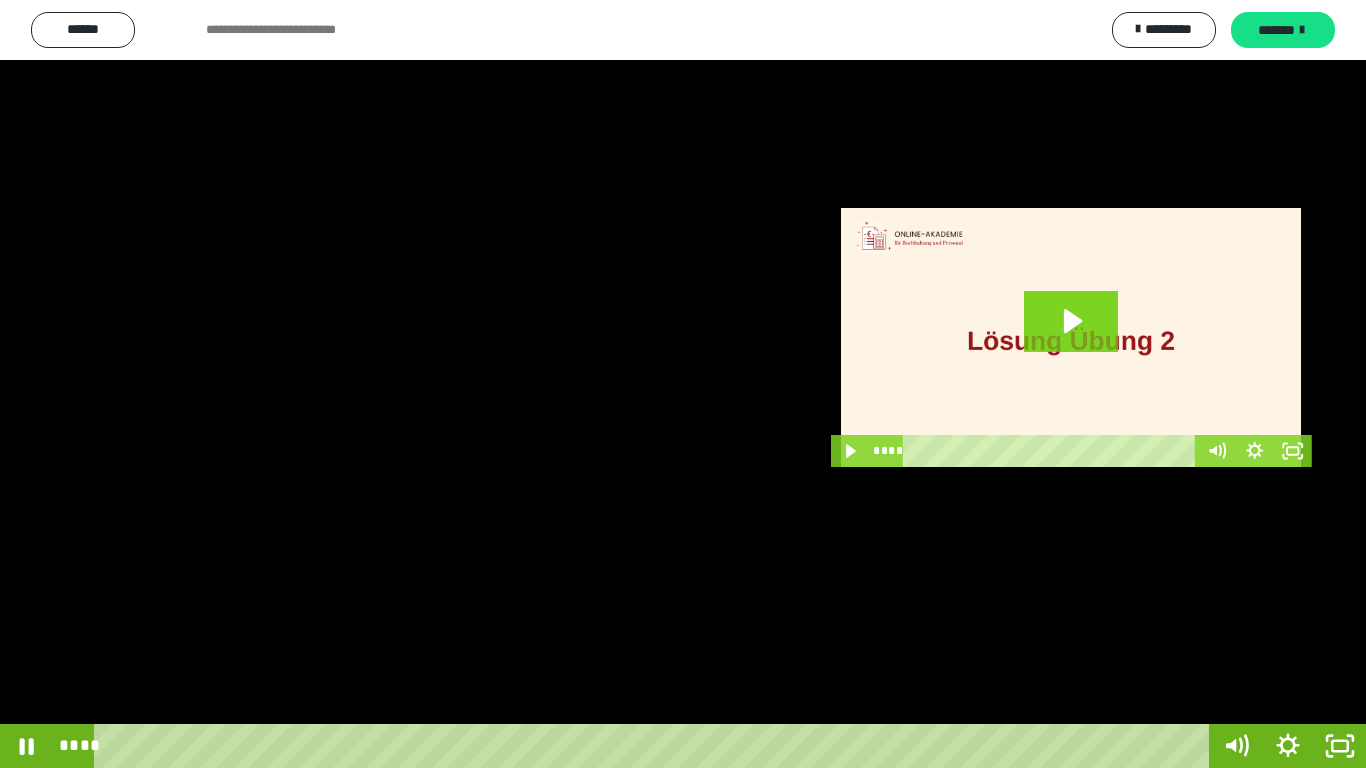 click at bounding box center [683, 384] 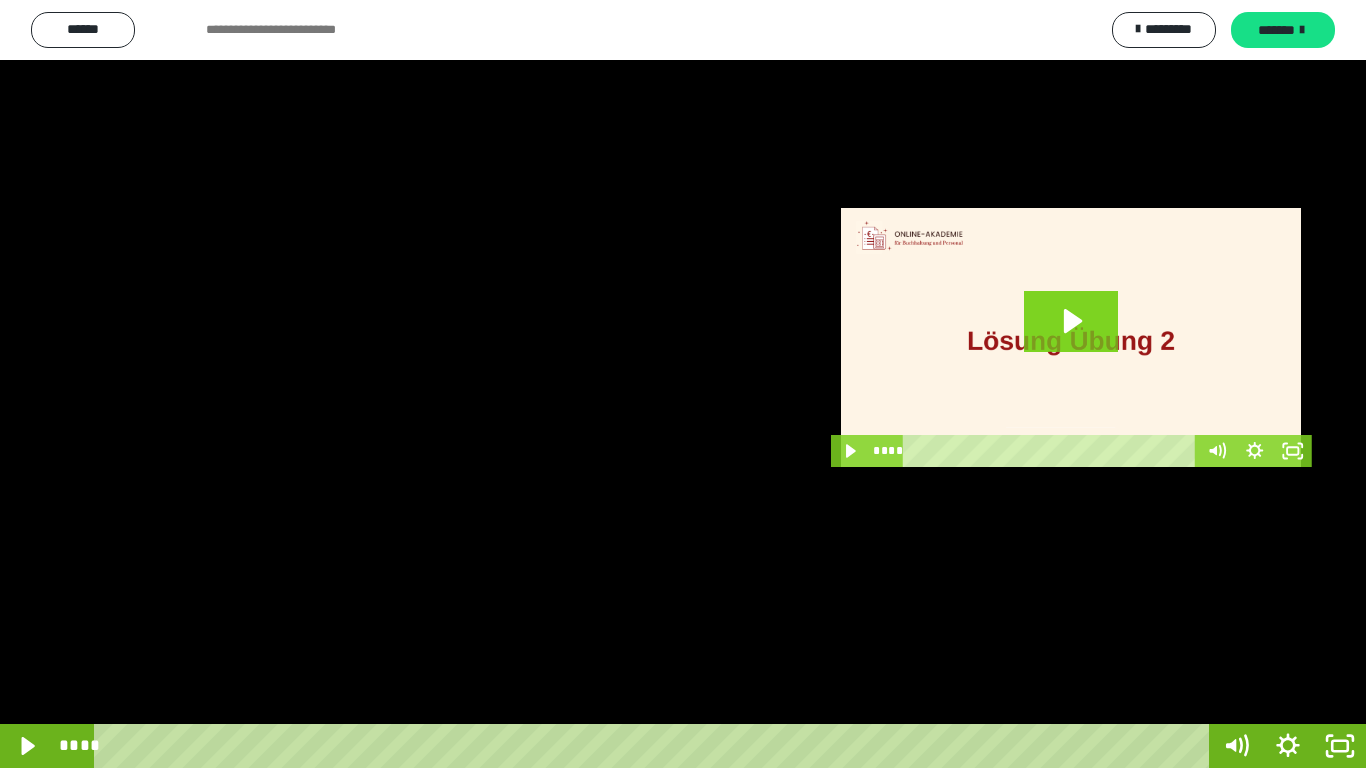 click at bounding box center [683, 384] 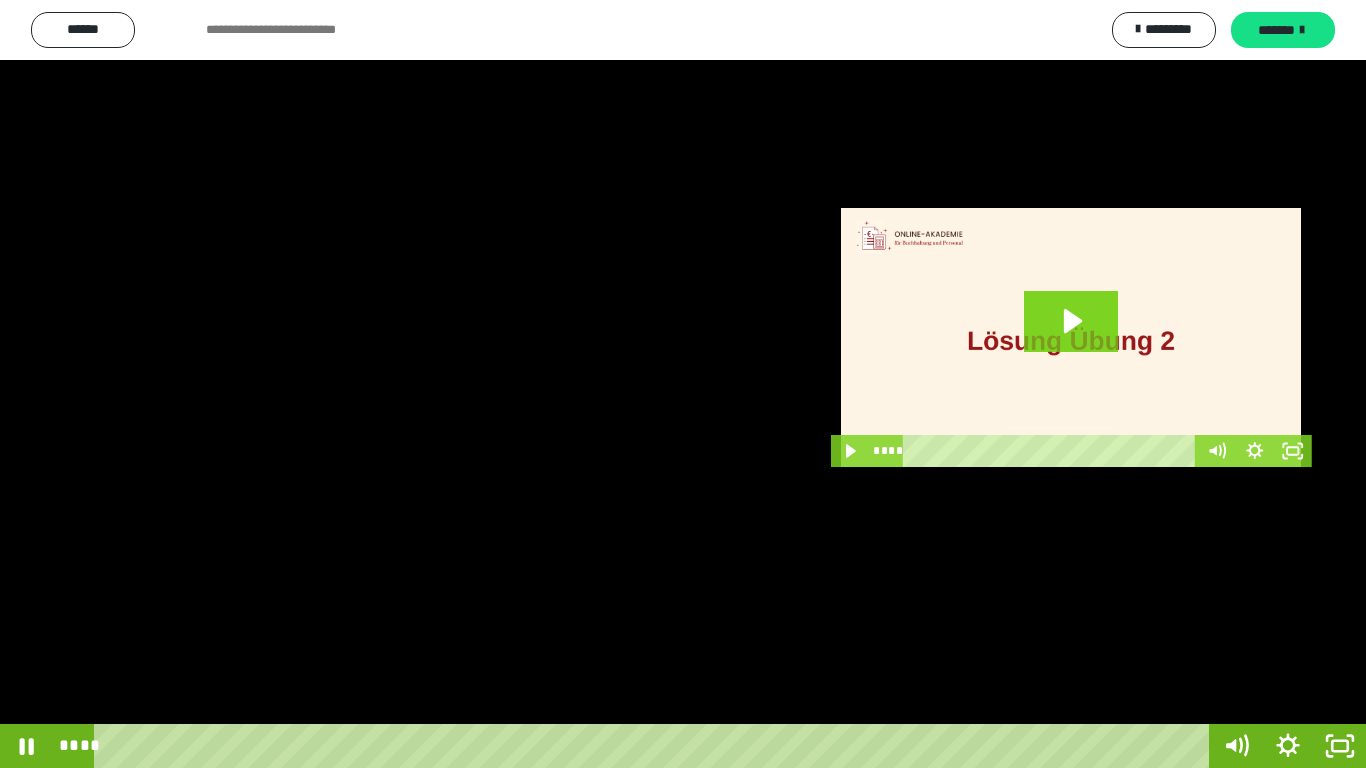 click at bounding box center [683, 384] 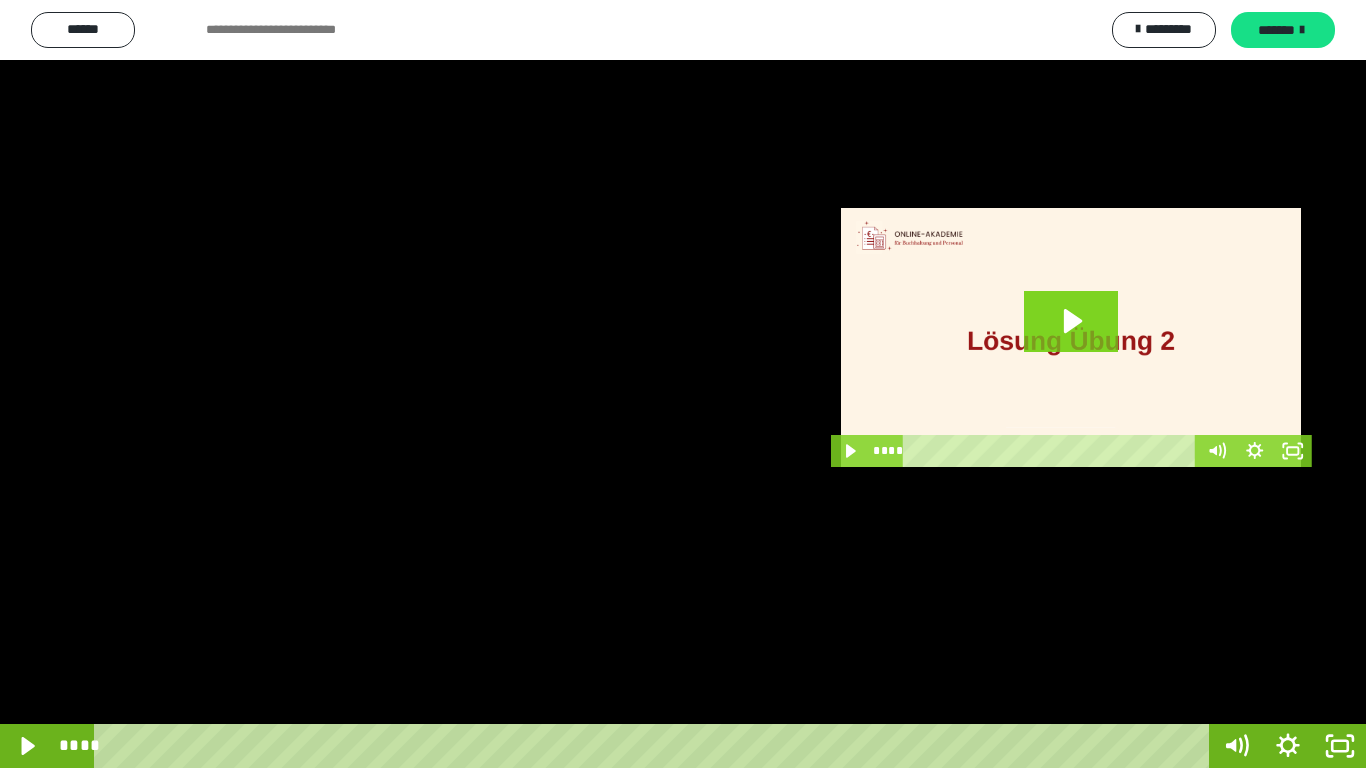 click at bounding box center [683, 384] 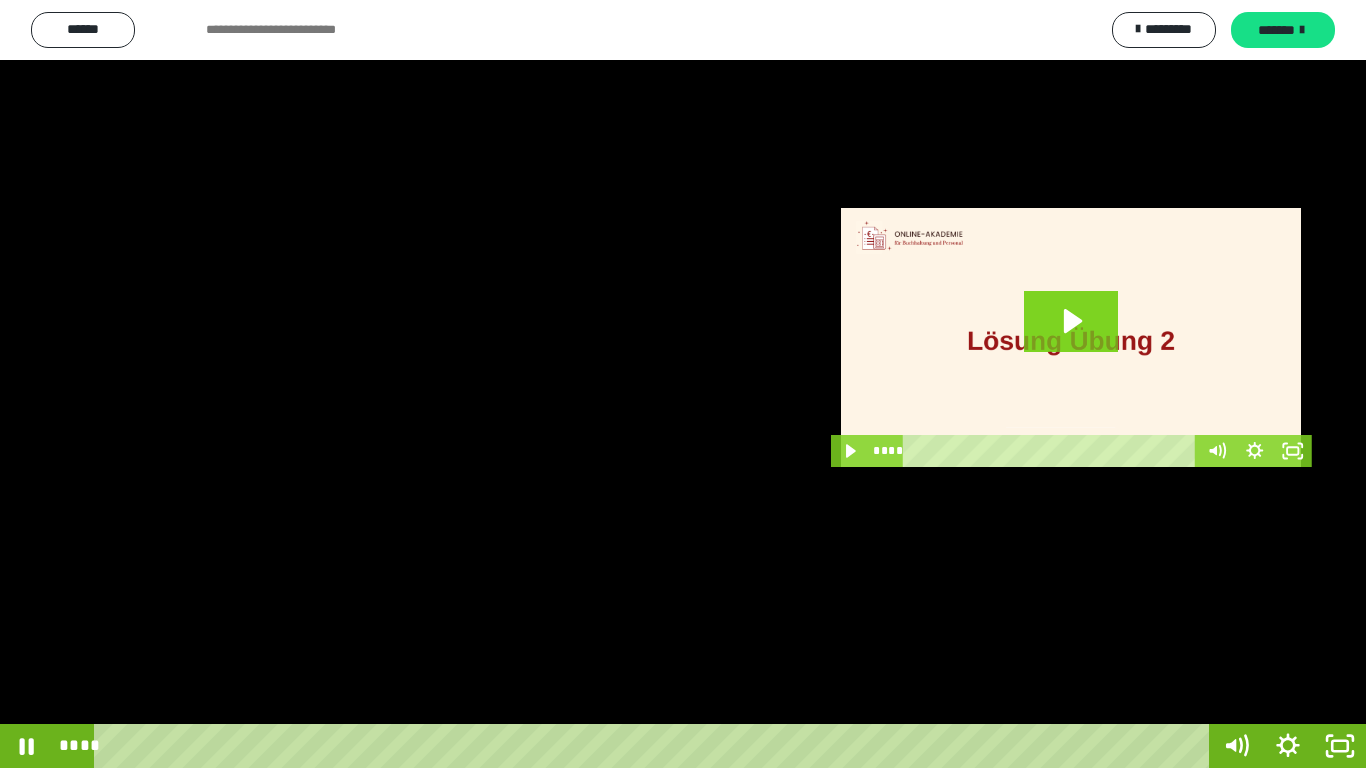 click at bounding box center (683, 384) 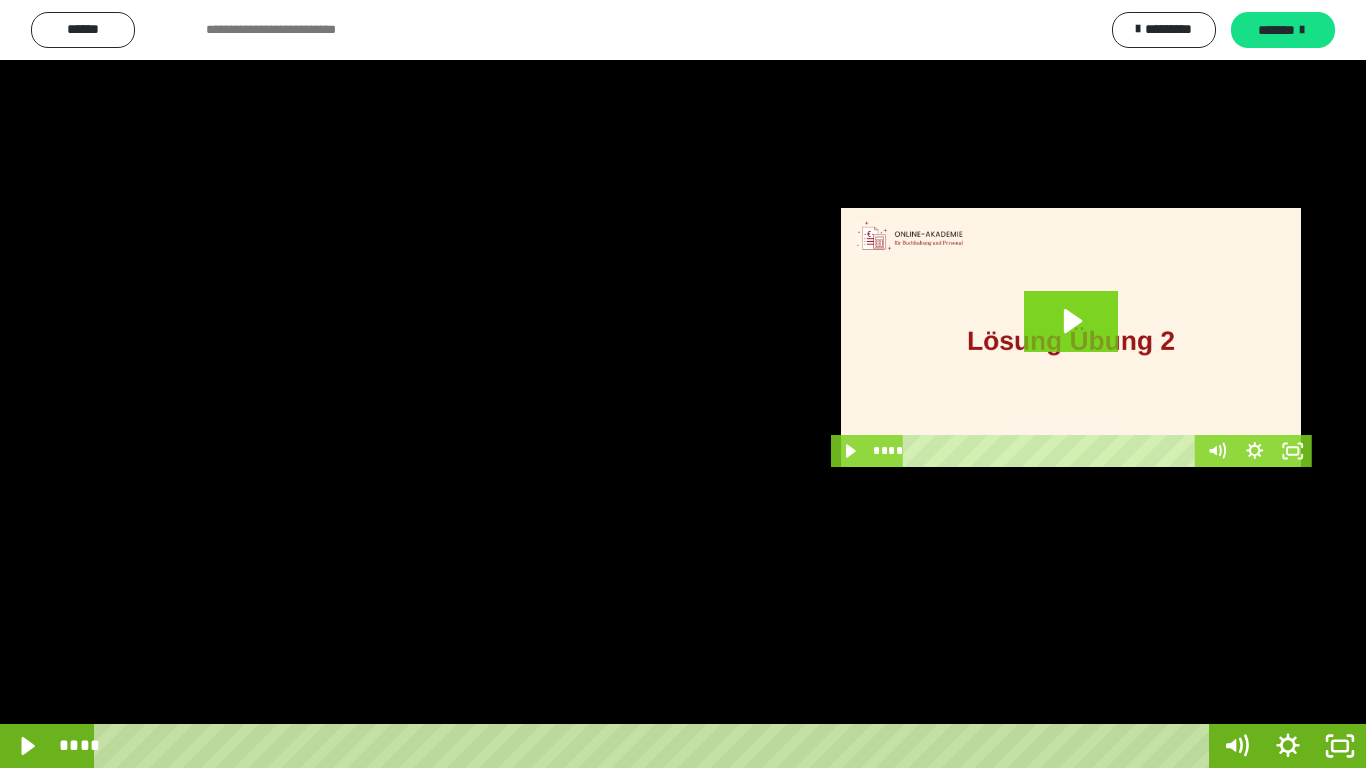 click at bounding box center [683, 384] 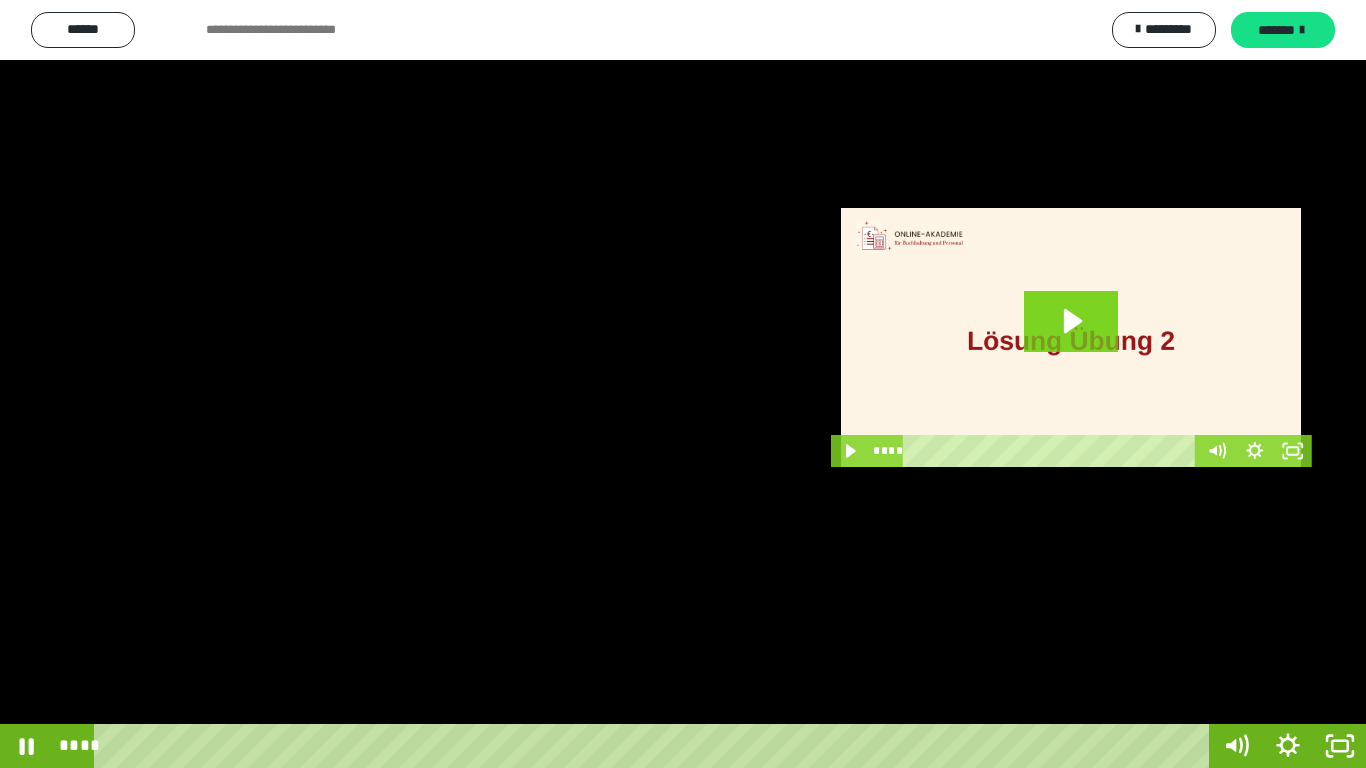 click at bounding box center [683, 384] 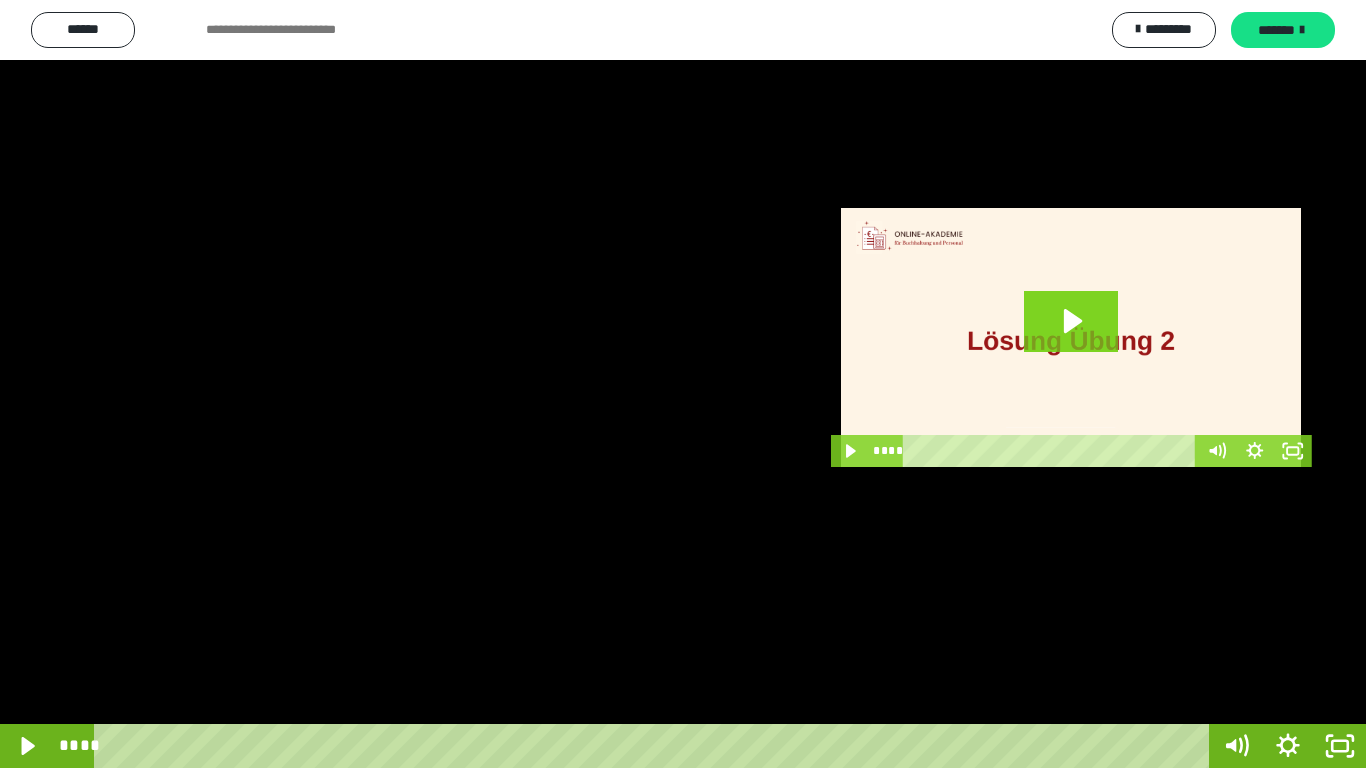 click at bounding box center (683, 384) 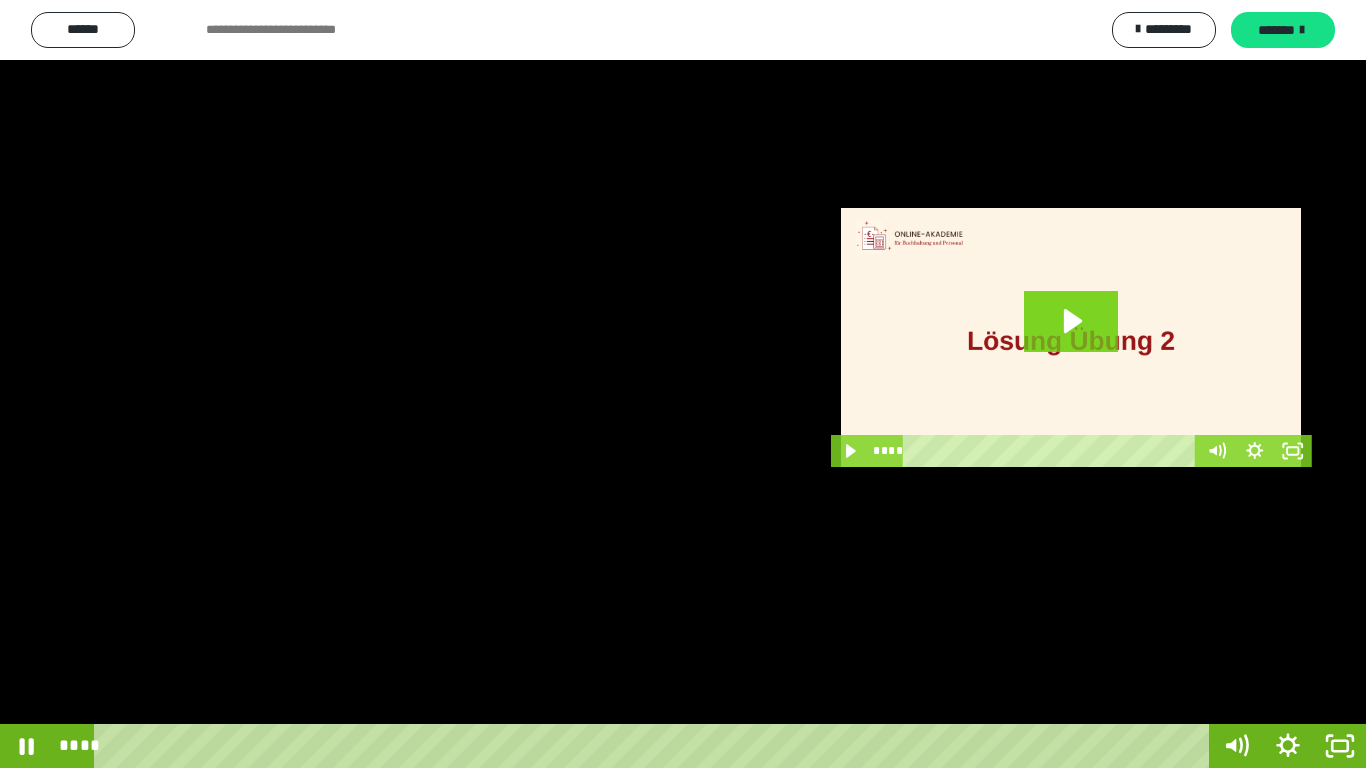 click at bounding box center (683, 384) 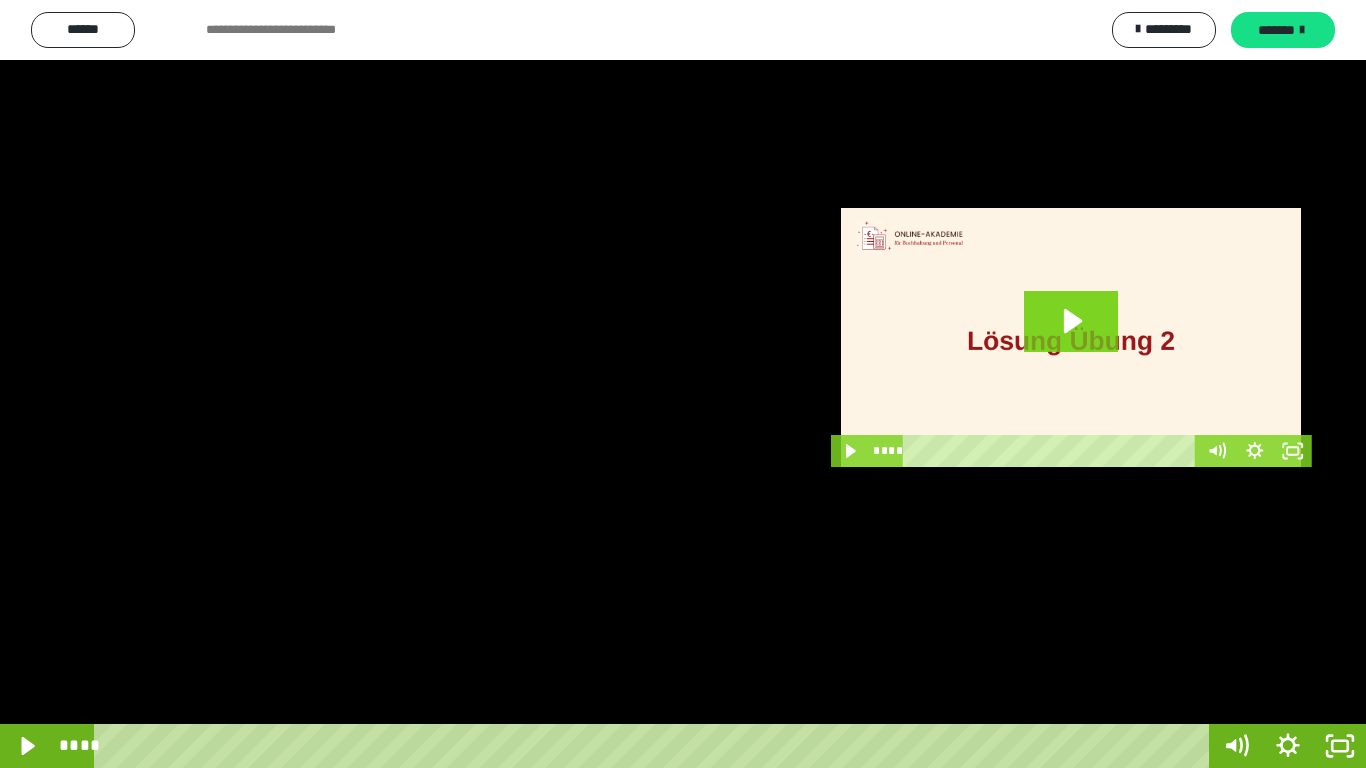 click at bounding box center (683, 384) 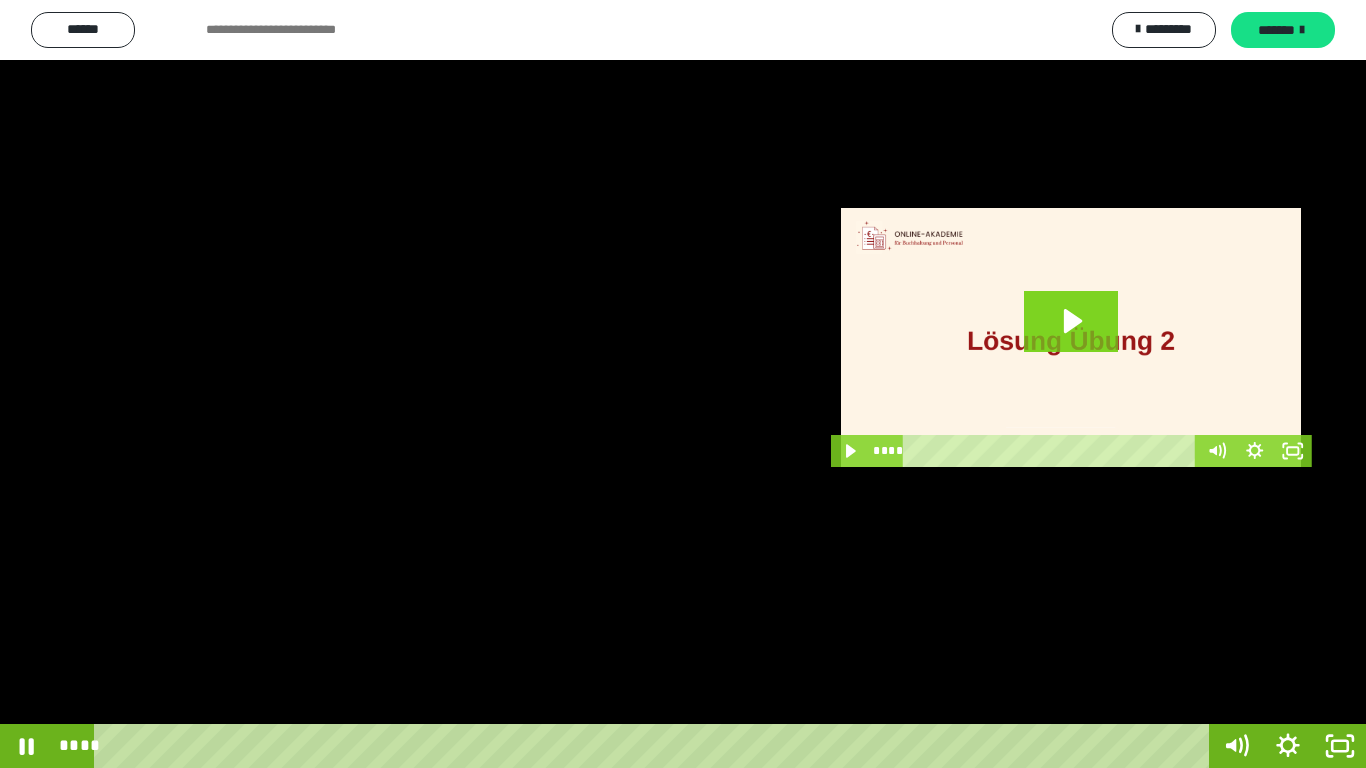 click at bounding box center [683, 384] 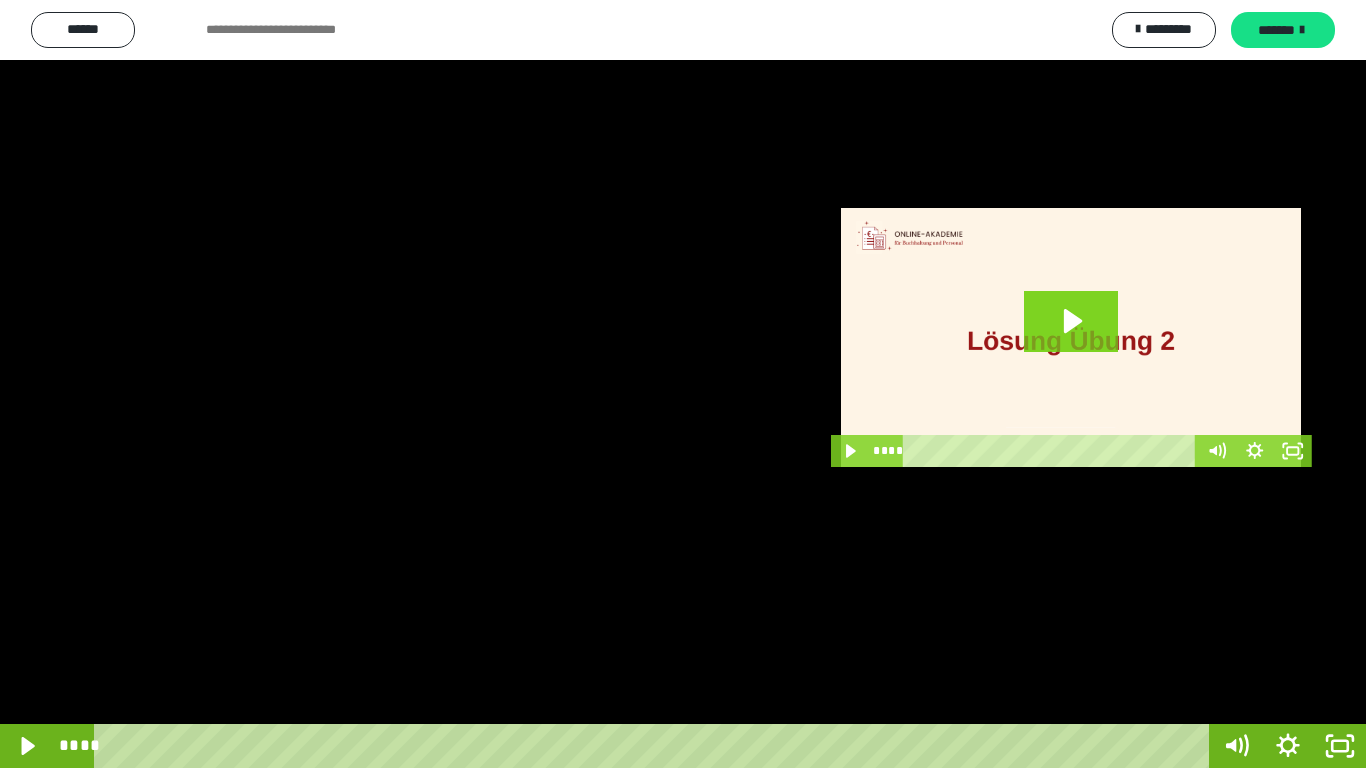 click at bounding box center (683, 384) 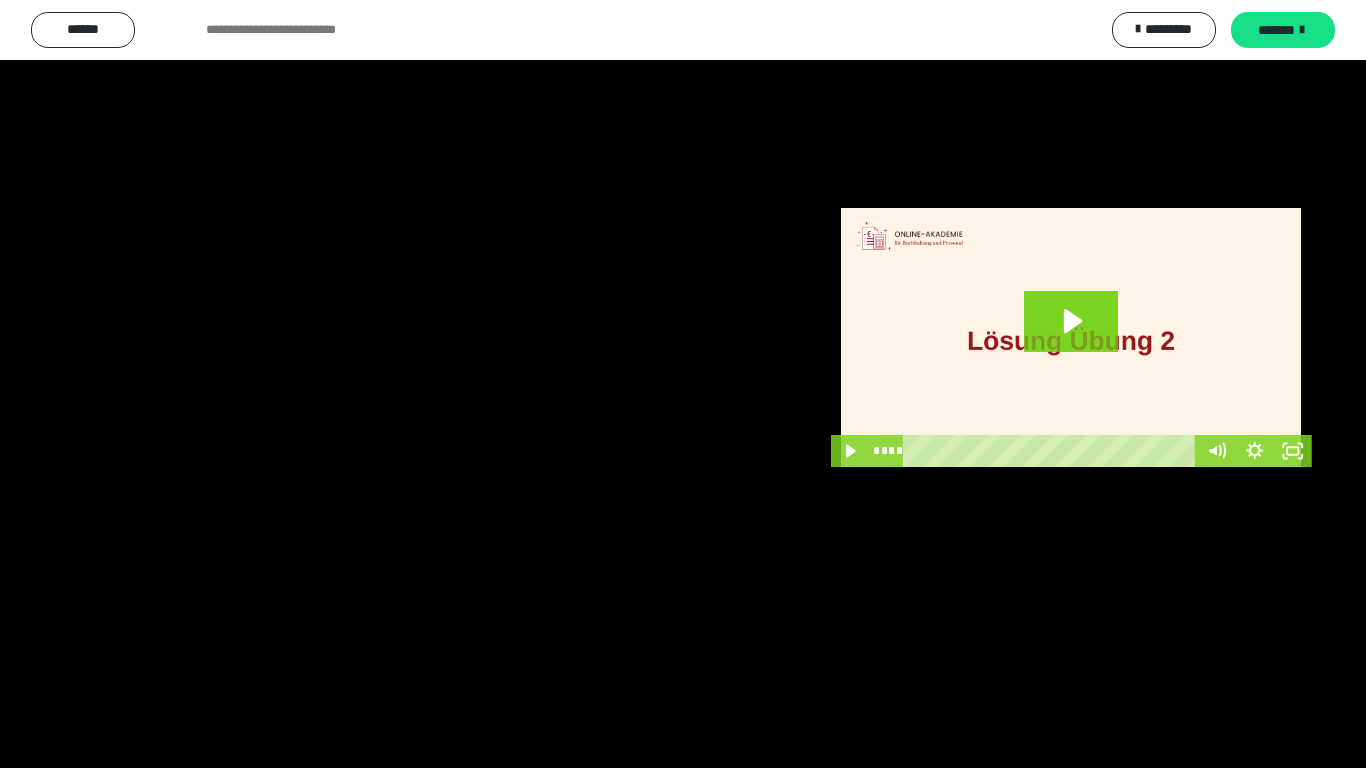 click at bounding box center [683, 384] 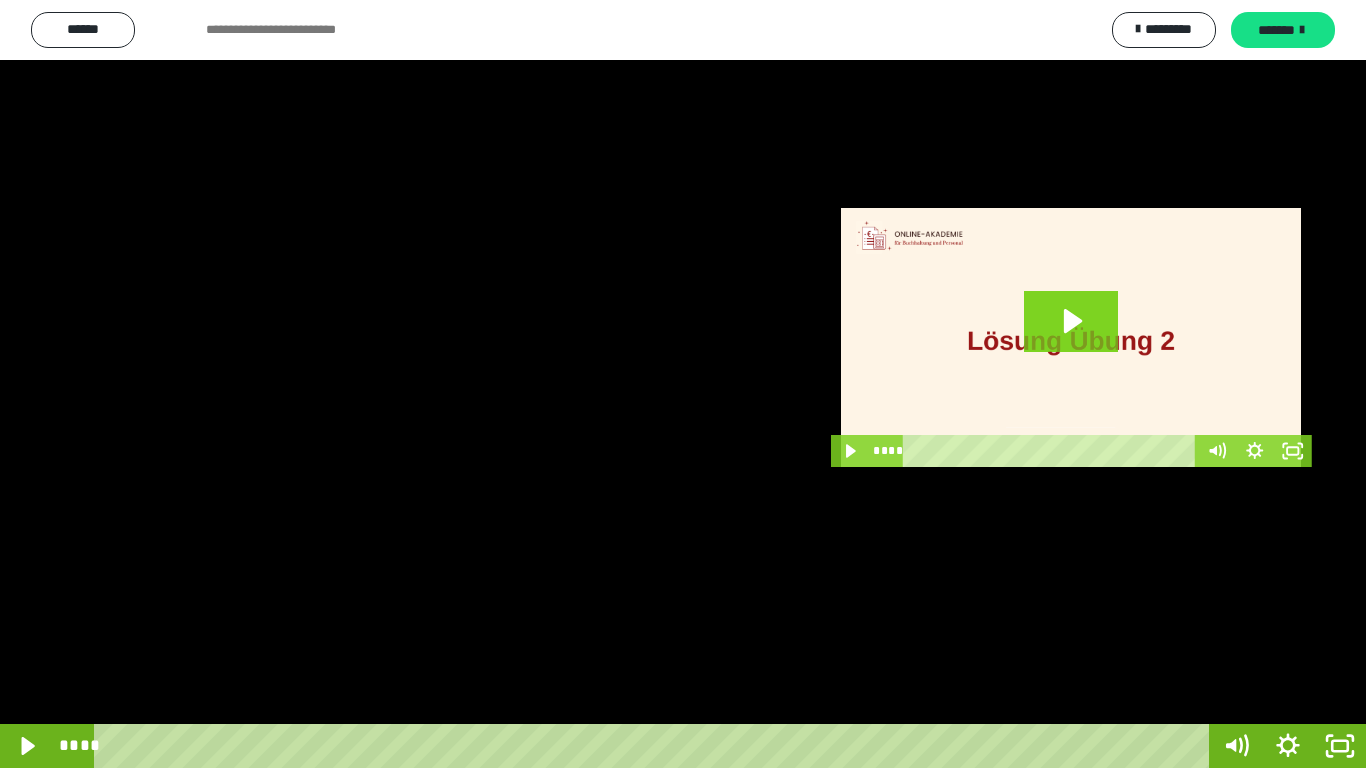 click at bounding box center (683, 384) 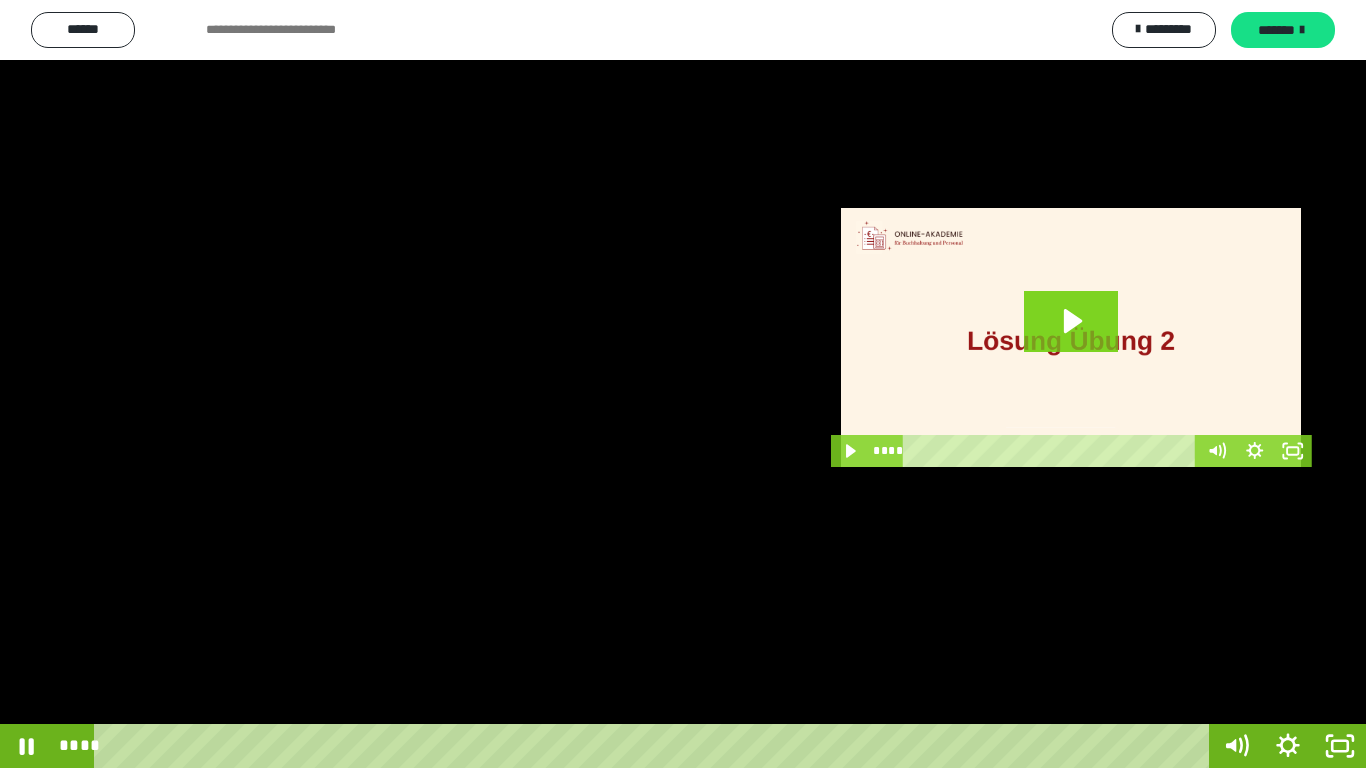 click at bounding box center [683, 384] 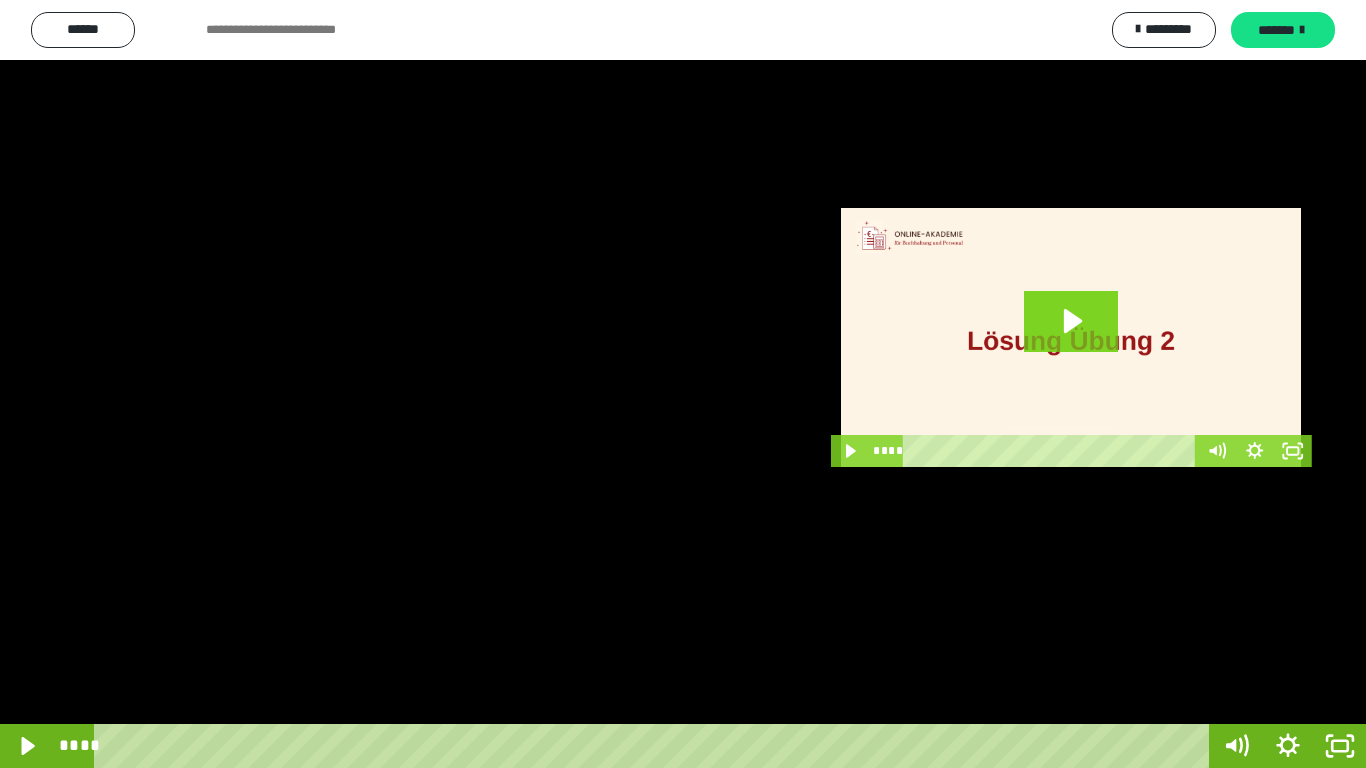click at bounding box center [683, 384] 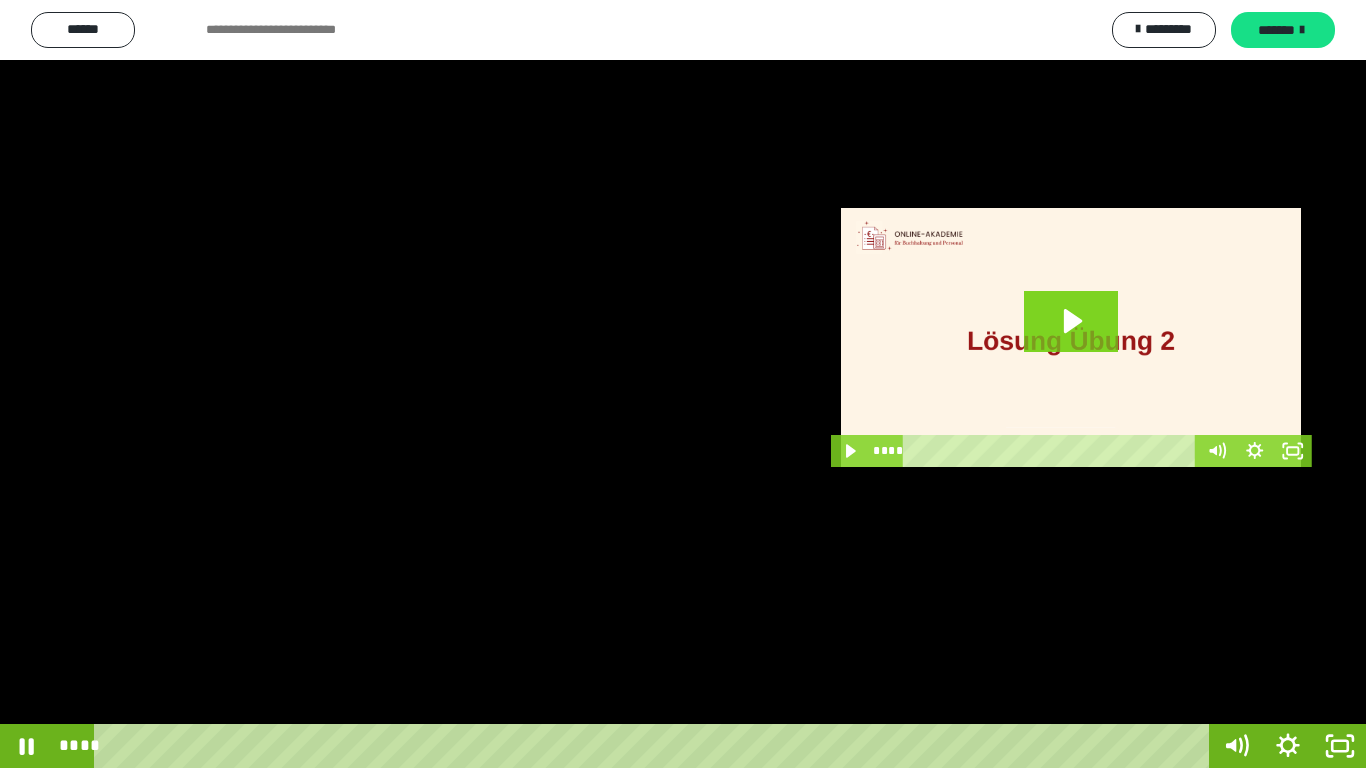 click at bounding box center [683, 384] 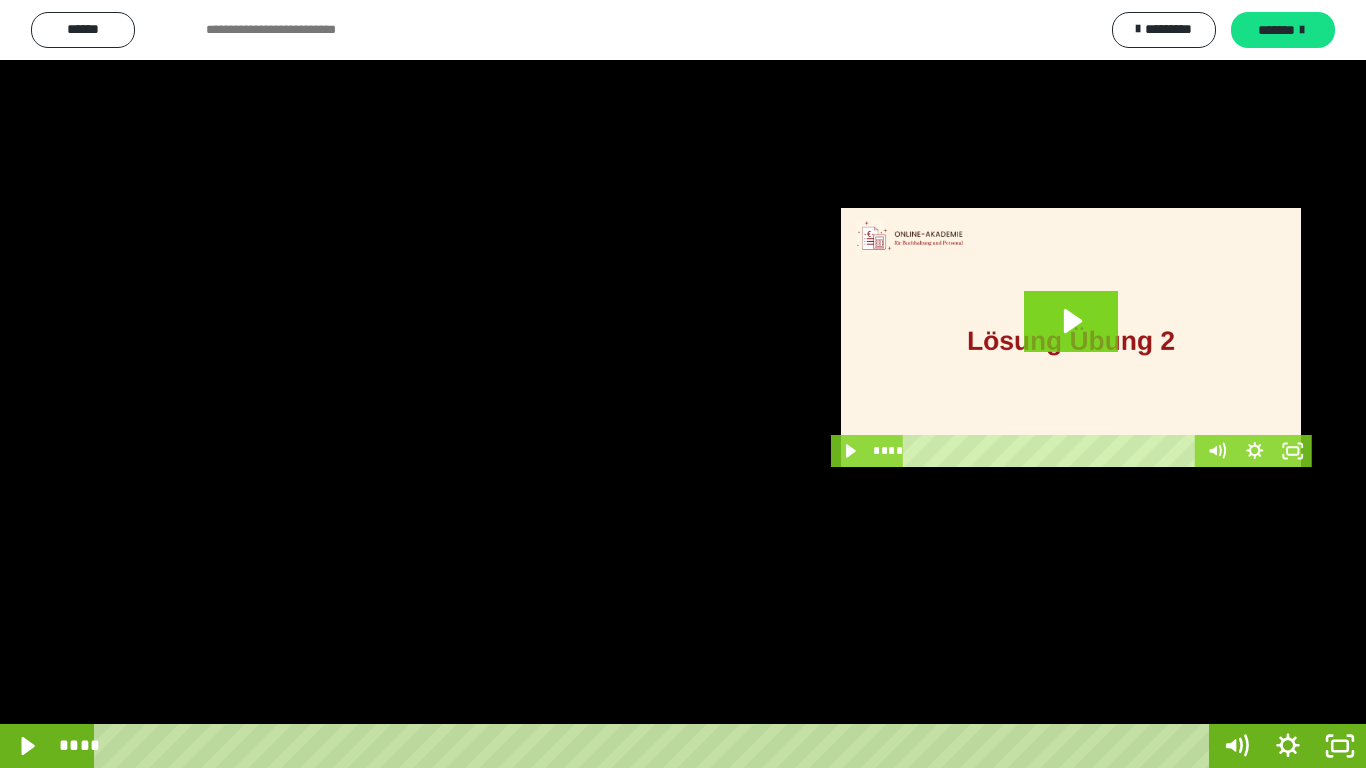 click at bounding box center (683, 384) 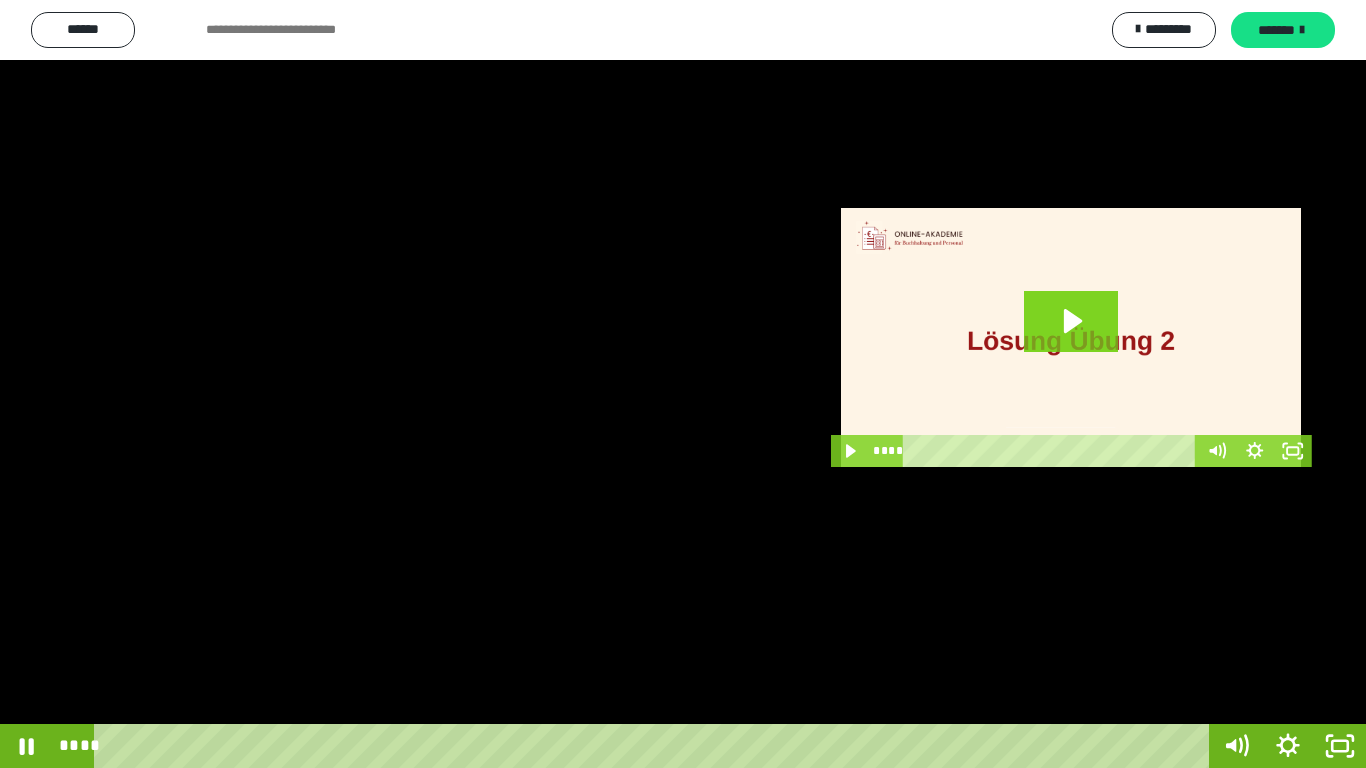 click at bounding box center (683, 384) 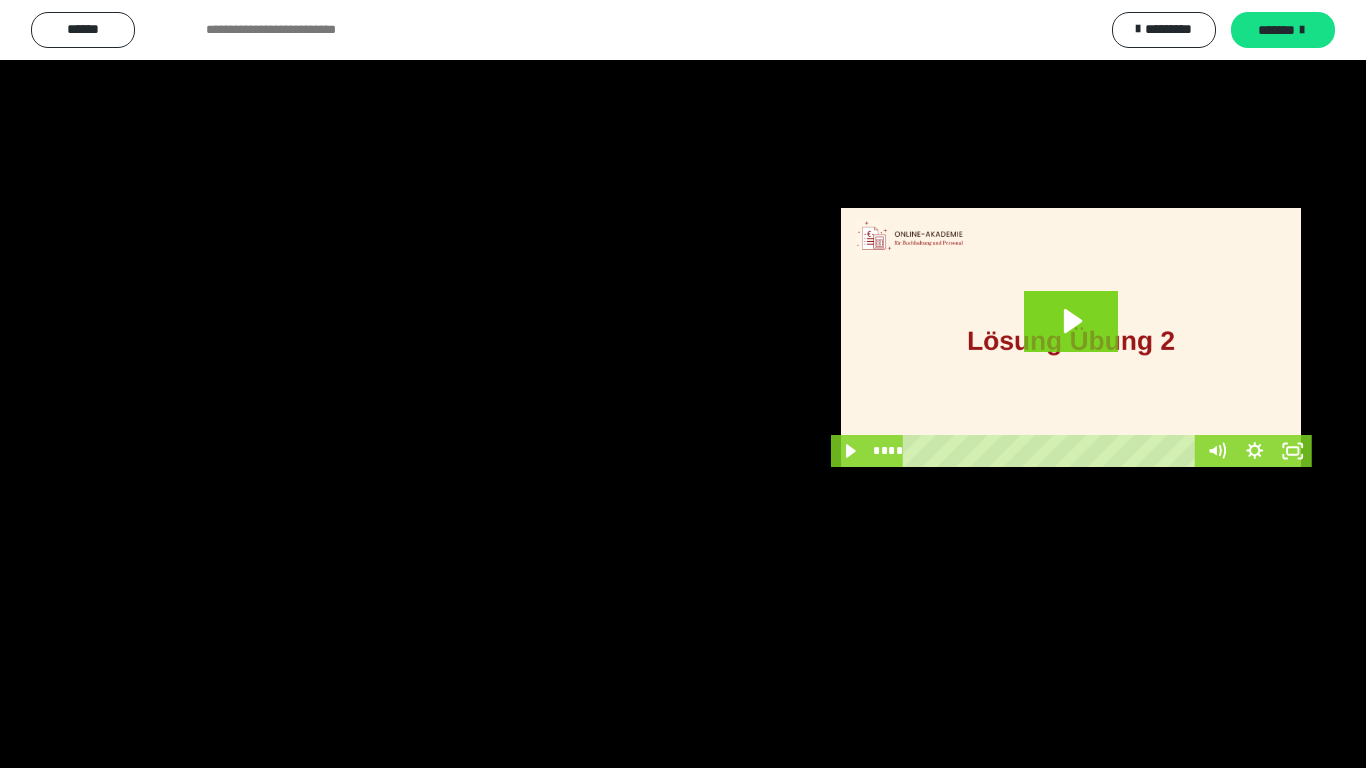 click at bounding box center (683, 384) 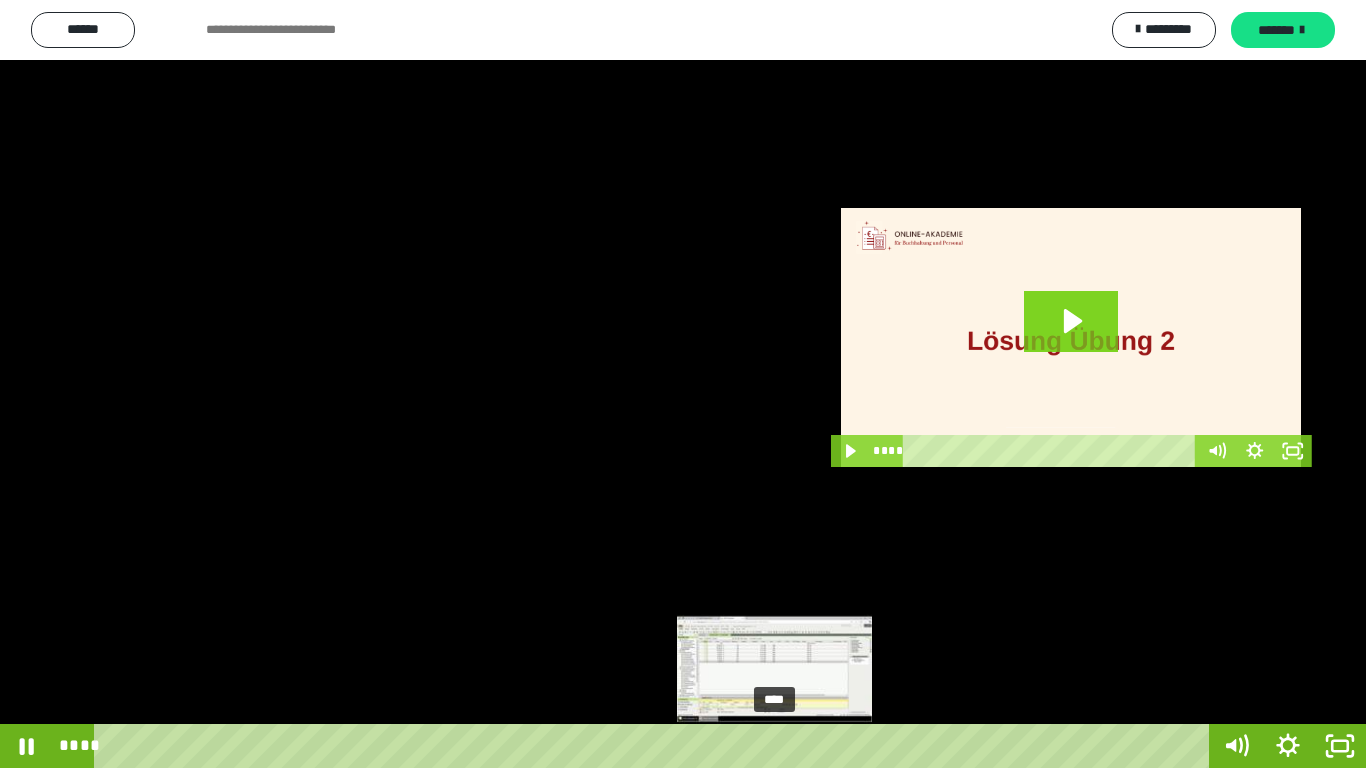 click on "****" at bounding box center (655, 746) 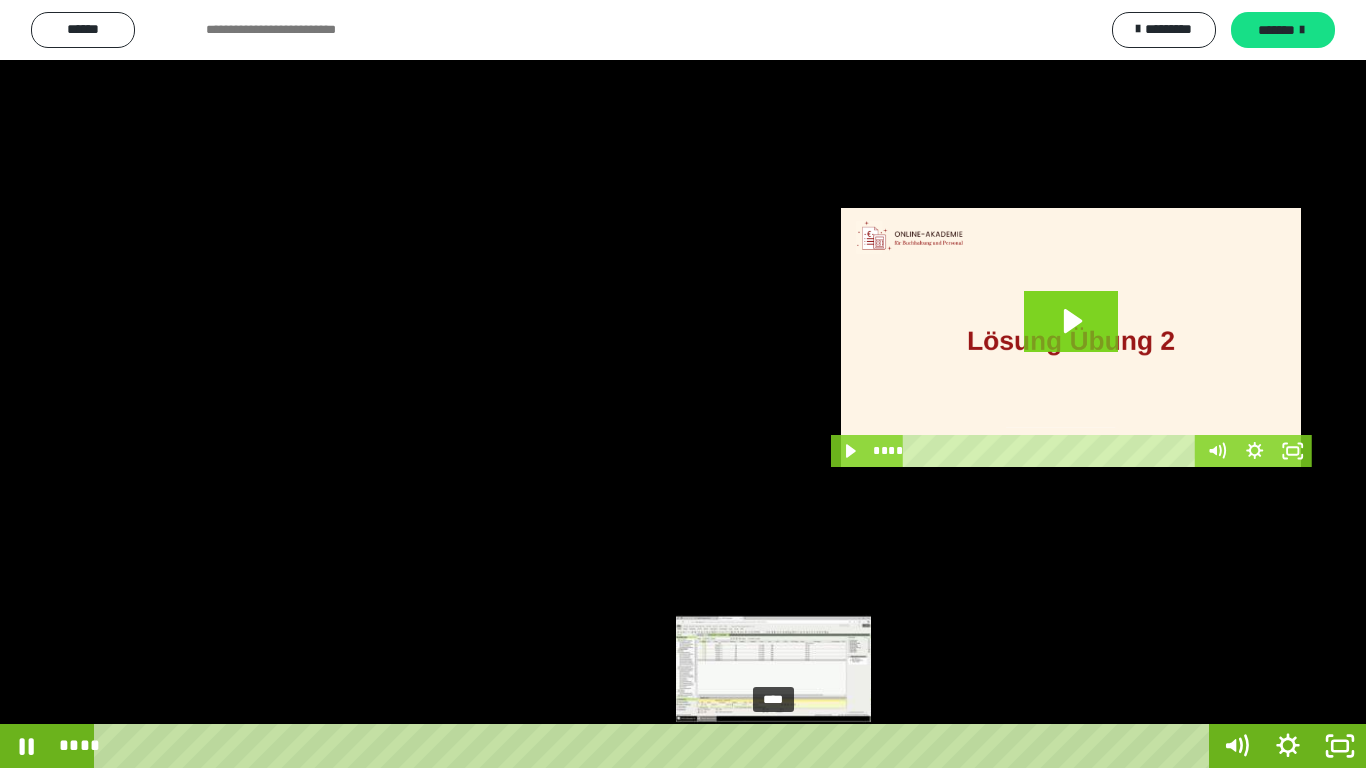 click on "****" at bounding box center (655, 746) 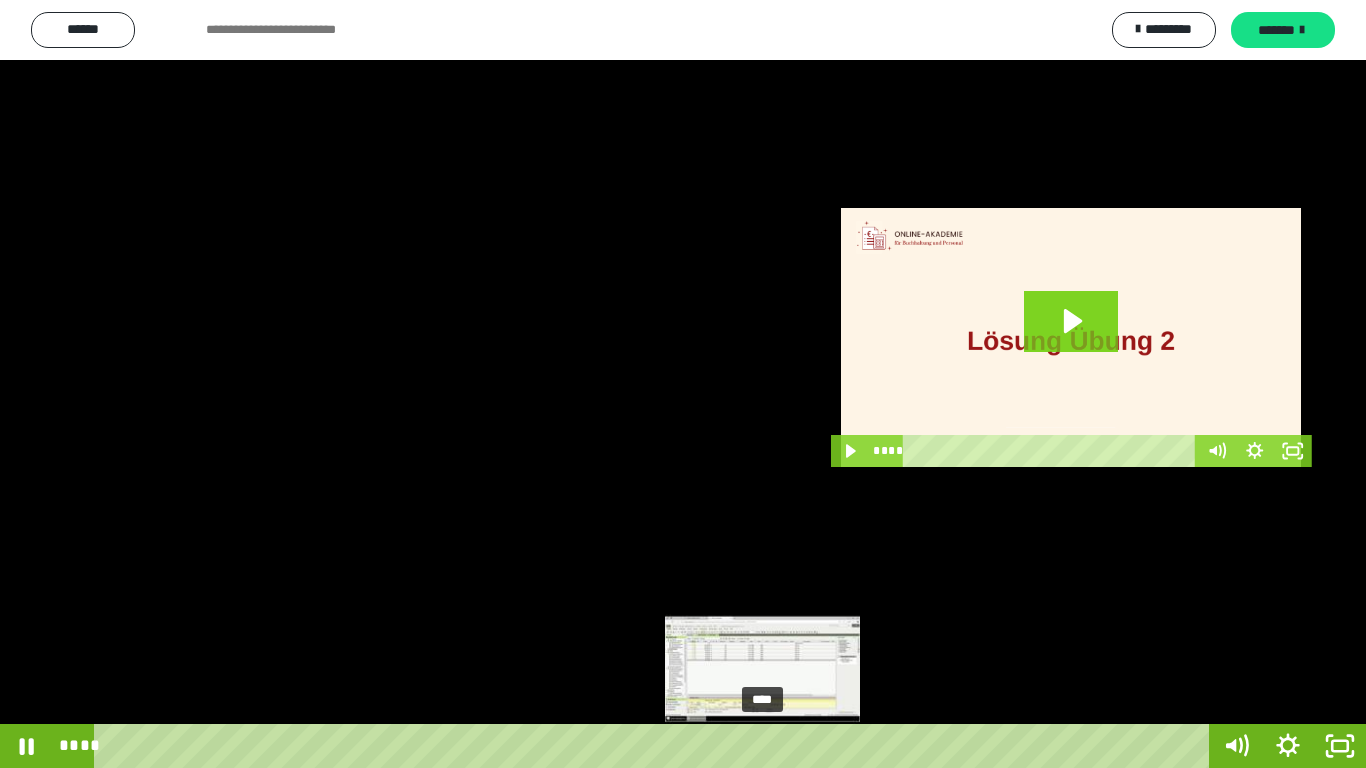 click on "****" at bounding box center (655, 746) 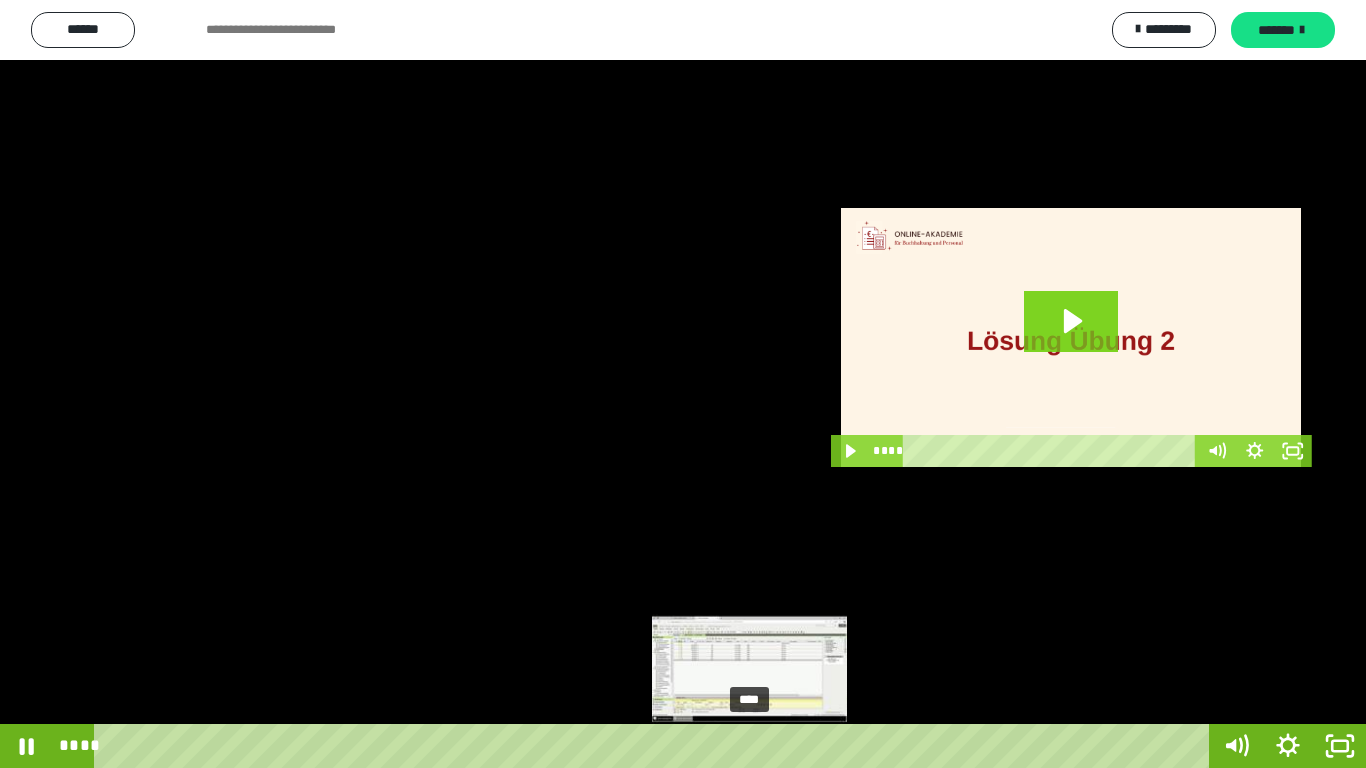 click on "****" at bounding box center [655, 746] 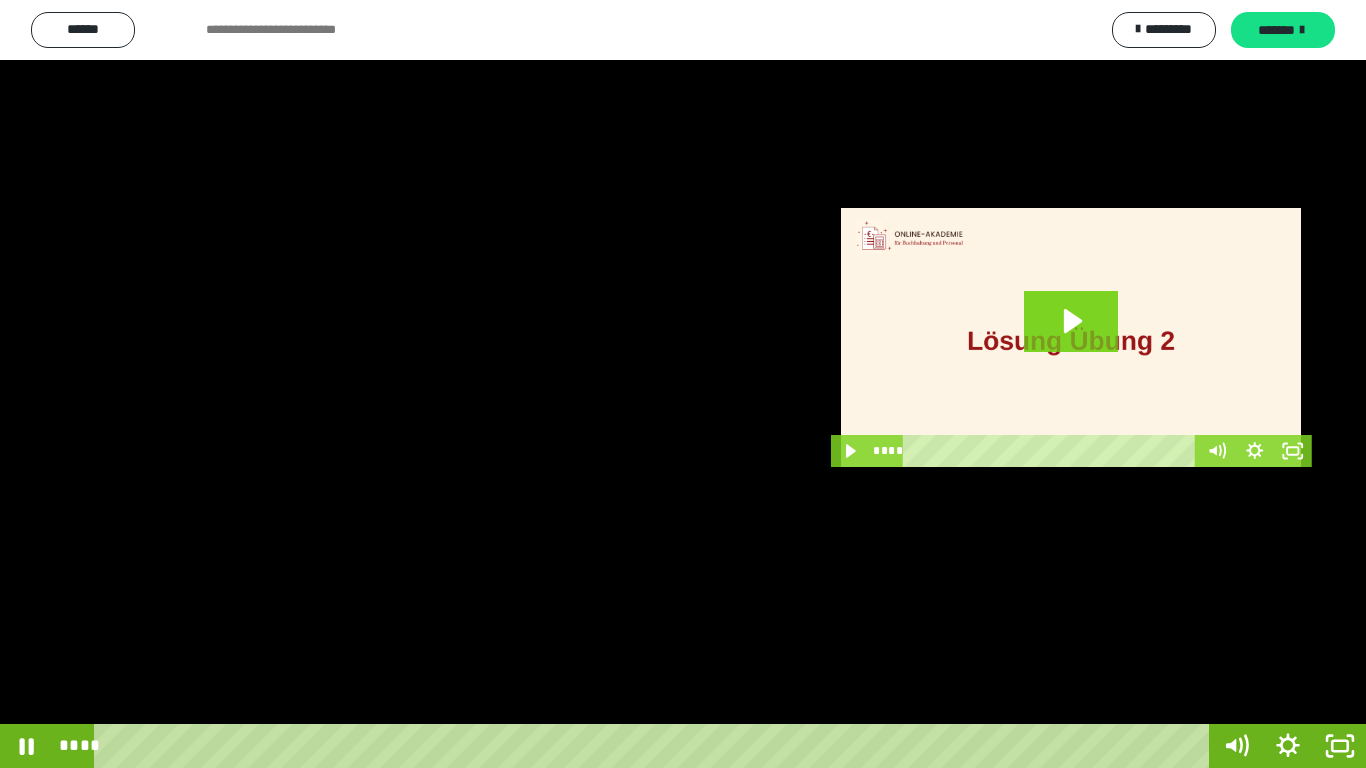 click at bounding box center [683, 384] 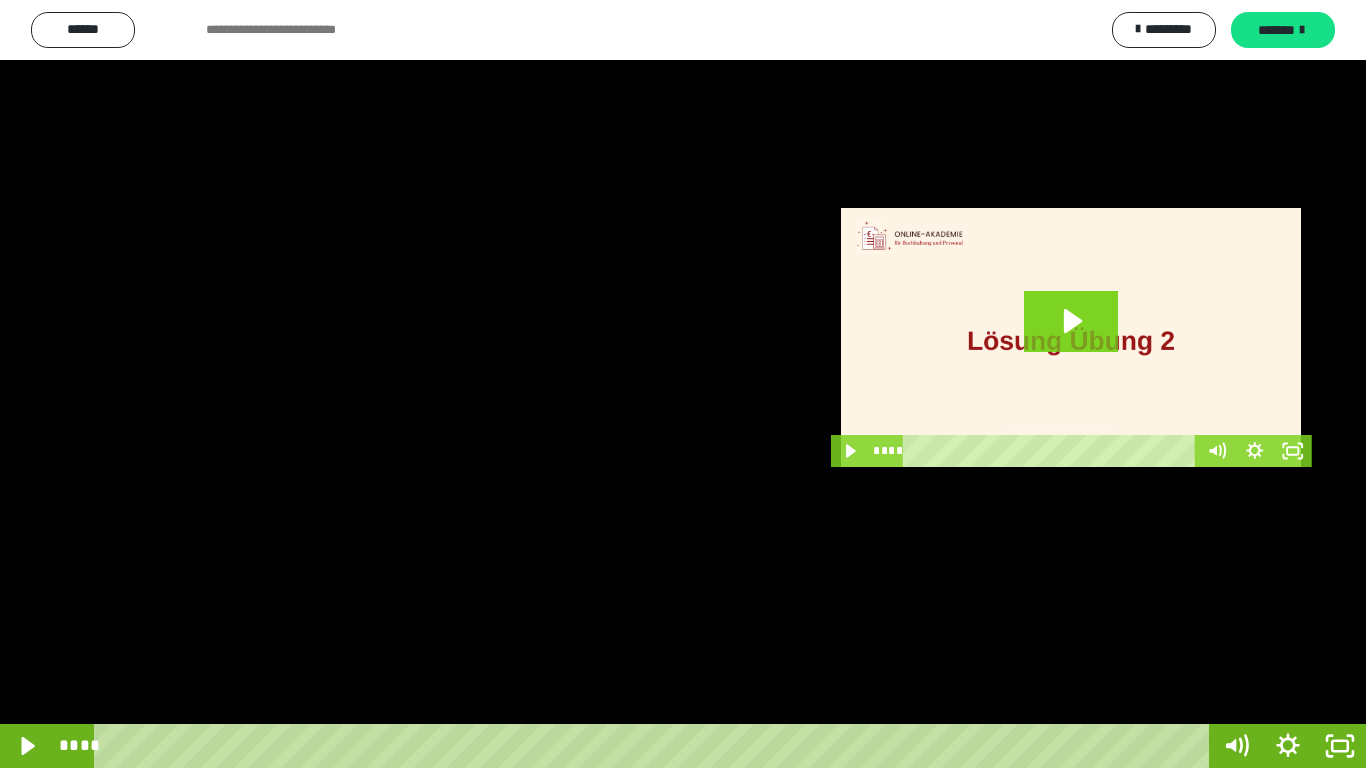 click at bounding box center [683, 384] 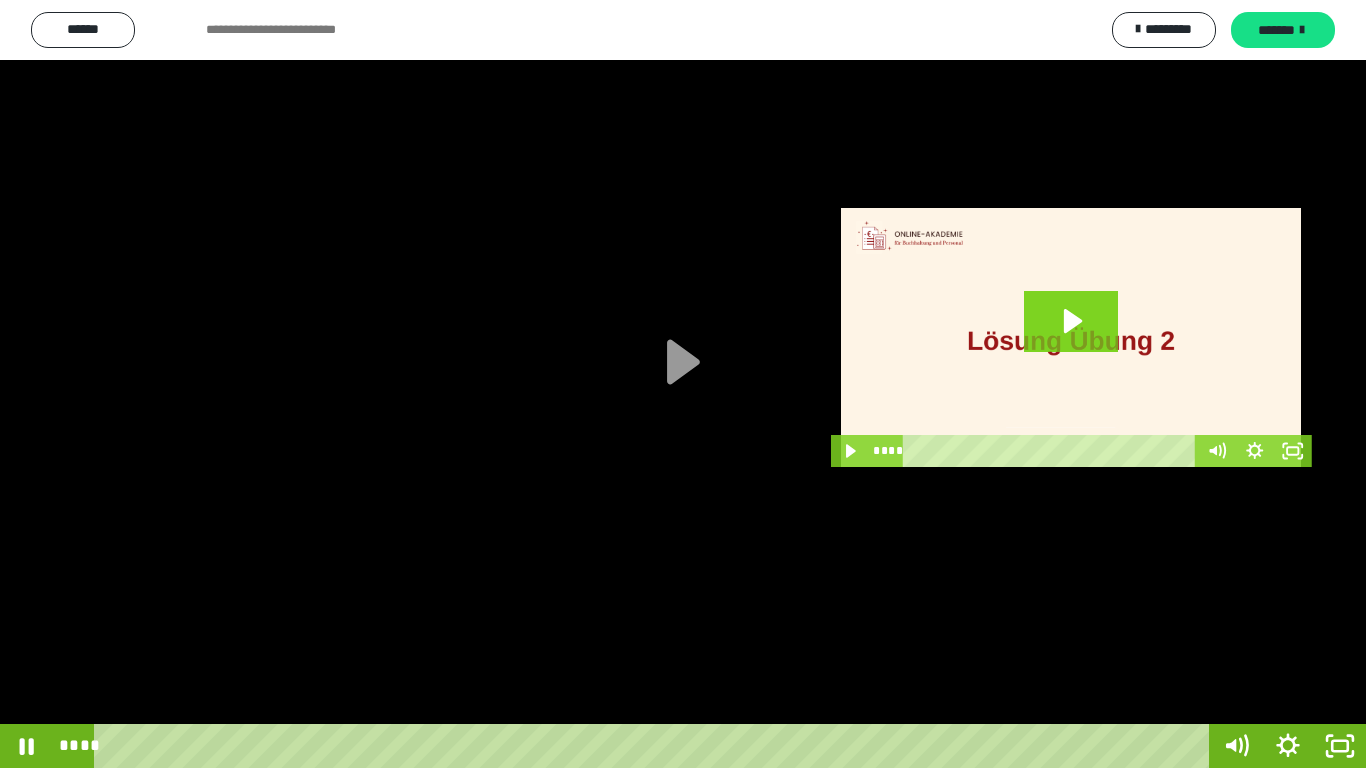 click at bounding box center [683, 384] 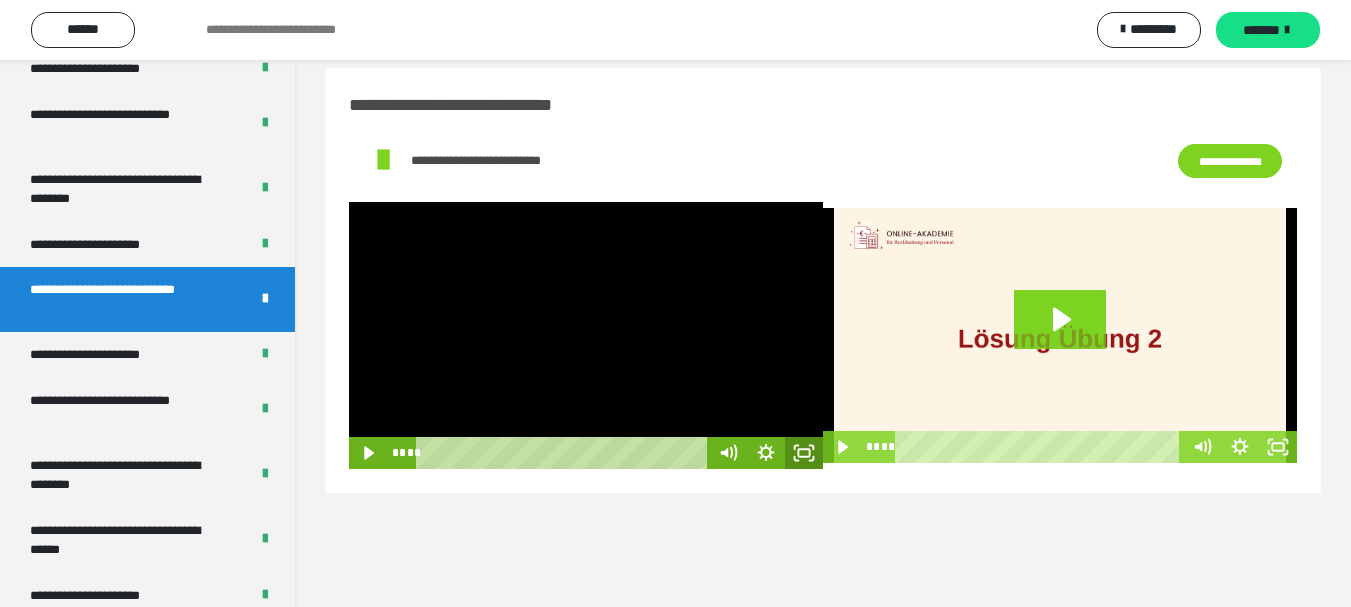 click 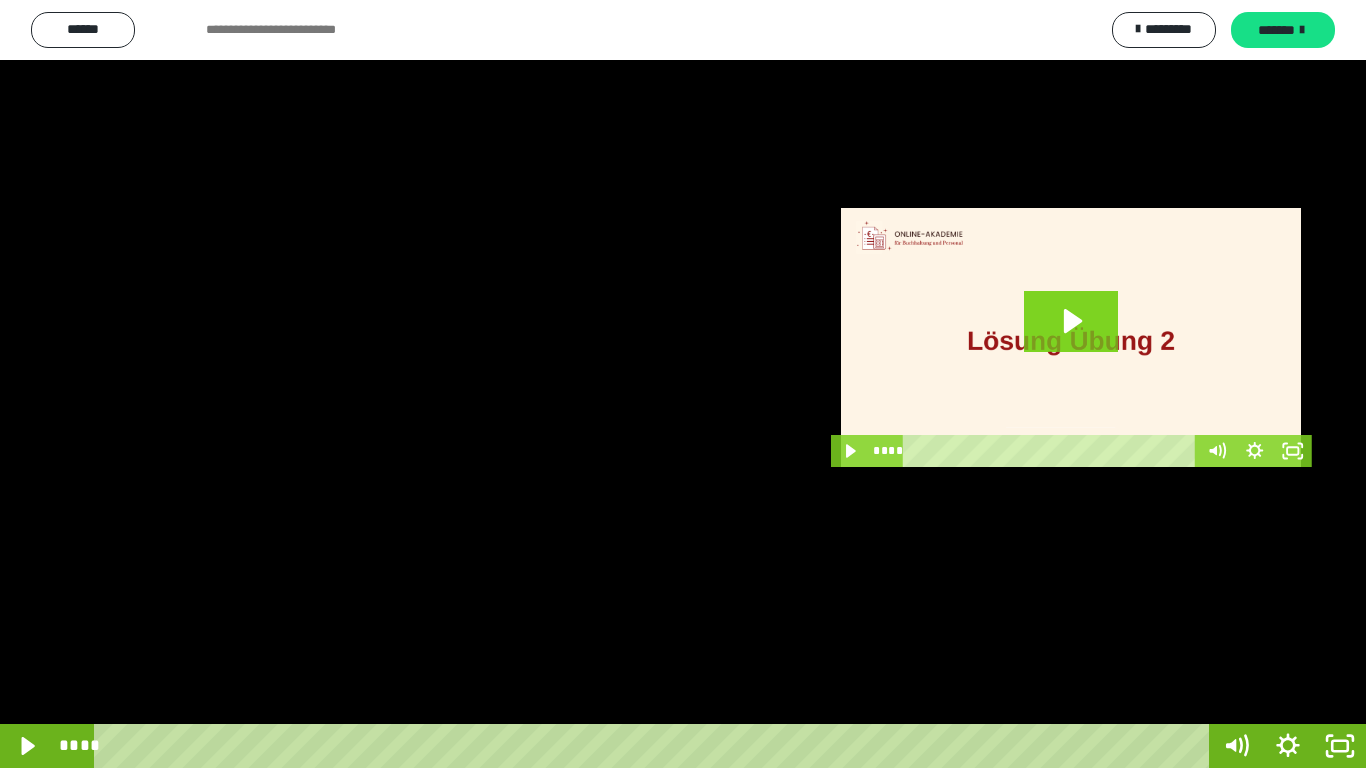 click at bounding box center [683, 384] 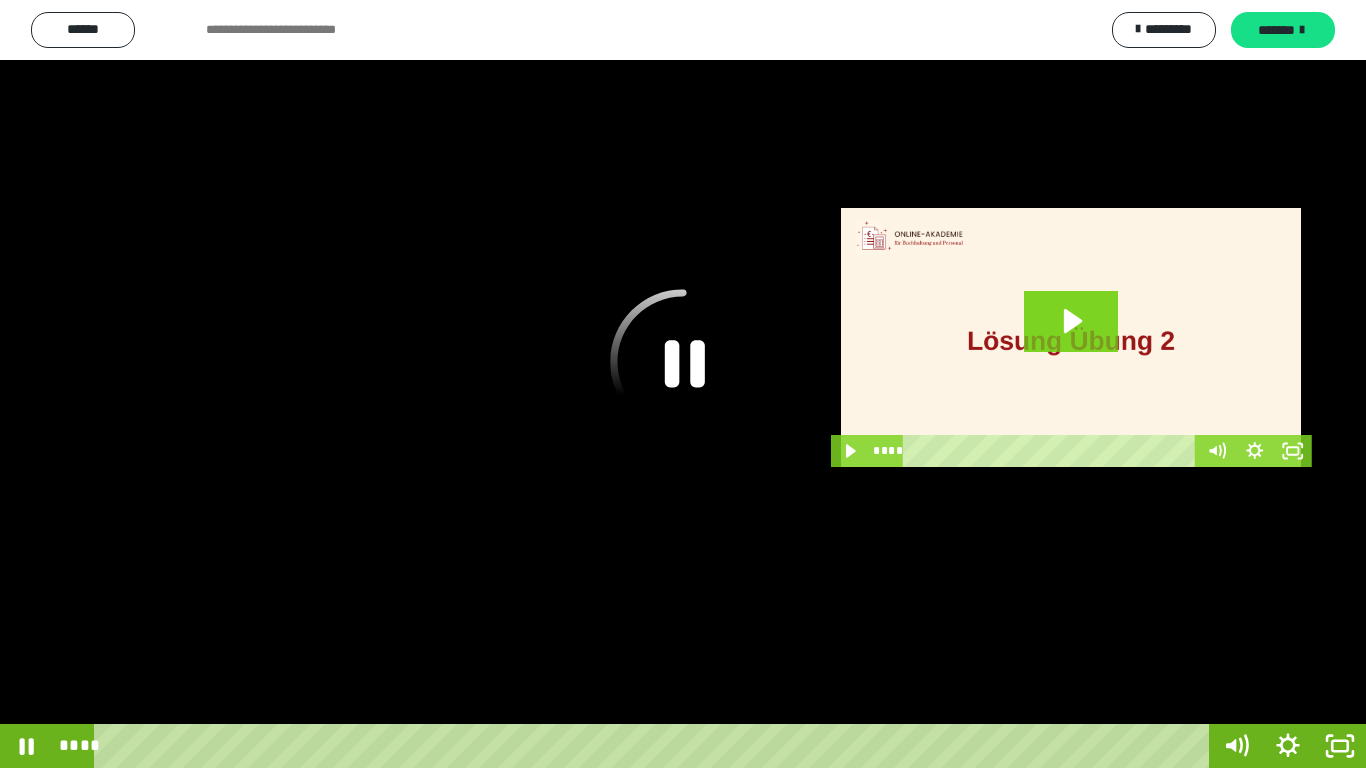 click at bounding box center (683, 384) 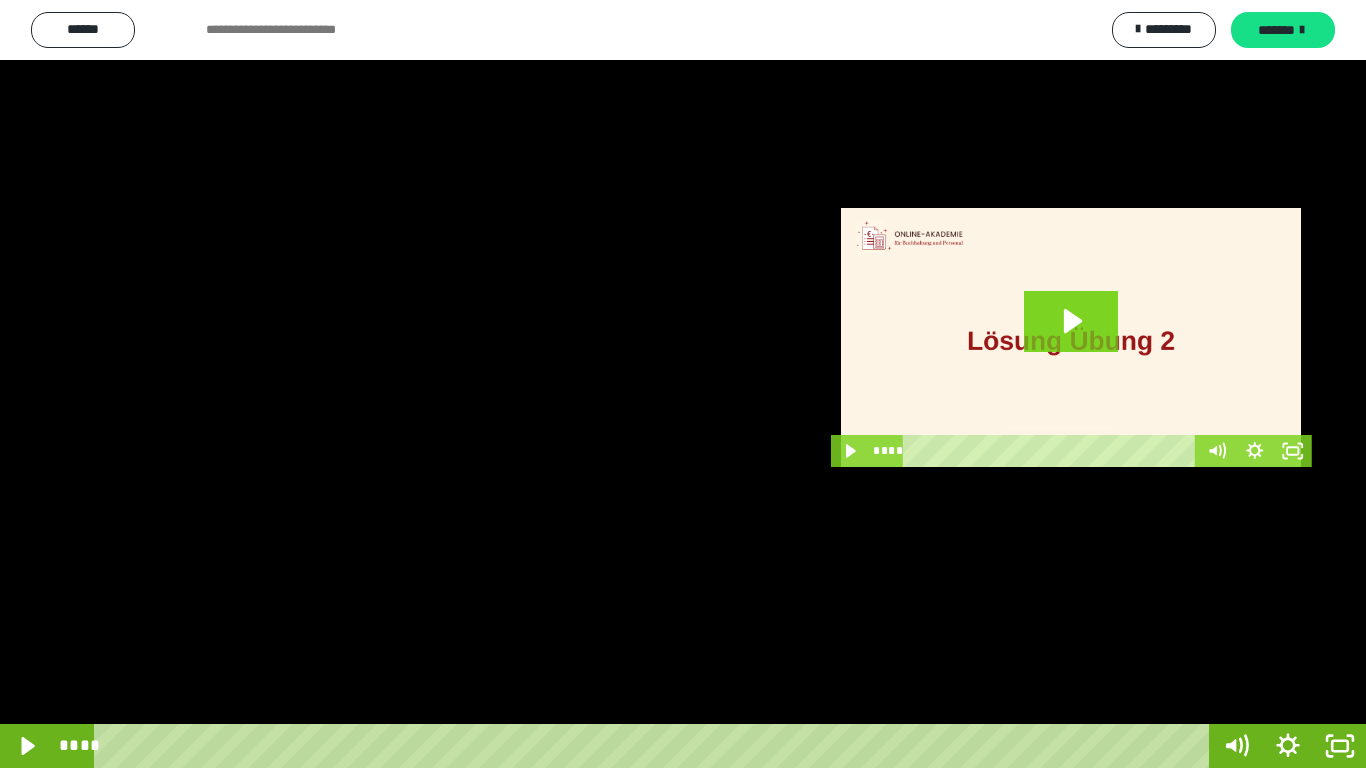 click at bounding box center (683, 384) 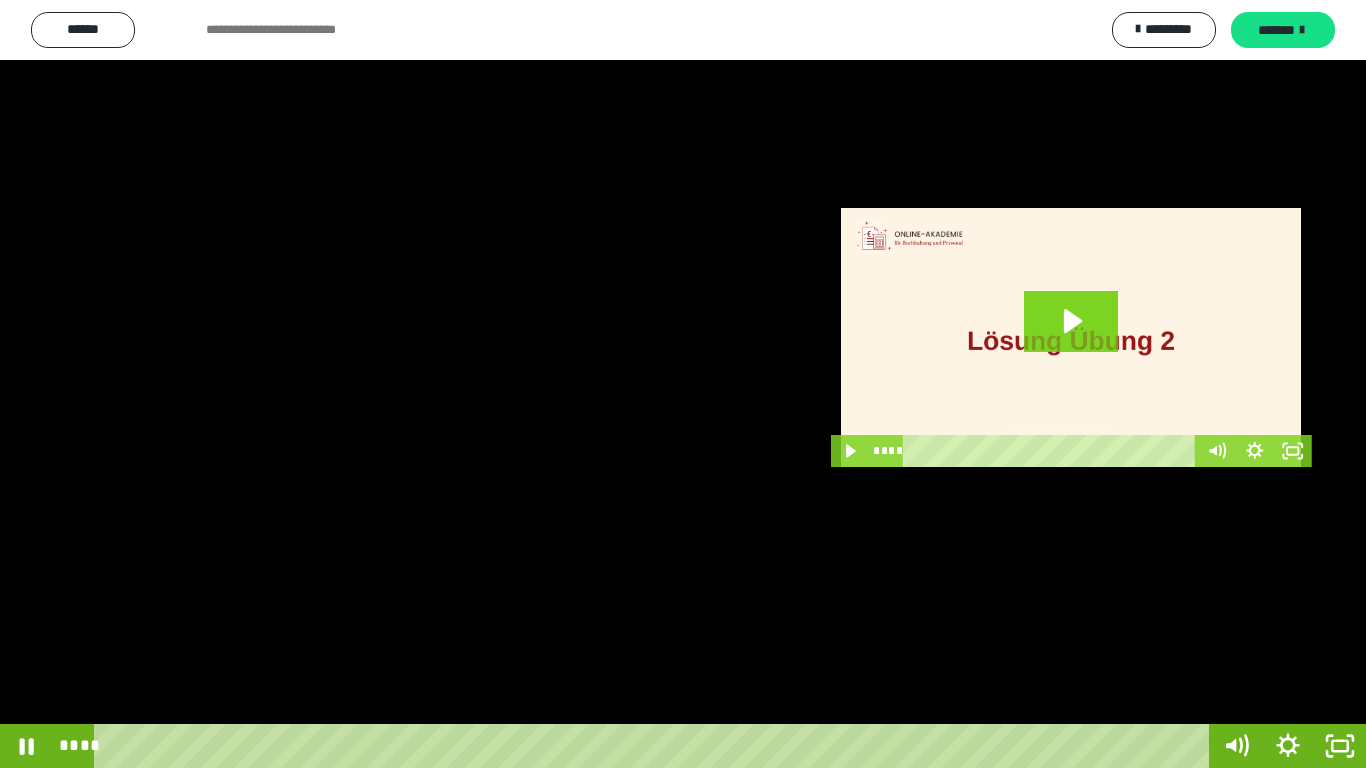 click at bounding box center (683, 384) 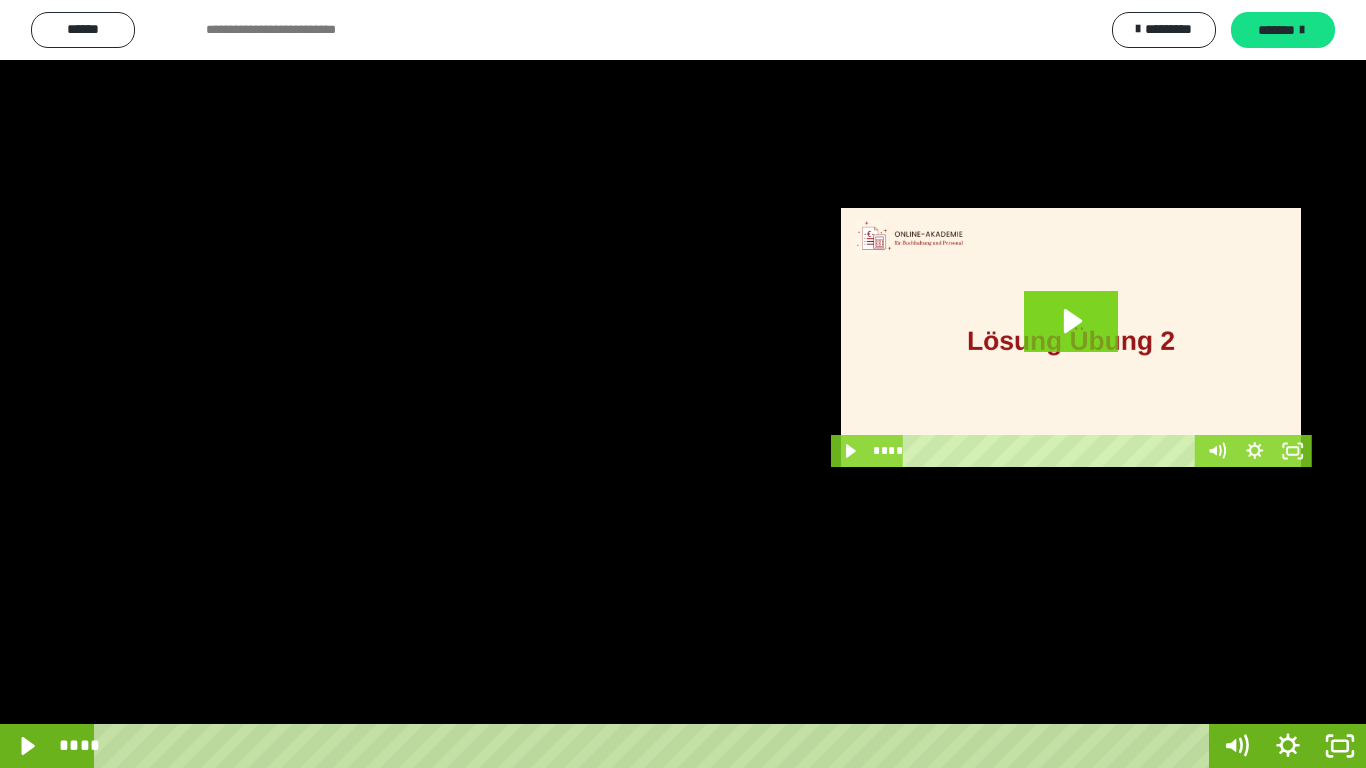 click at bounding box center [683, 384] 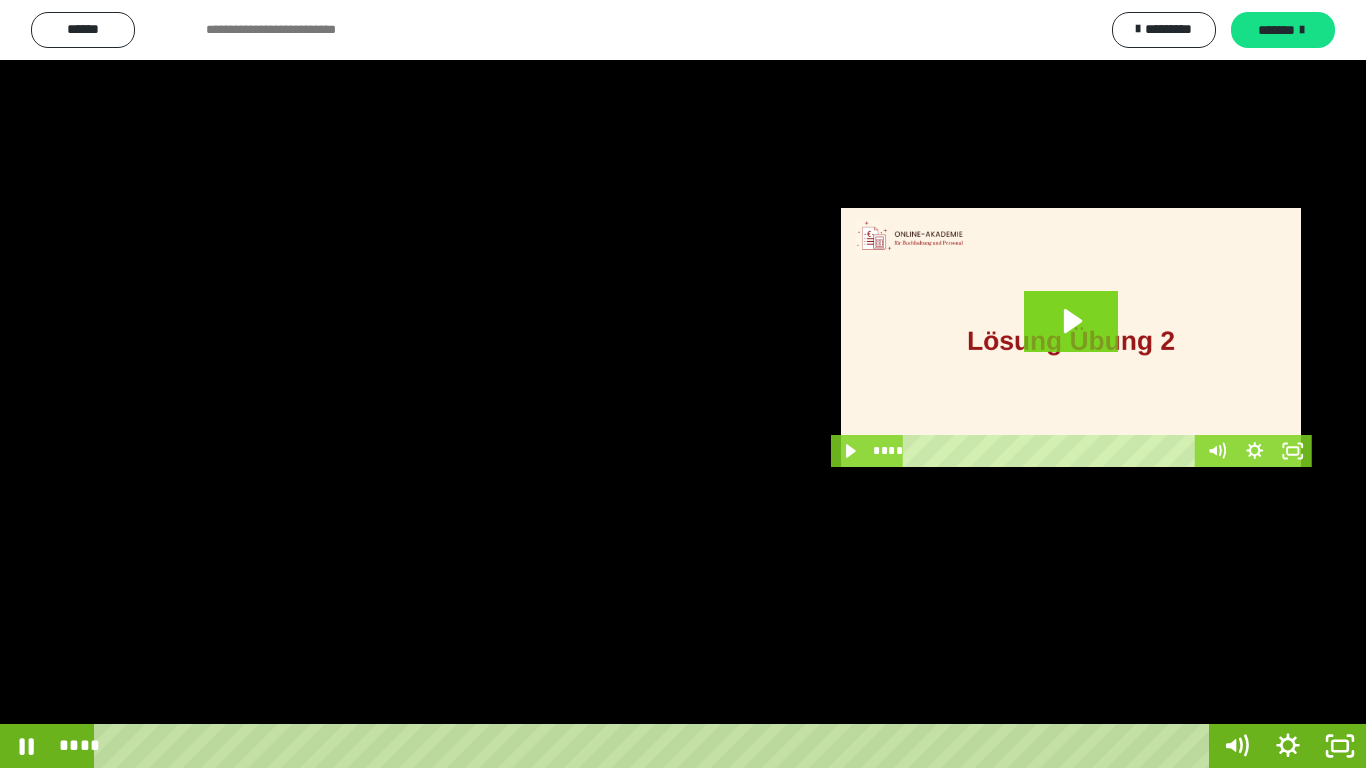 click at bounding box center (683, 384) 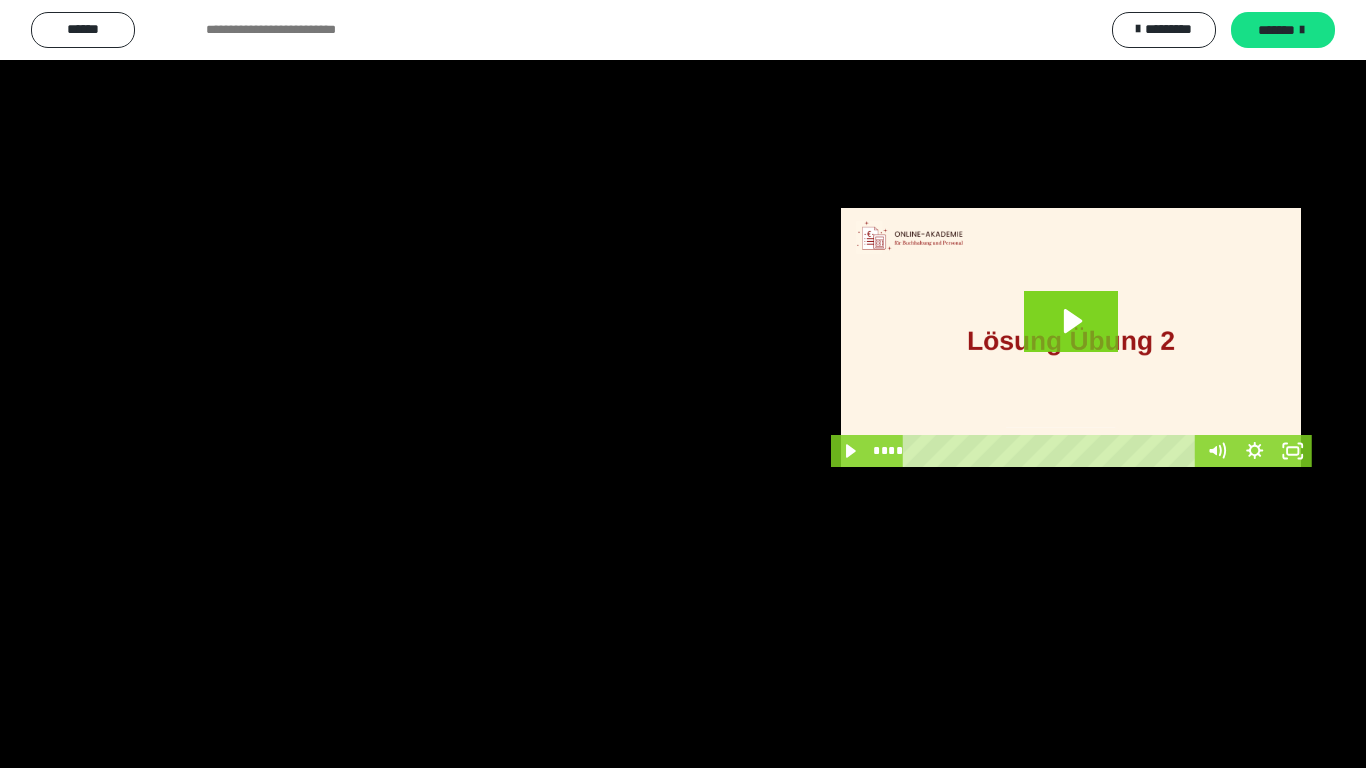 click at bounding box center [683, 384] 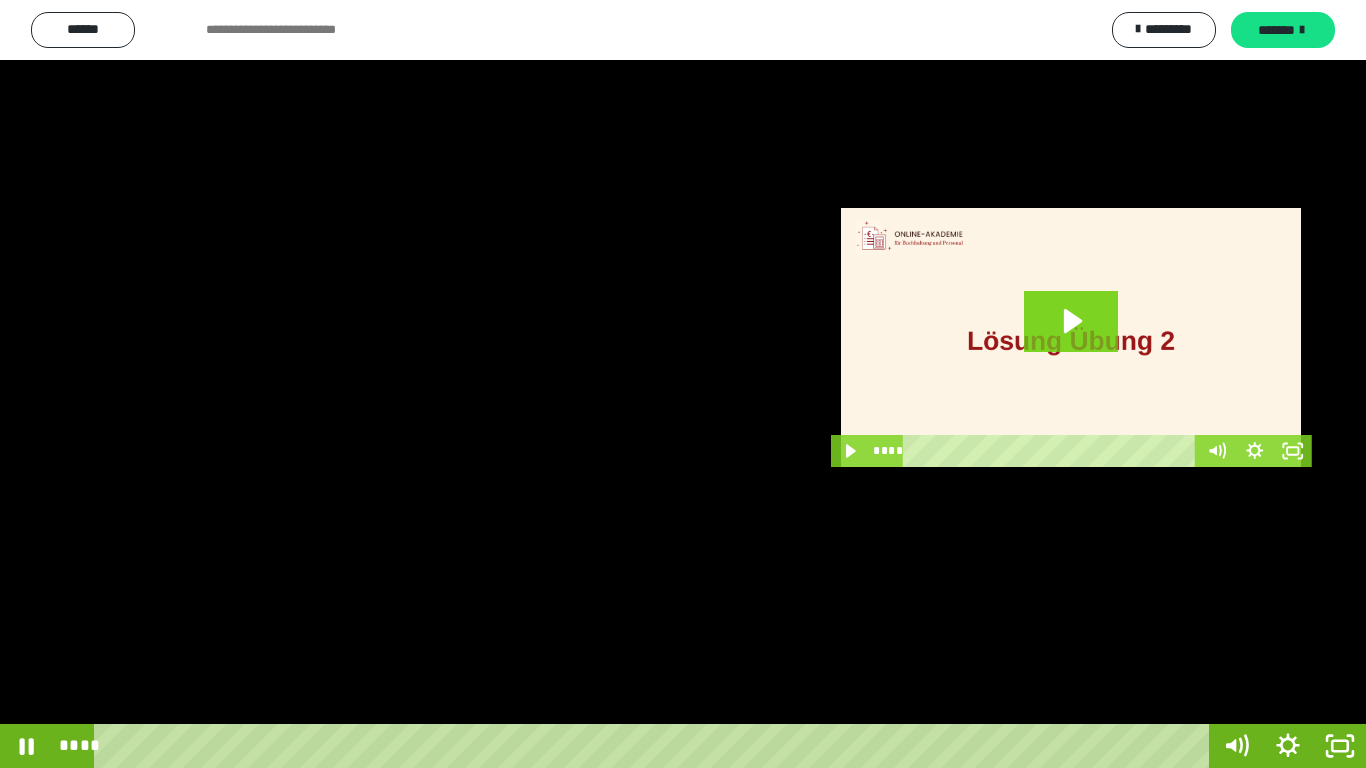 click at bounding box center (683, 384) 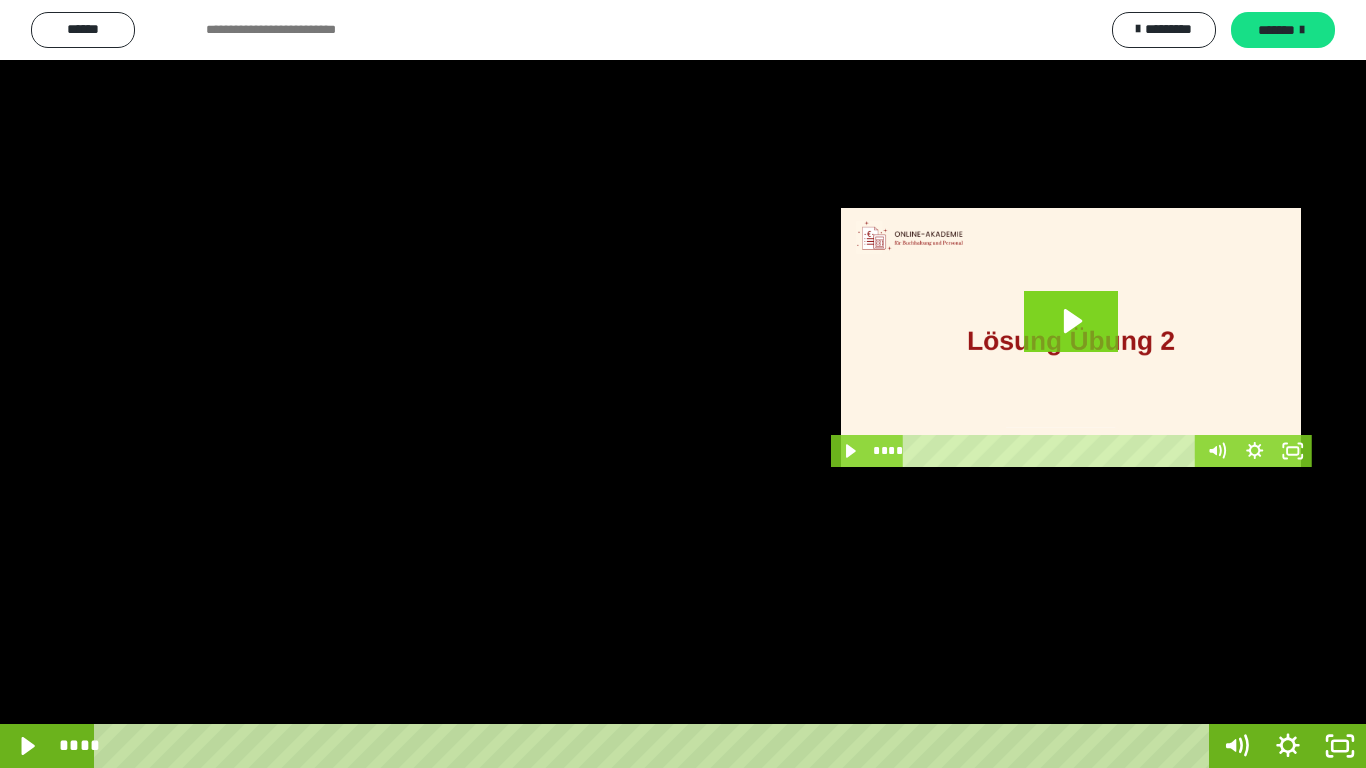 click at bounding box center (683, 384) 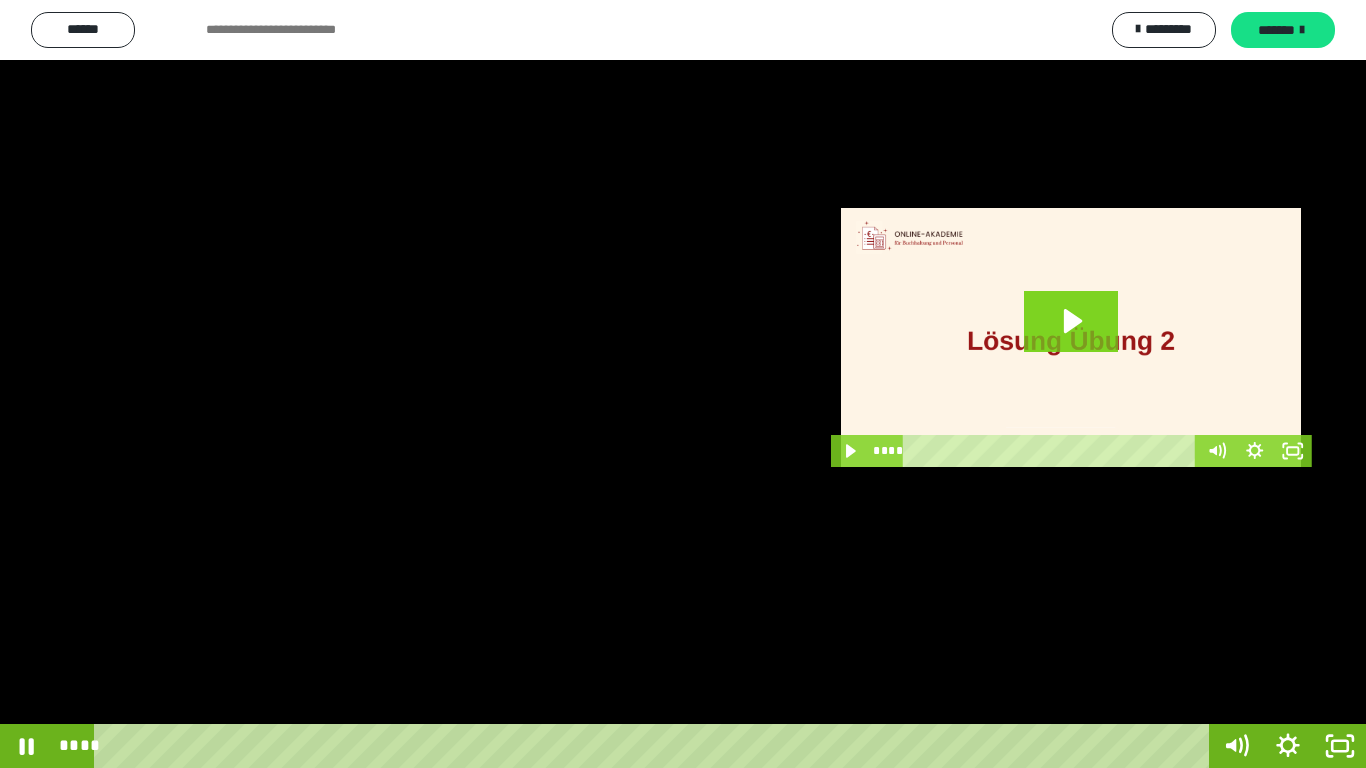 click at bounding box center [683, 384] 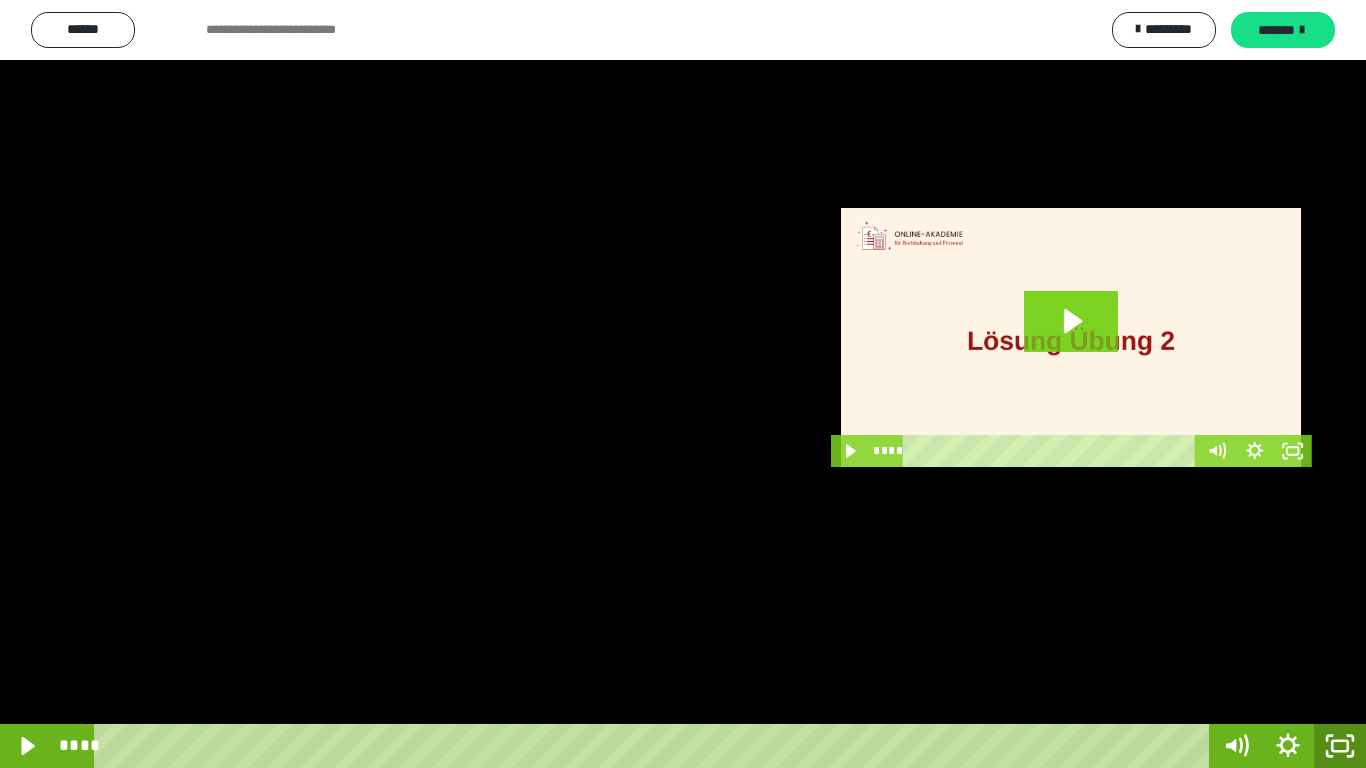 click 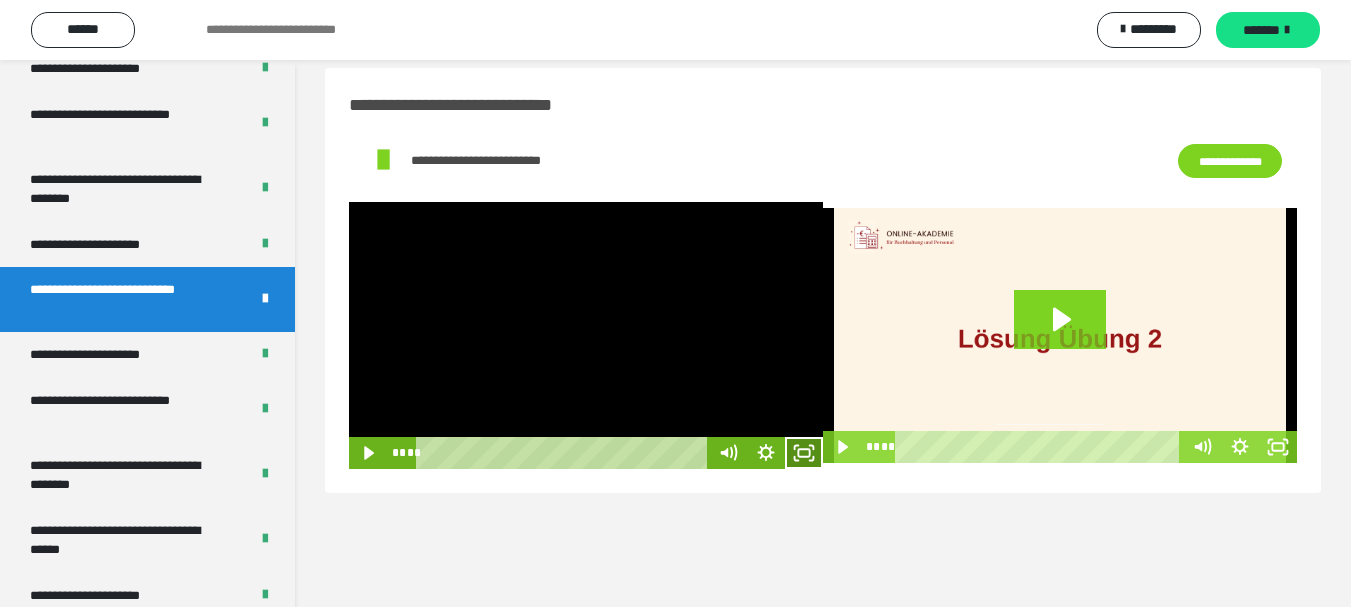 click 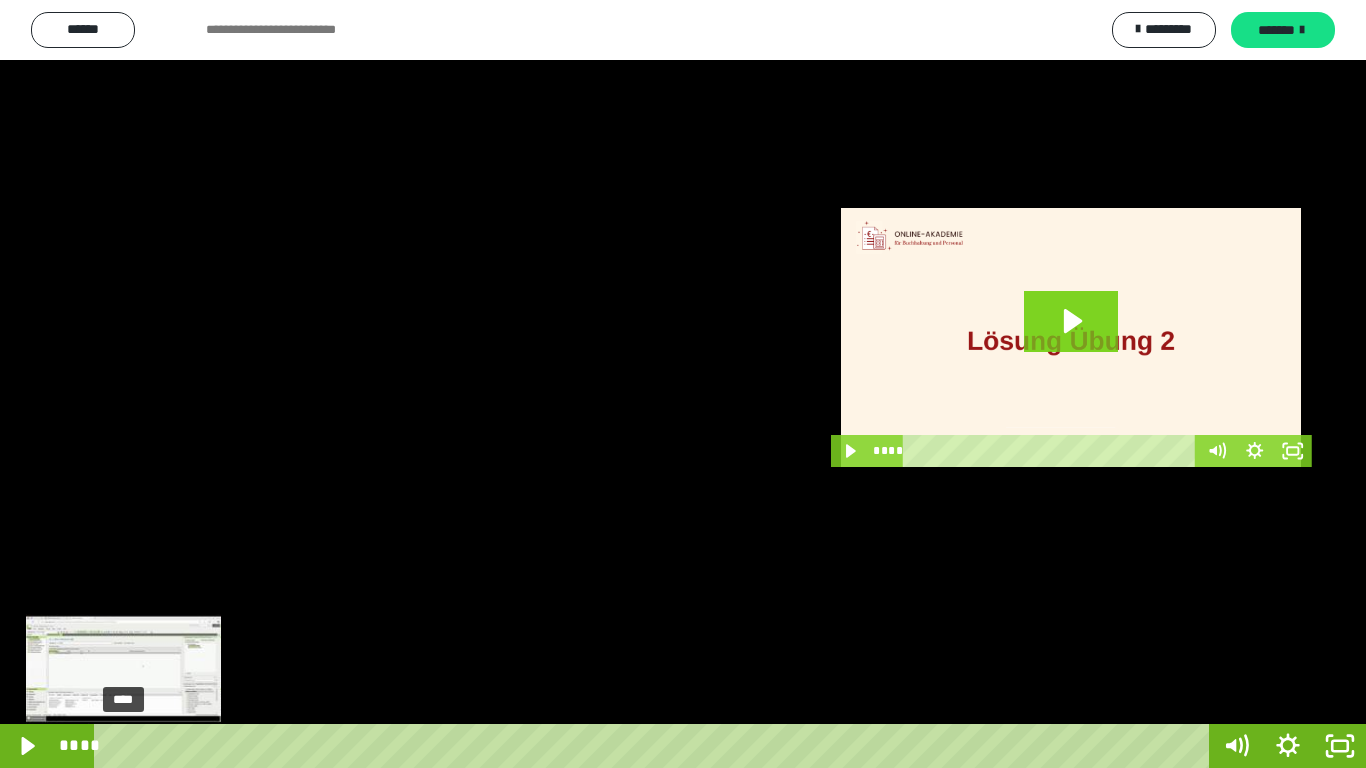 click on "****" at bounding box center (655, 746) 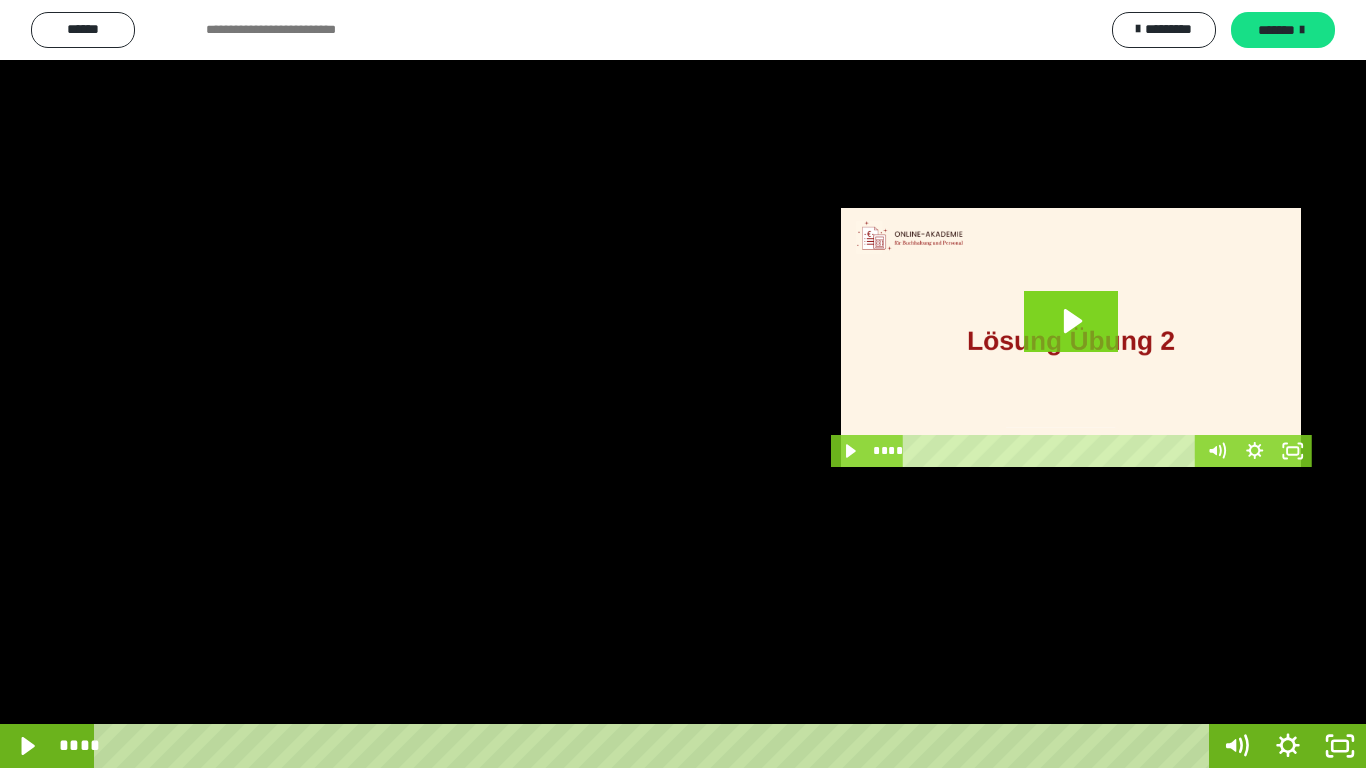 click at bounding box center (683, 384) 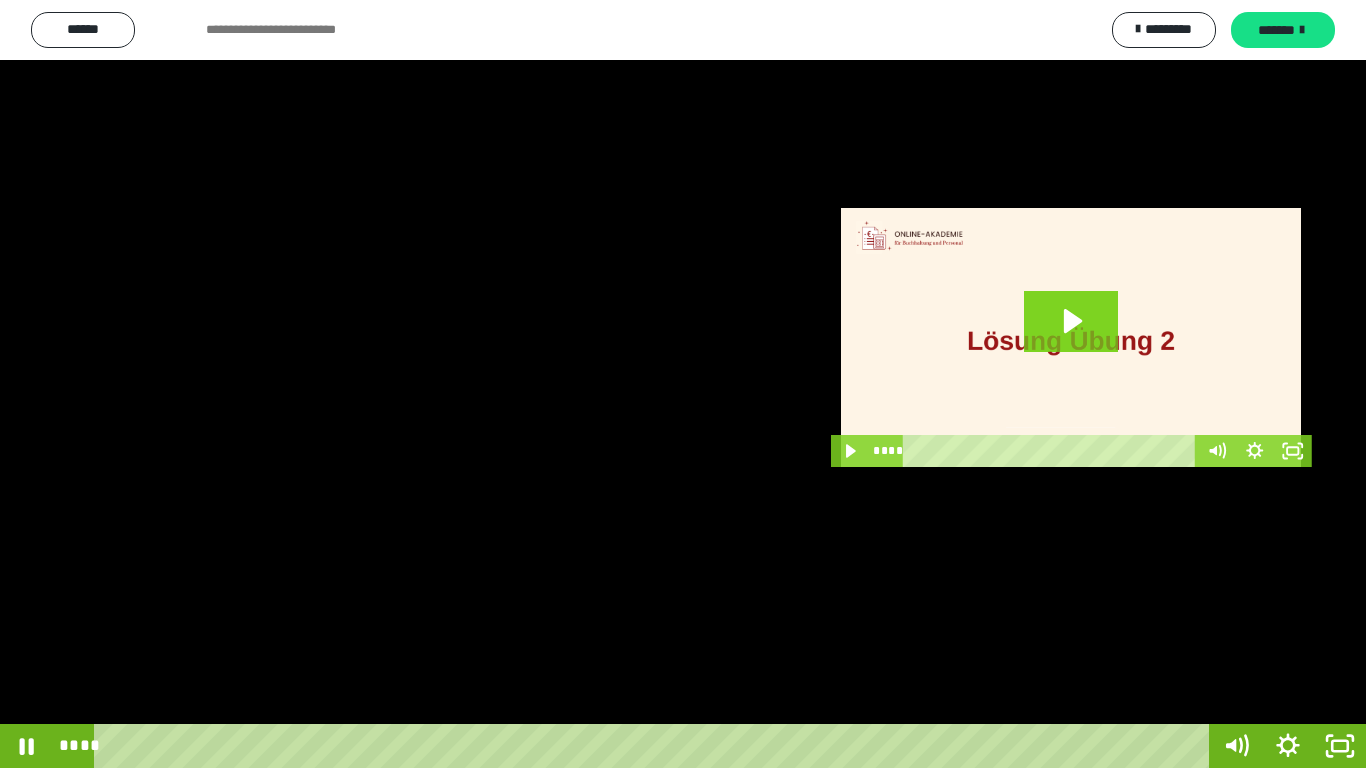 click at bounding box center [683, 384] 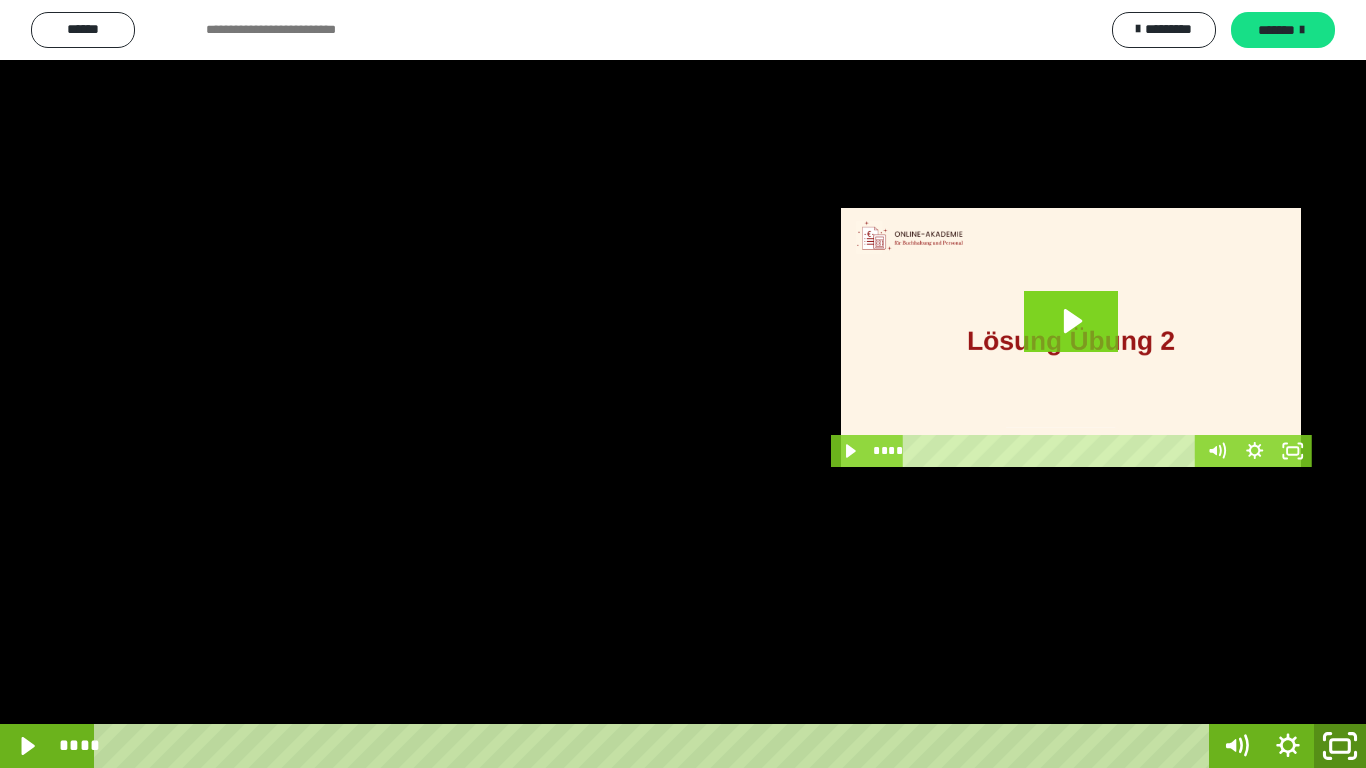 click 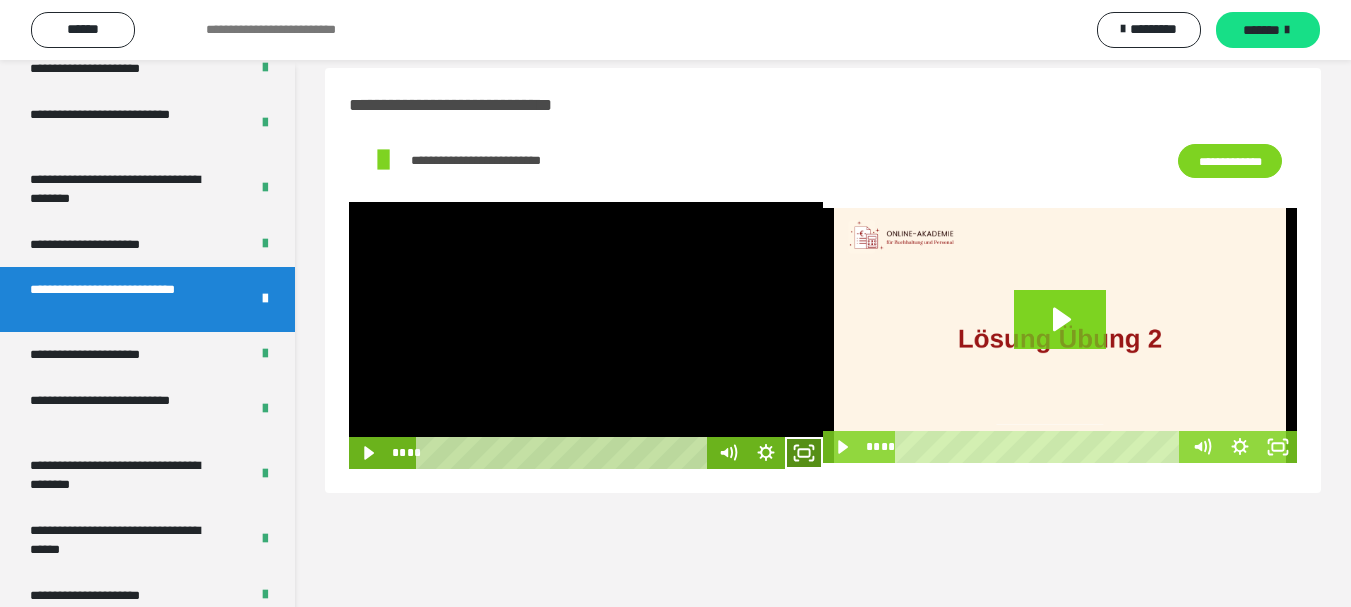 click 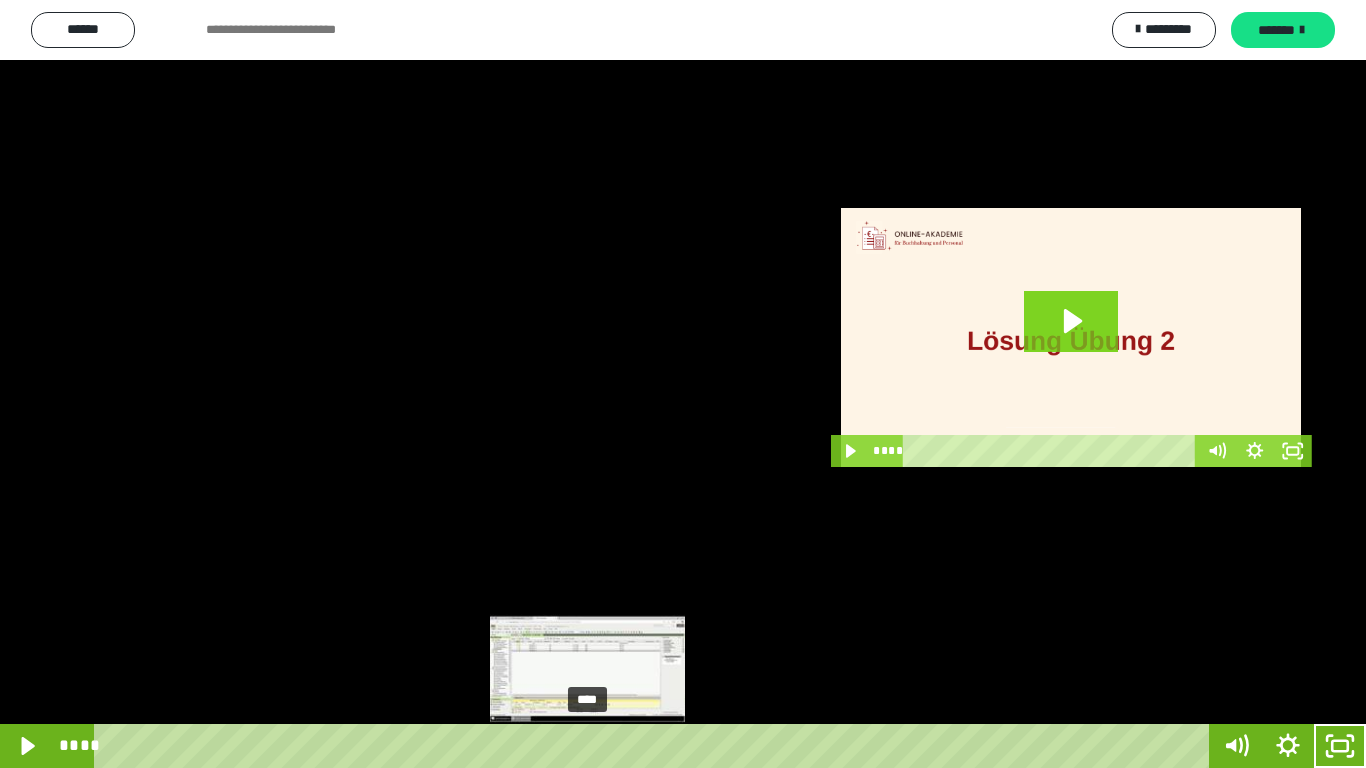 click on "****" at bounding box center (655, 746) 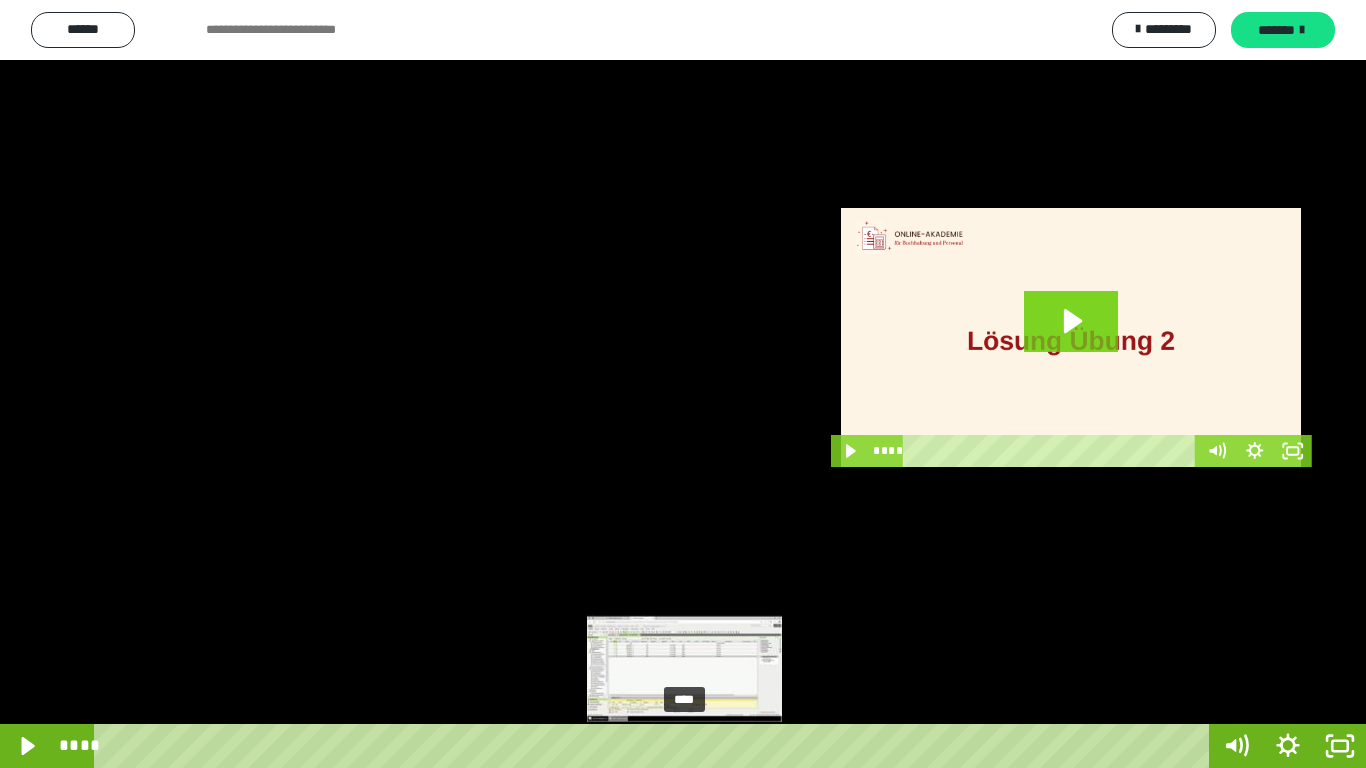 click on "****" at bounding box center (655, 746) 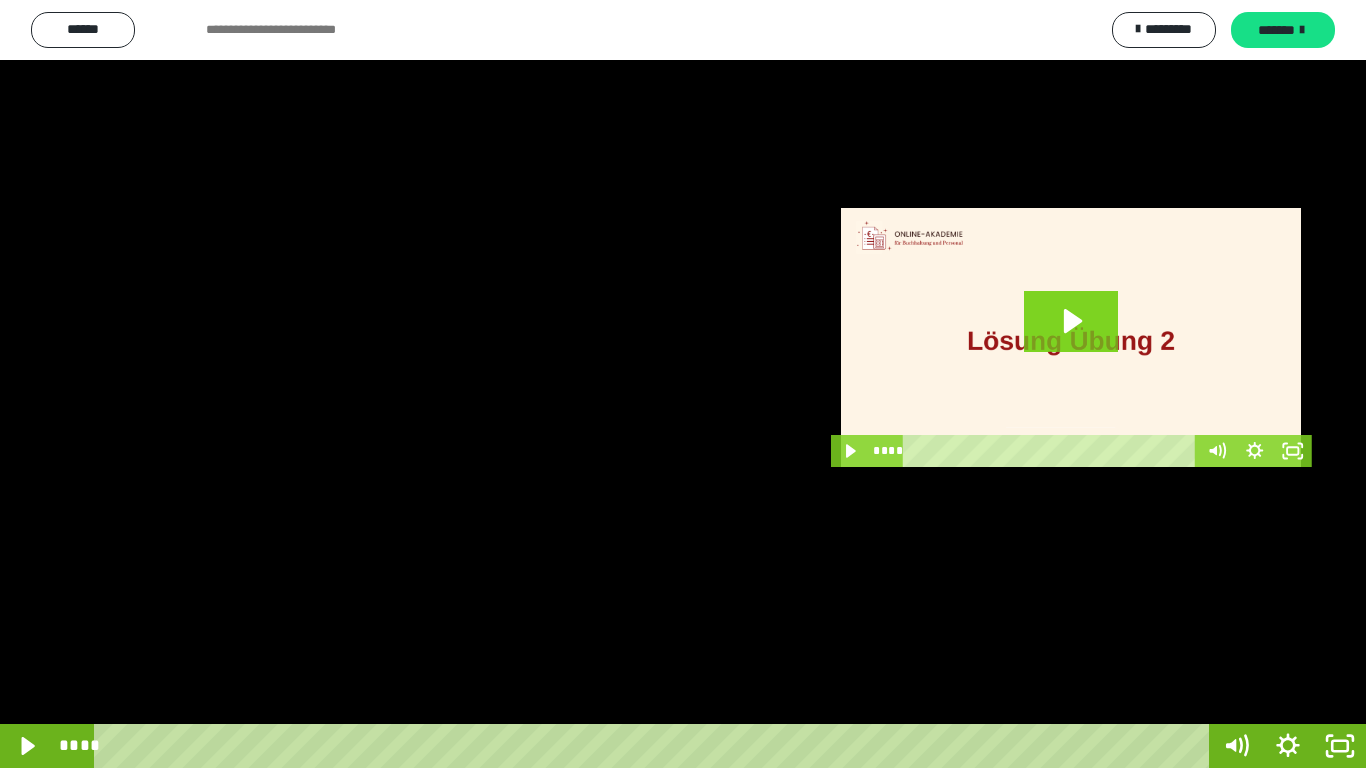 click at bounding box center [683, 384] 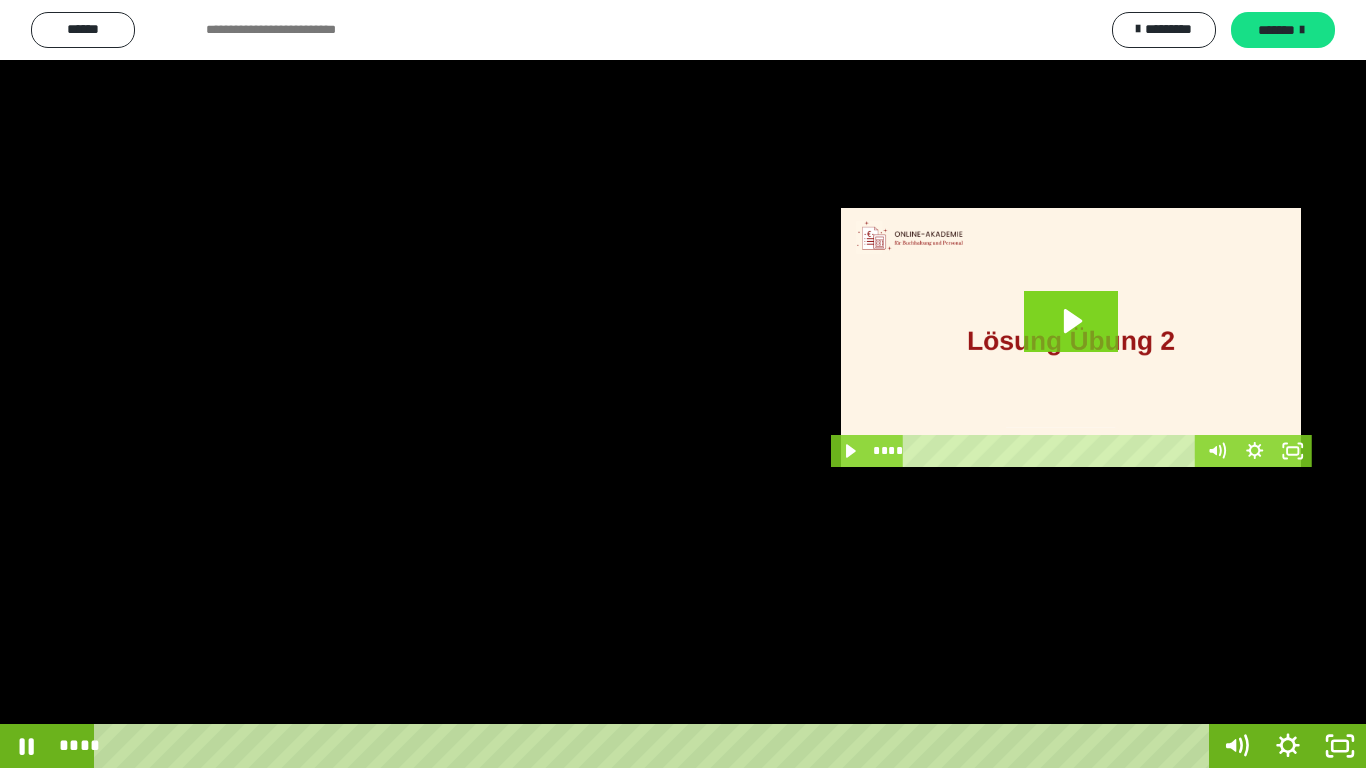 click at bounding box center (683, 384) 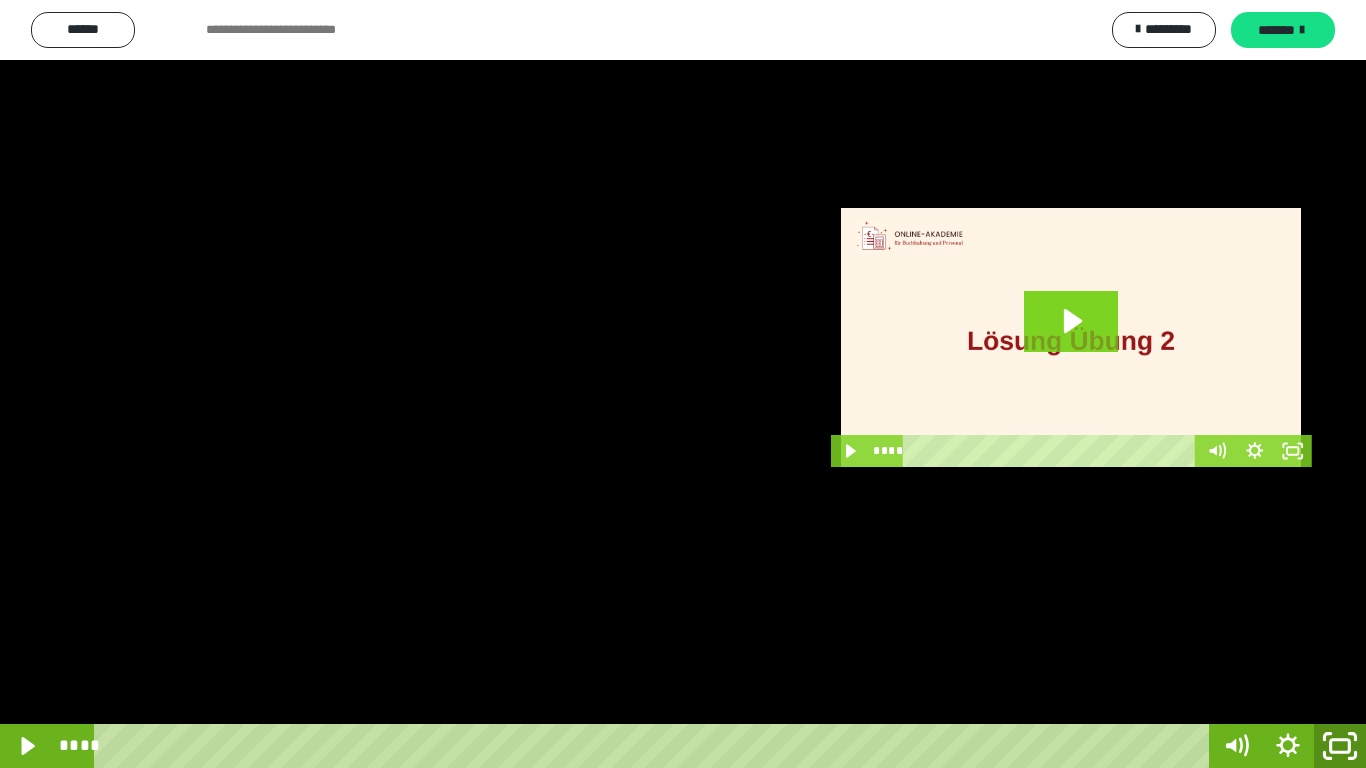 click 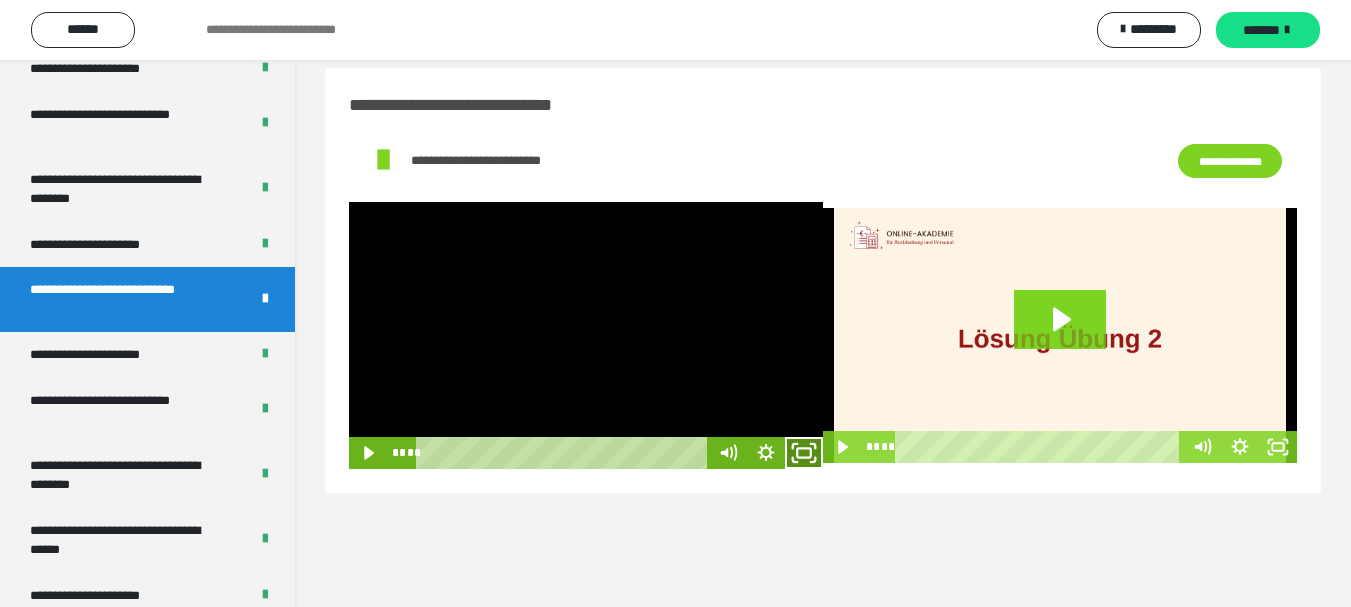 click 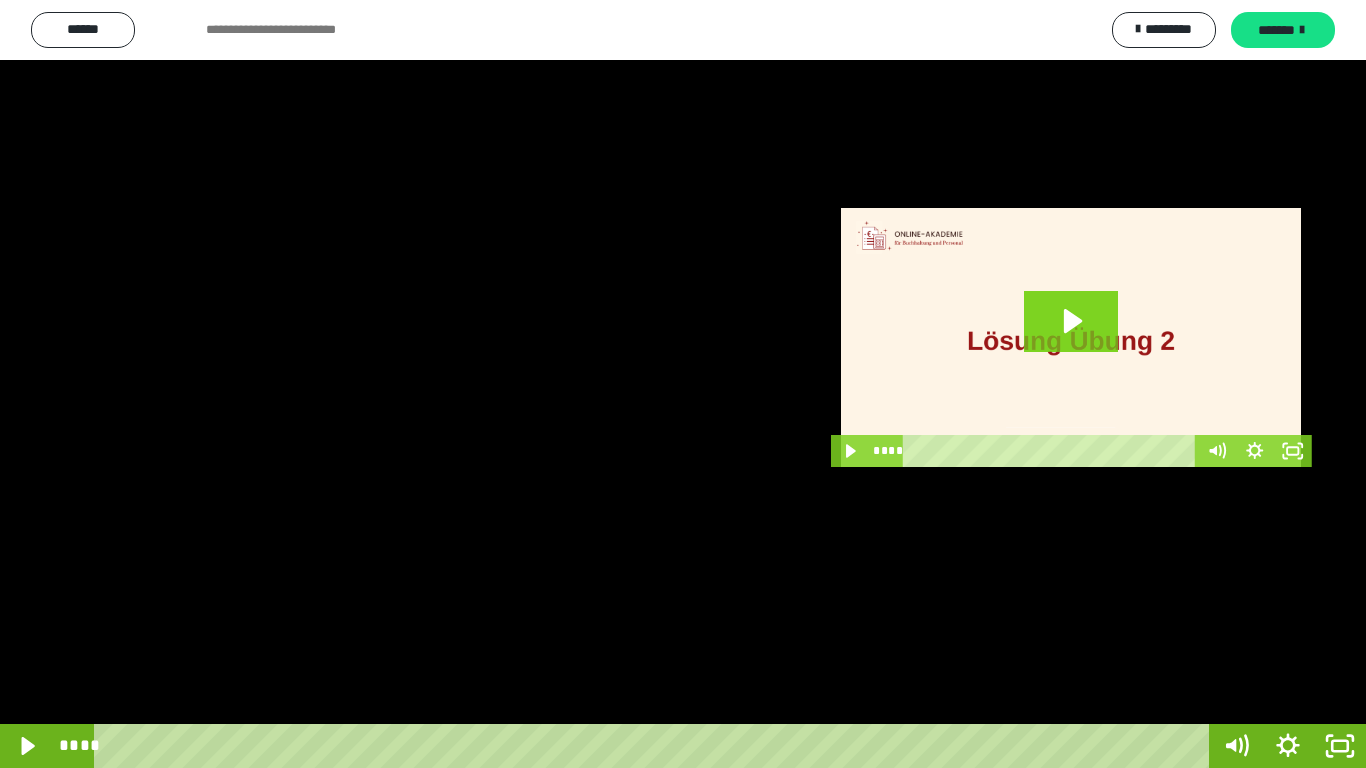 click at bounding box center (683, 384) 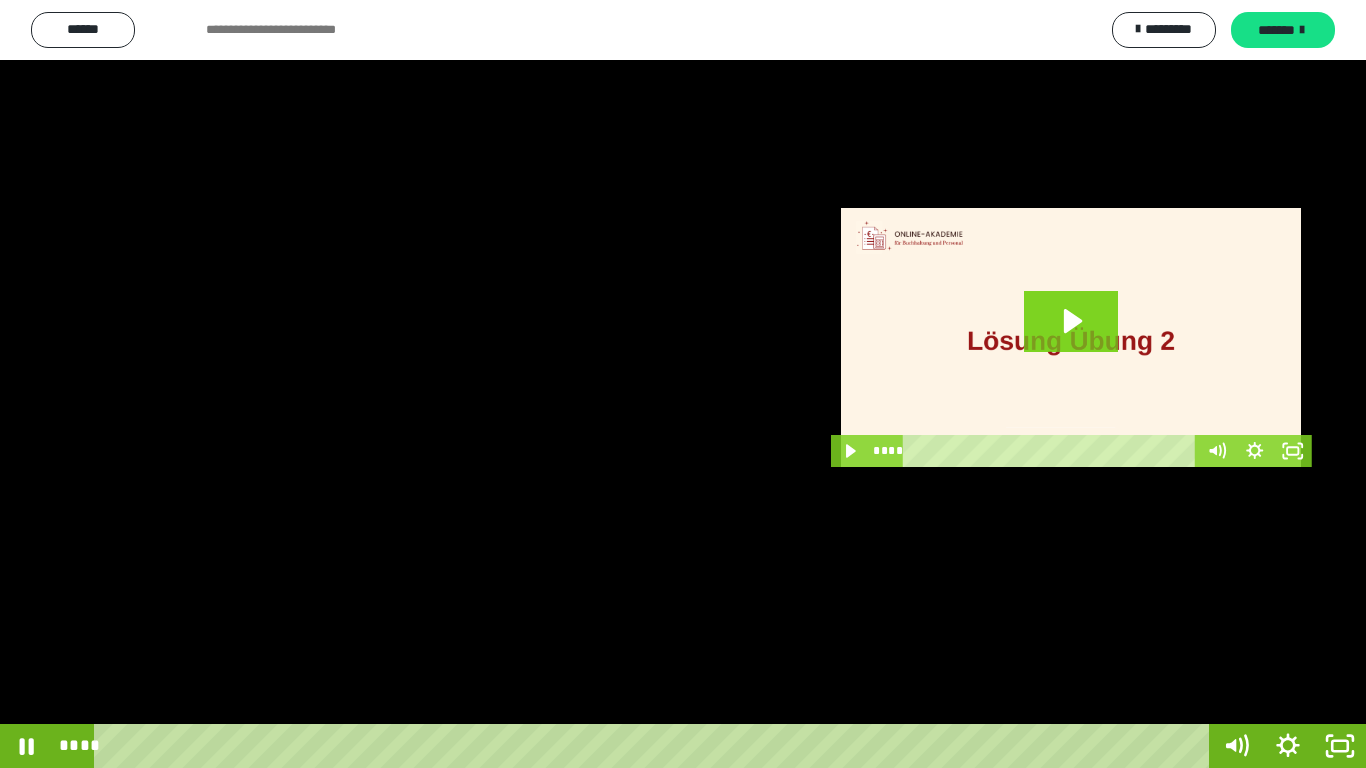 click at bounding box center [683, 384] 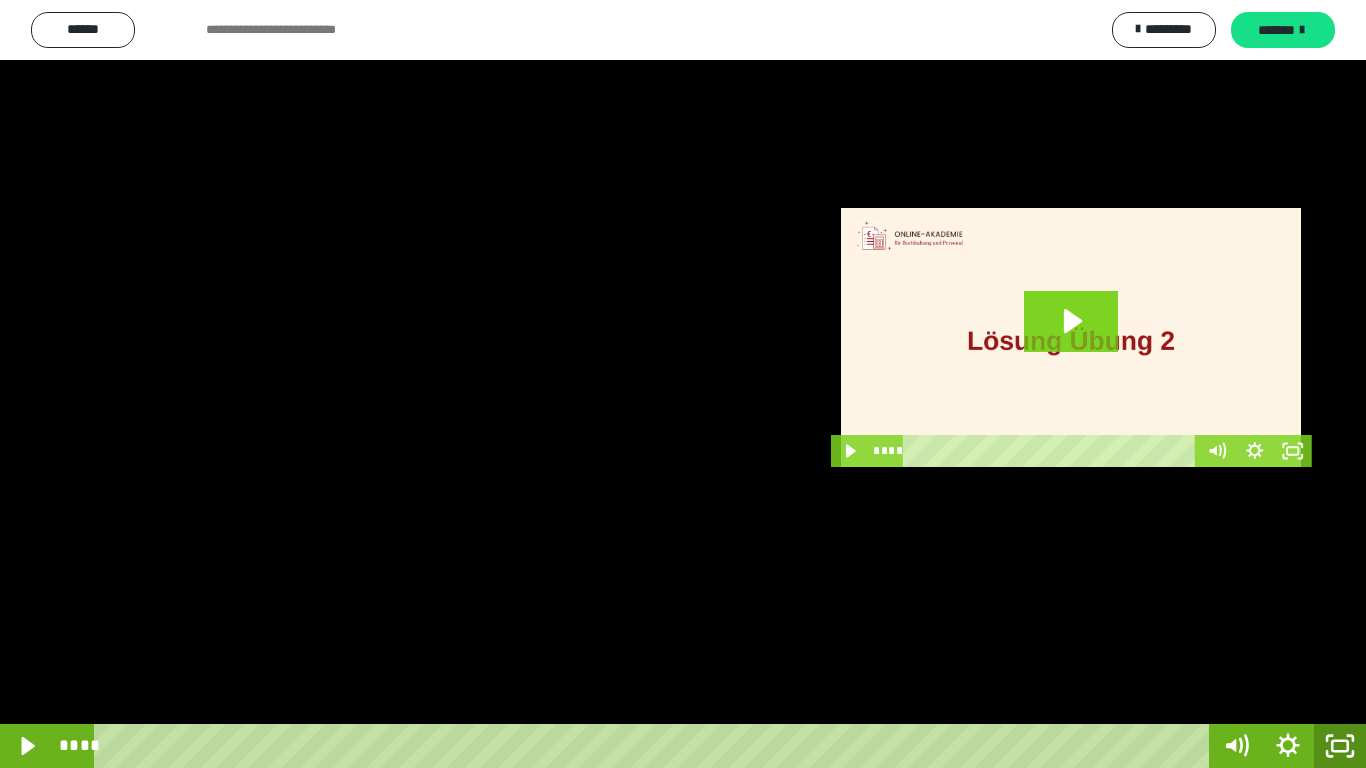 click 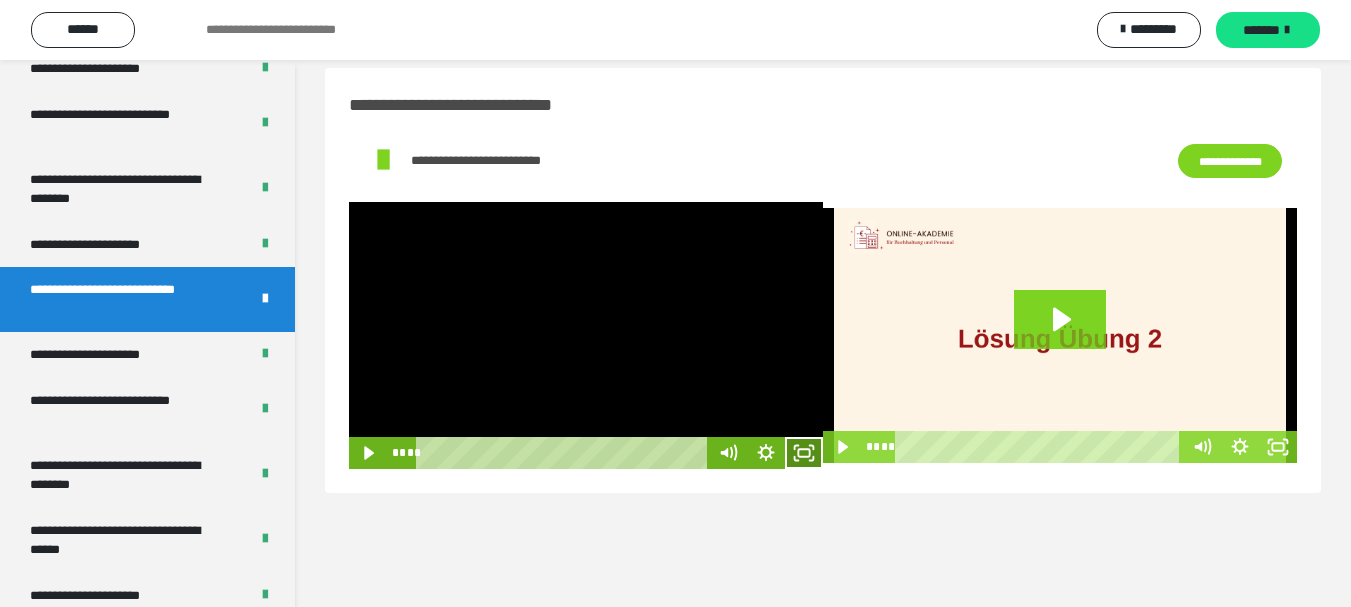 click 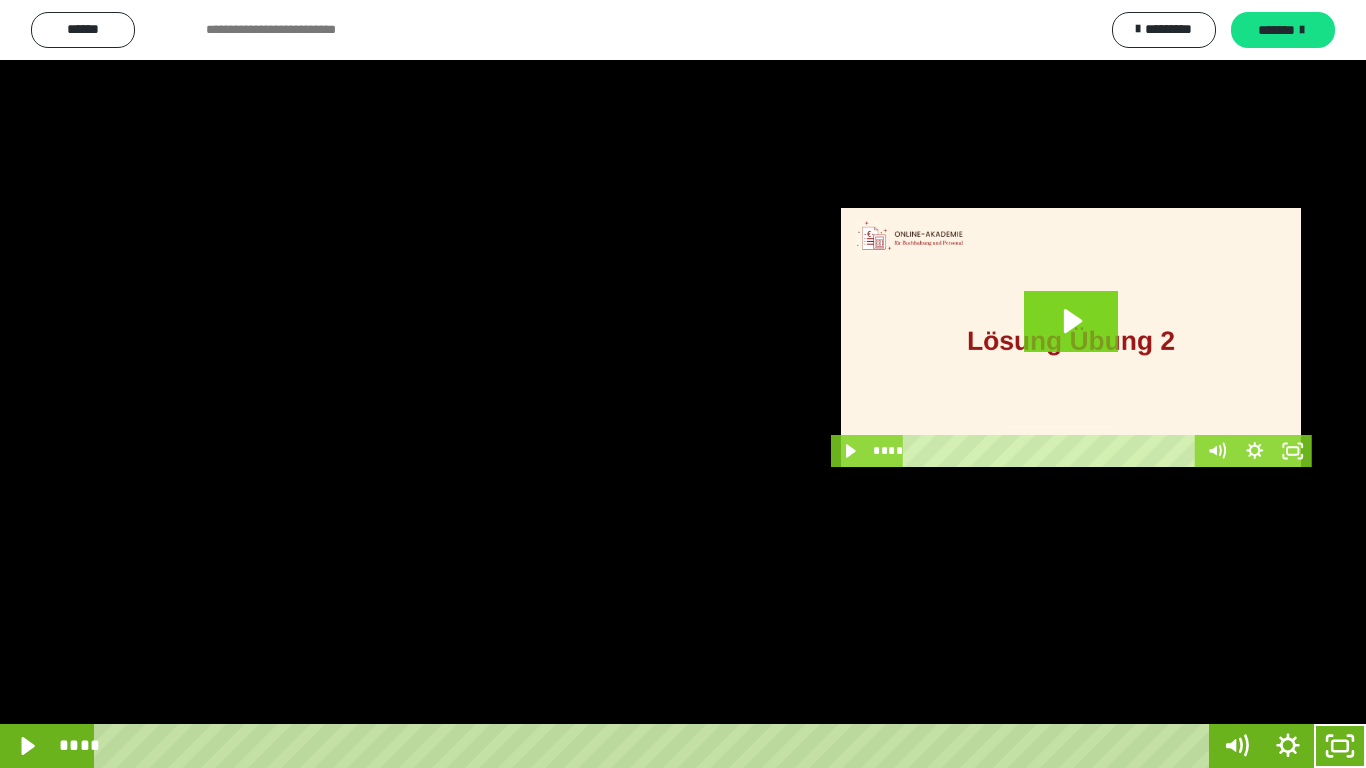 click at bounding box center [683, 384] 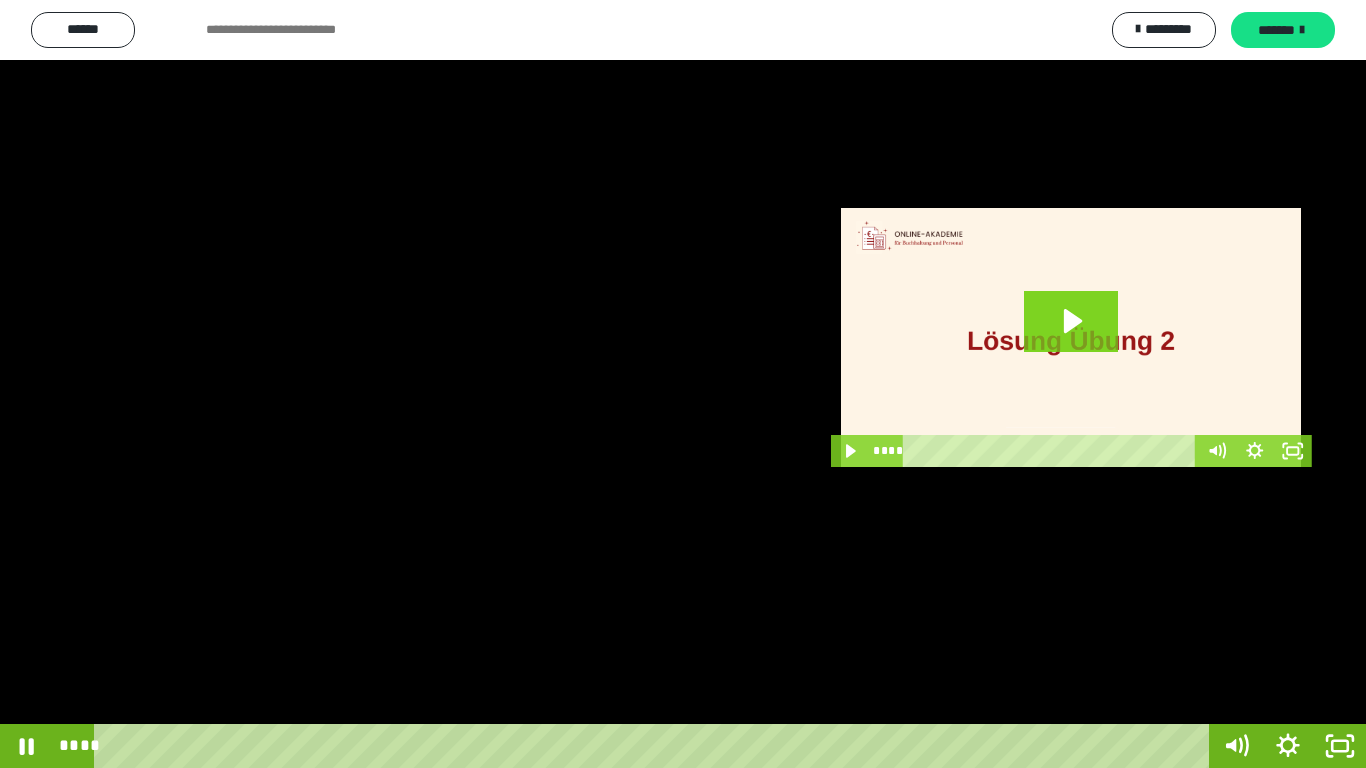 click at bounding box center [683, 384] 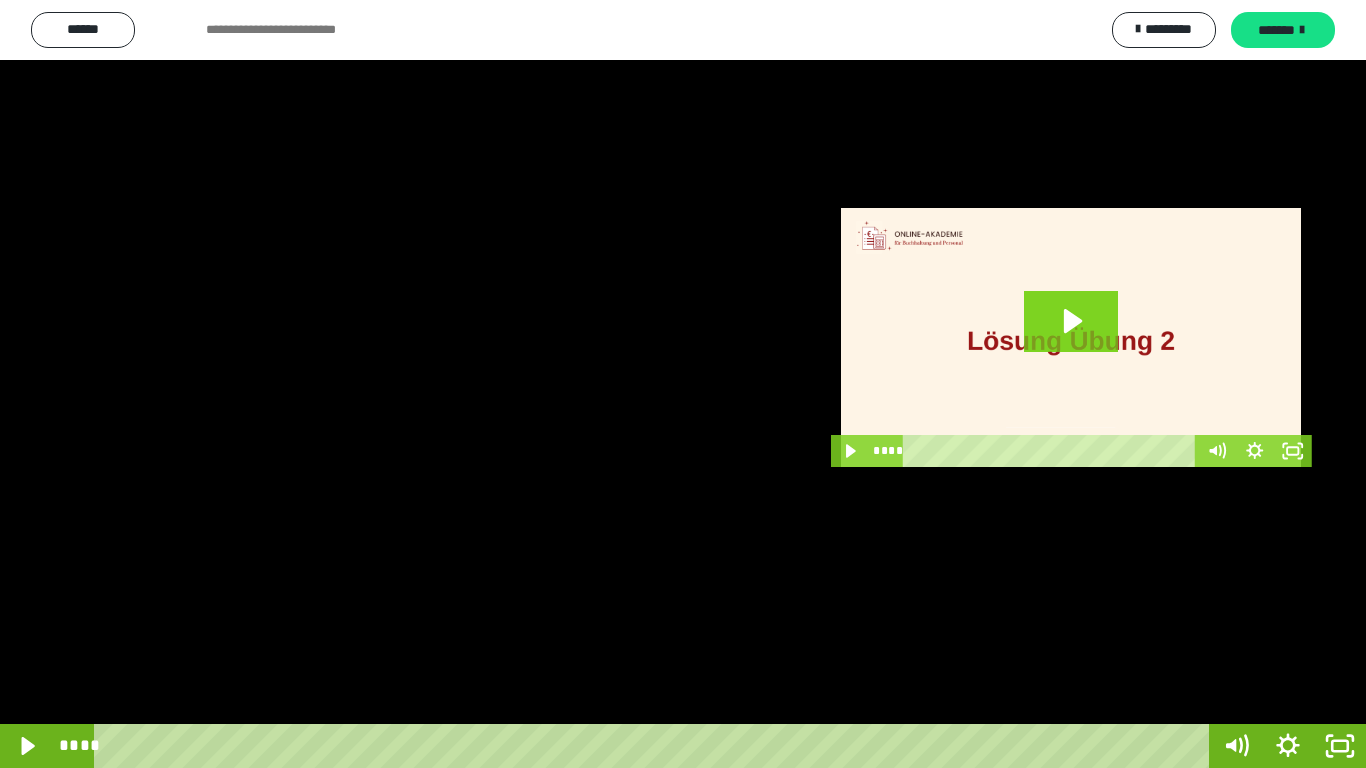 click at bounding box center [683, 384] 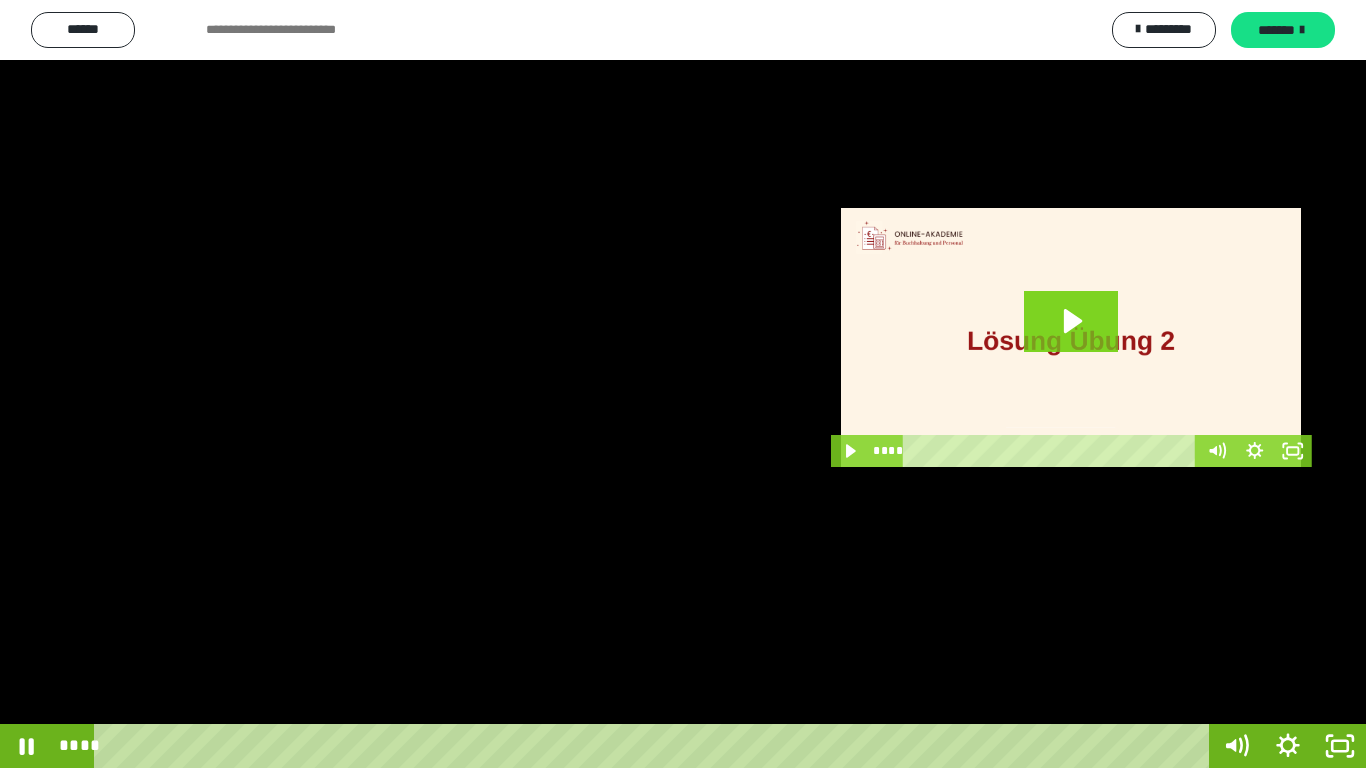 click at bounding box center (683, 384) 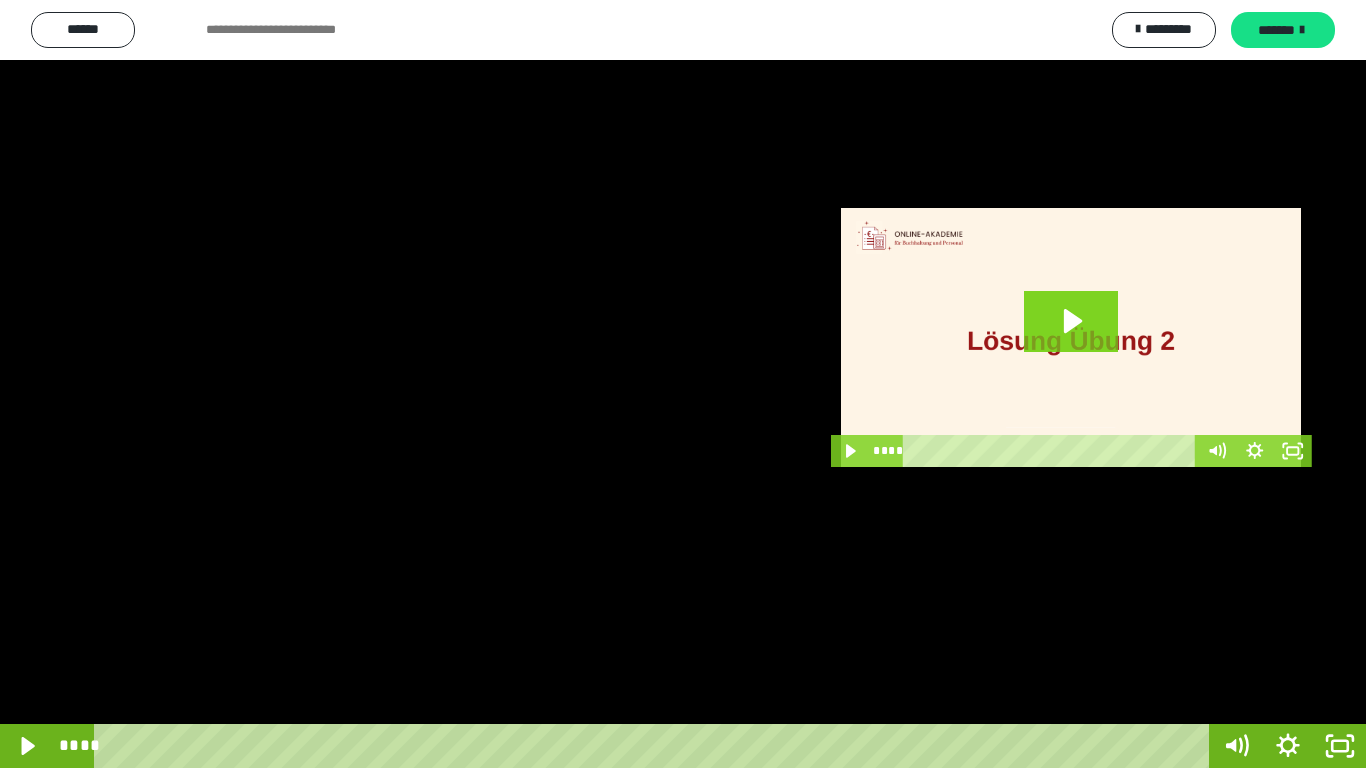 click at bounding box center (683, 384) 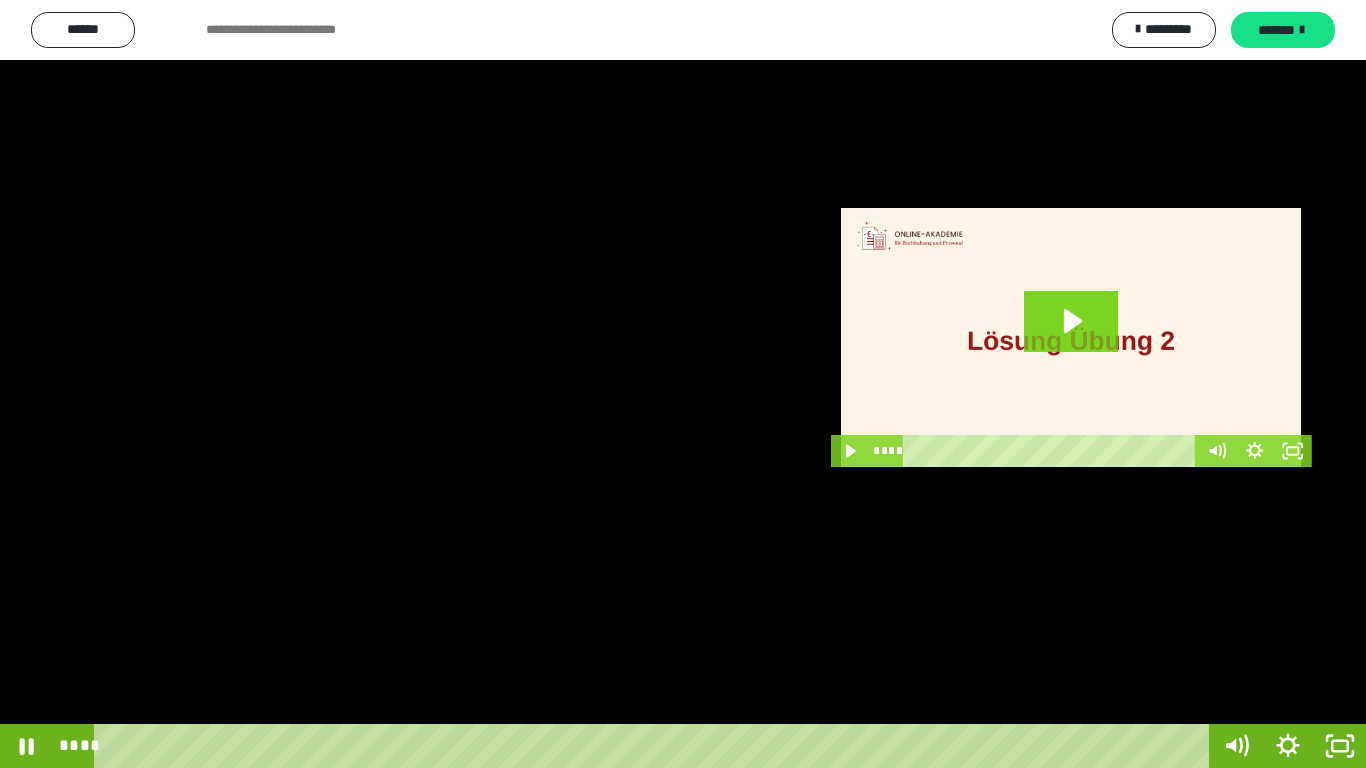 click at bounding box center [683, 384] 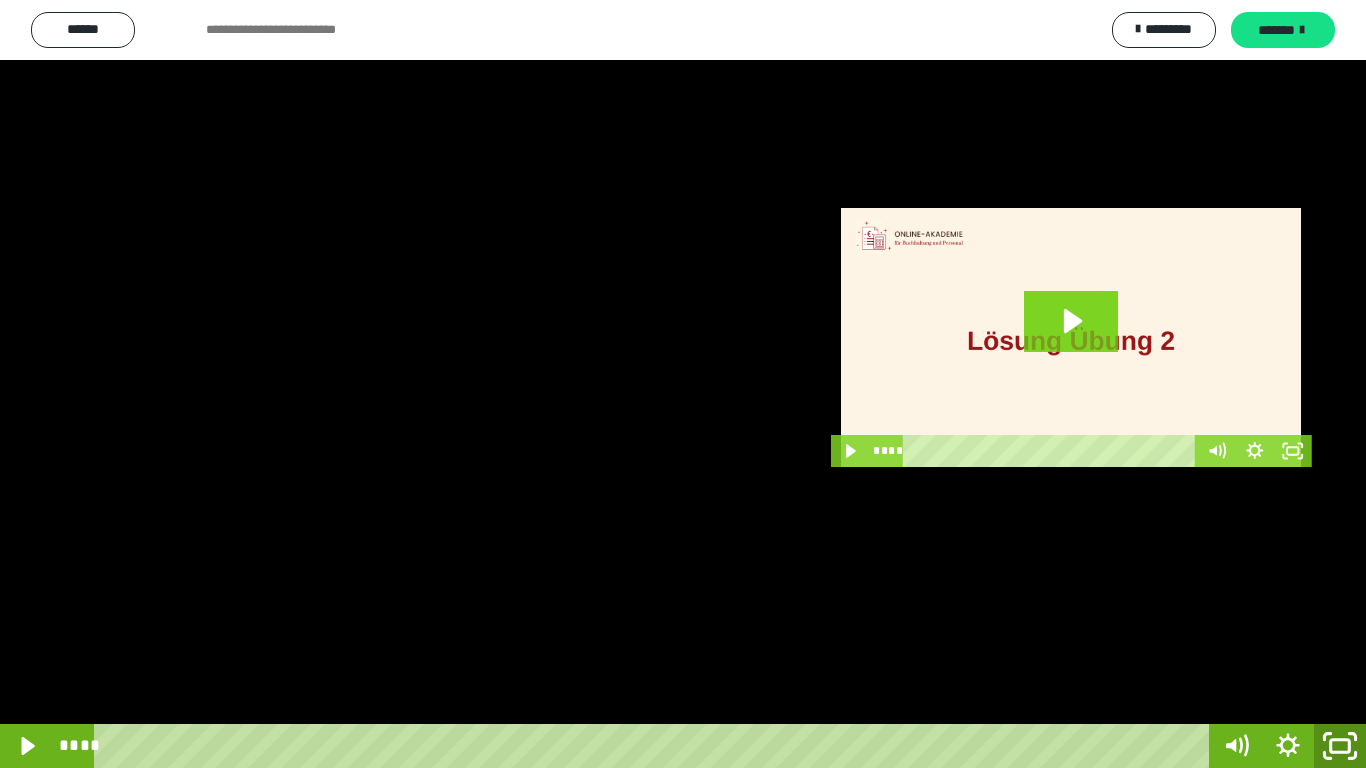click 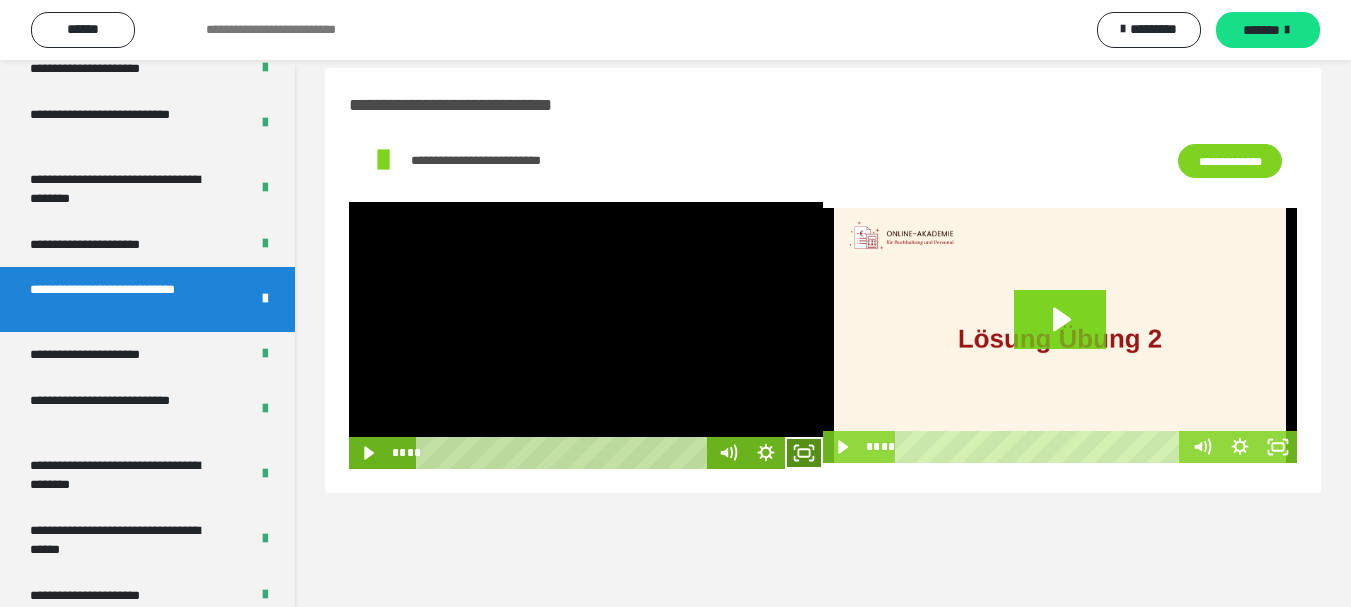 click 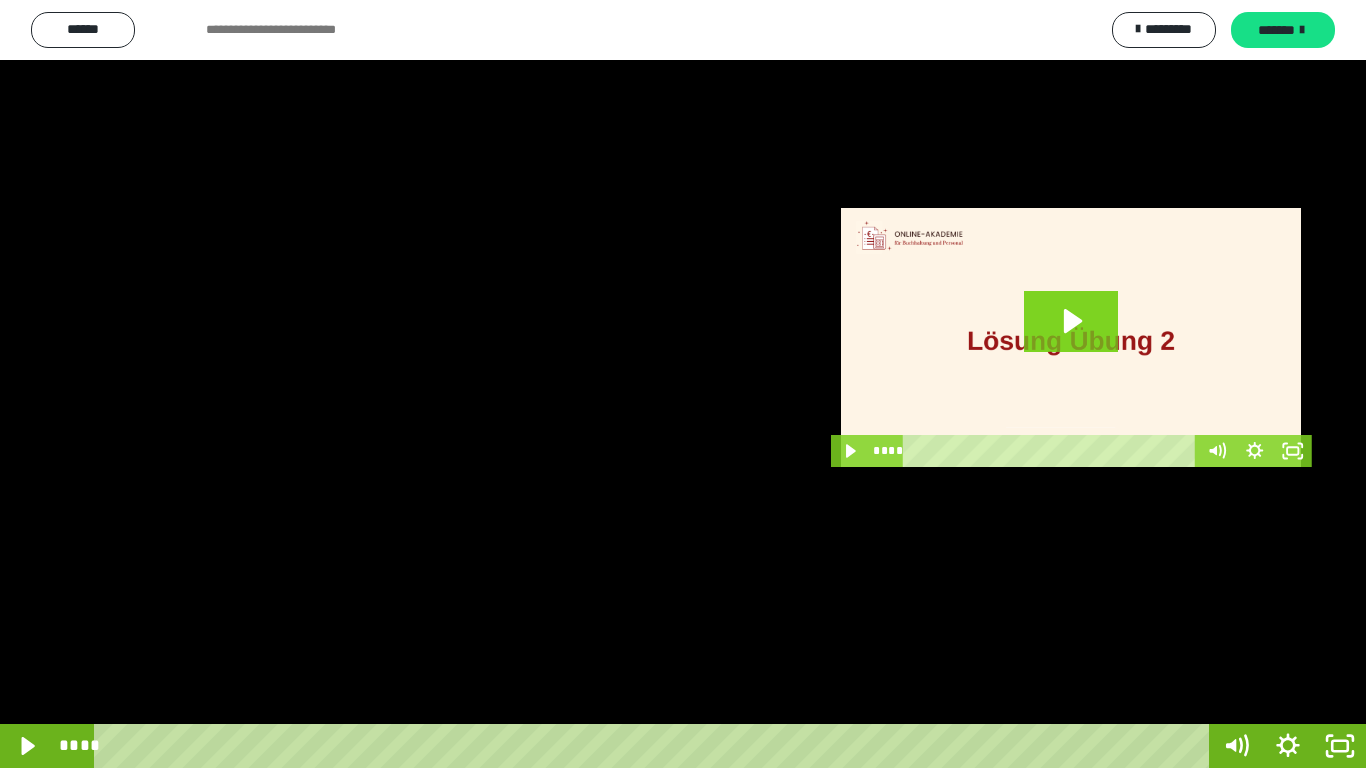 click at bounding box center [683, 384] 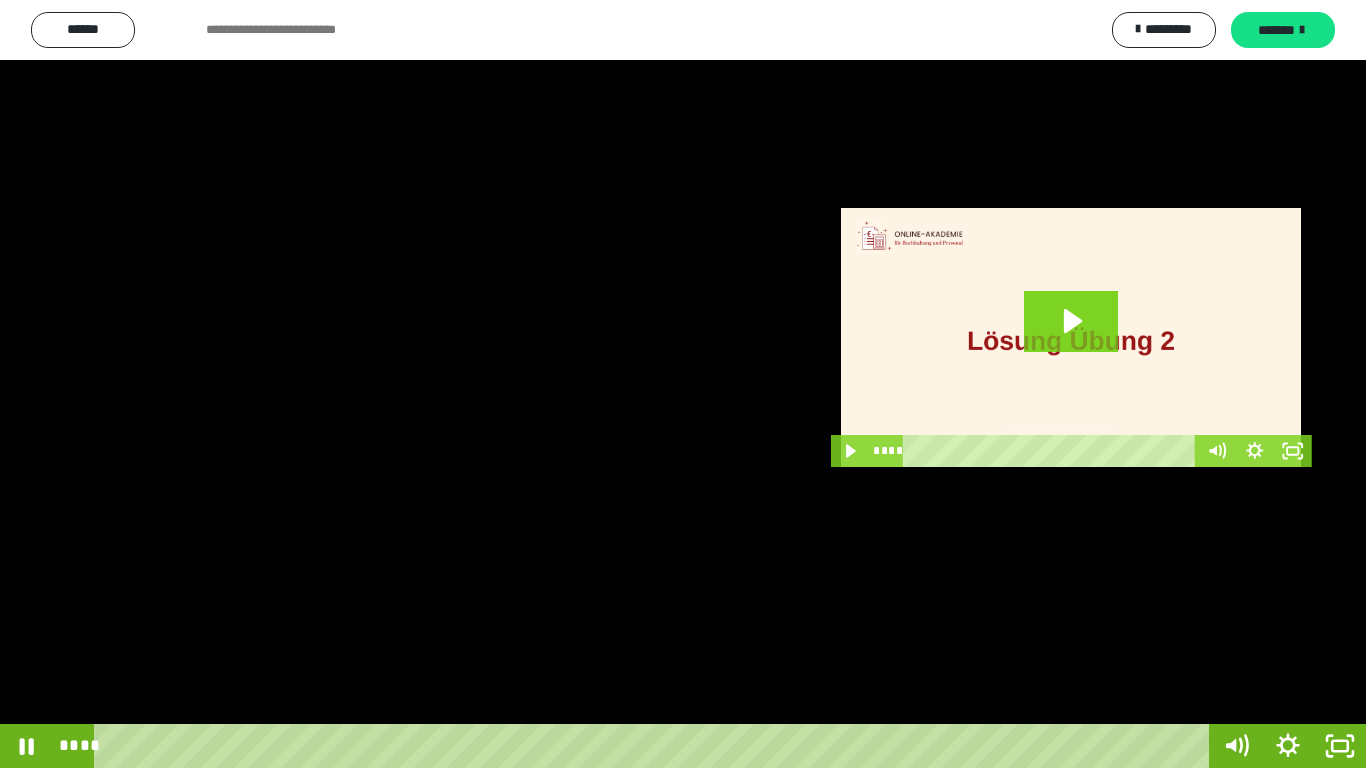 click at bounding box center [683, 384] 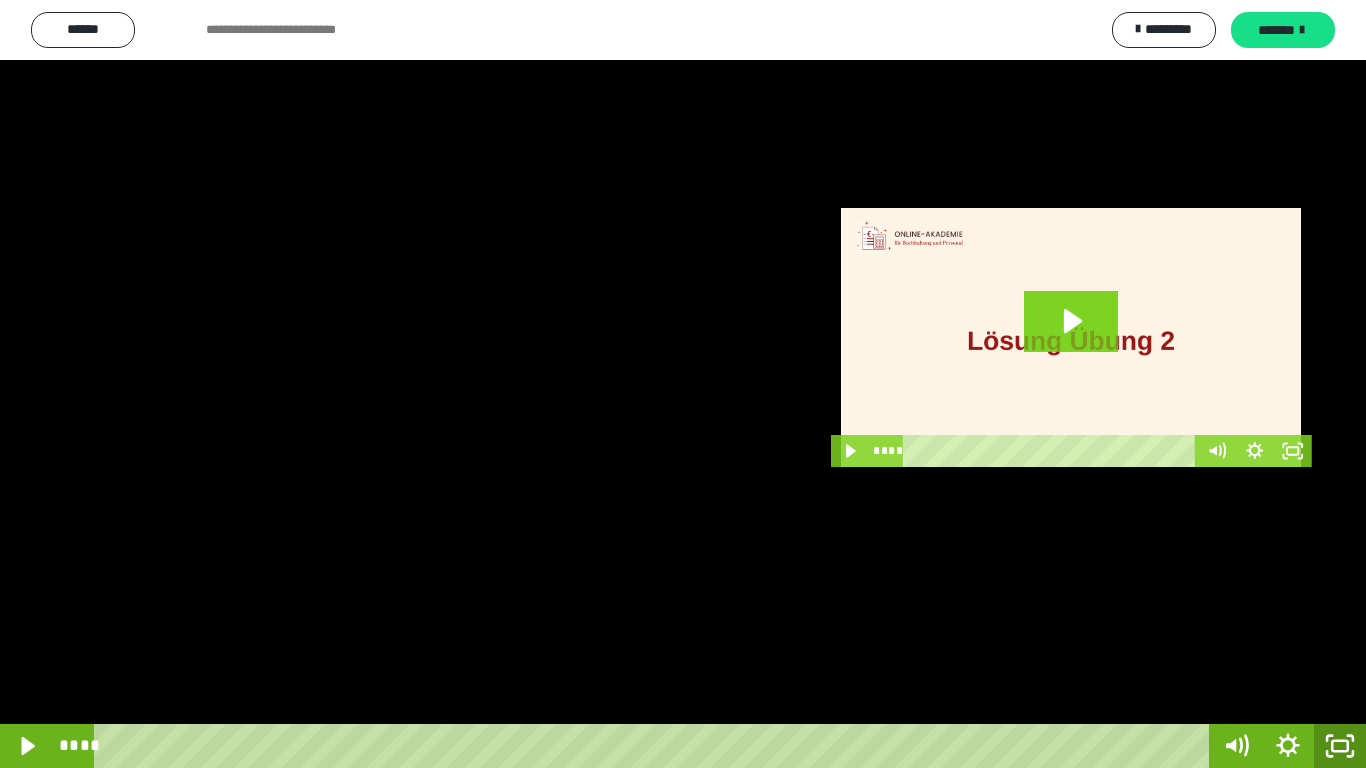 click 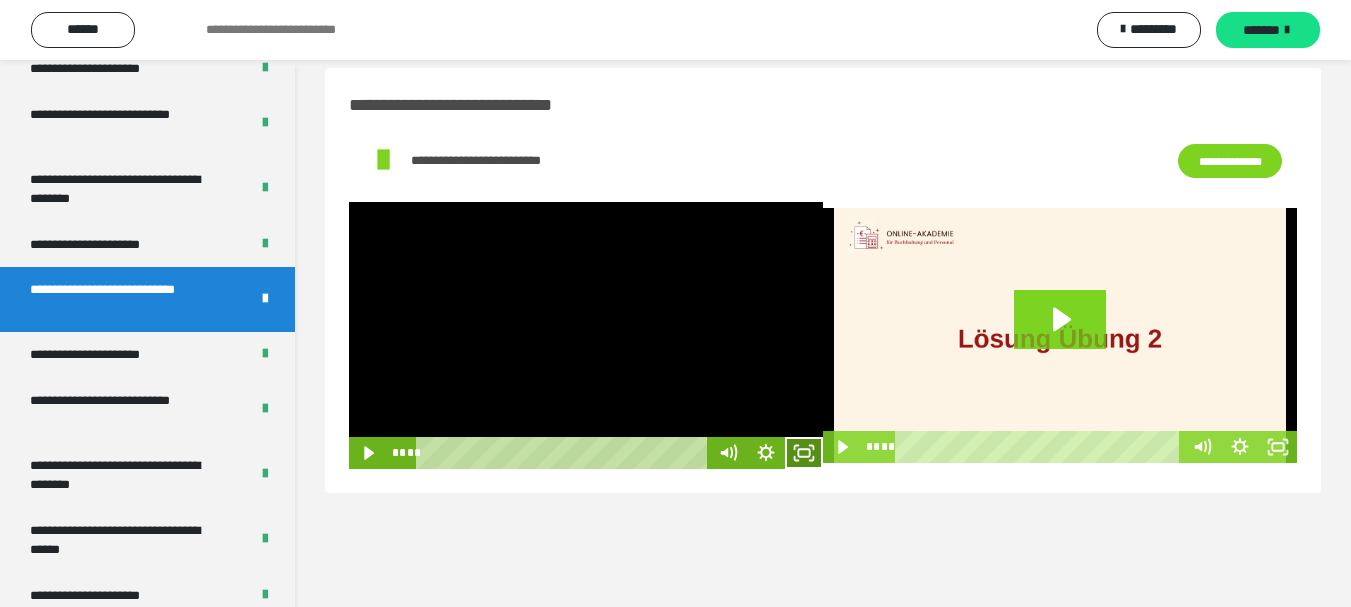 click 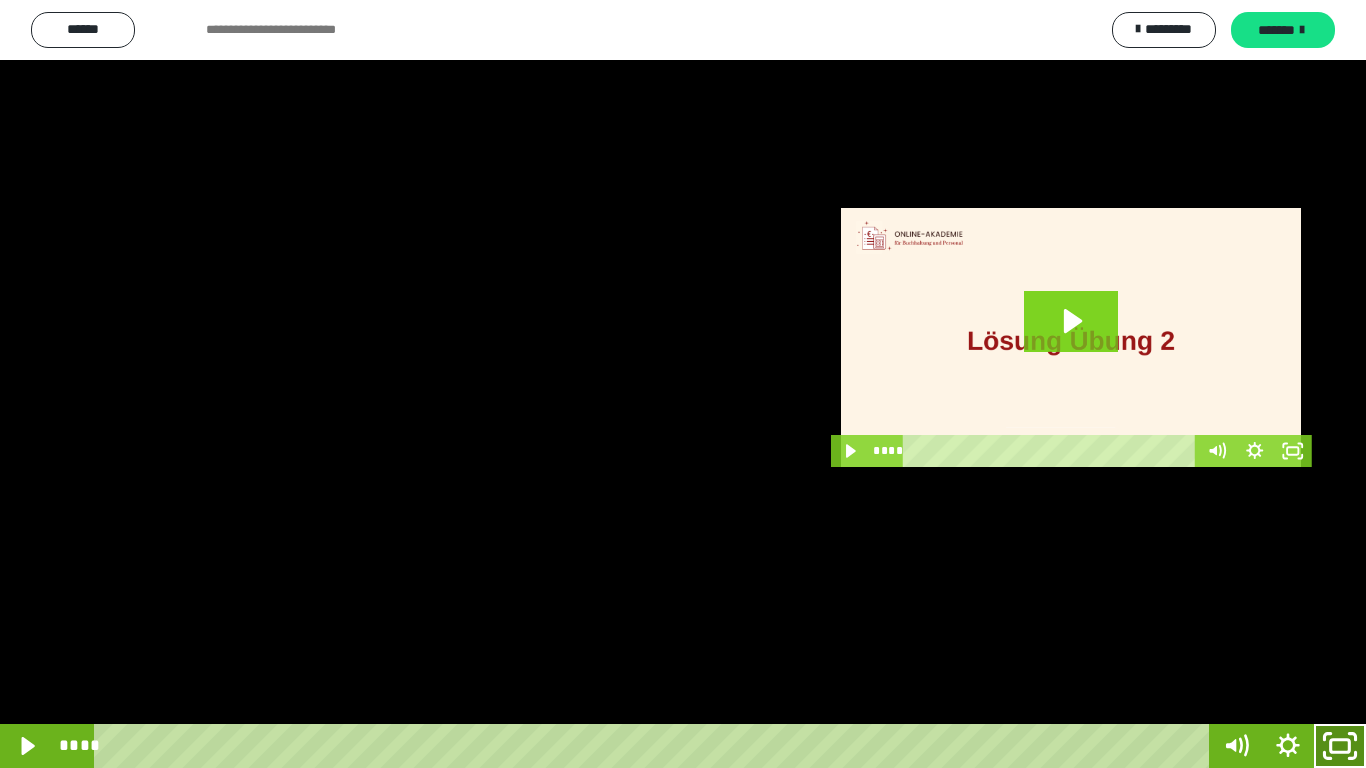 click 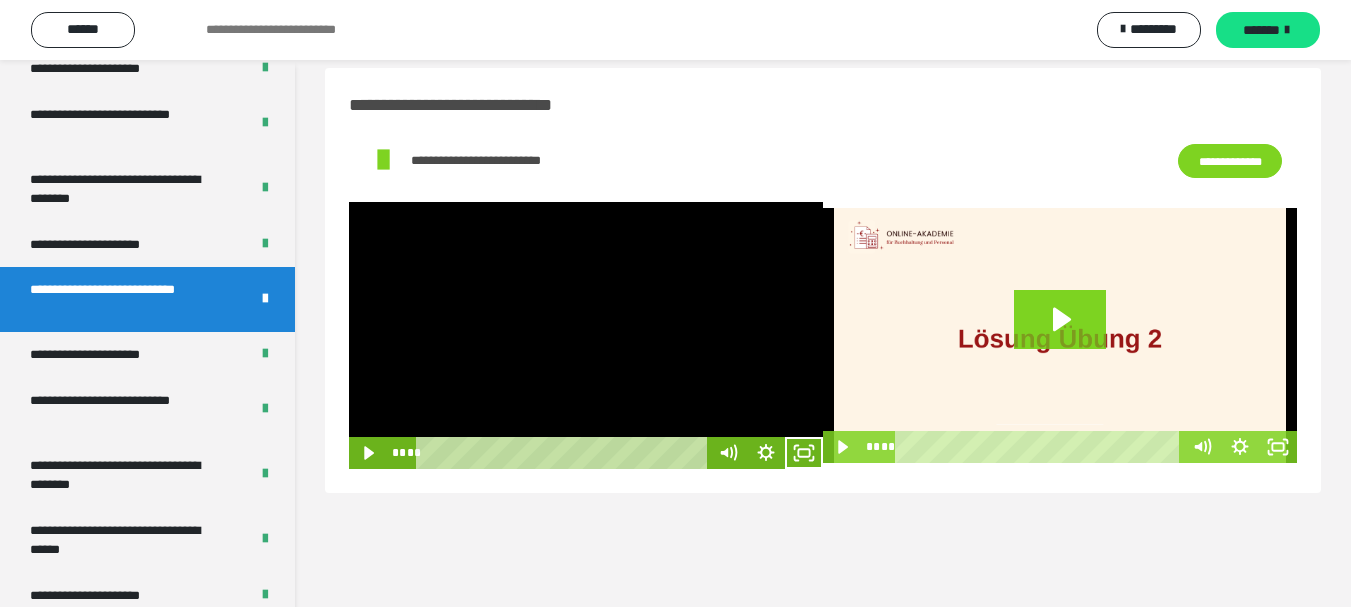 click at bounding box center (586, 335) 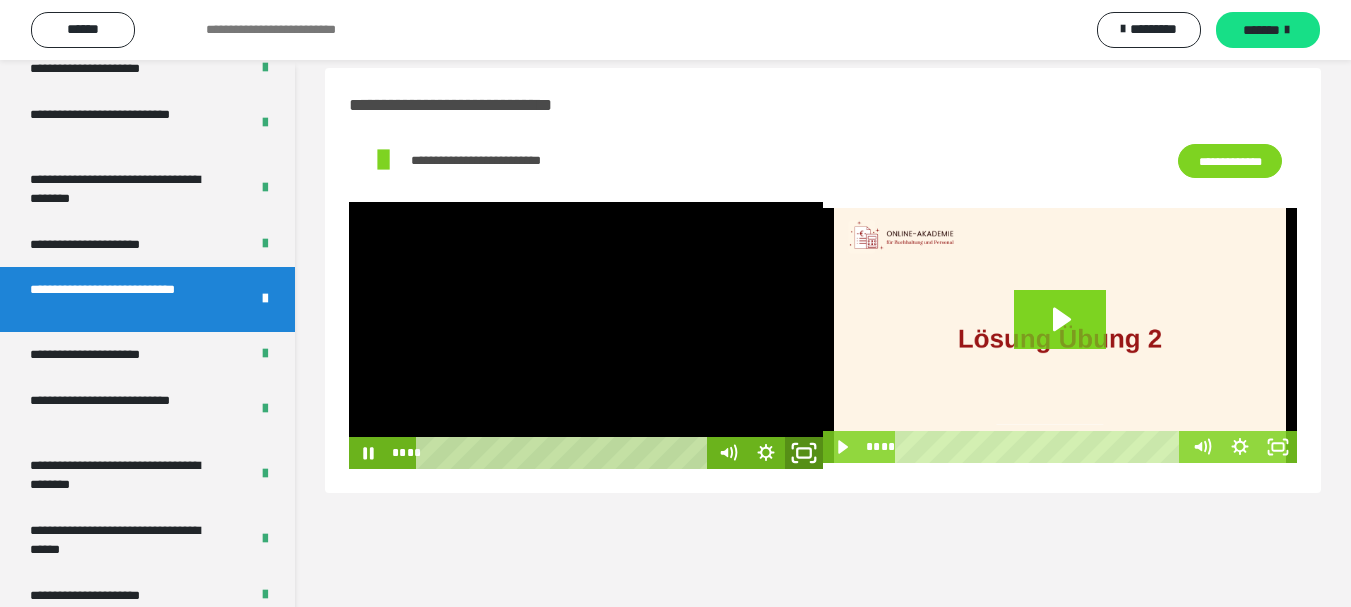 click 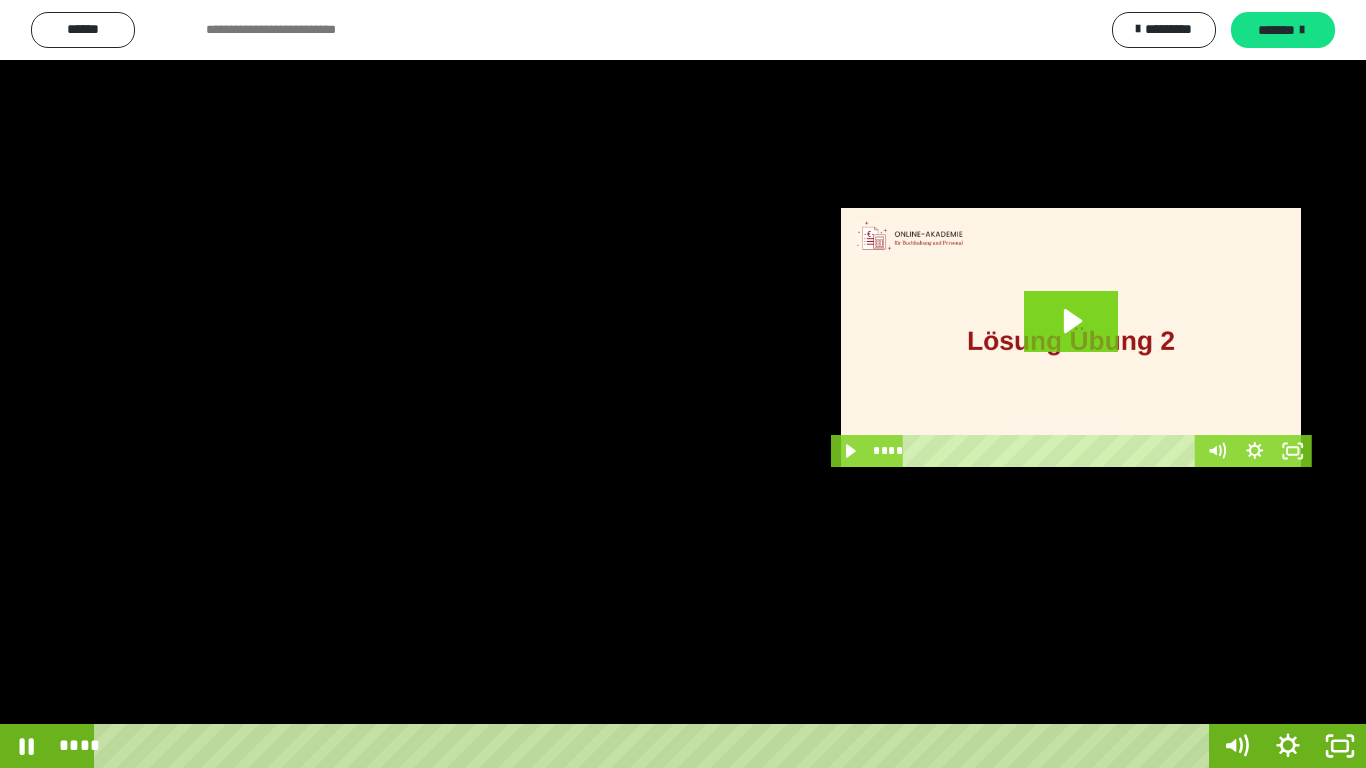 click at bounding box center [683, 384] 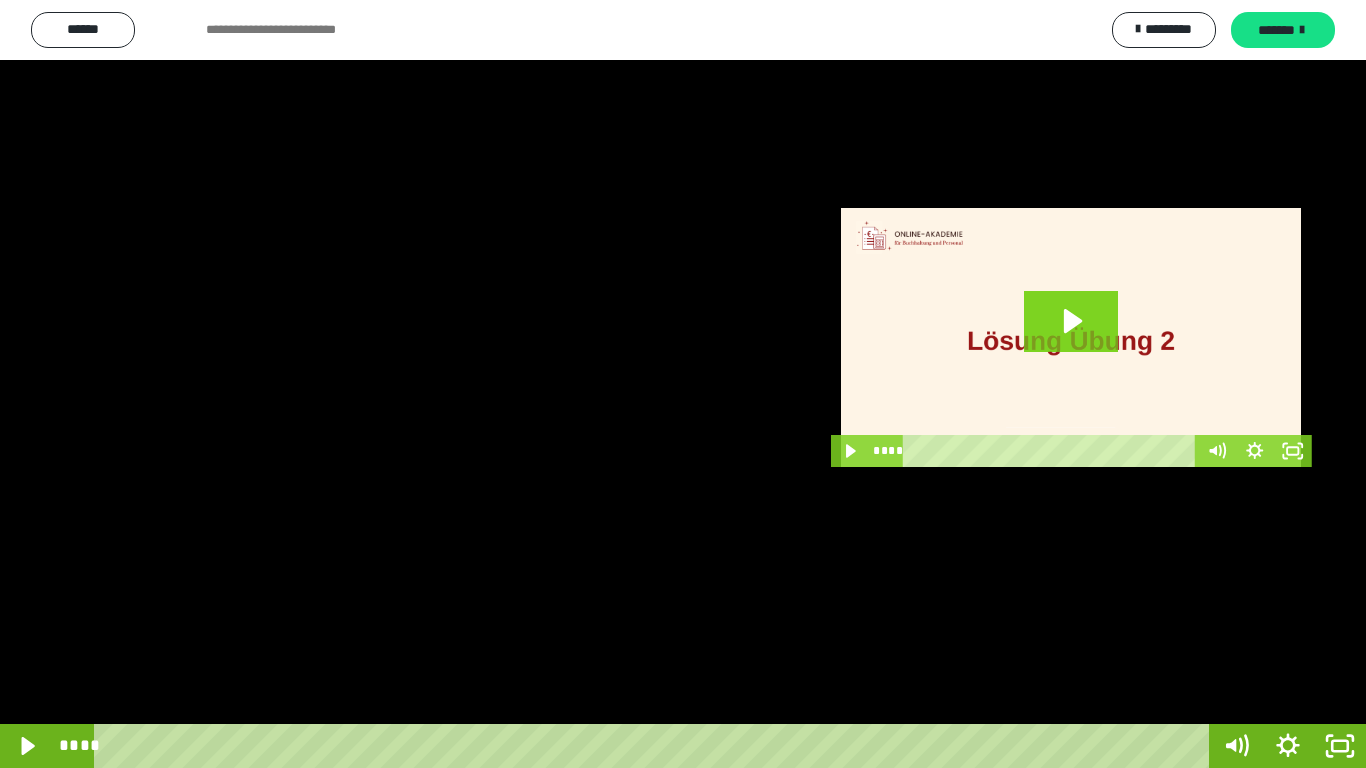 click at bounding box center (683, 384) 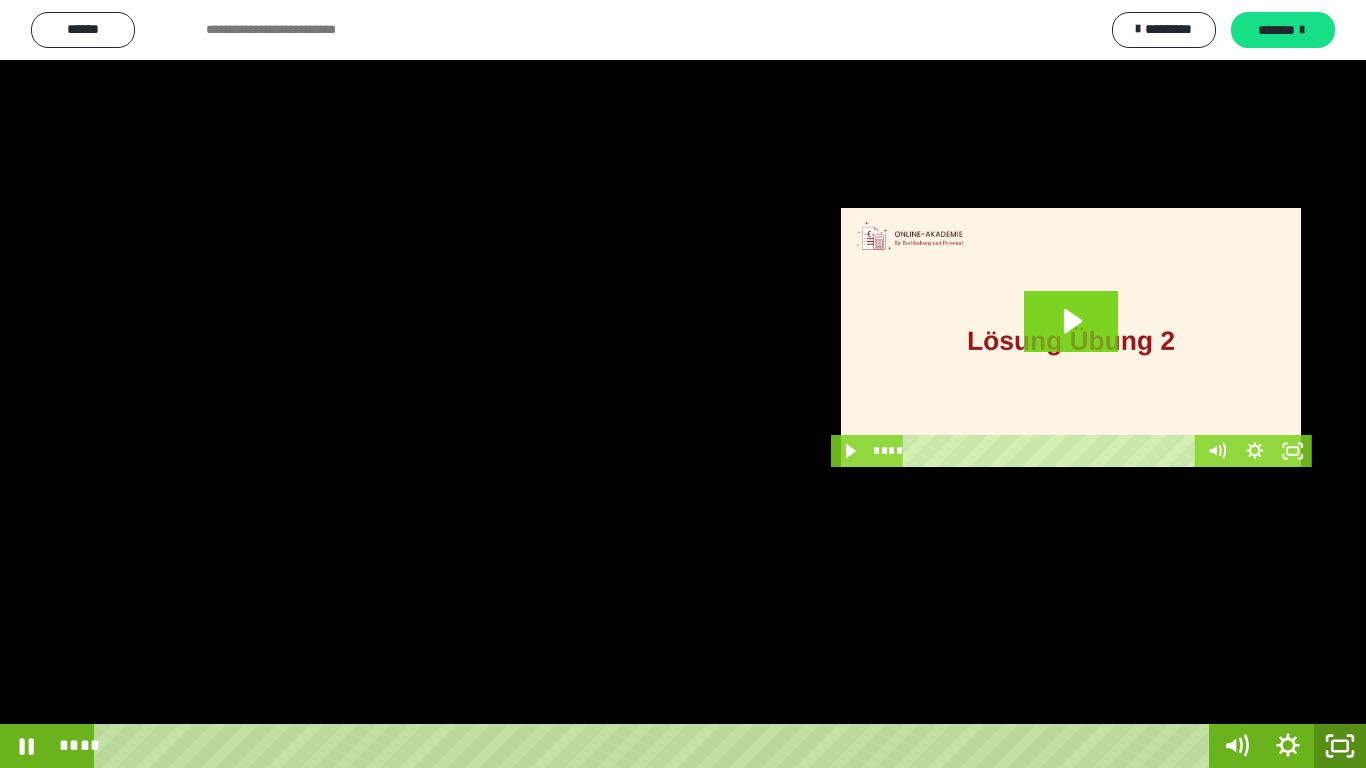 click 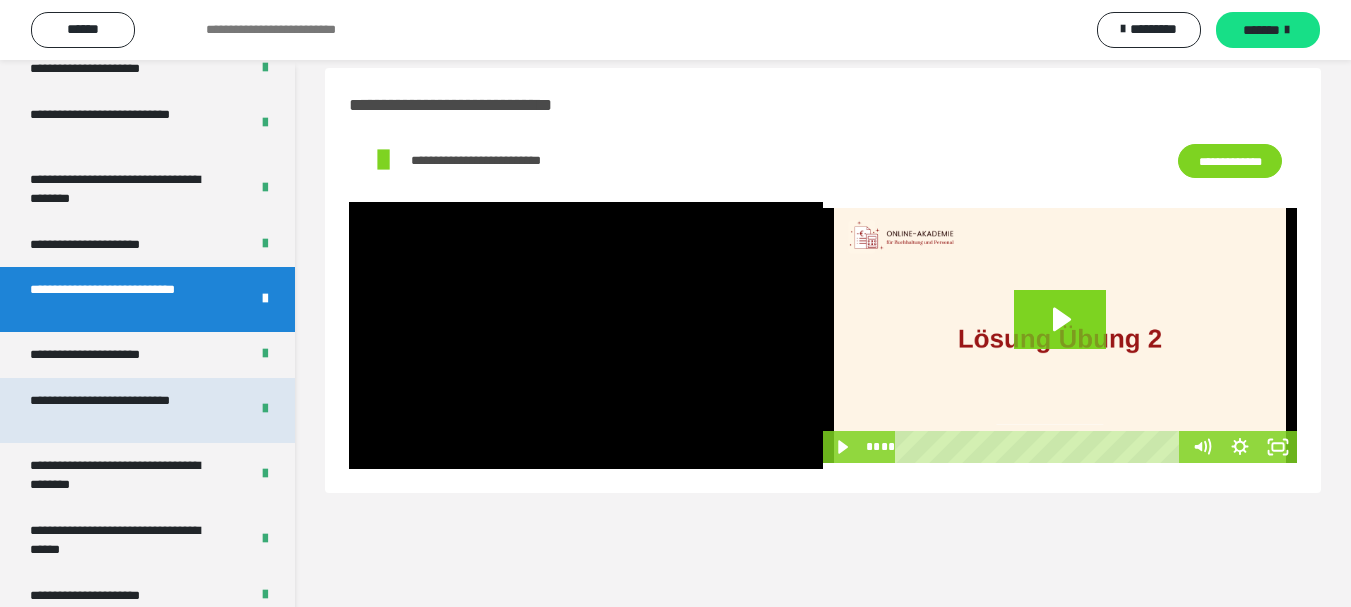 click on "**********" at bounding box center (147, 410) 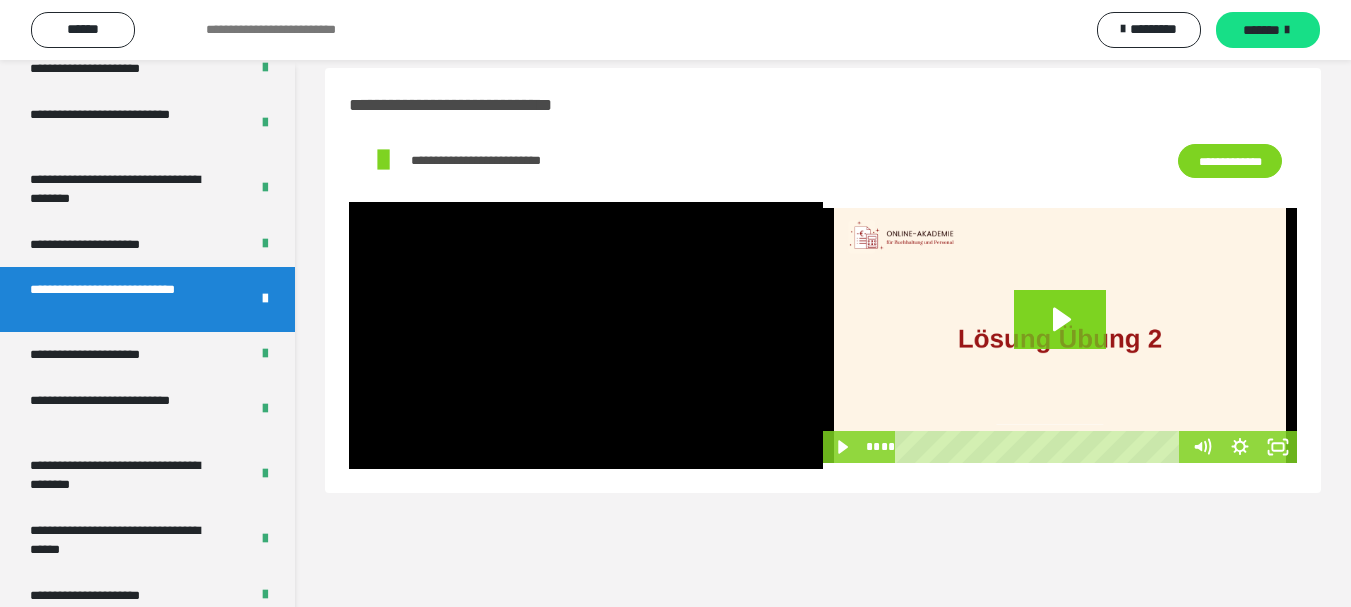scroll, scrollTop: 3314, scrollLeft: 0, axis: vertical 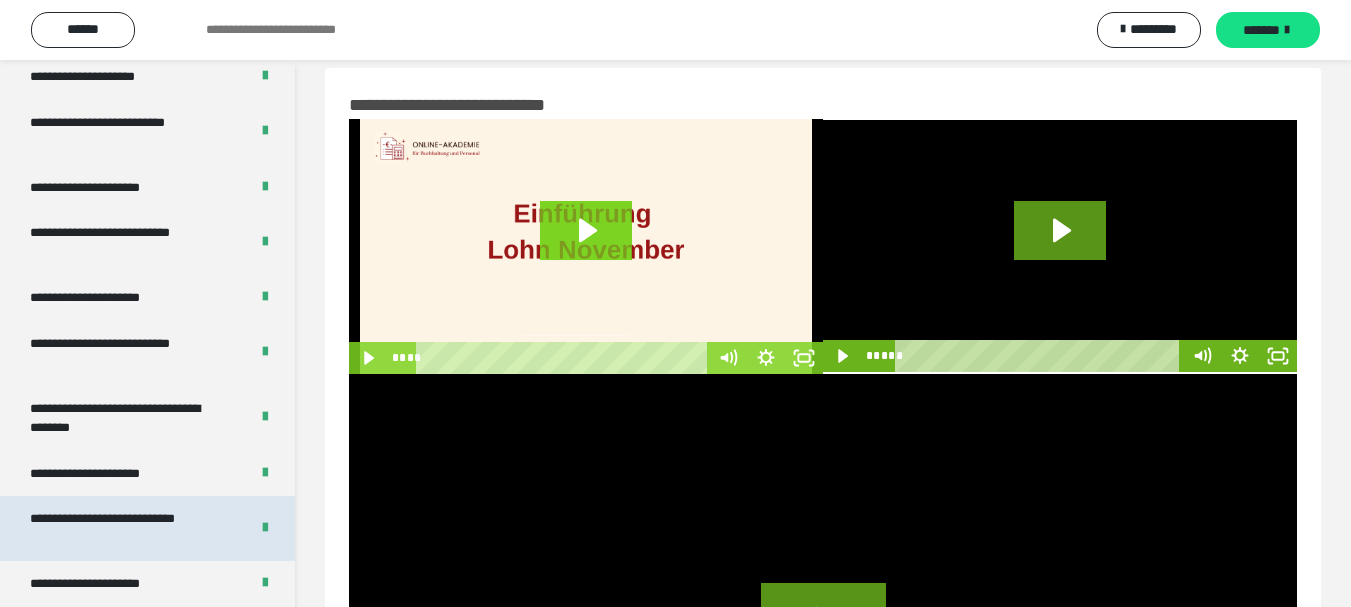 click on "**********" at bounding box center (124, 528) 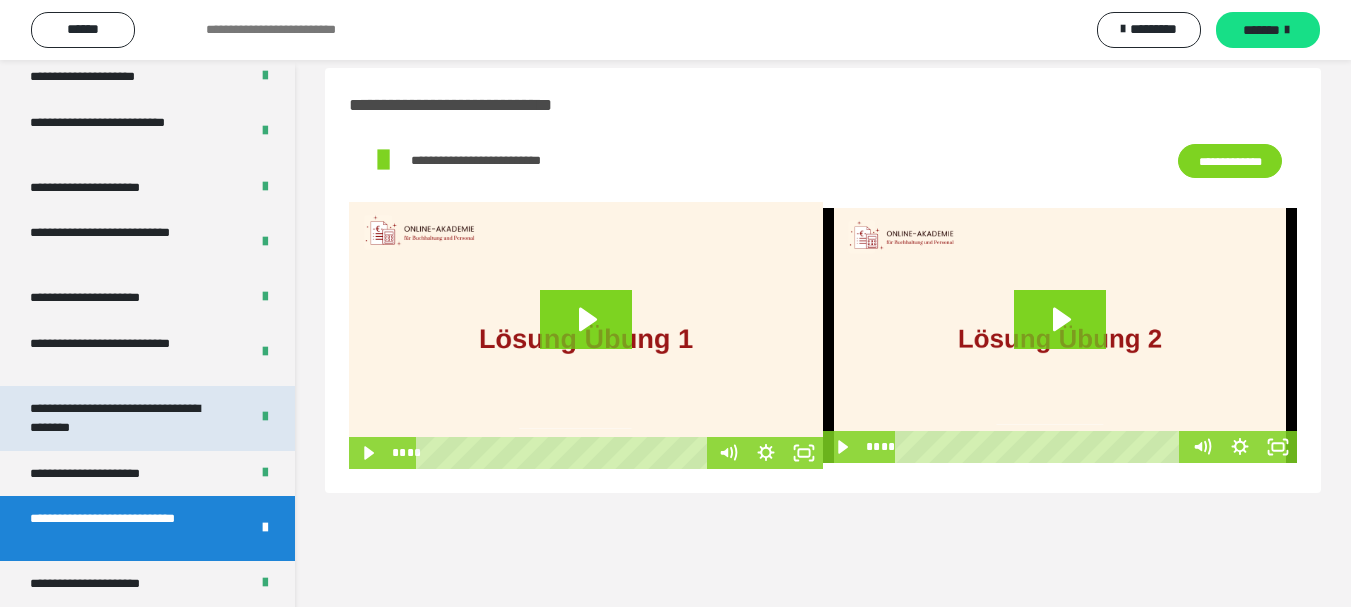 click on "**********" at bounding box center (124, 418) 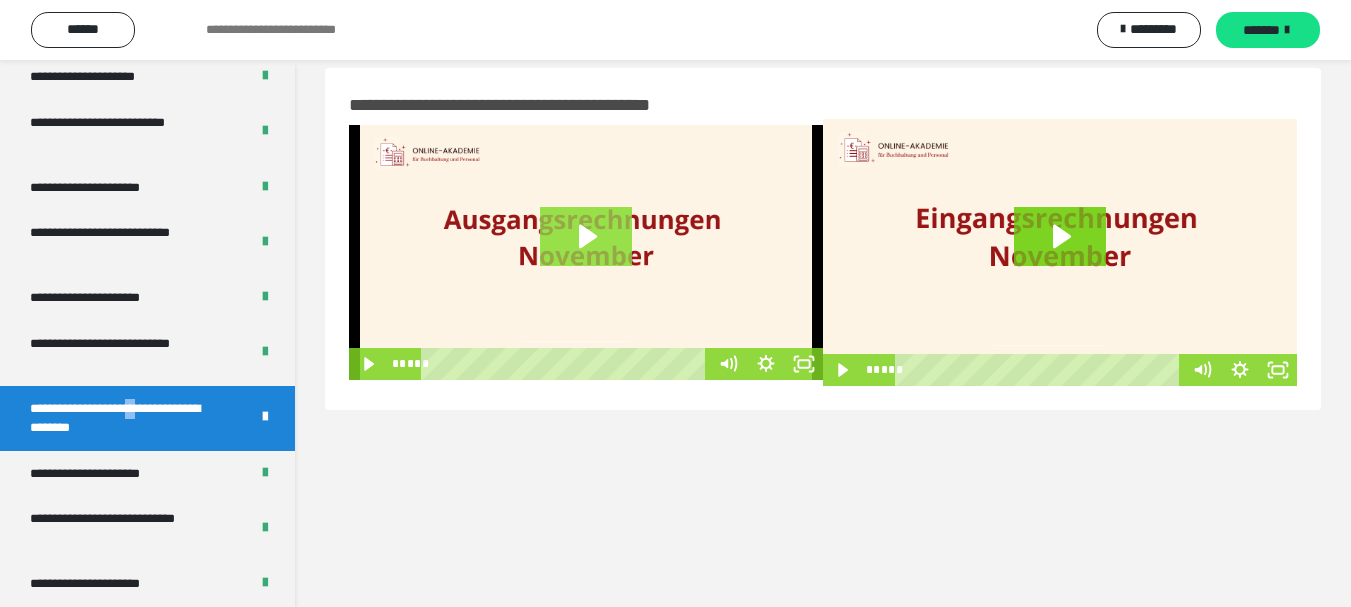 click 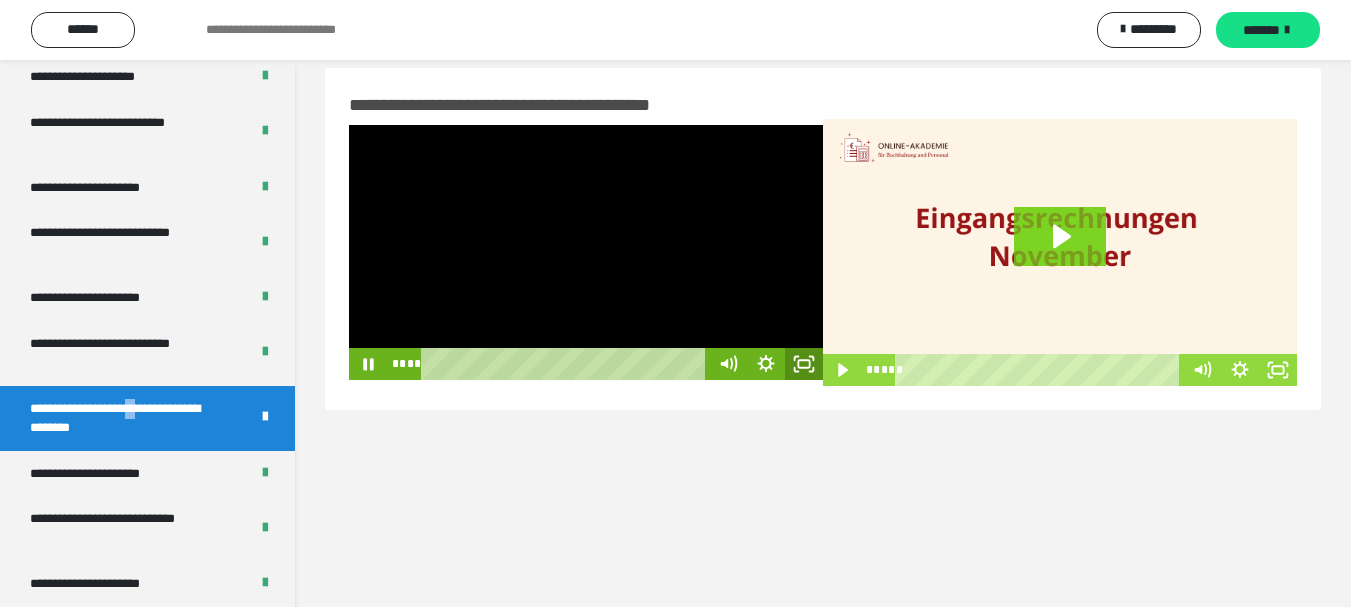 click 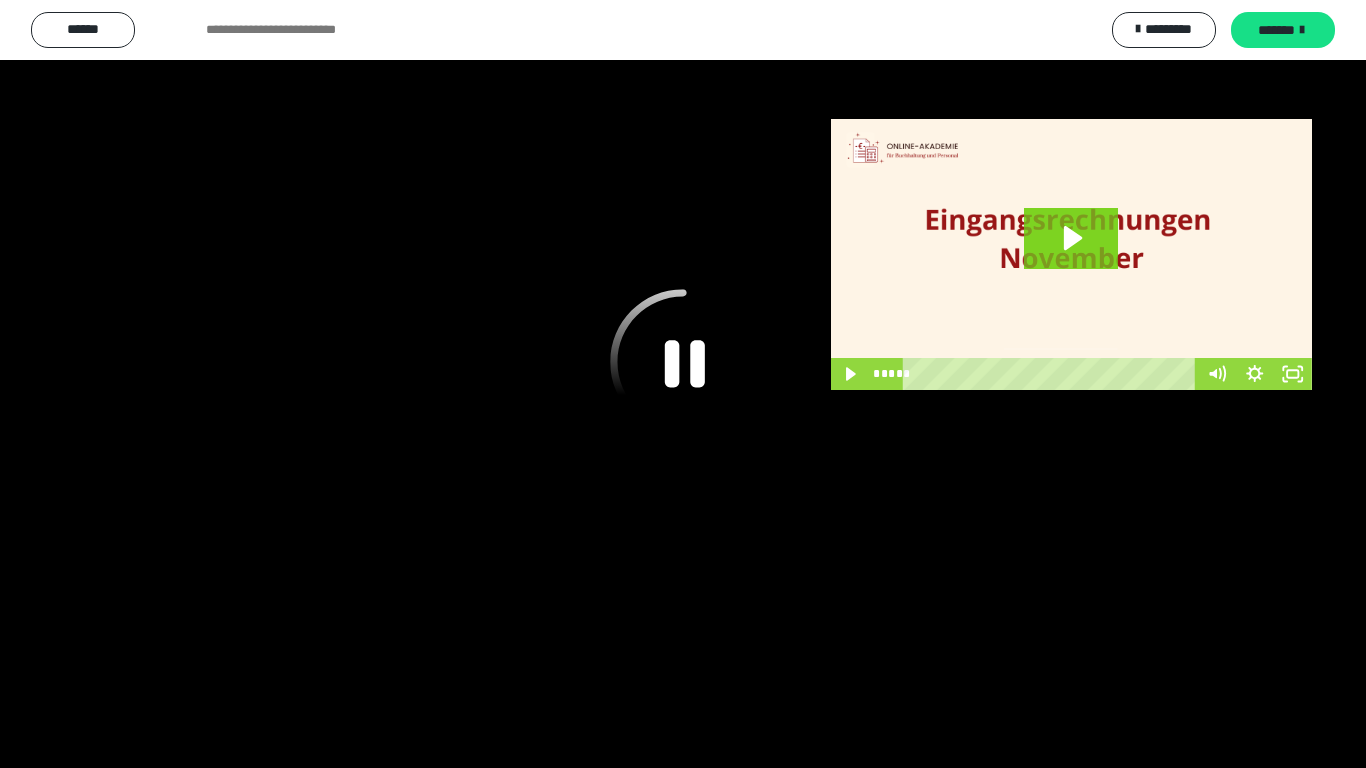 click 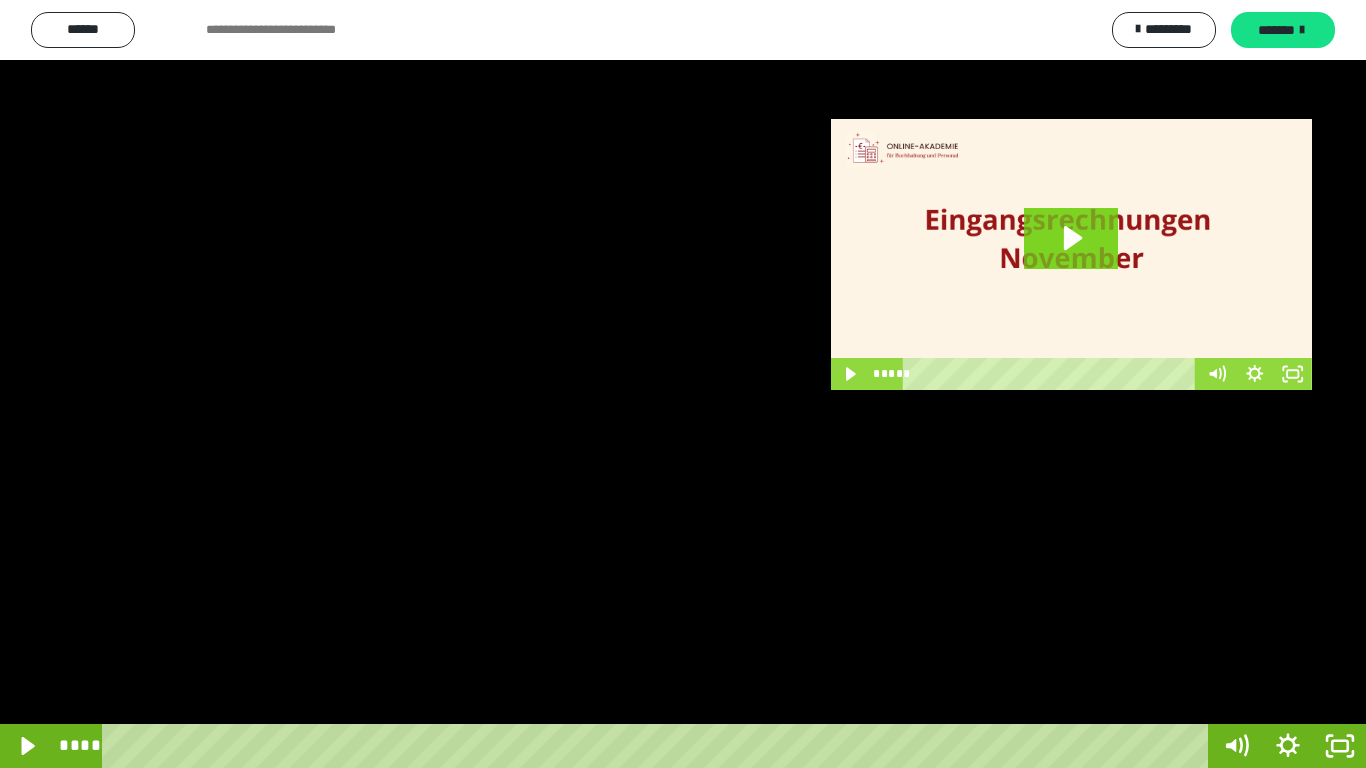 click at bounding box center (683, 384) 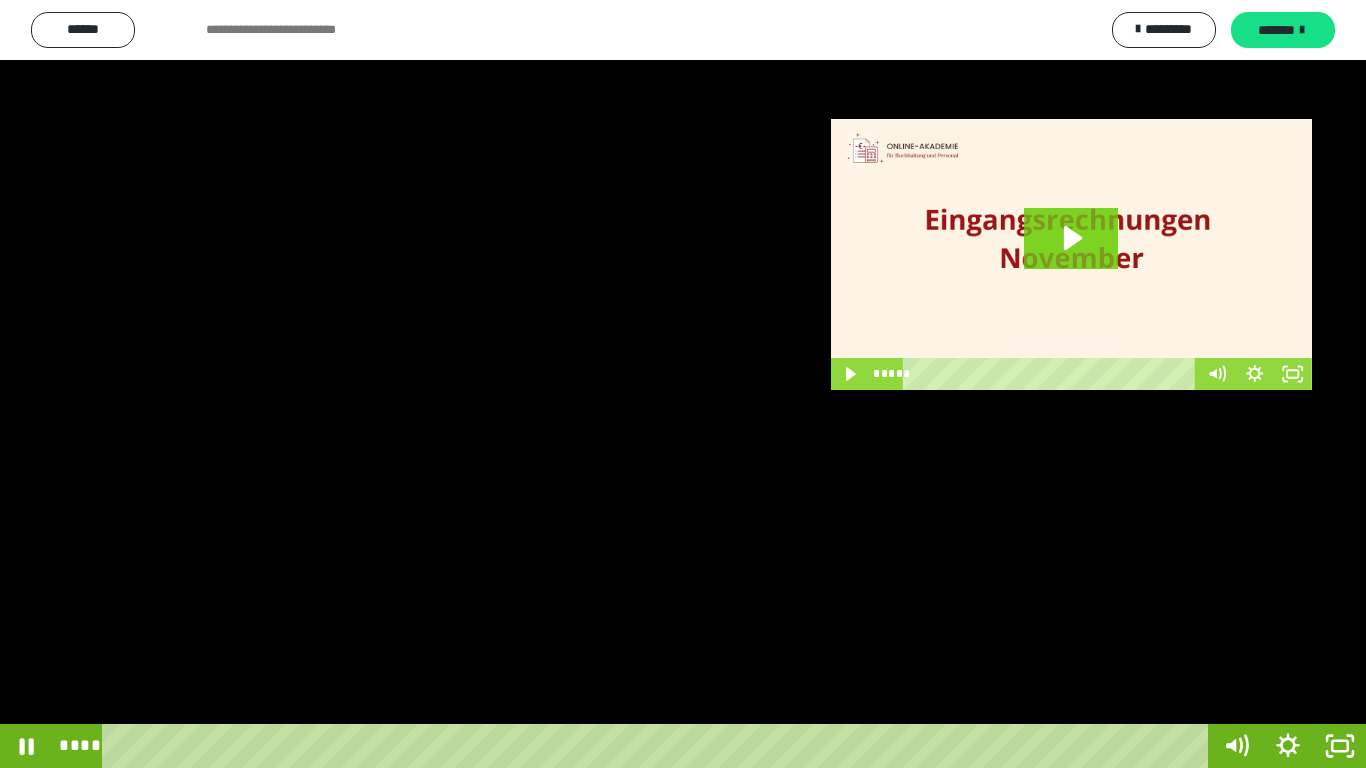 click at bounding box center (683, 384) 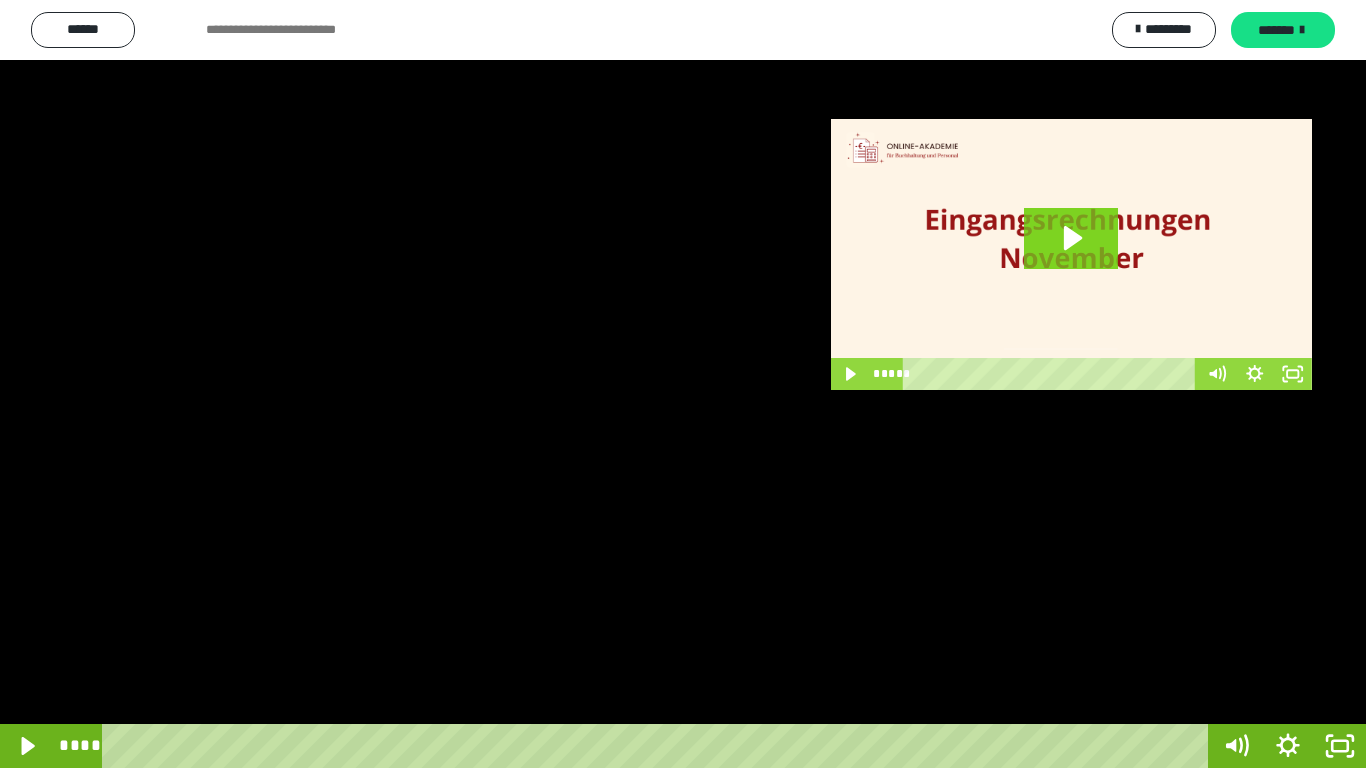 click at bounding box center (683, 384) 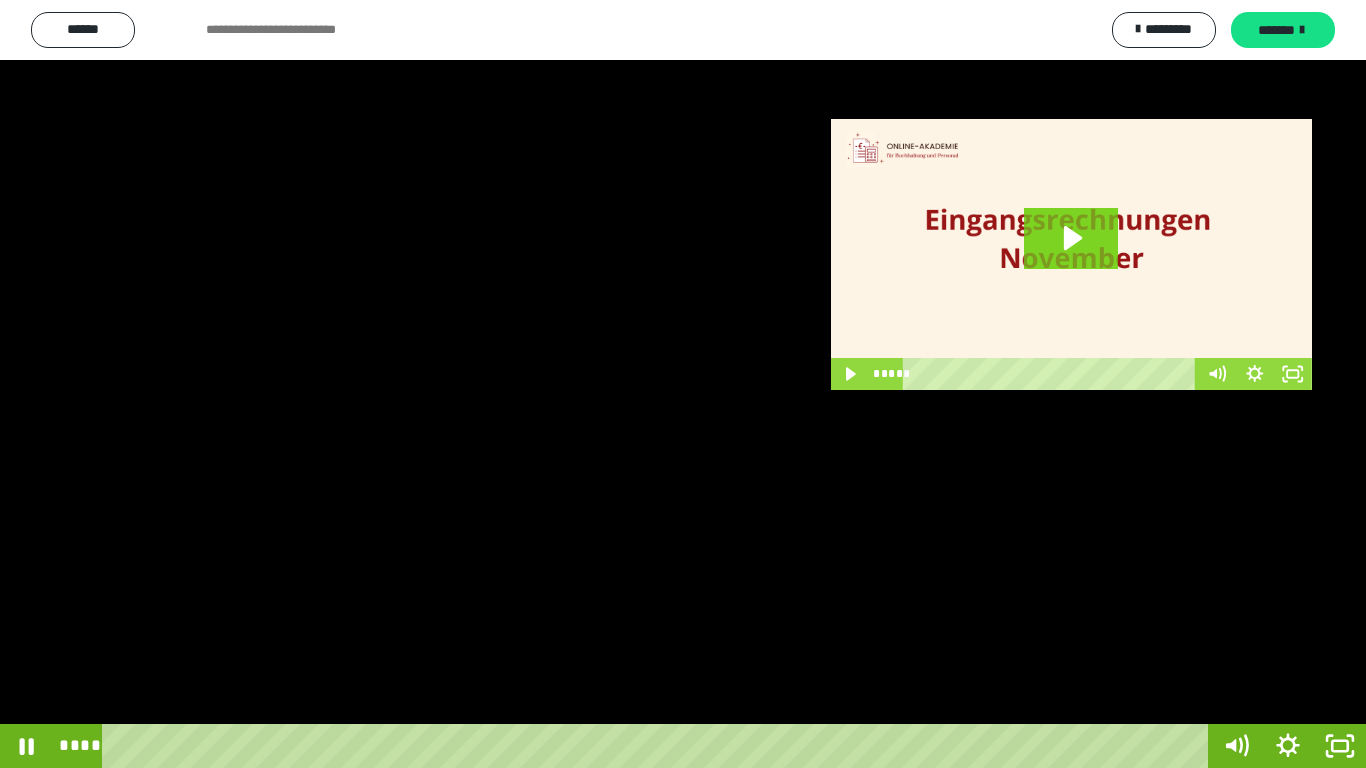 click at bounding box center [683, 384] 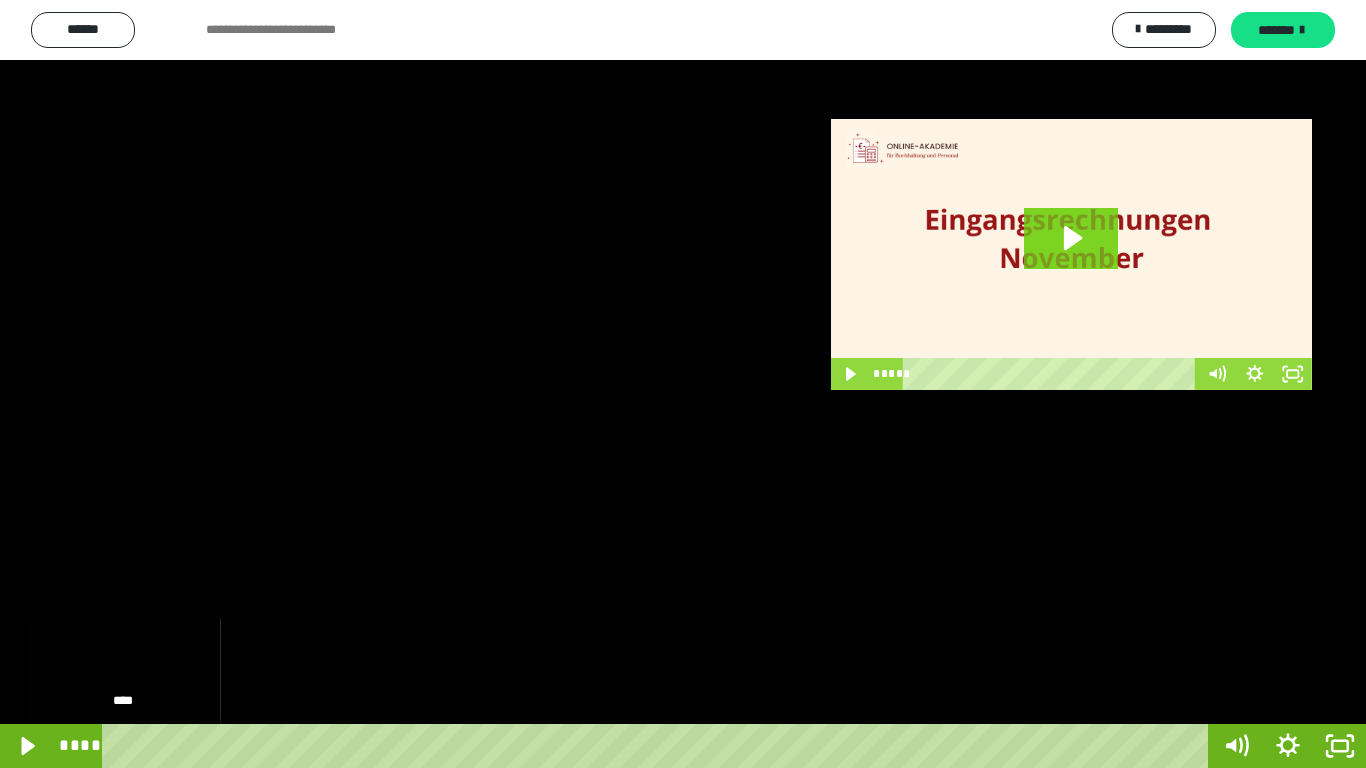 drag, startPoint x: 180, startPoint y: 753, endPoint x: 123, endPoint y: 745, distance: 57.558666 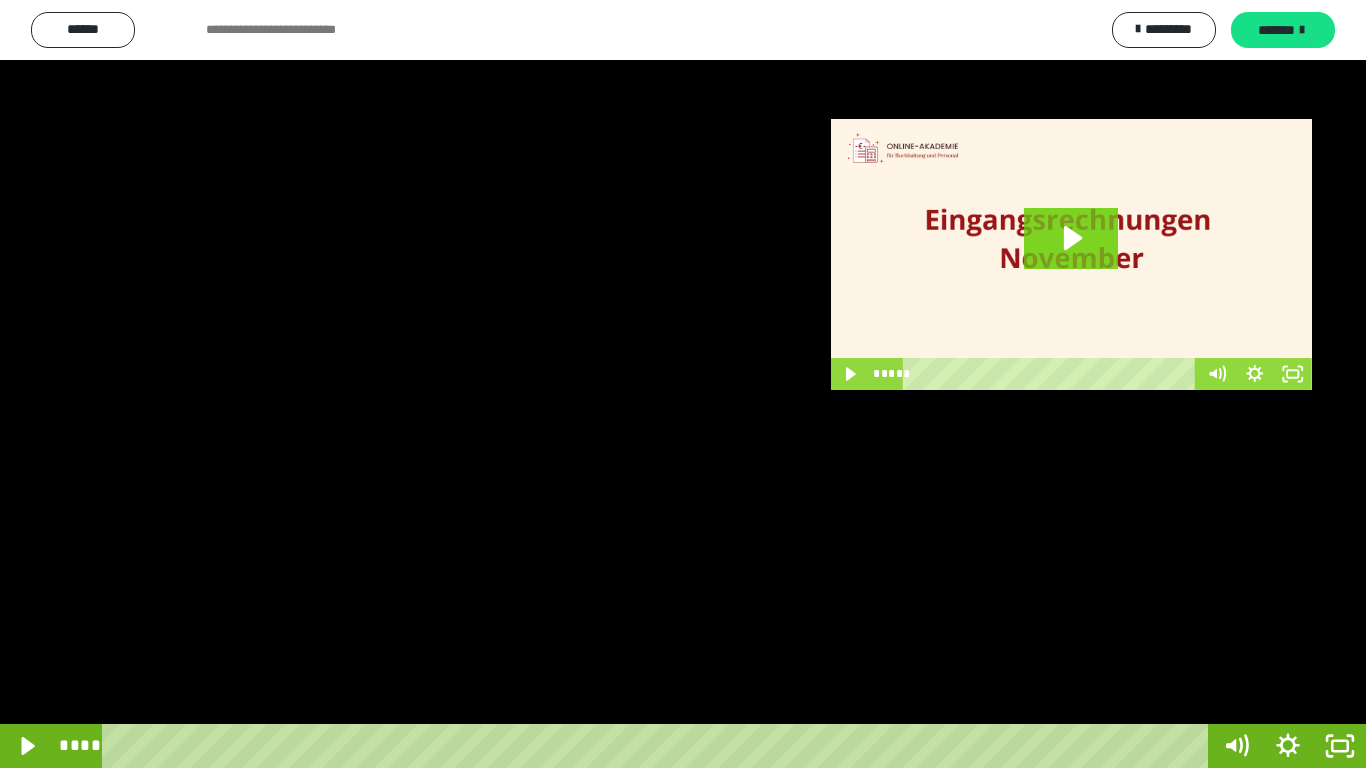 click at bounding box center [683, 384] 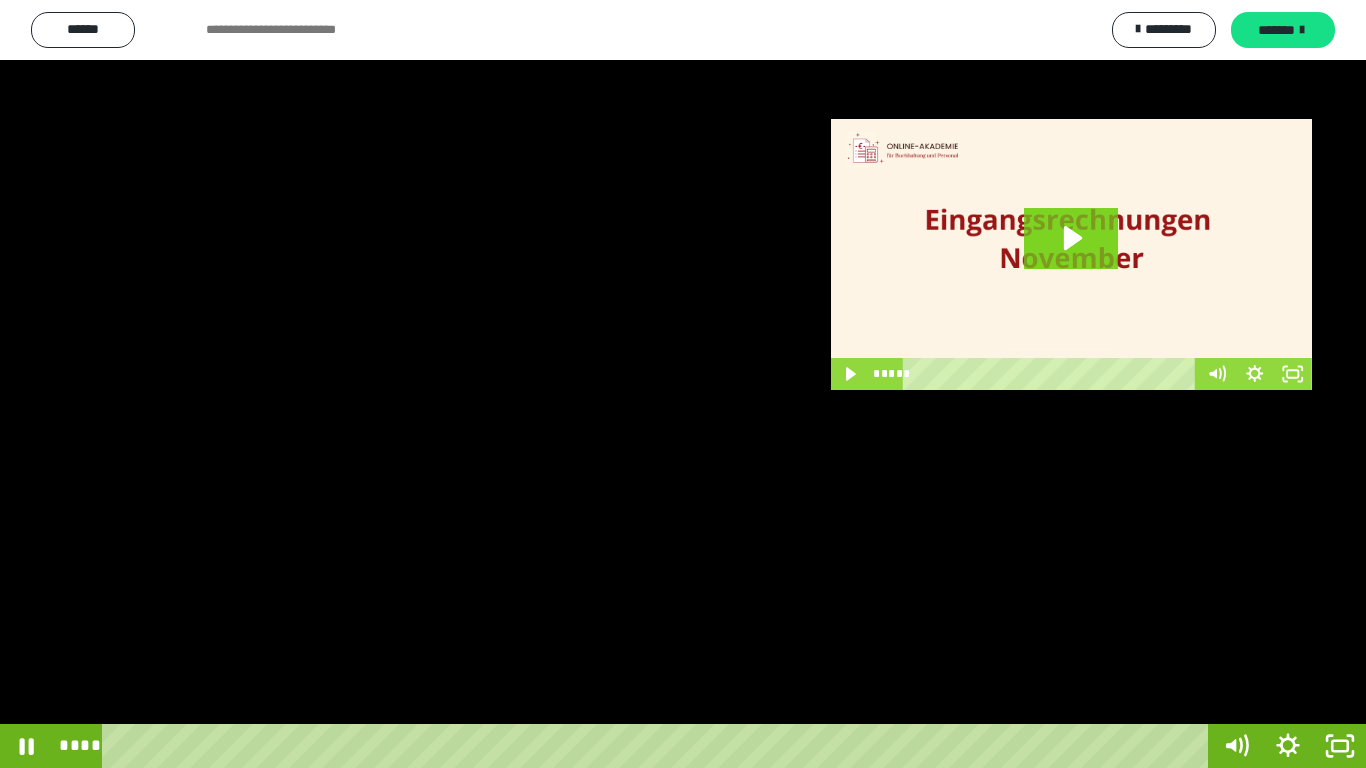 click at bounding box center [683, 384] 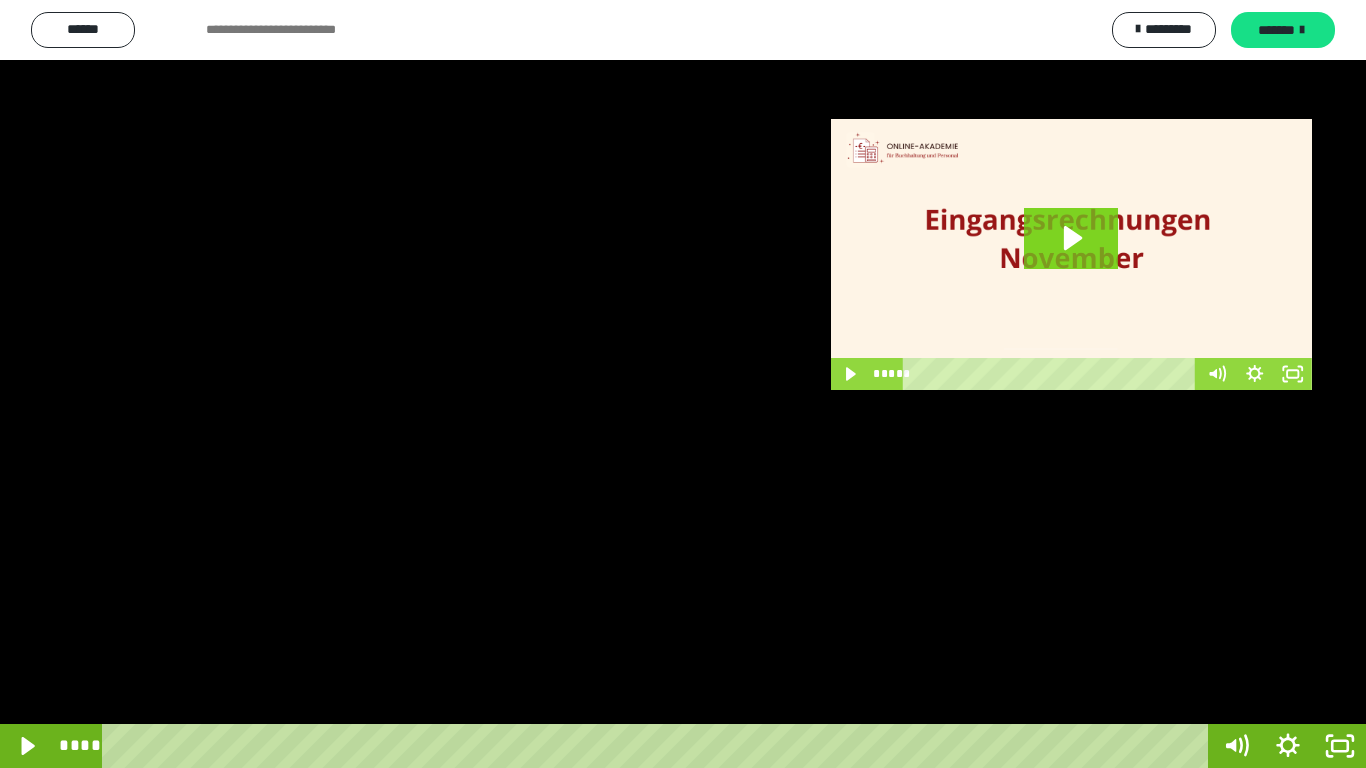 click at bounding box center [683, 384] 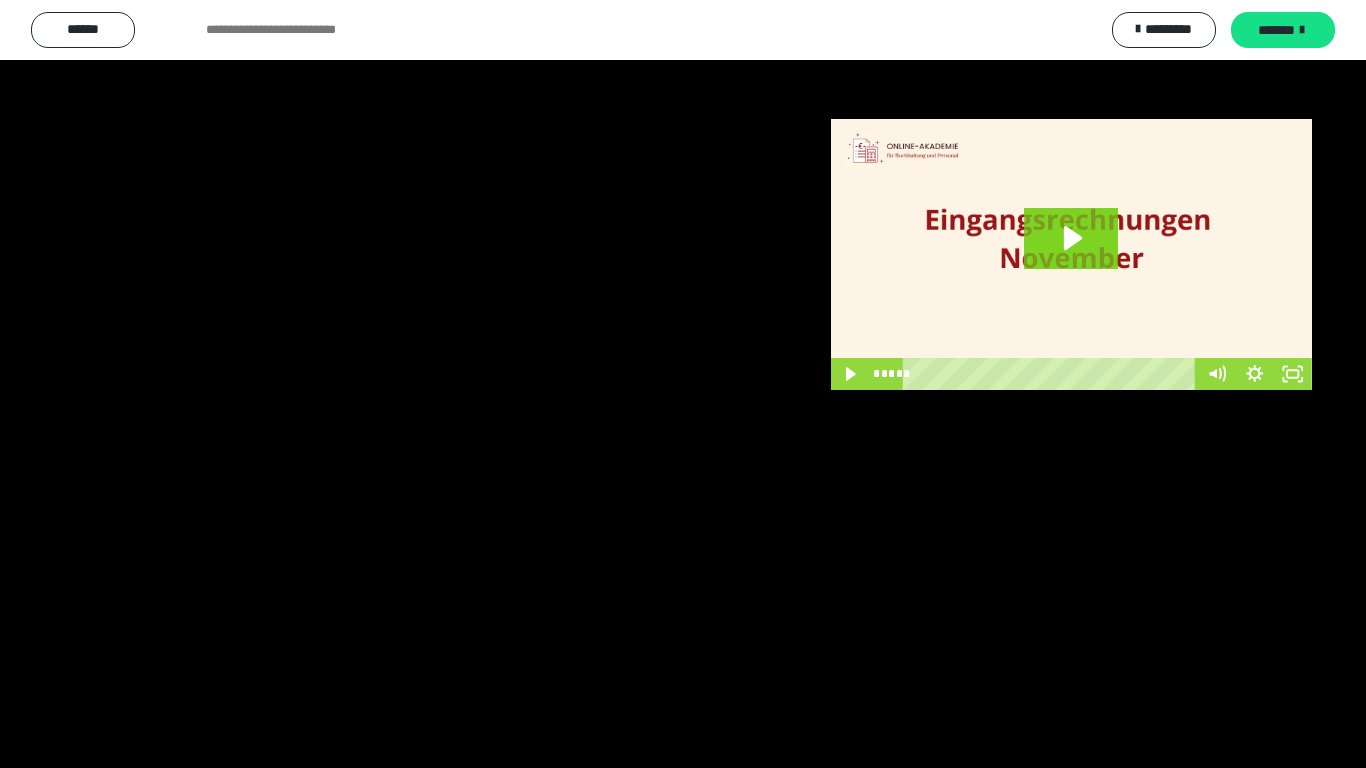 click at bounding box center (683, 384) 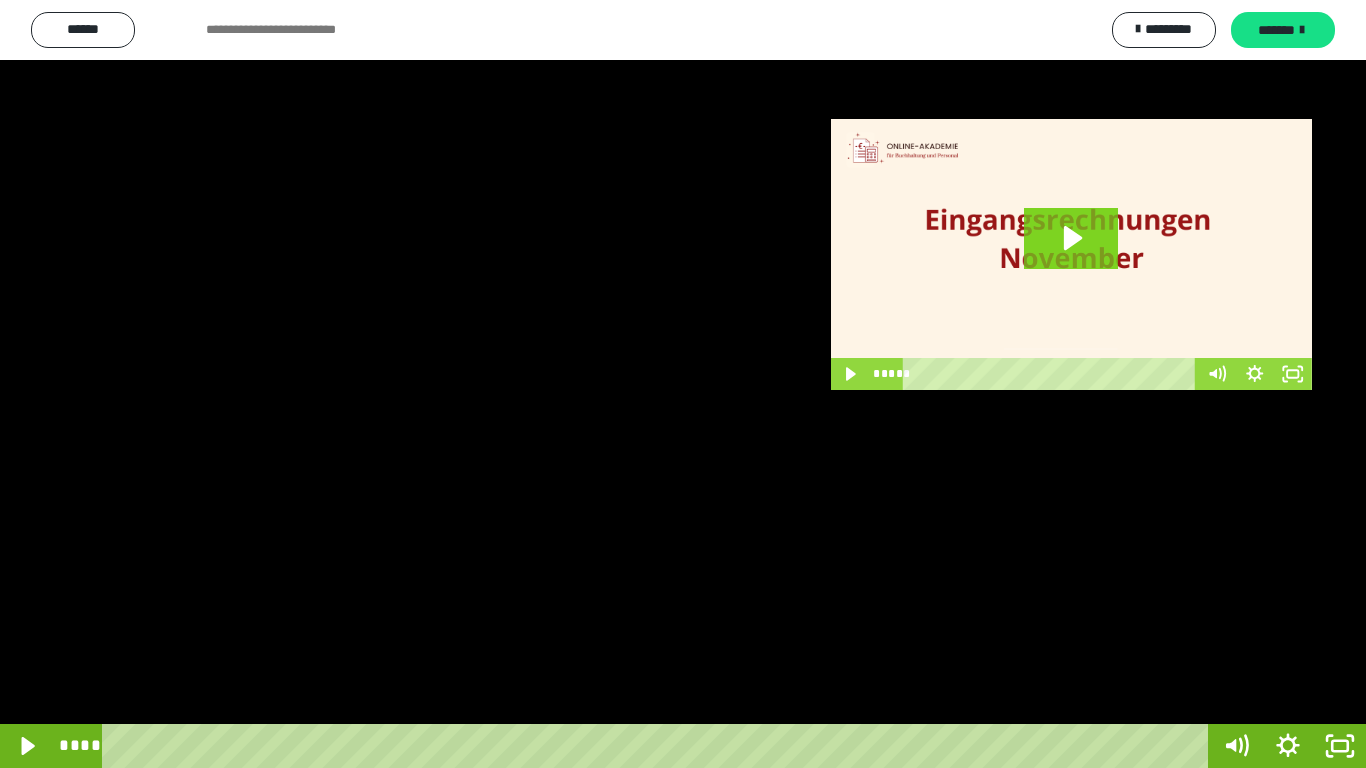 click at bounding box center (683, 384) 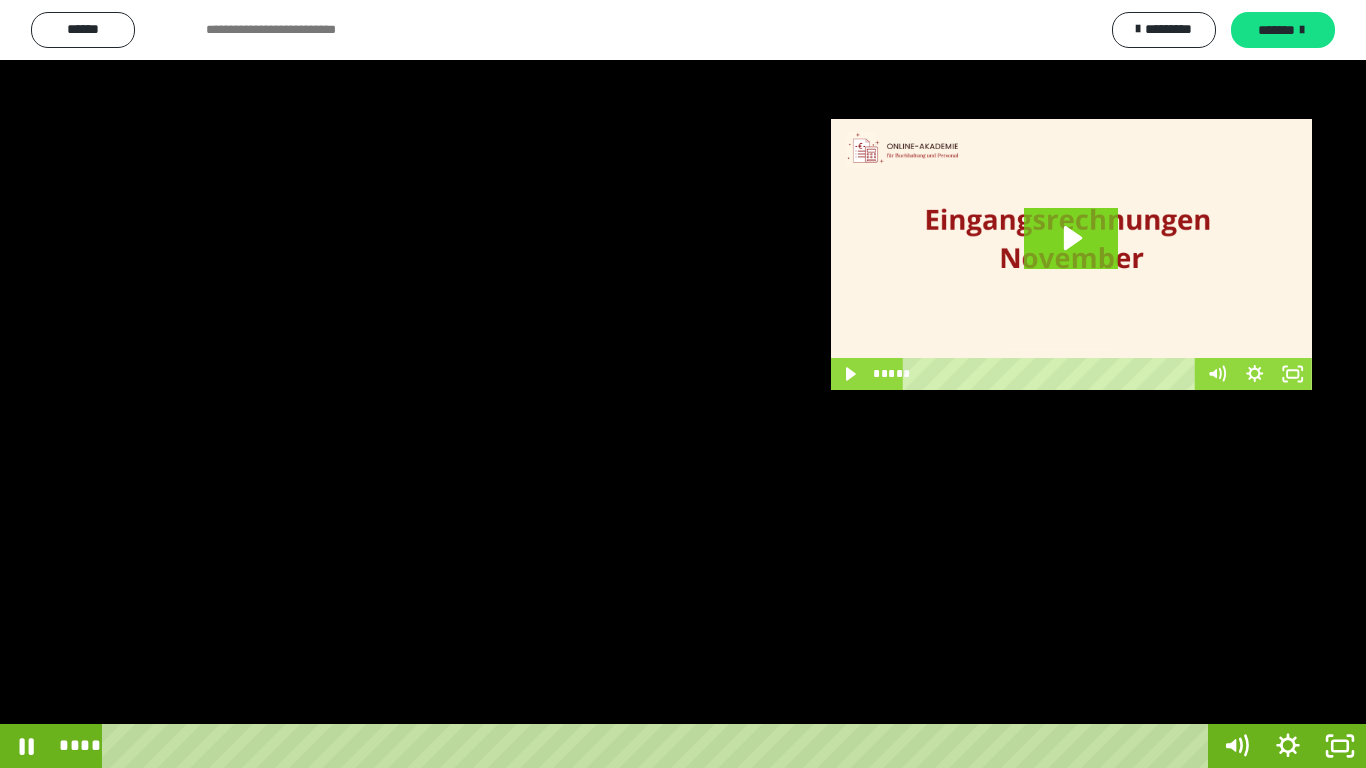 click at bounding box center (683, 384) 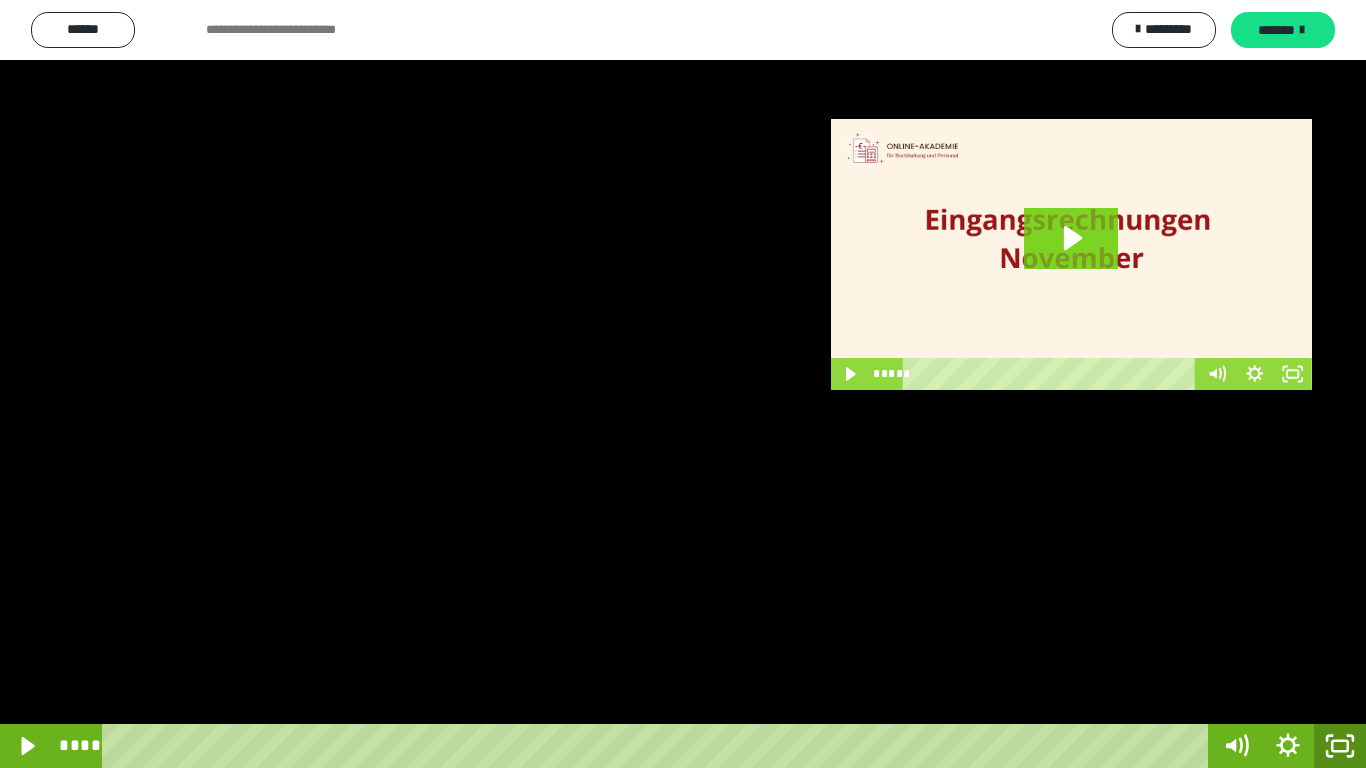 click 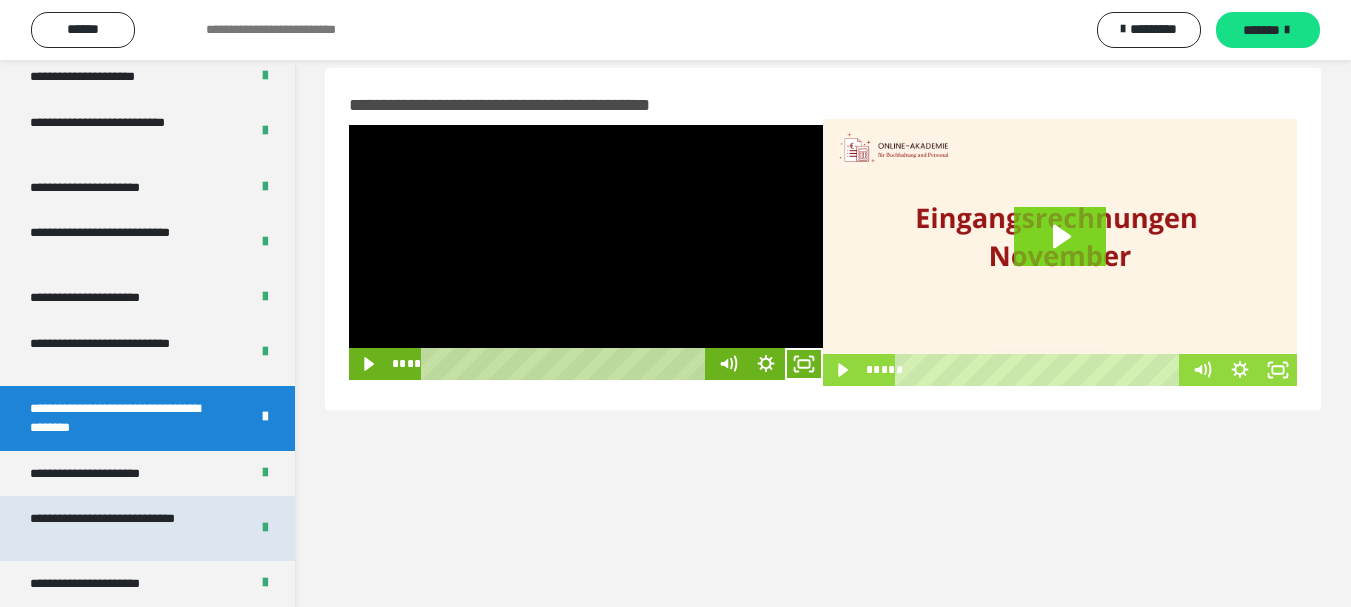 click on "**********" at bounding box center [124, 528] 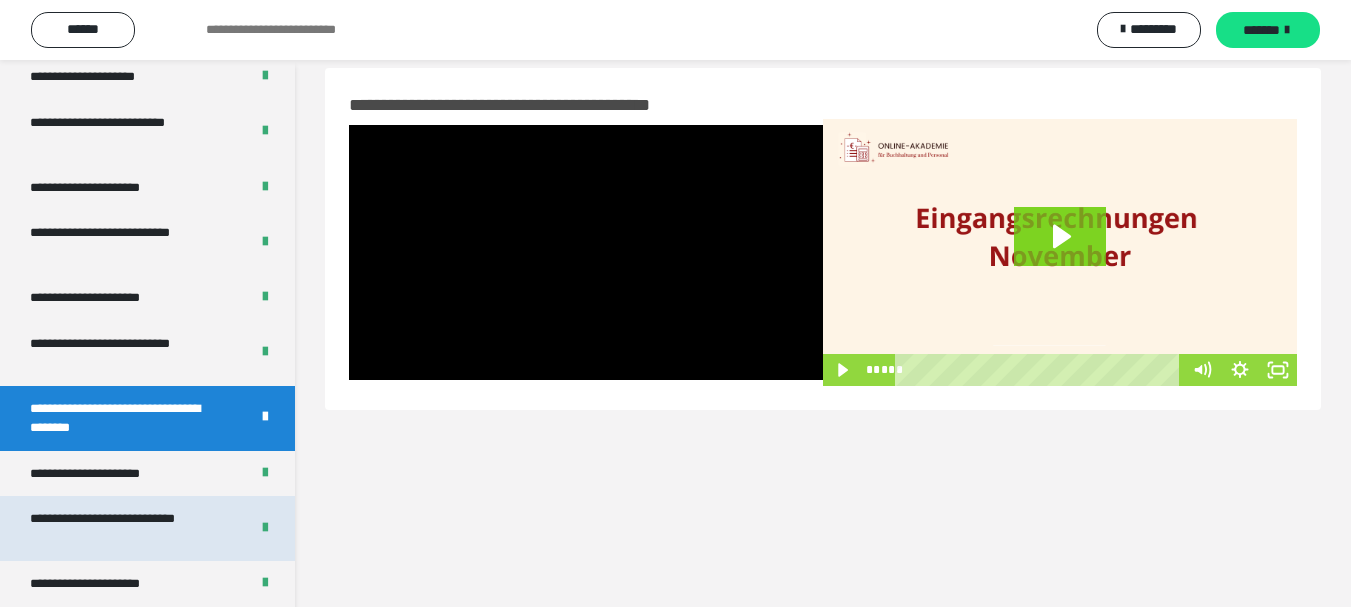 click on "**********" at bounding box center (124, 528) 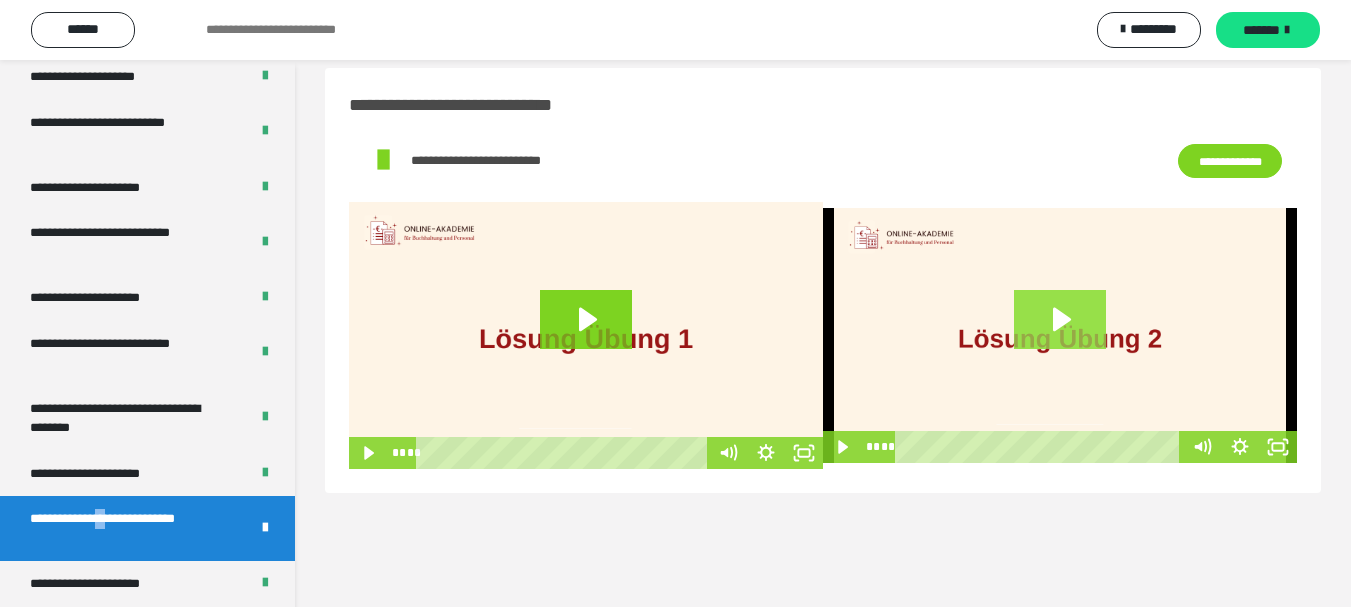 click 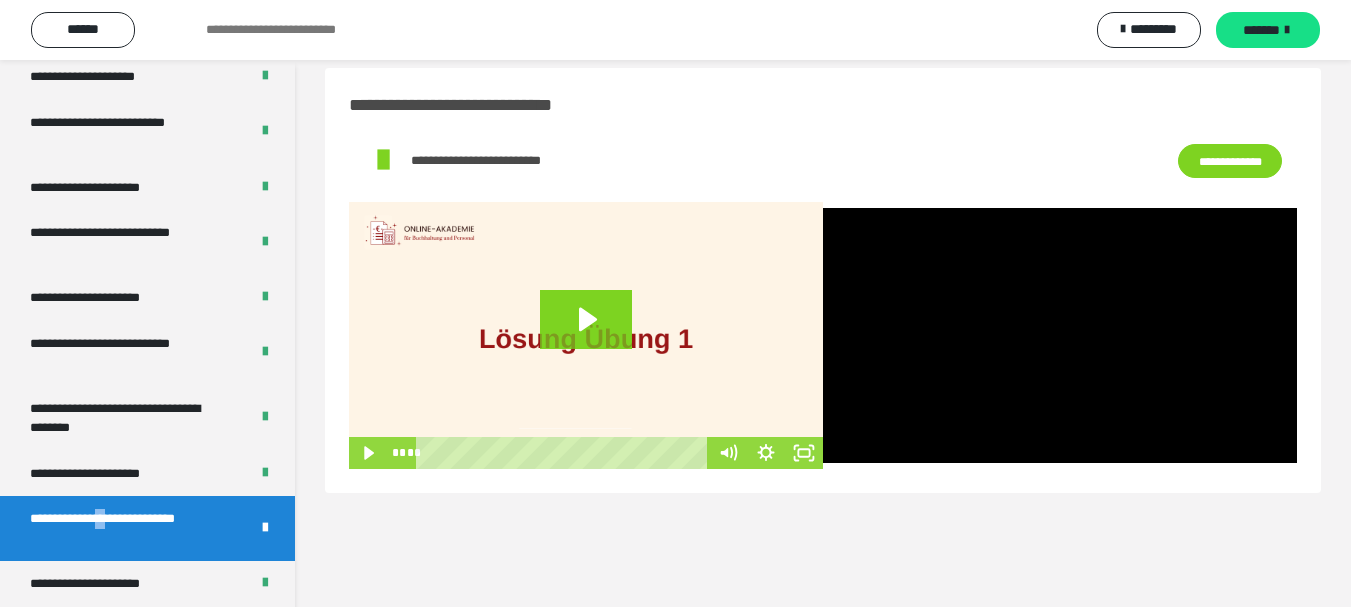 click at bounding box center [1060, 335] 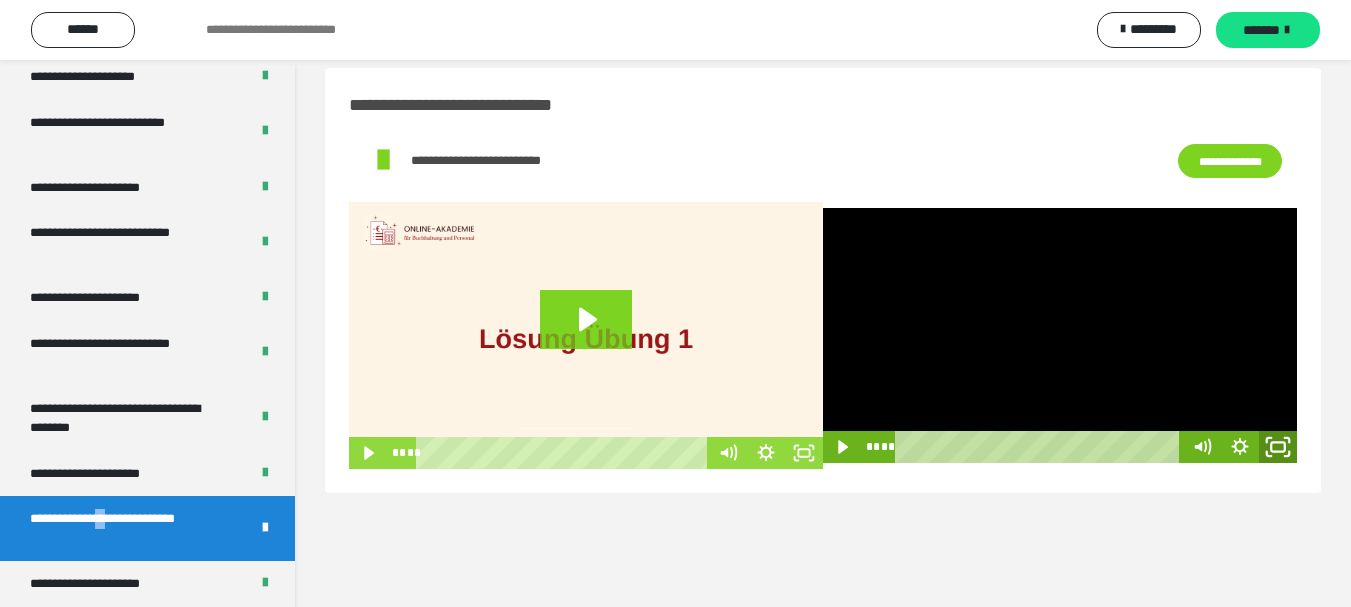click 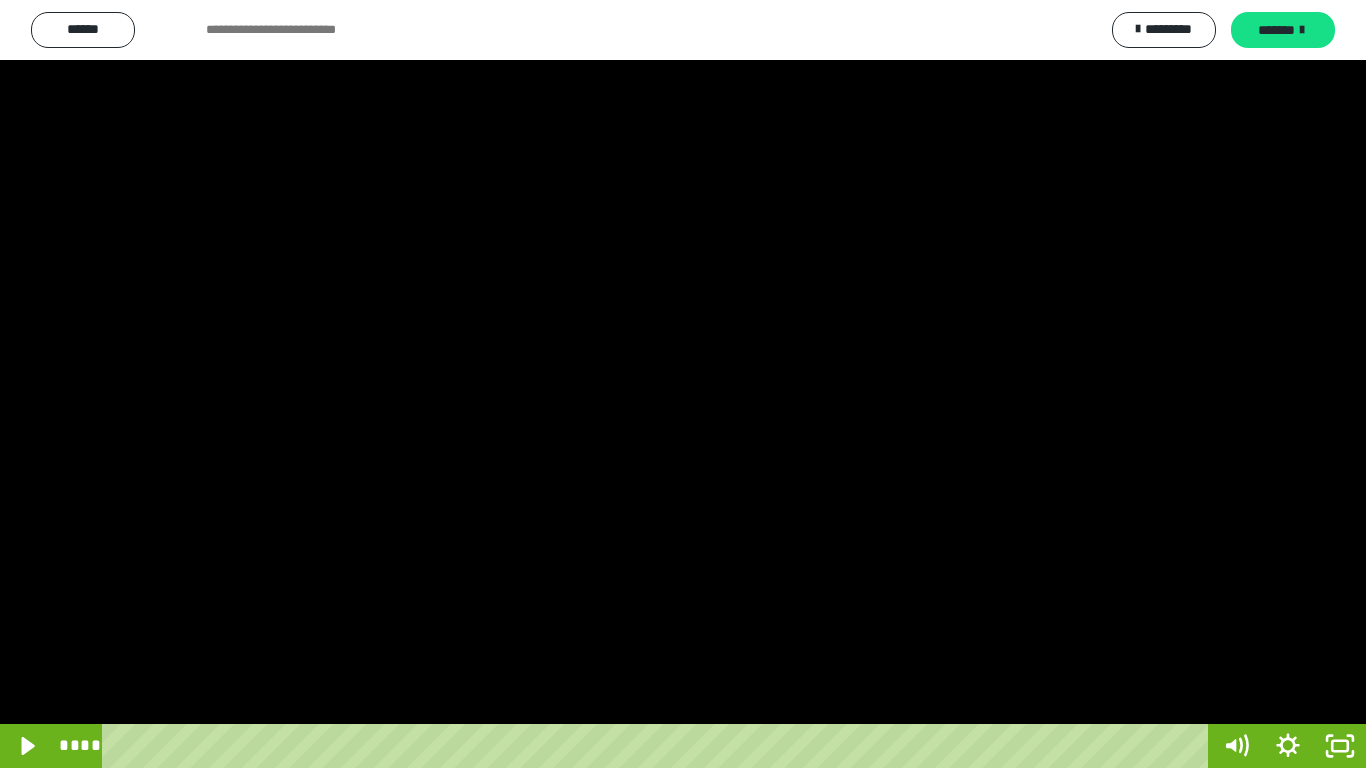 drag, startPoint x: 185, startPoint y: 745, endPoint x: 97, endPoint y: 745, distance: 88 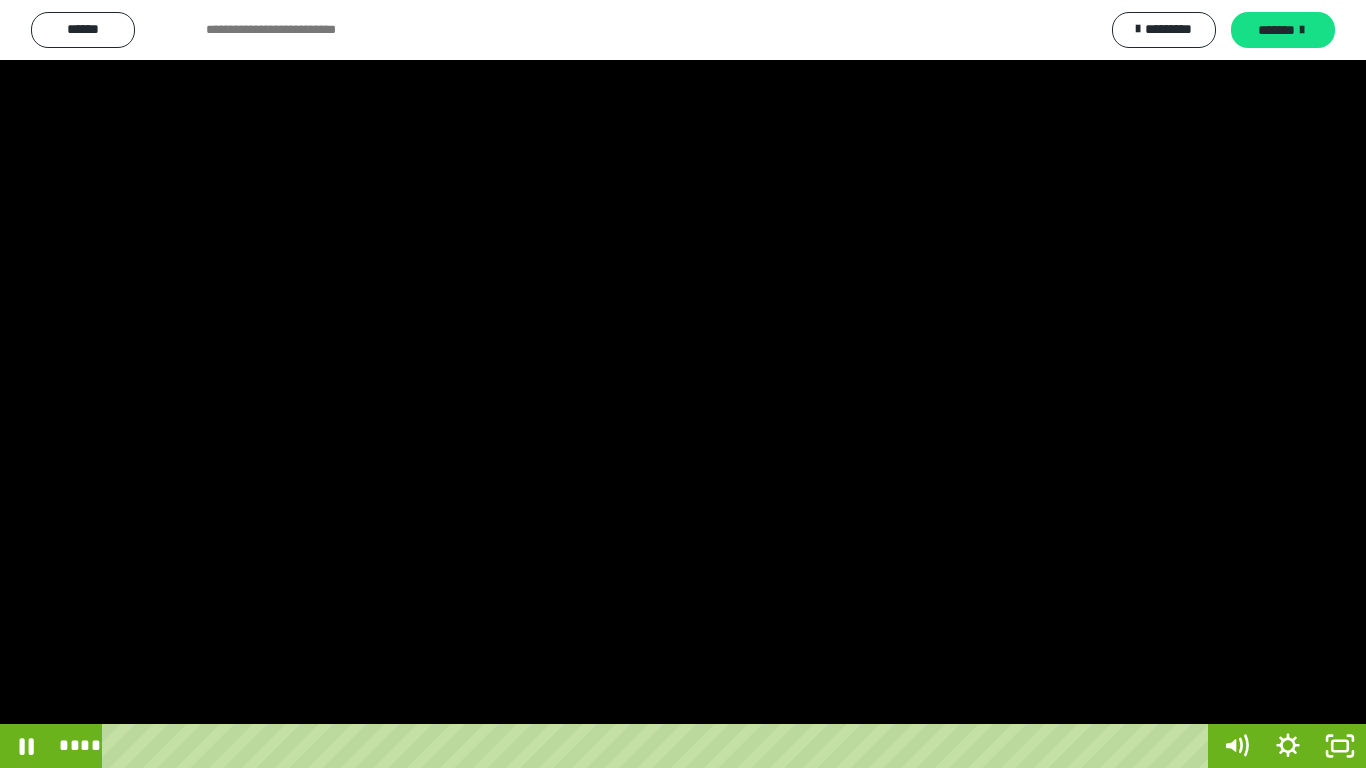 click at bounding box center [683, 384] 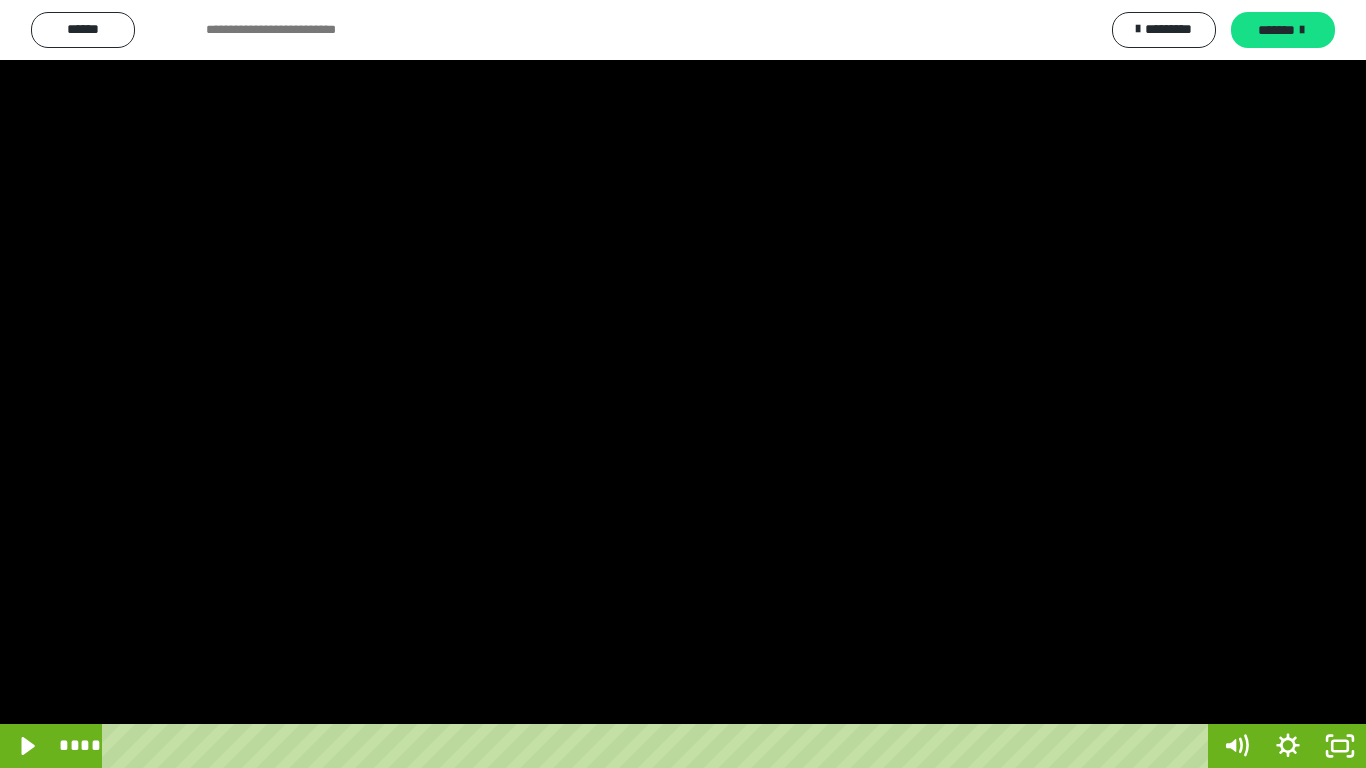 click at bounding box center [683, 384] 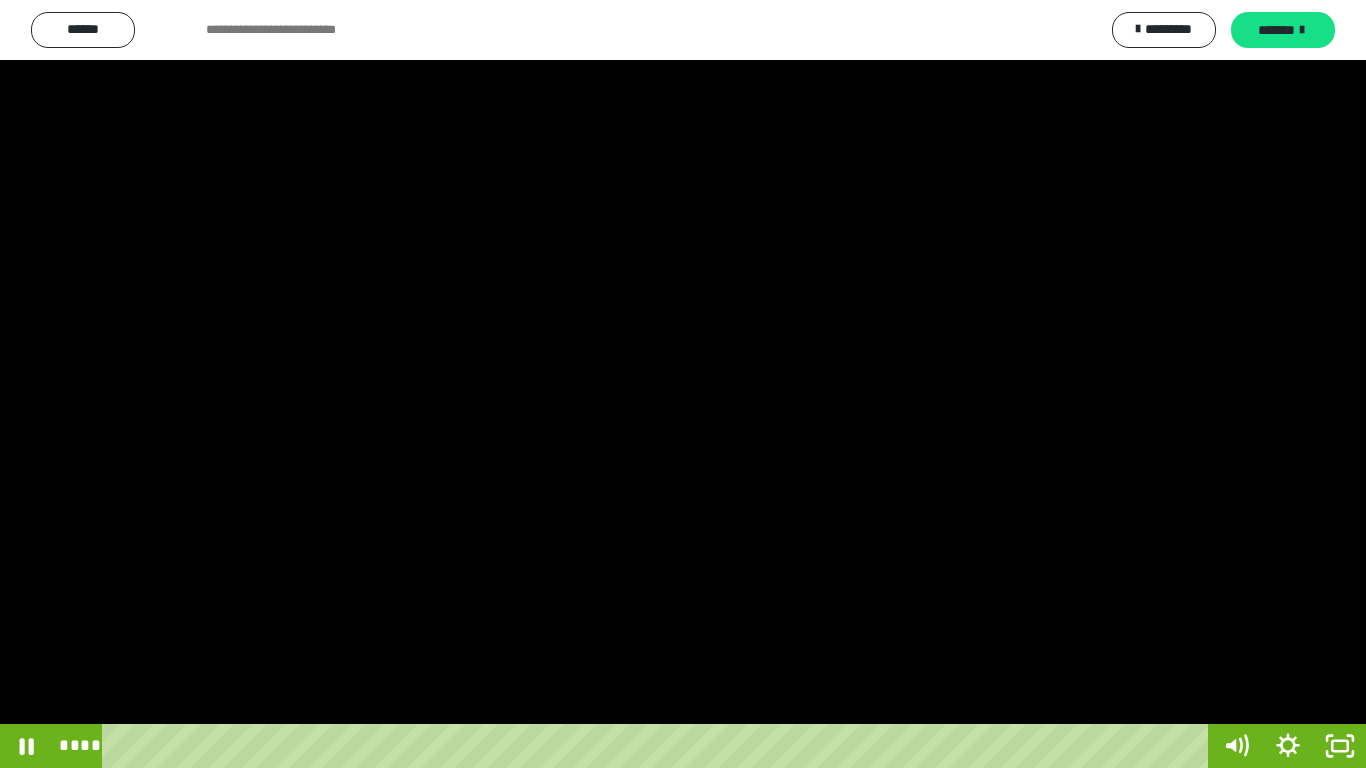 click at bounding box center [683, 384] 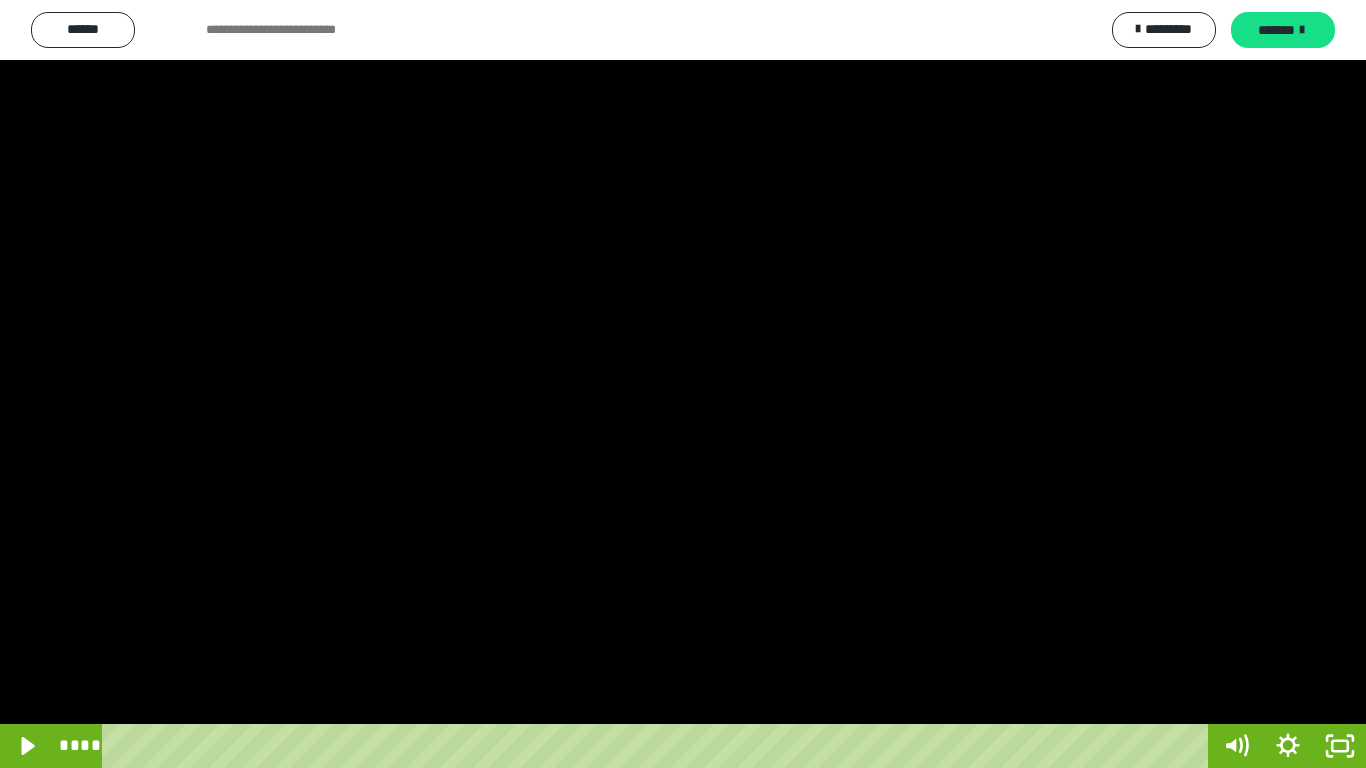 click at bounding box center (683, 384) 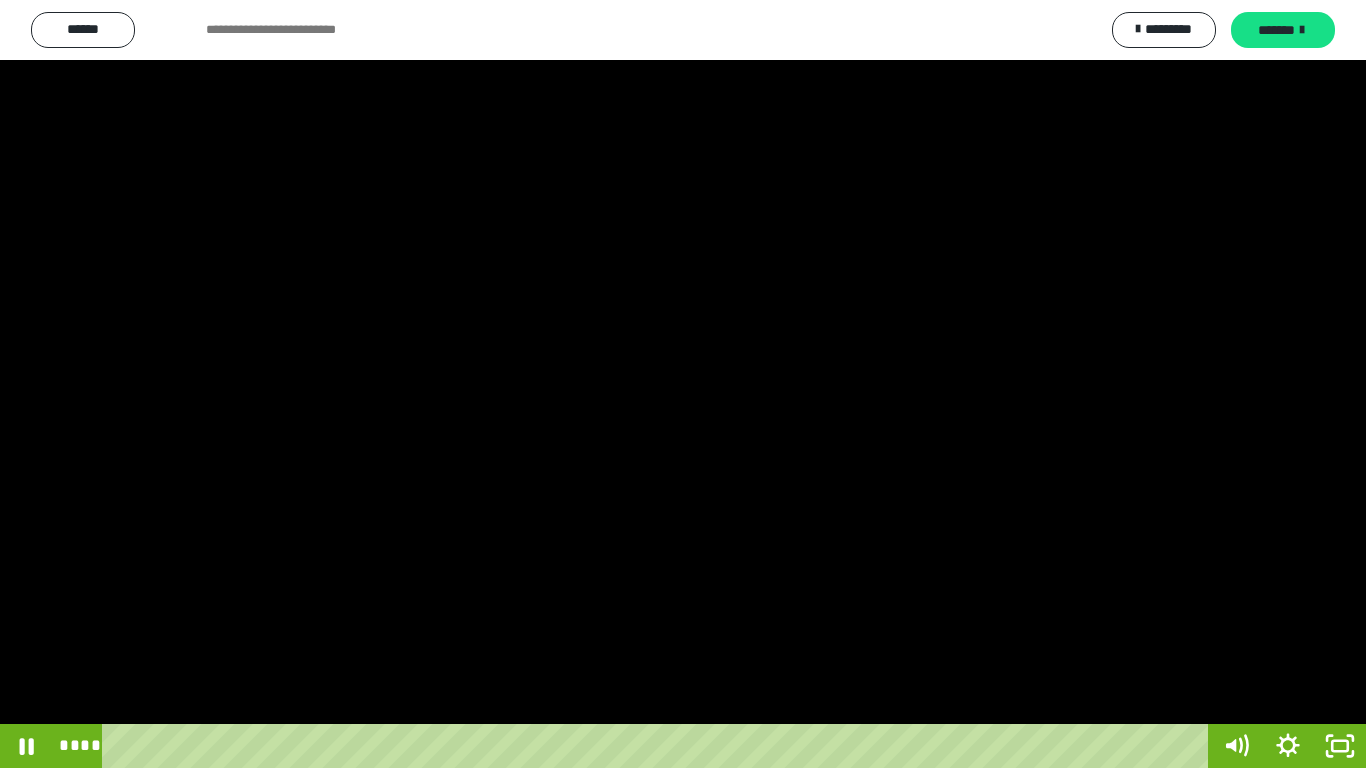 click at bounding box center (683, 384) 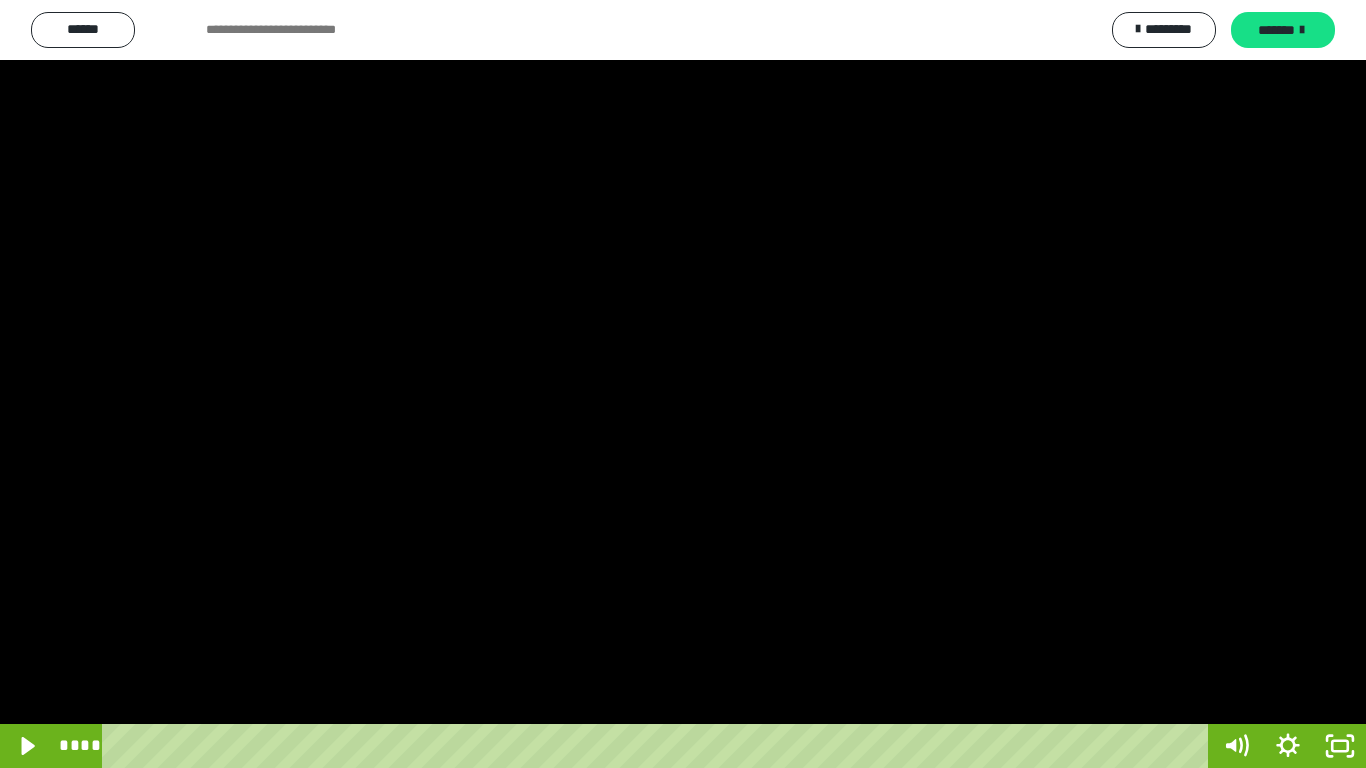 click at bounding box center [683, 384] 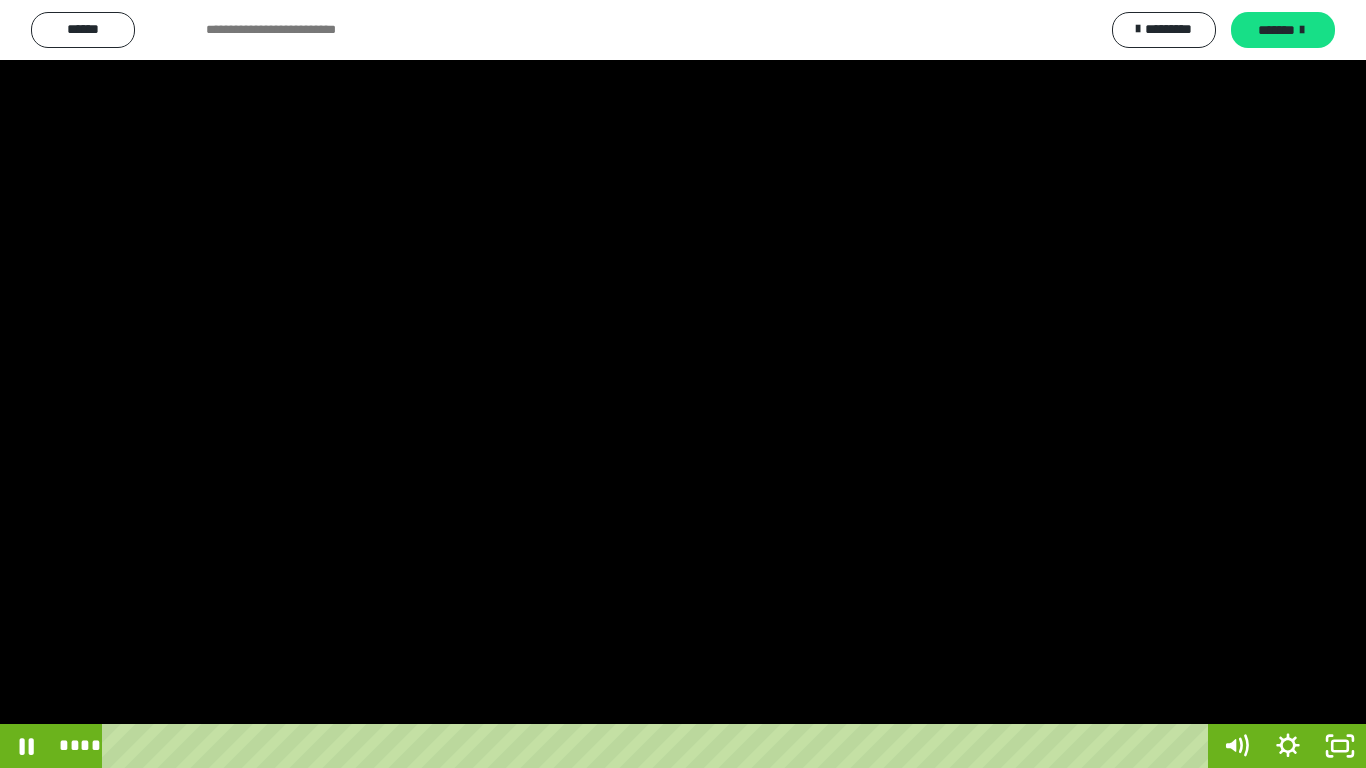 click at bounding box center (683, 384) 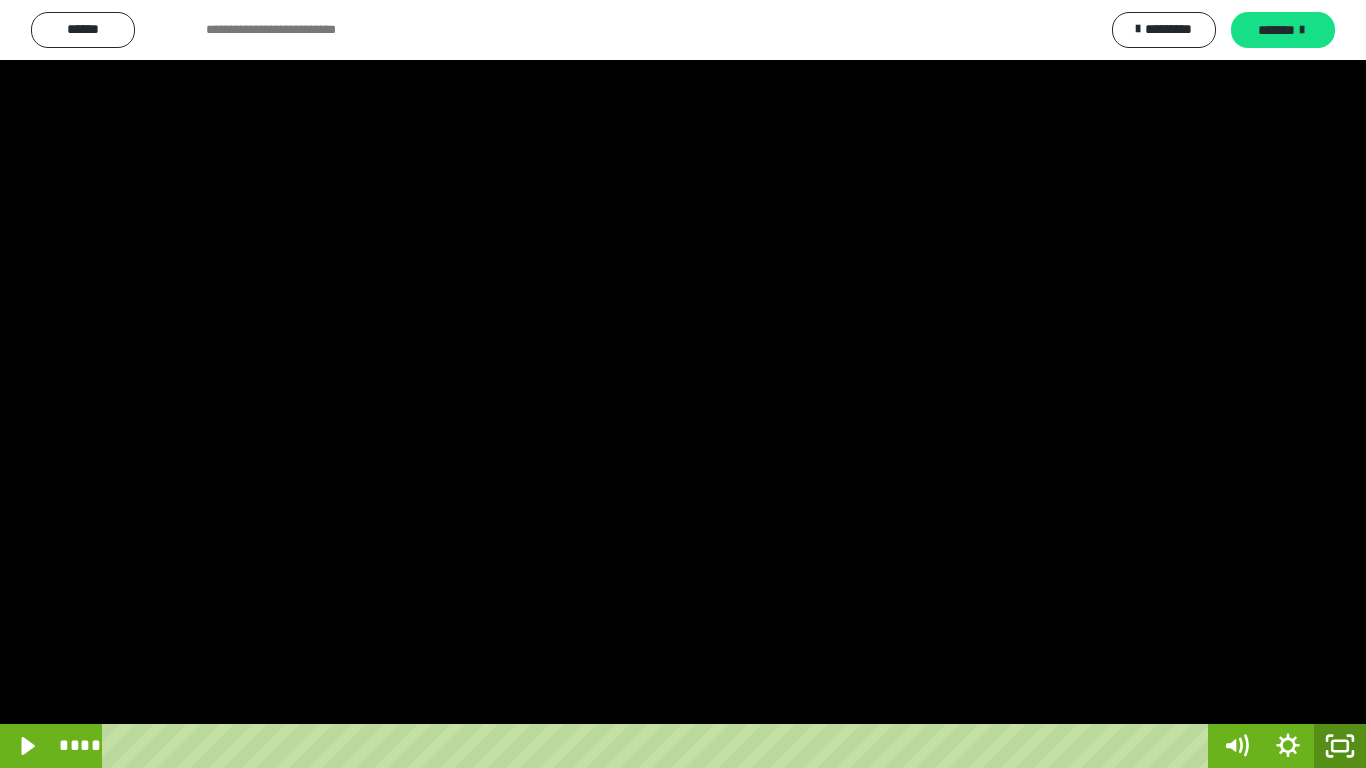 click 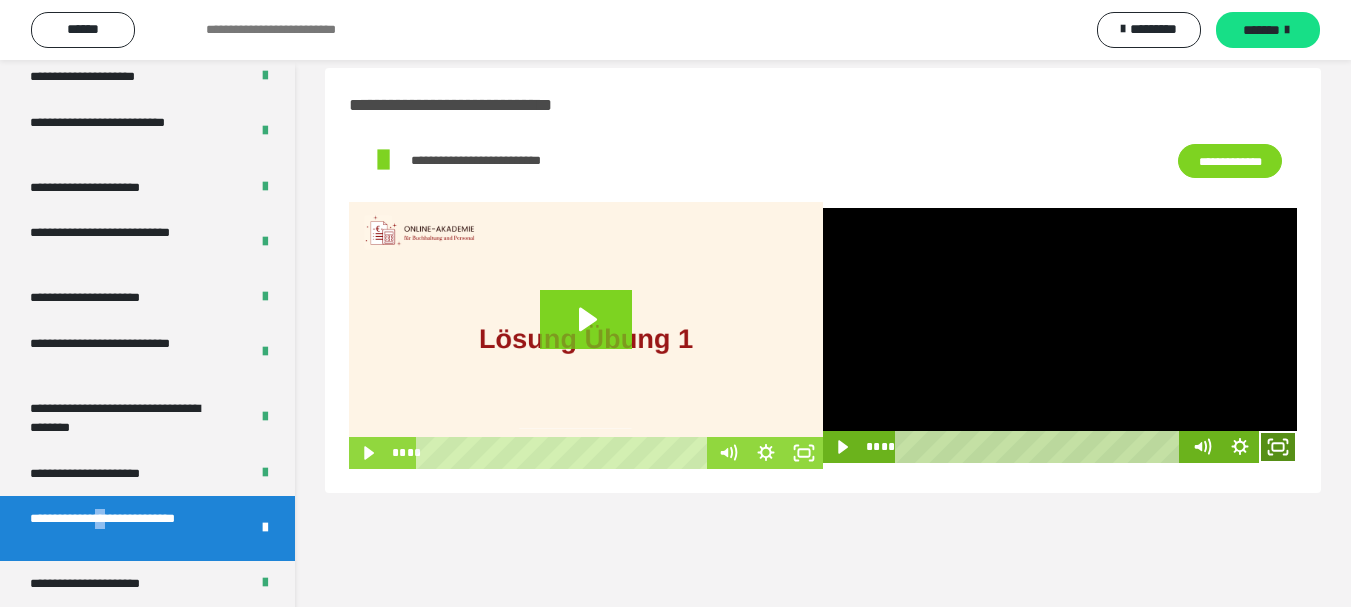 click 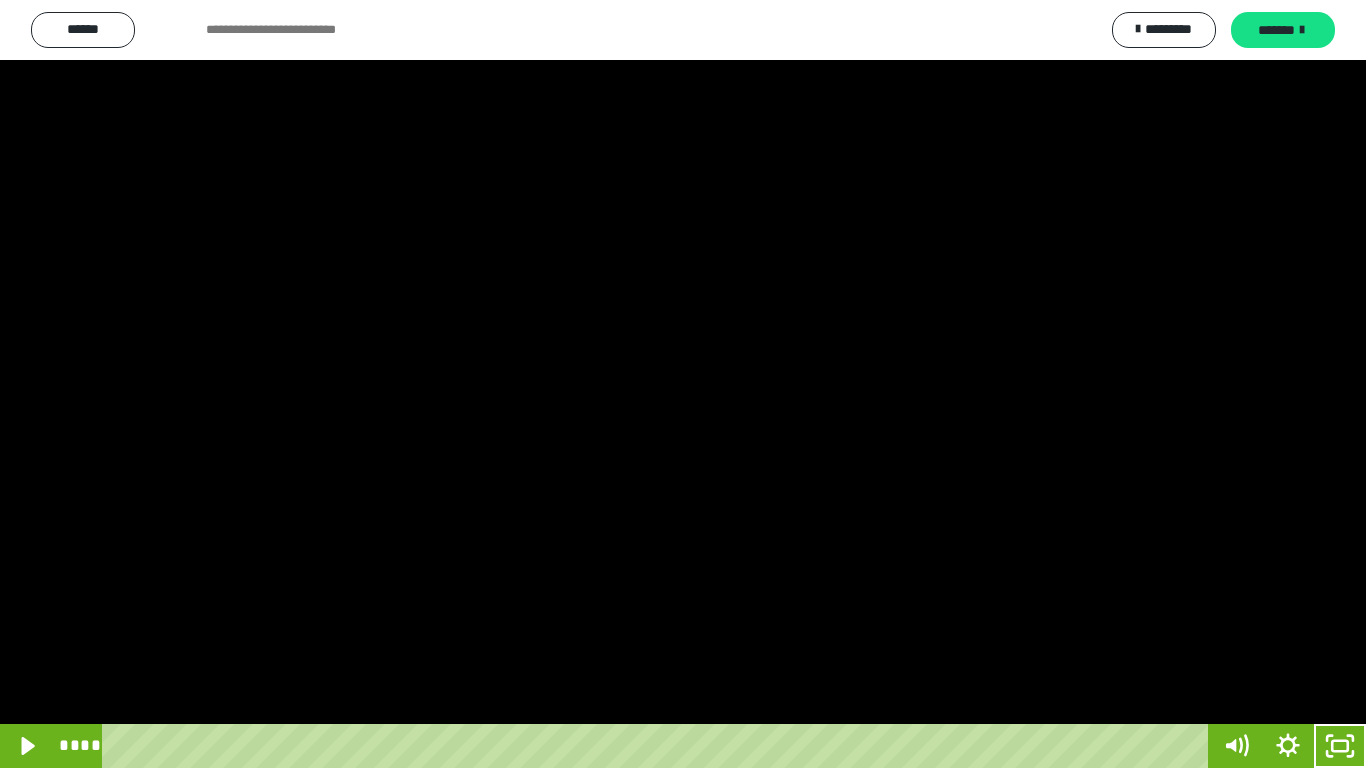 click at bounding box center [683, 384] 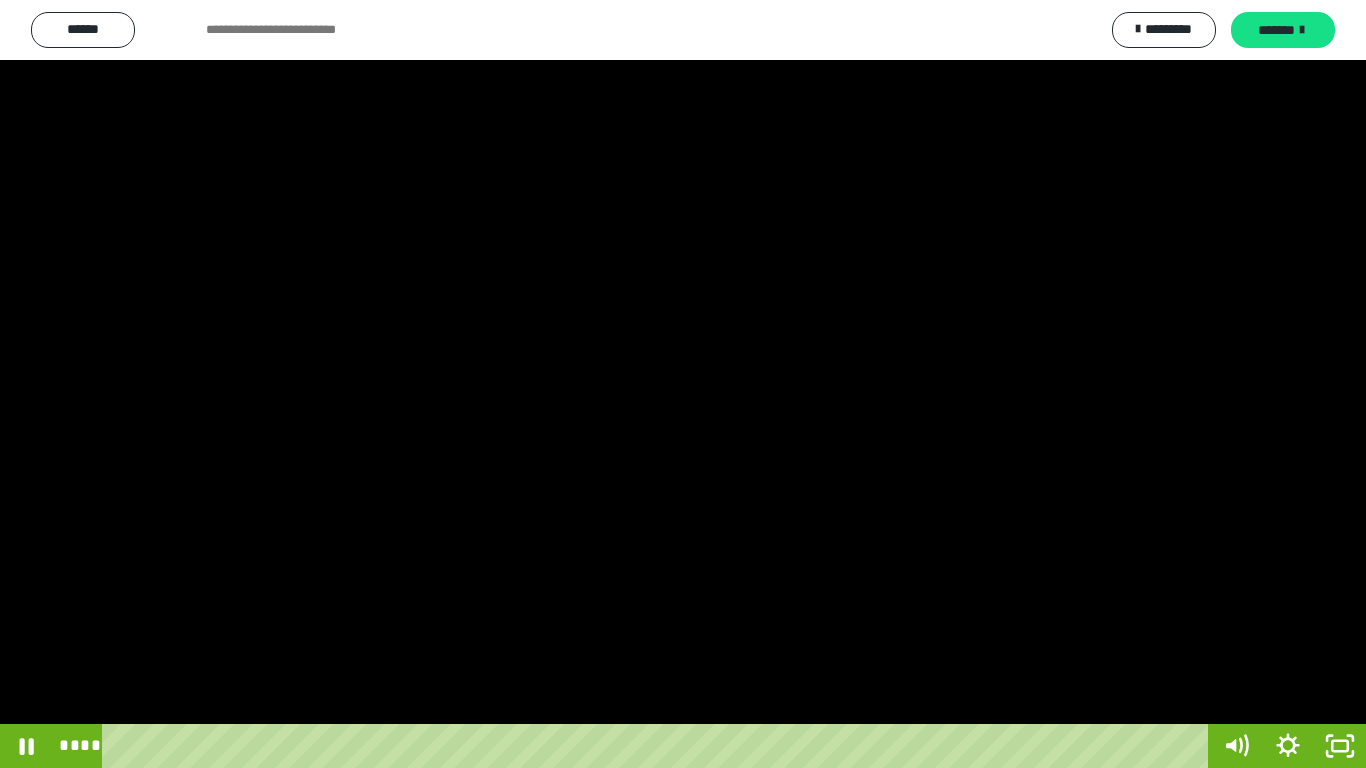 click on "**********" at bounding box center [683, 384] 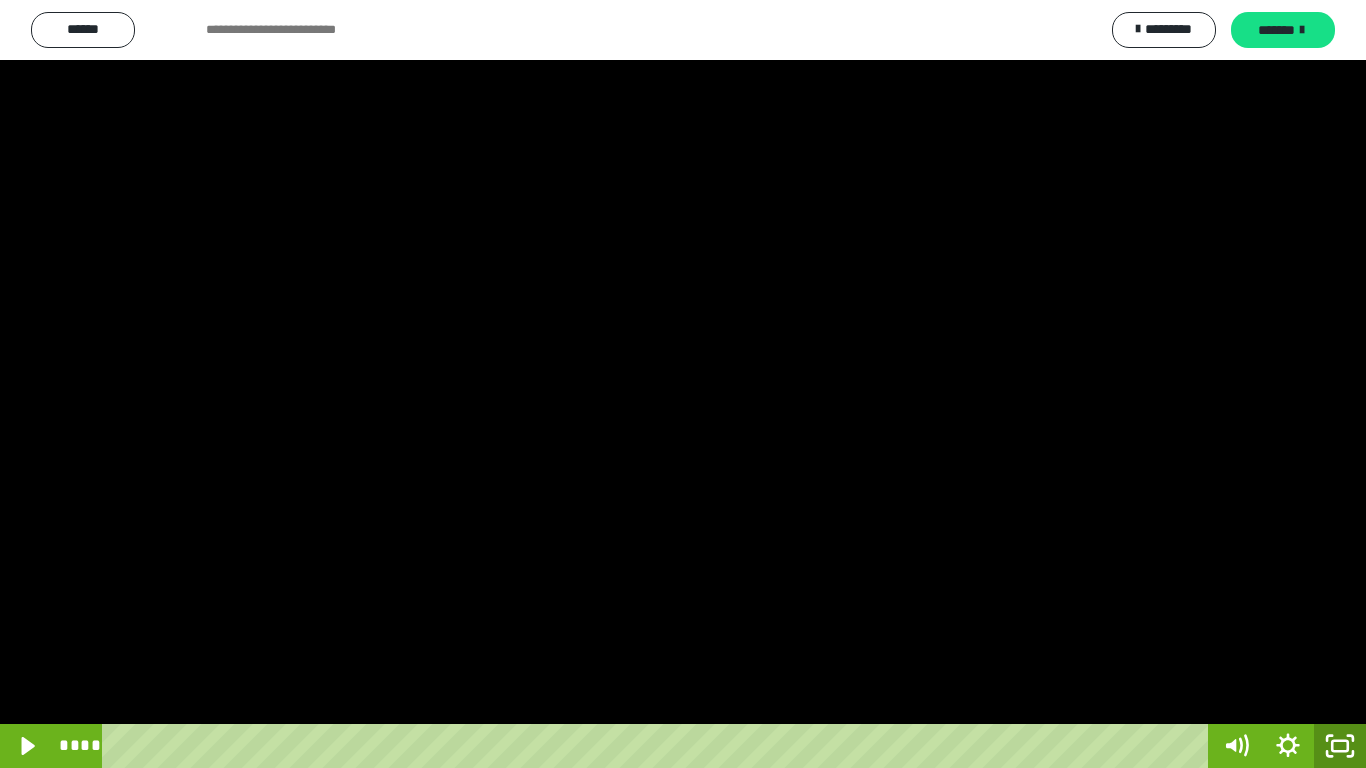 click 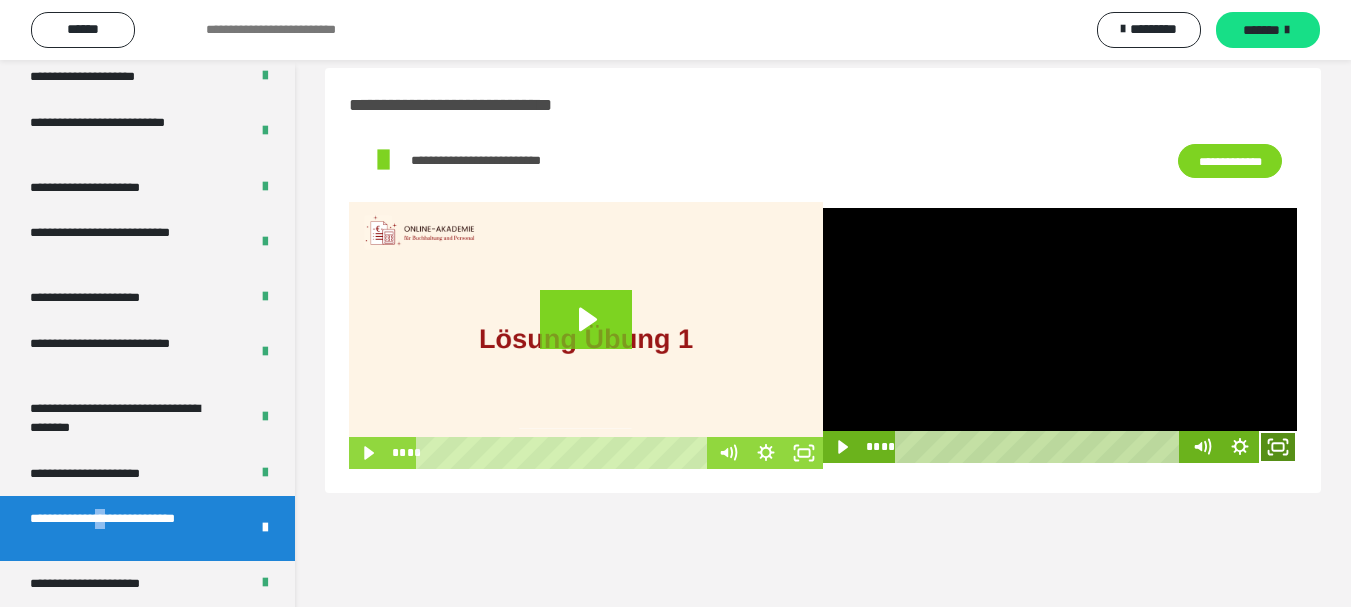 click 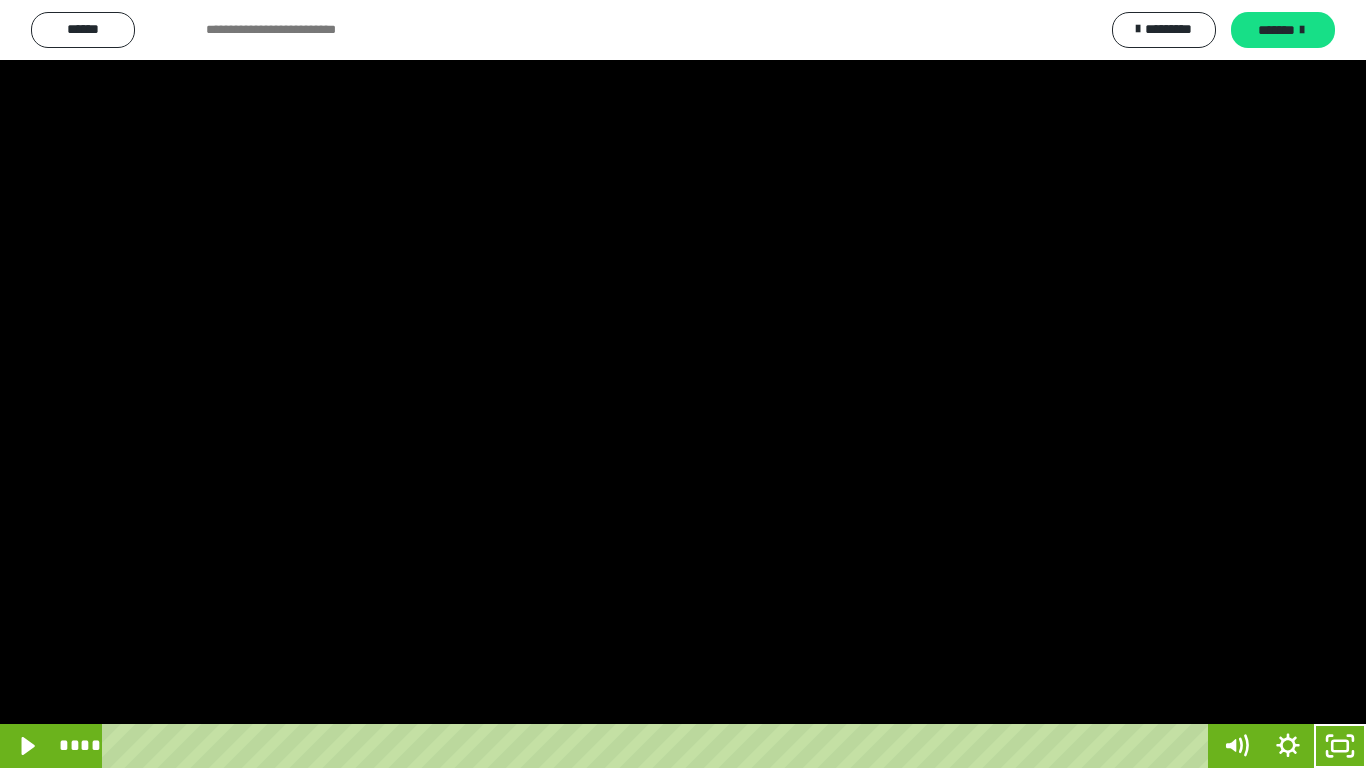 click at bounding box center [683, 384] 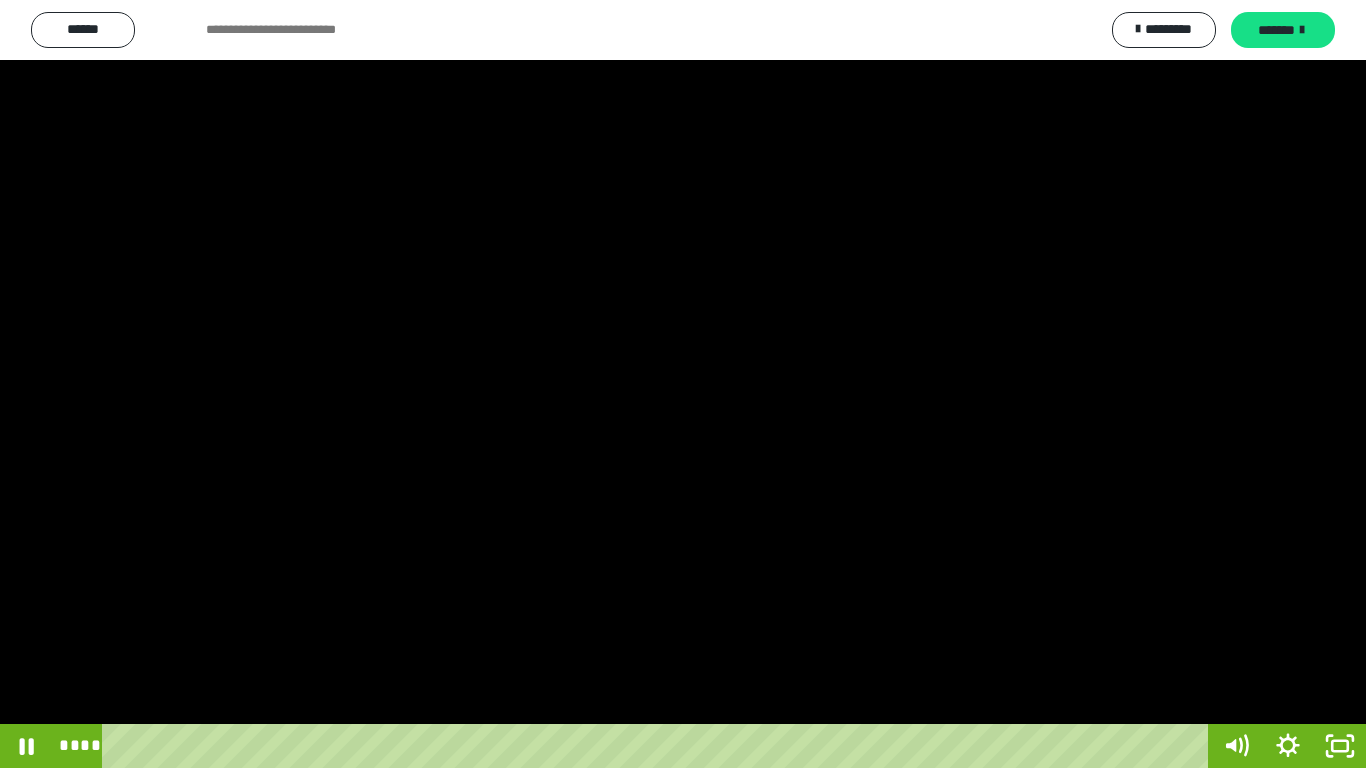 click at bounding box center [683, 384] 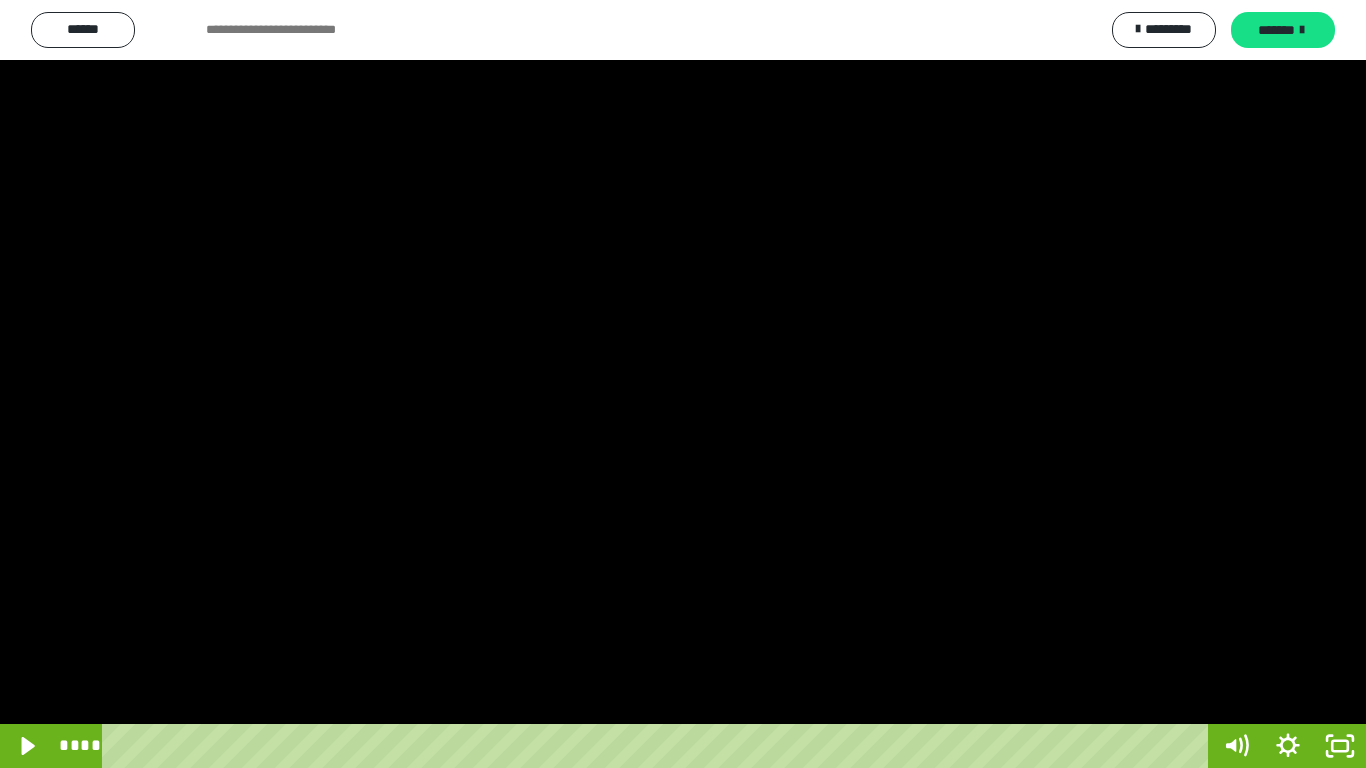 click at bounding box center [683, 384] 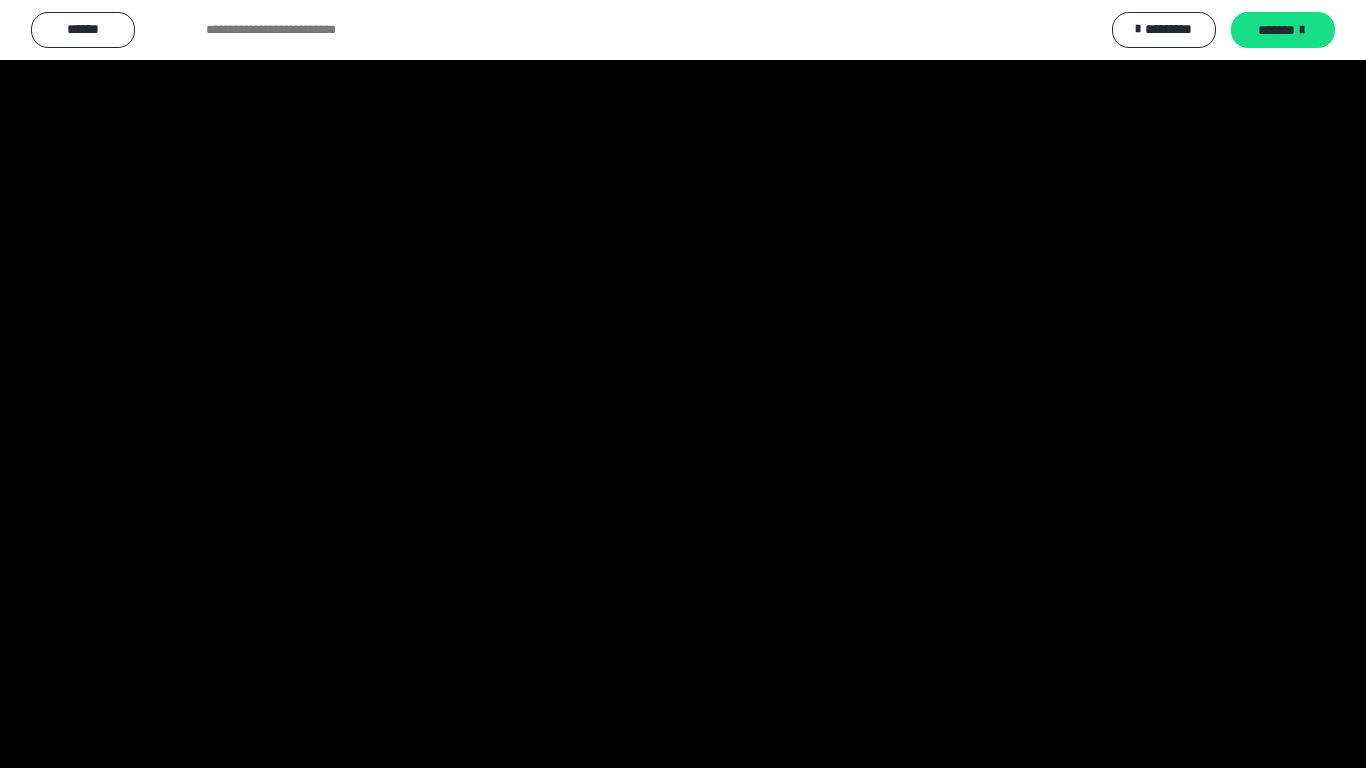 click at bounding box center [683, 384] 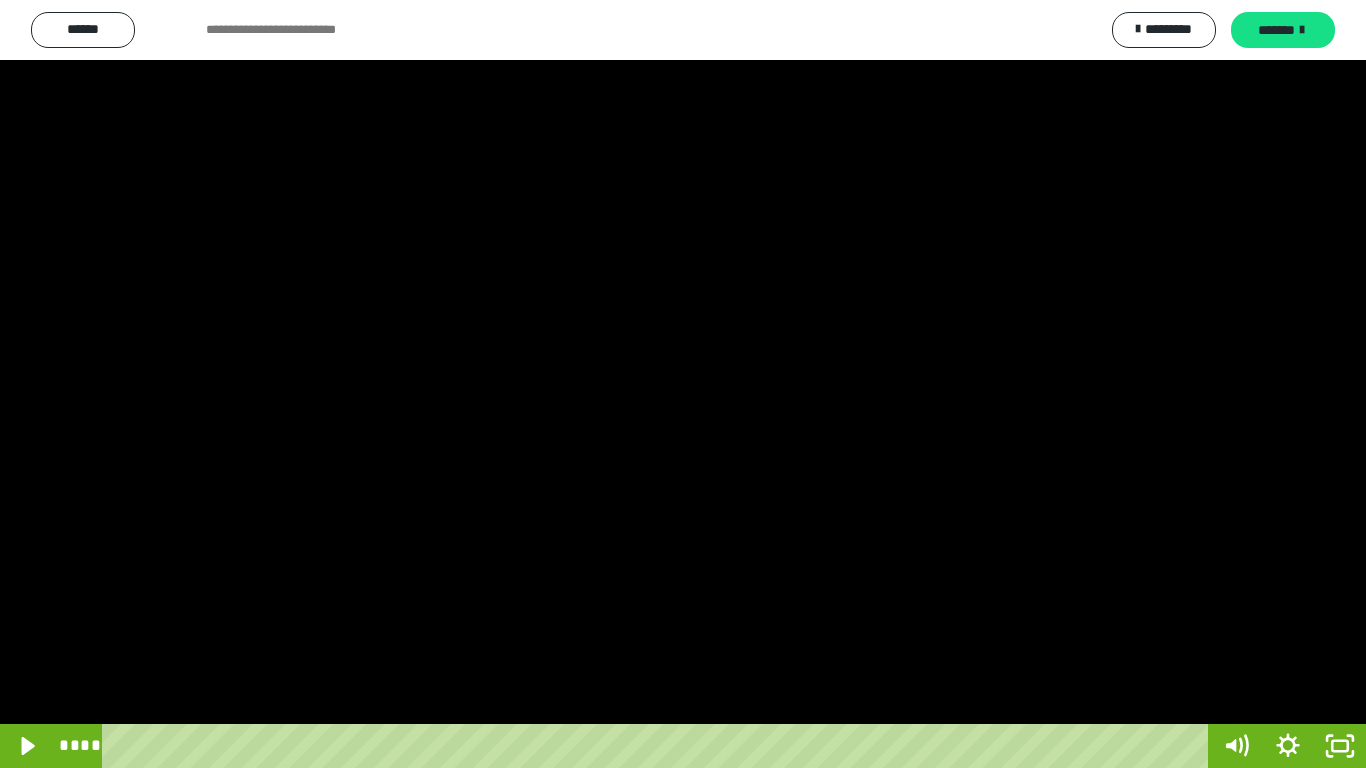 click at bounding box center (683, 384) 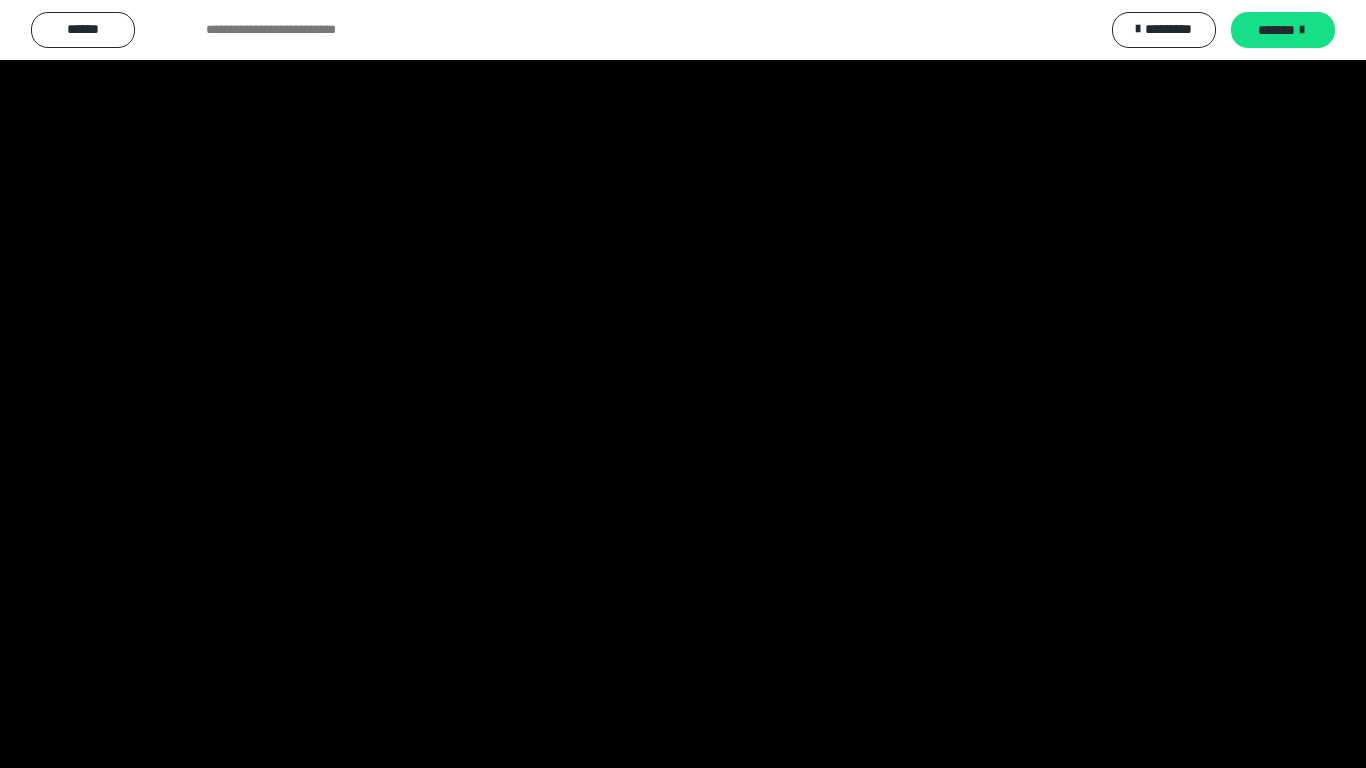 click at bounding box center (683, 384) 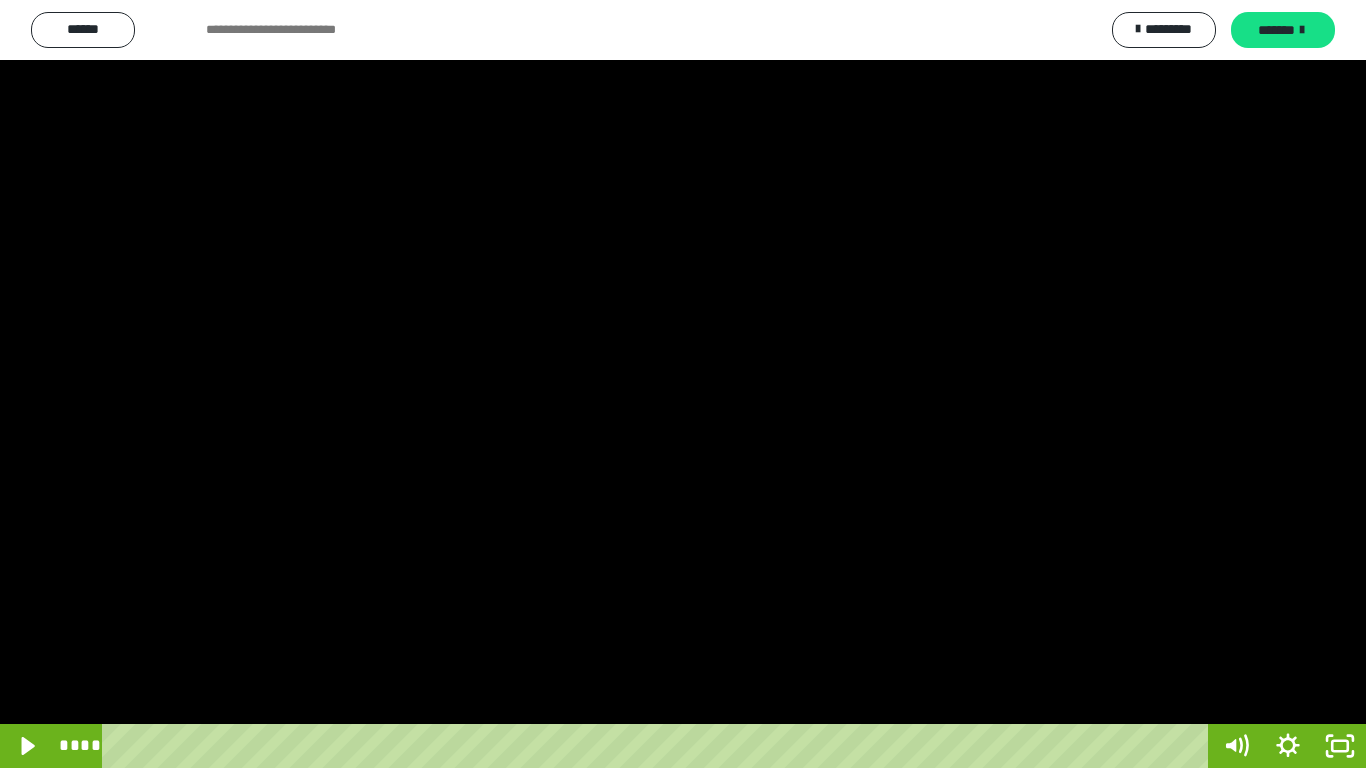click at bounding box center (683, 384) 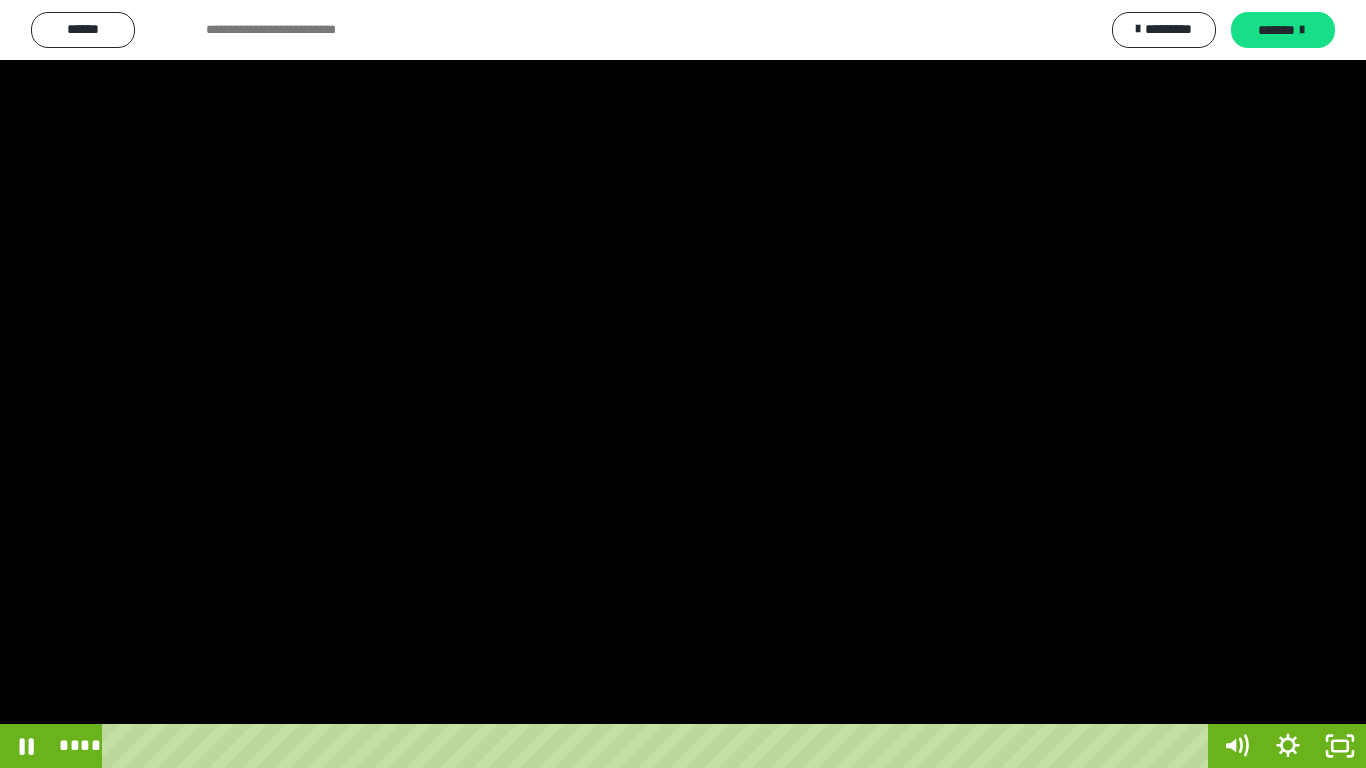 click at bounding box center [683, 384] 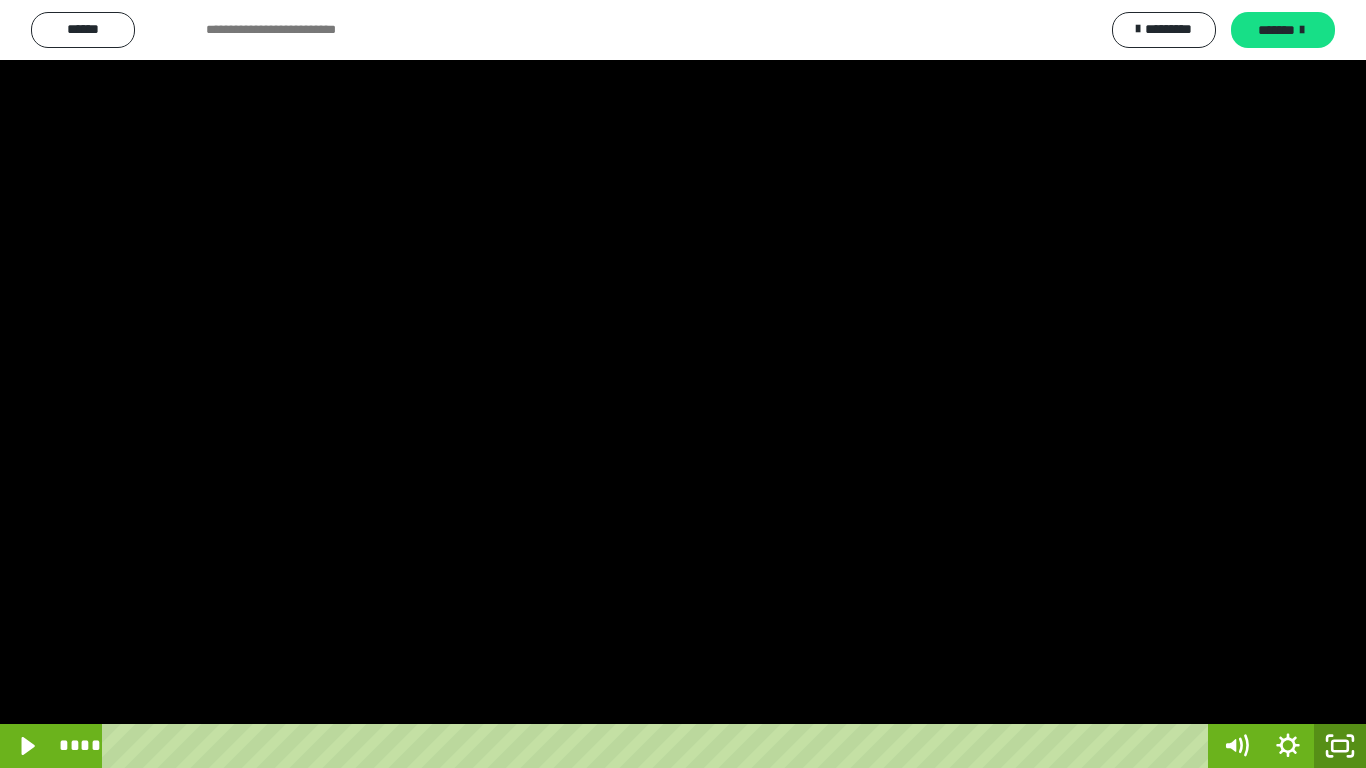 click 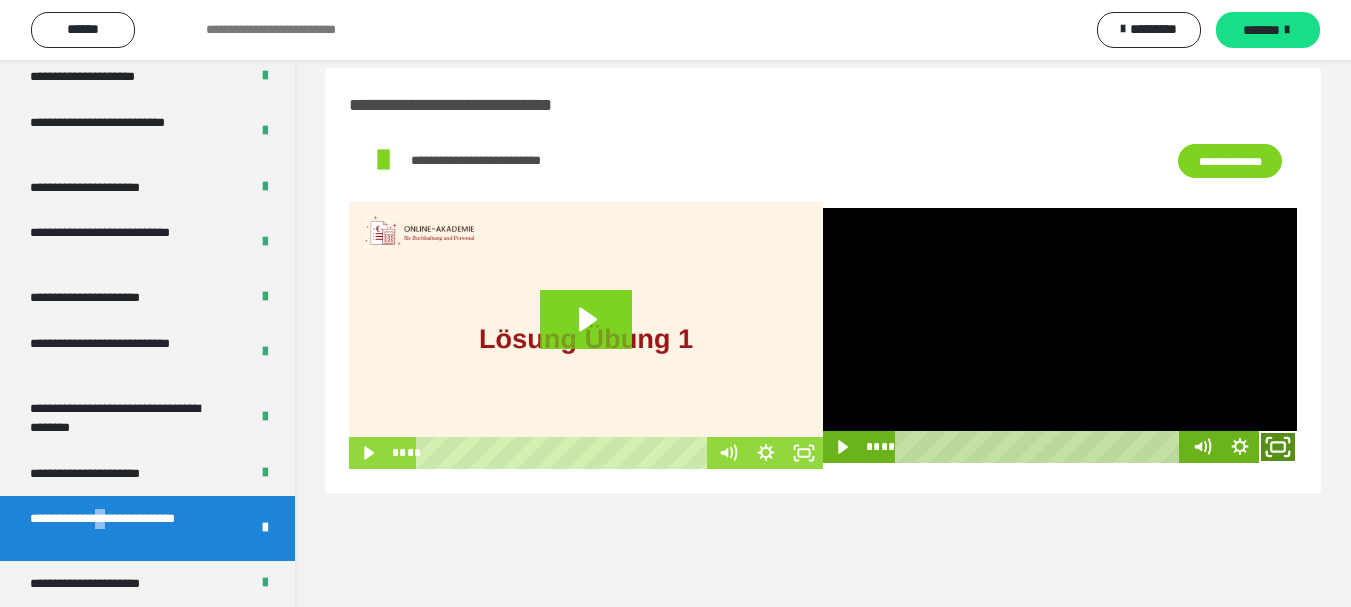 click 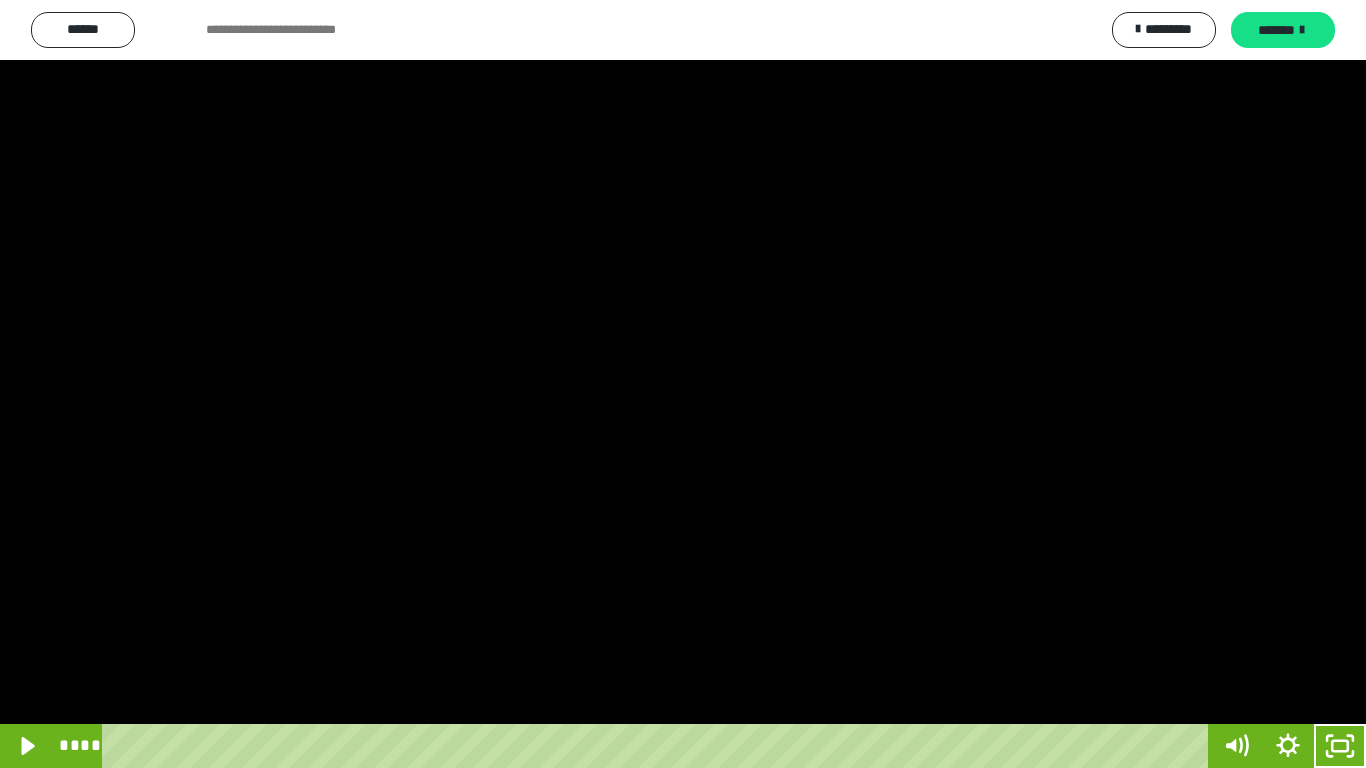 click at bounding box center [683, 384] 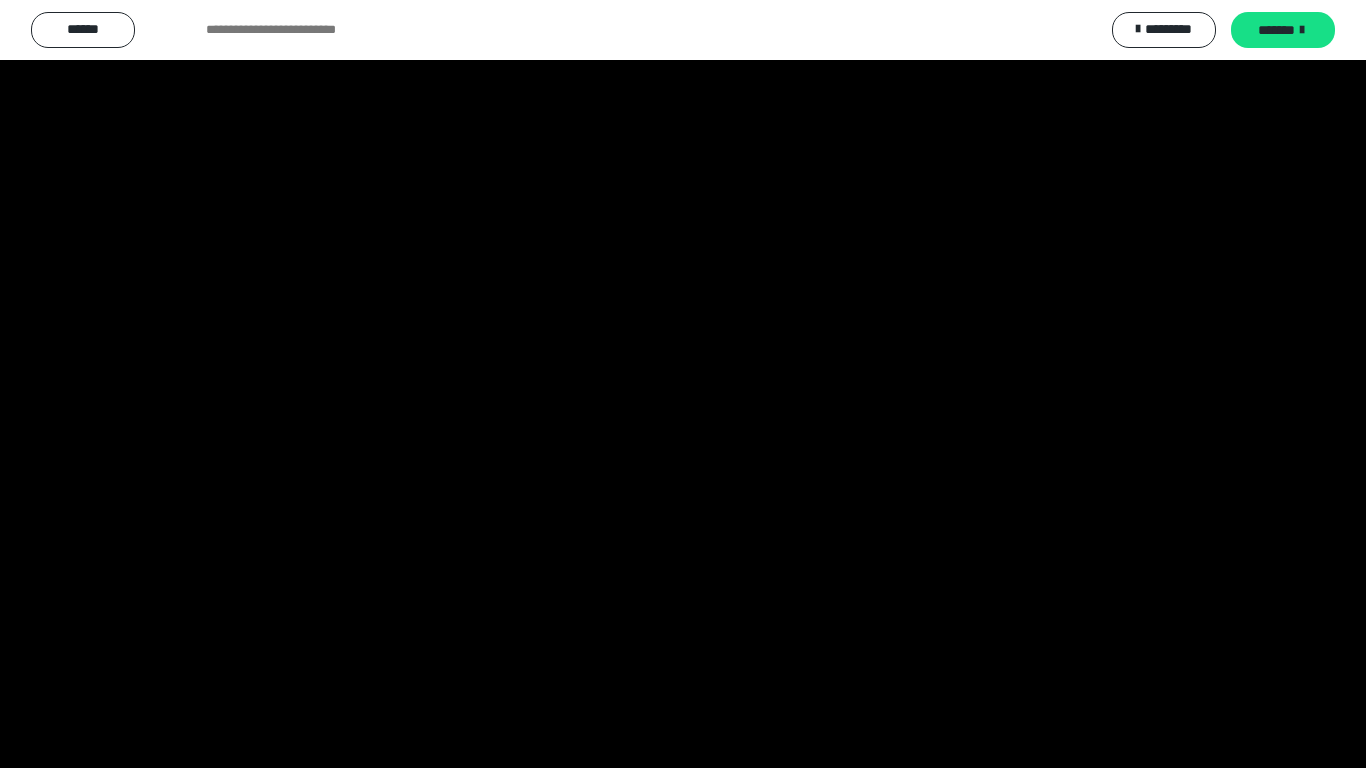 click at bounding box center (683, 384) 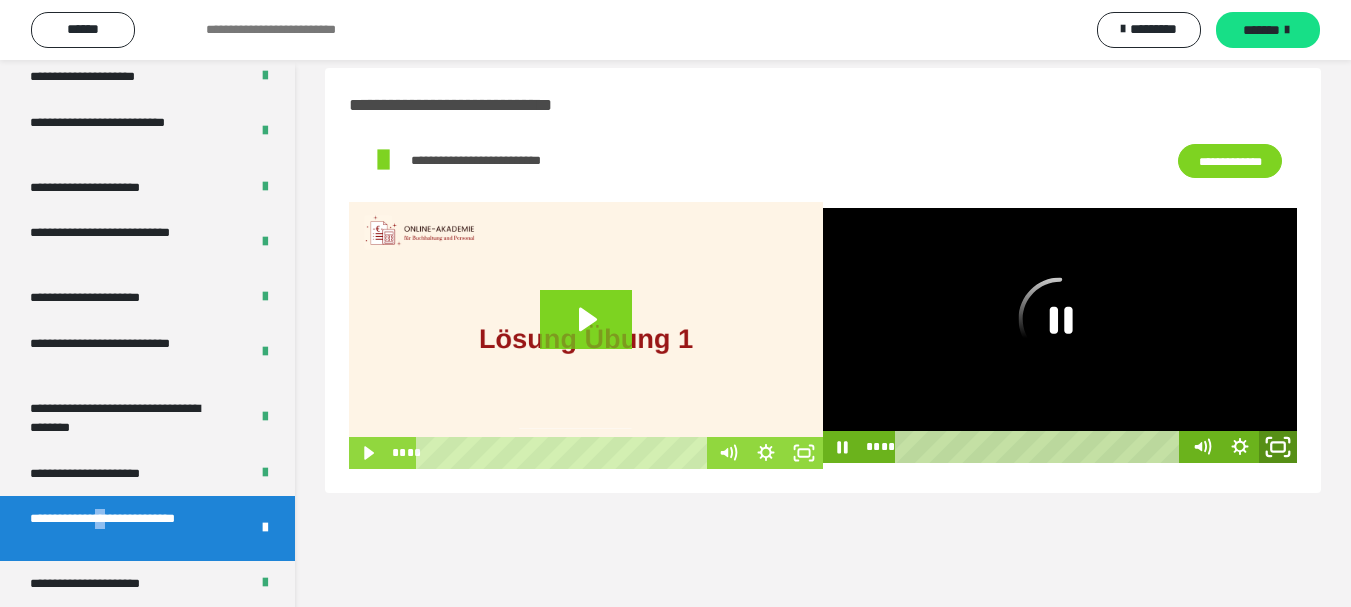 click 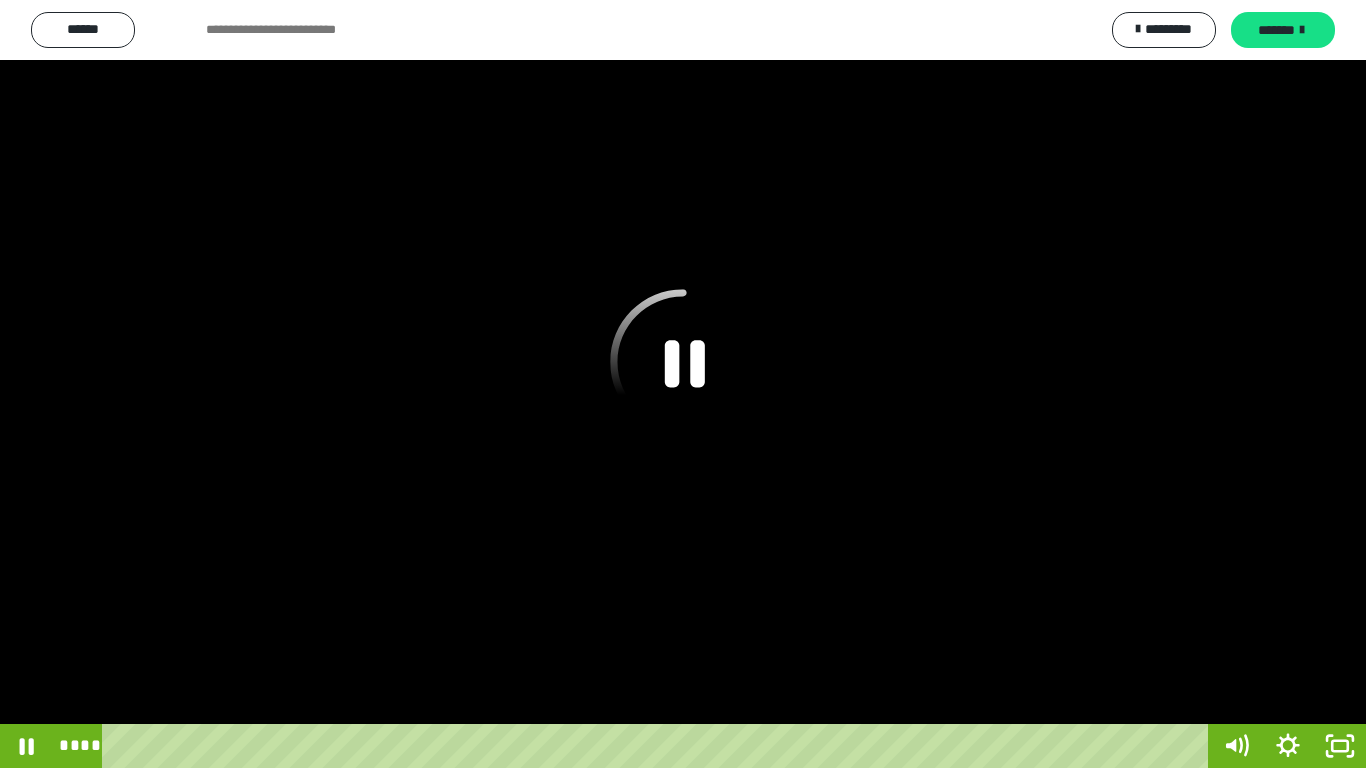 click at bounding box center [683, 384] 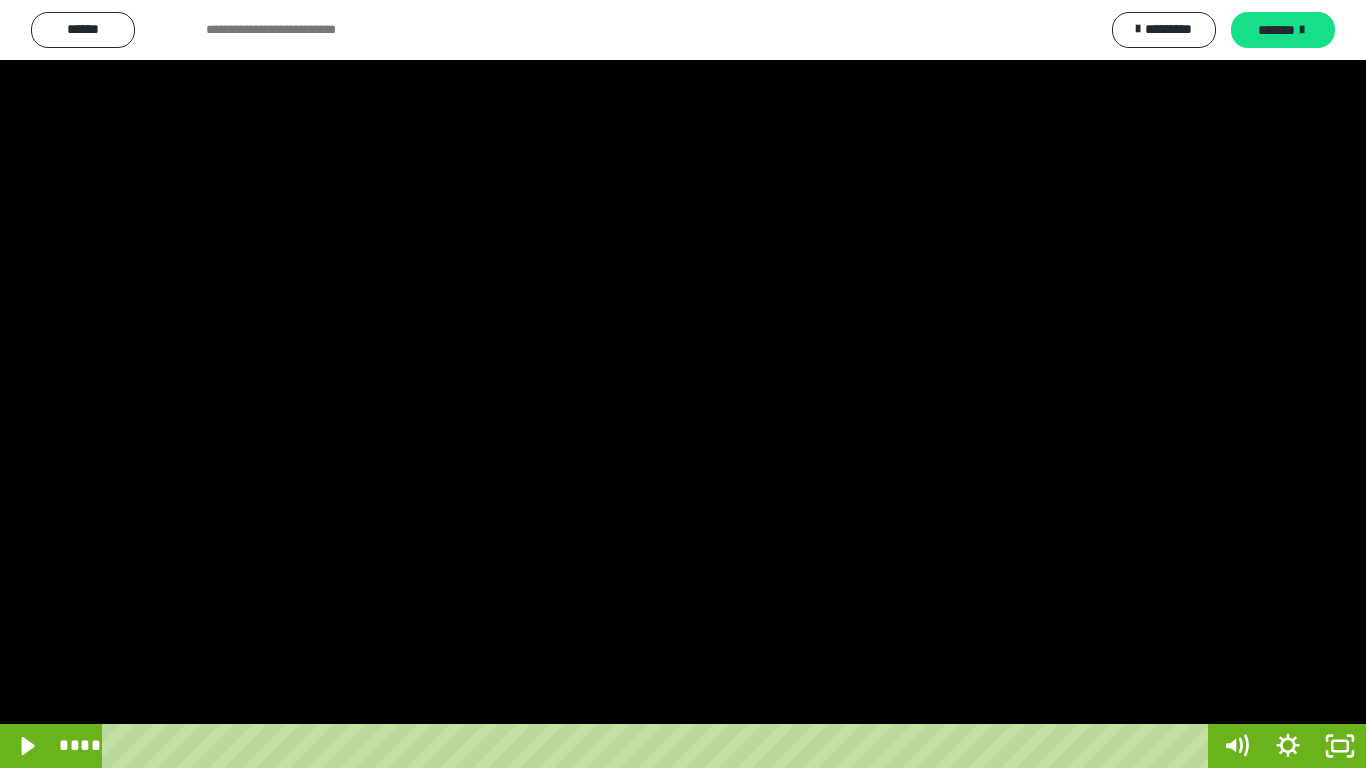 click at bounding box center [683, 384] 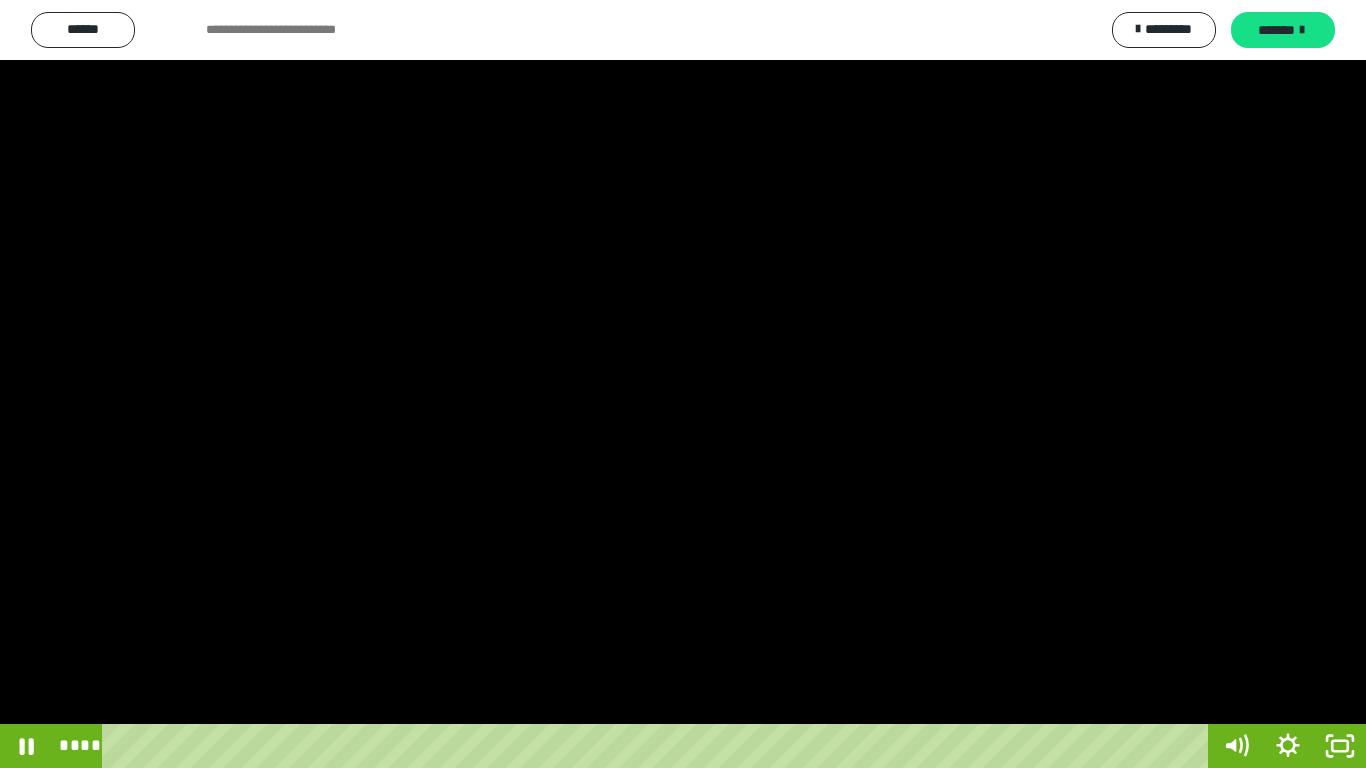 click at bounding box center (683, 384) 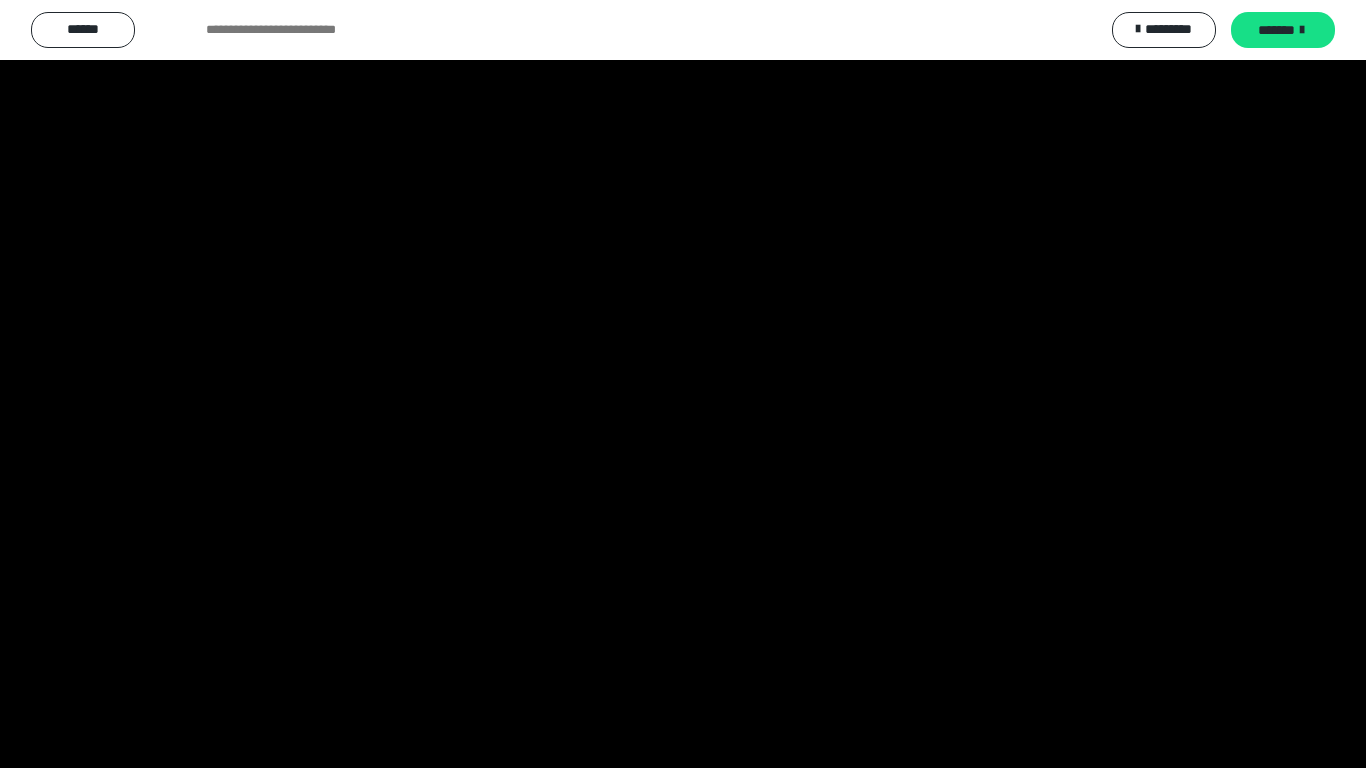 click at bounding box center (683, 384) 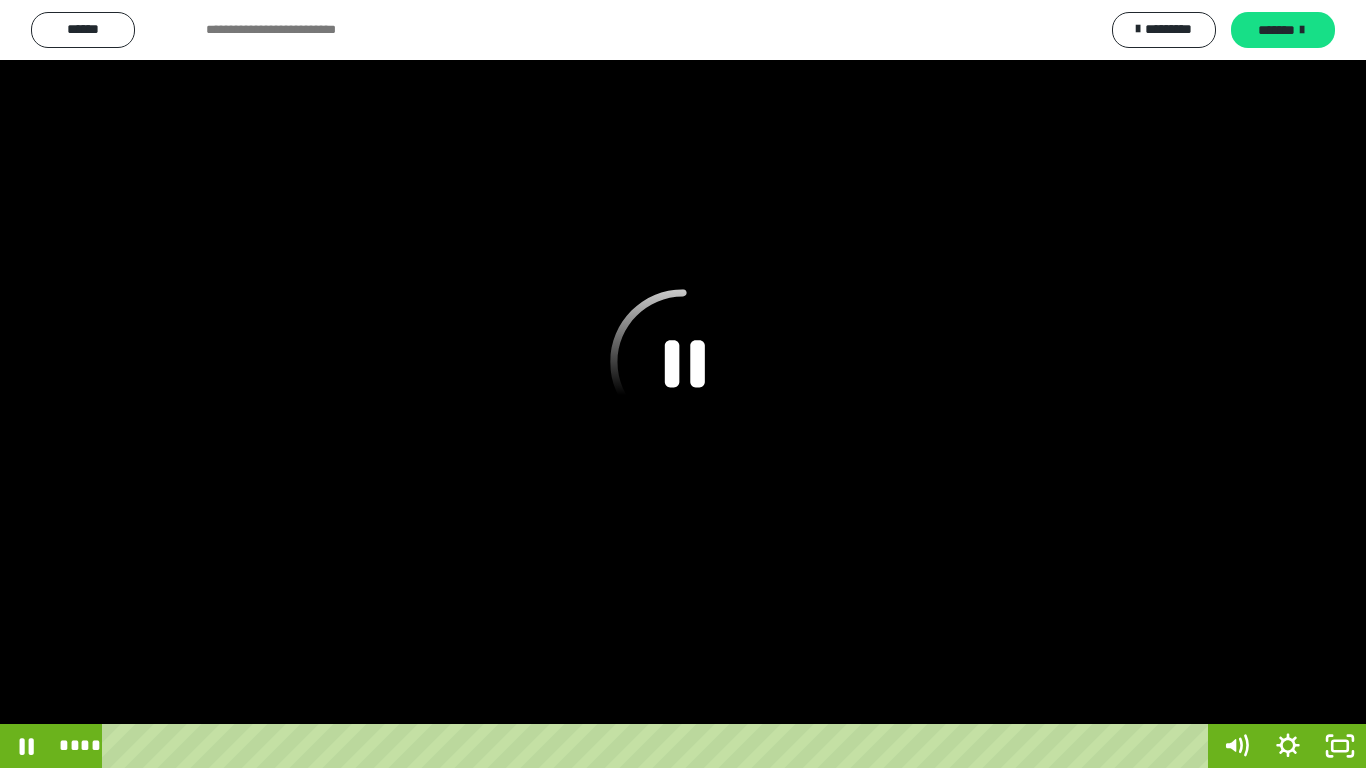 click at bounding box center [683, 384] 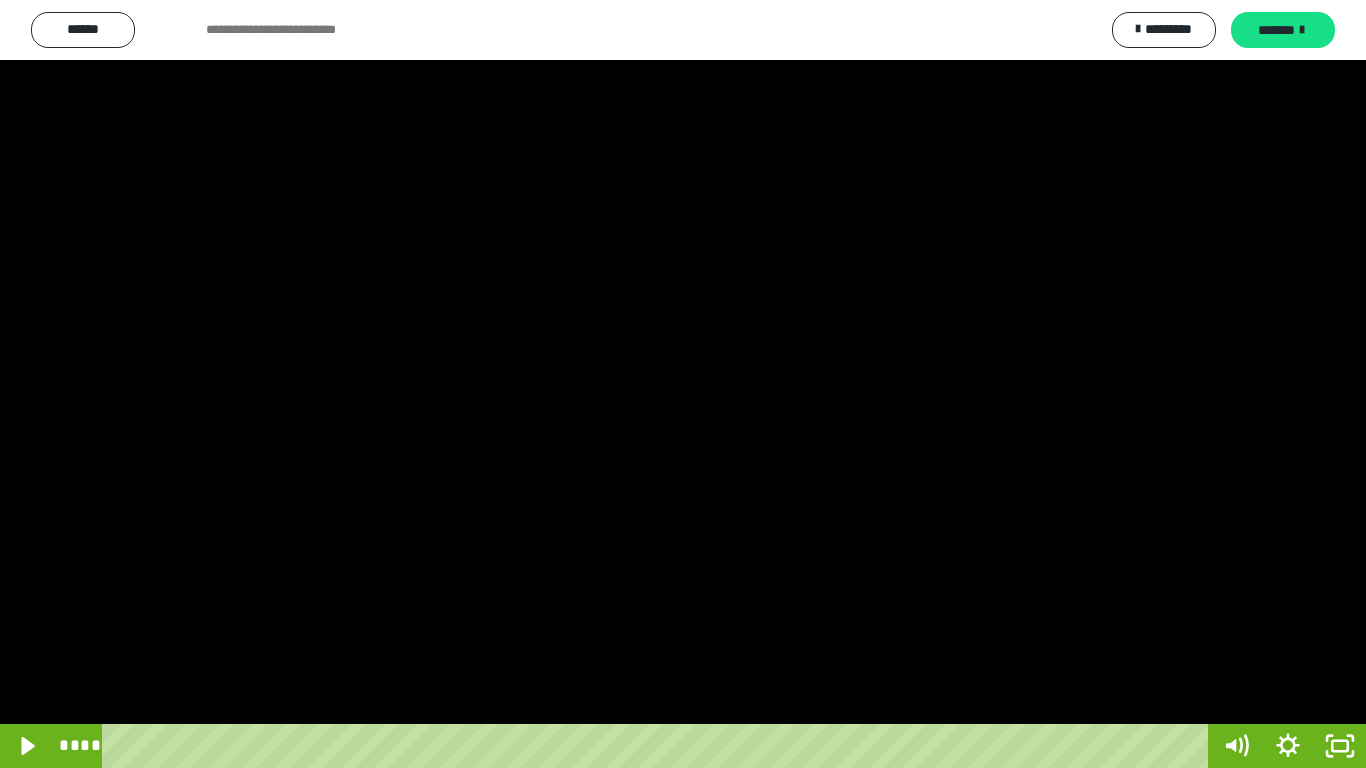 click at bounding box center (683, 384) 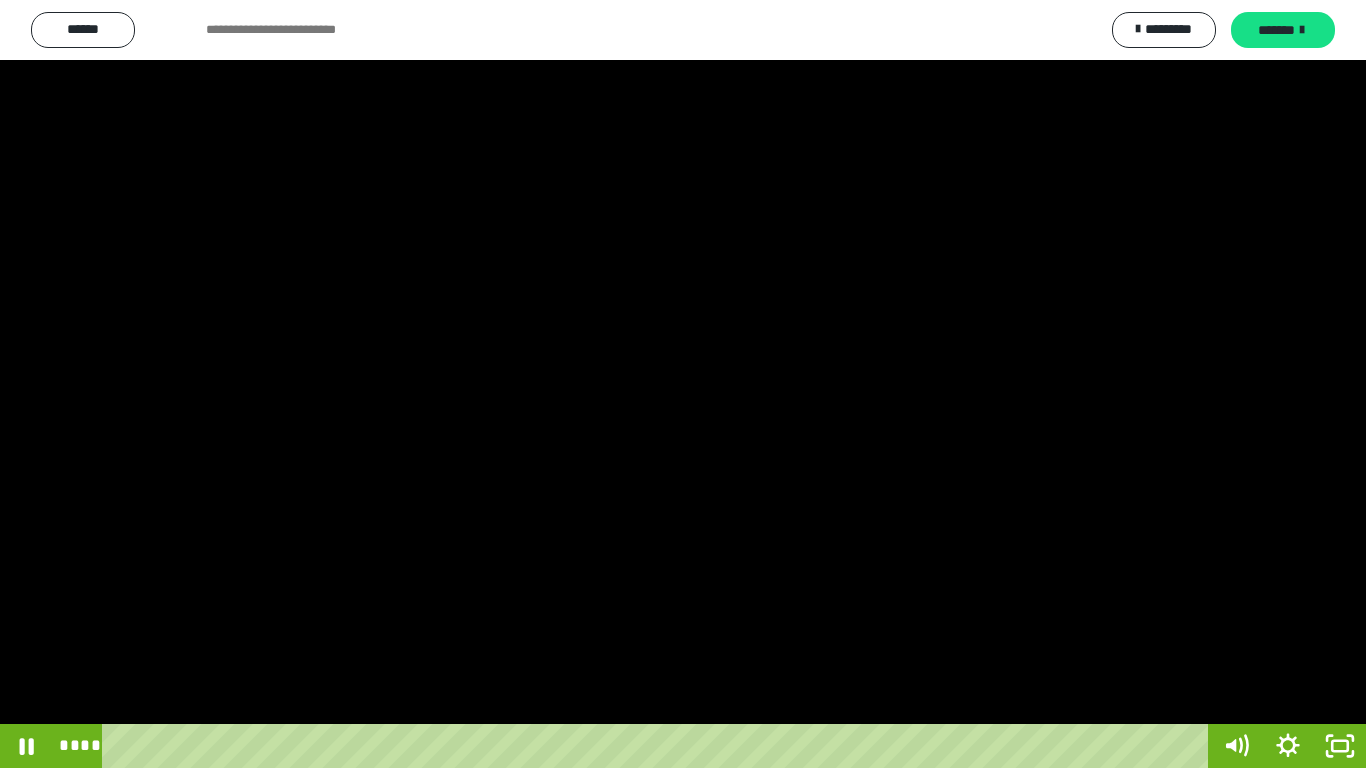 click at bounding box center [683, 384] 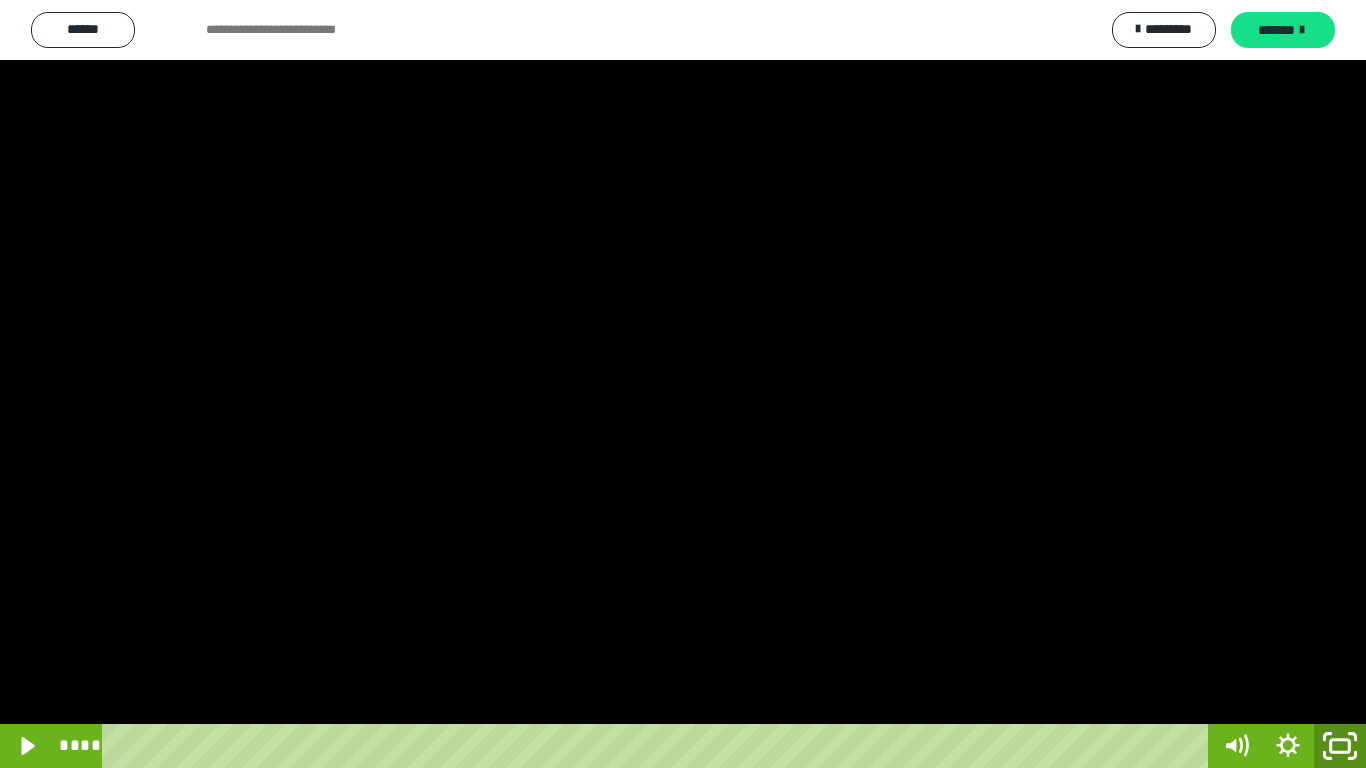 click 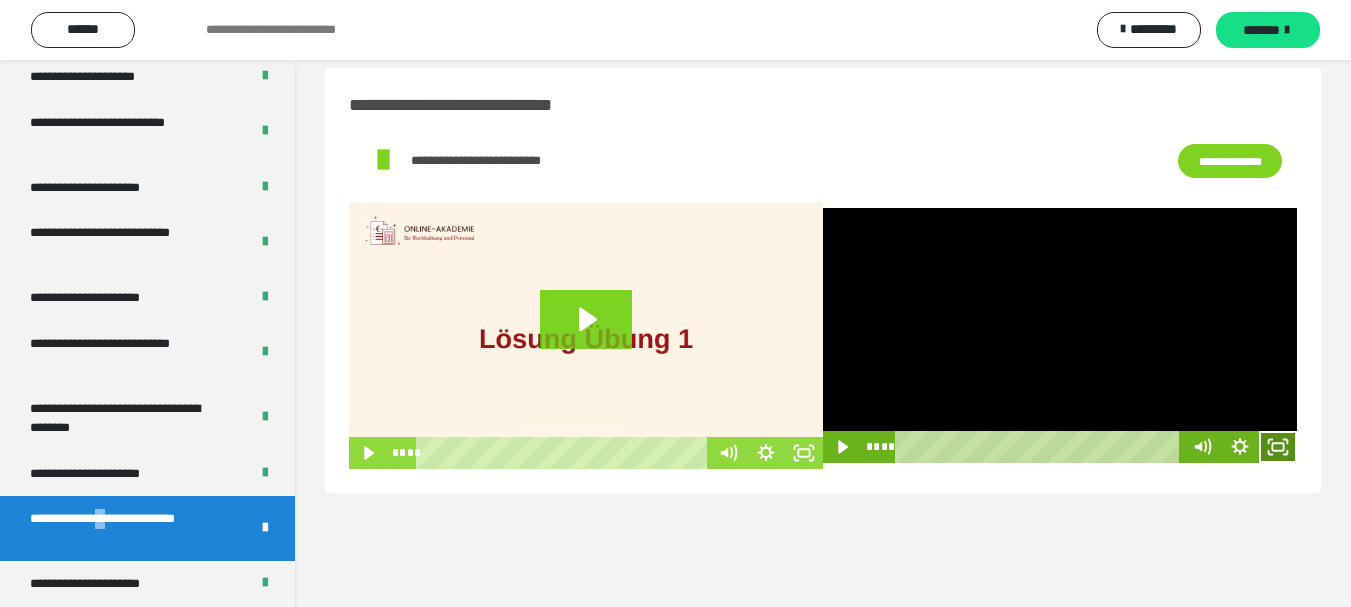 click 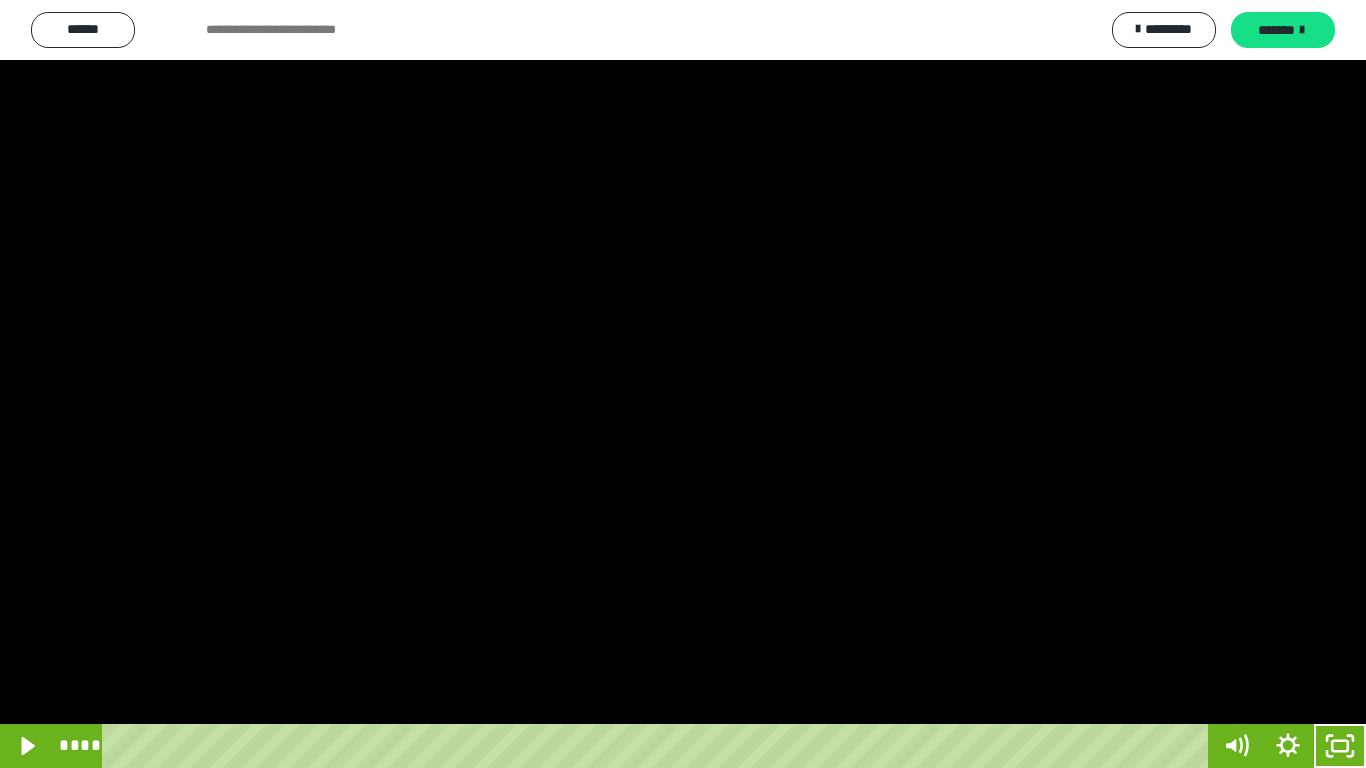click at bounding box center (683, 384) 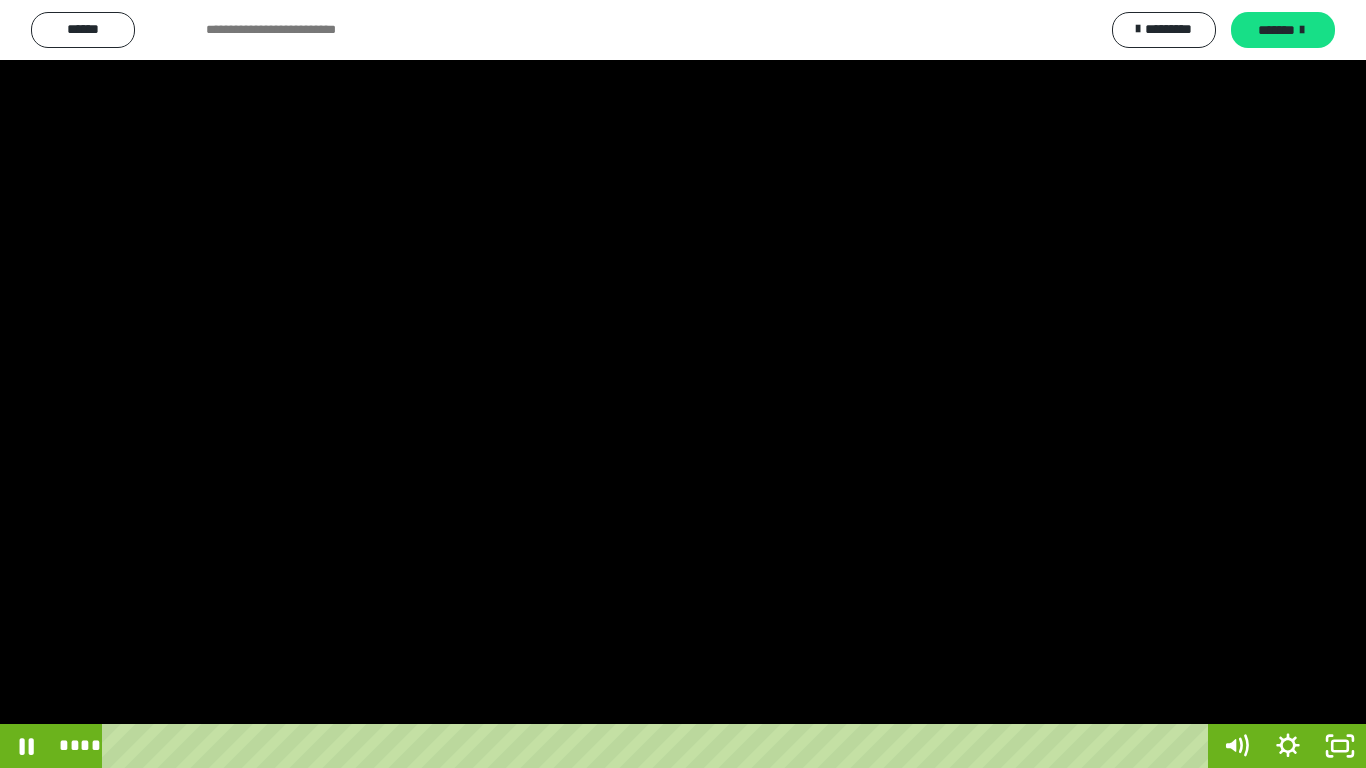 click at bounding box center (683, 384) 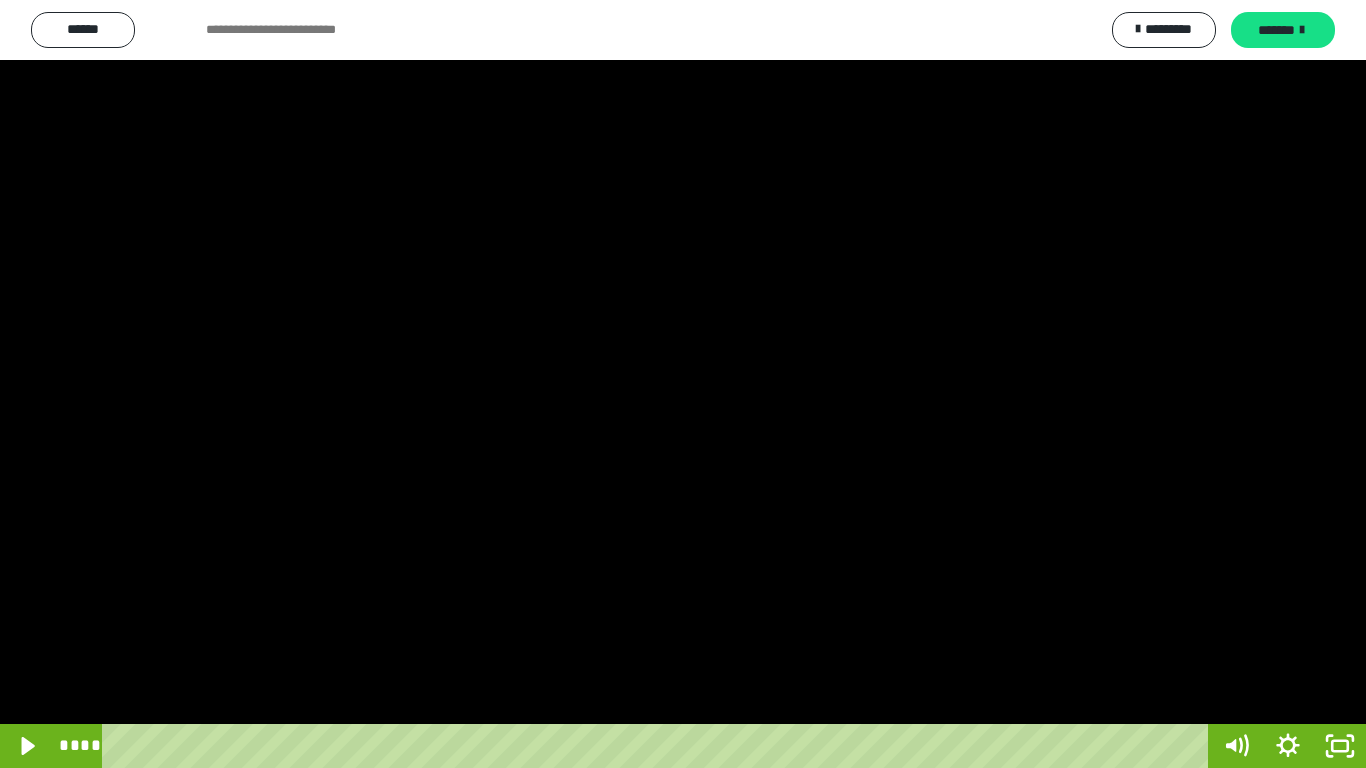 click at bounding box center (683, 384) 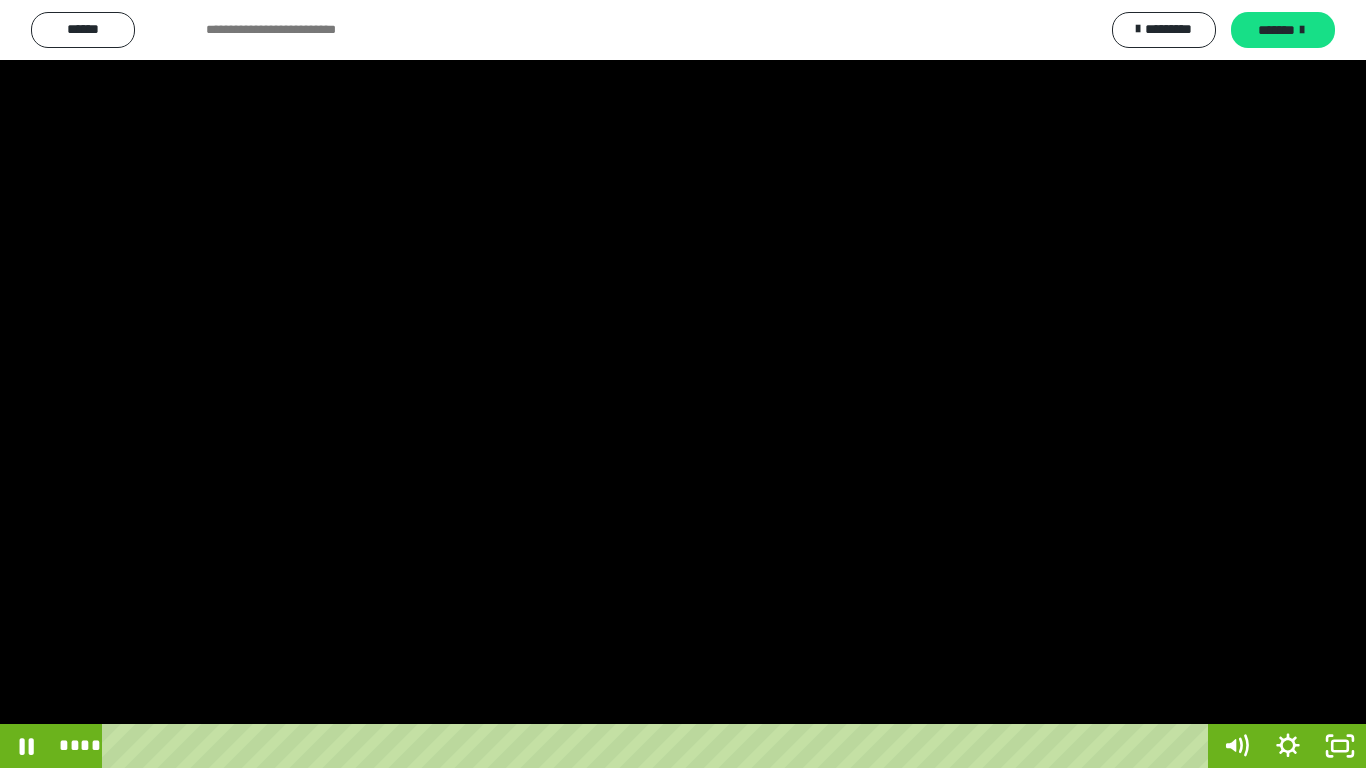 click at bounding box center (683, 384) 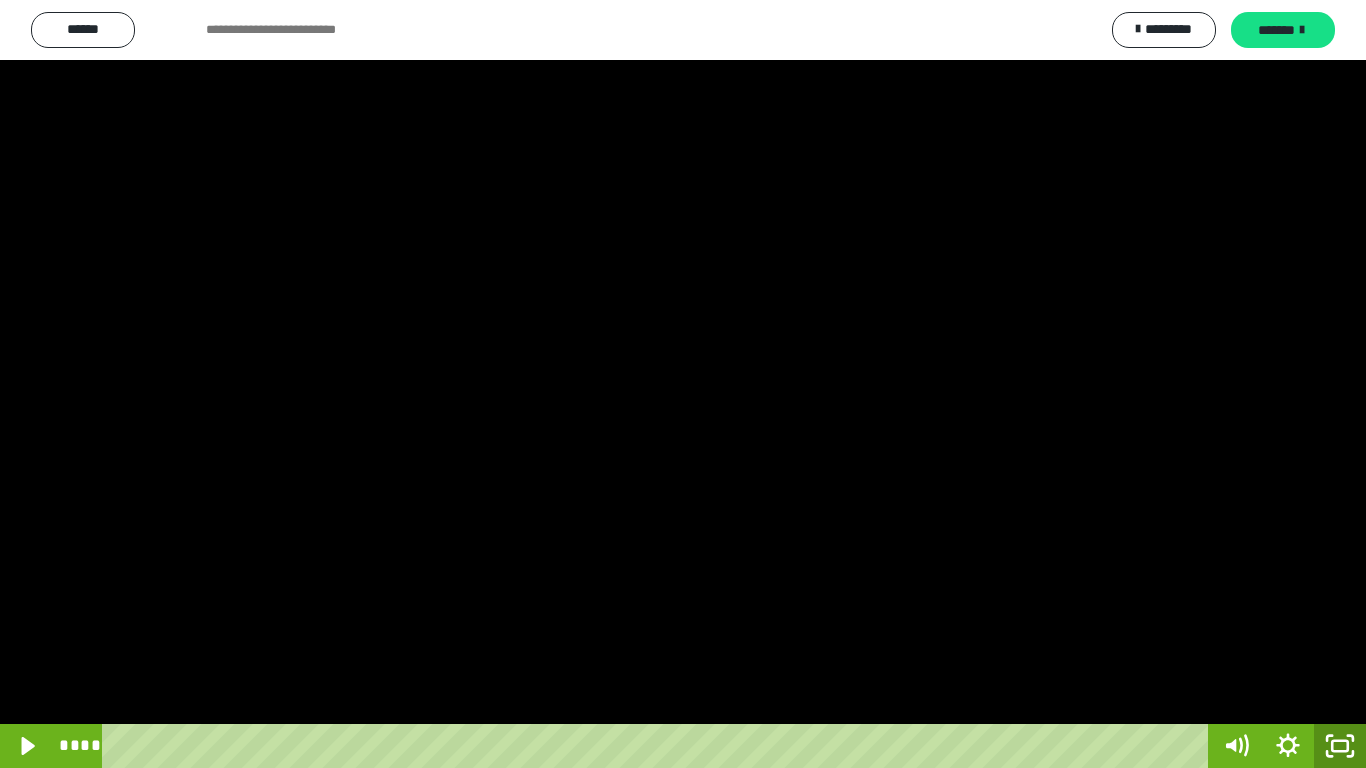 click 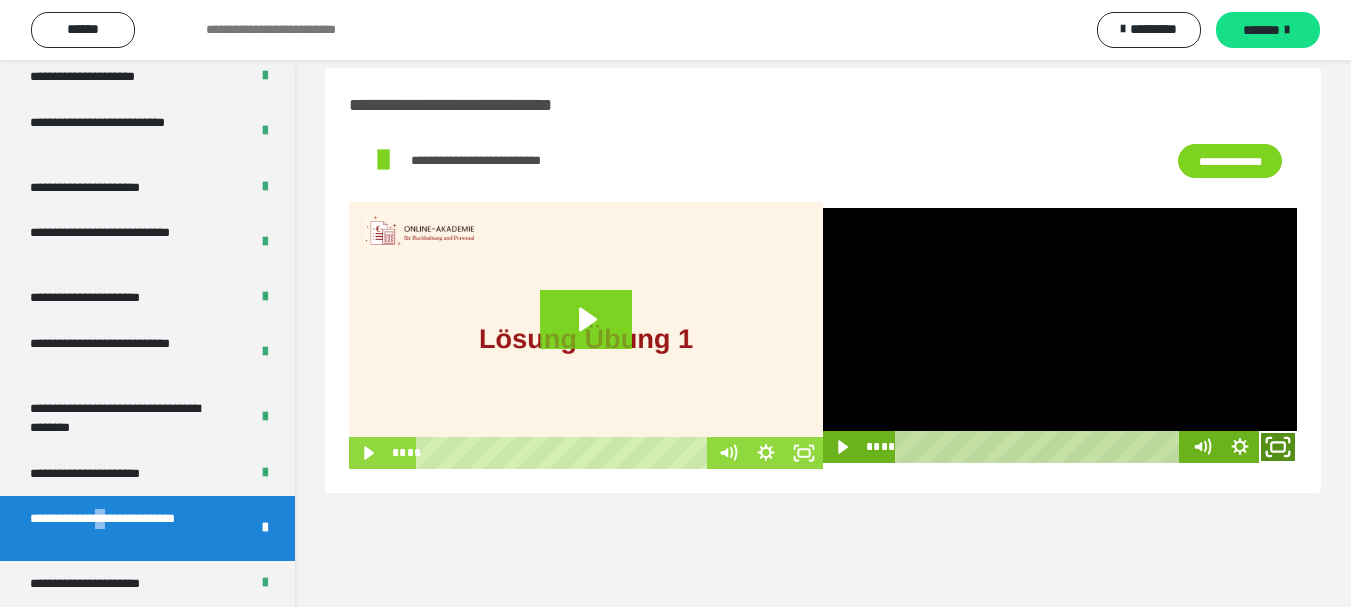 click 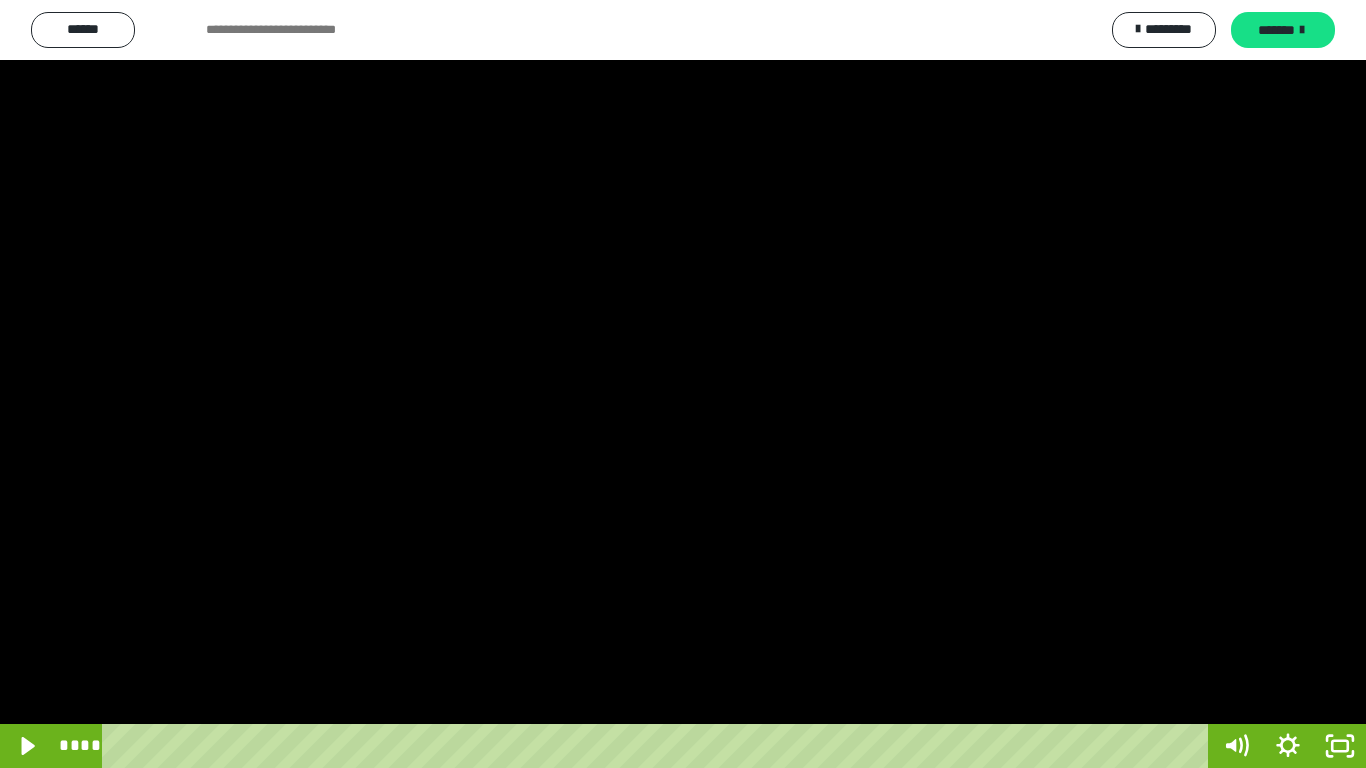 click at bounding box center [683, 384] 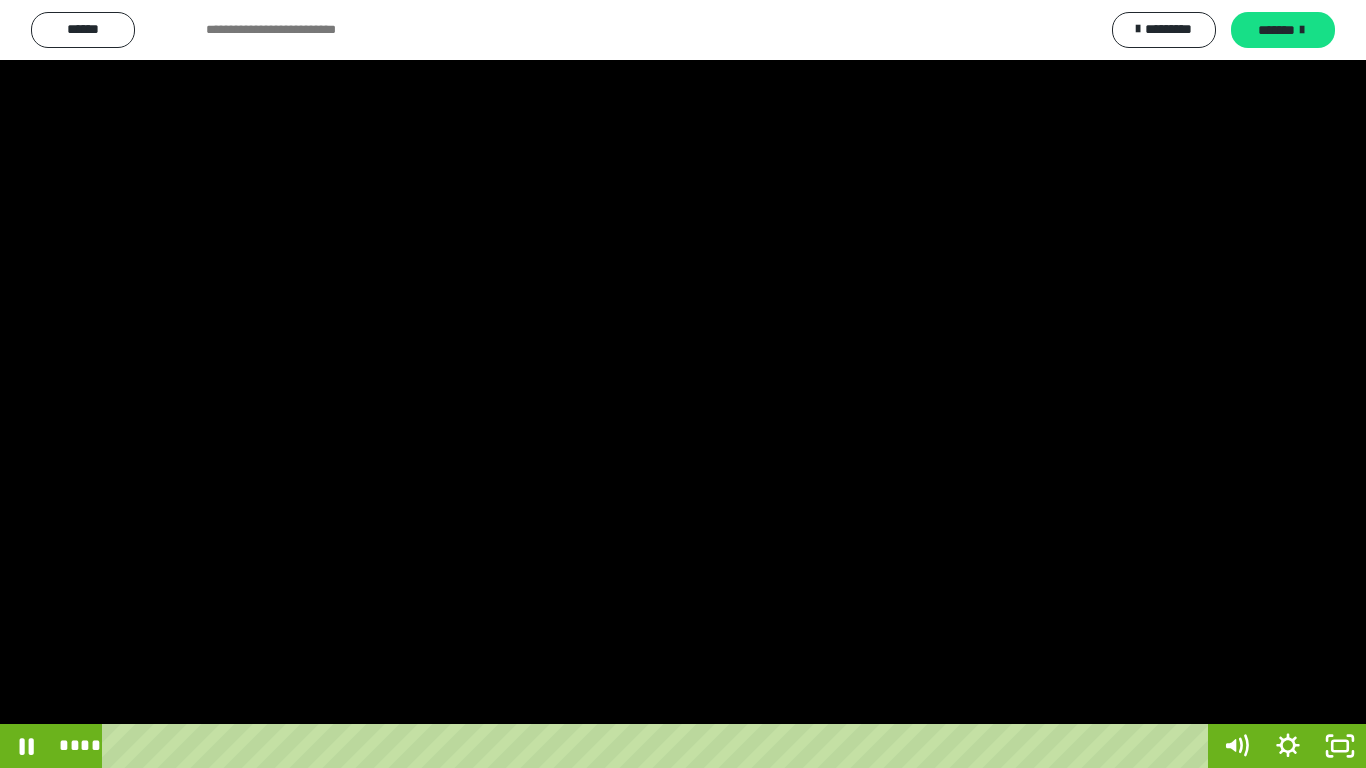 click at bounding box center (683, 384) 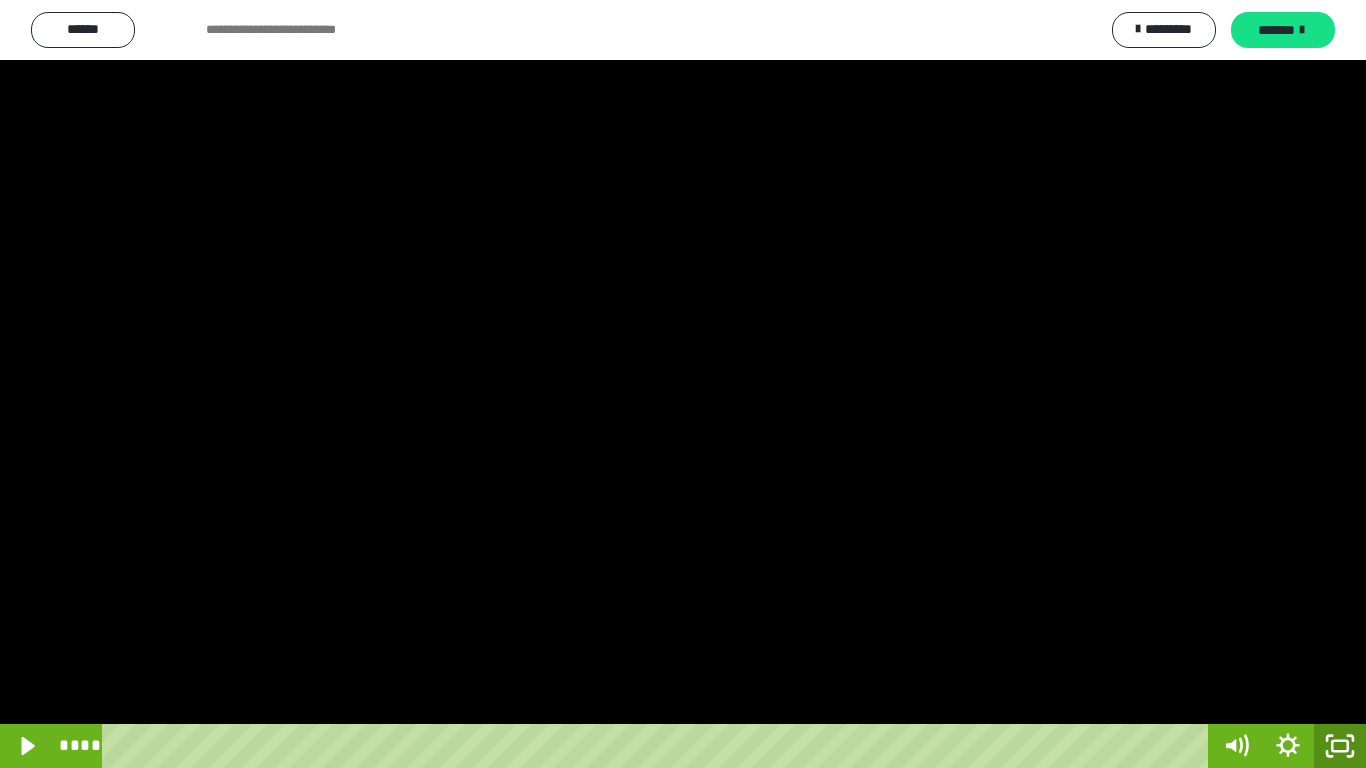 click 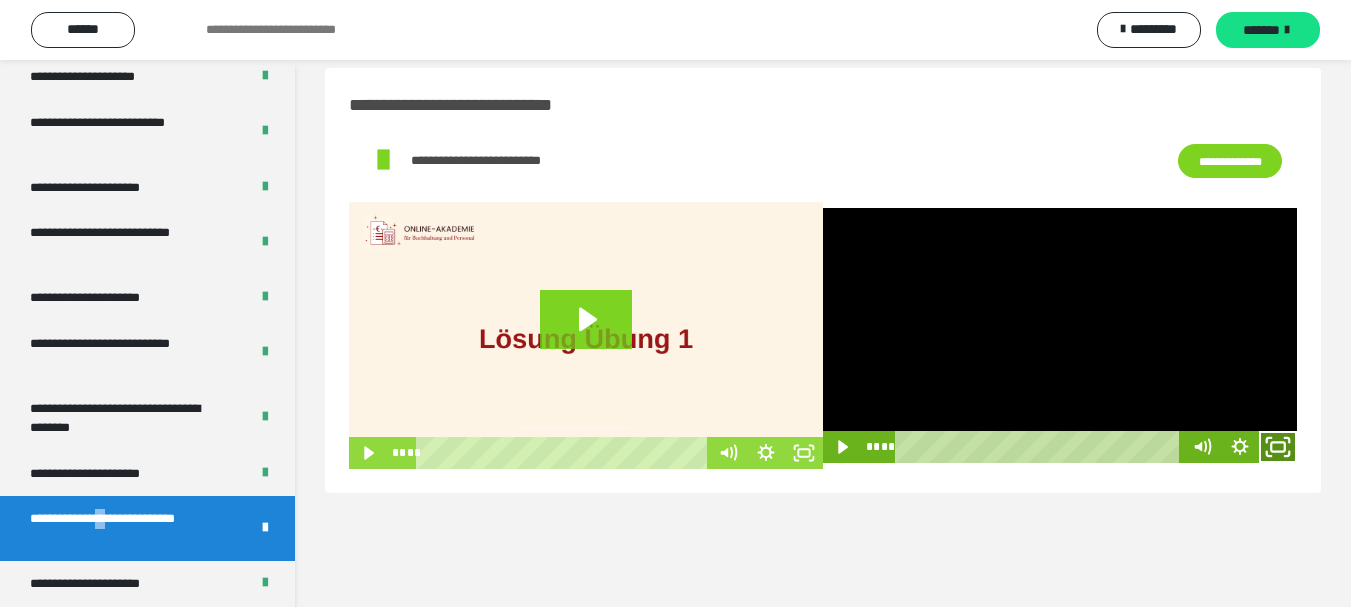 click 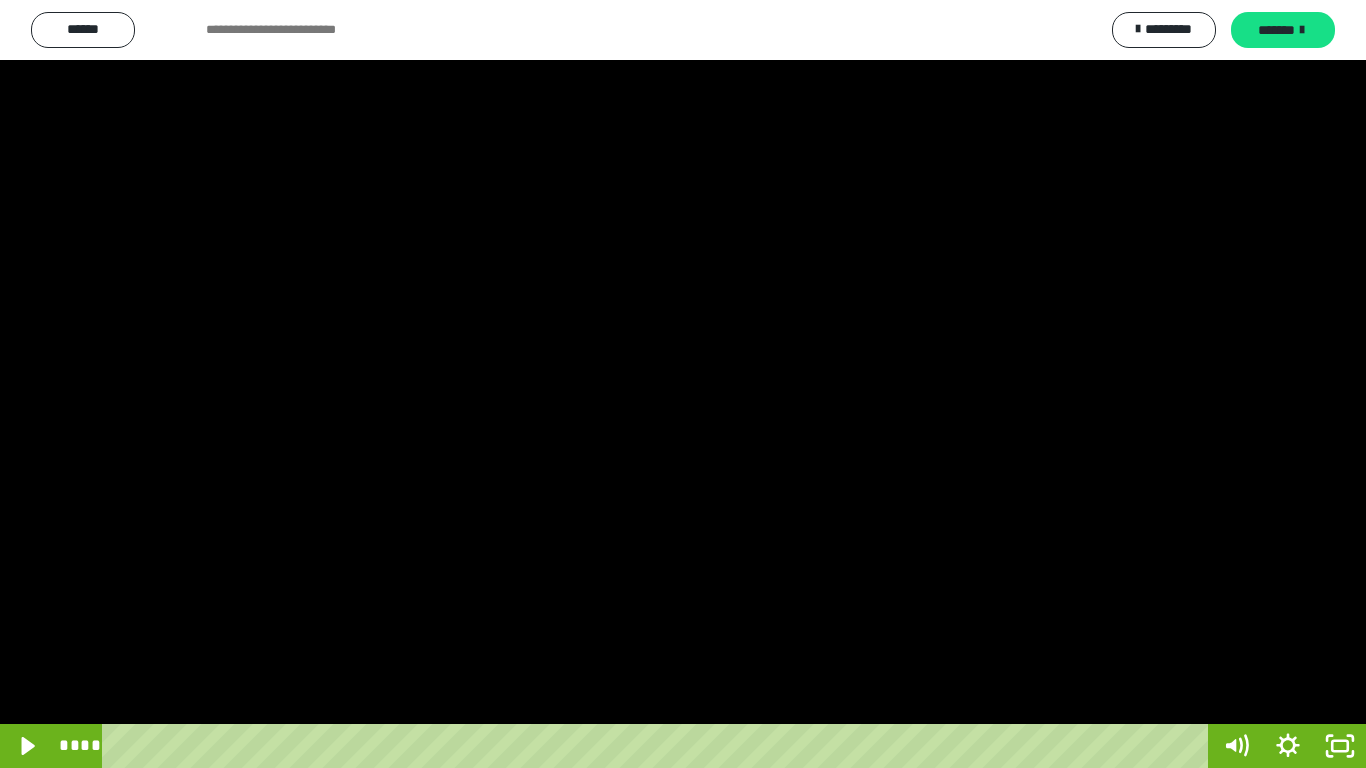 click at bounding box center [683, 384] 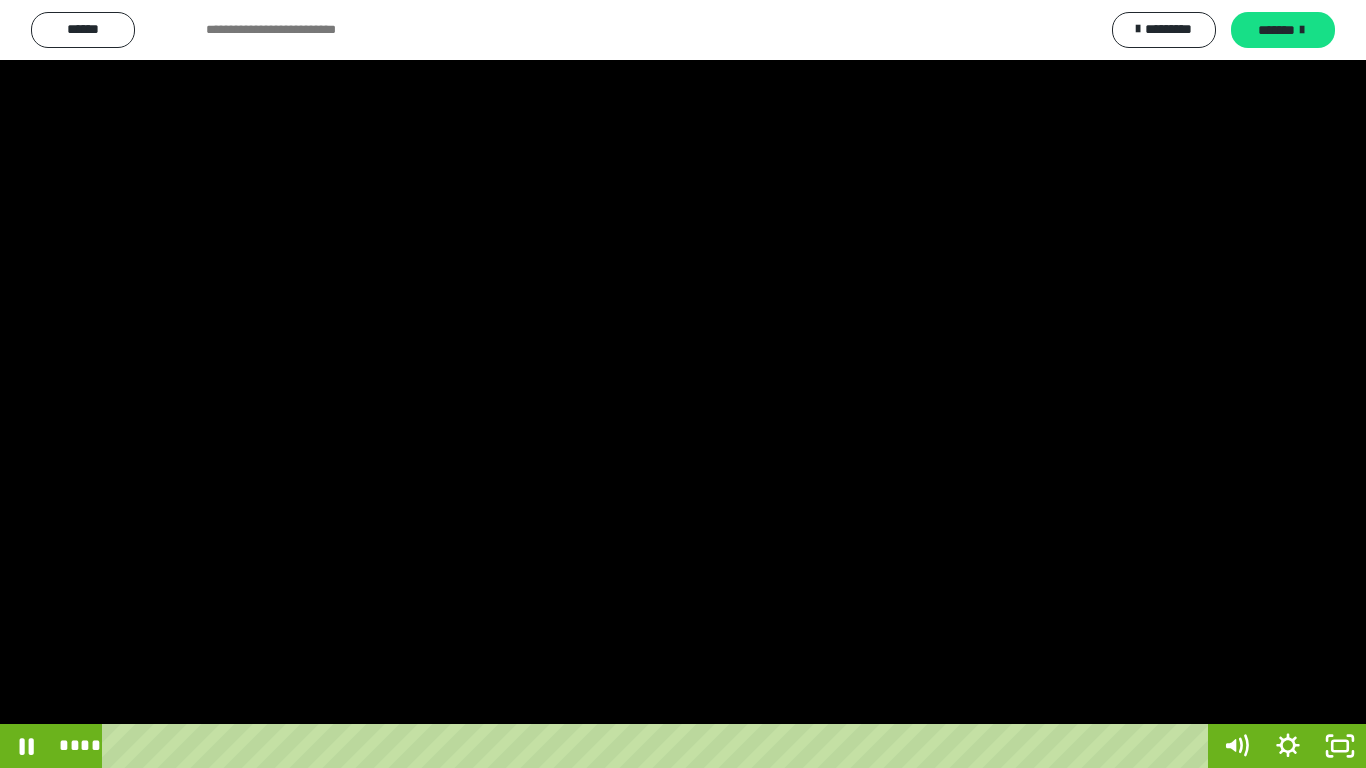 click at bounding box center (683, 384) 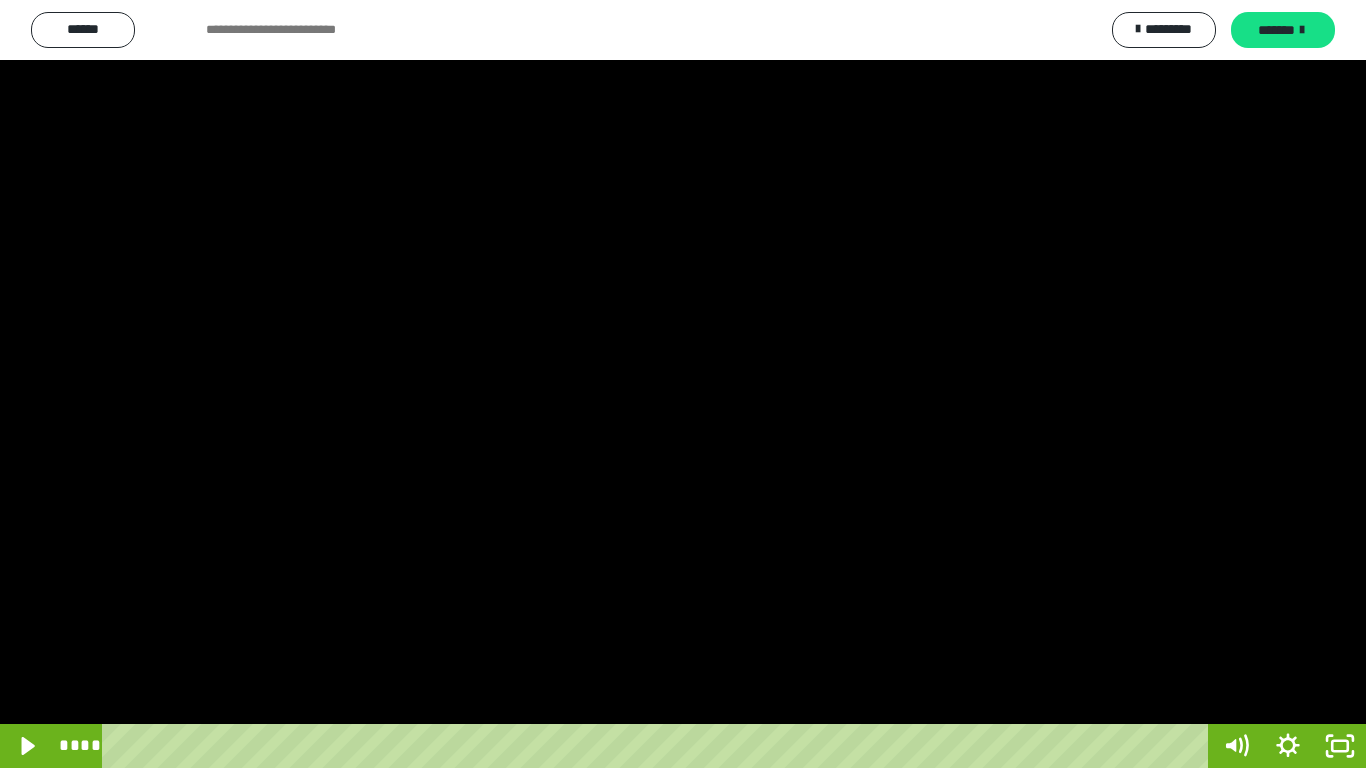 click at bounding box center (683, 384) 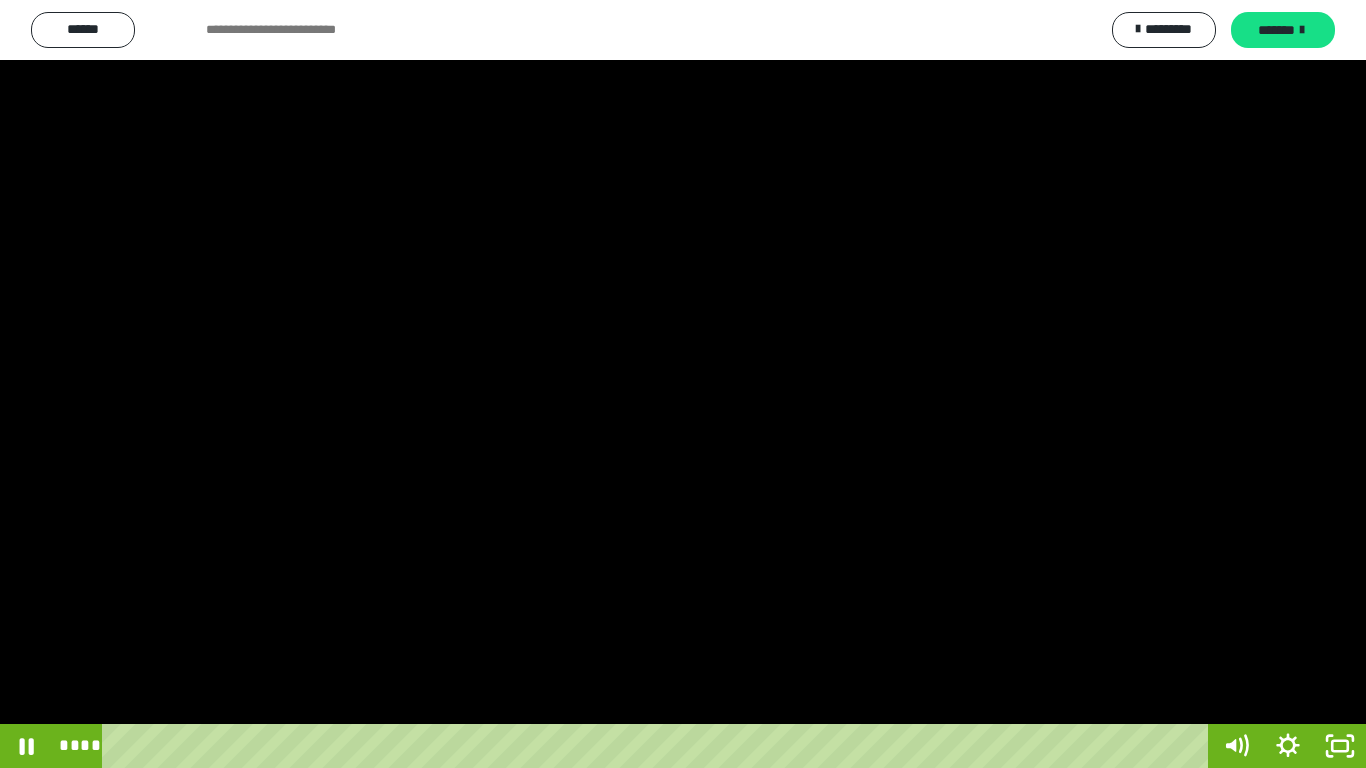 click at bounding box center (683, 384) 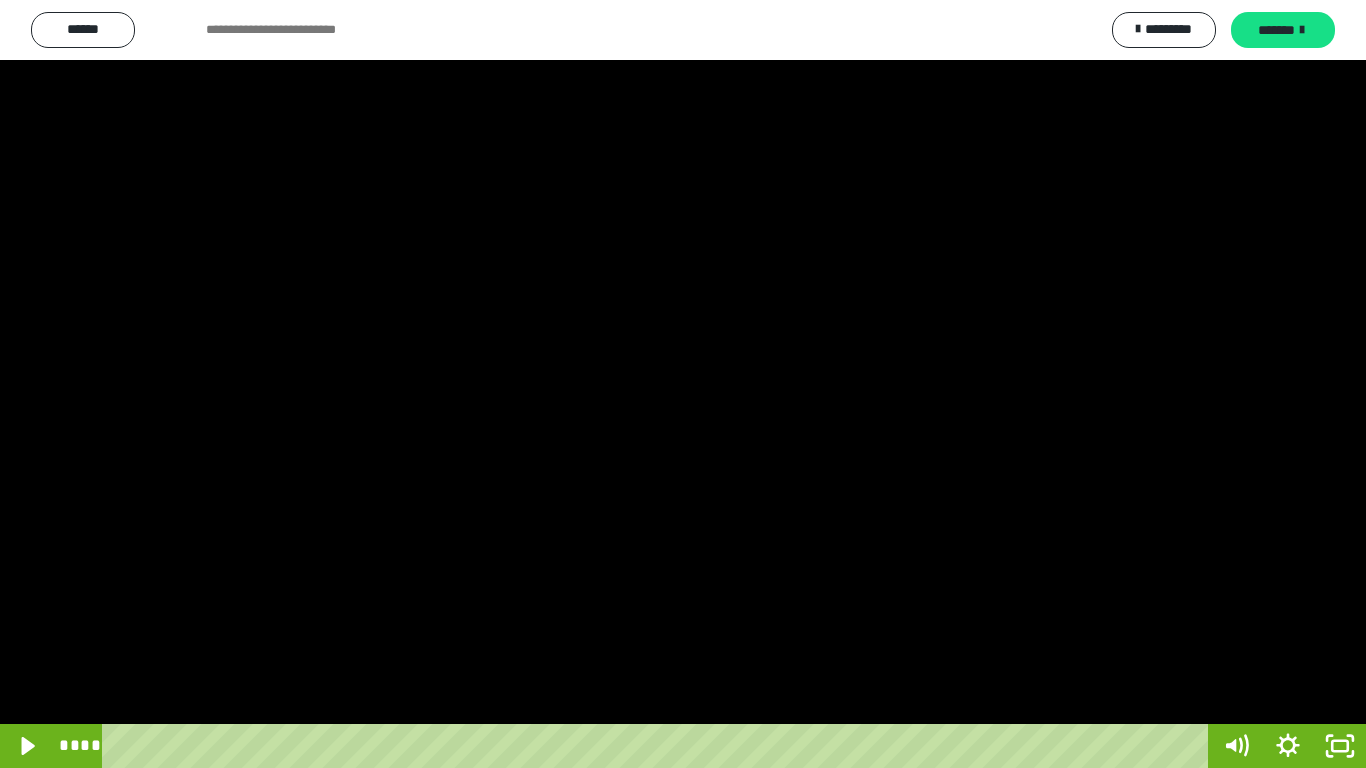 click at bounding box center (683, 384) 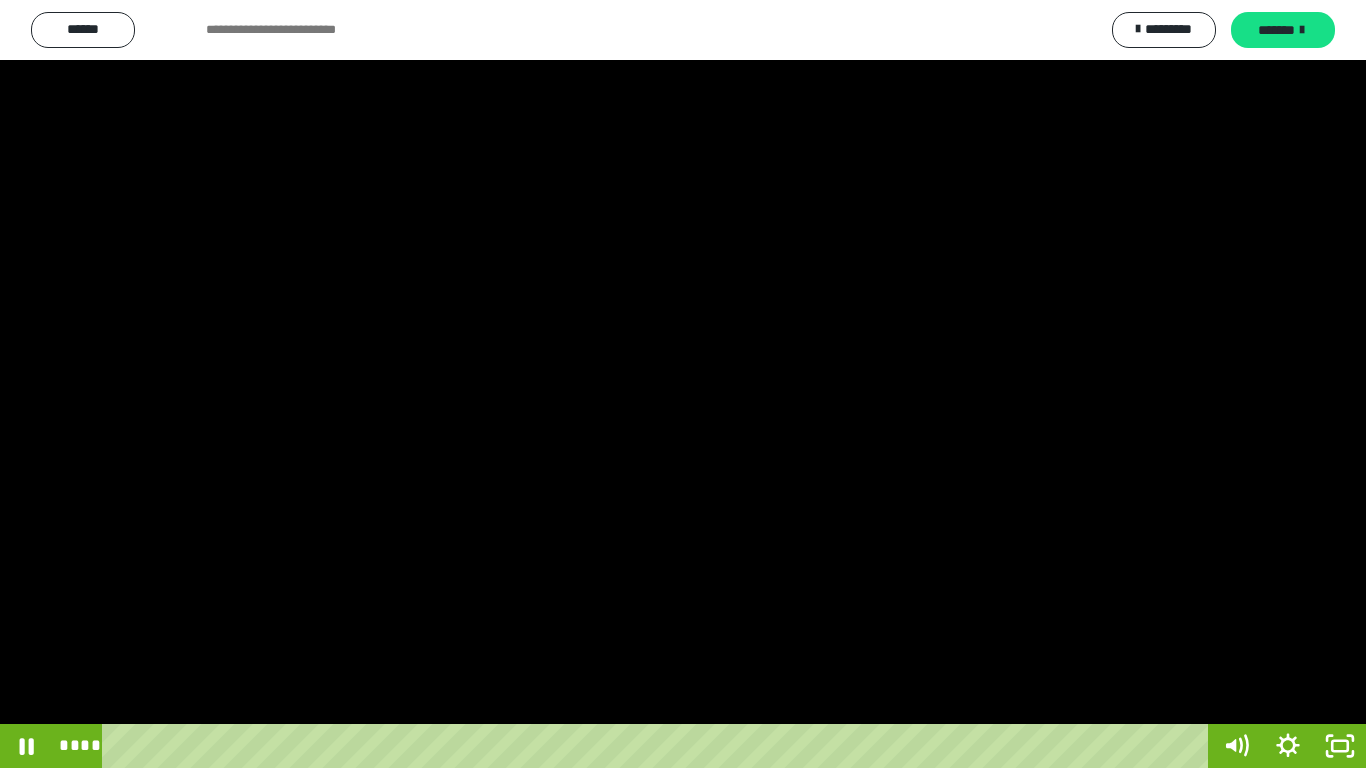 click at bounding box center (683, 384) 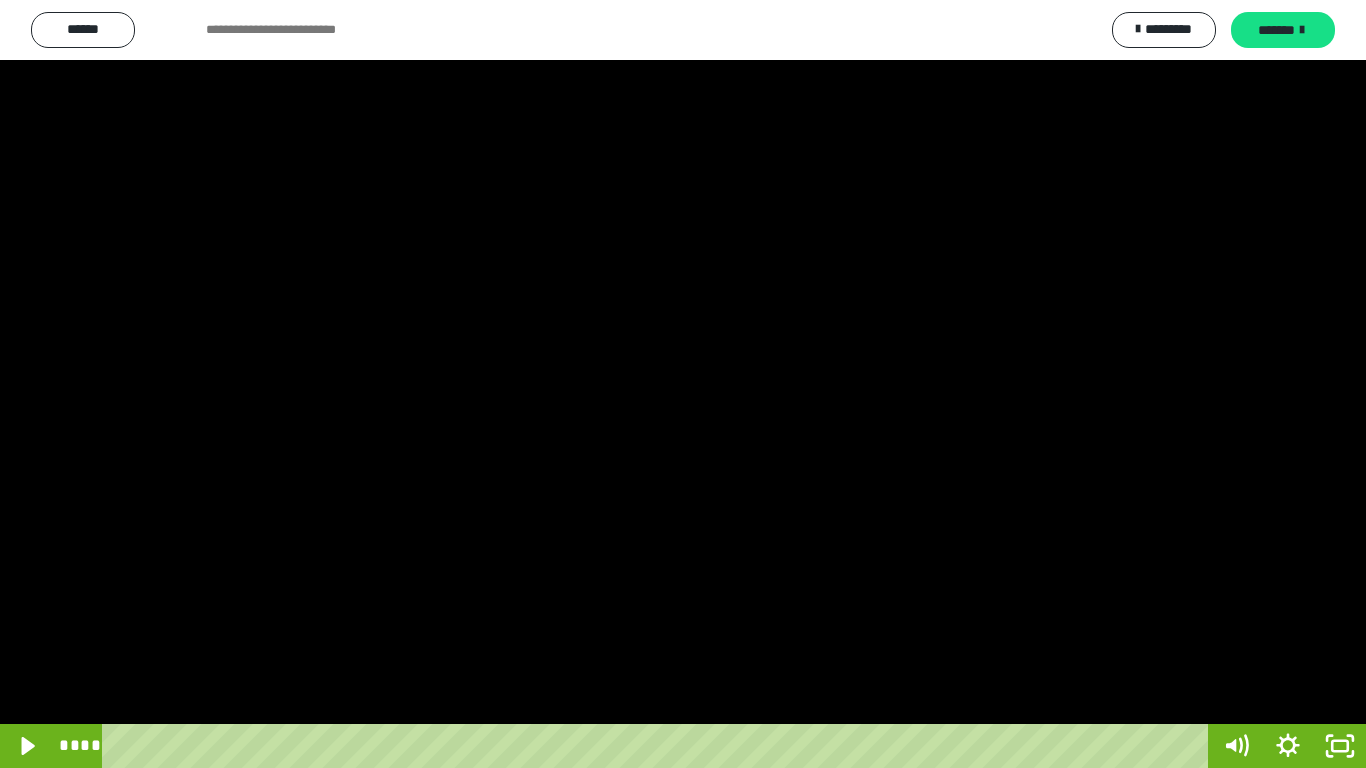 click at bounding box center [683, 384] 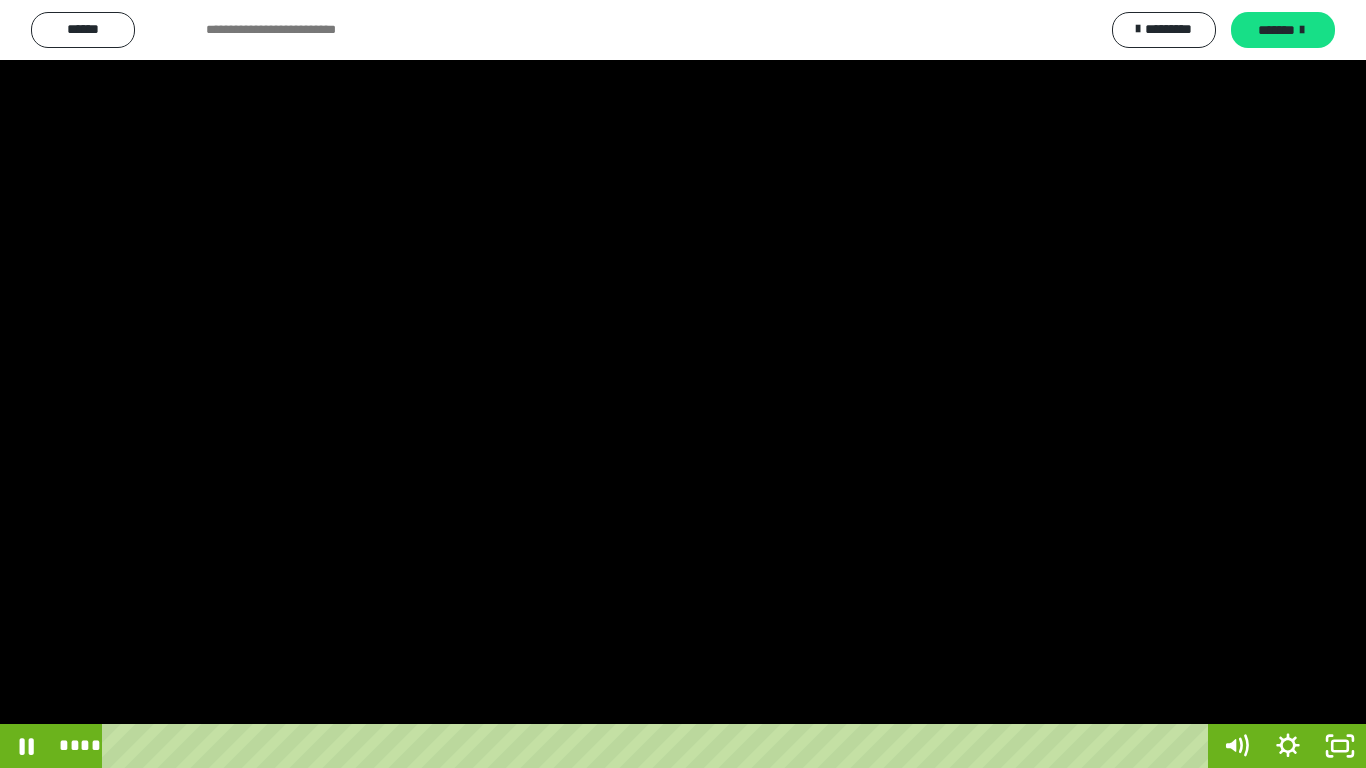 click at bounding box center (683, 384) 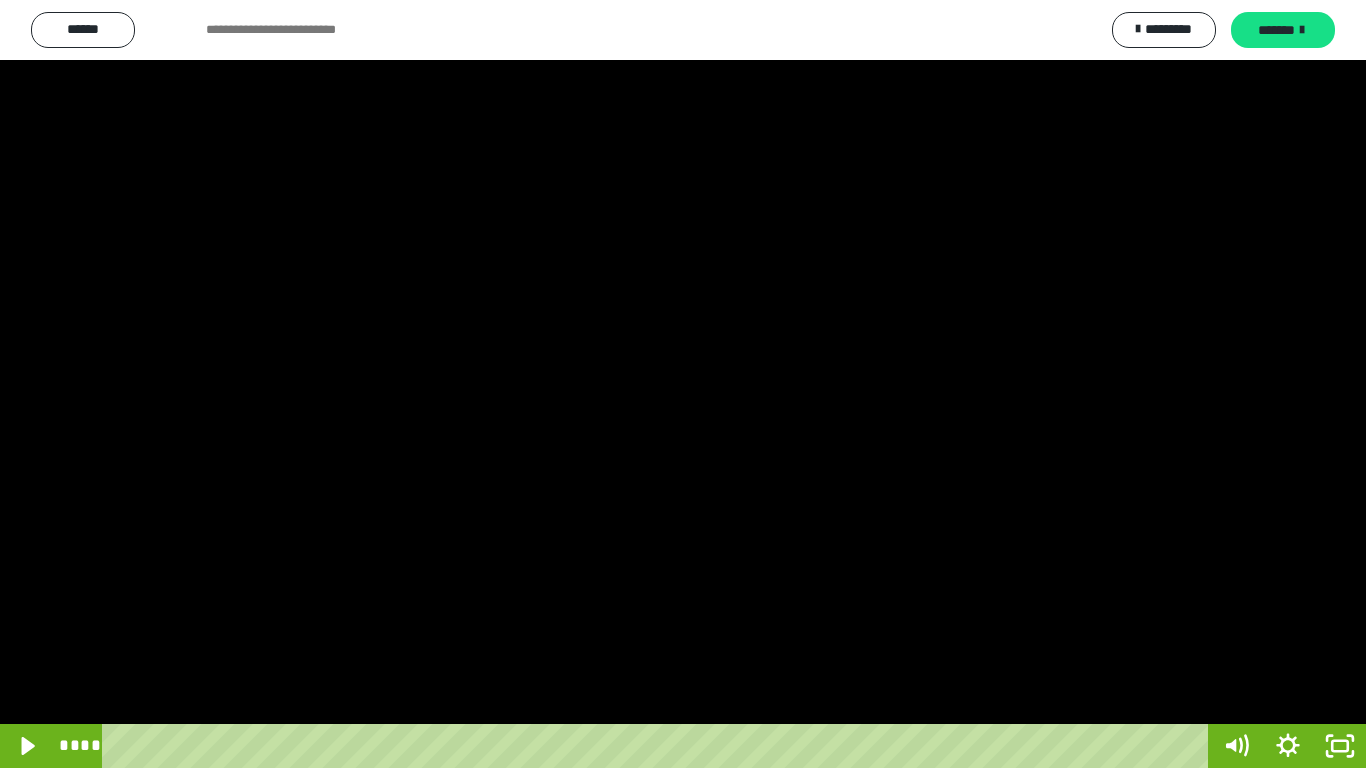 click at bounding box center (683, 384) 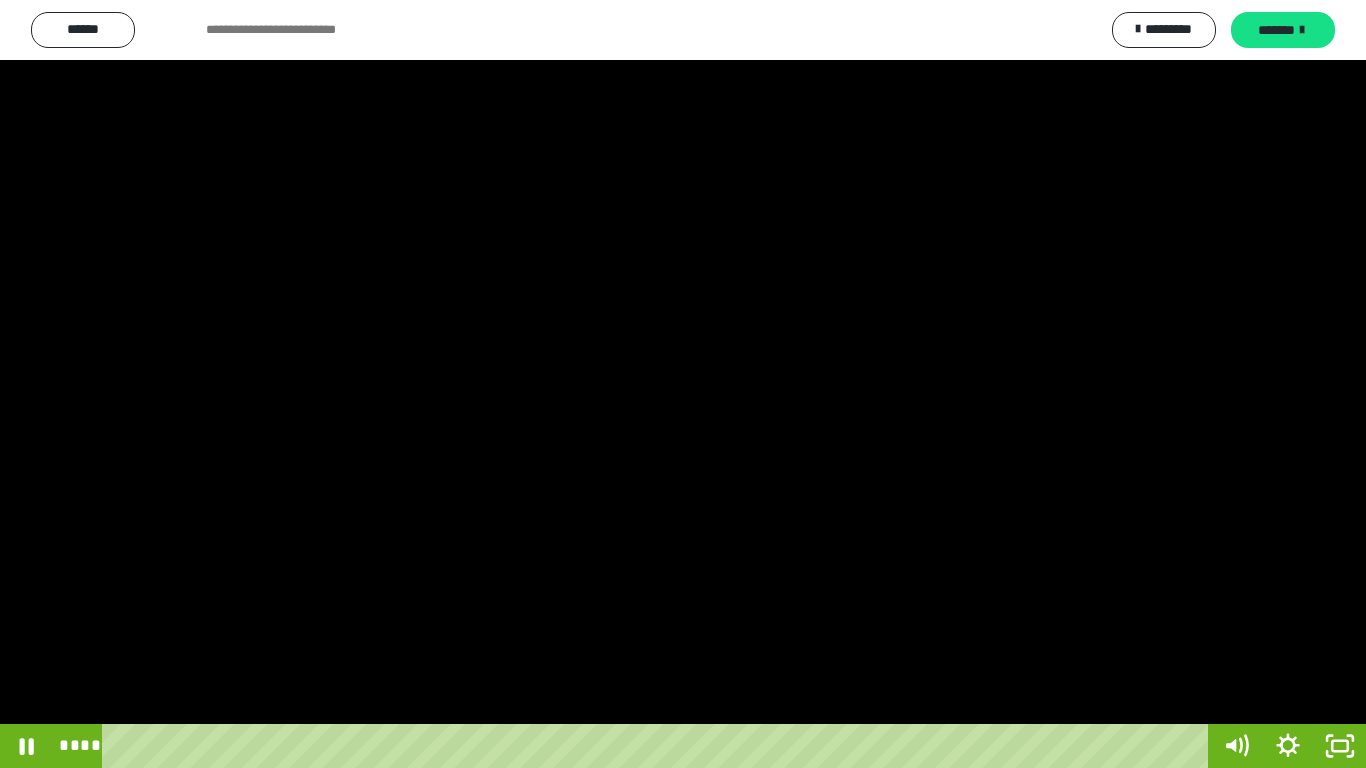 click at bounding box center (683, 384) 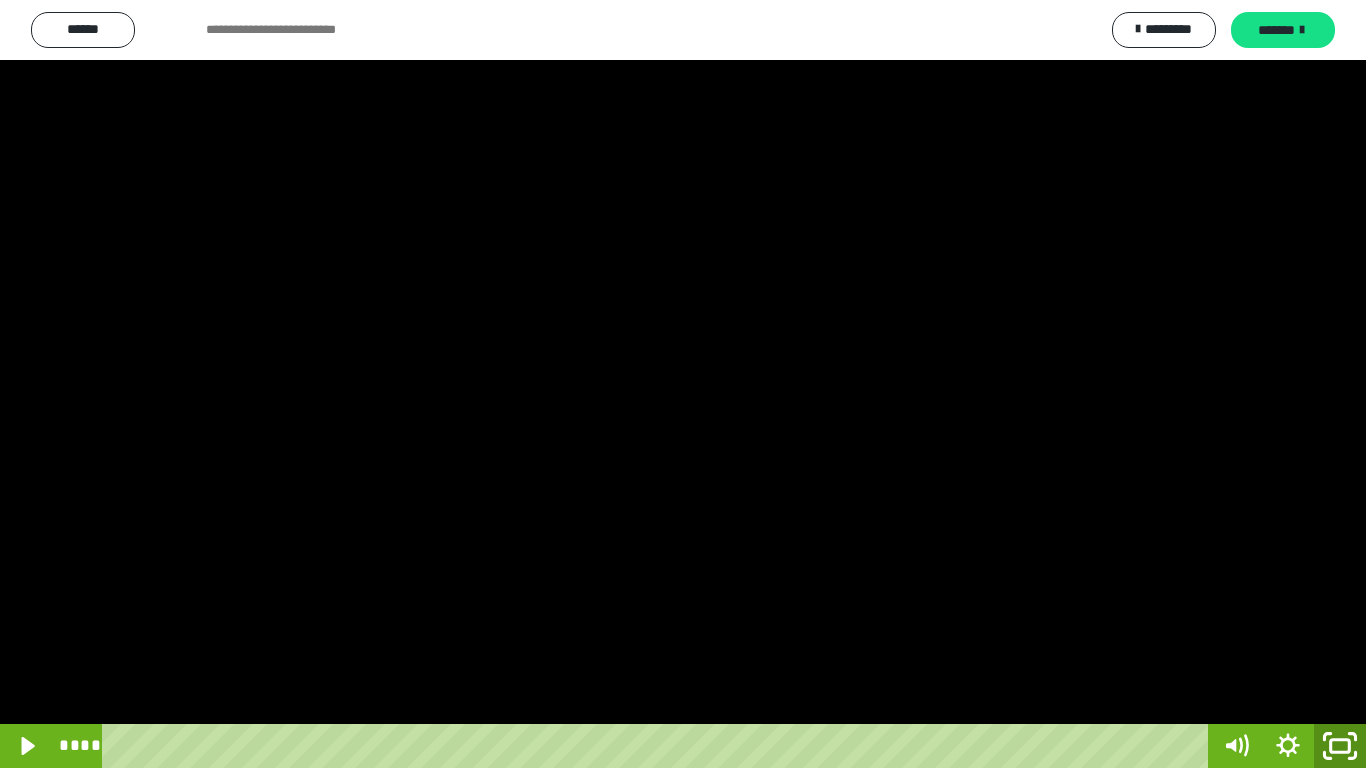 click 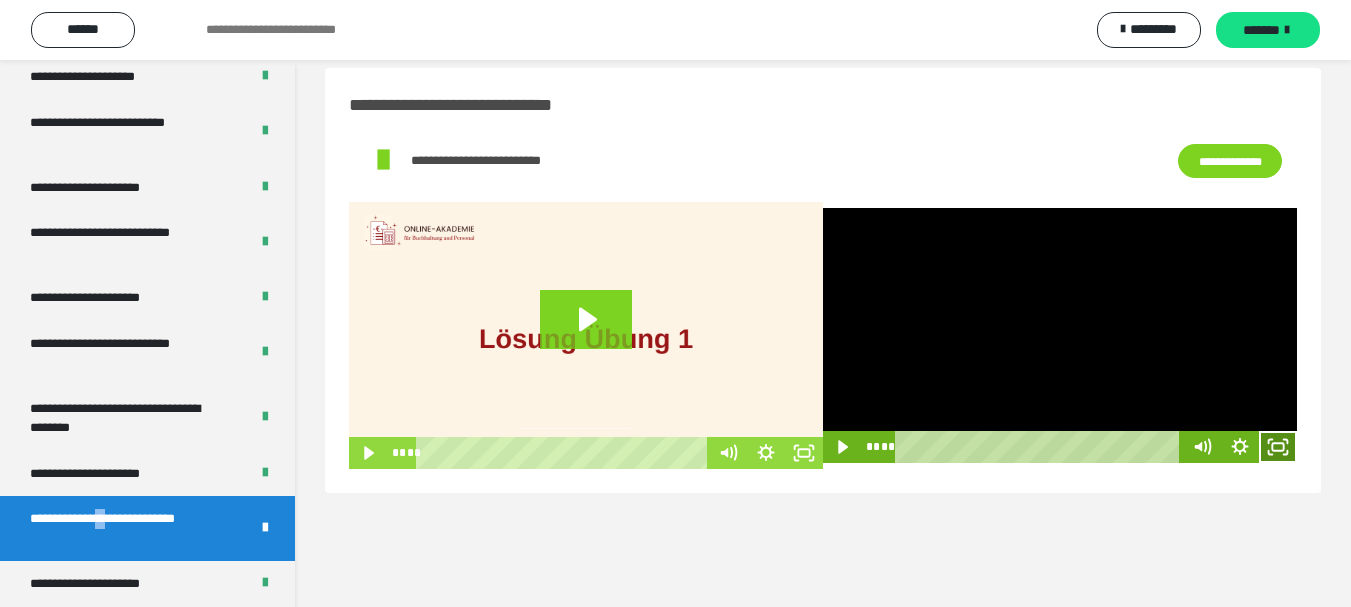 click 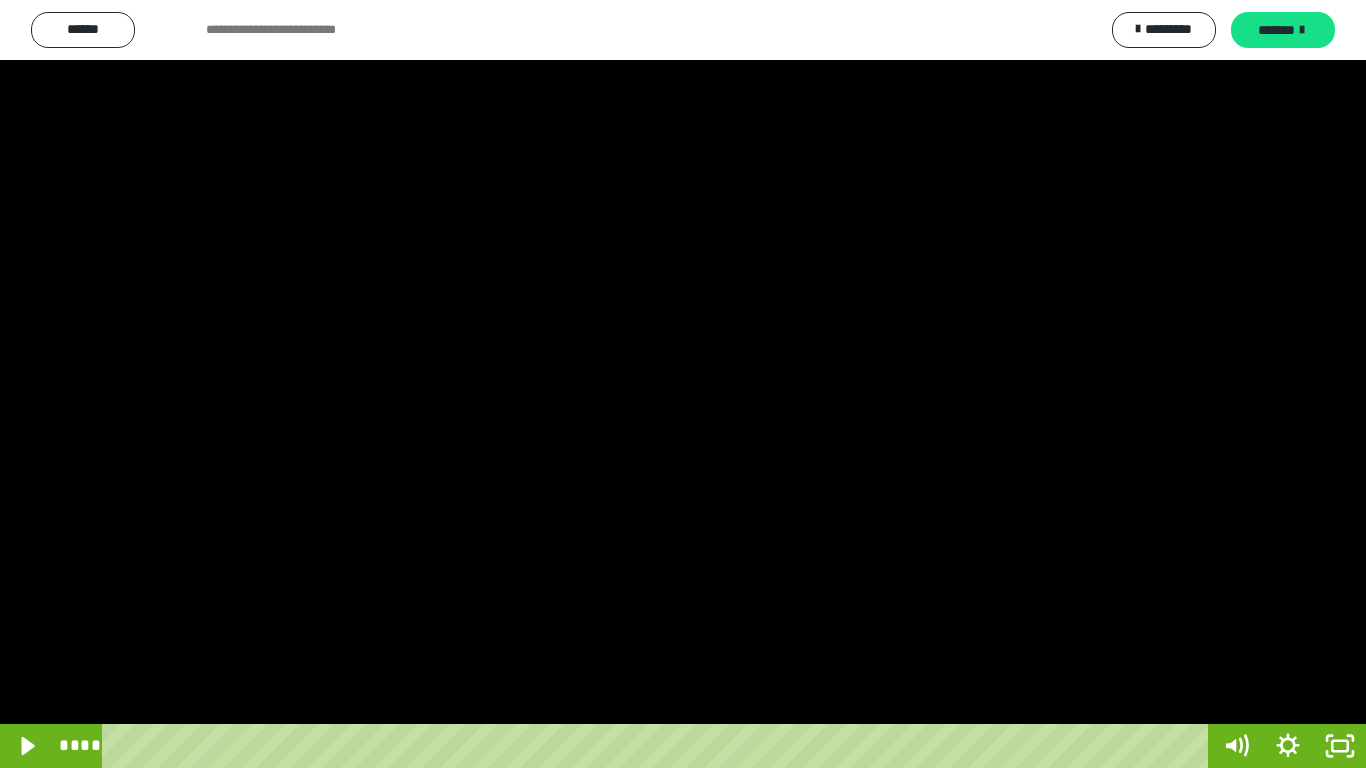 click at bounding box center [683, 384] 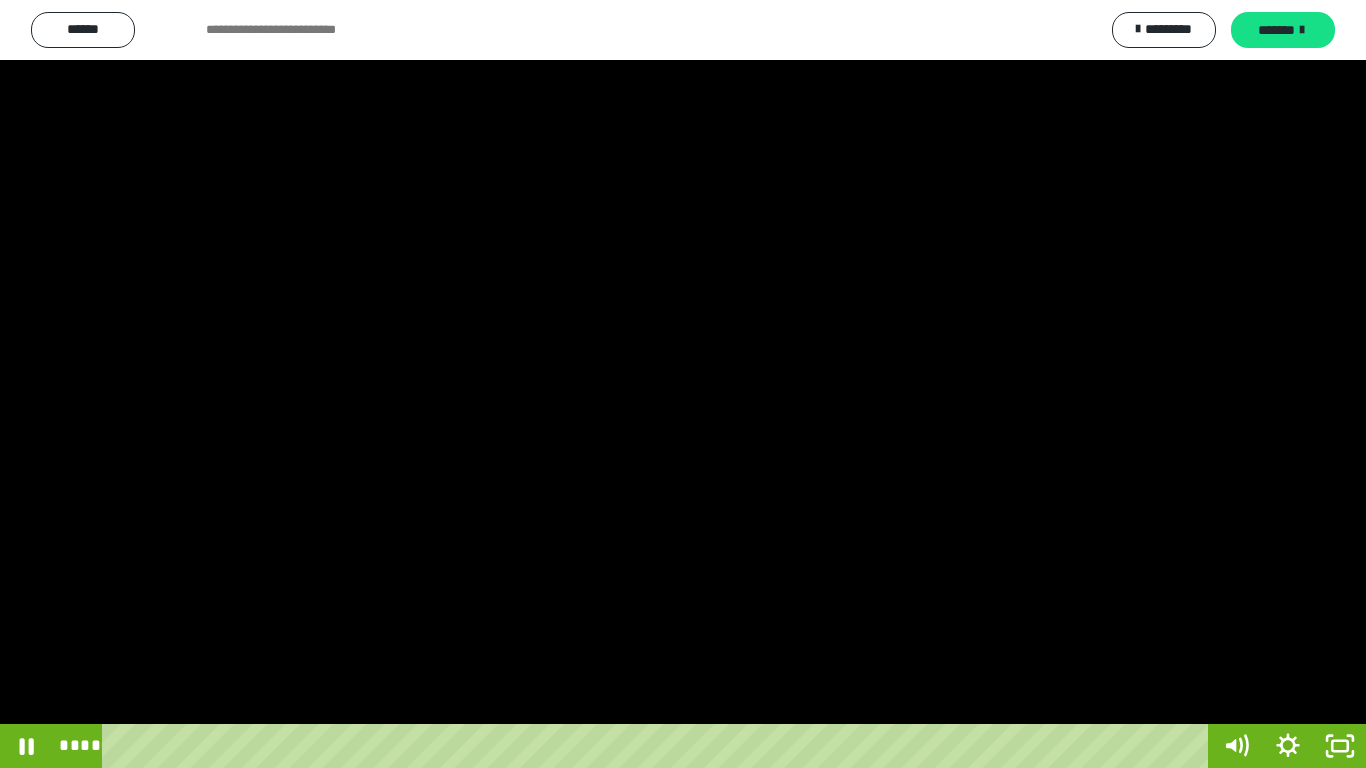 click at bounding box center (683, 384) 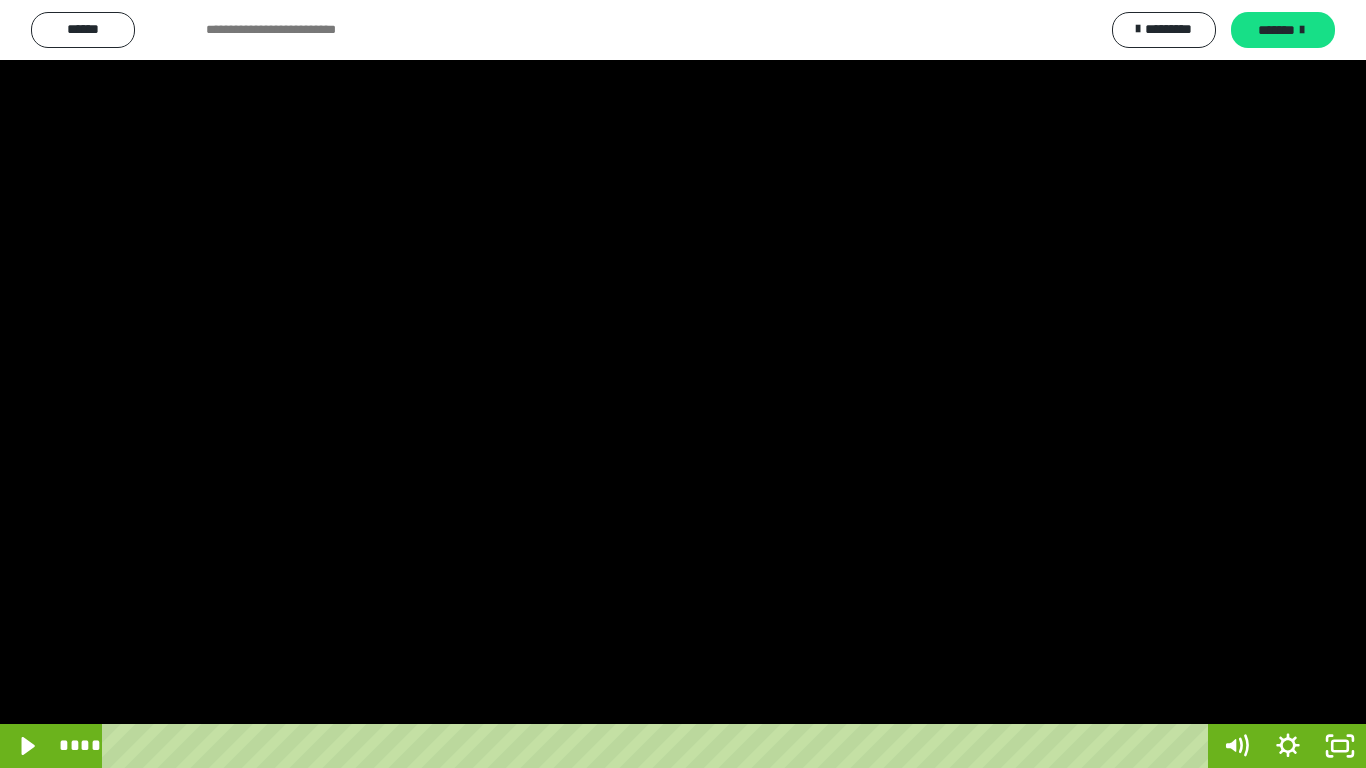 click at bounding box center (683, 384) 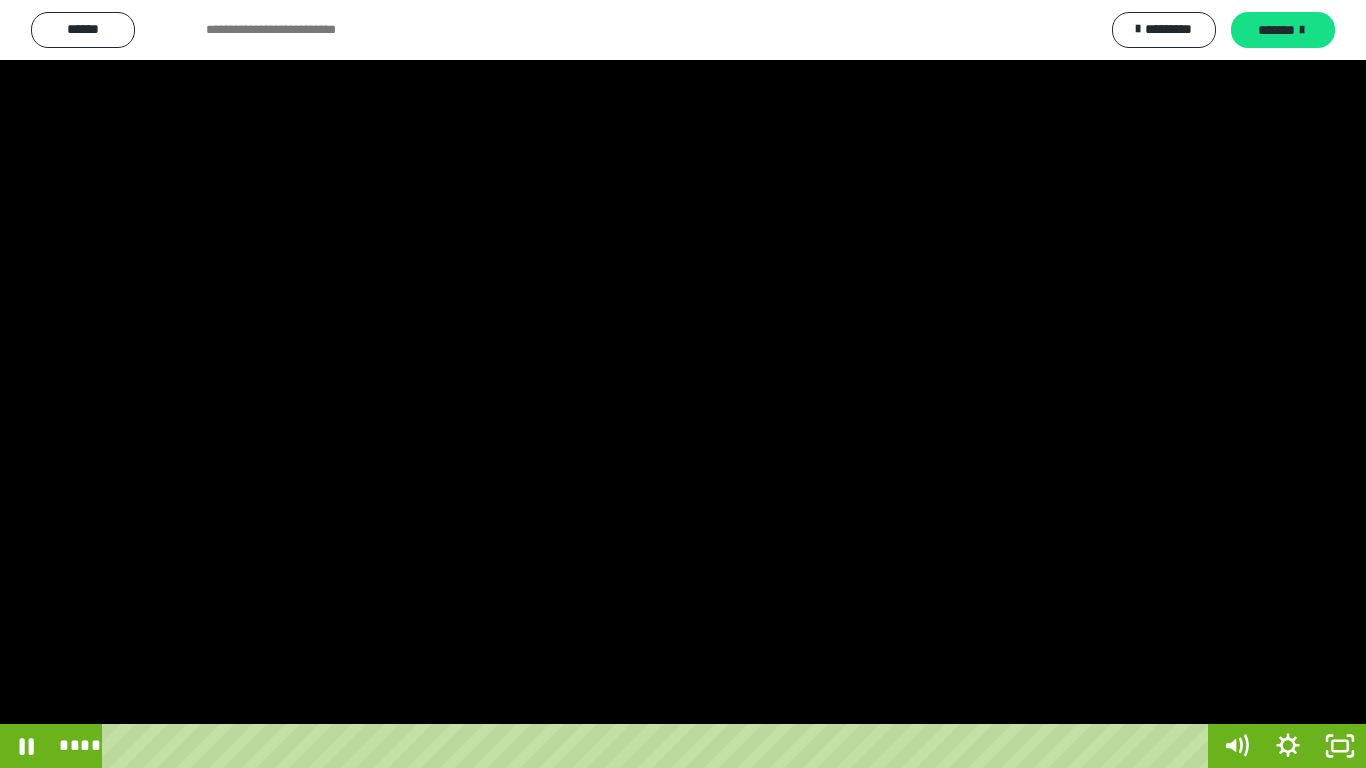 click at bounding box center (683, 384) 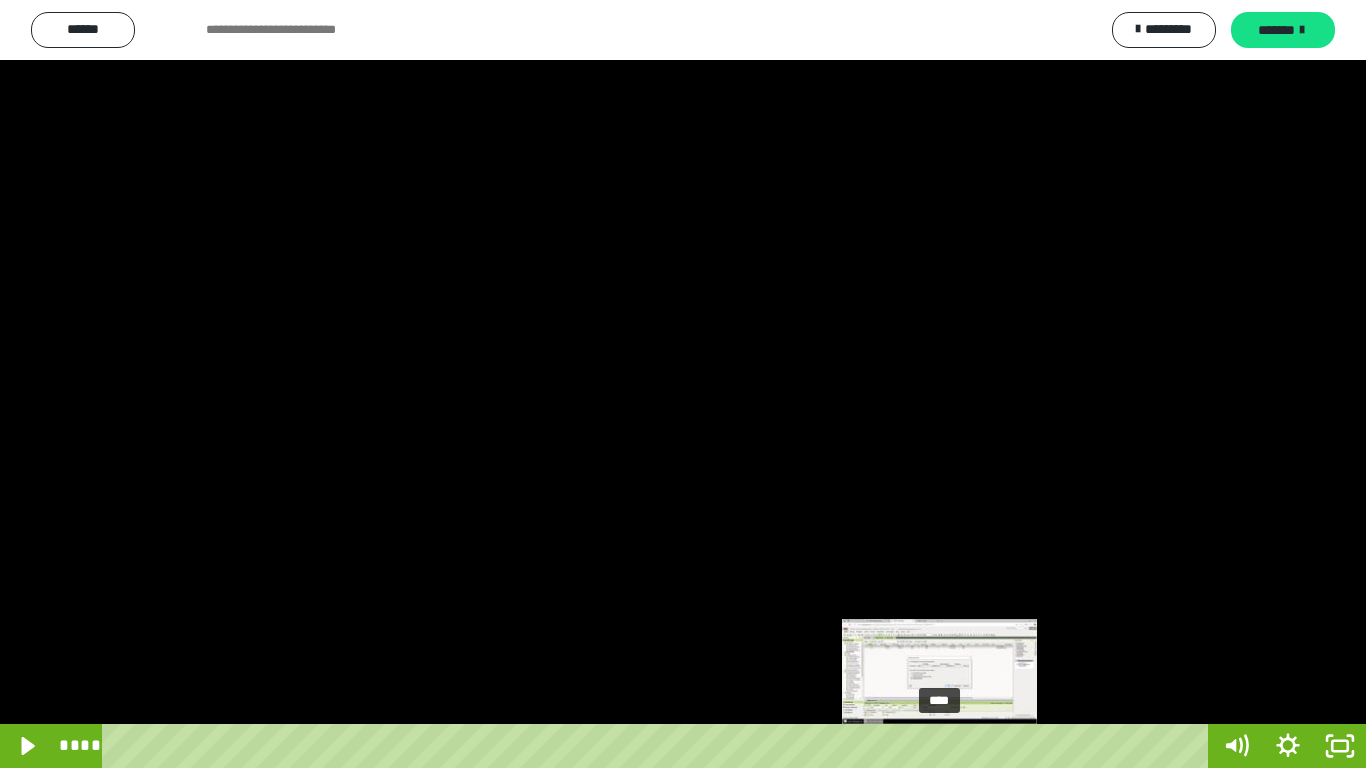 click on "****" at bounding box center (659, 746) 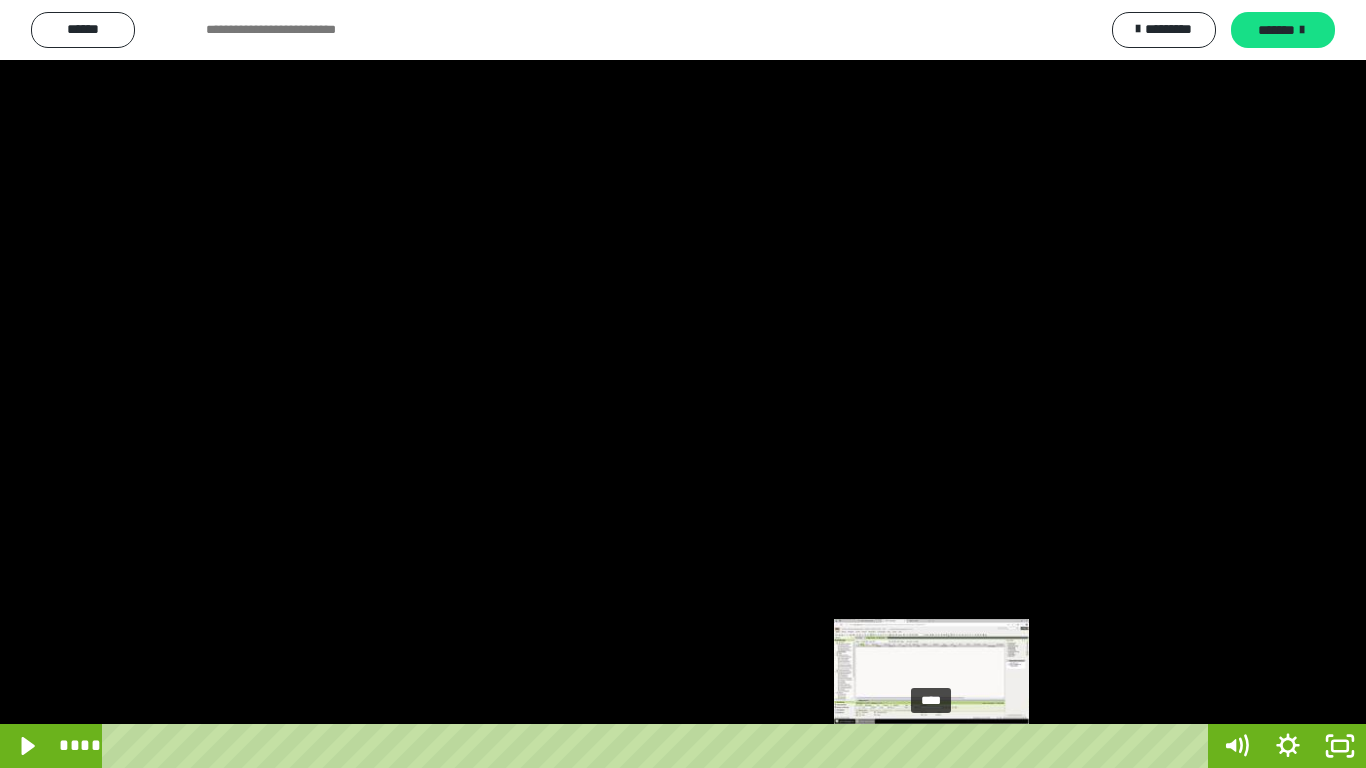 click at bounding box center (931, 746) 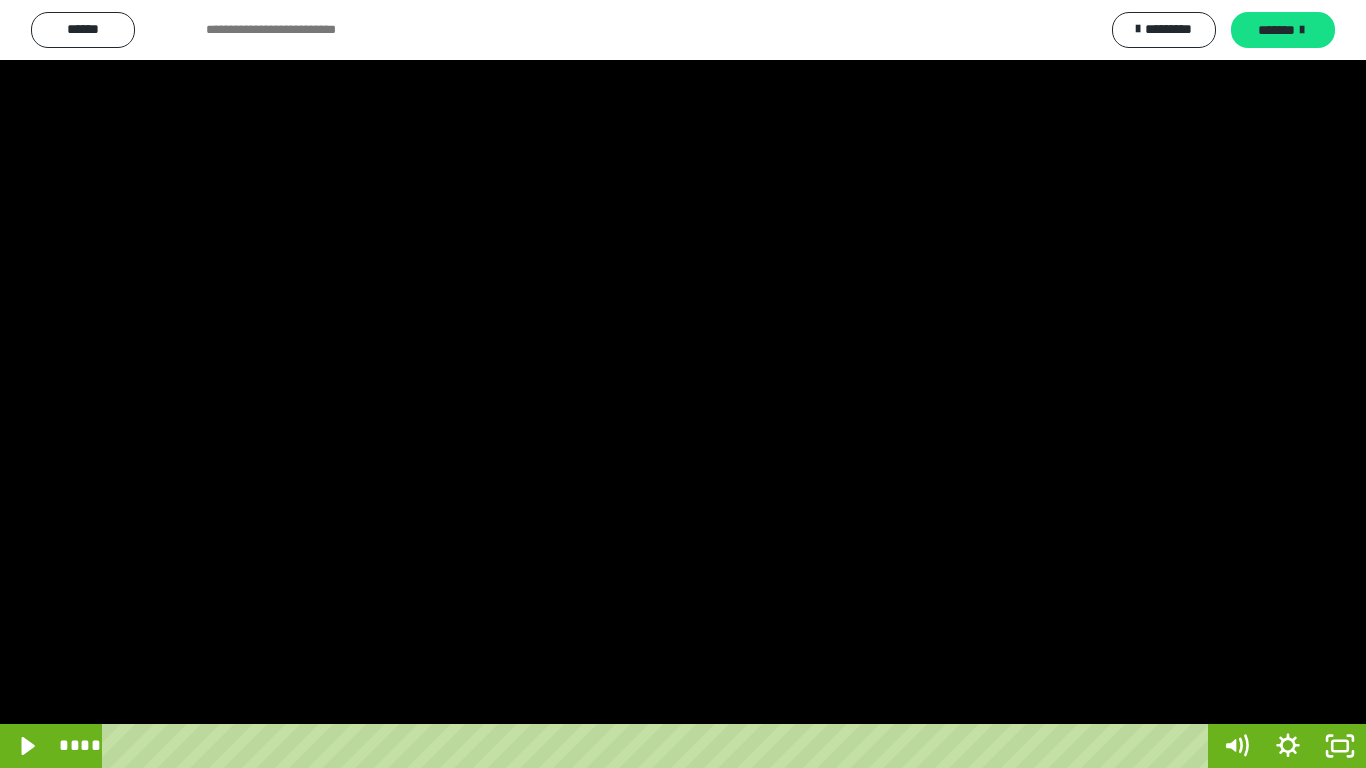click at bounding box center [683, 384] 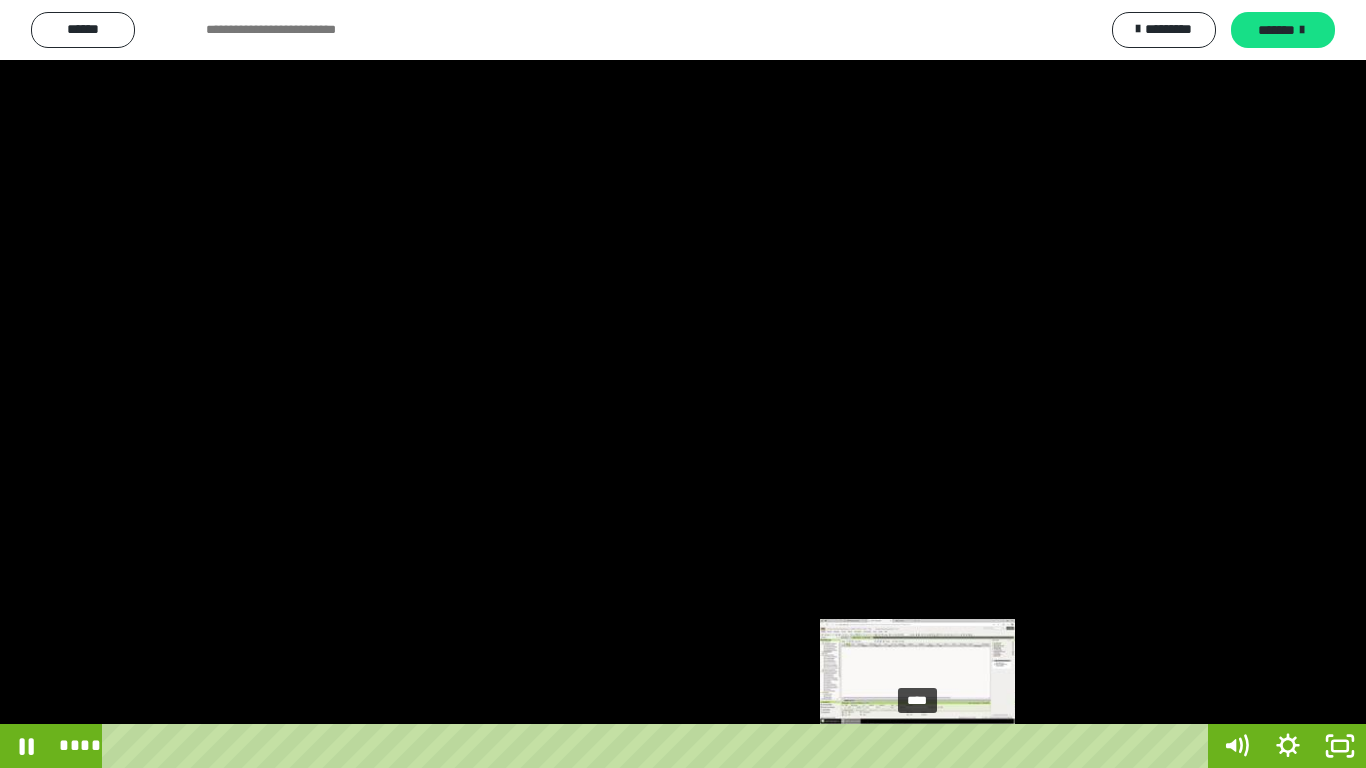 click on "****" at bounding box center [659, 746] 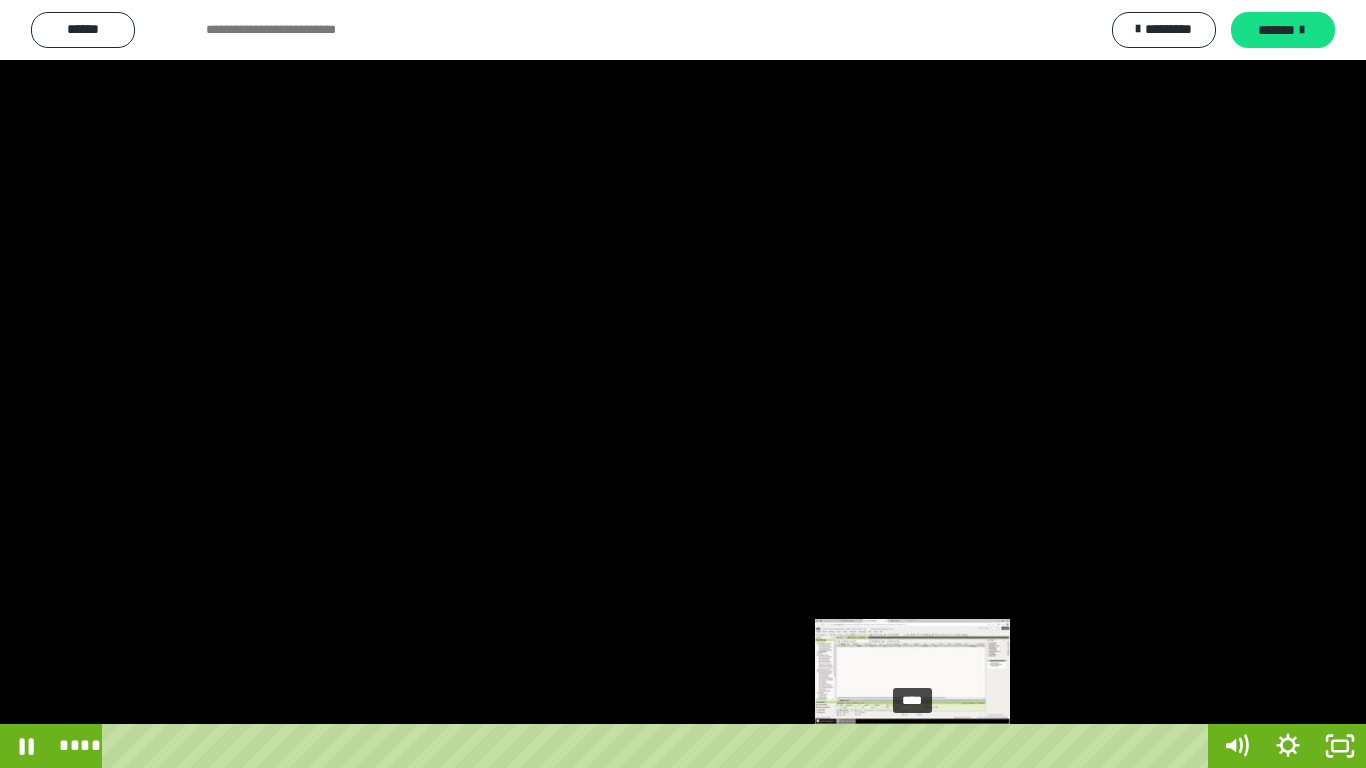 click at bounding box center (921, 746) 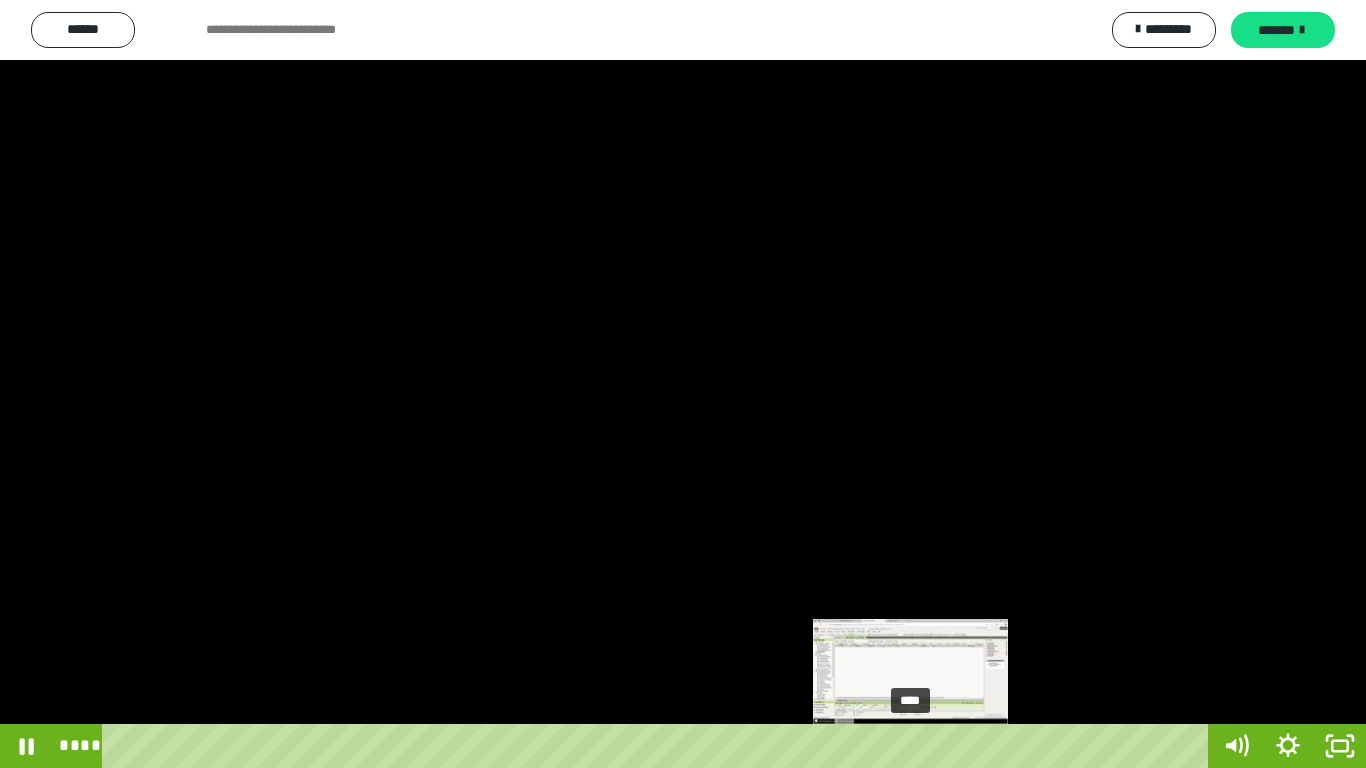 click on "****" at bounding box center [659, 746] 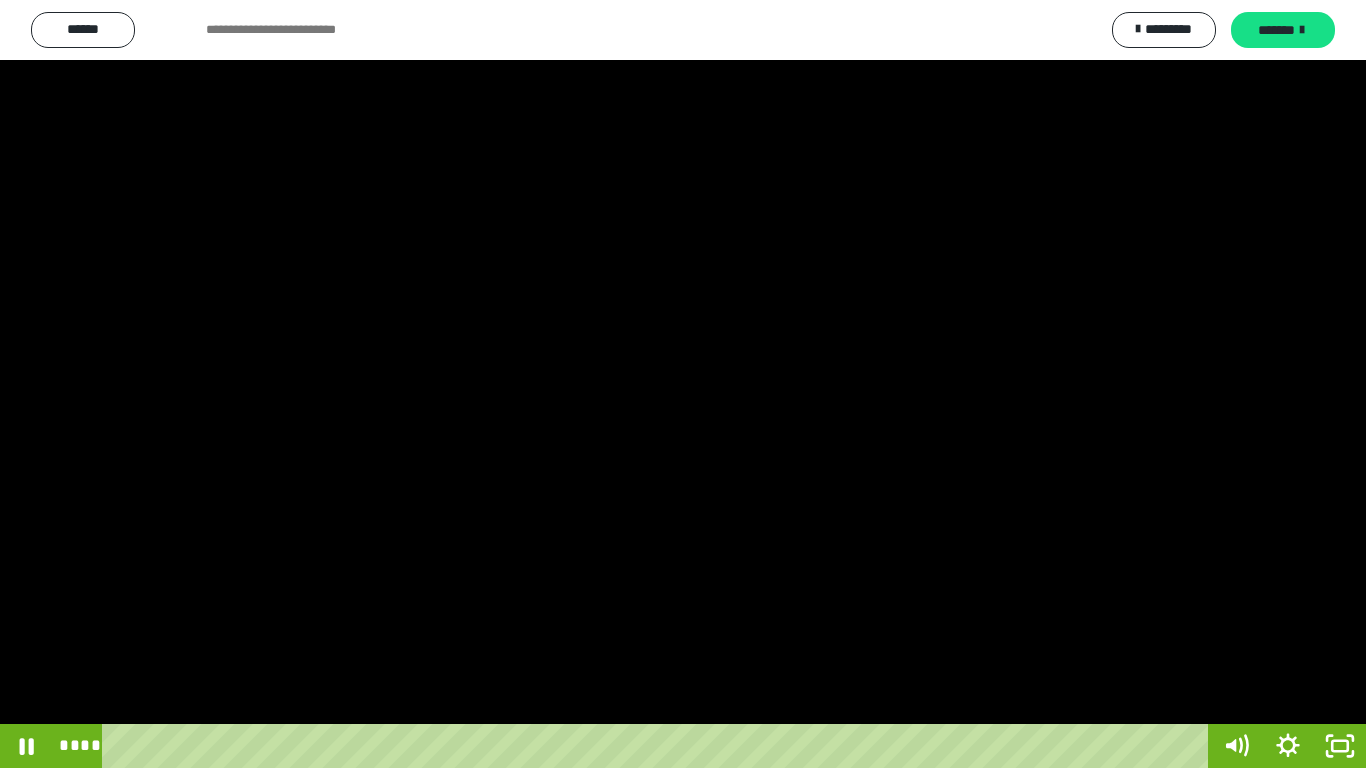 click at bounding box center (683, 384) 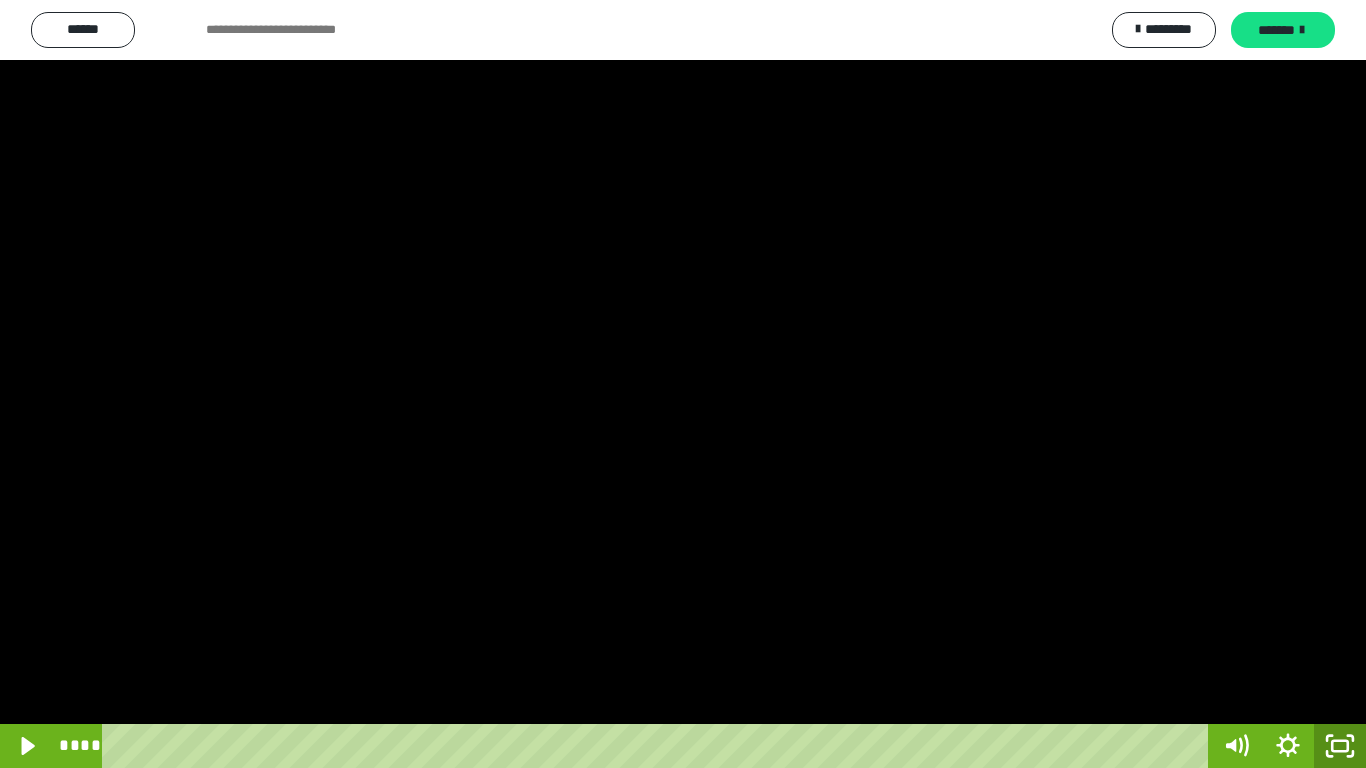 click 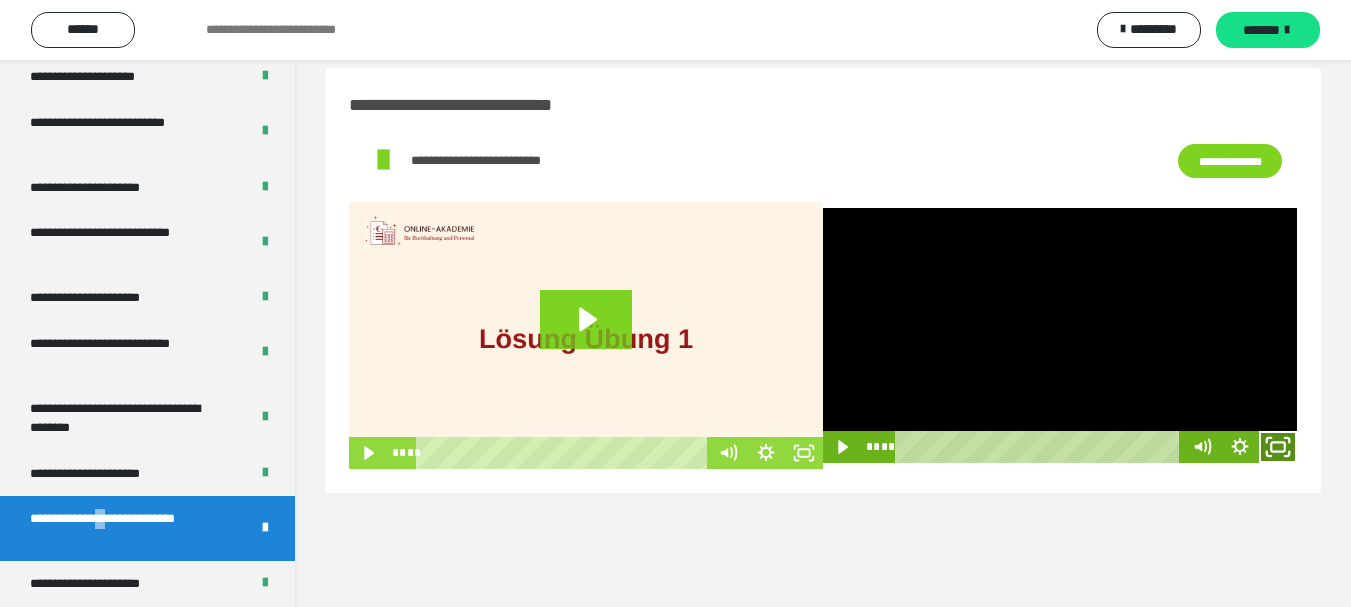 click 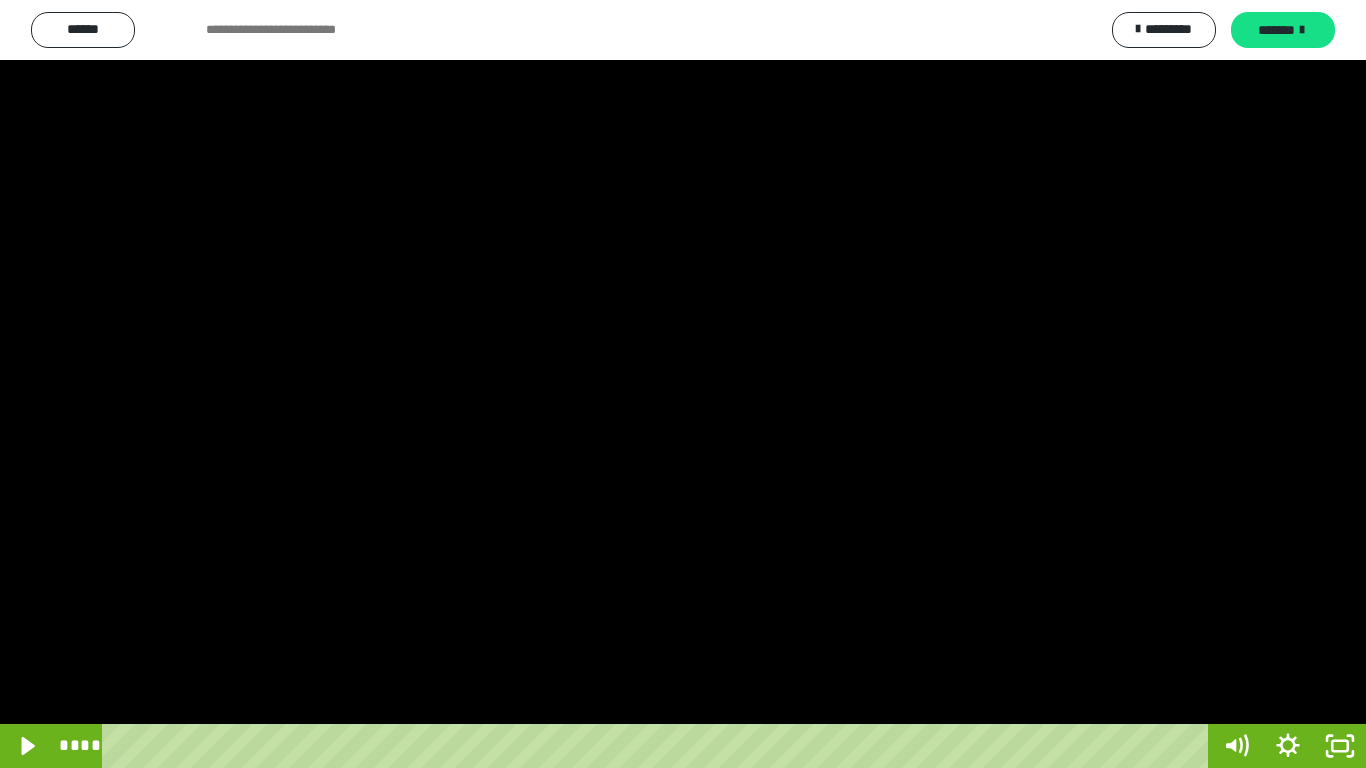 click at bounding box center [683, 384] 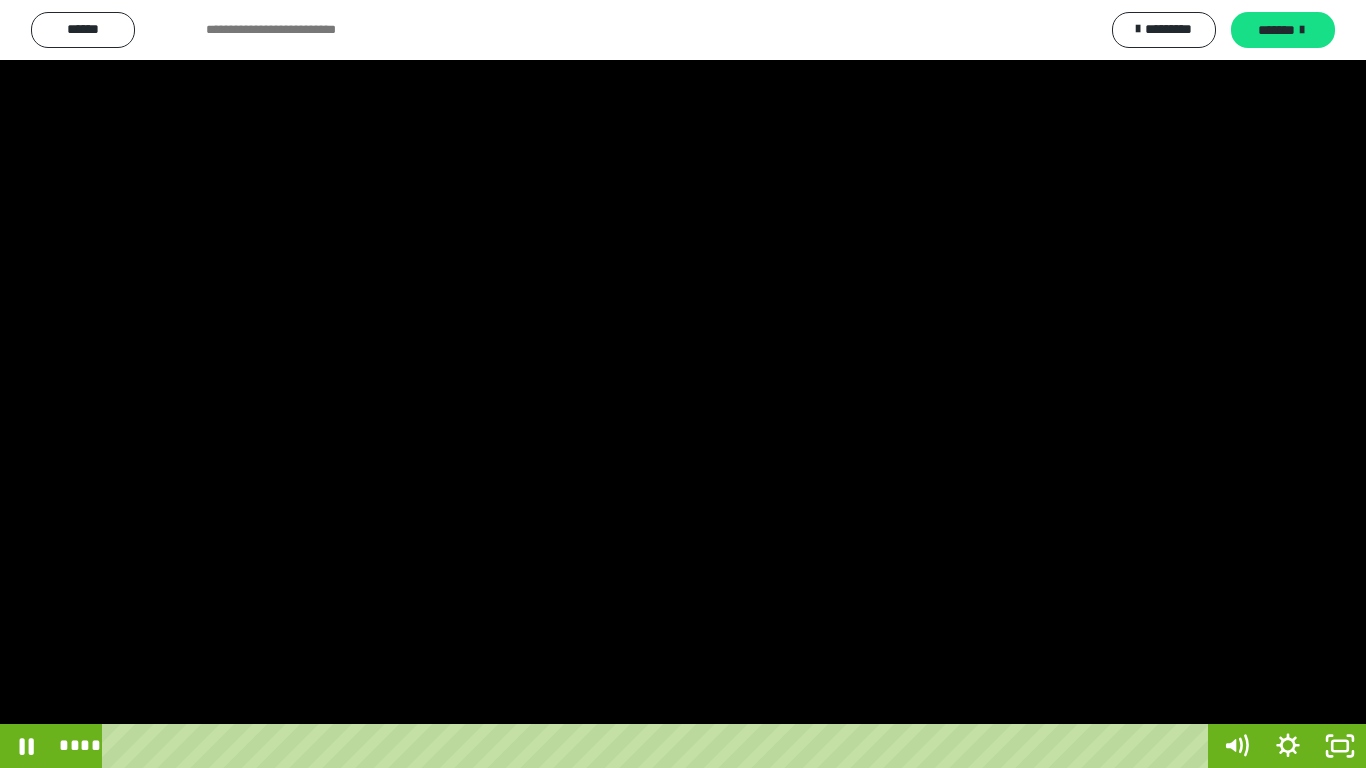 click at bounding box center (683, 384) 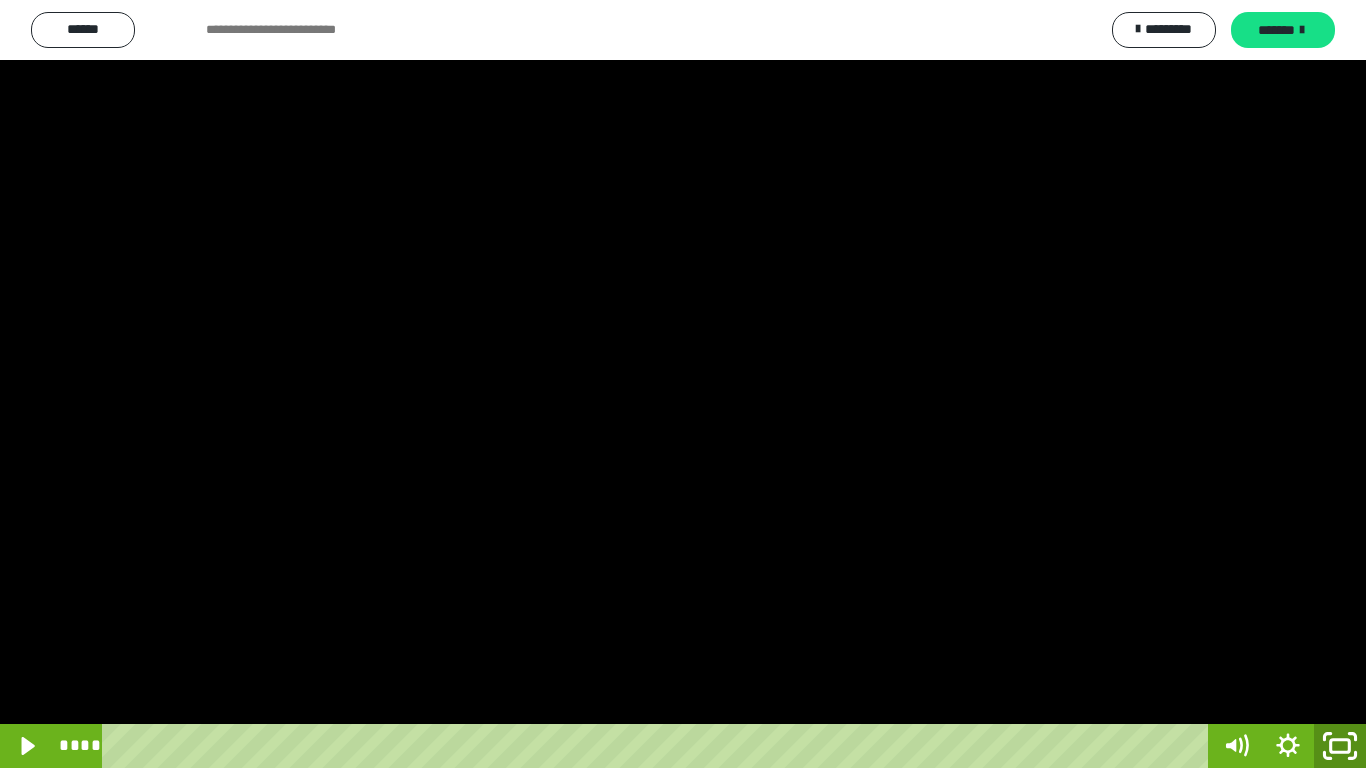 click 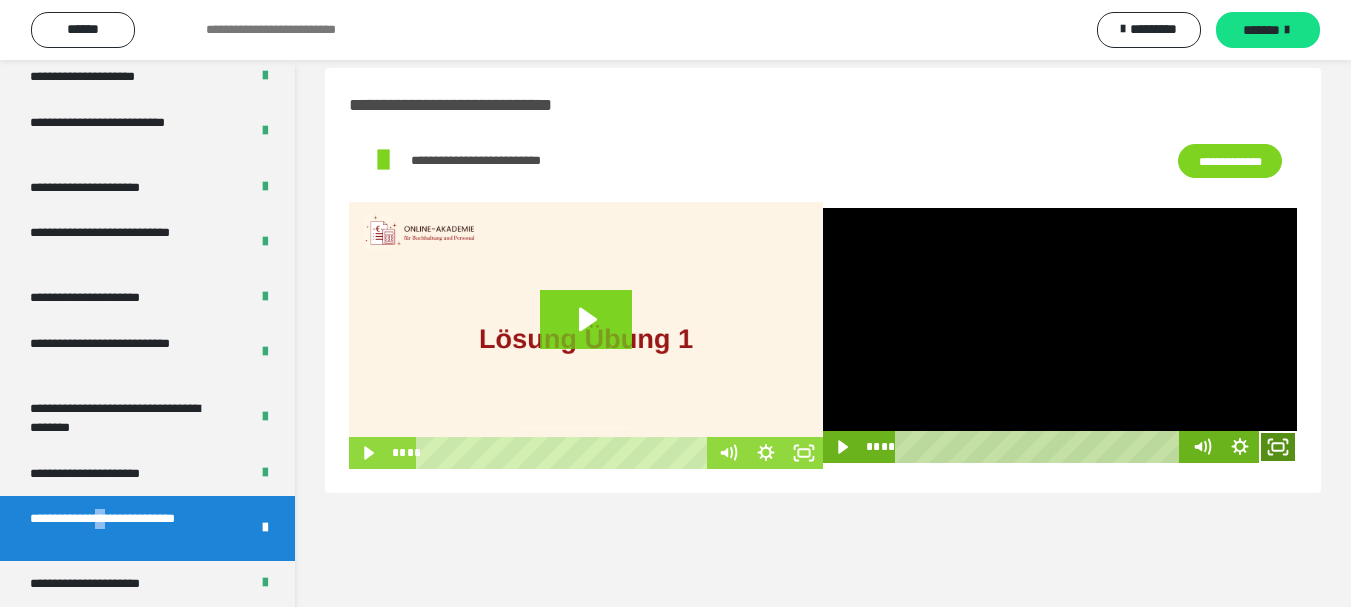 click 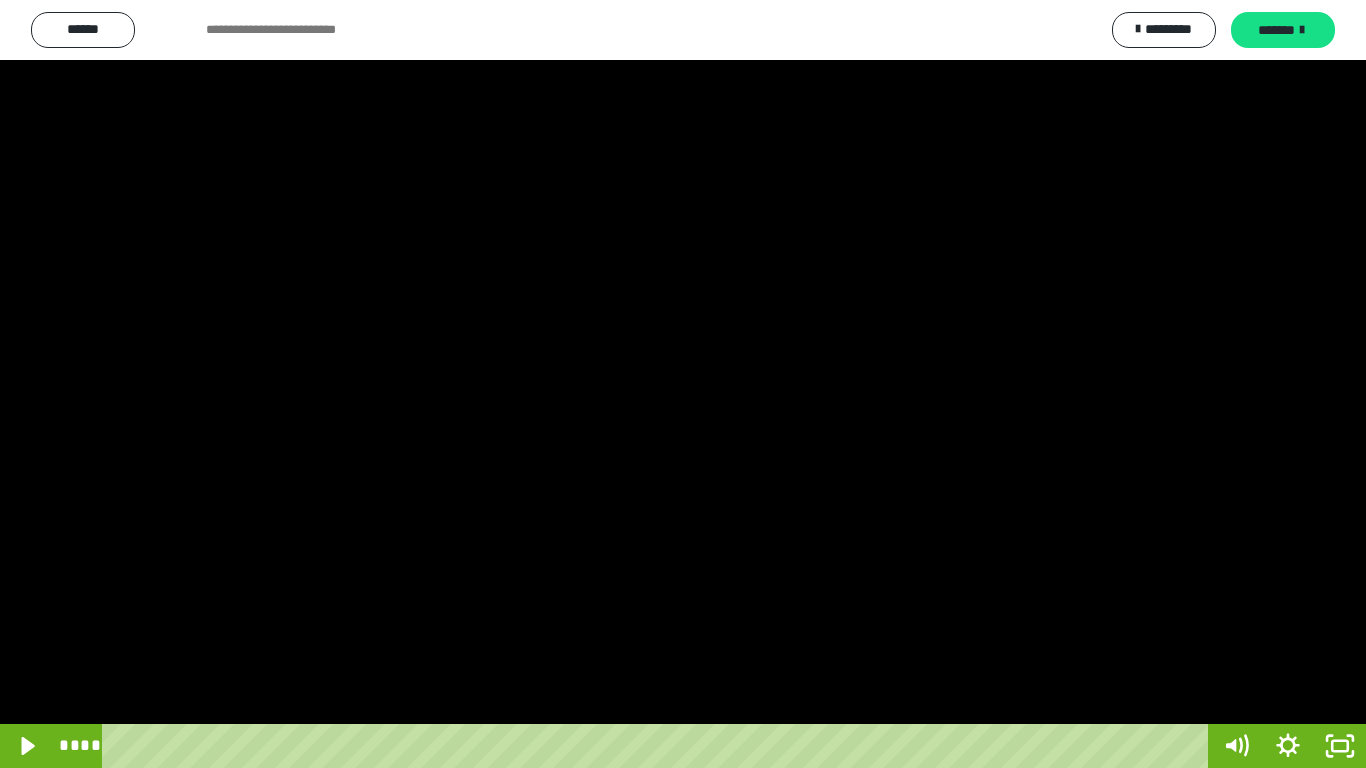click at bounding box center (683, 384) 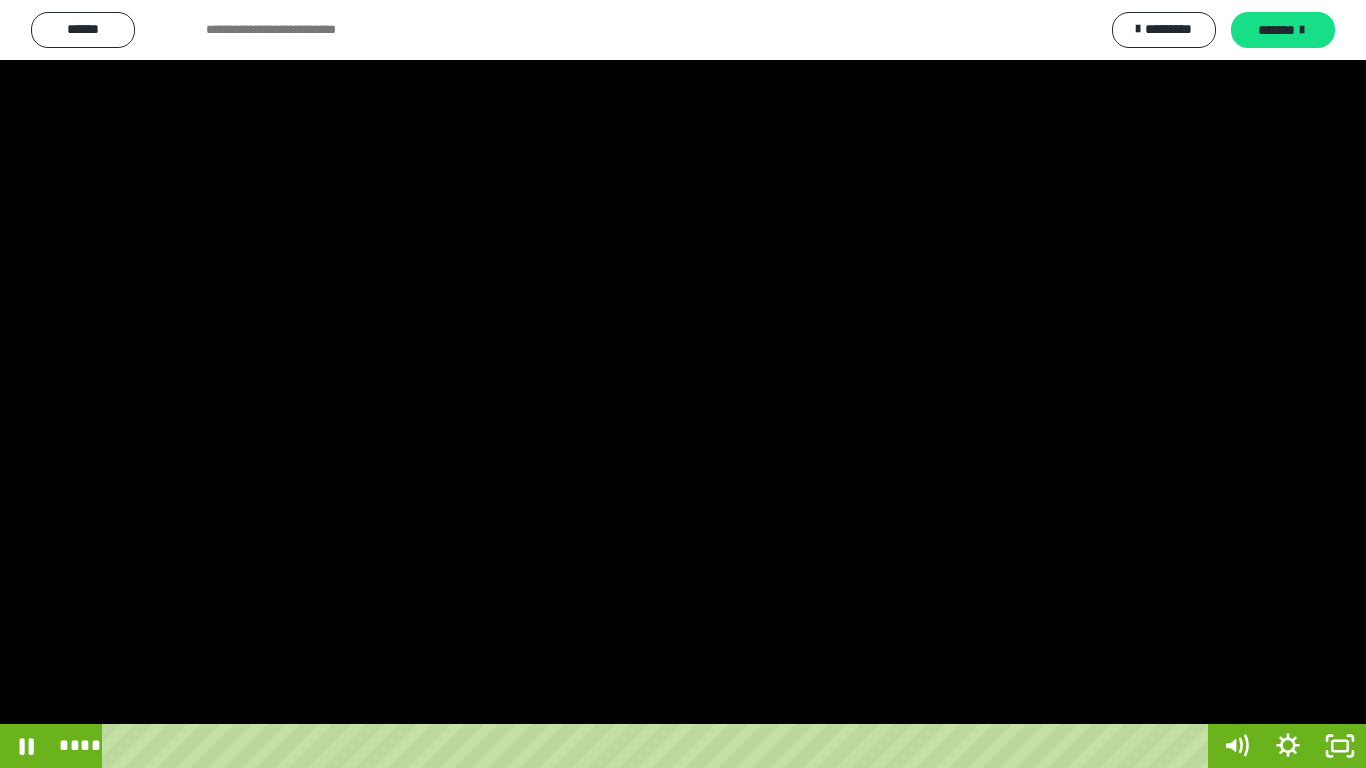 click at bounding box center [683, 384] 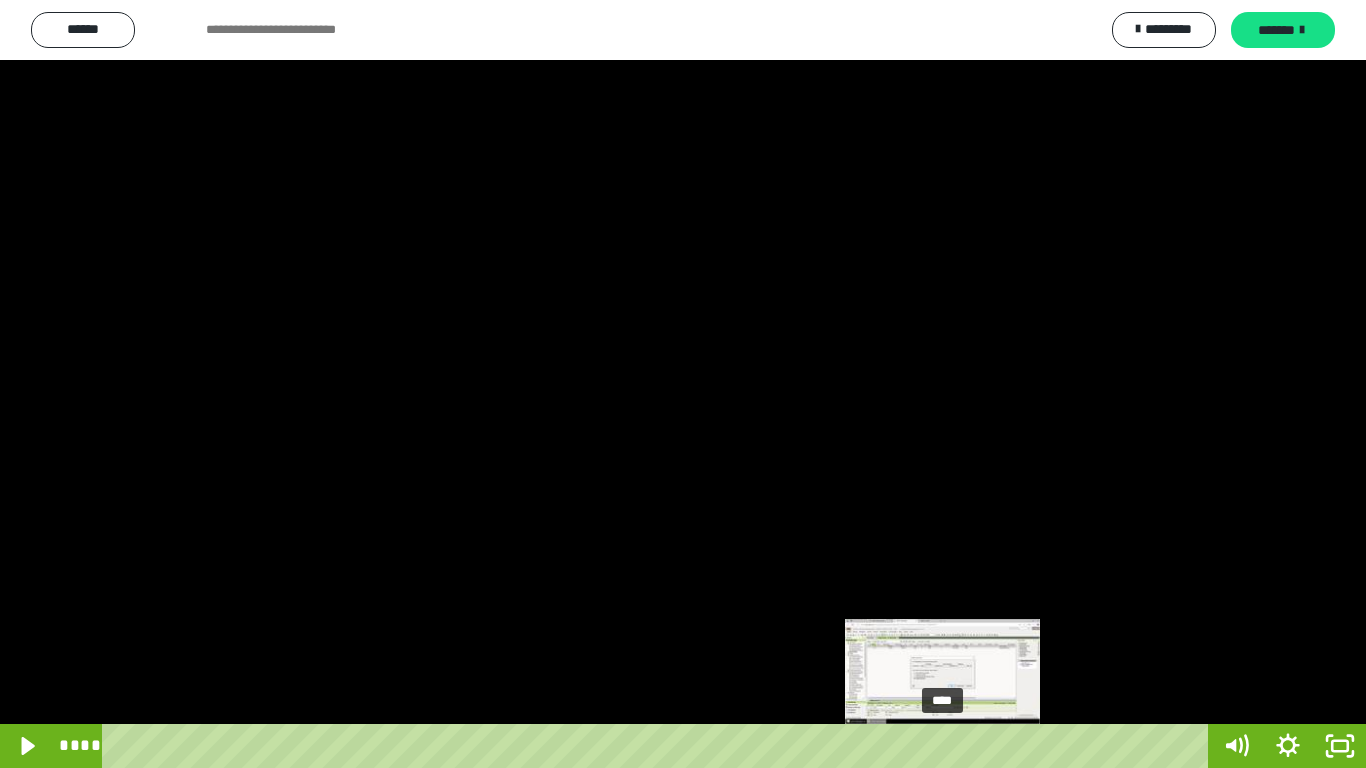 click at bounding box center (948, 746) 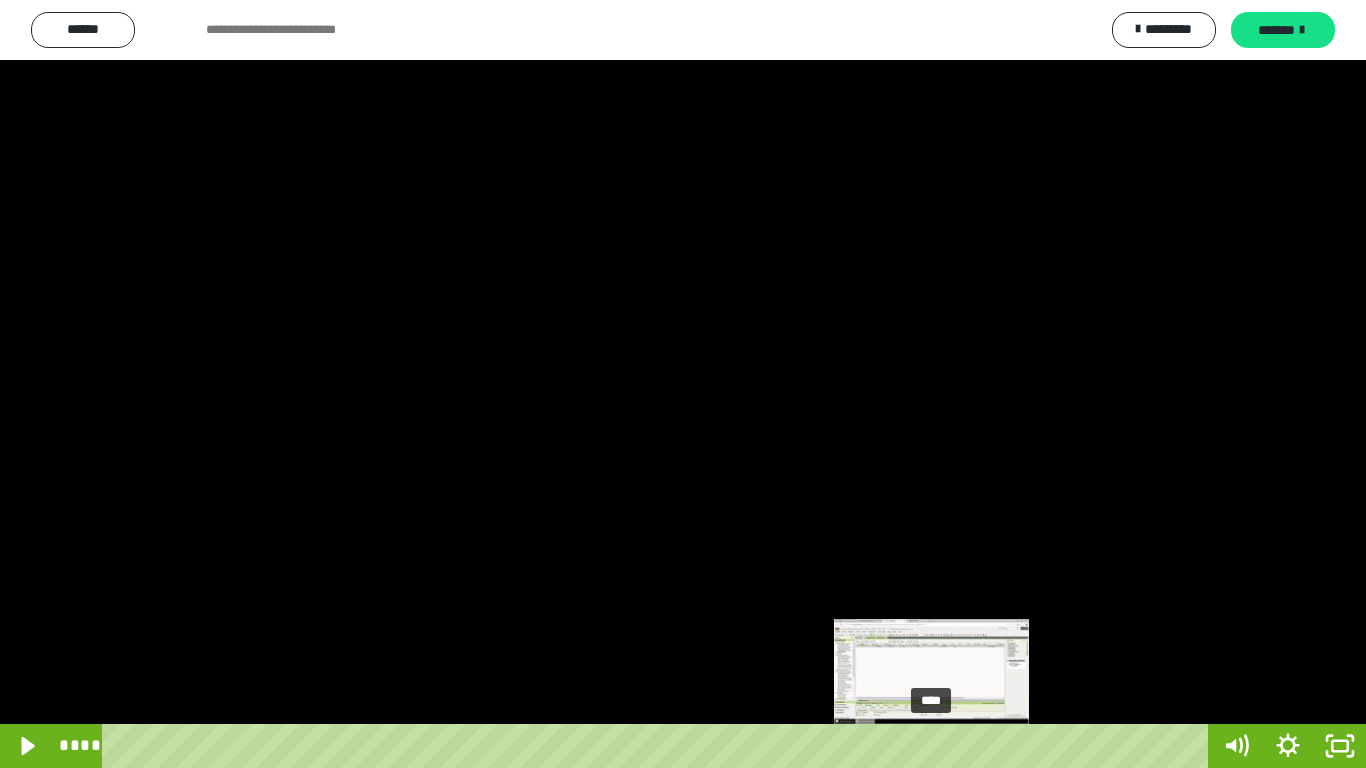 click on "****" at bounding box center [659, 746] 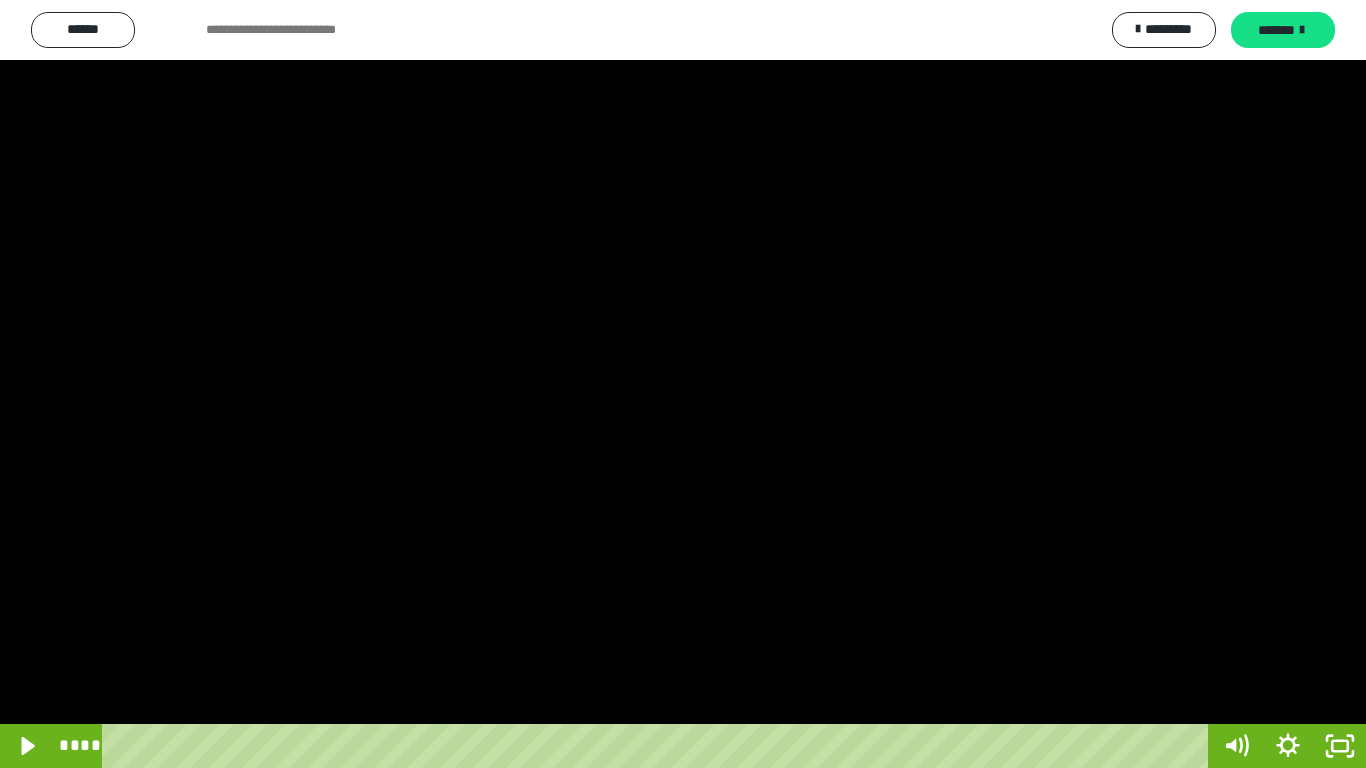 click at bounding box center (683, 384) 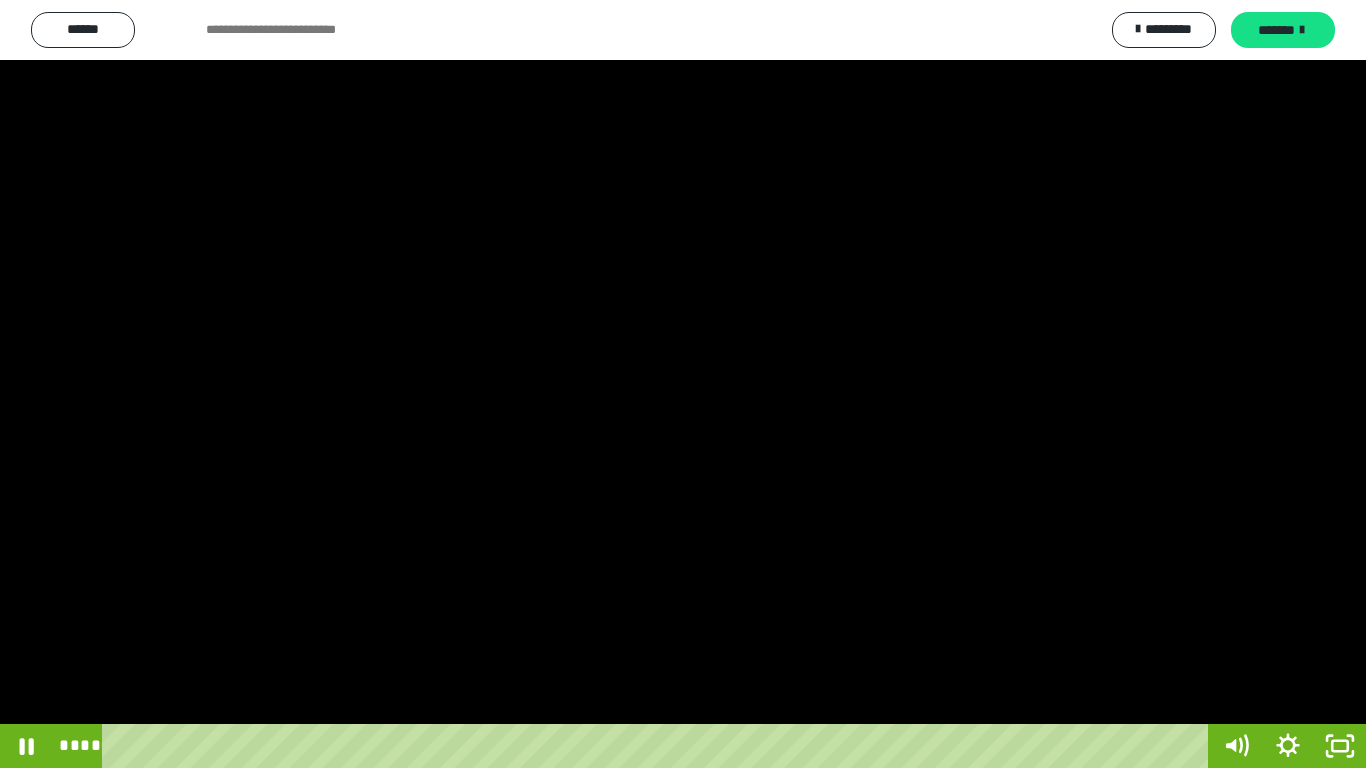 click at bounding box center (683, 384) 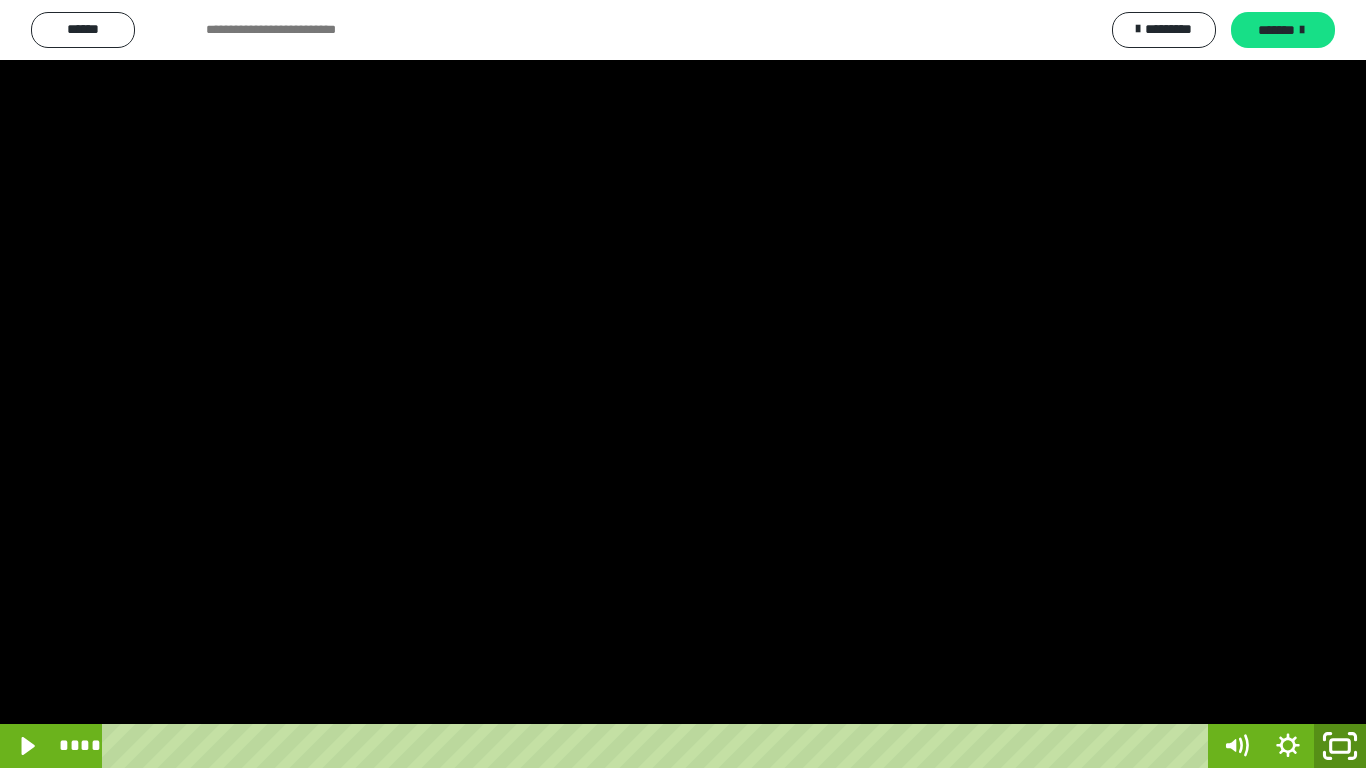 click 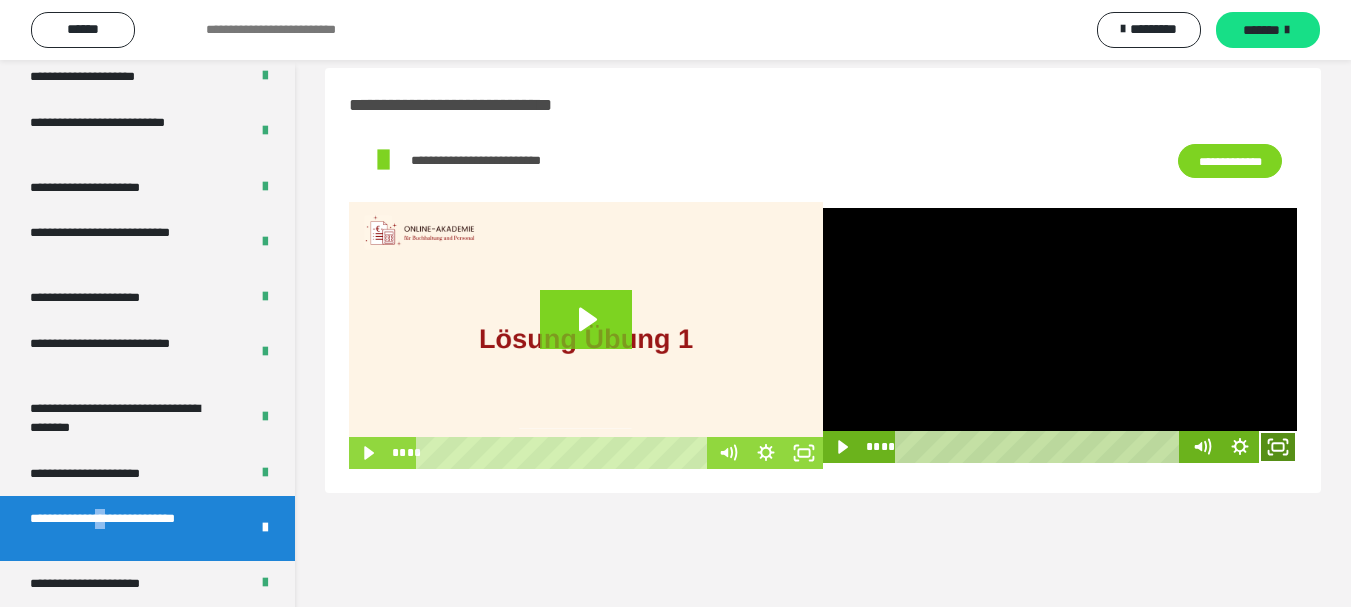 click 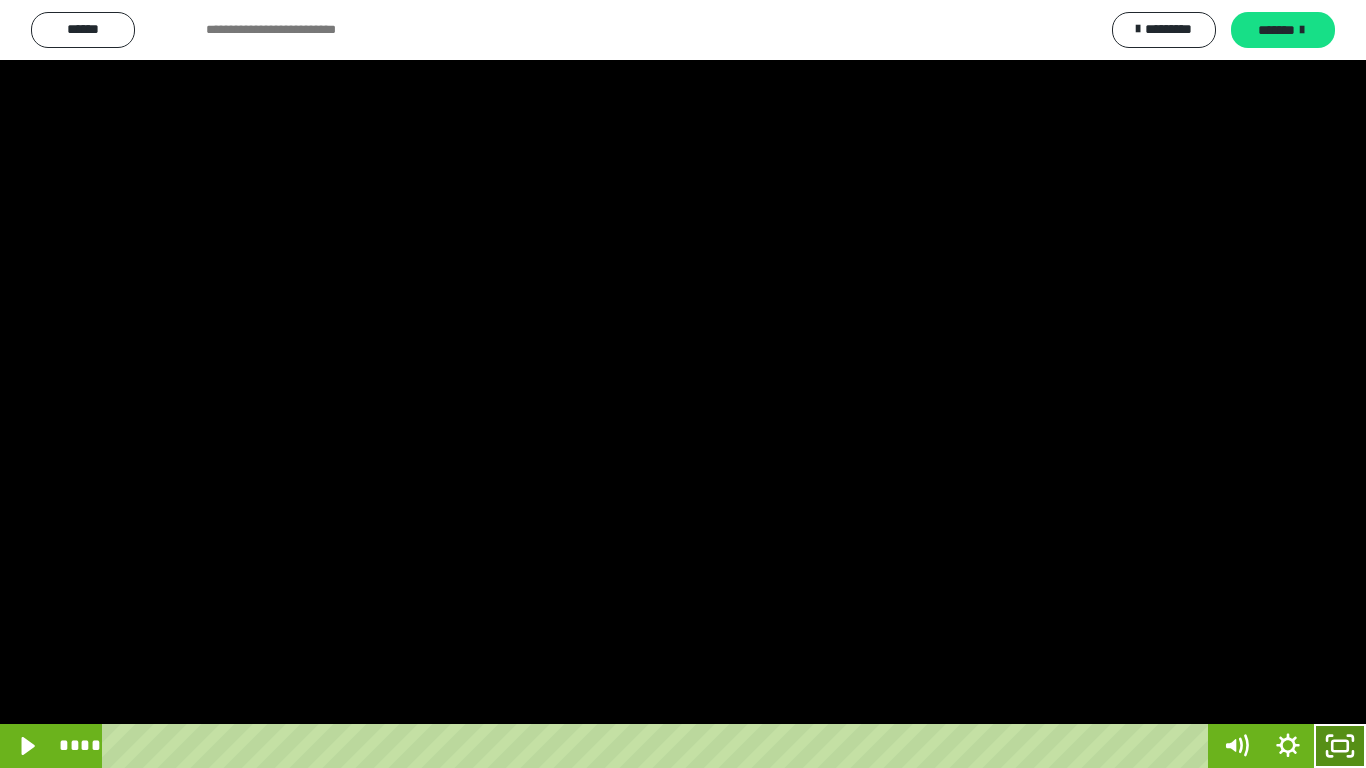 click 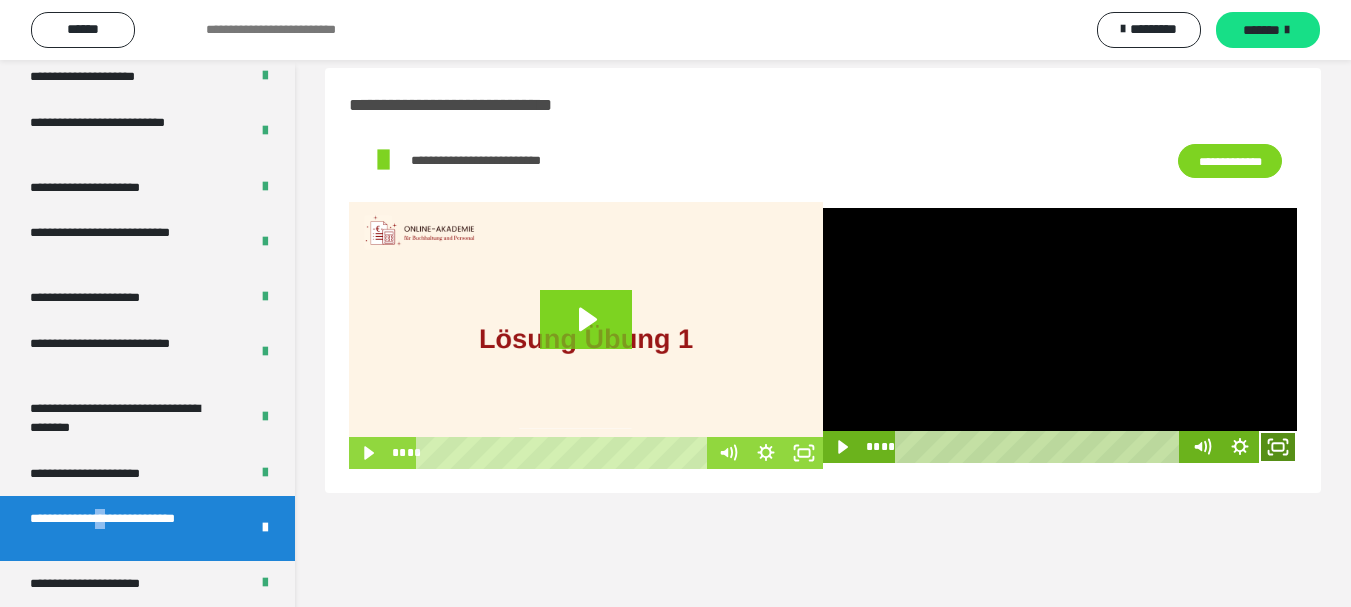 click 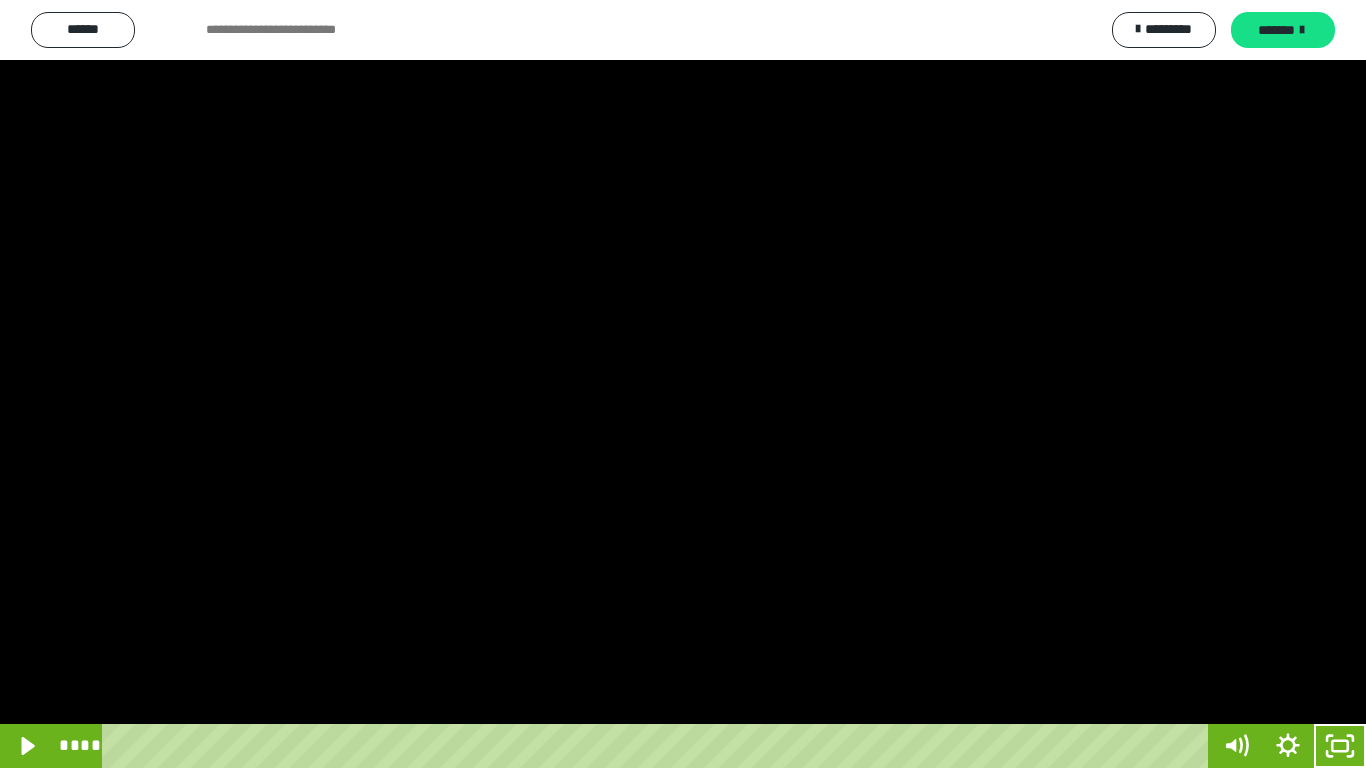 click at bounding box center [683, 384] 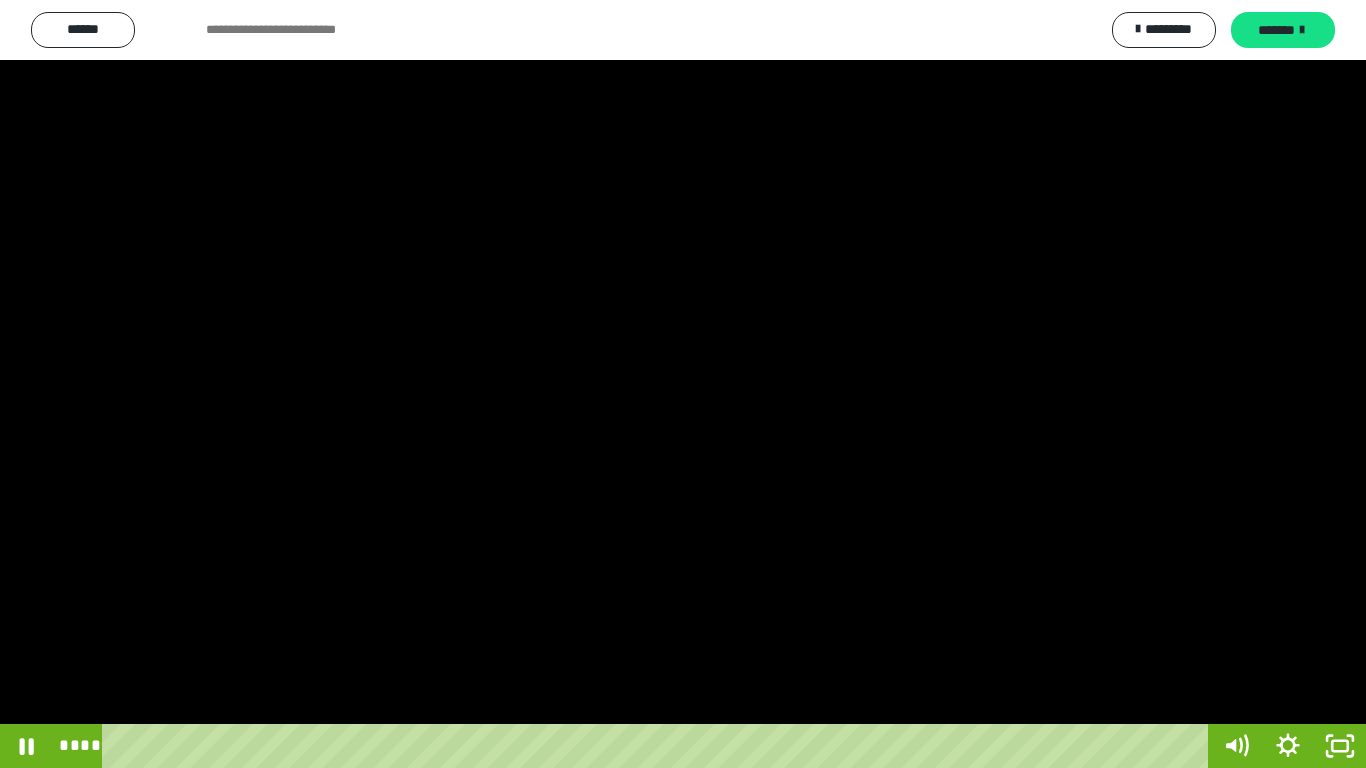 drag, startPoint x: 1000, startPoint y: 422, endPoint x: 837, endPoint y: 440, distance: 163.99086 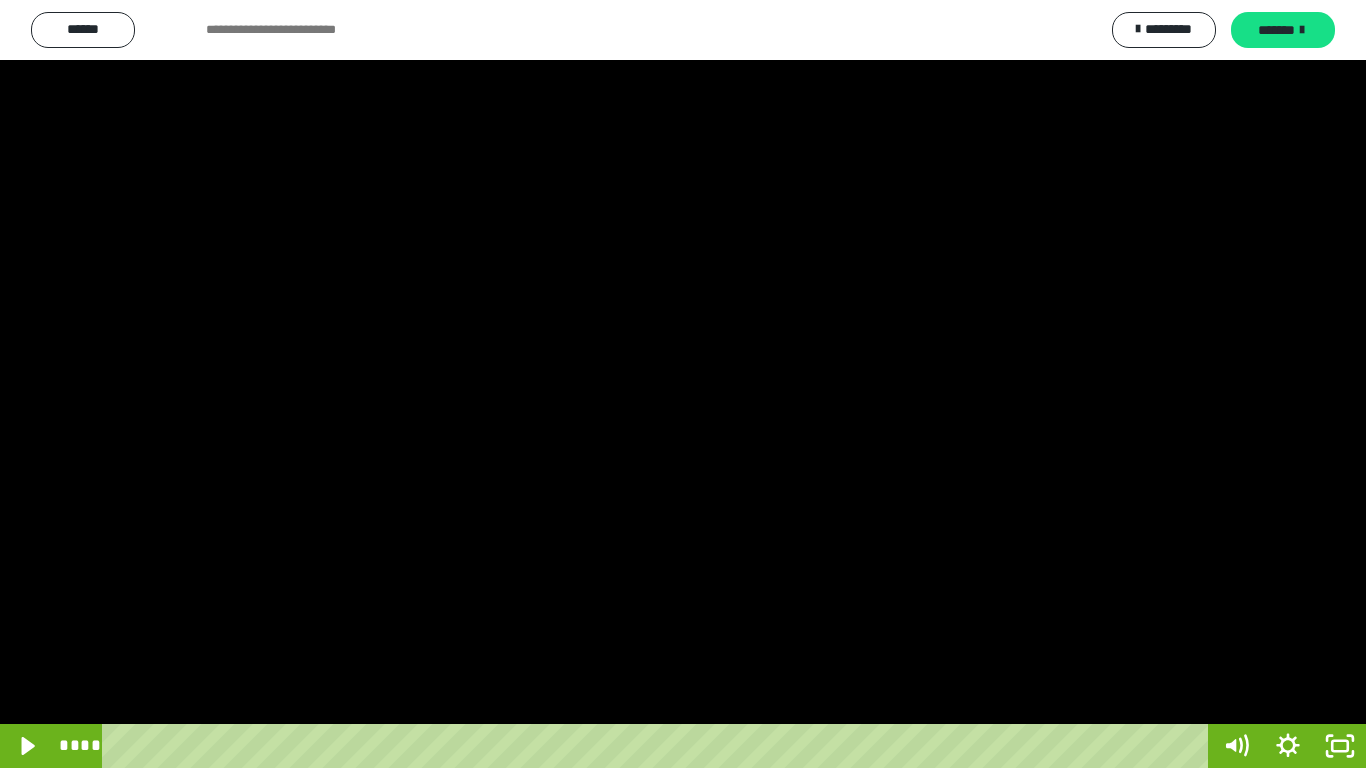 click at bounding box center [683, 384] 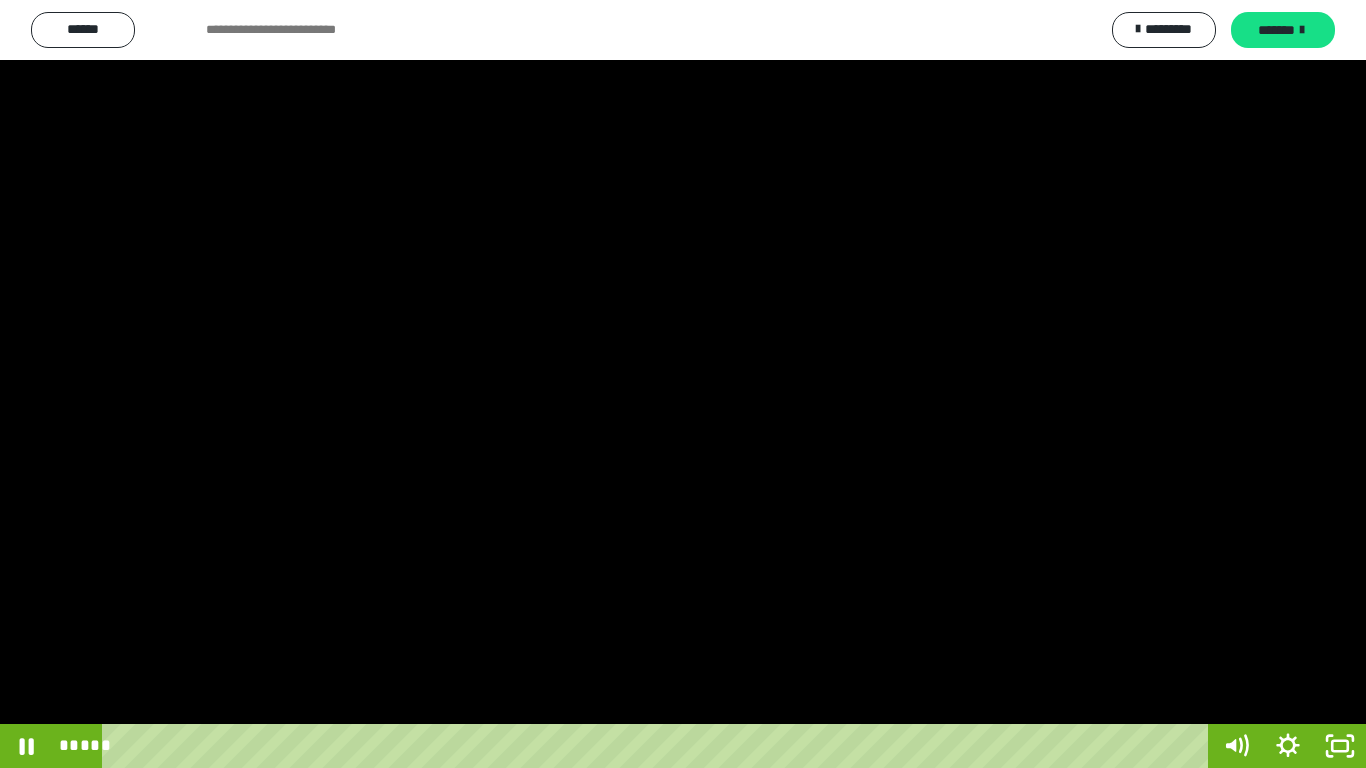 click at bounding box center (683, 384) 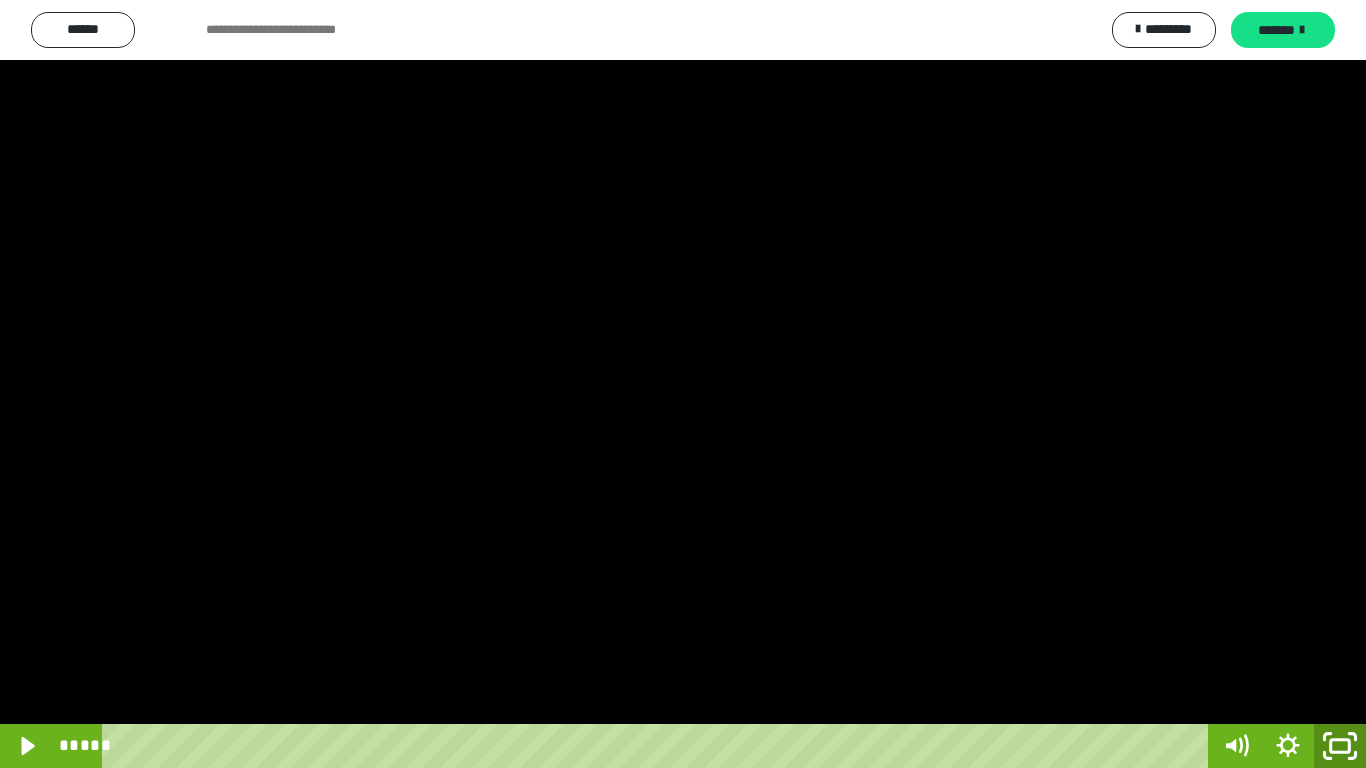 click 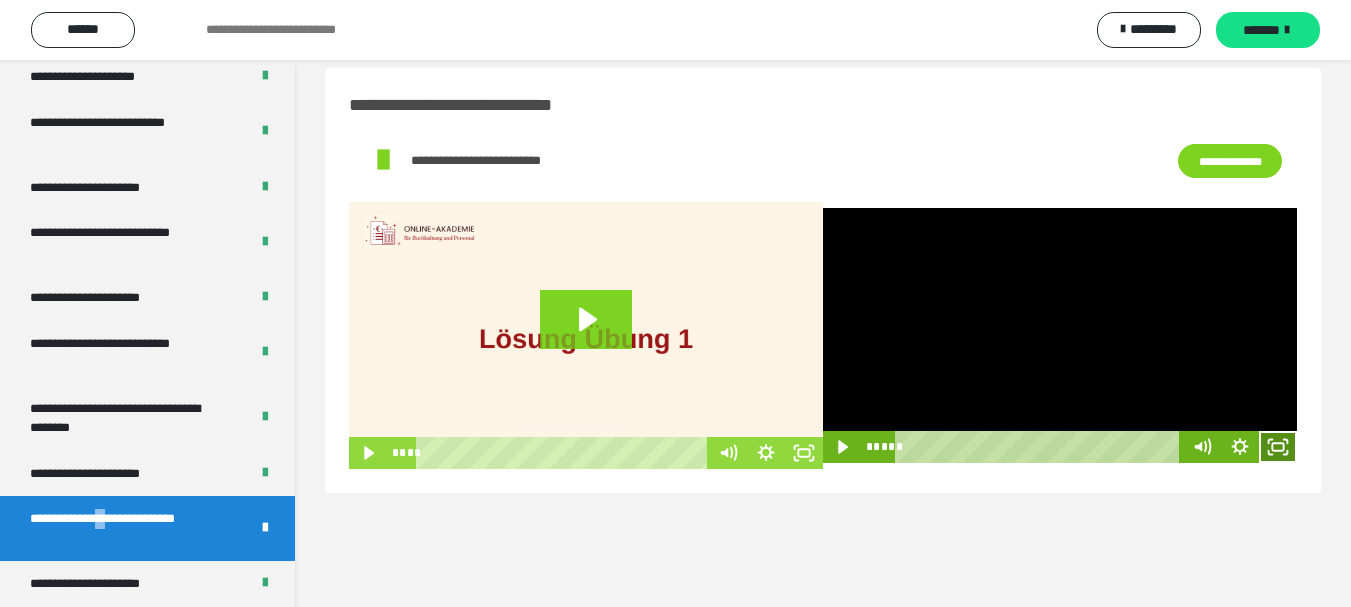 click 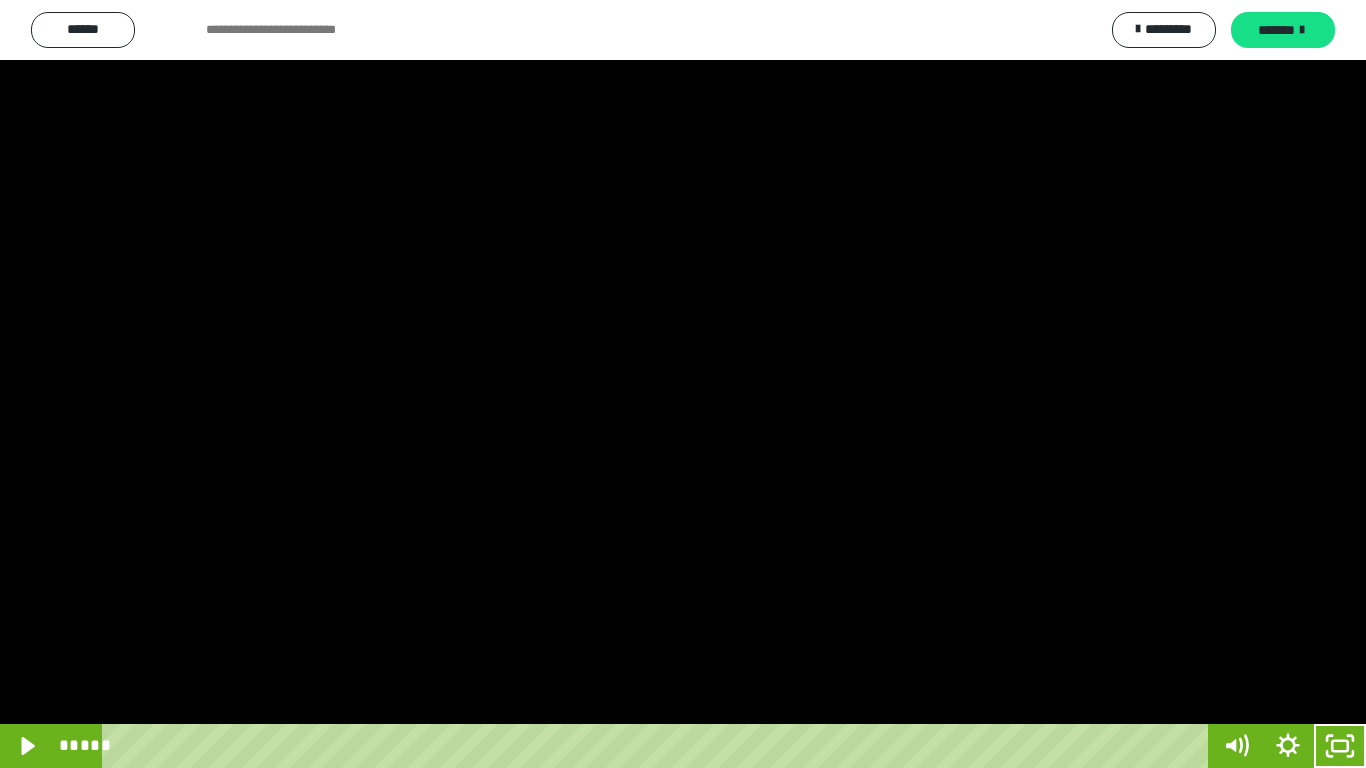 click at bounding box center (683, 384) 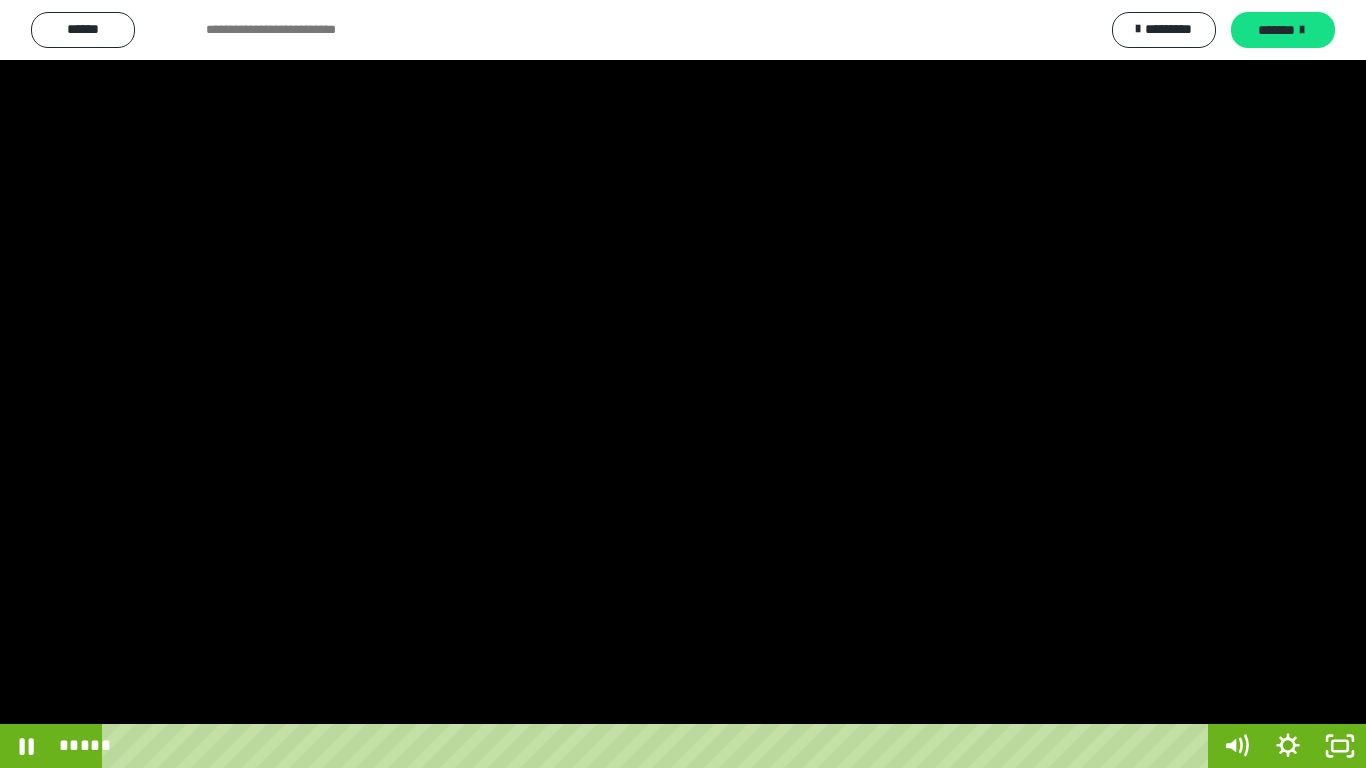 click at bounding box center (683, 384) 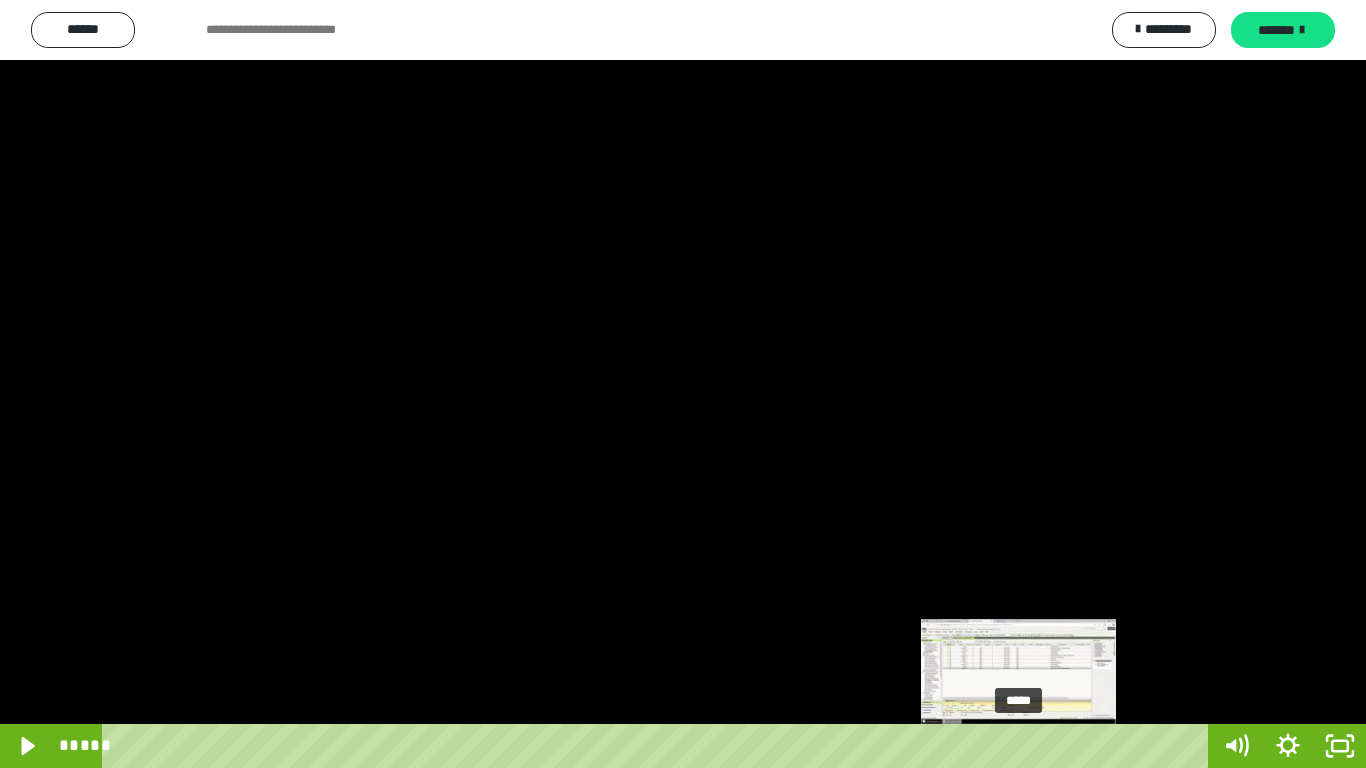 click on "*****" at bounding box center (659, 746) 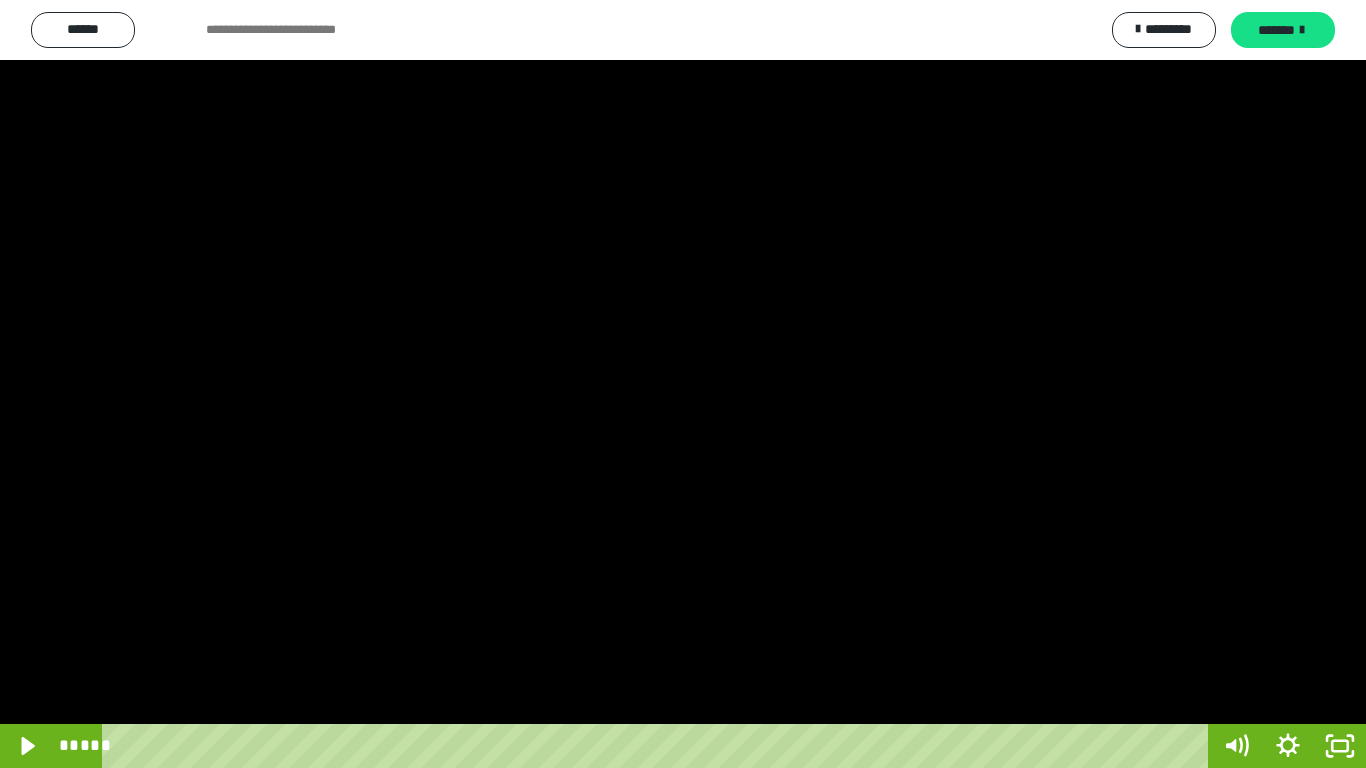 click at bounding box center (683, 384) 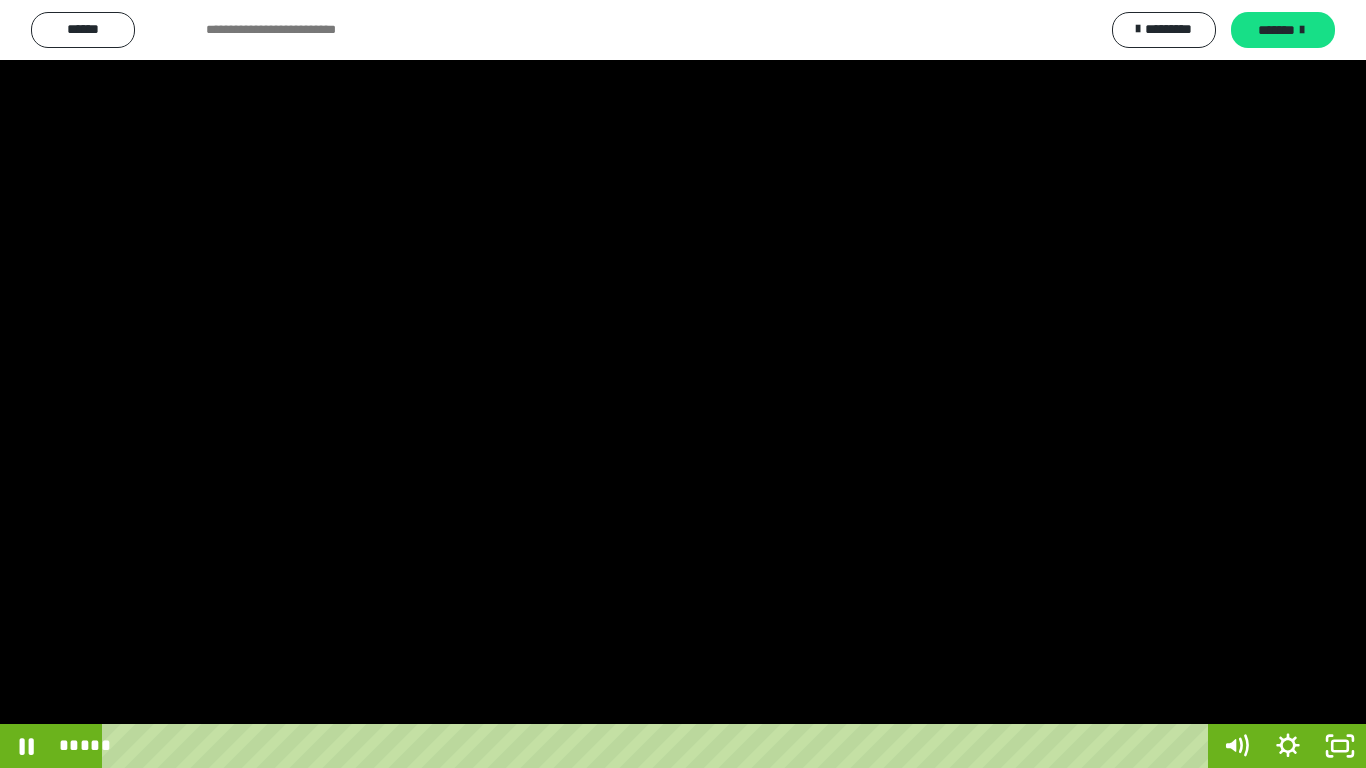 click at bounding box center [683, 384] 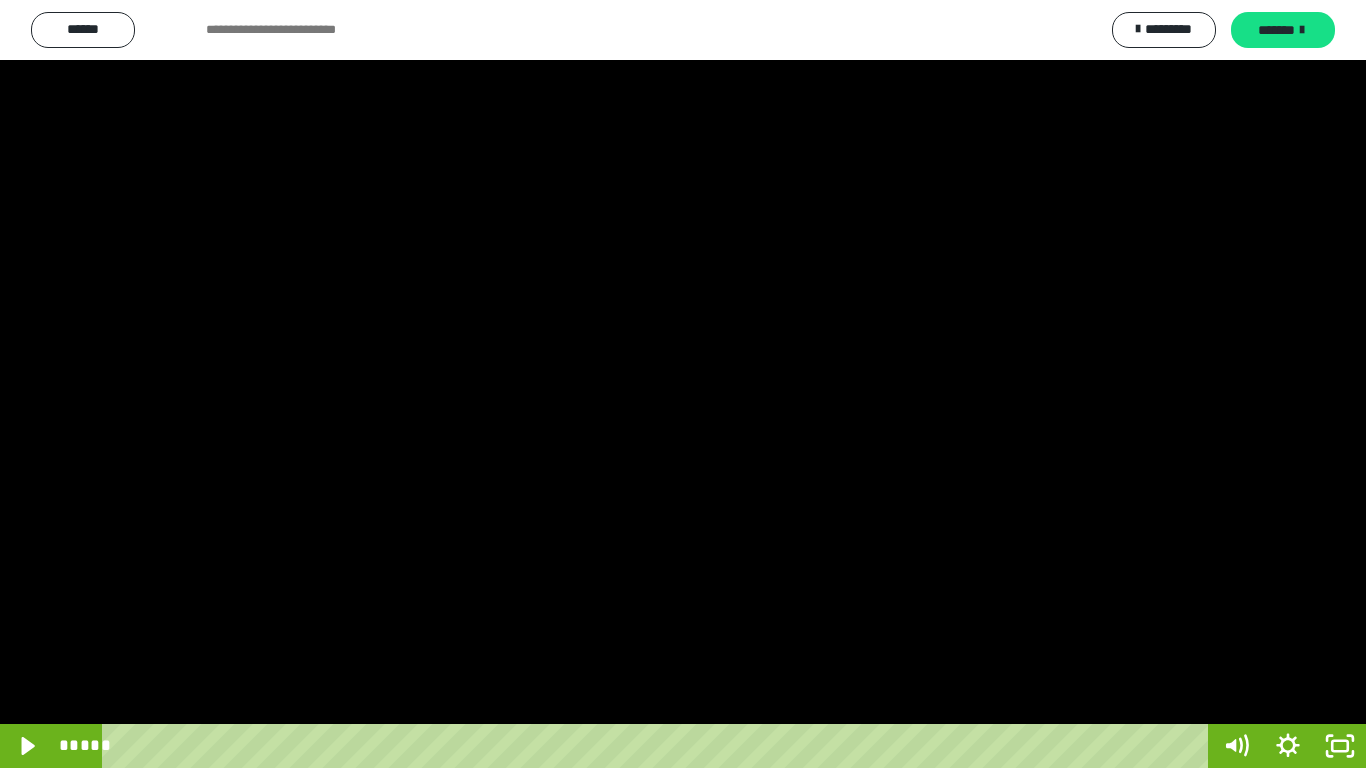 click at bounding box center (683, 384) 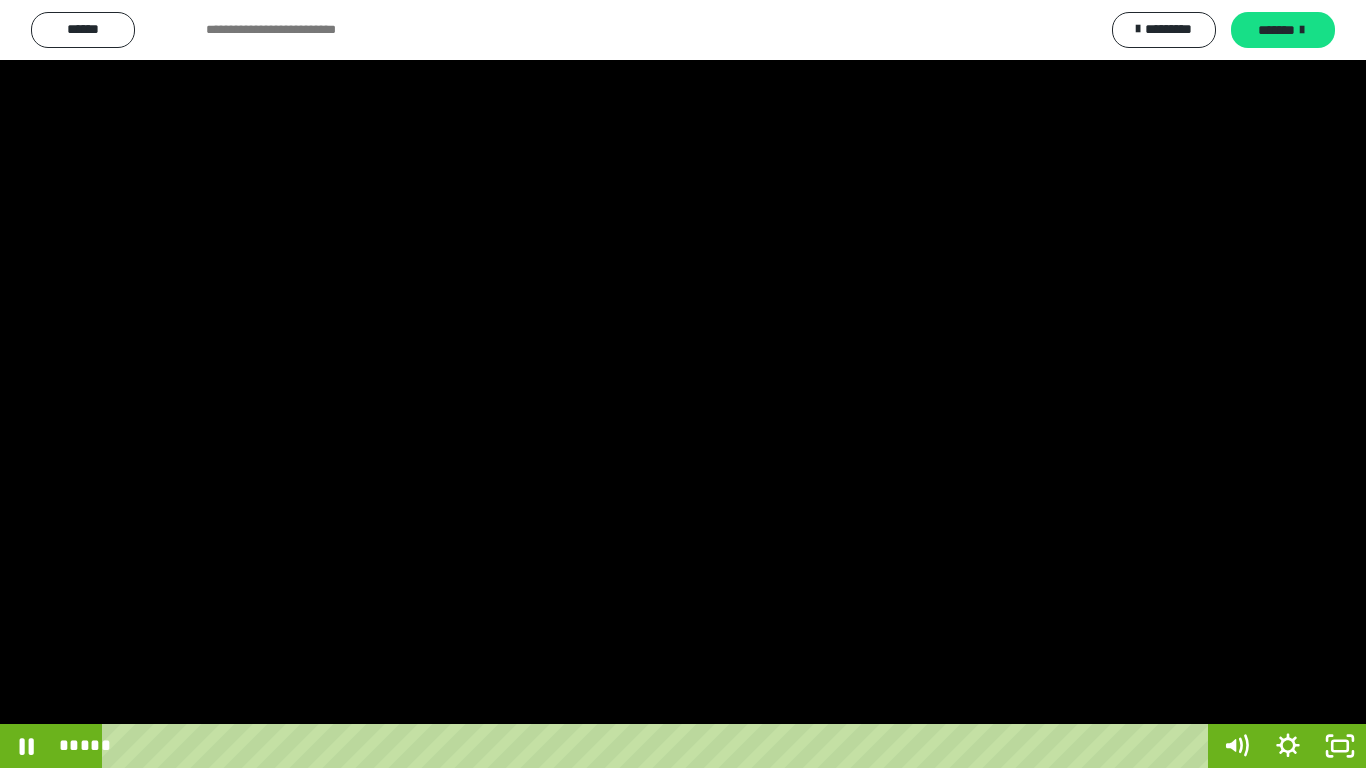click at bounding box center [683, 384] 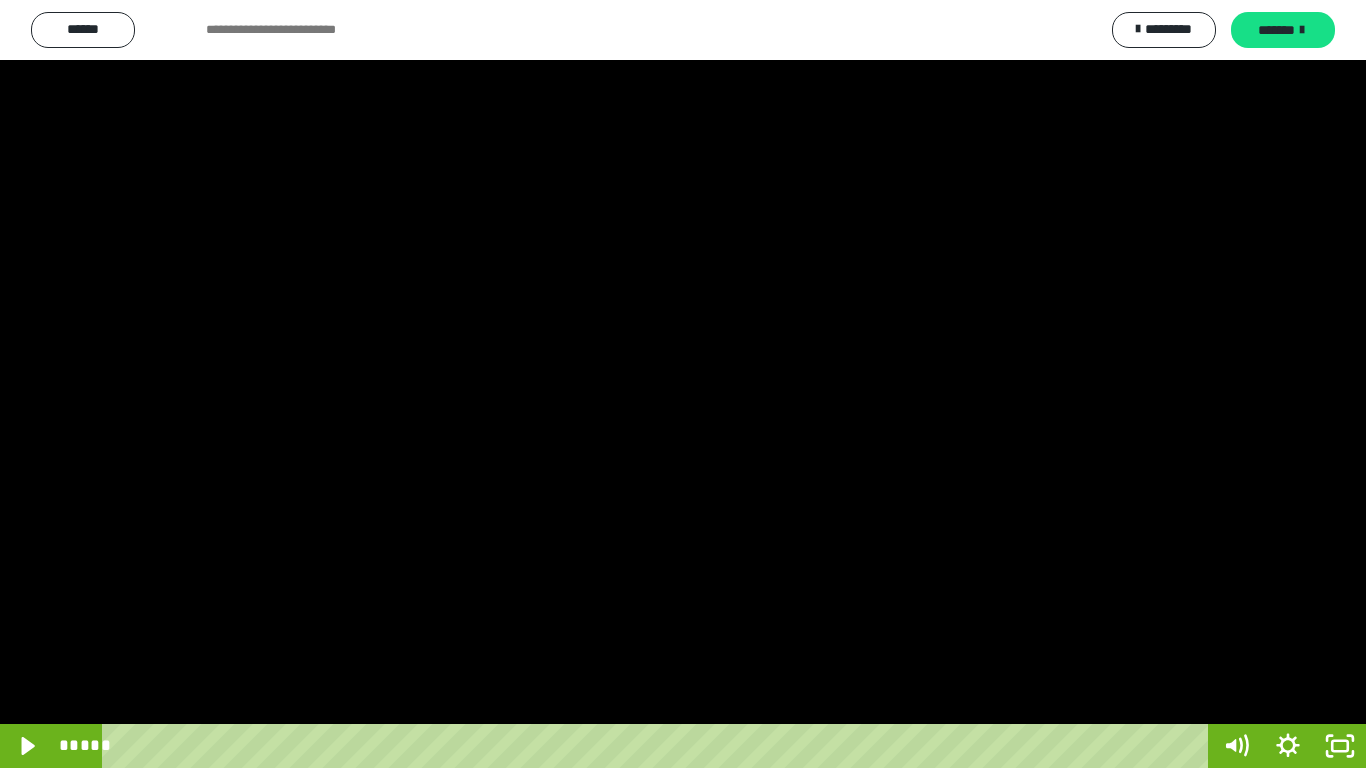 click at bounding box center [683, 384] 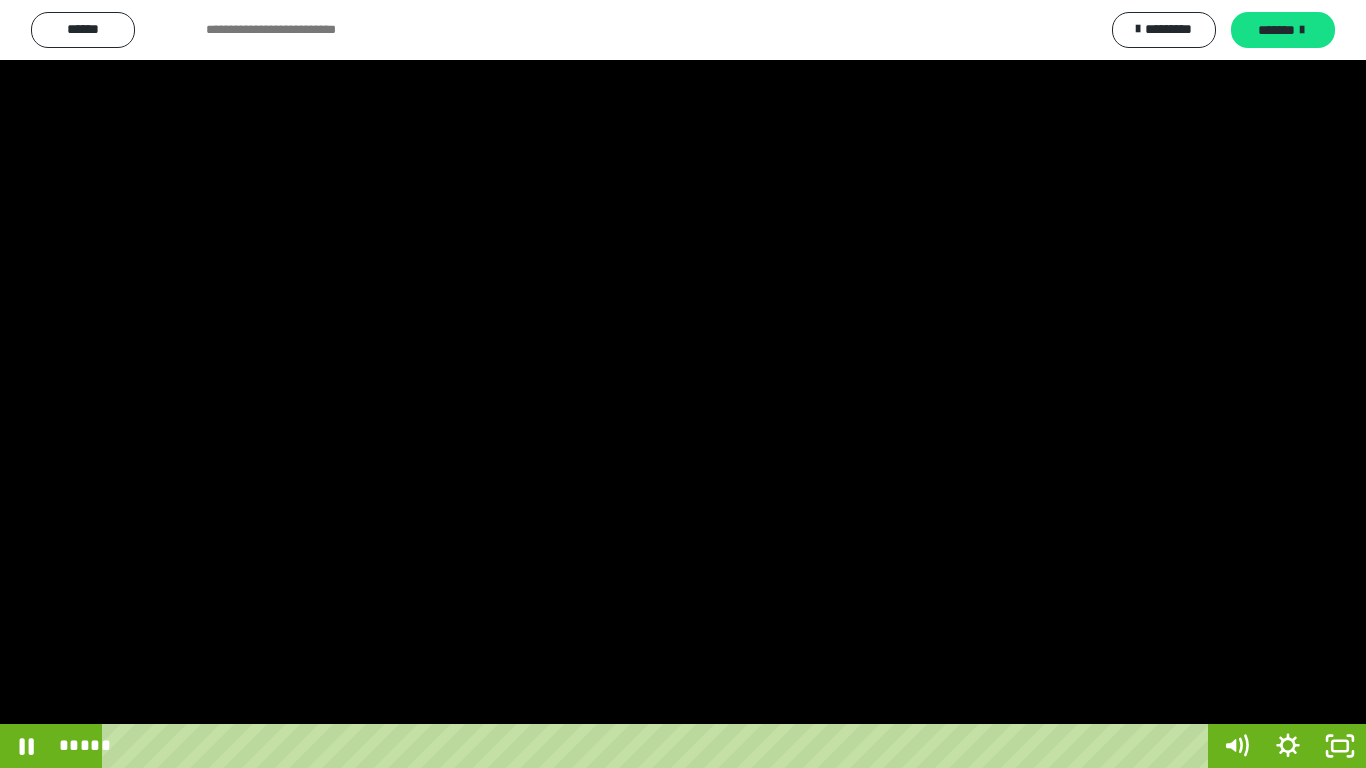 click at bounding box center (683, 384) 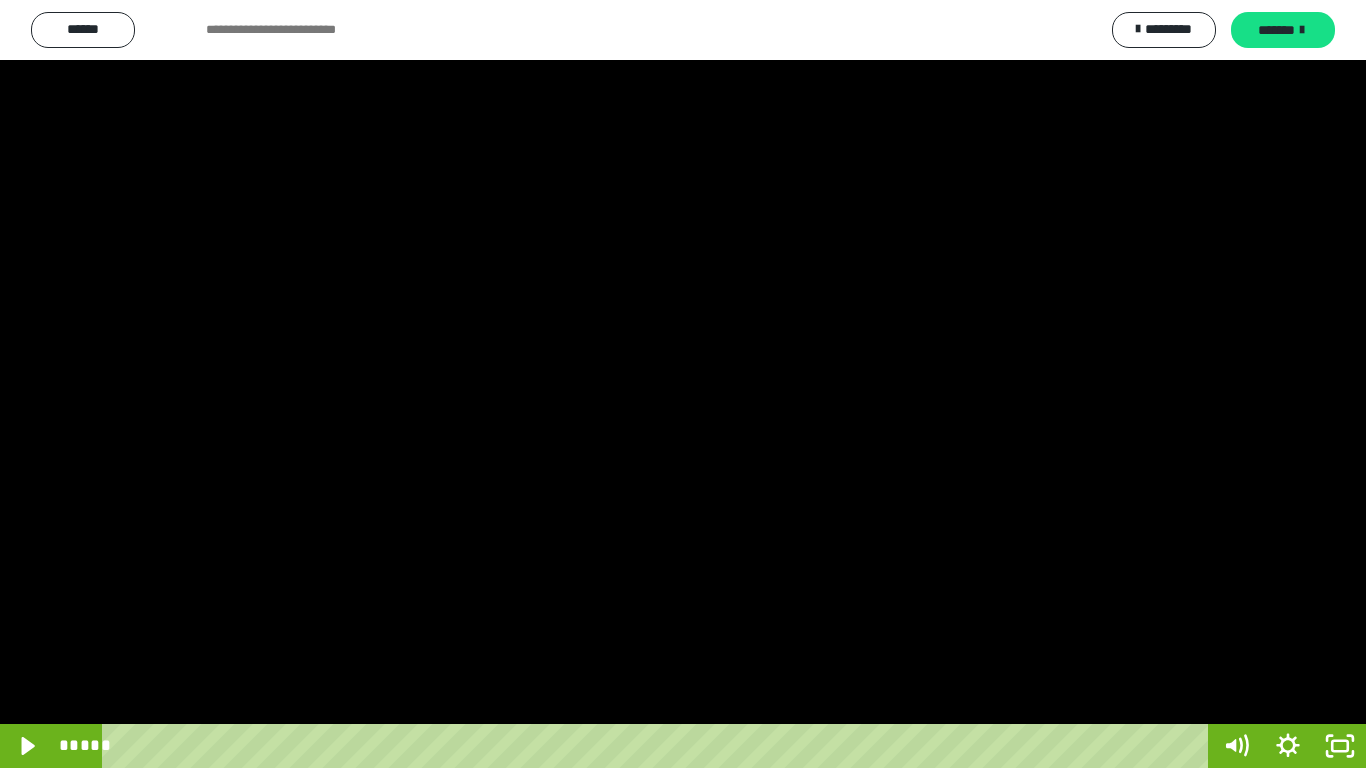 click at bounding box center (683, 384) 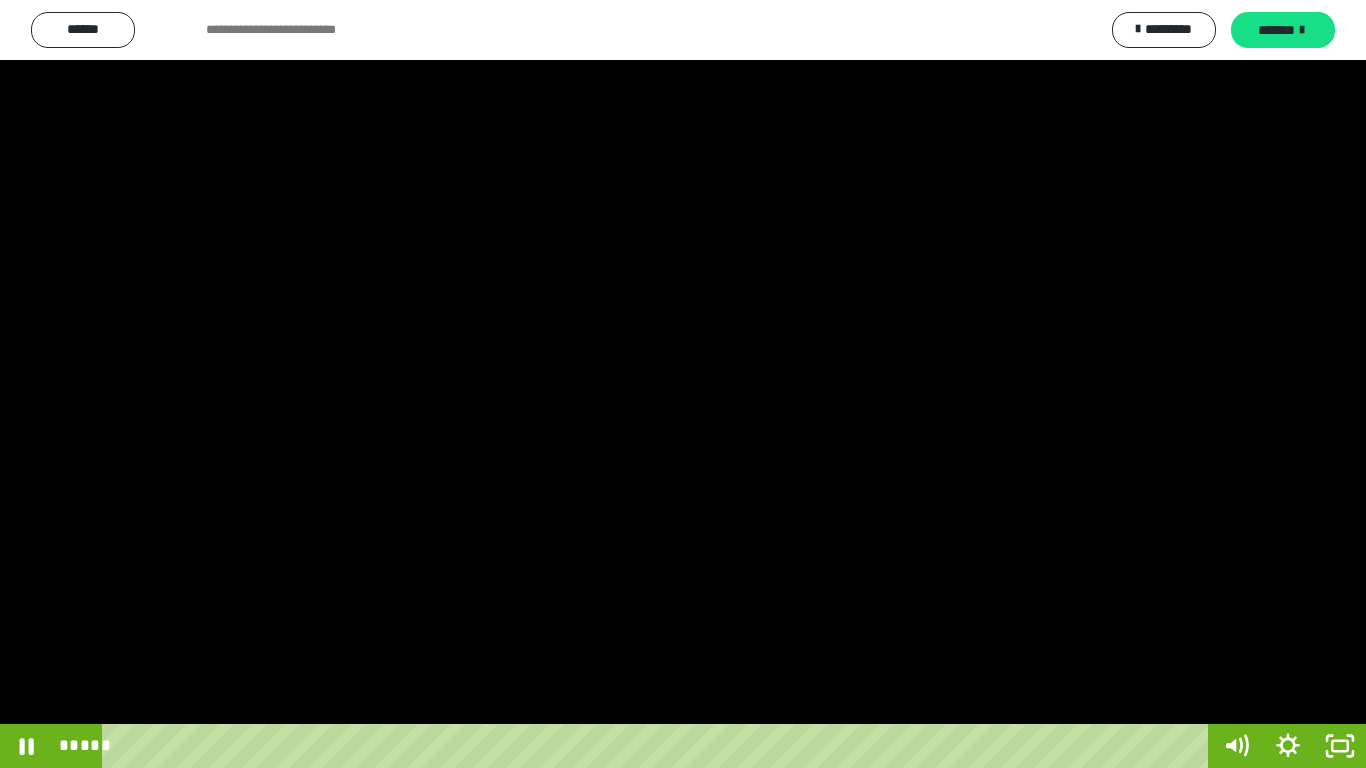 click at bounding box center [683, 384] 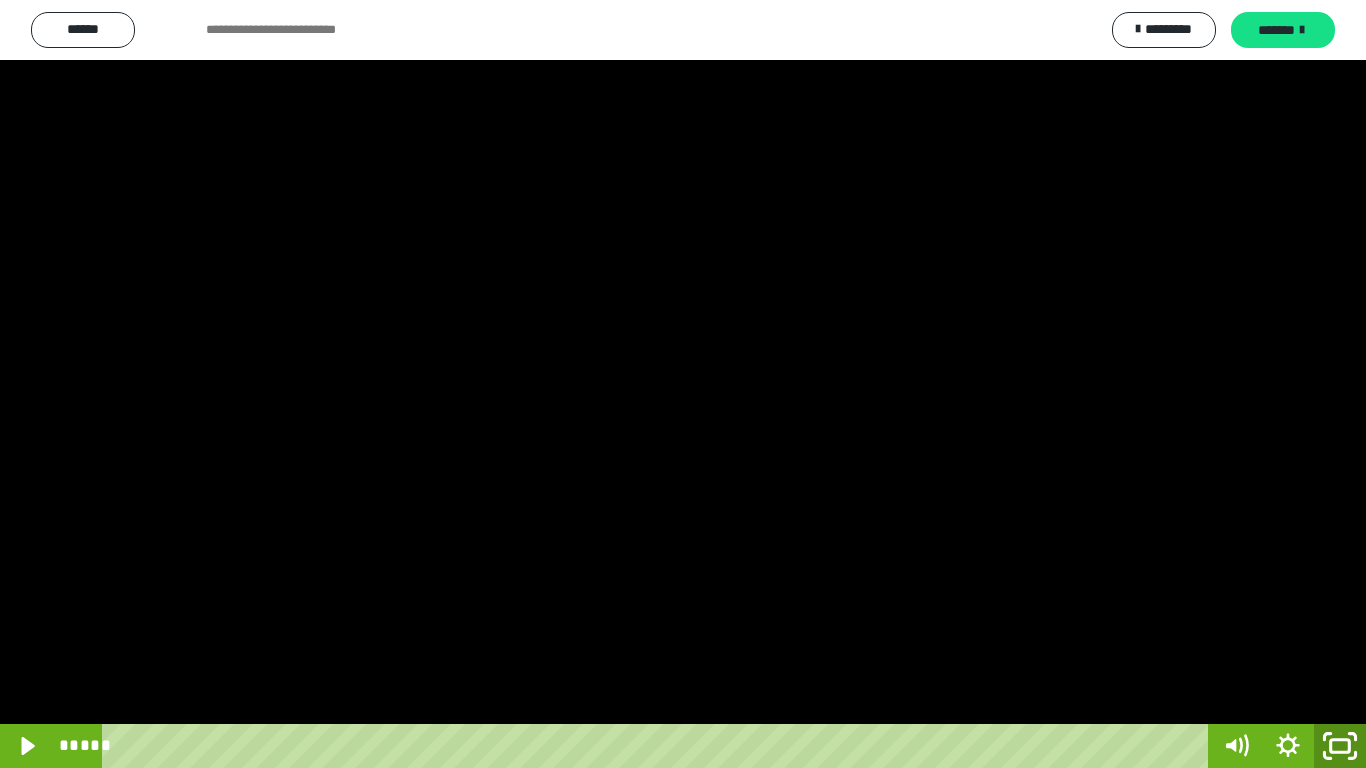 click 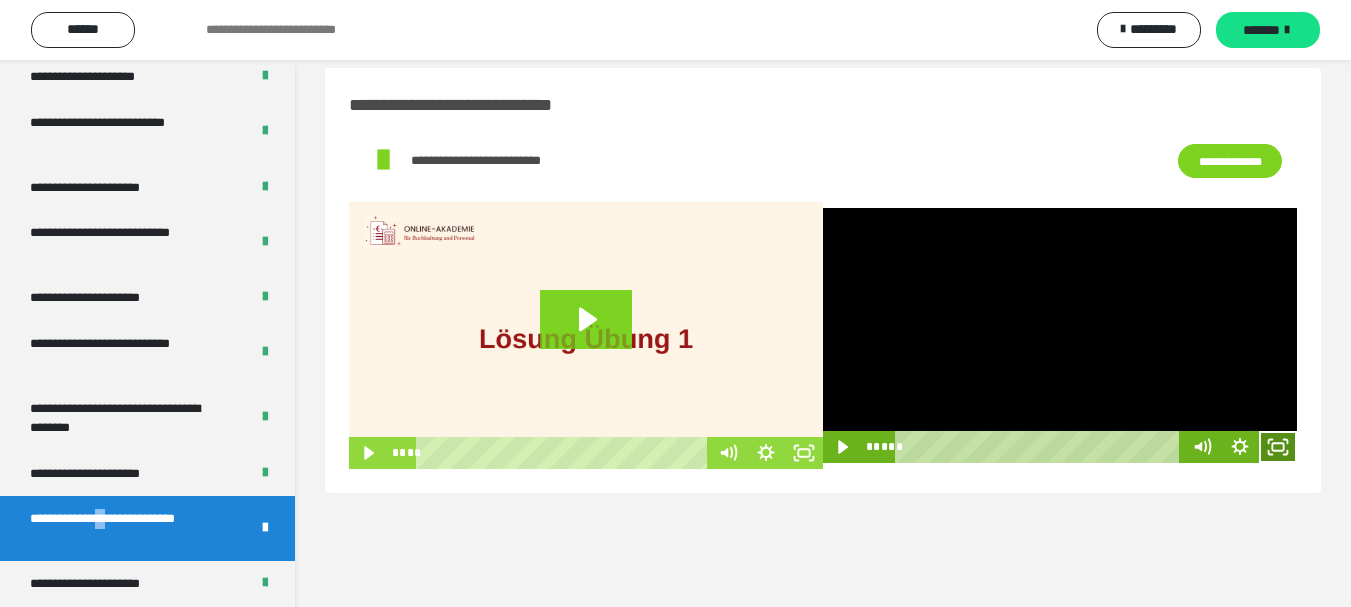 click 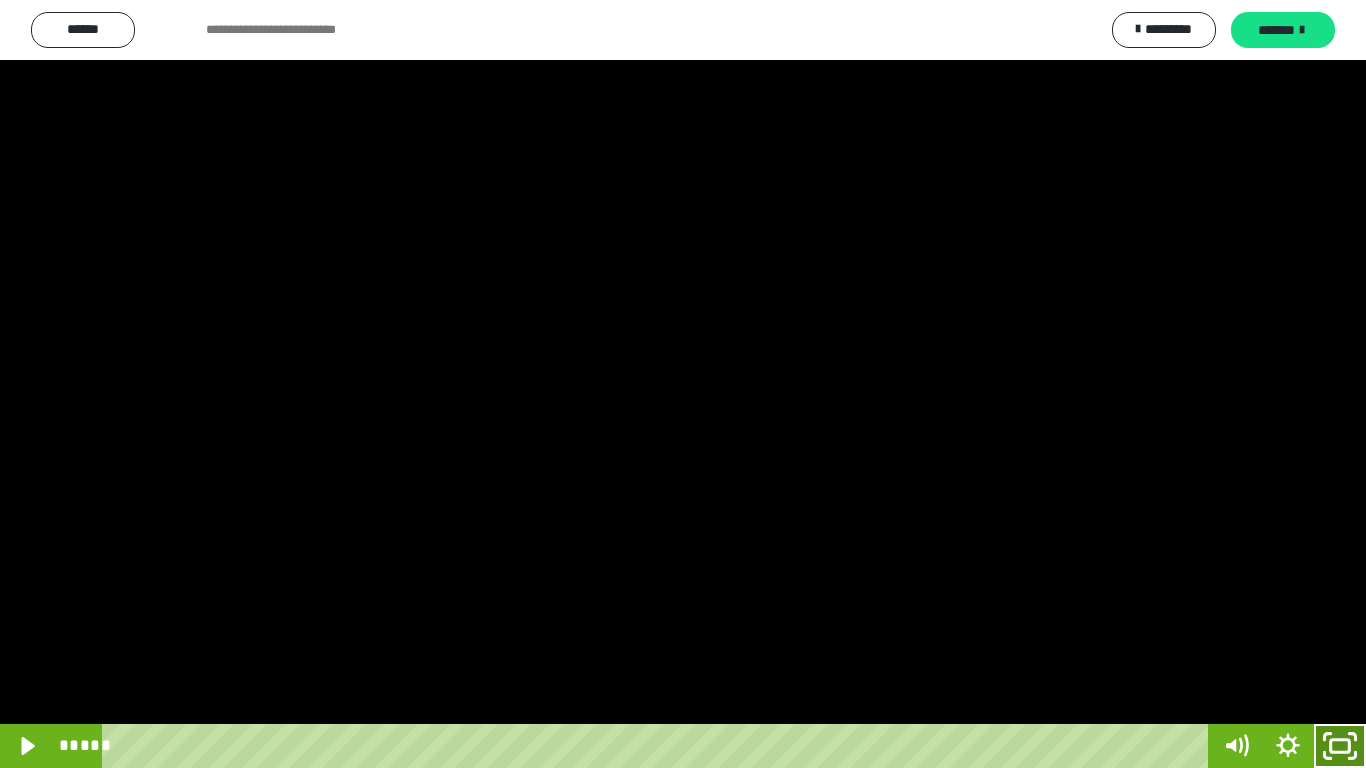 click 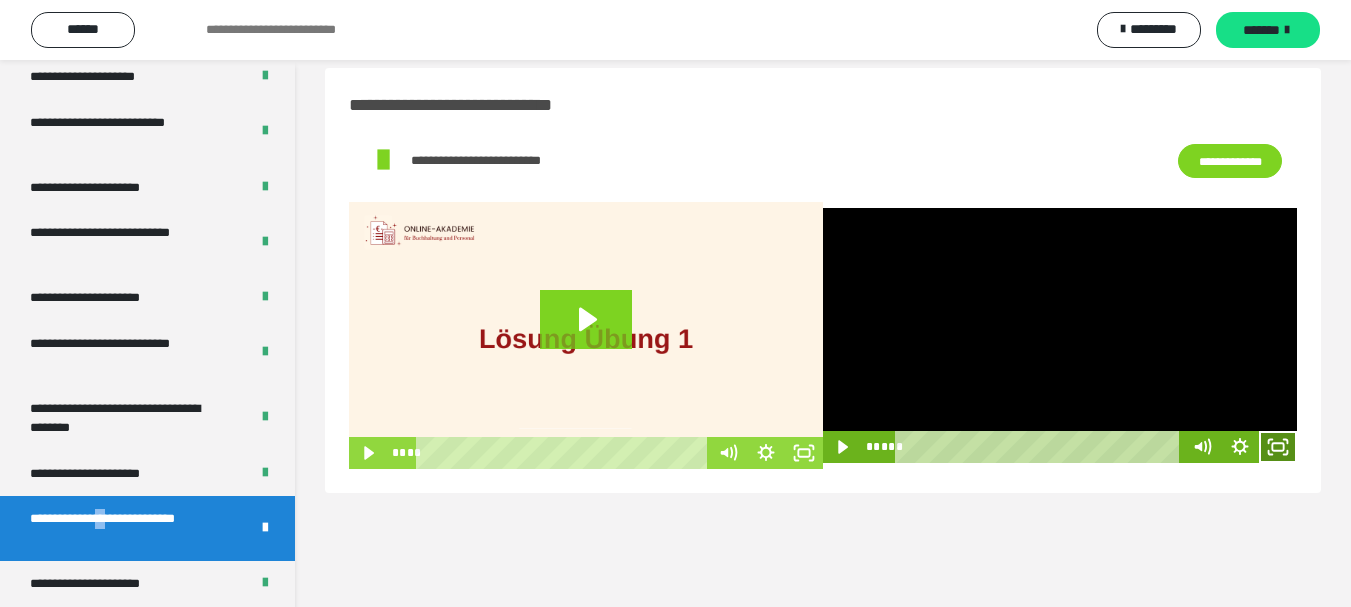 click 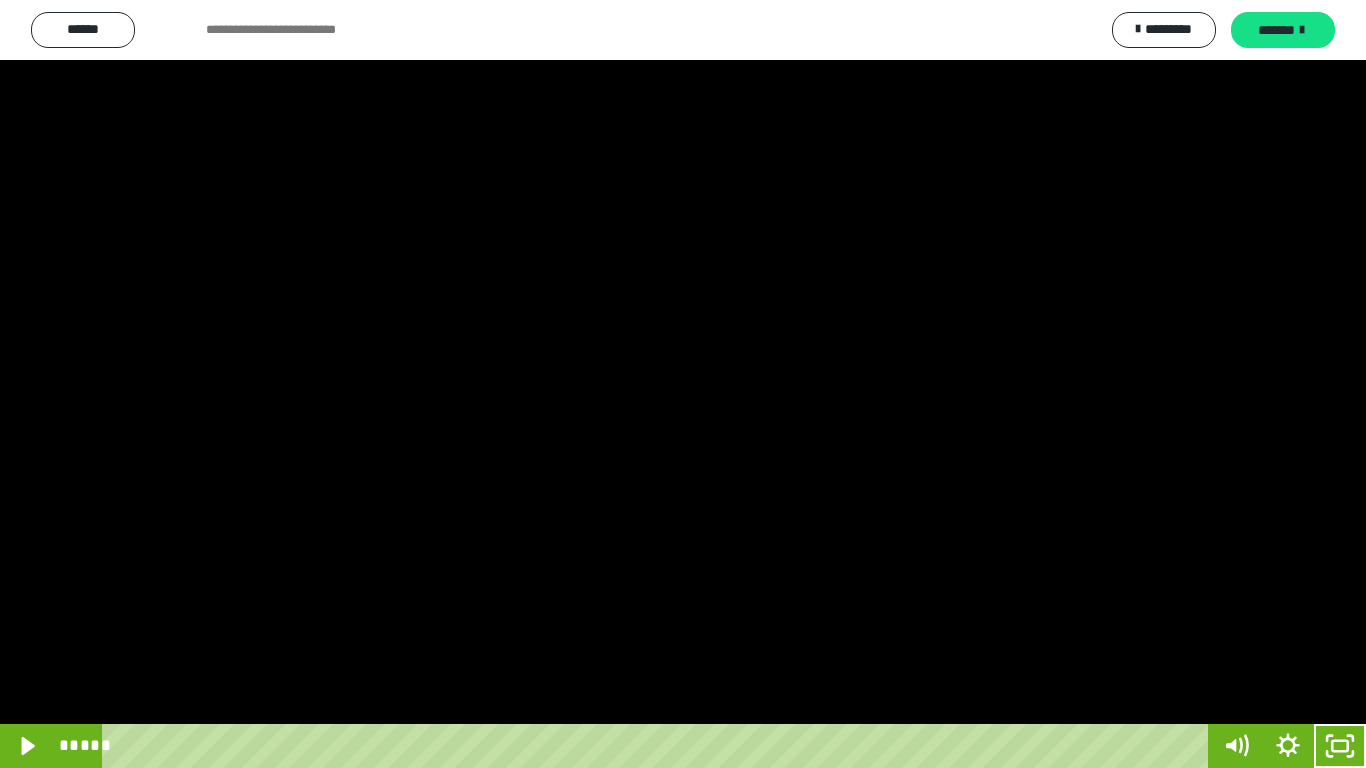 click at bounding box center [683, 384] 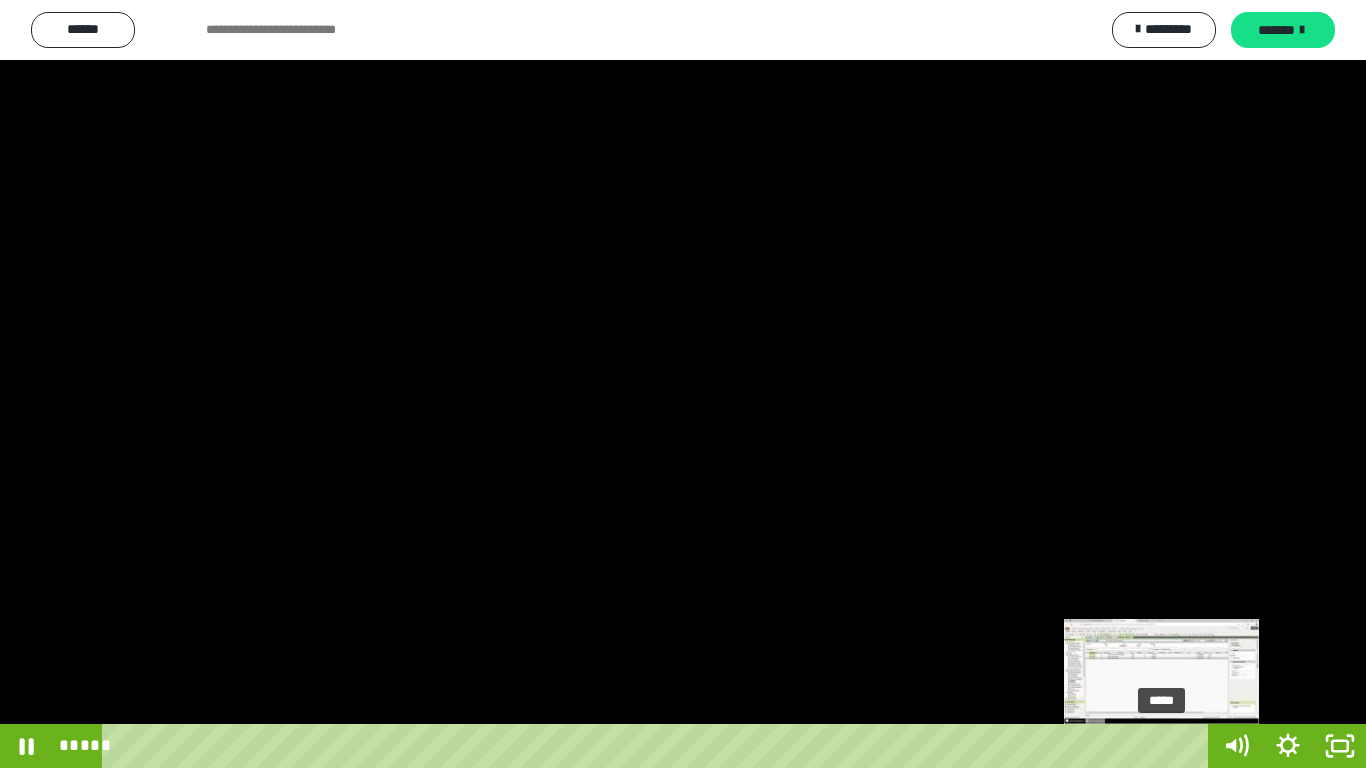click on "*****" at bounding box center [659, 746] 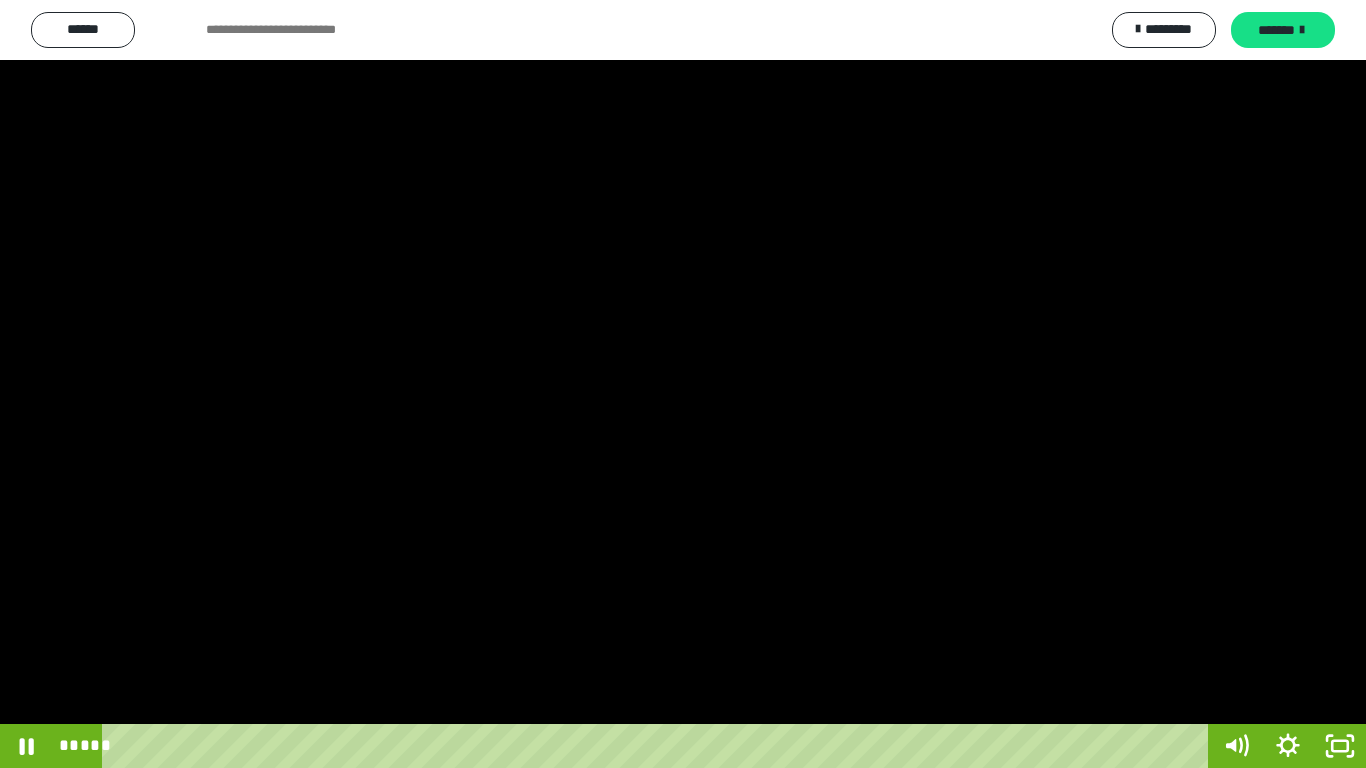 click at bounding box center [683, 384] 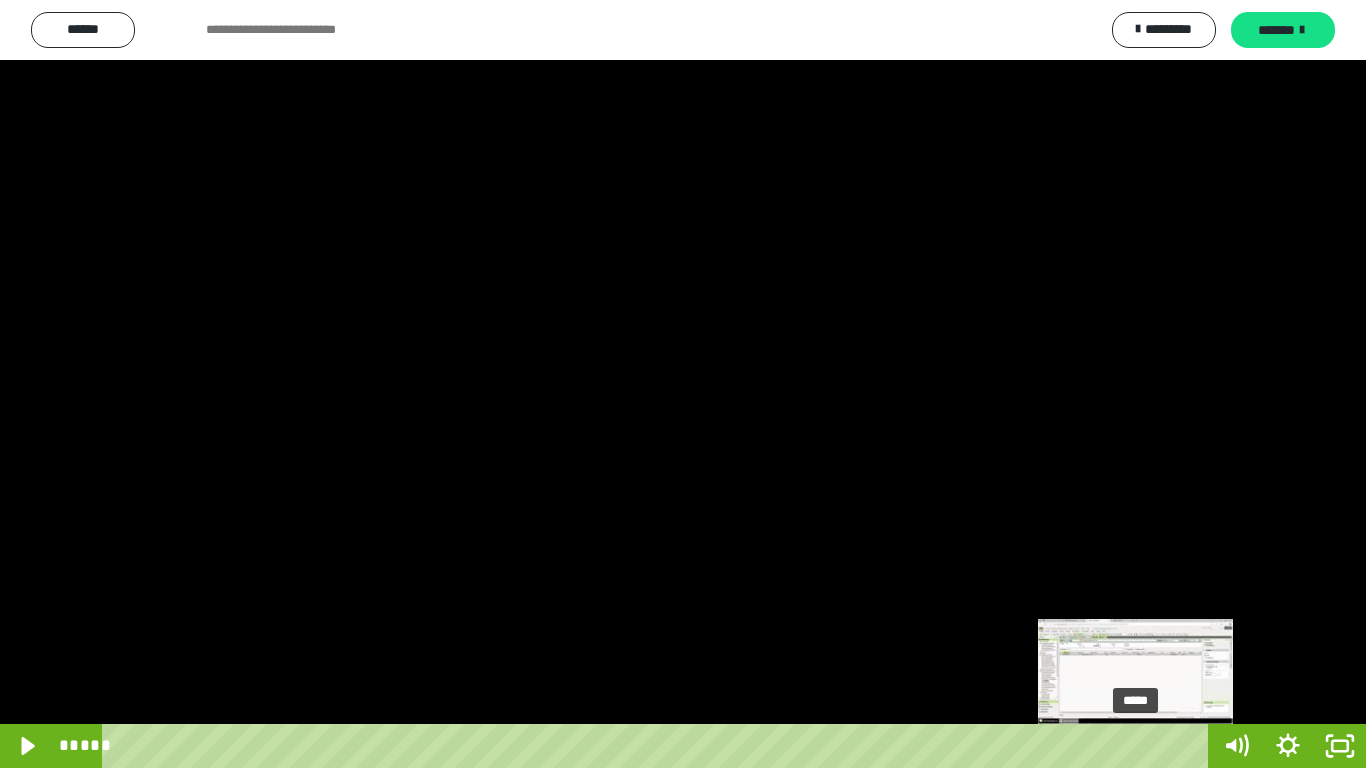 click on "*****" at bounding box center [659, 746] 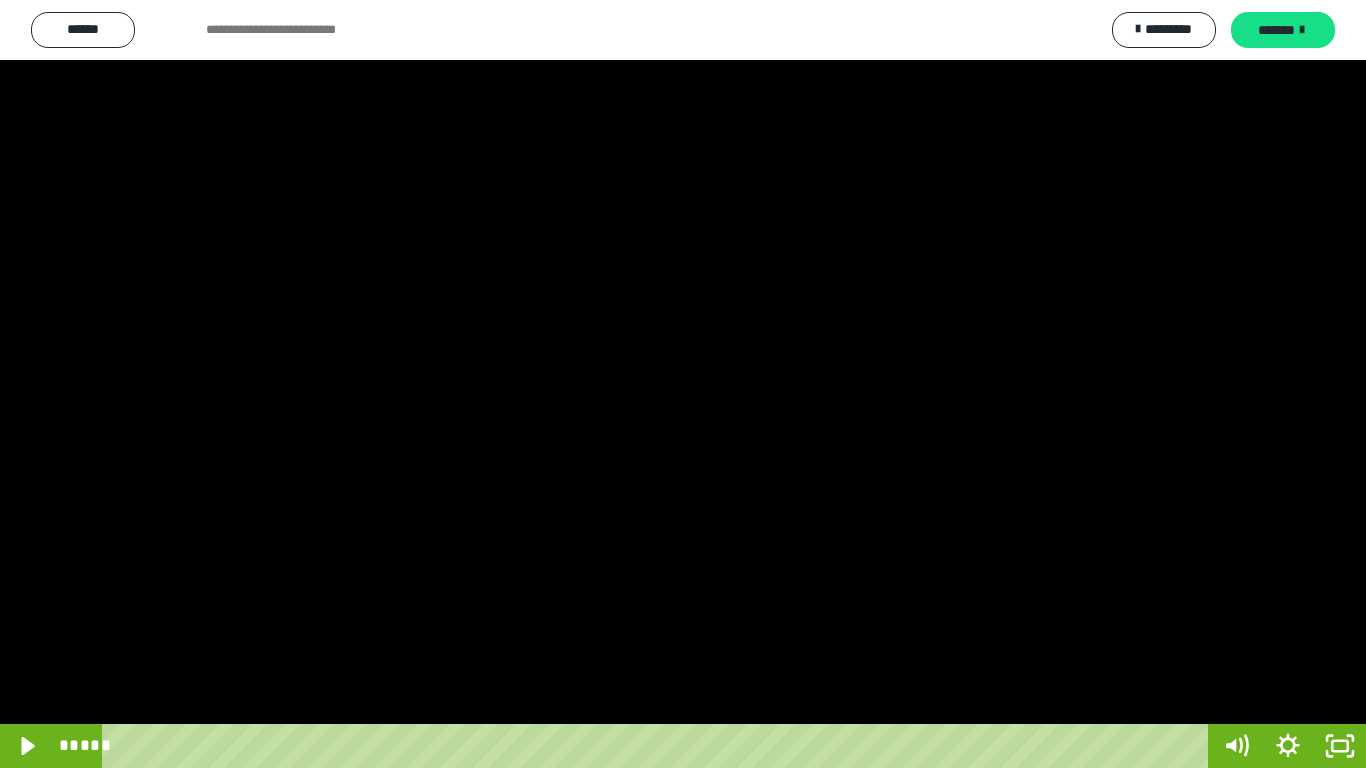click at bounding box center (683, 384) 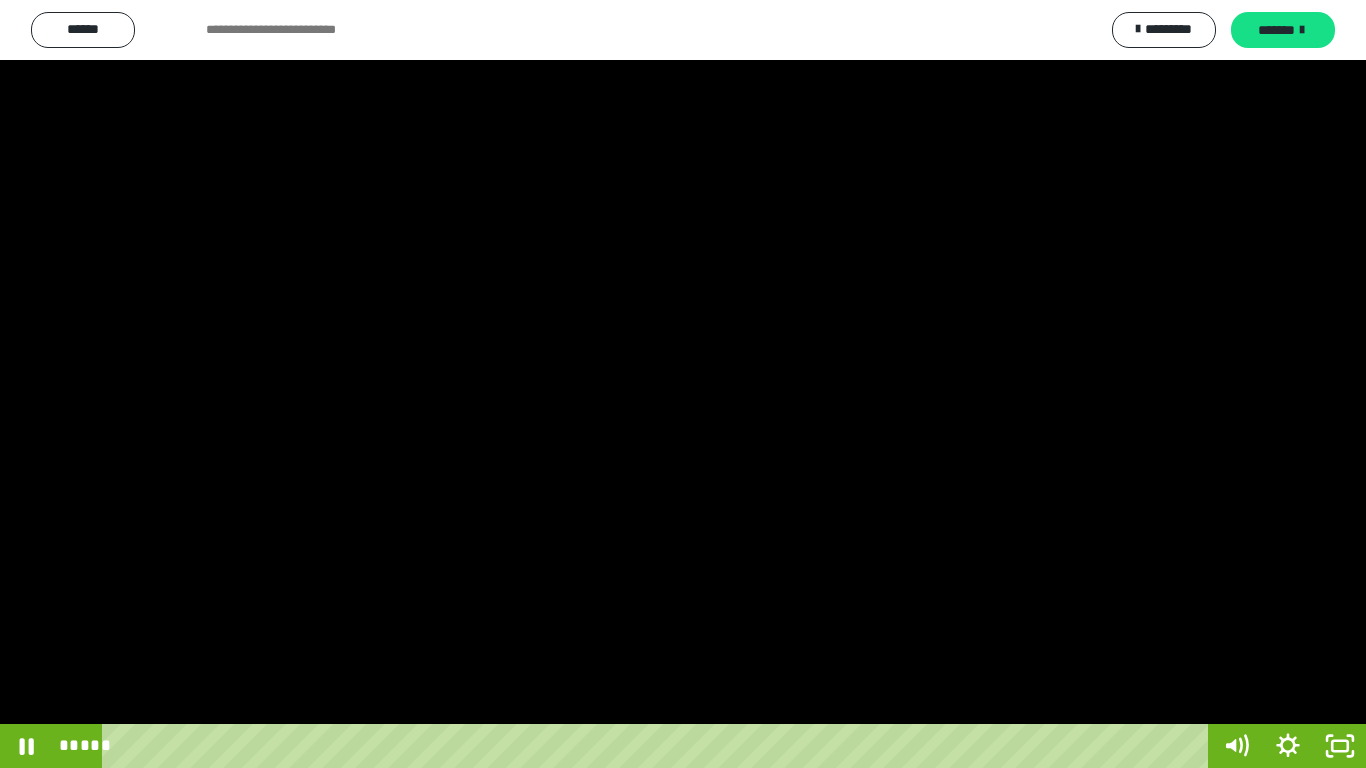click at bounding box center (683, 384) 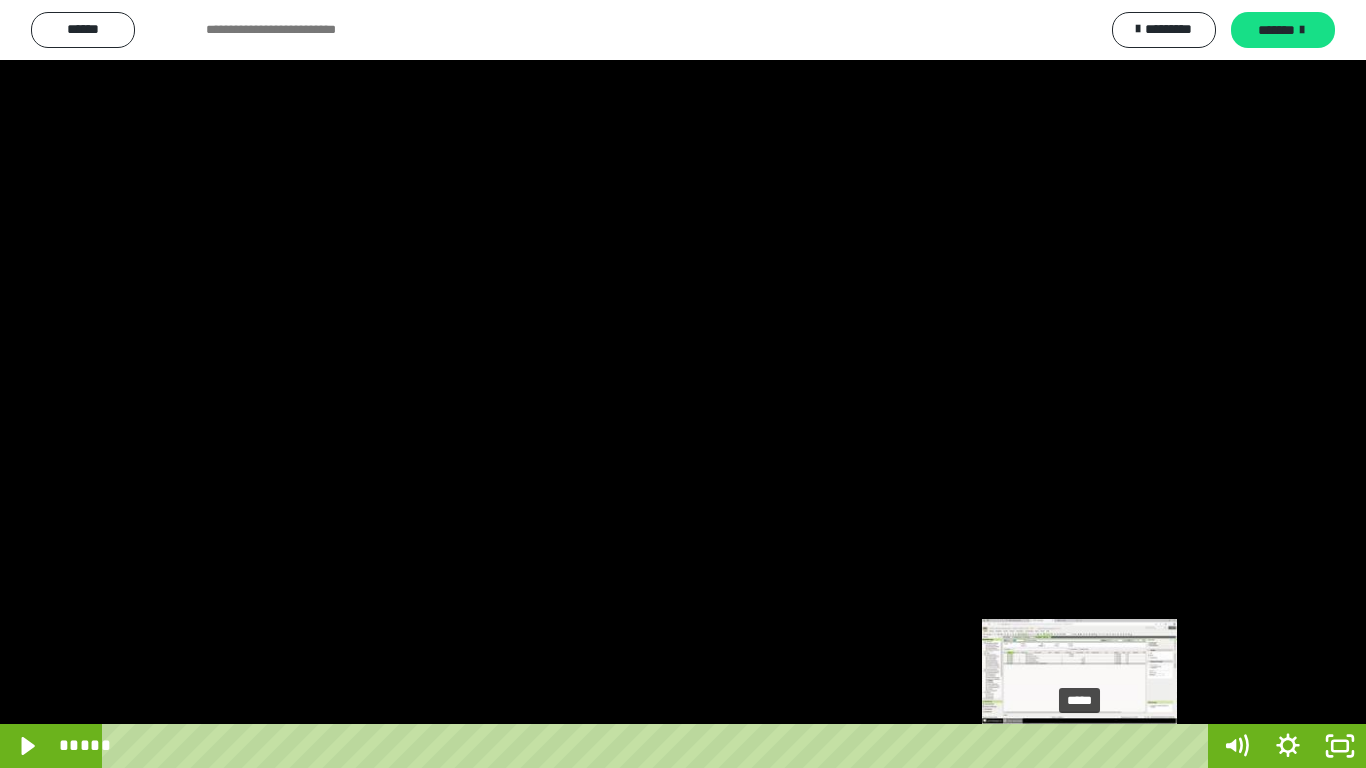 click on "*****" at bounding box center (659, 746) 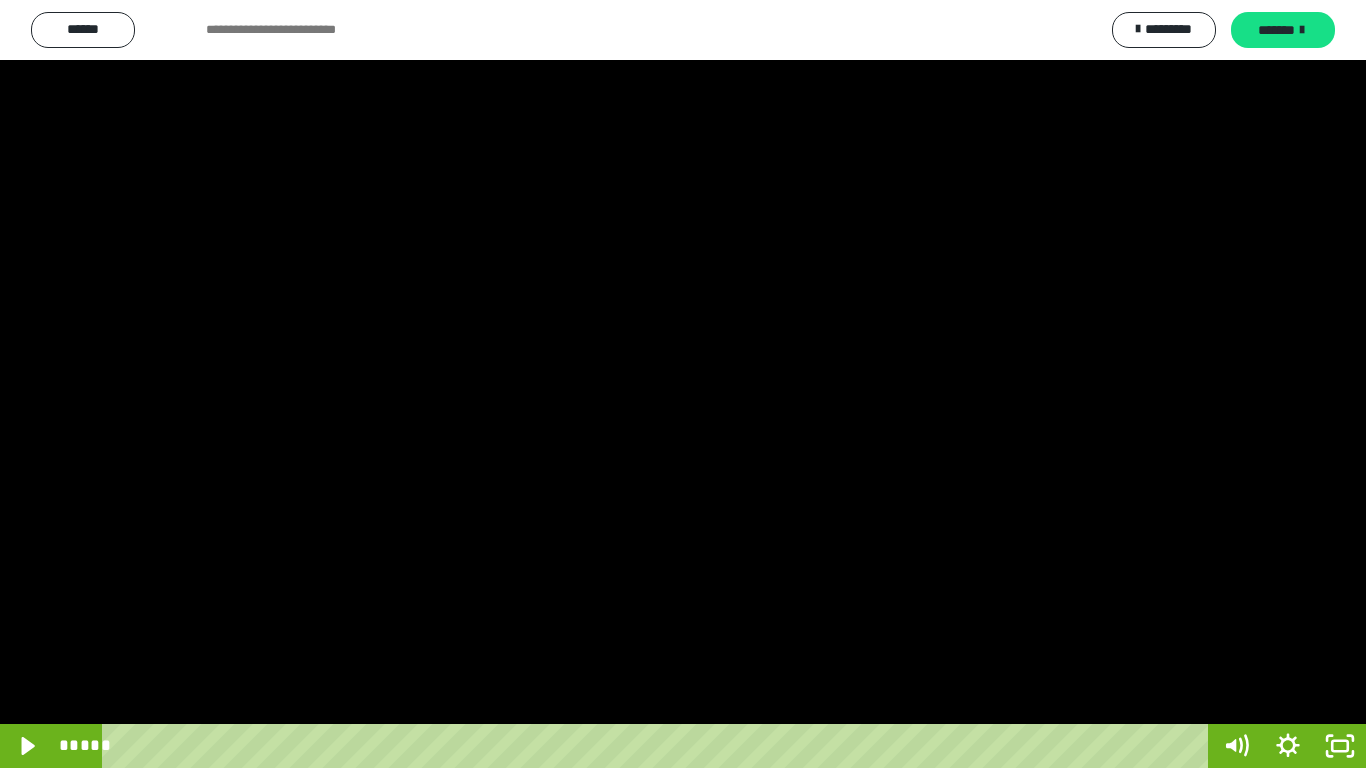 click at bounding box center (683, 384) 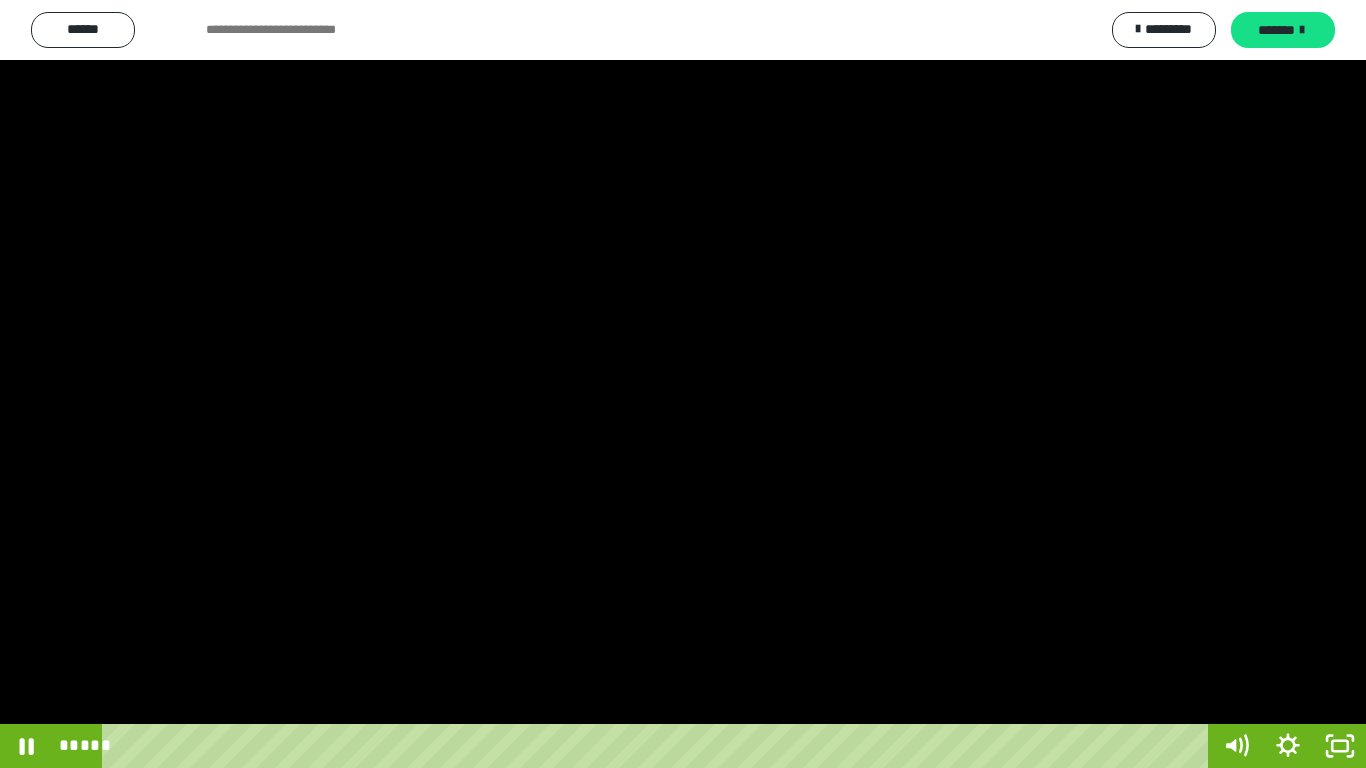 click at bounding box center [683, 384] 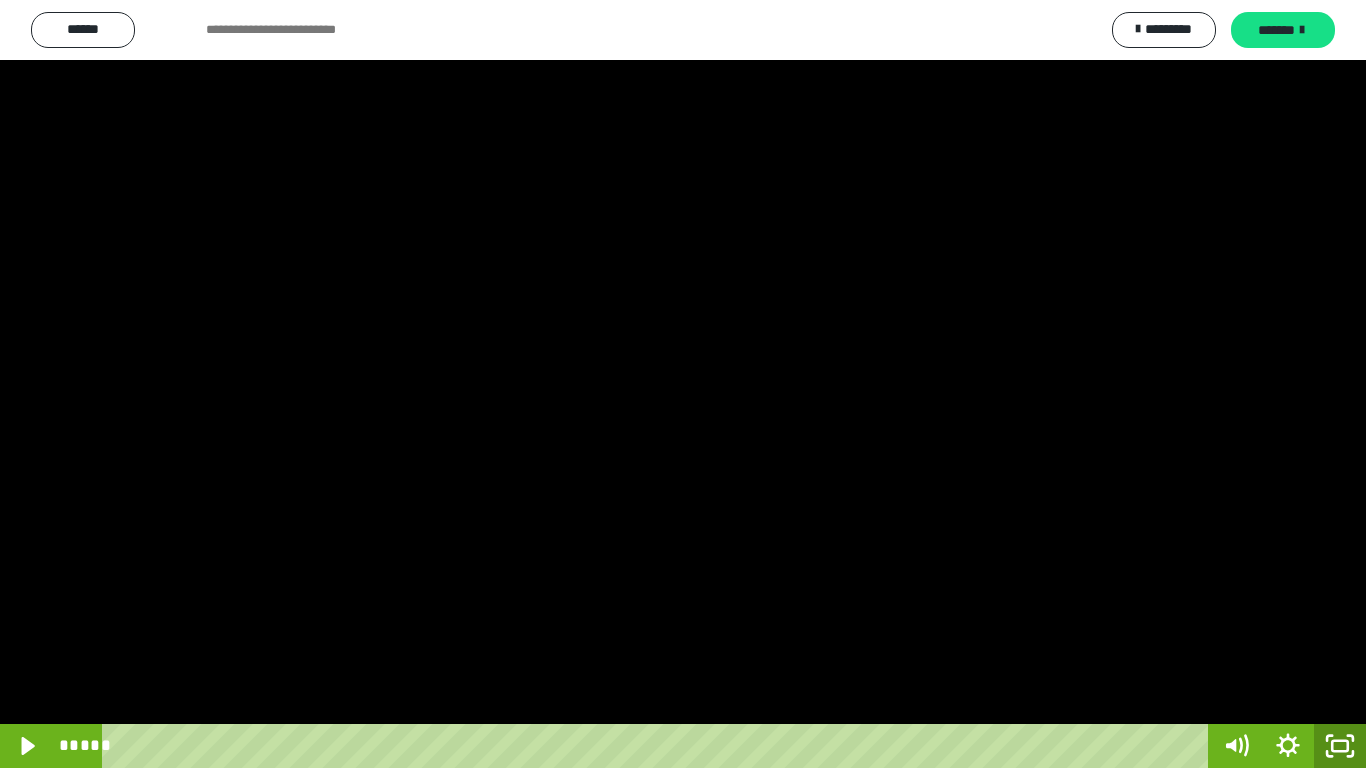 click 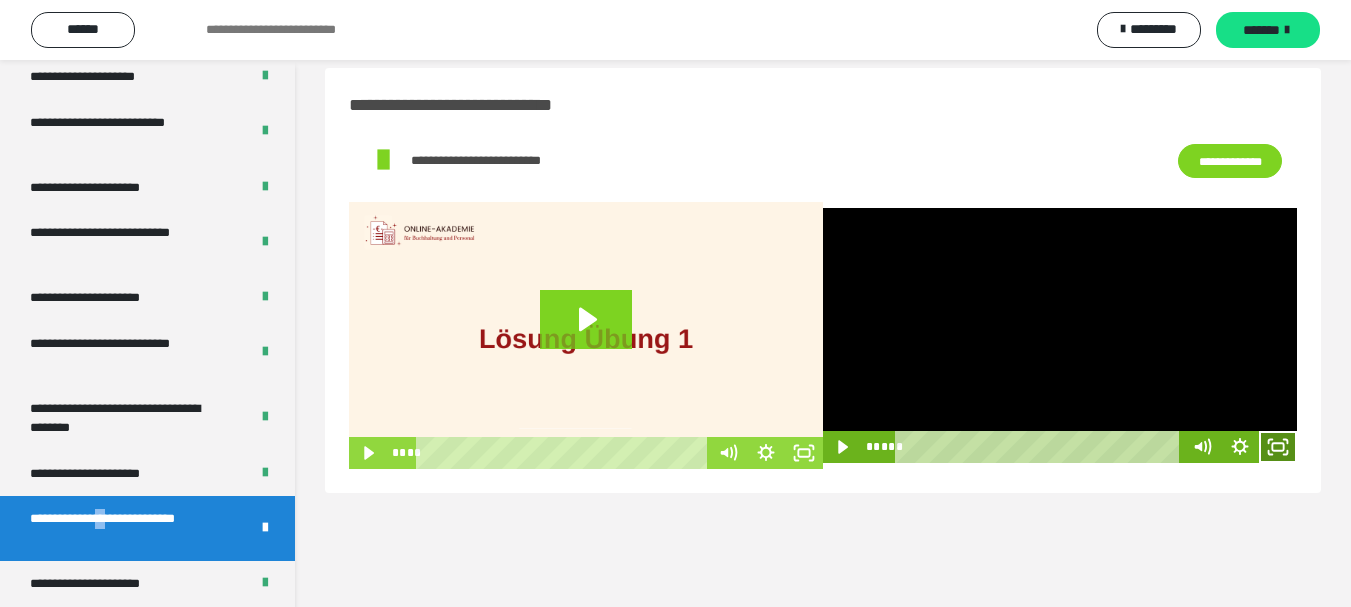 click 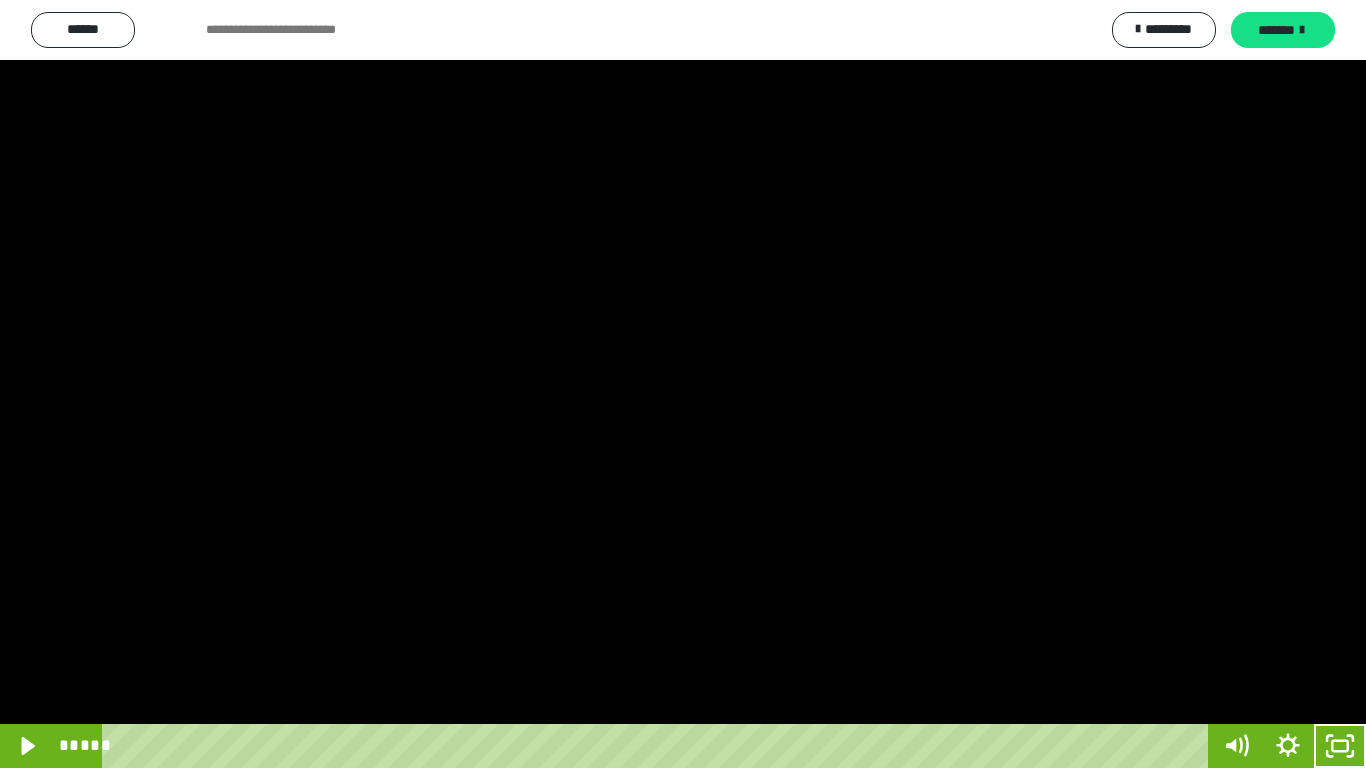 click at bounding box center [683, 384] 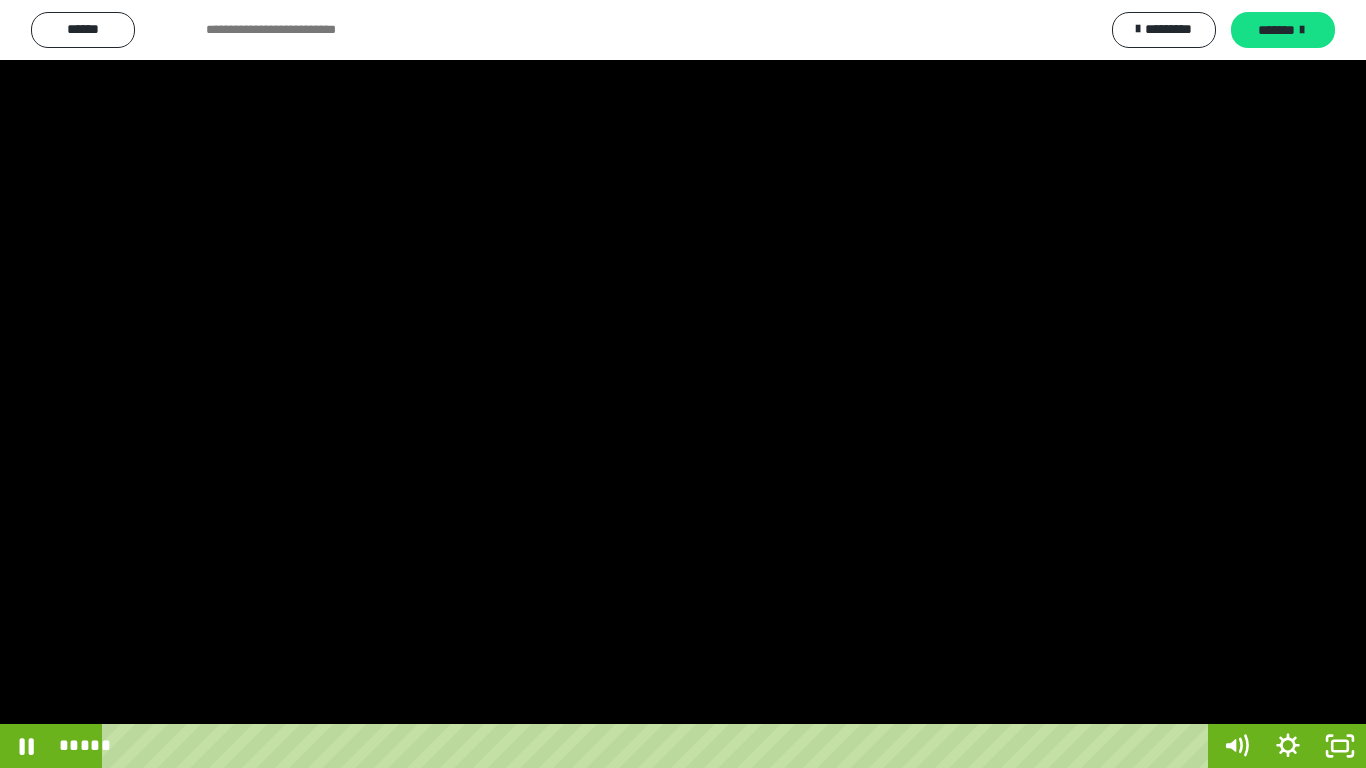 click at bounding box center [683, 384] 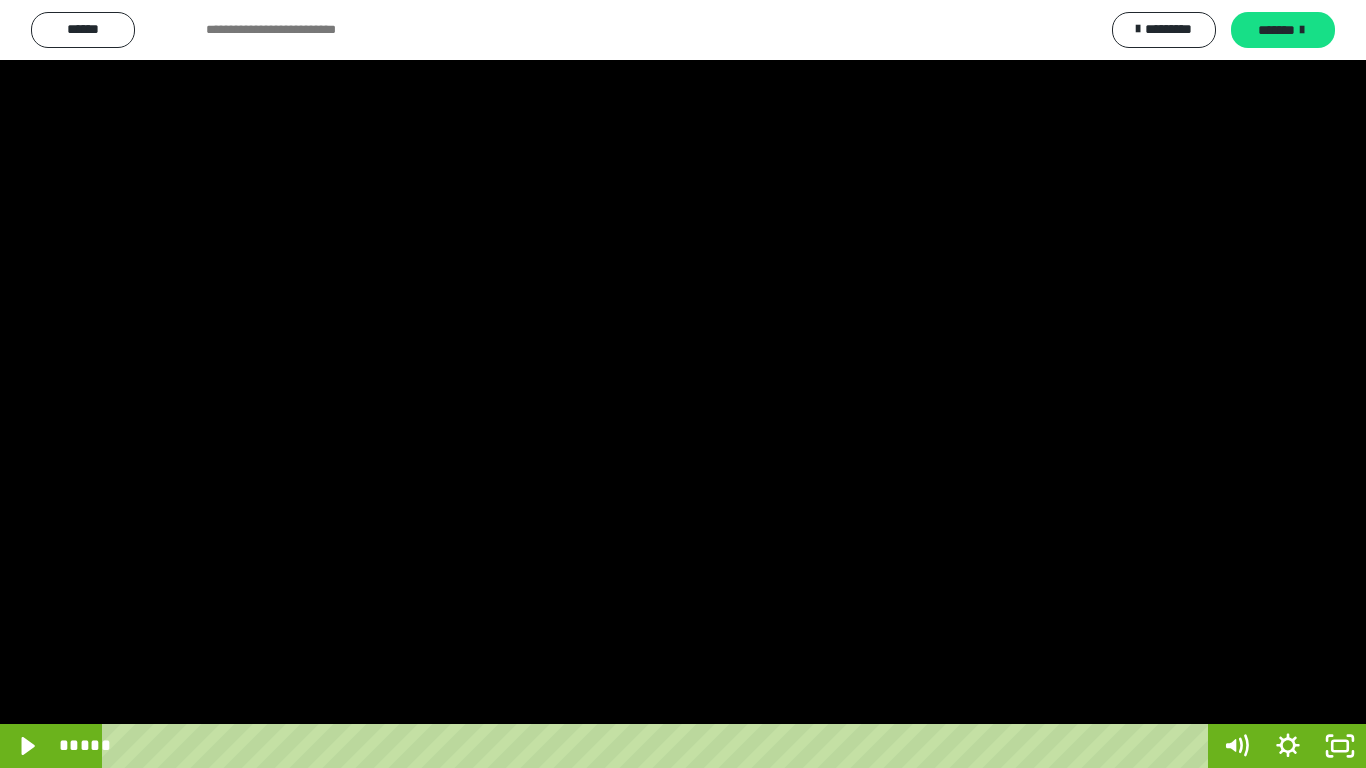 click at bounding box center (683, 384) 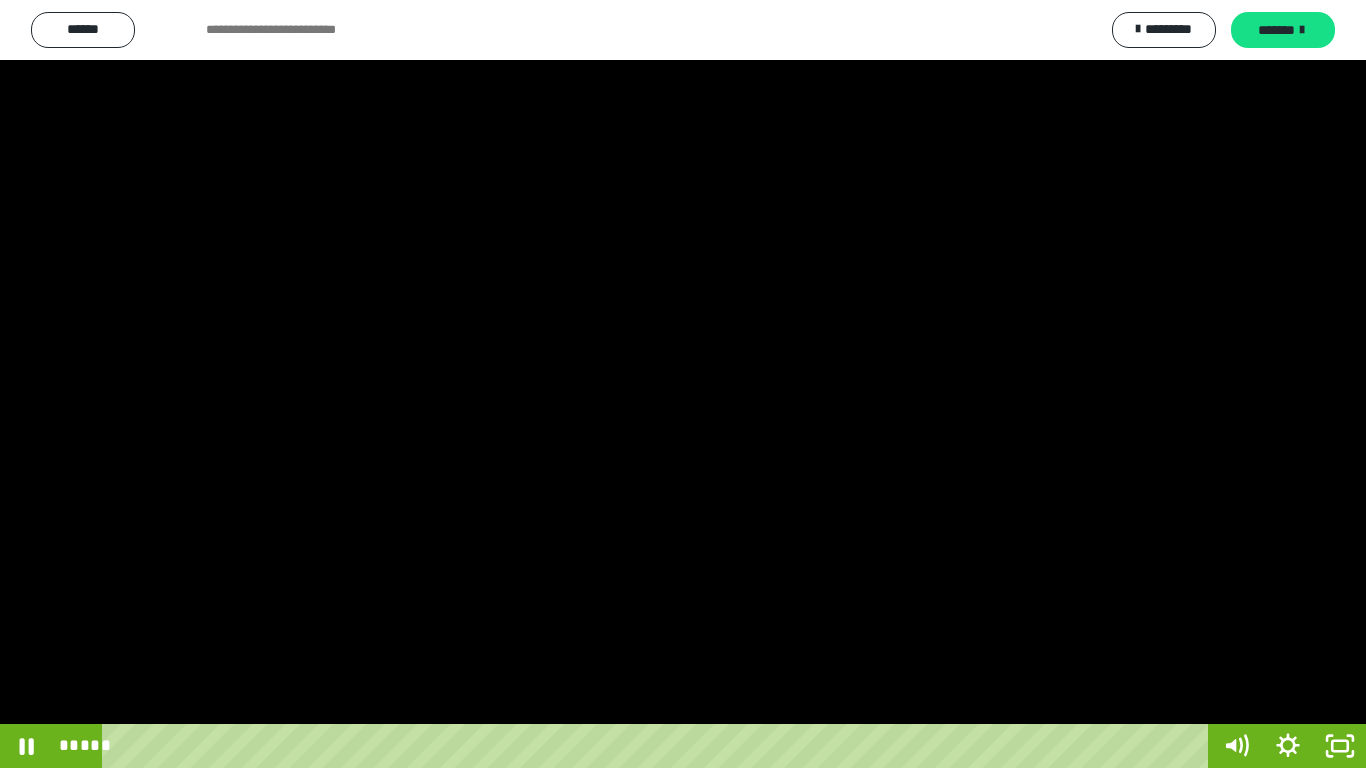 click at bounding box center (683, 384) 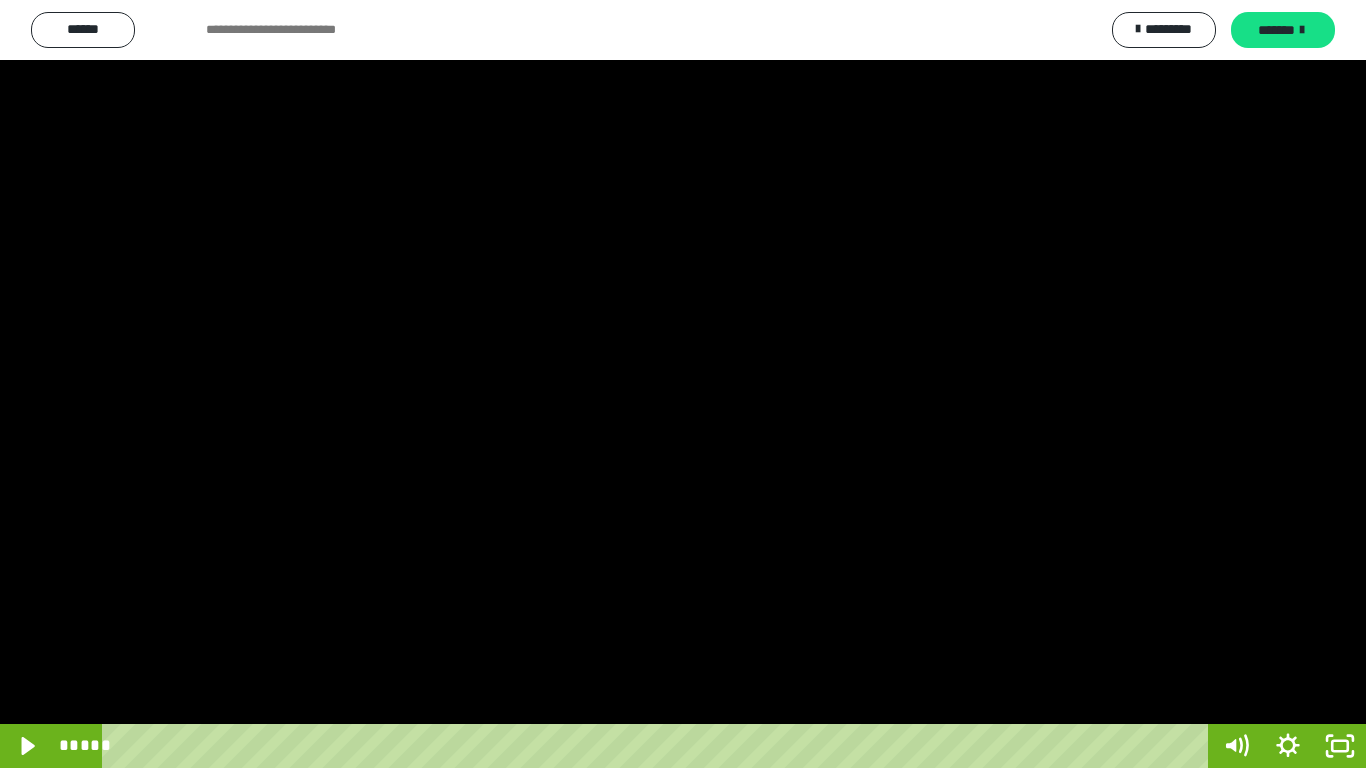 click at bounding box center (683, 384) 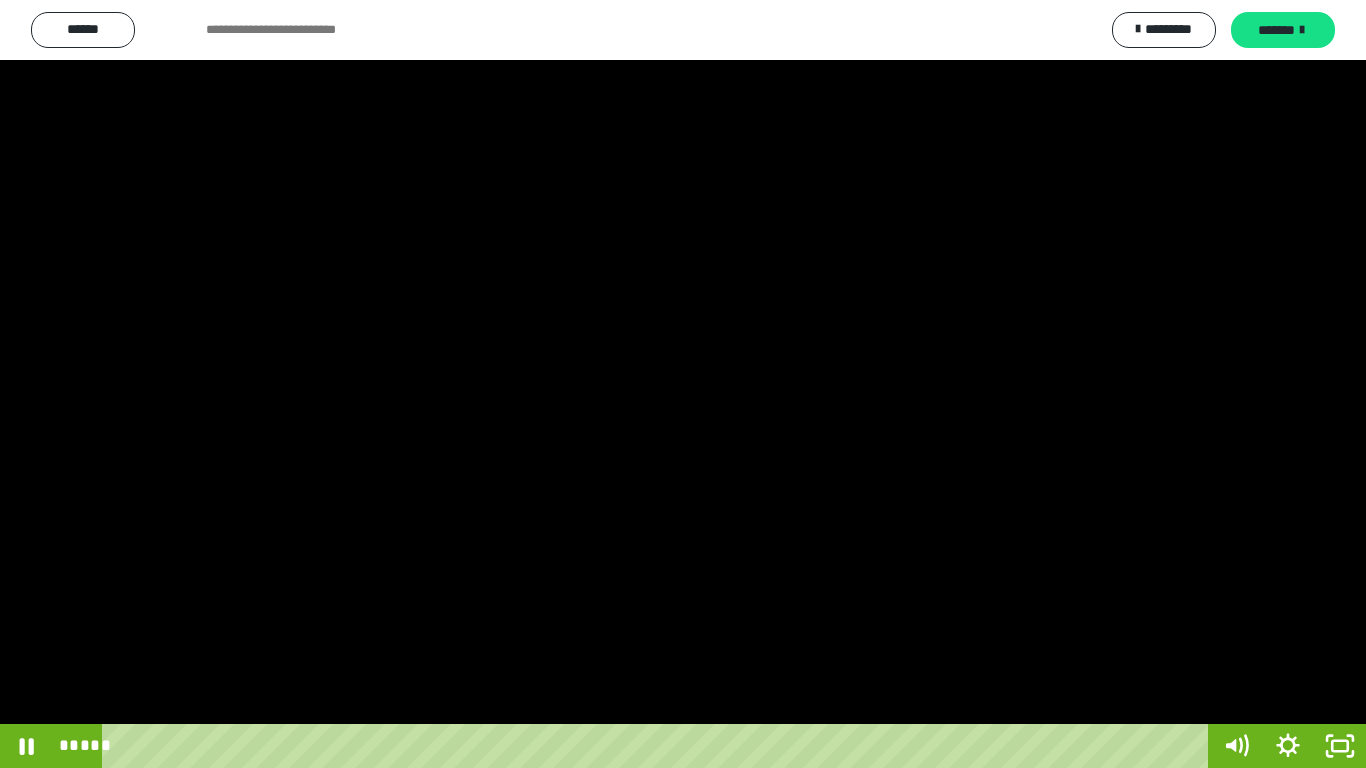 click at bounding box center [683, 384] 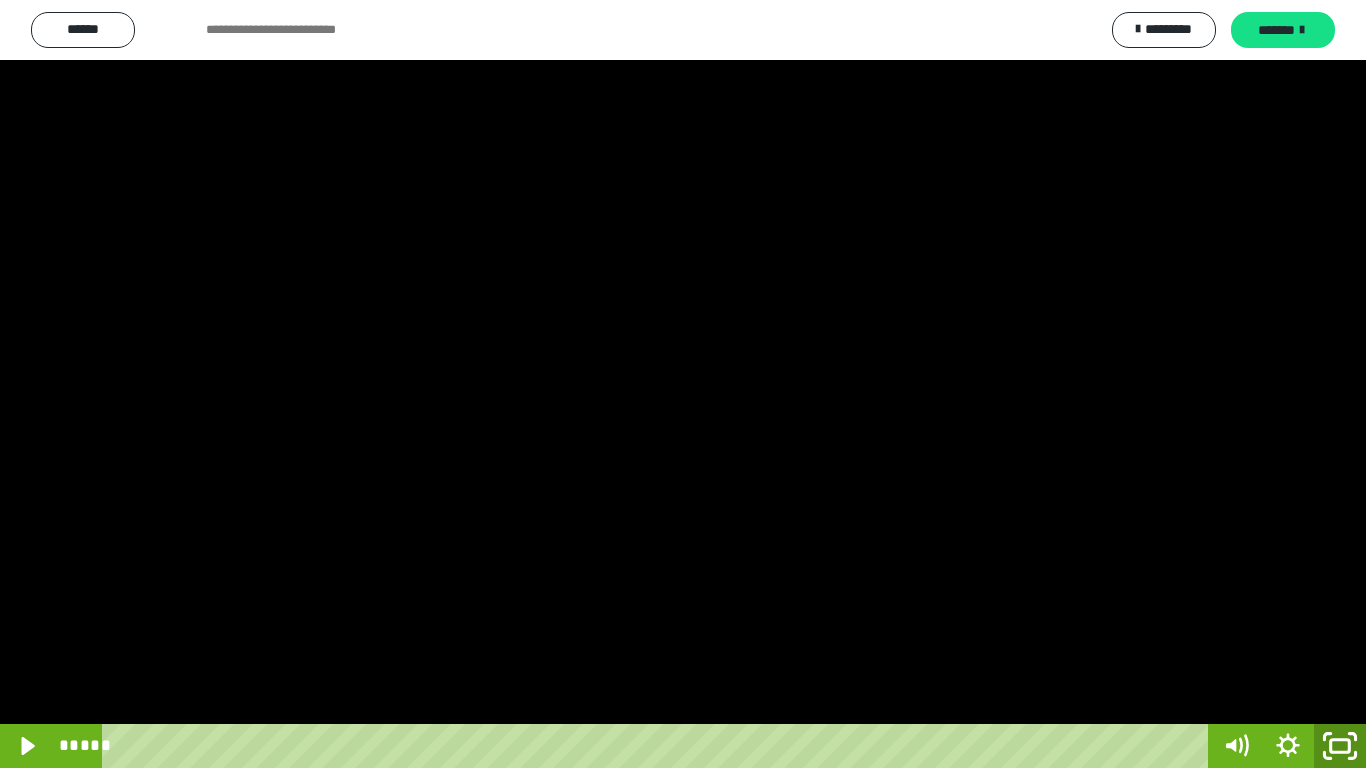 click 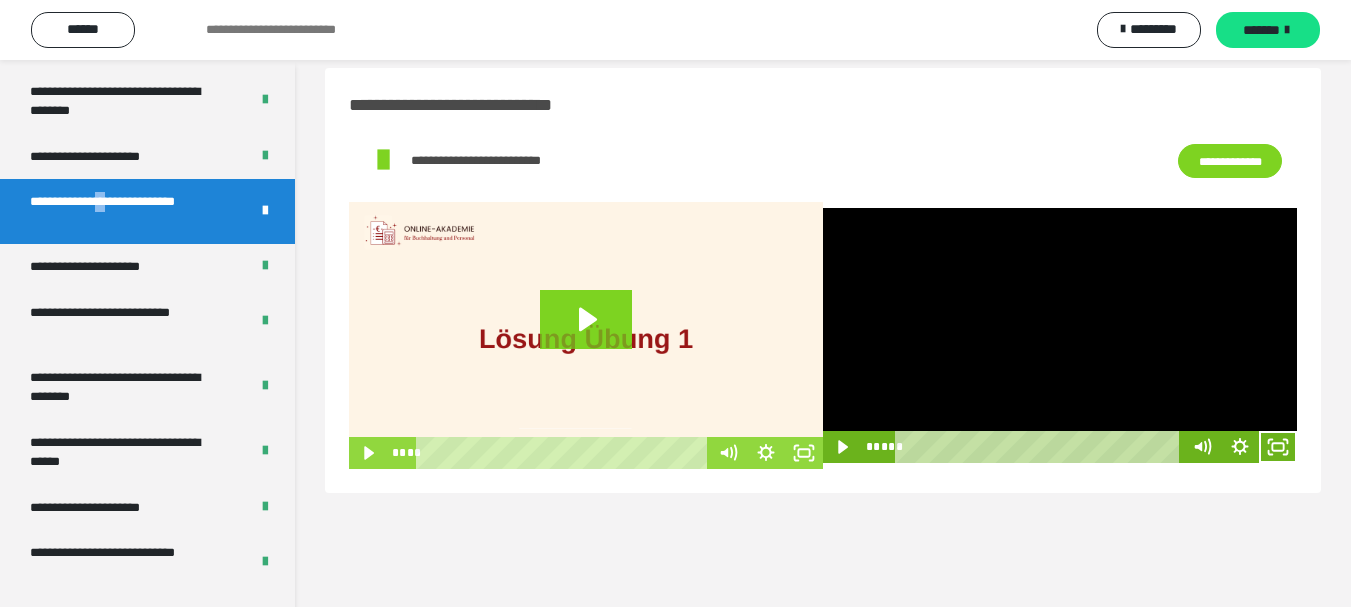 scroll, scrollTop: 3534, scrollLeft: 0, axis: vertical 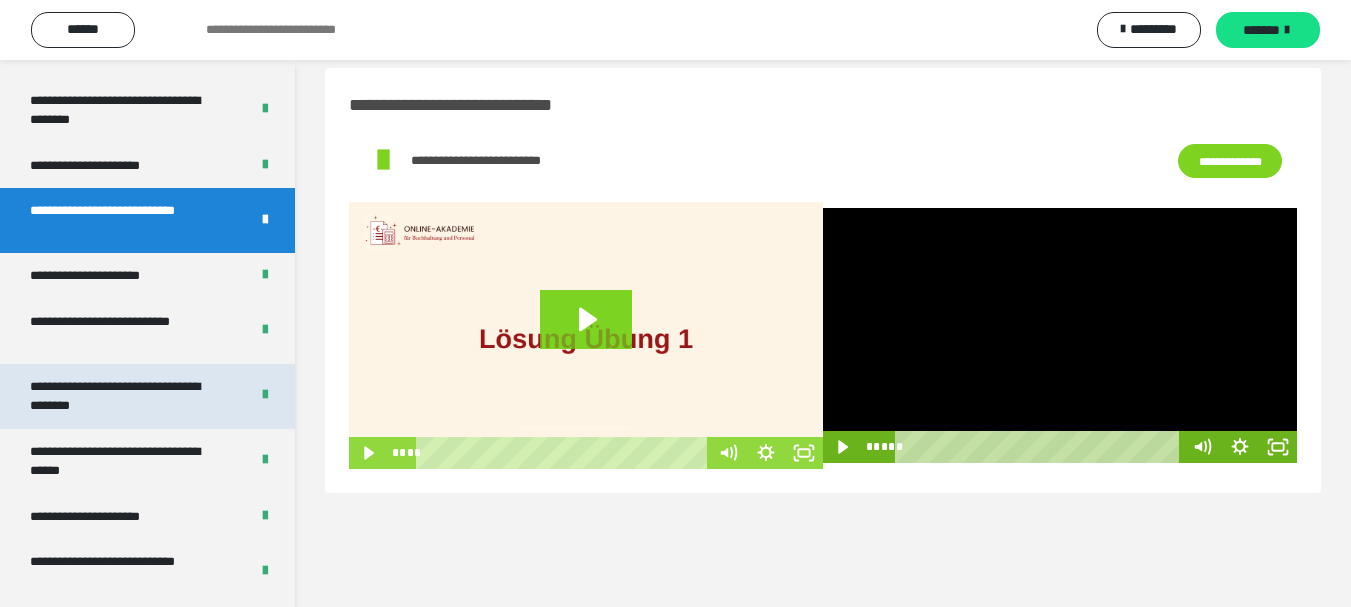 click on "**********" at bounding box center (124, 396) 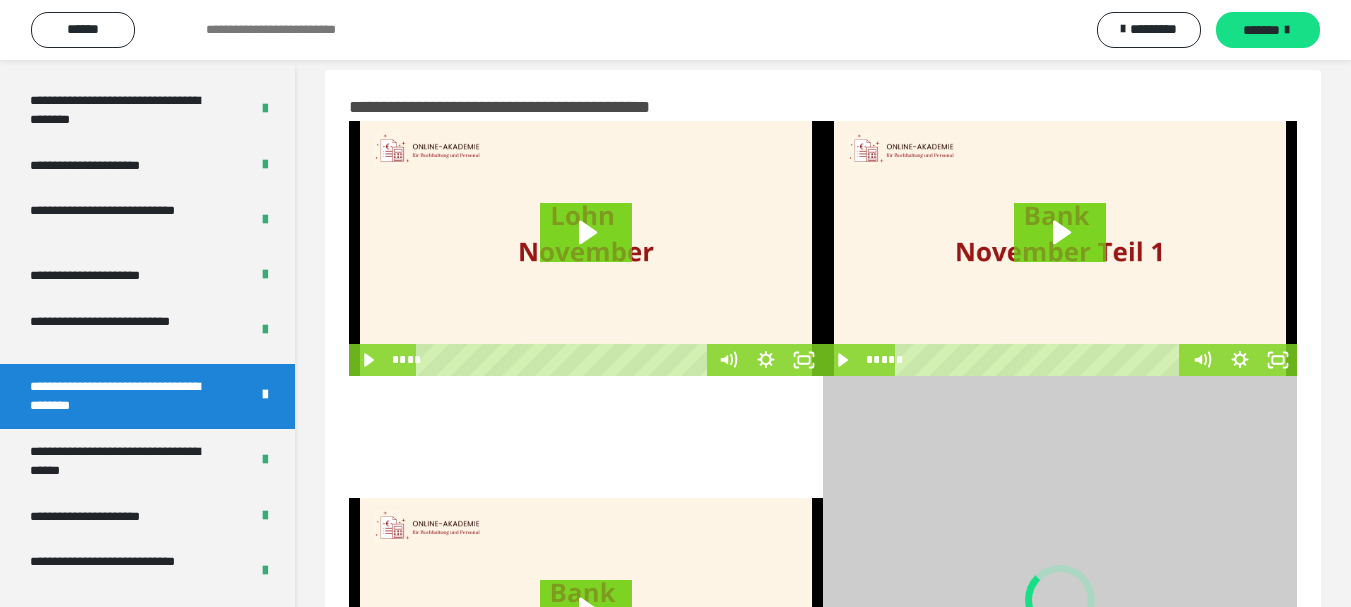 scroll, scrollTop: 0, scrollLeft: 0, axis: both 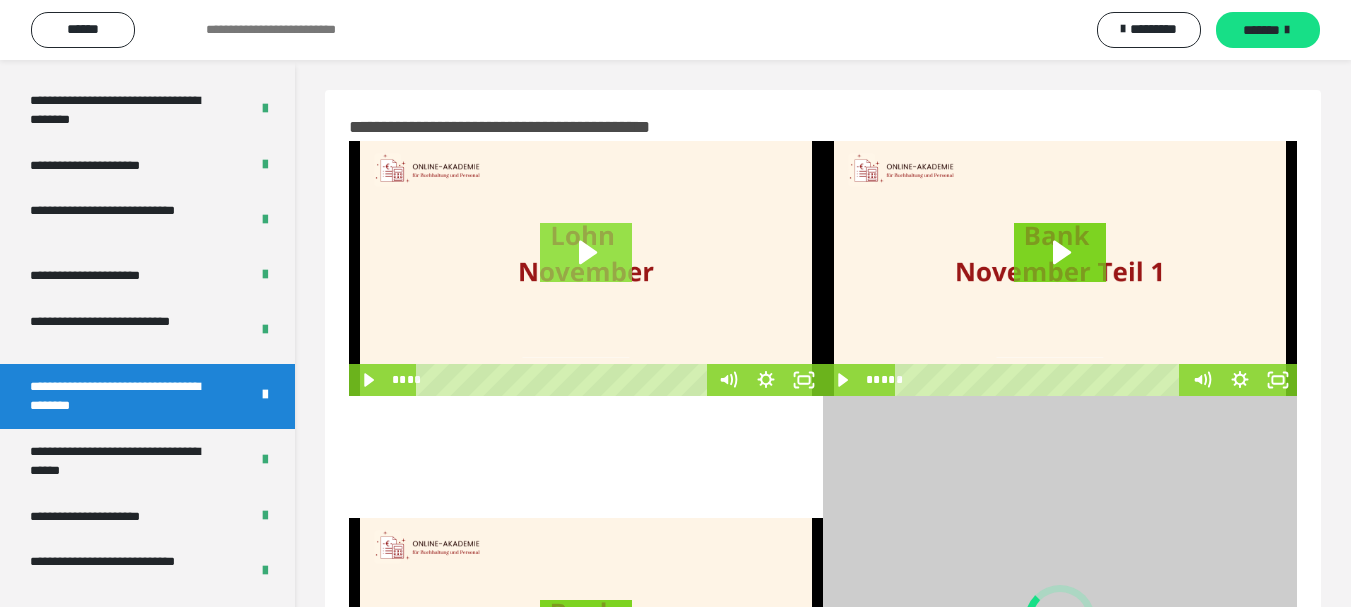 click 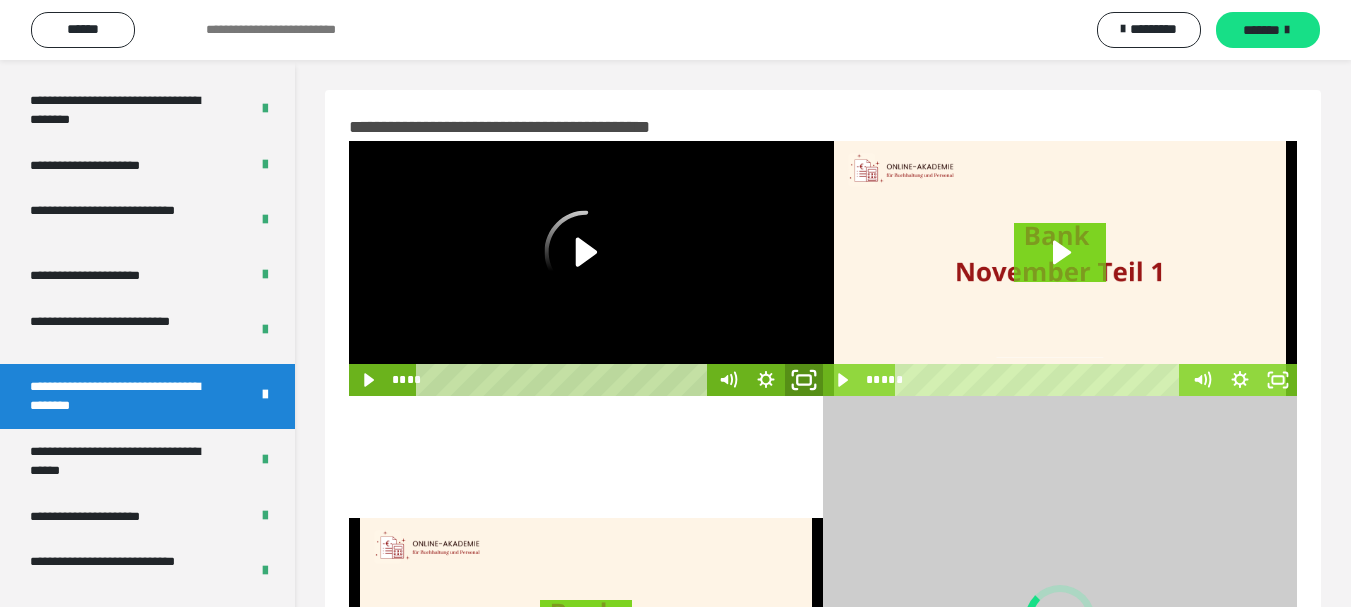 click 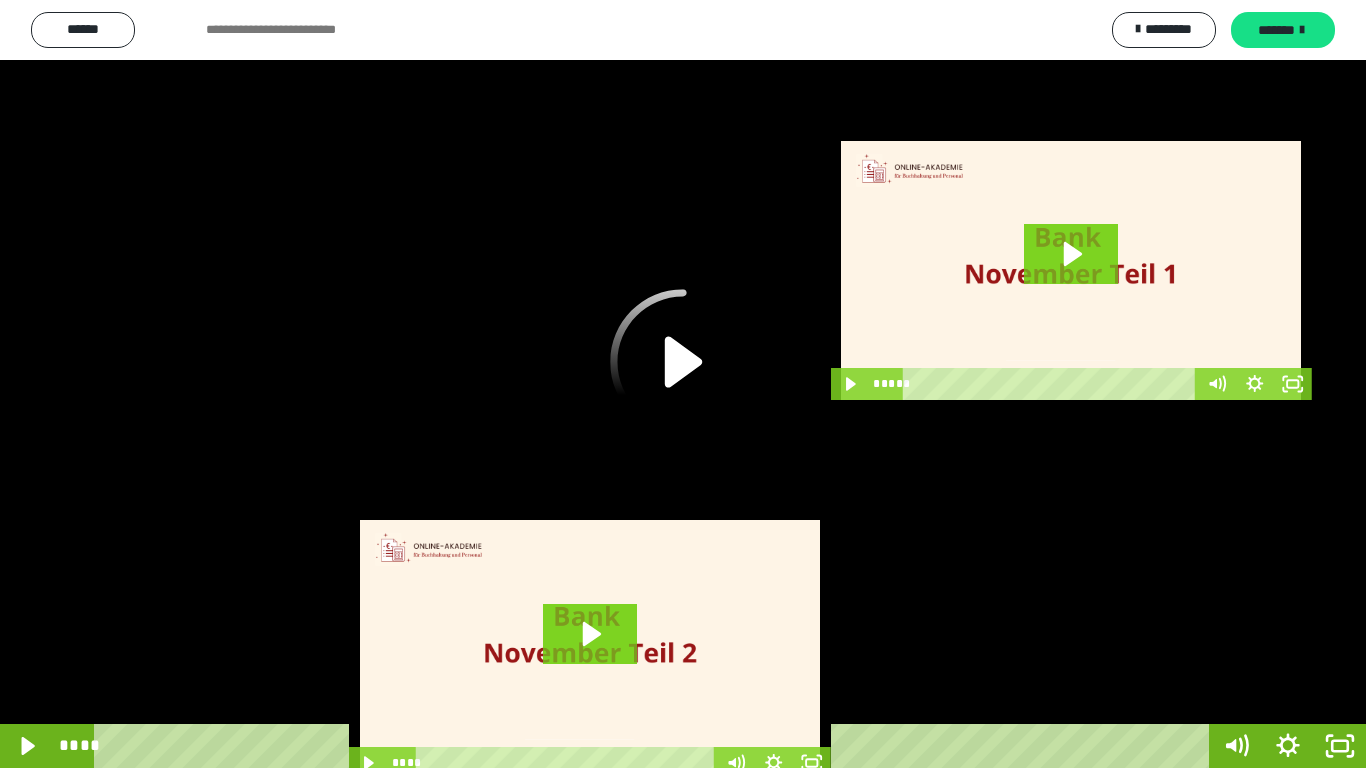 click at bounding box center [683, 384] 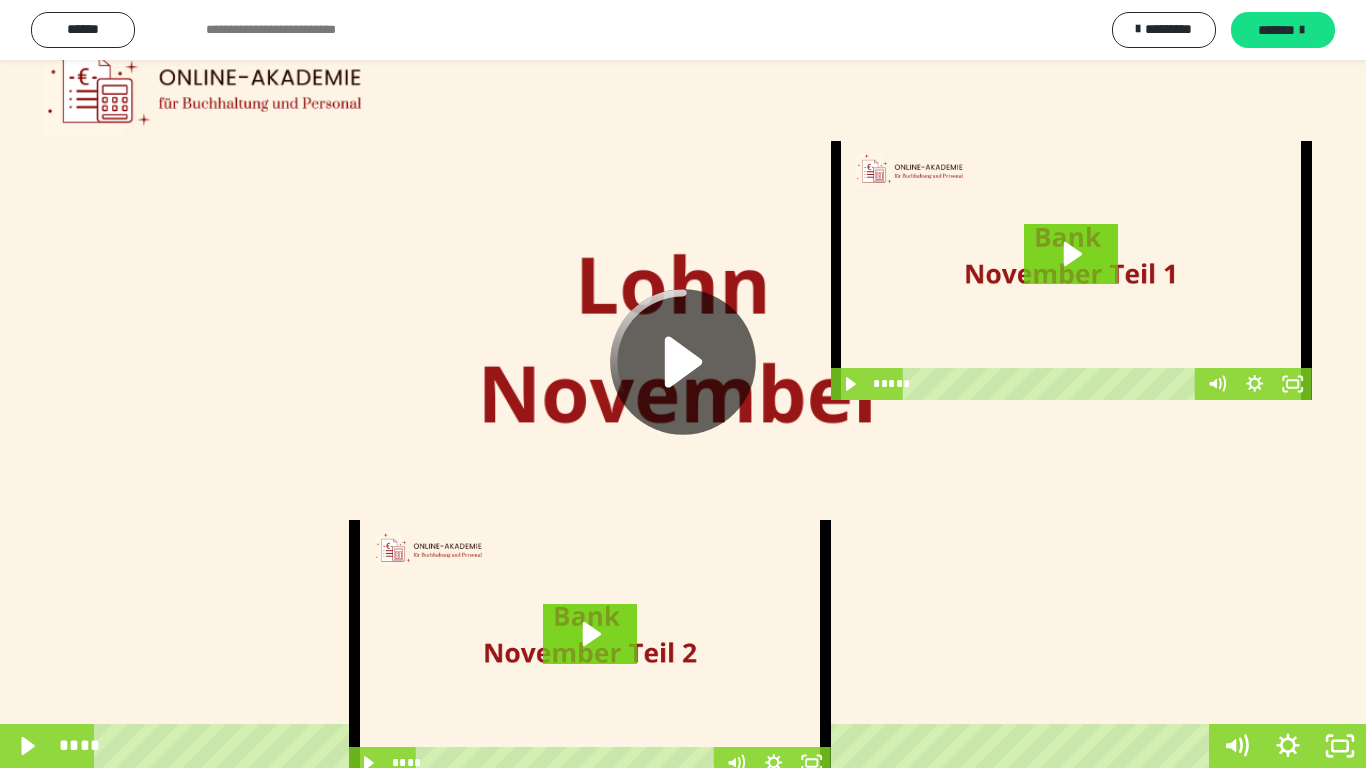 click at bounding box center [683, 384] 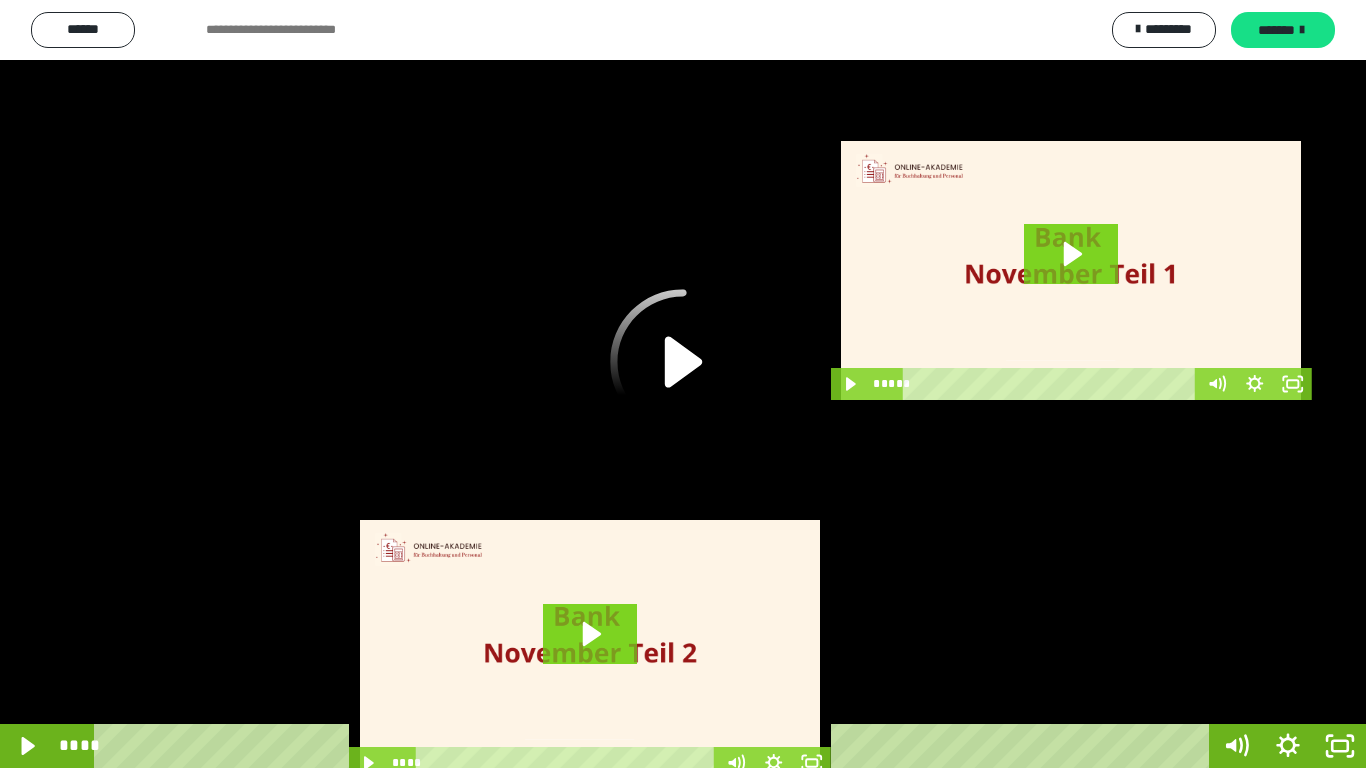click at bounding box center [683, 384] 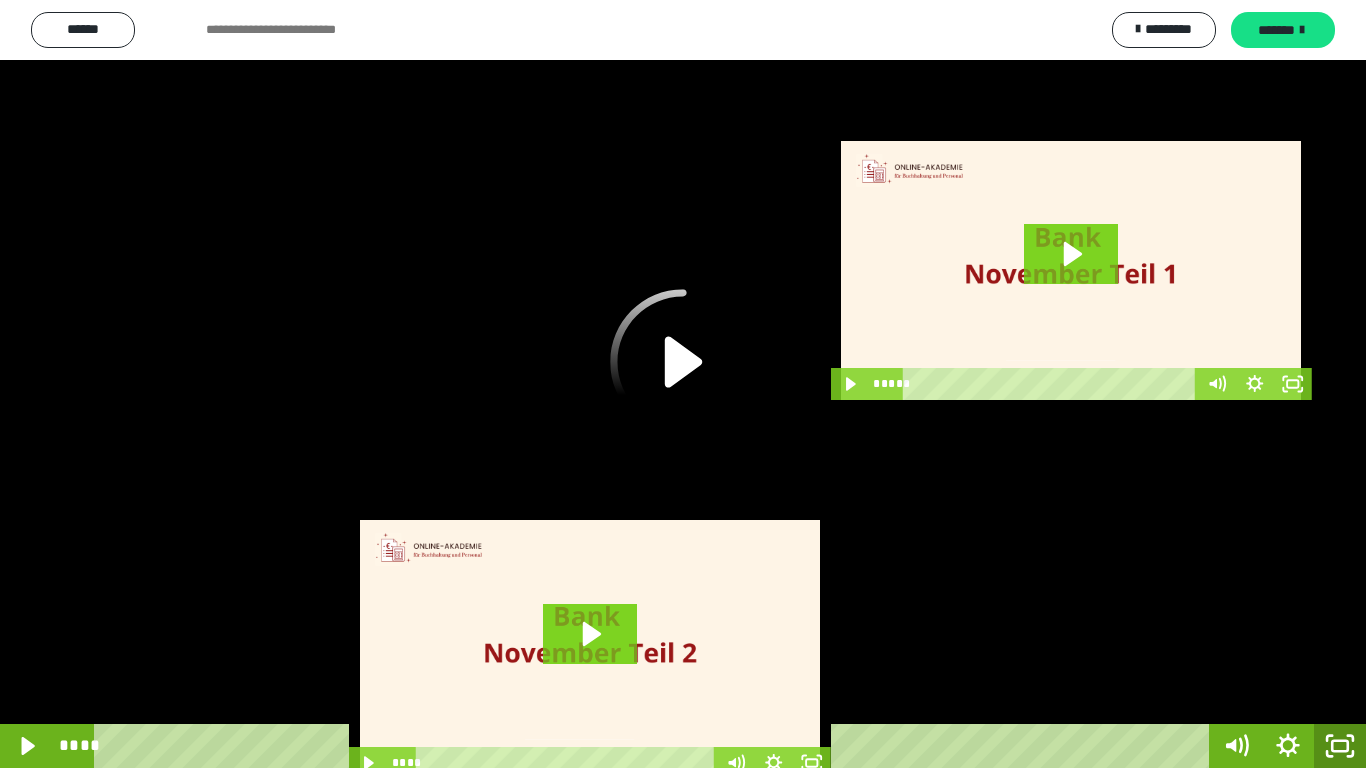 click 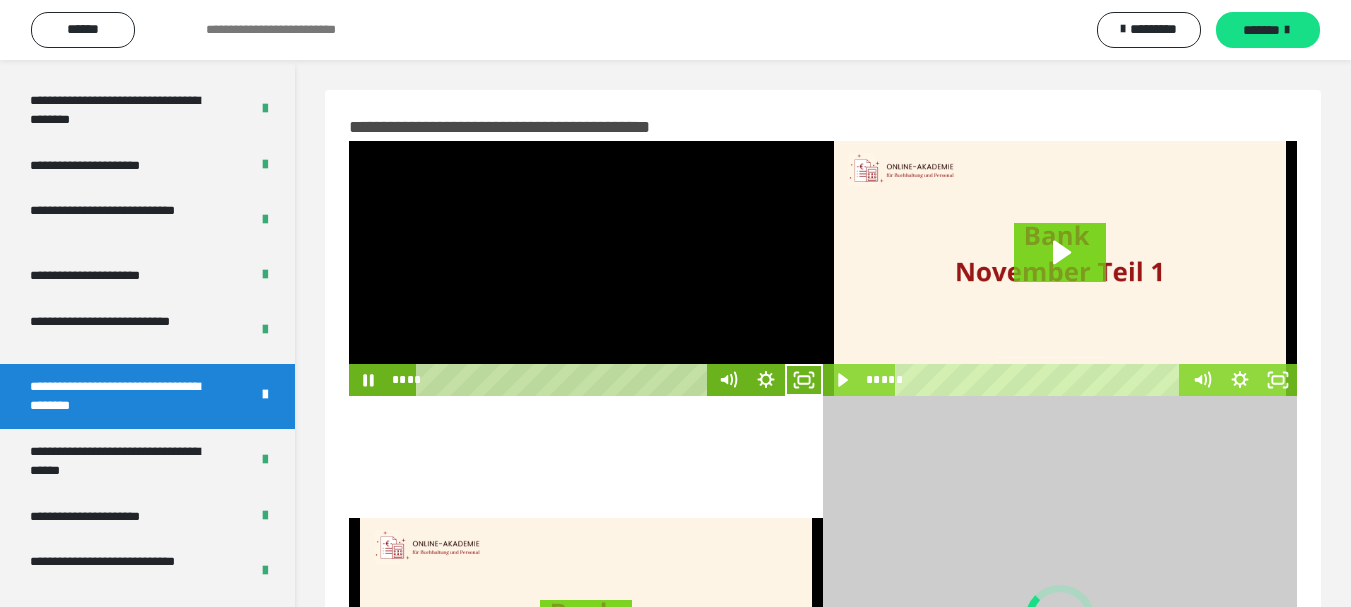 click at bounding box center (586, 268) 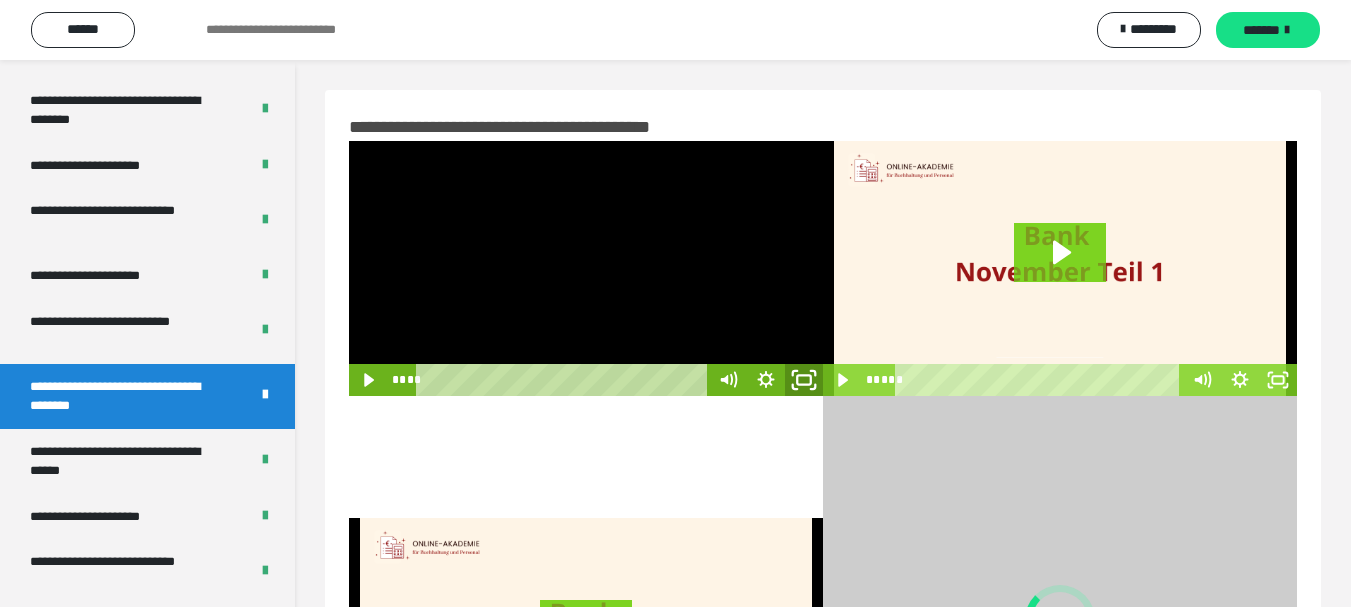 click 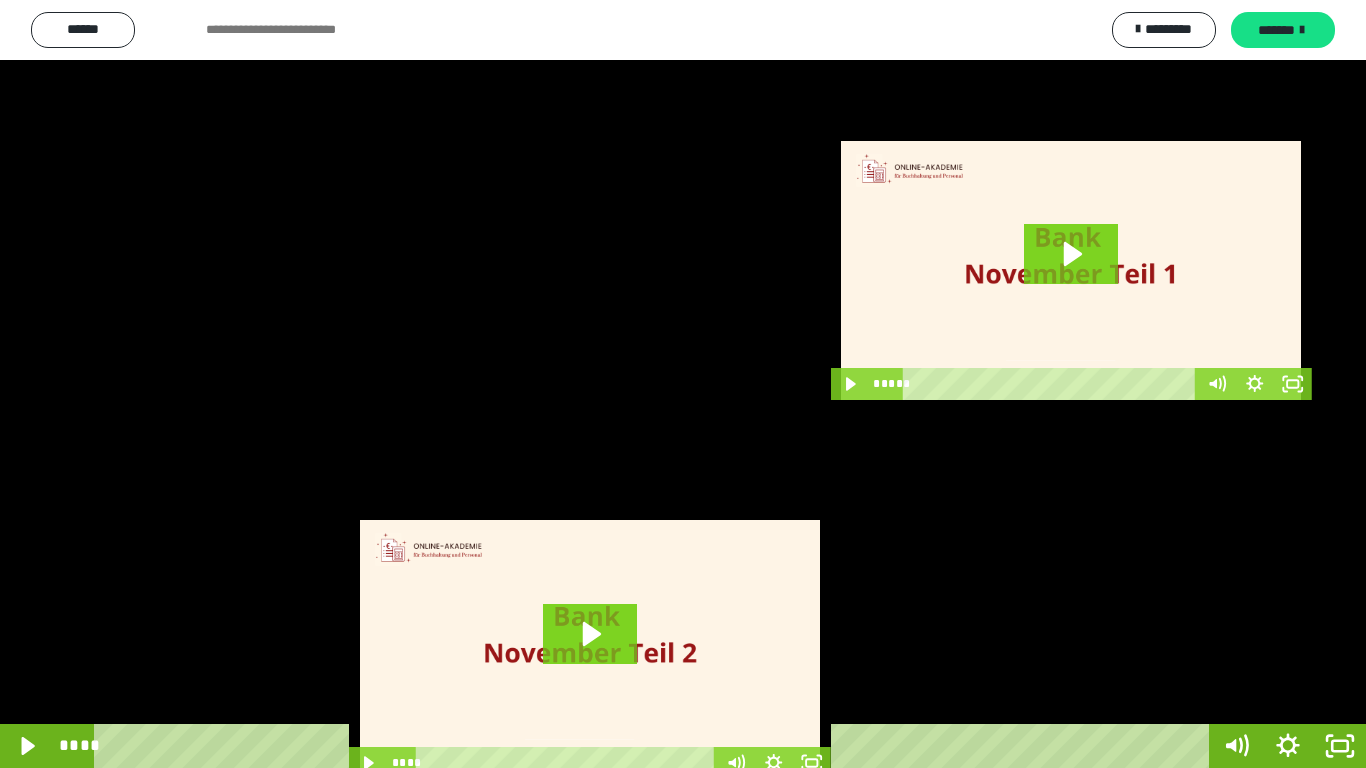 click at bounding box center (683, 384) 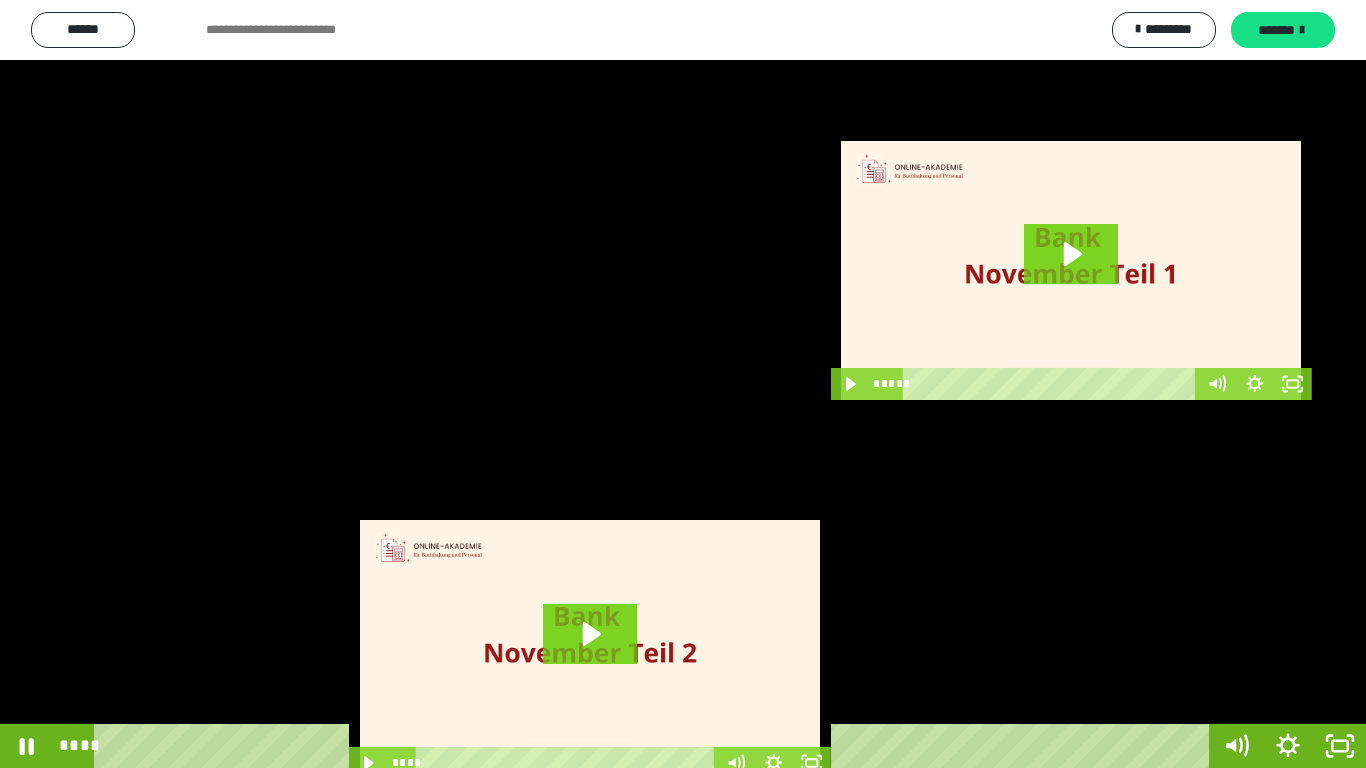 click at bounding box center (683, 384) 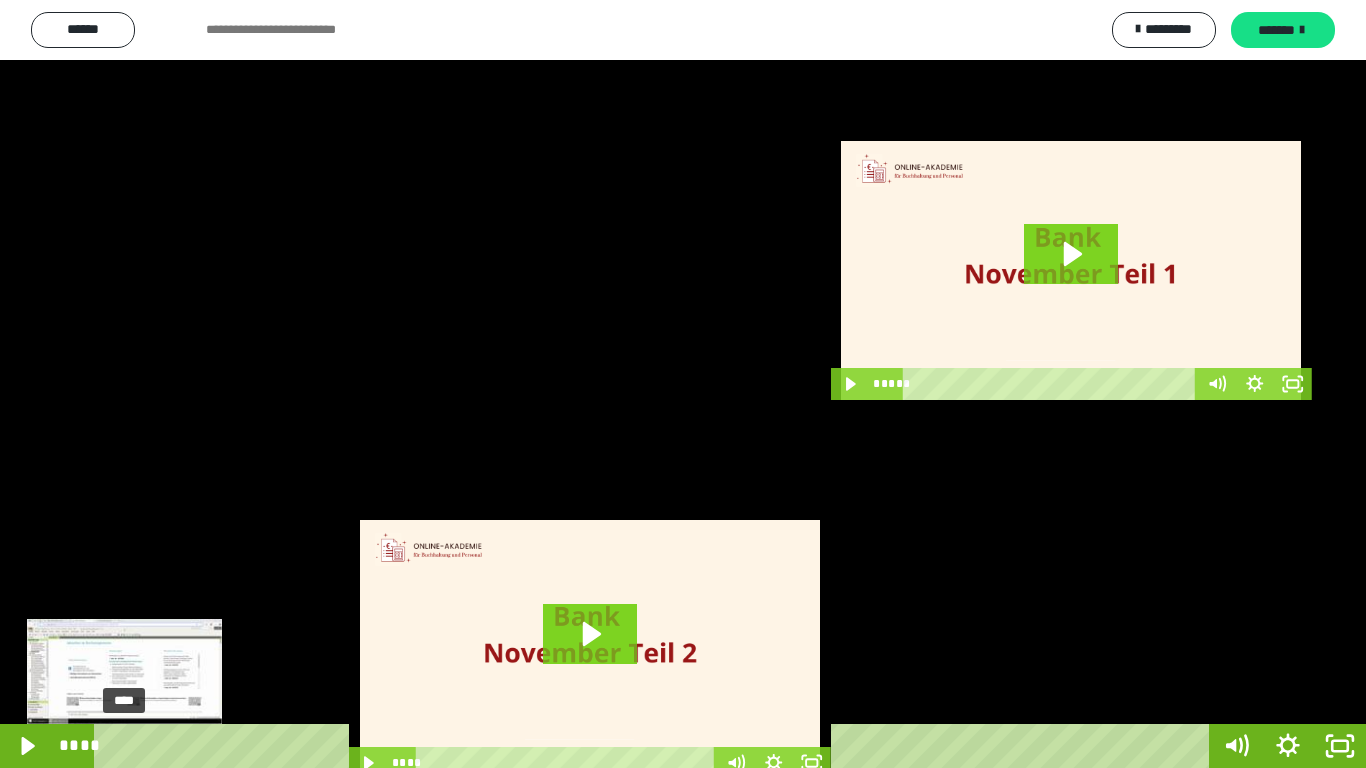 click on "****" at bounding box center (655, 746) 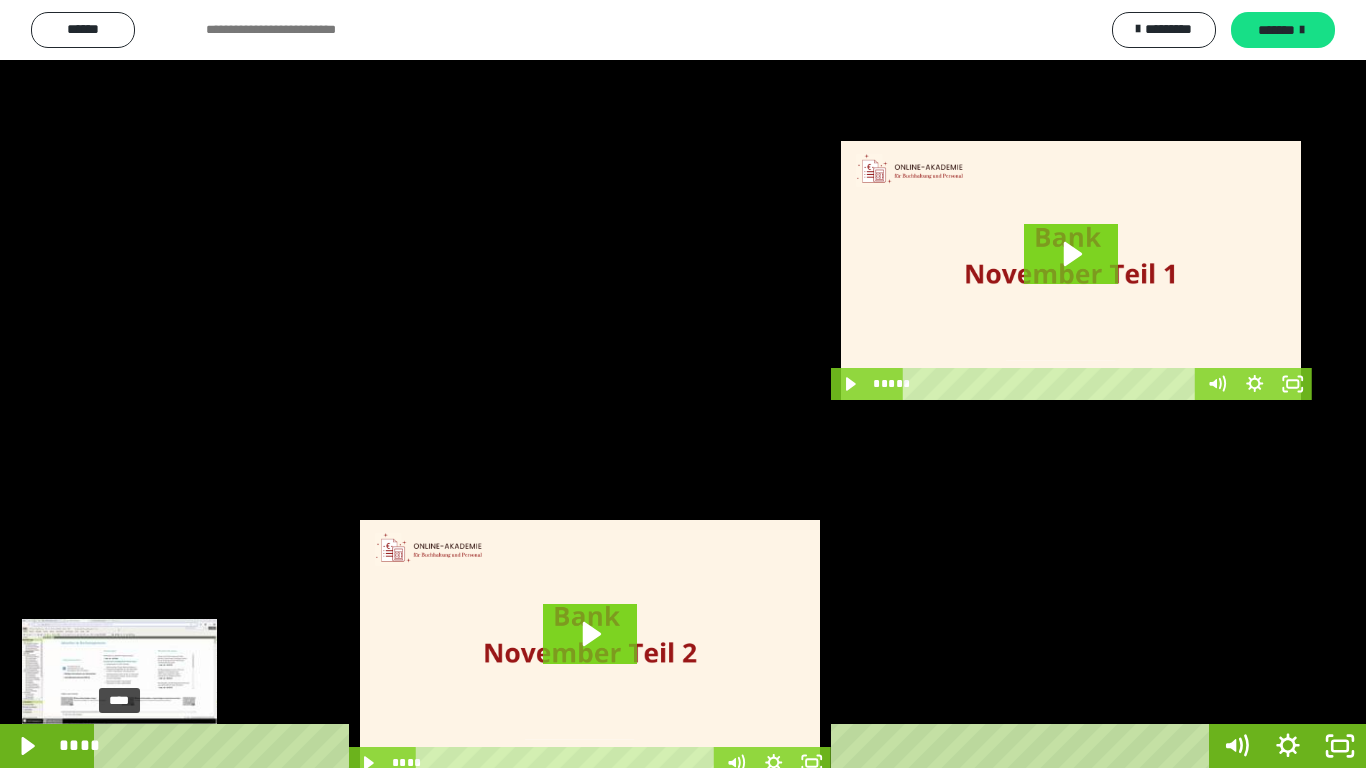 click at bounding box center (119, 746) 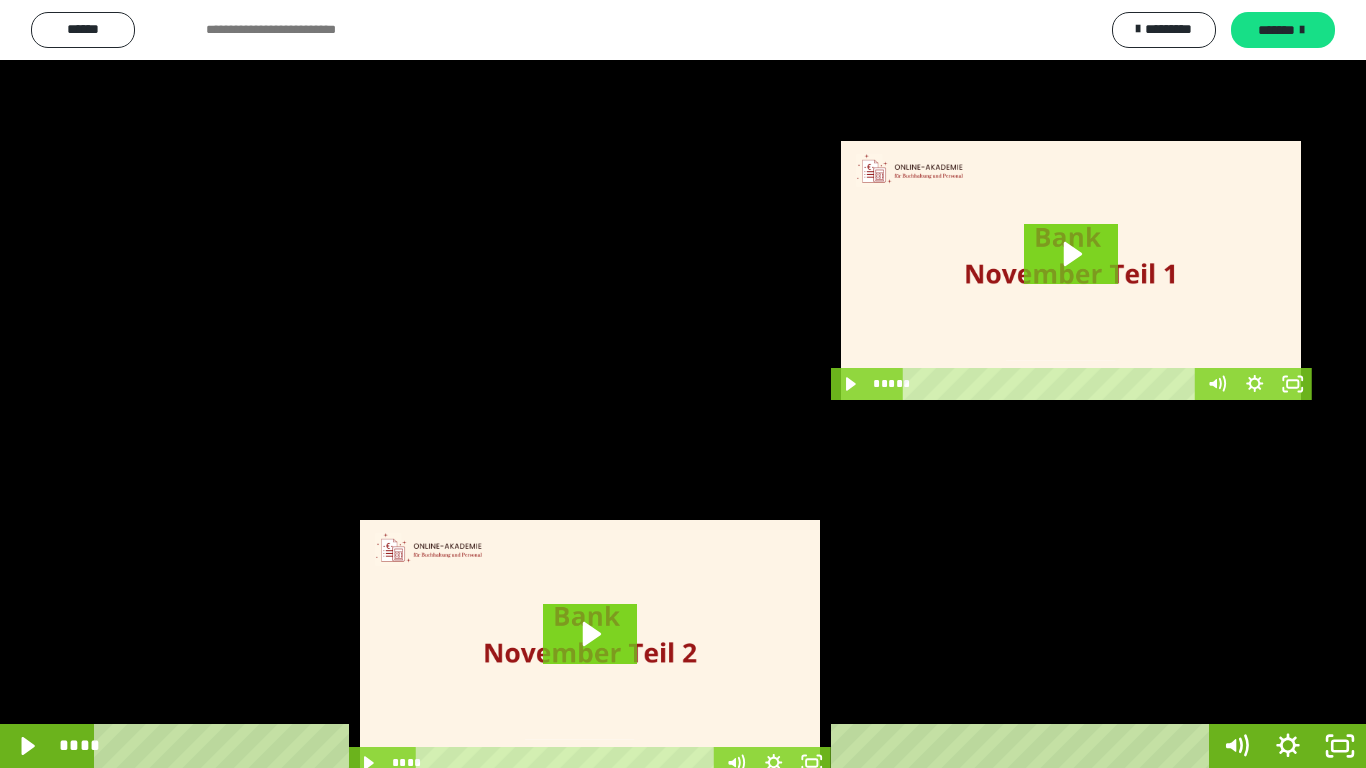 click at bounding box center [683, 384] 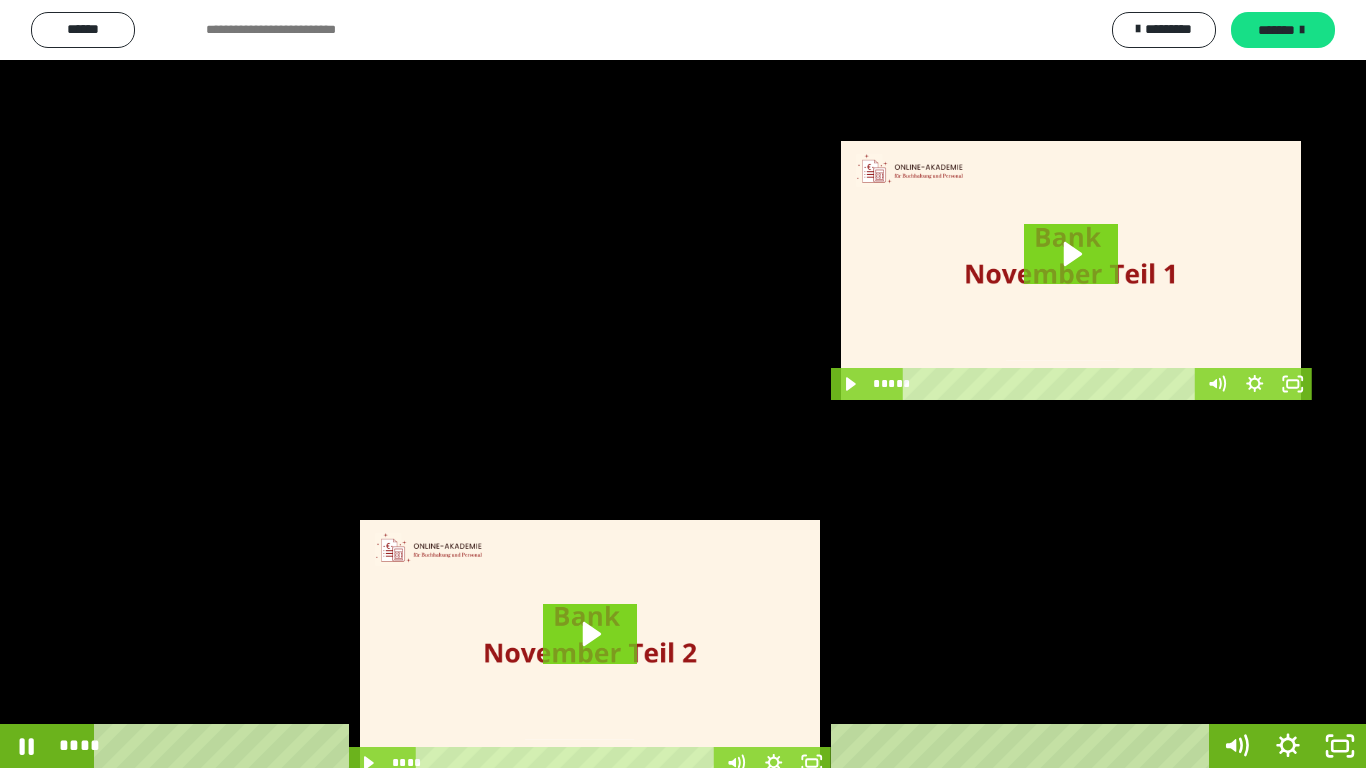 click at bounding box center [683, 384] 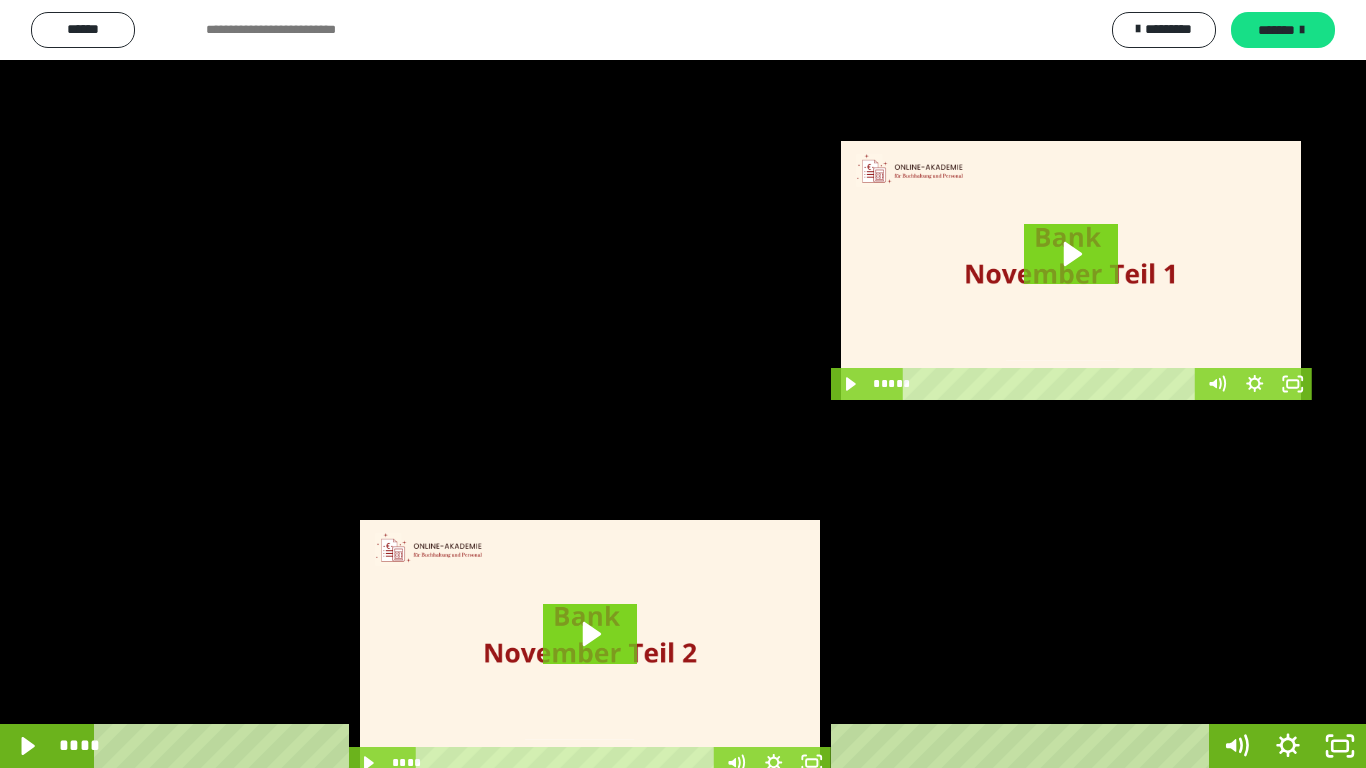 click at bounding box center (683, 384) 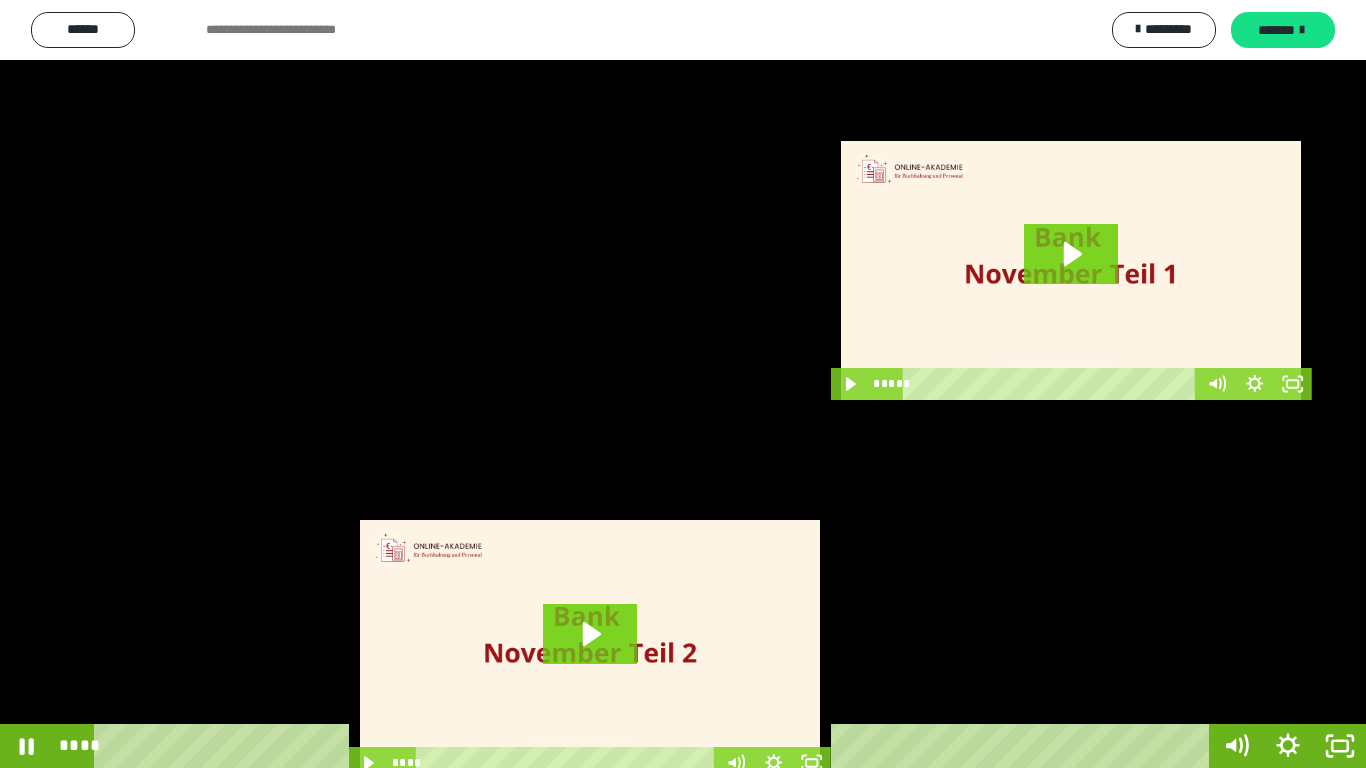click at bounding box center [683, 384] 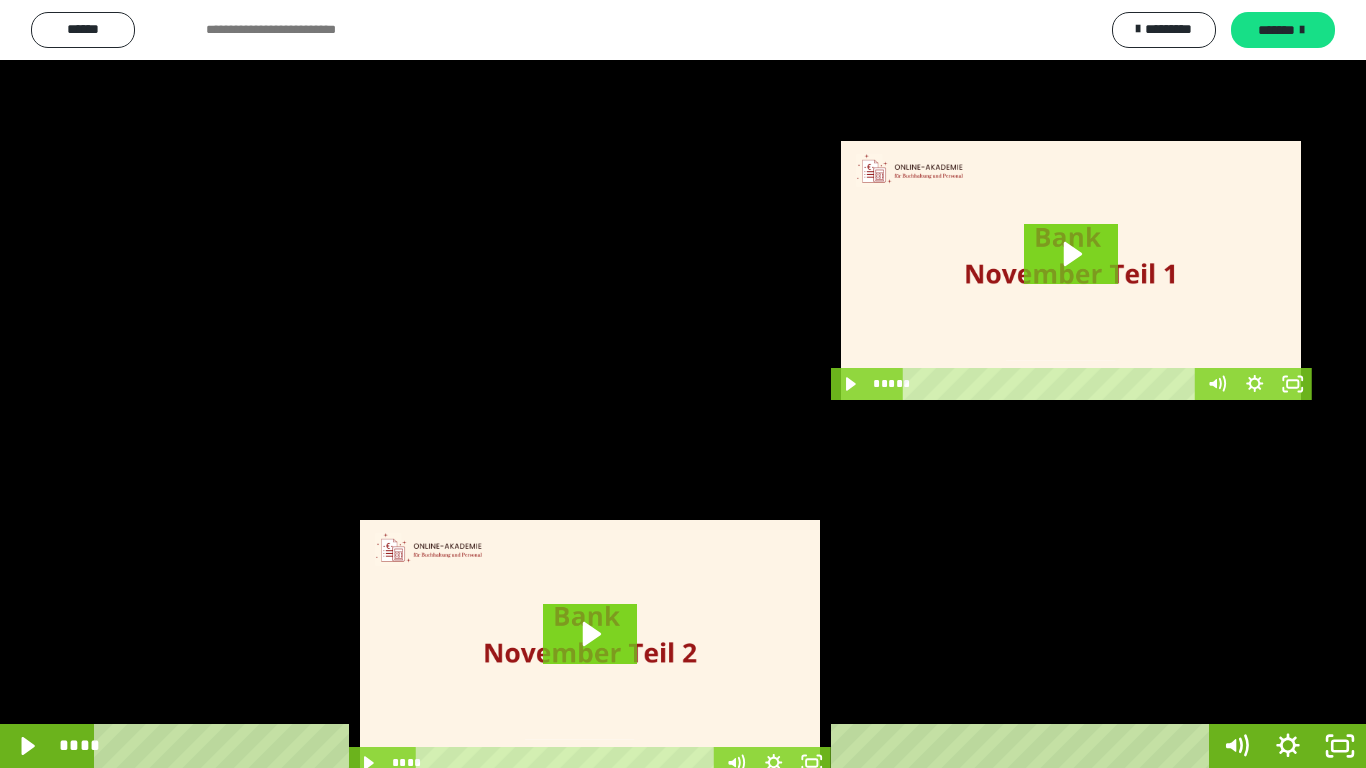 click at bounding box center [683, 384] 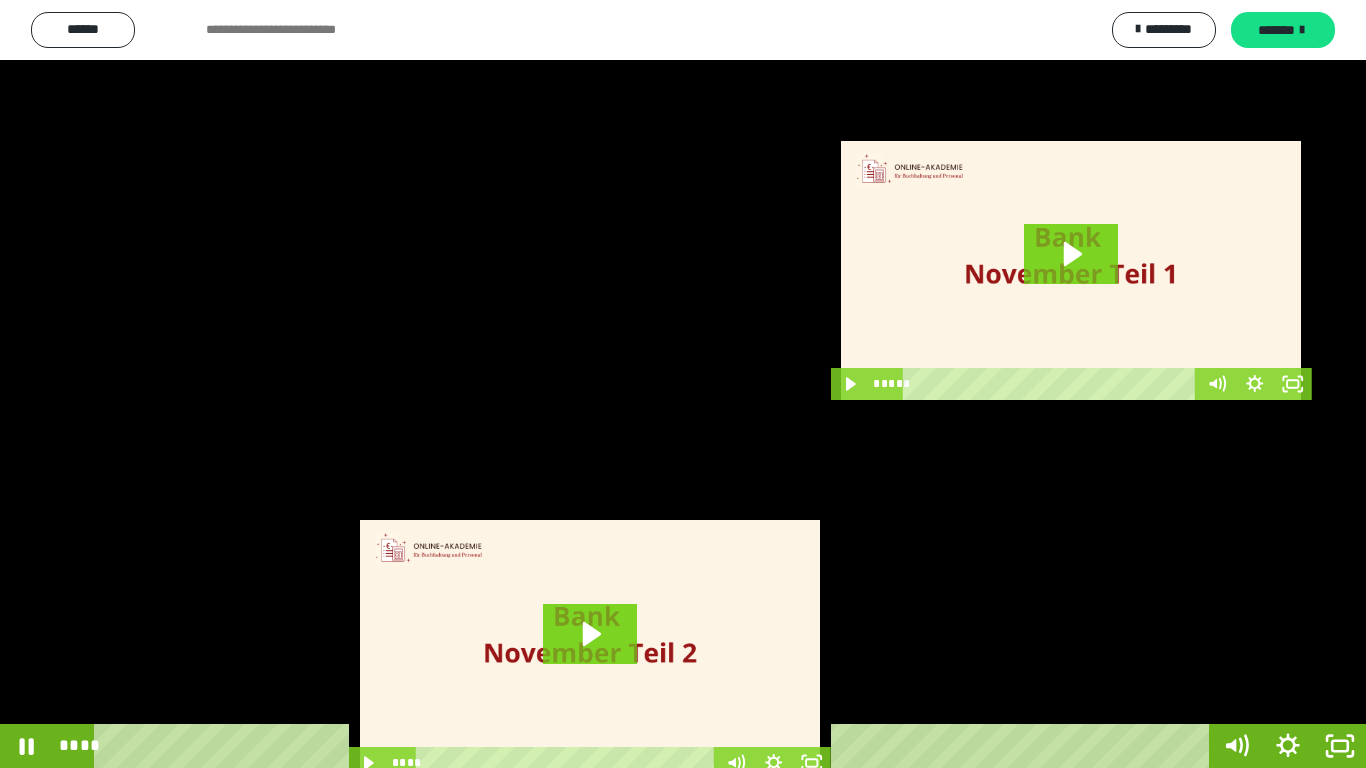 click at bounding box center (683, 384) 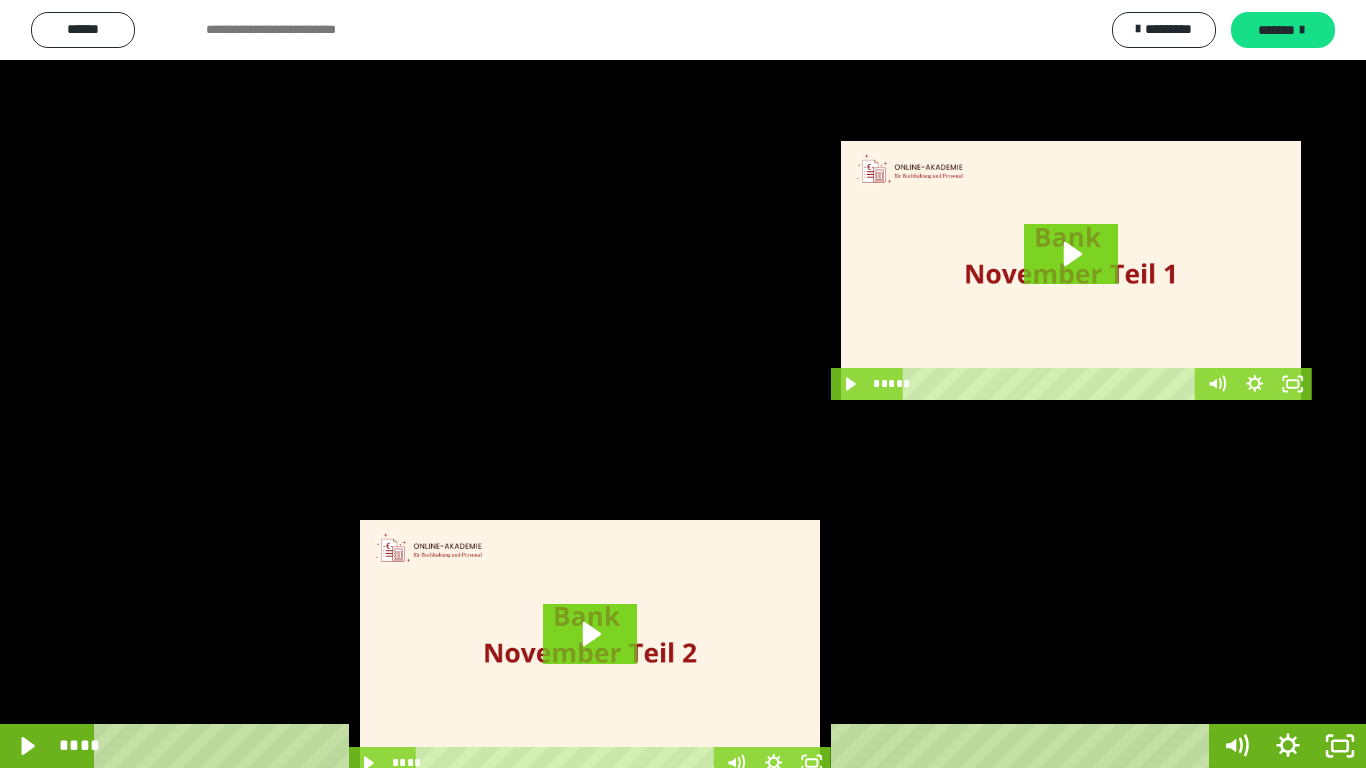 click at bounding box center [683, 384] 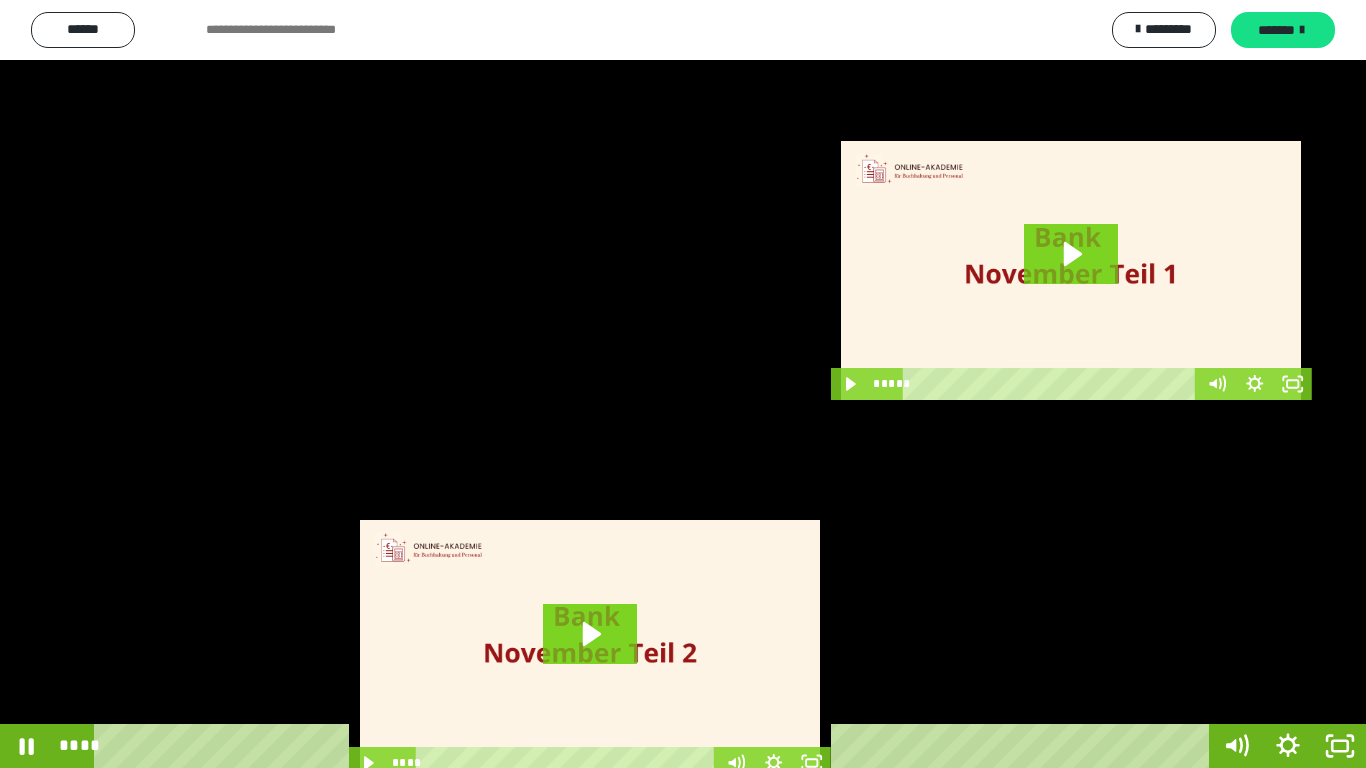 click at bounding box center (683, 384) 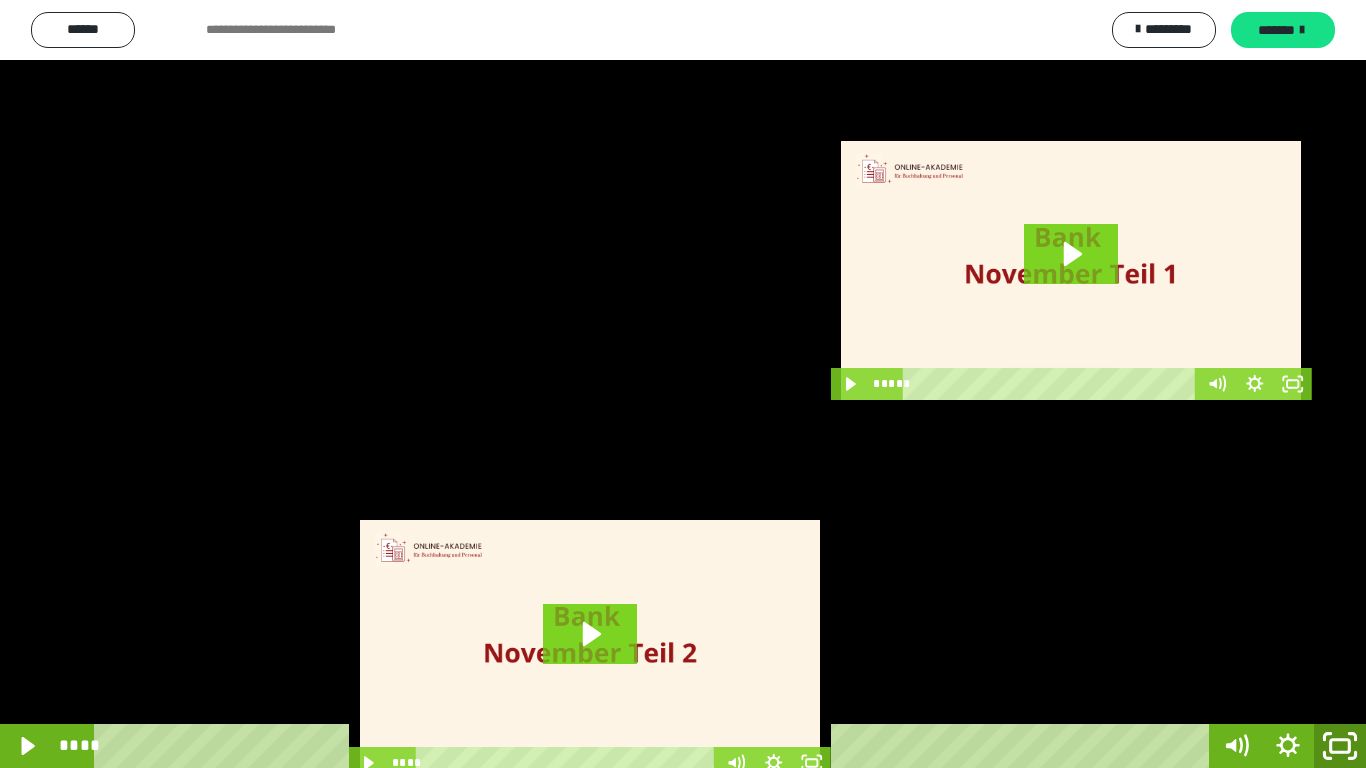 click 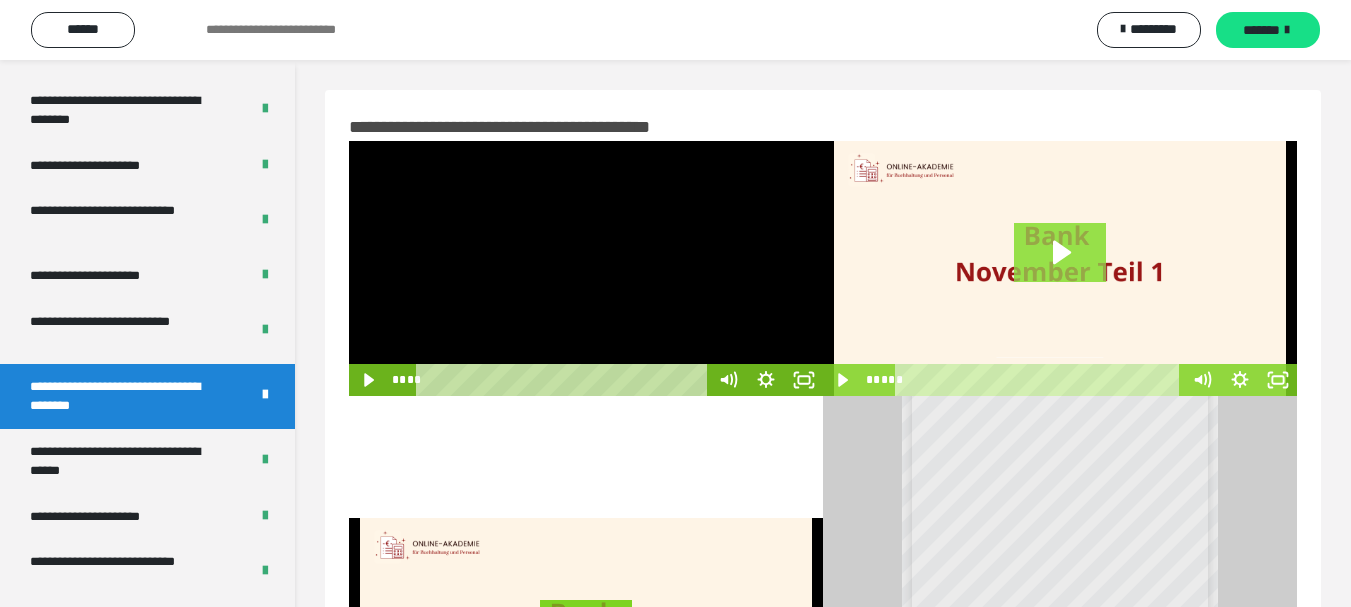 click 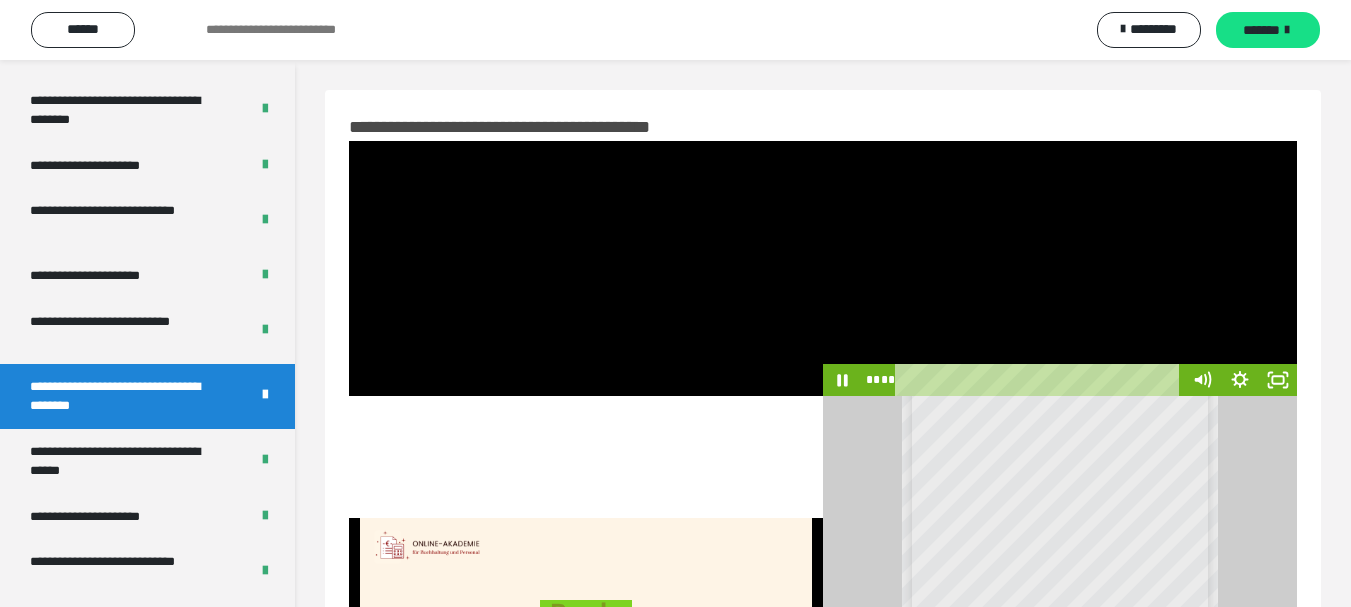 click at bounding box center (1060, 268) 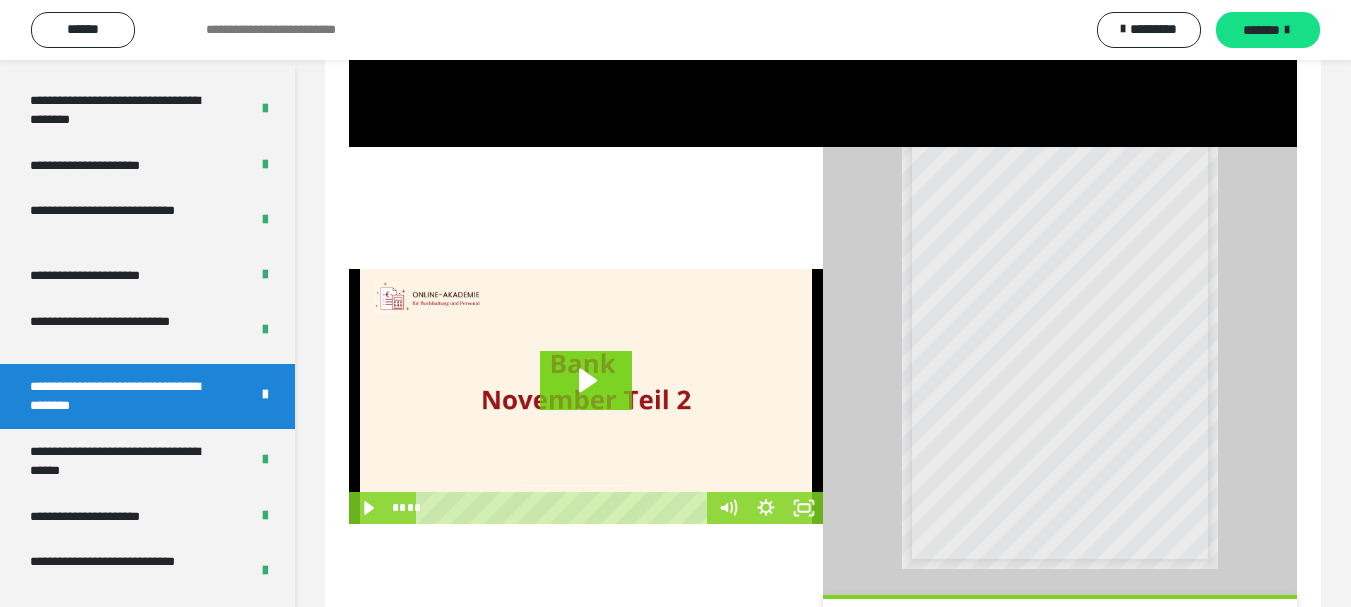 scroll, scrollTop: 266, scrollLeft: 0, axis: vertical 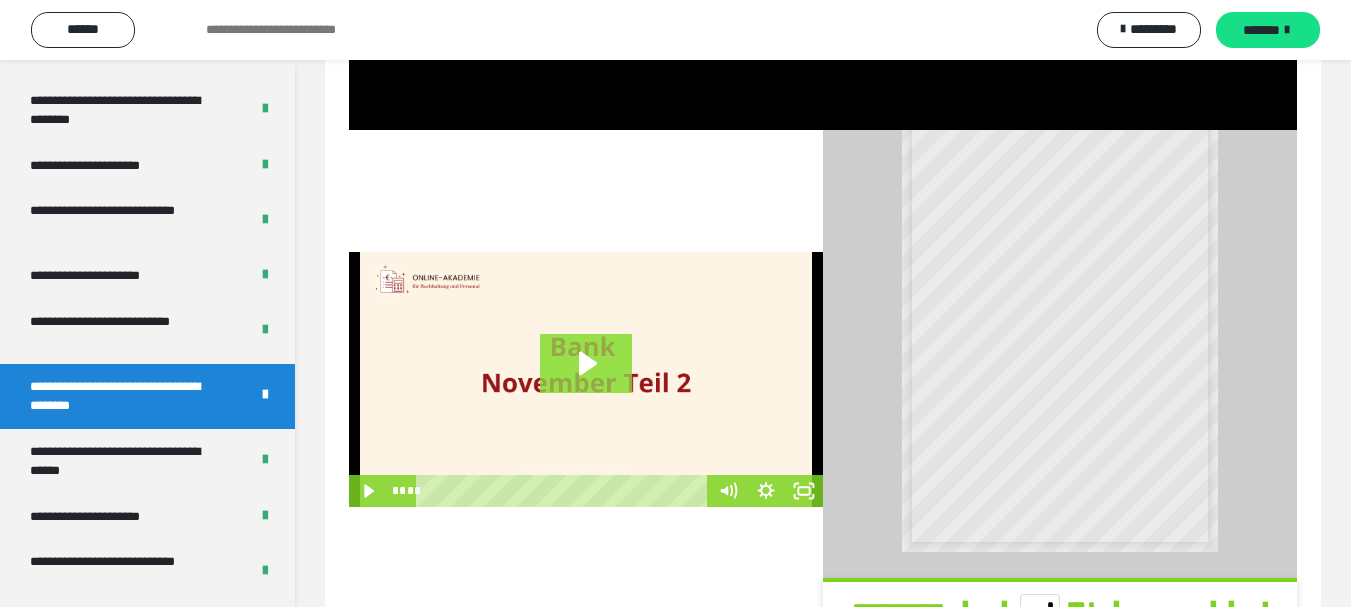 click 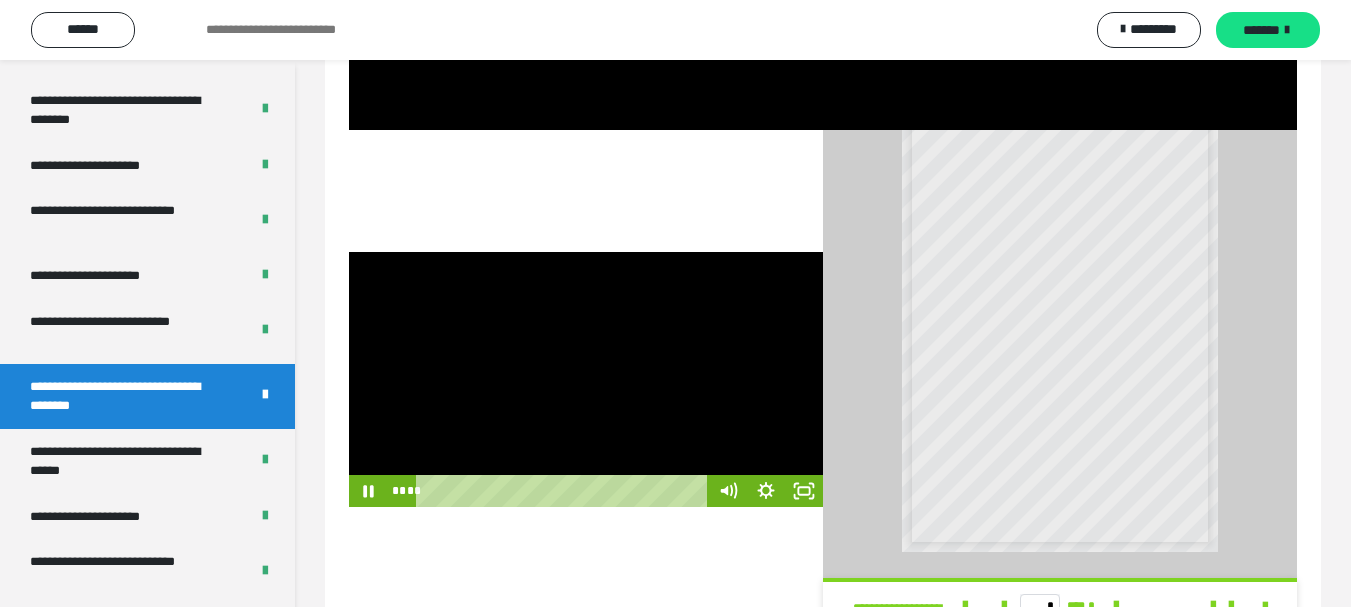click at bounding box center (586, 379) 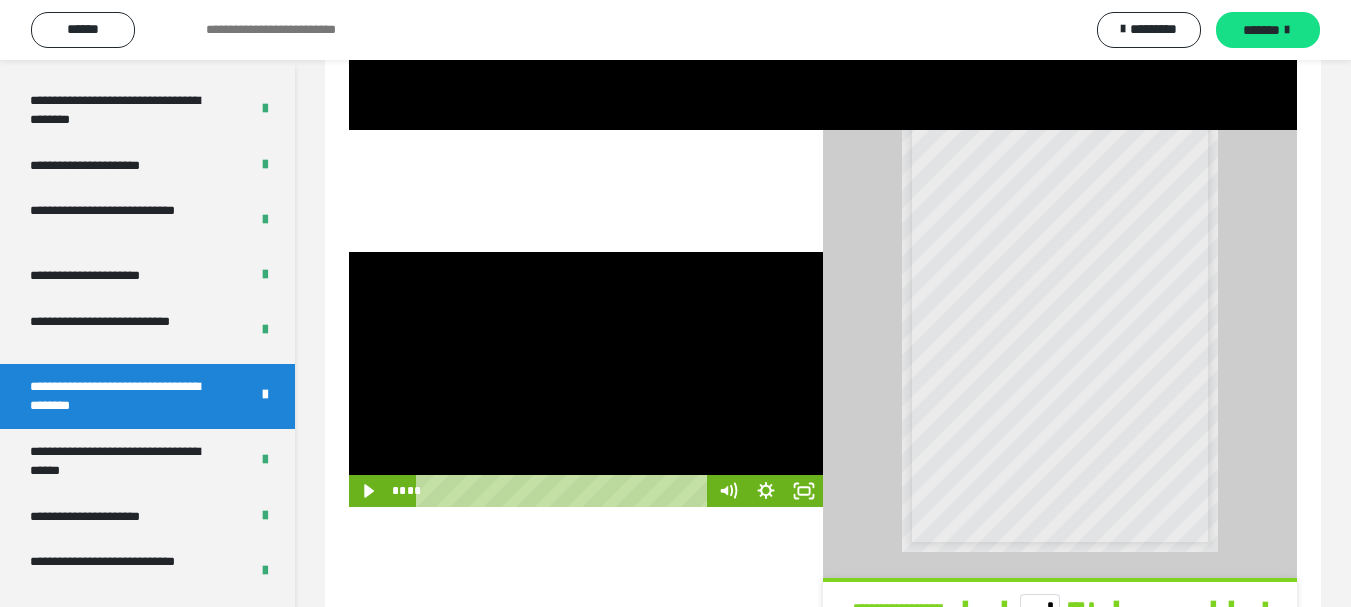 click at bounding box center (586, 379) 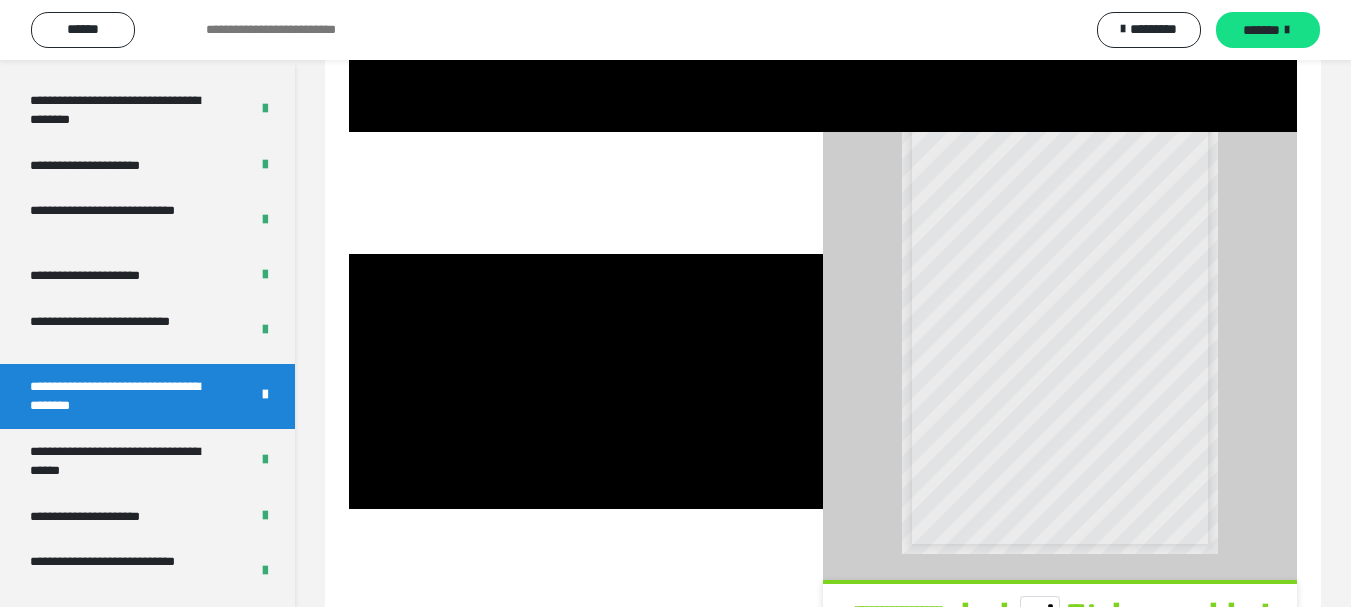 scroll, scrollTop: 243, scrollLeft: 0, axis: vertical 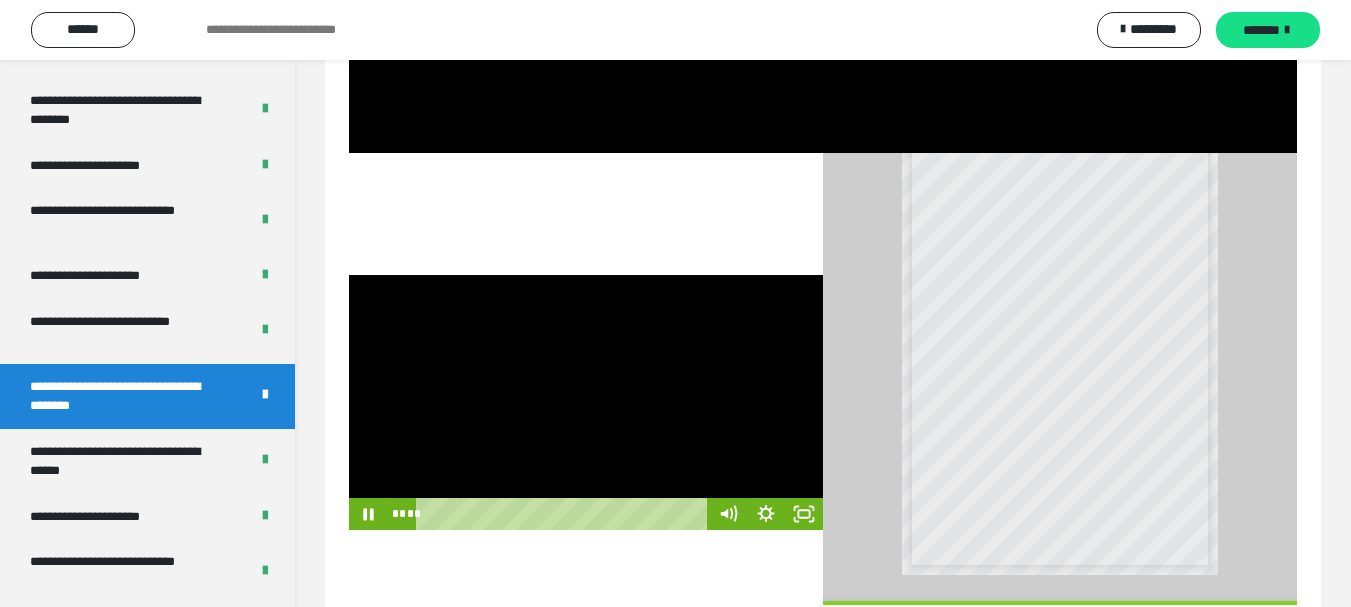 click at bounding box center (586, 402) 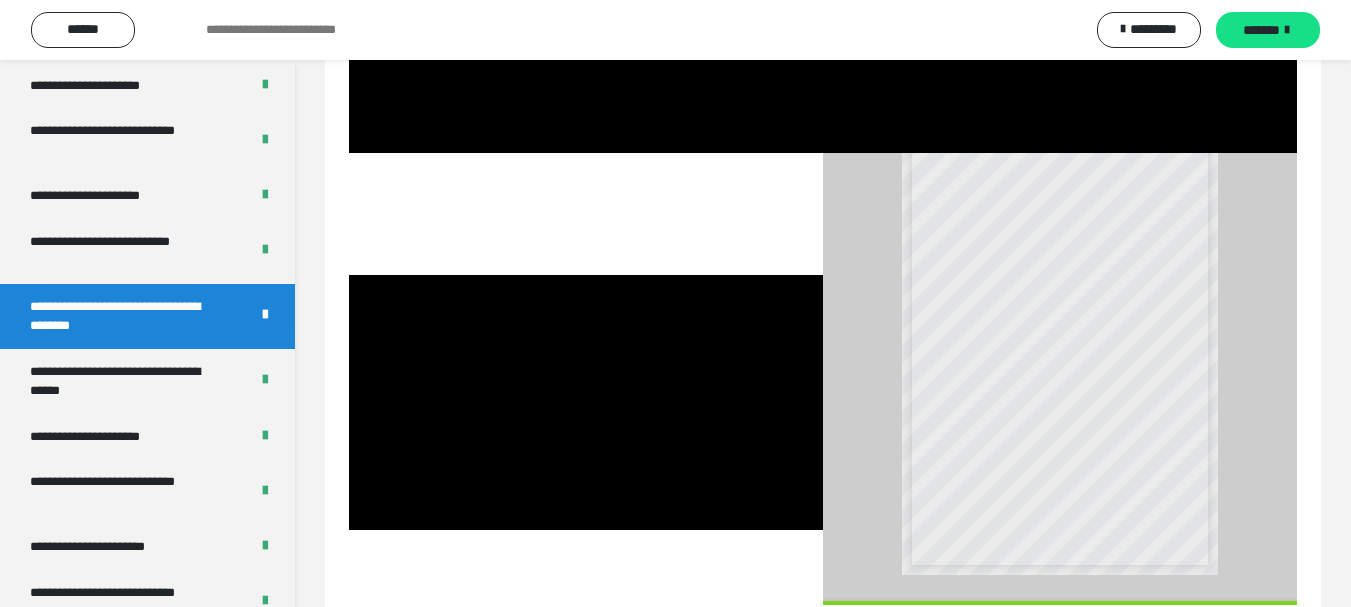 scroll, scrollTop: 3649, scrollLeft: 0, axis: vertical 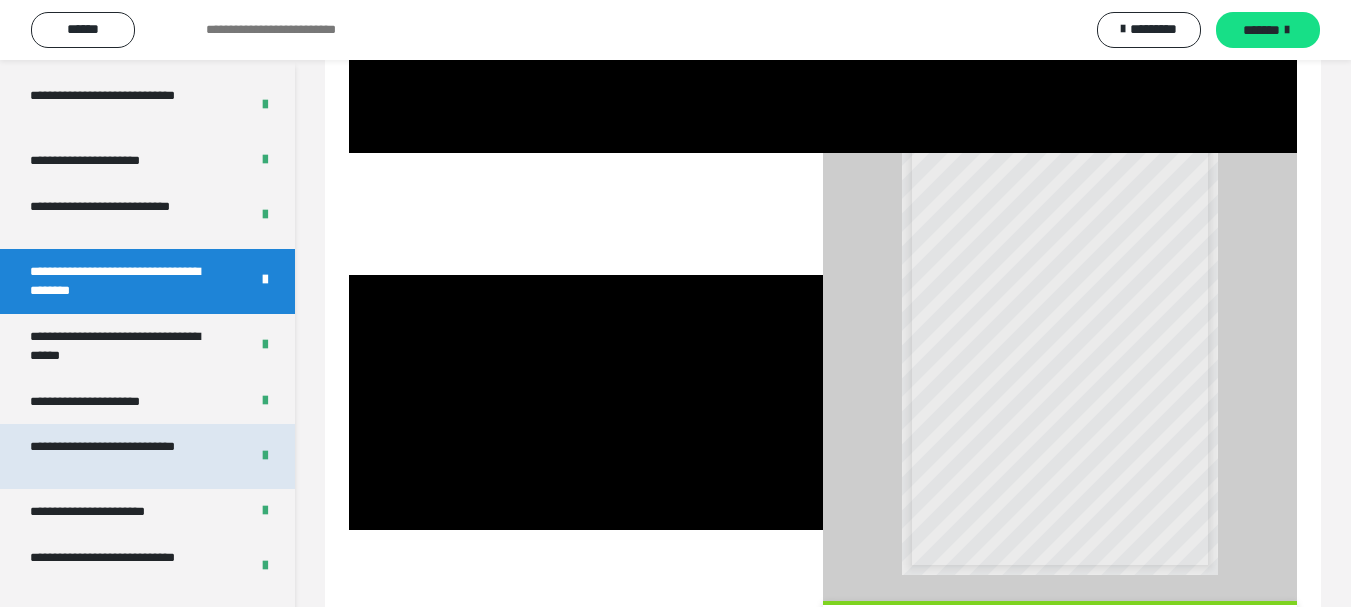 click on "**********" at bounding box center [124, 456] 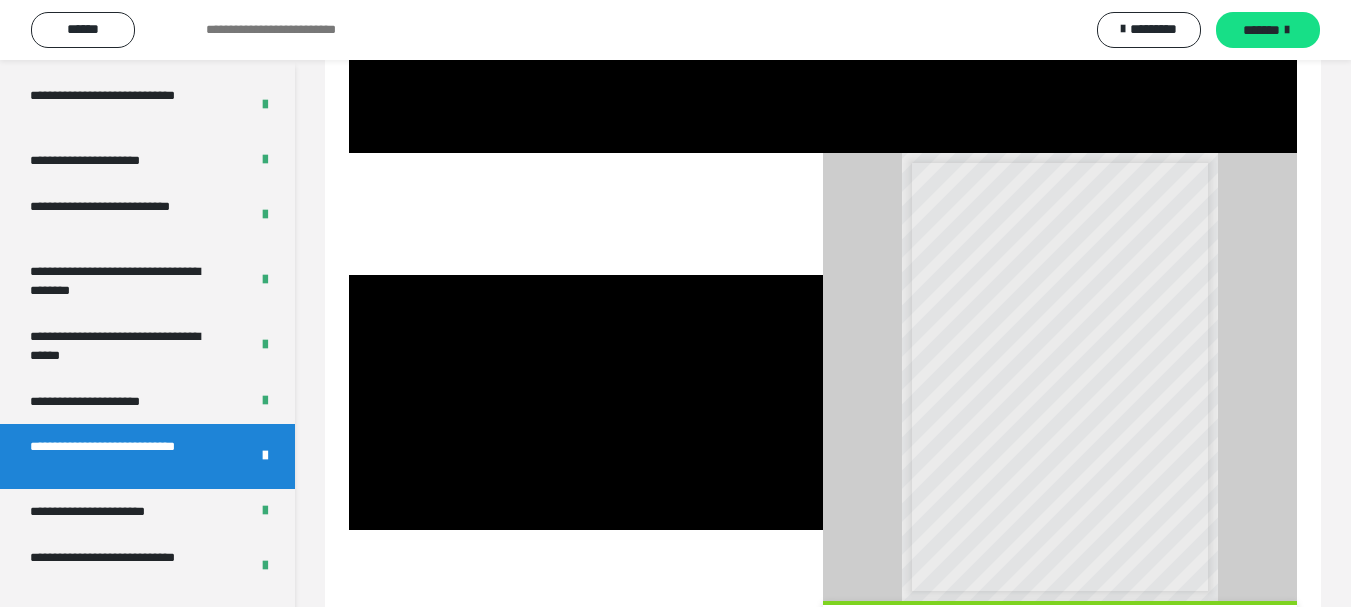 scroll, scrollTop: 60, scrollLeft: 0, axis: vertical 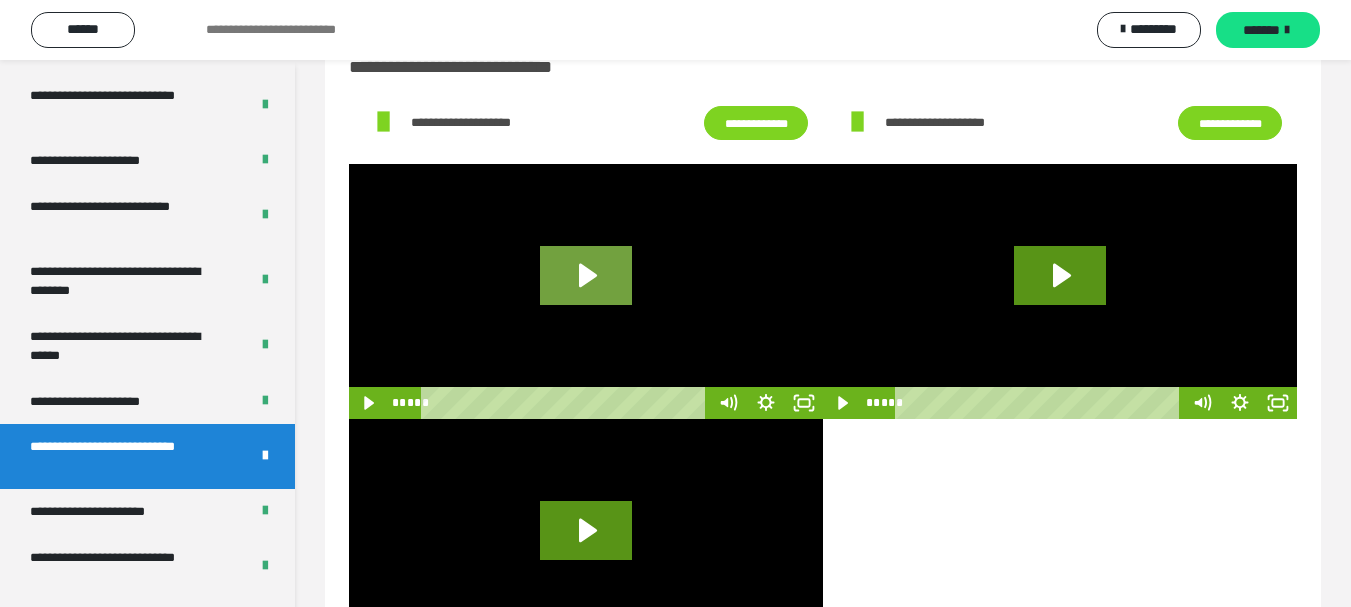 click 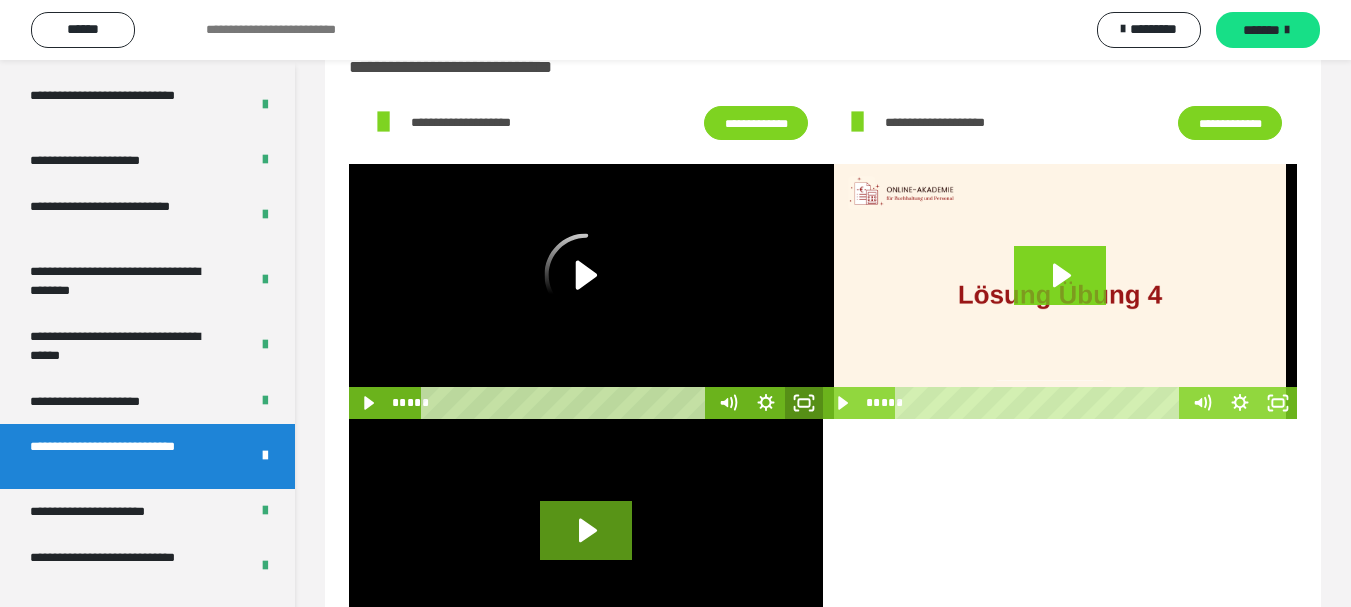 click 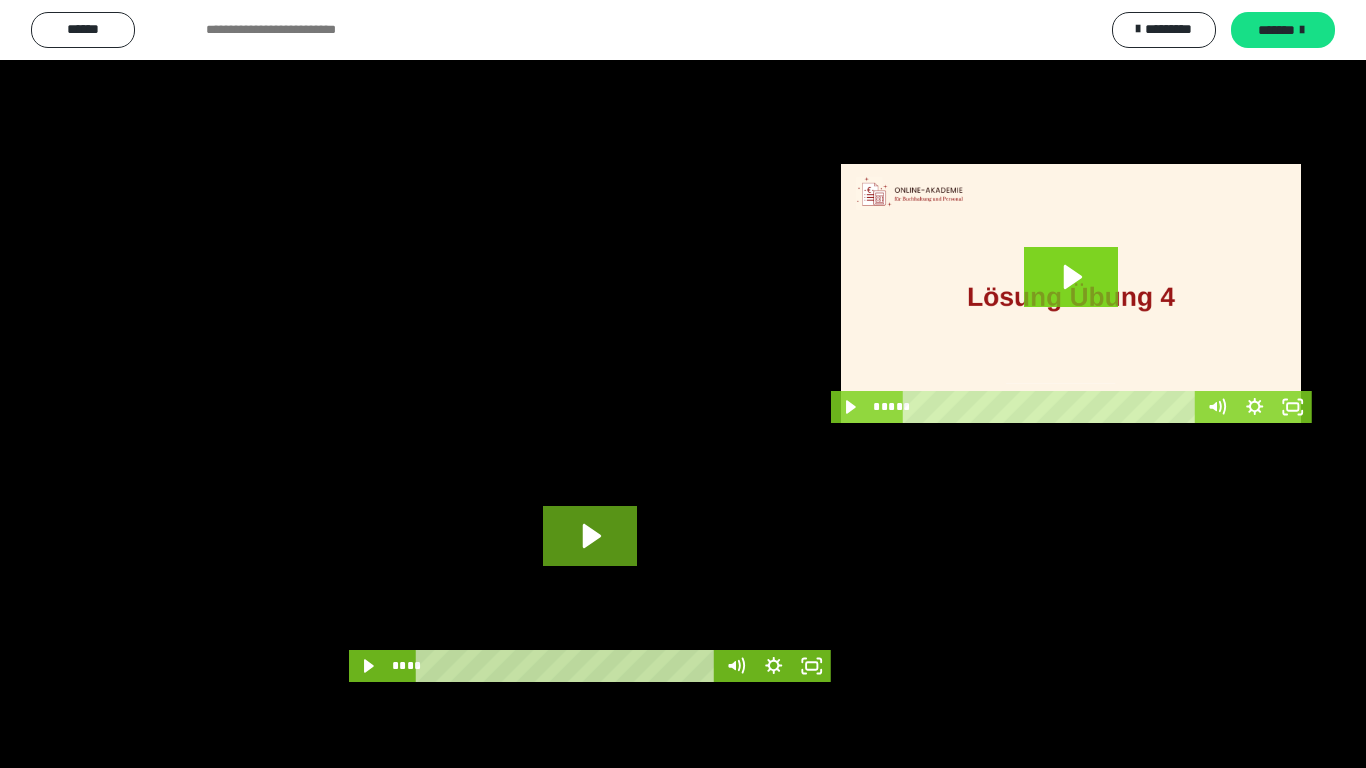 click at bounding box center (683, 384) 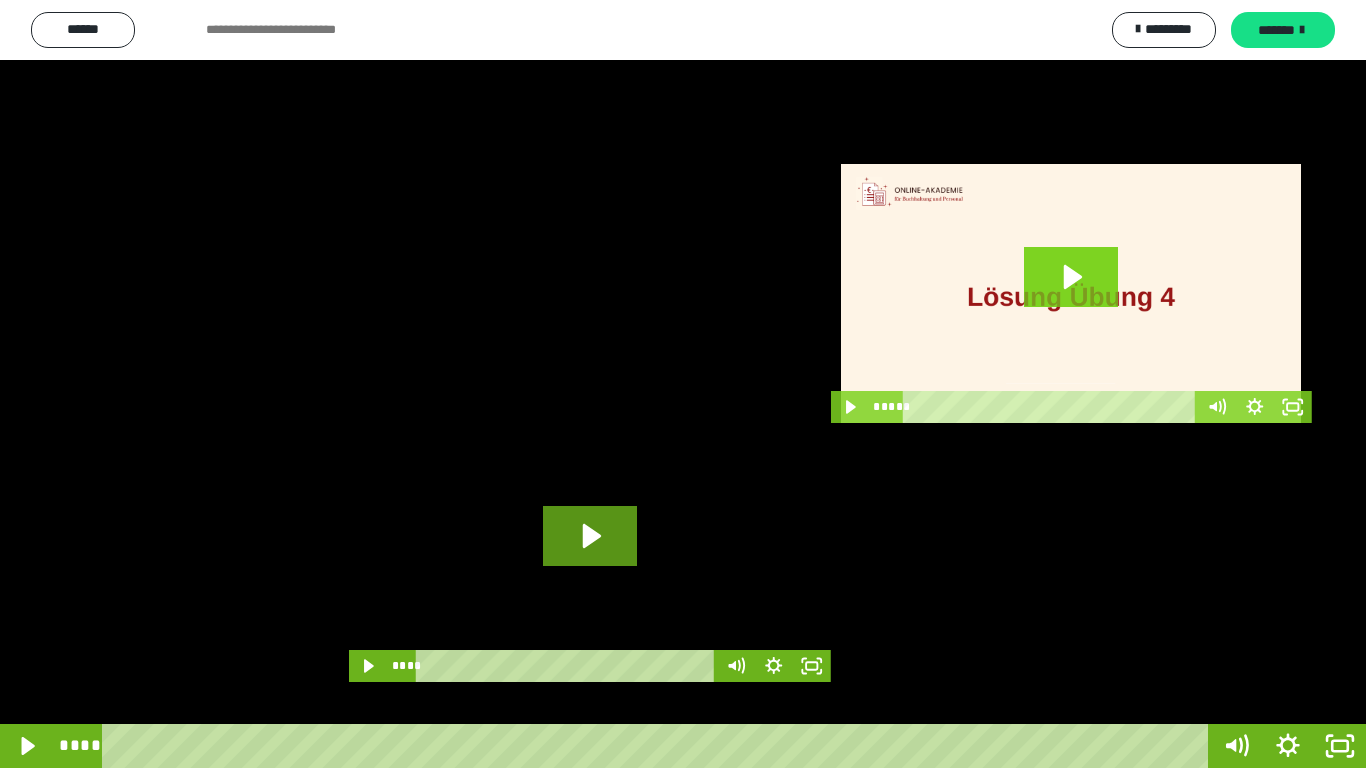 click at bounding box center (683, 384) 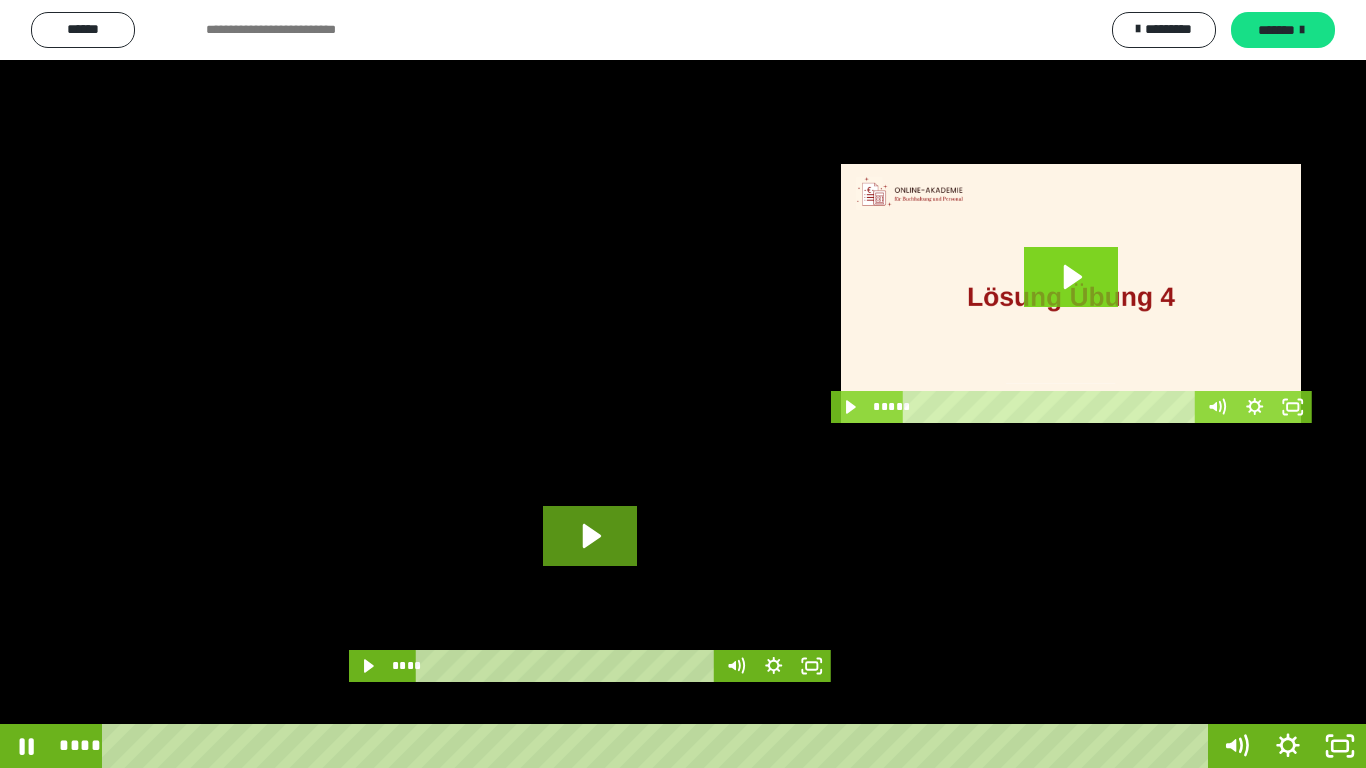 click at bounding box center [683, 384] 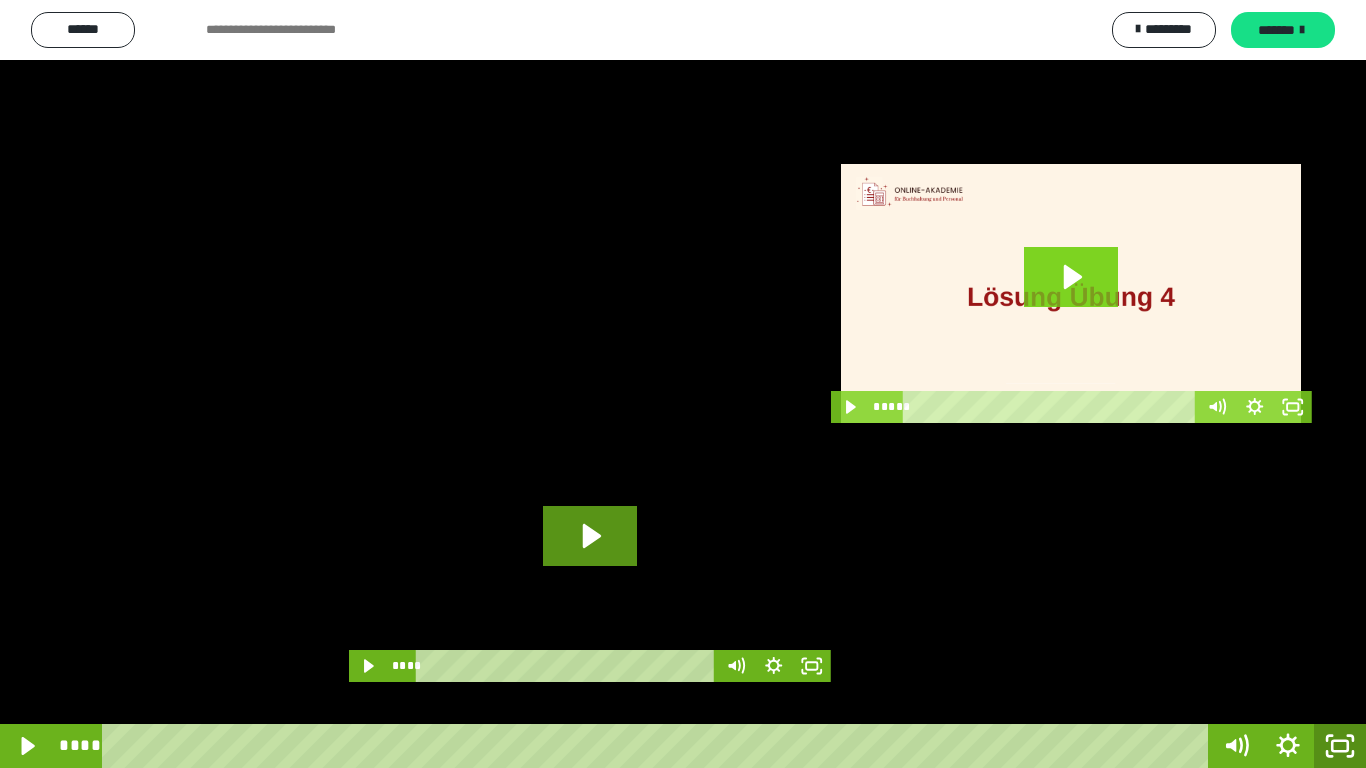 click 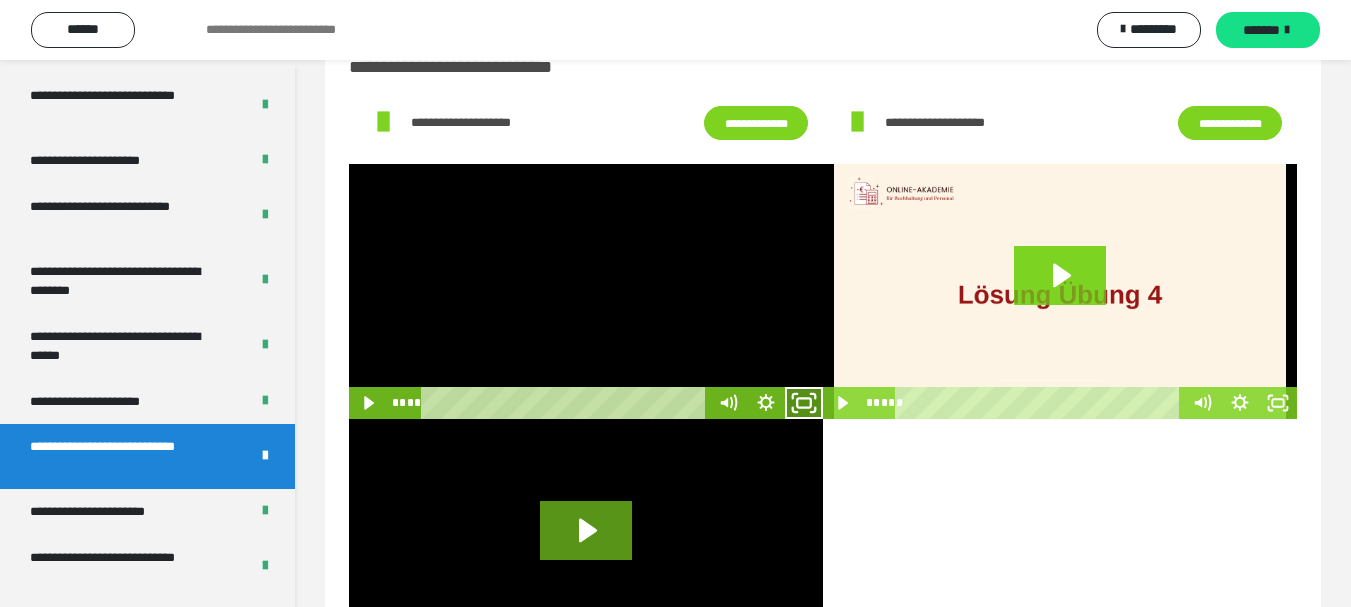 click 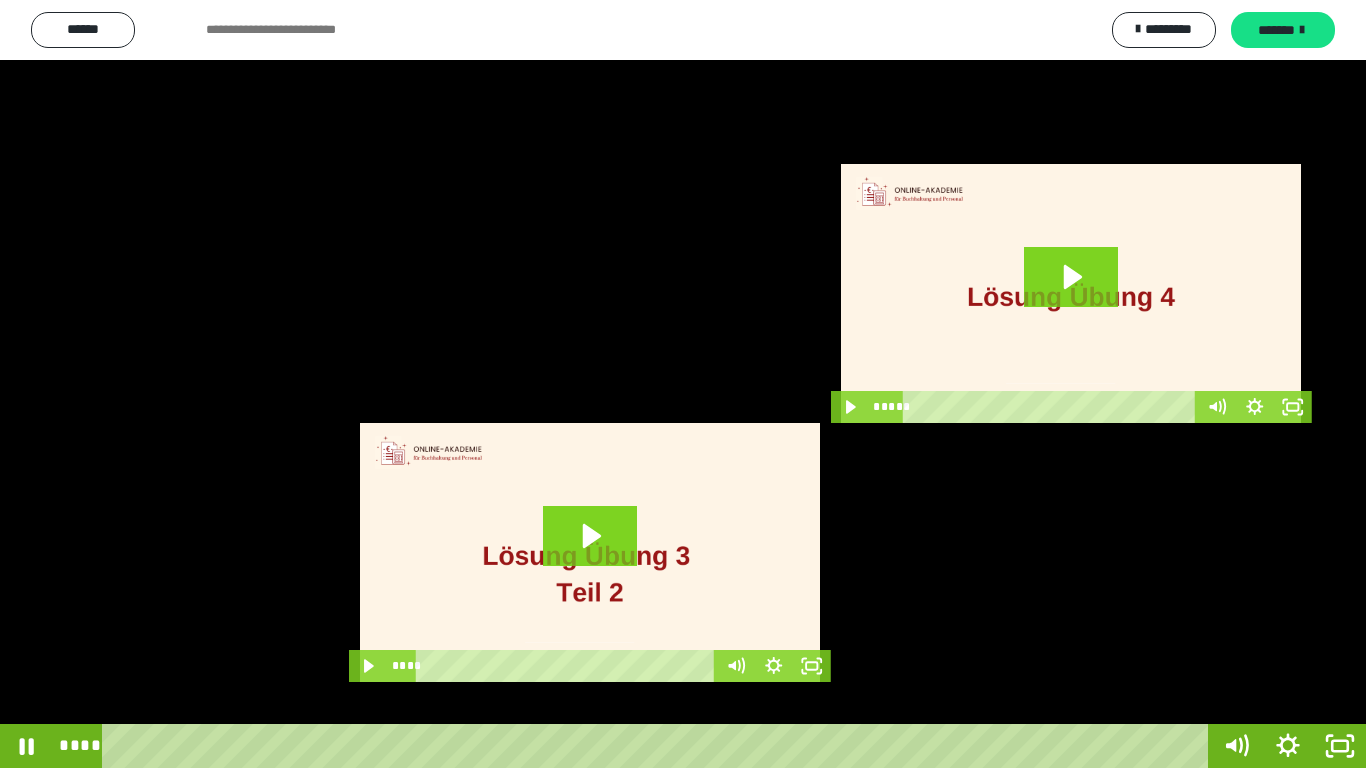 click at bounding box center (683, 384) 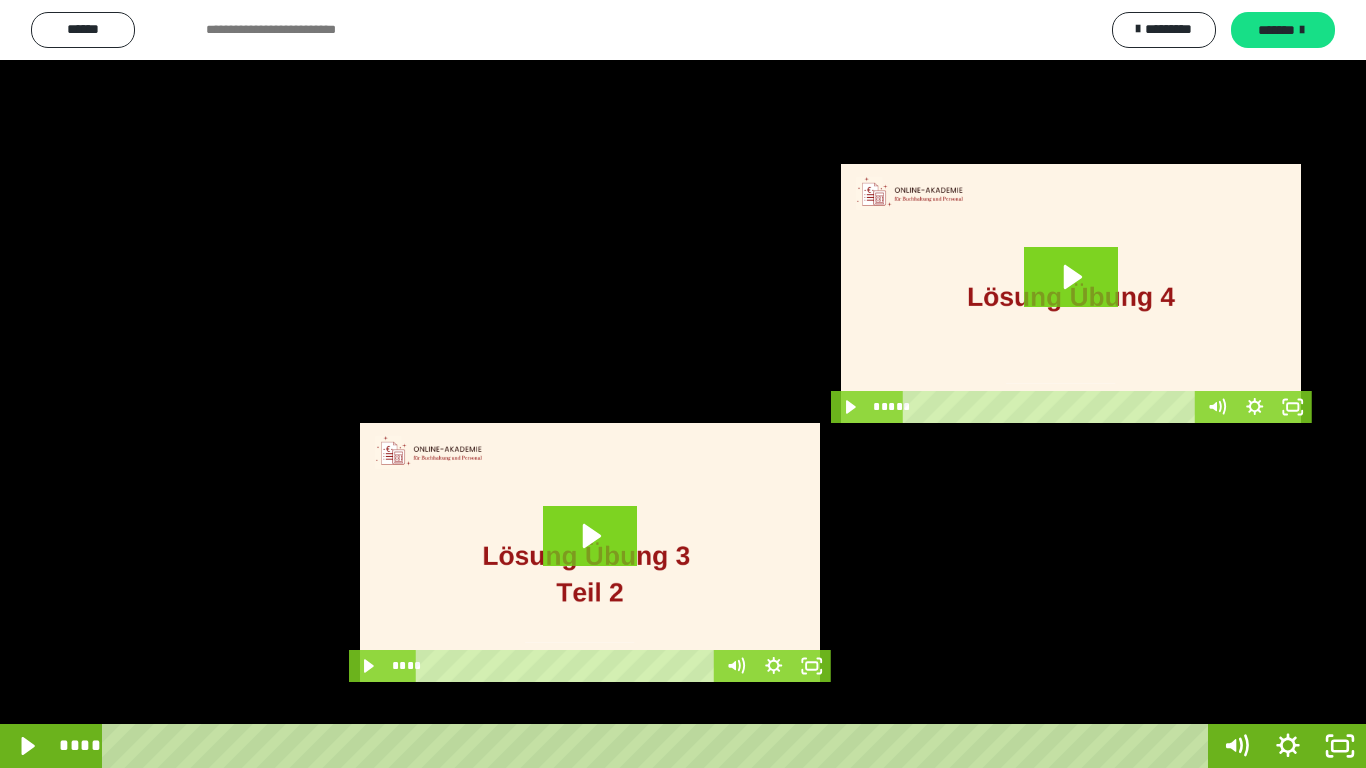 click at bounding box center (683, 384) 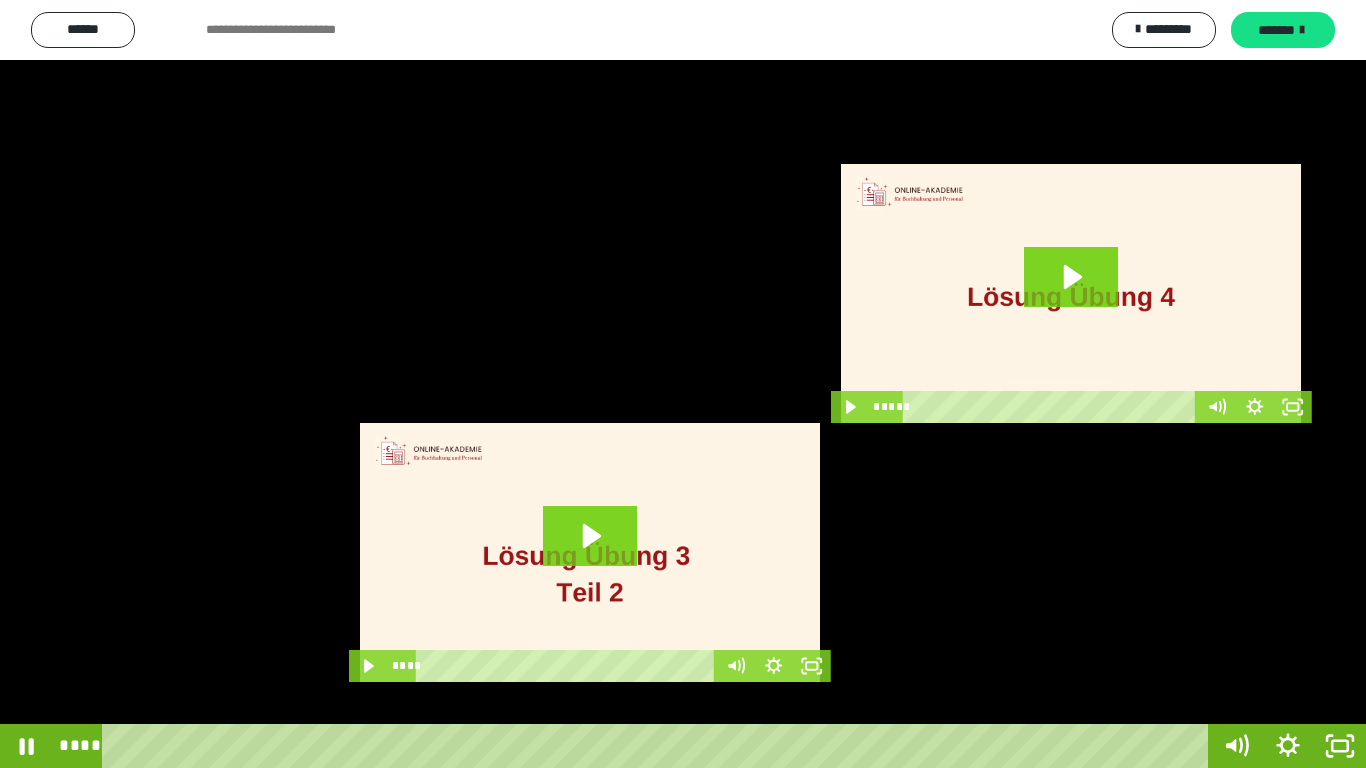 click at bounding box center (683, 384) 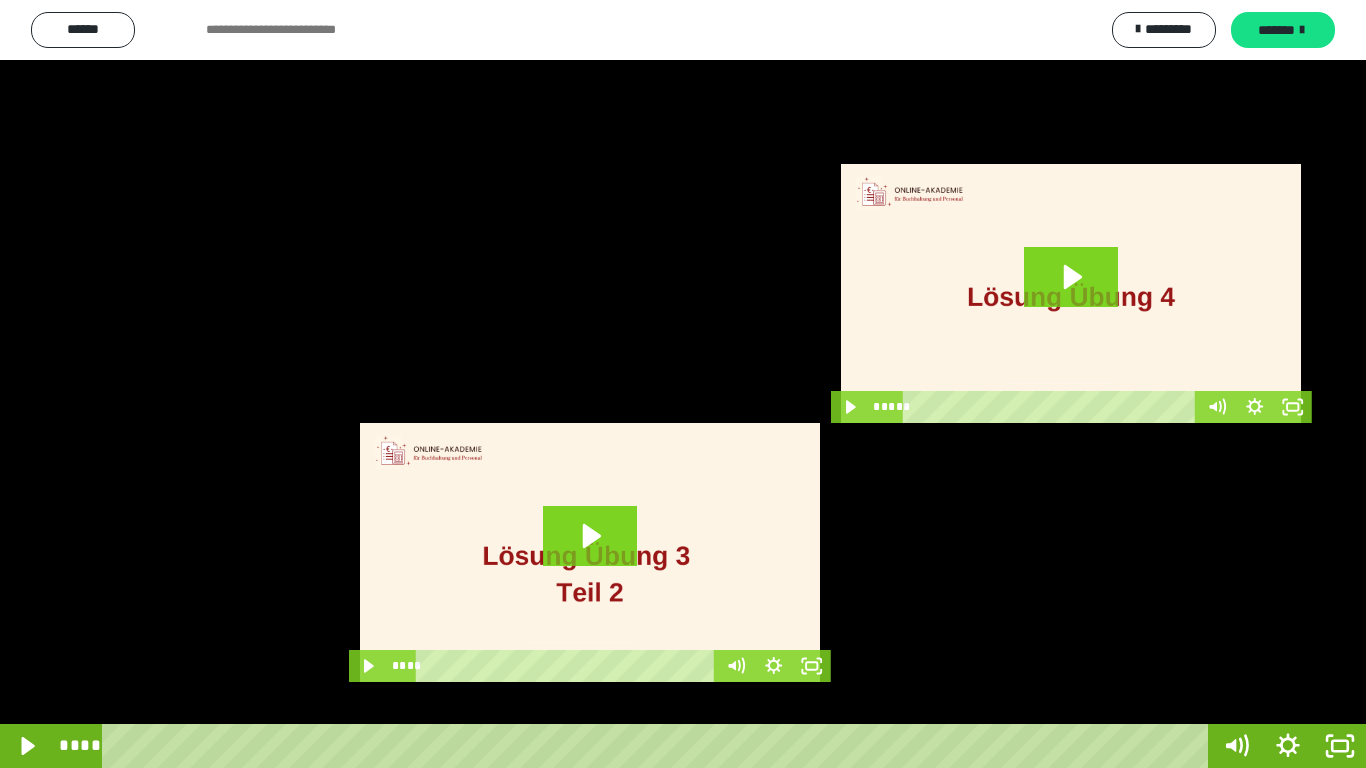 click at bounding box center [683, 384] 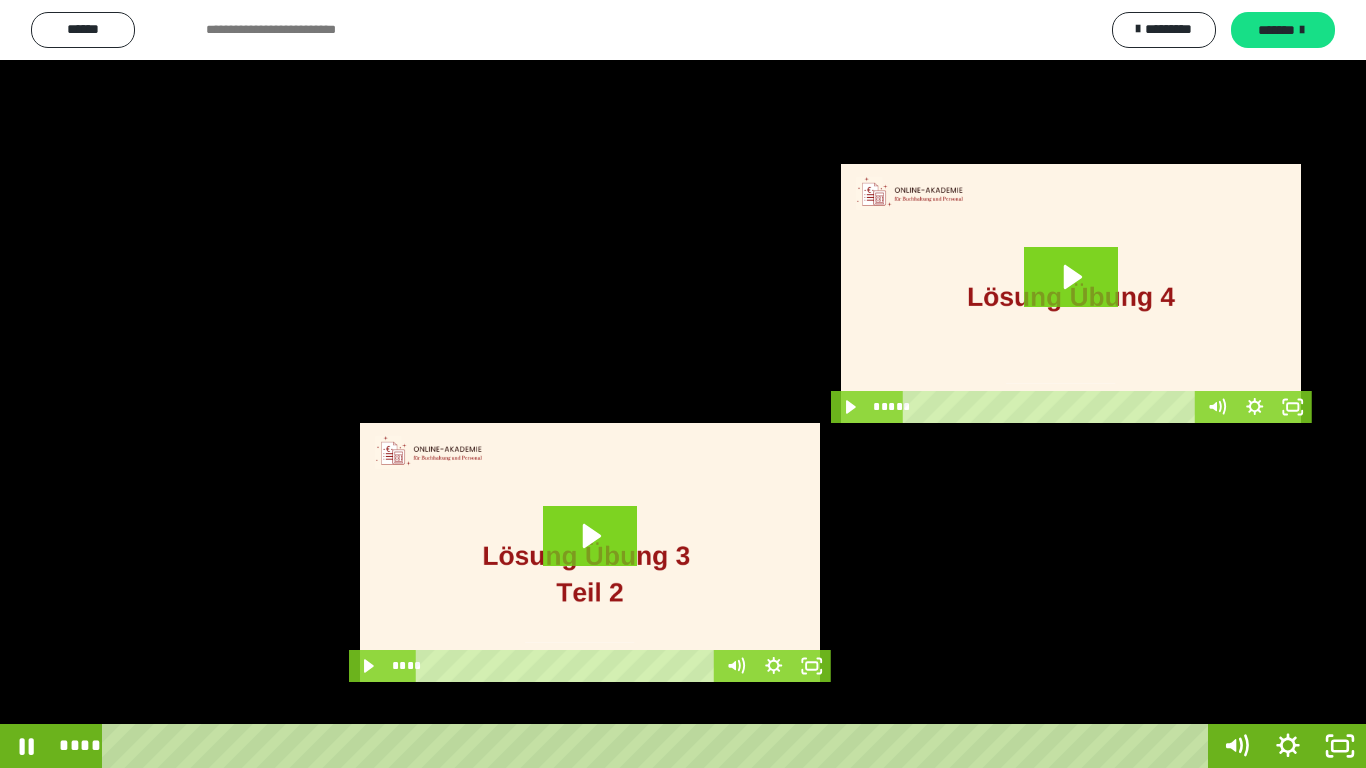 click at bounding box center (683, 384) 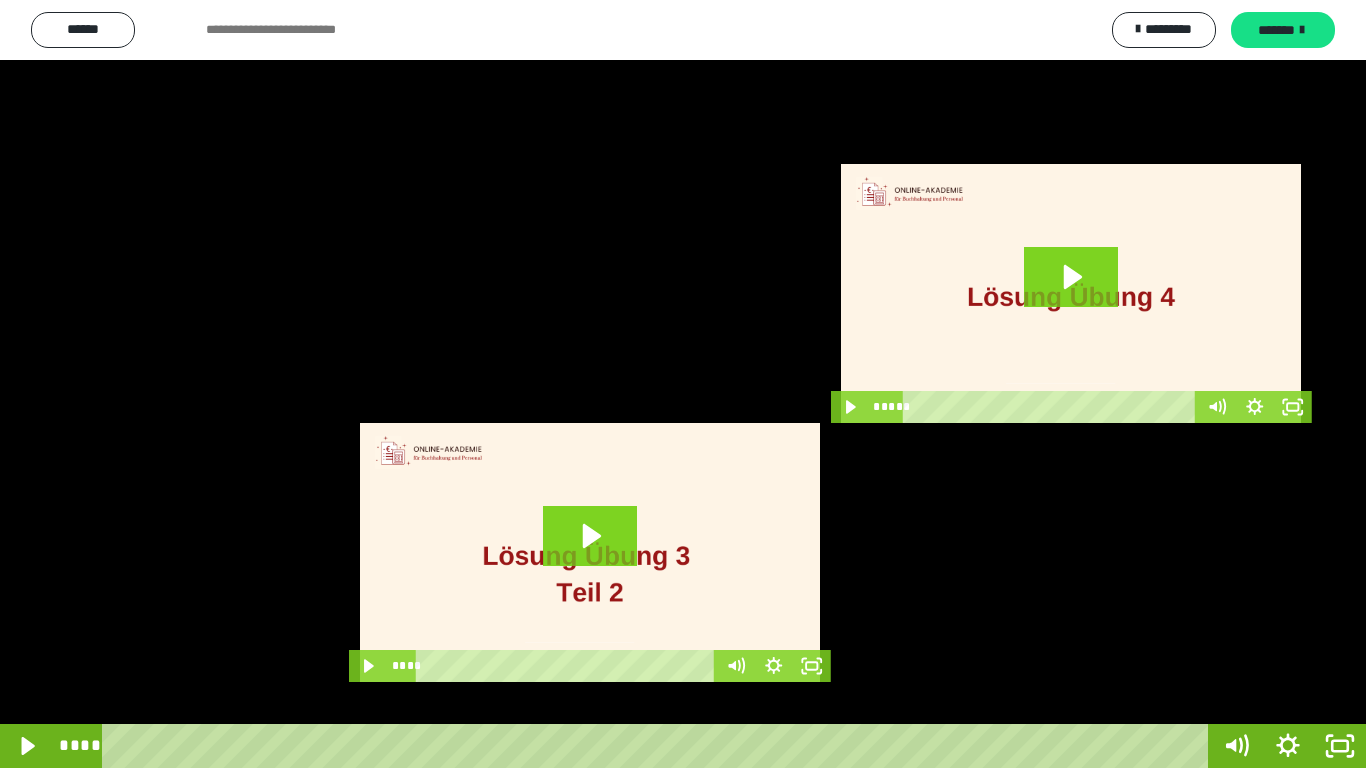 click at bounding box center [683, 384] 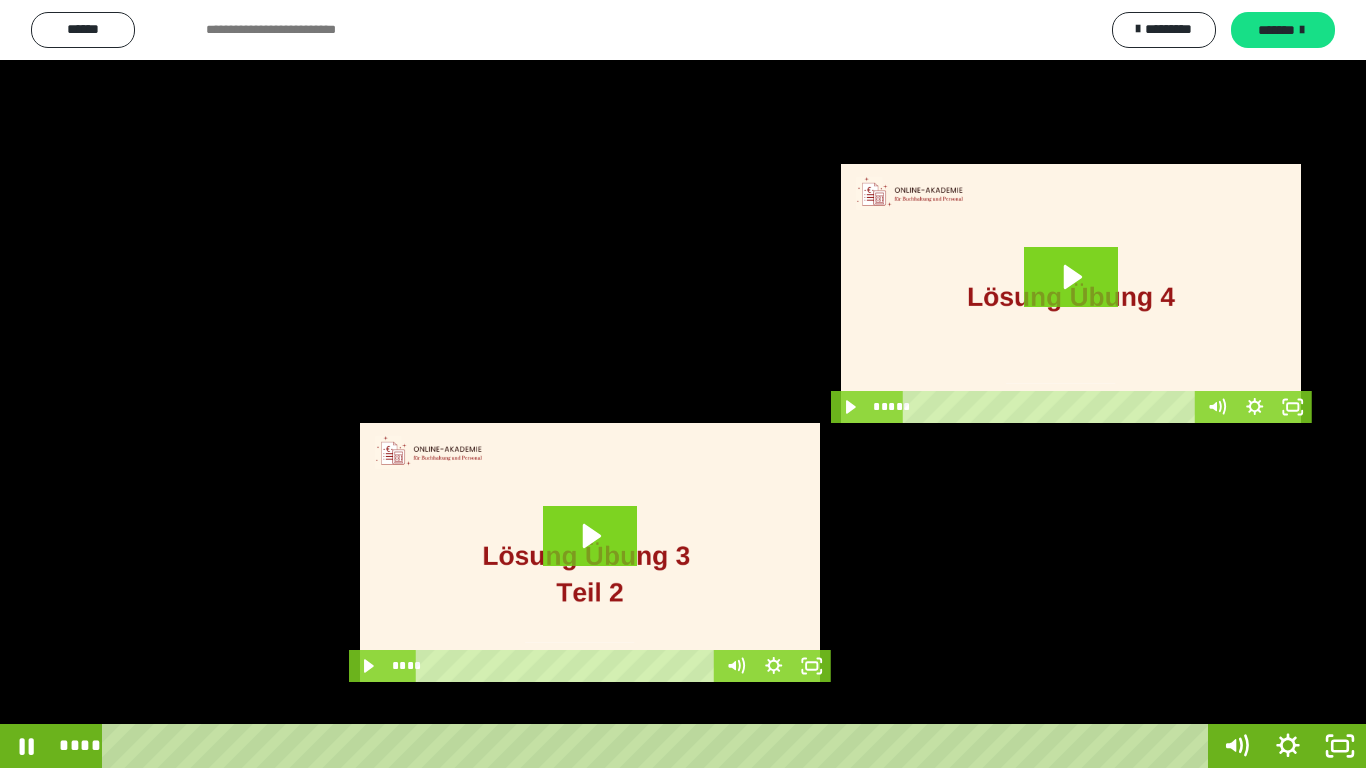click at bounding box center (683, 384) 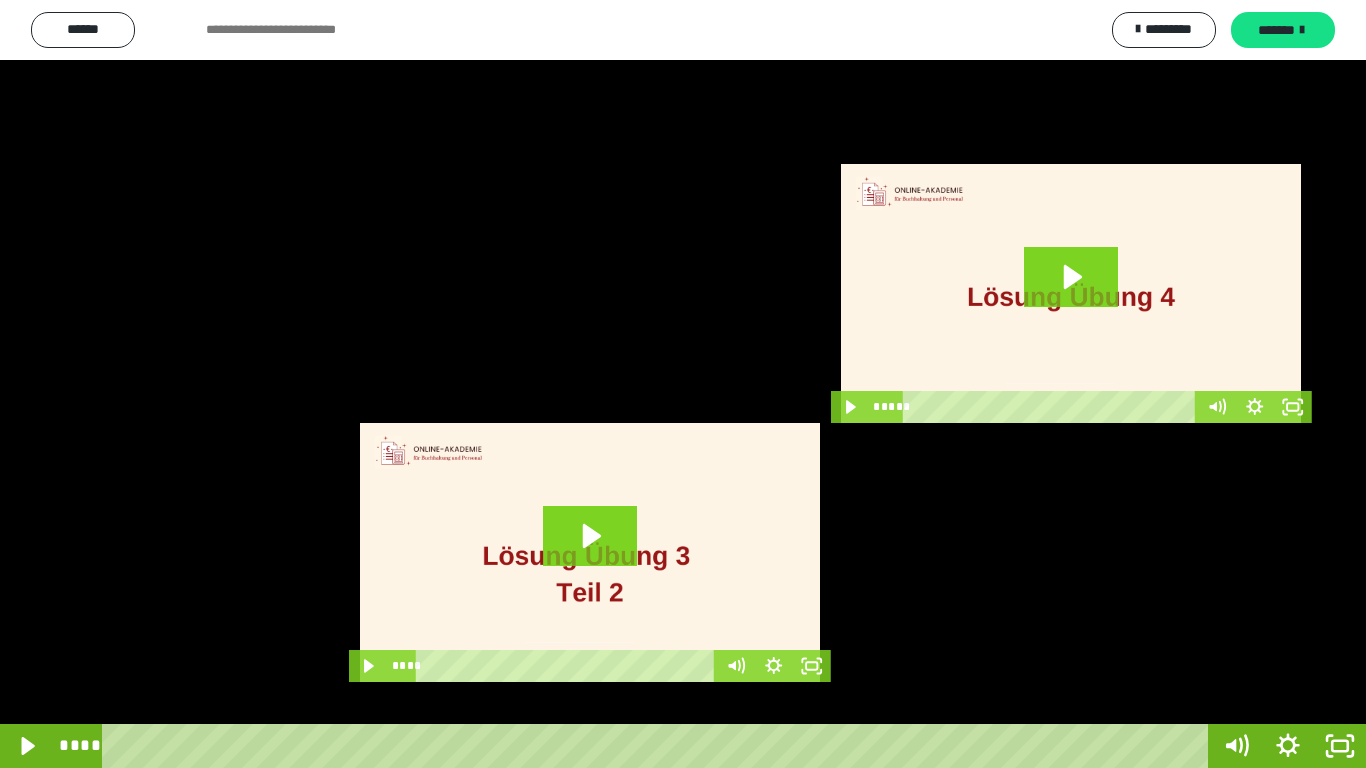 click at bounding box center [683, 384] 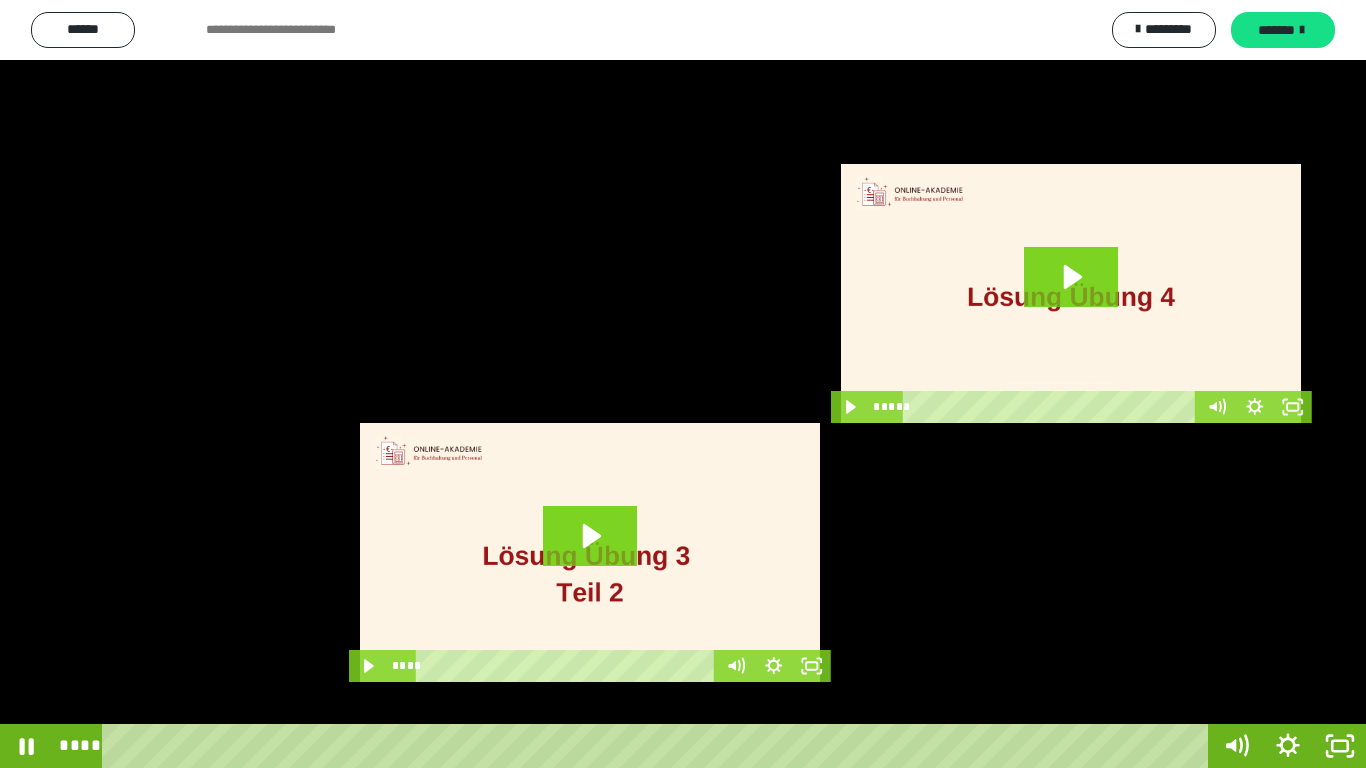 click at bounding box center [683, 384] 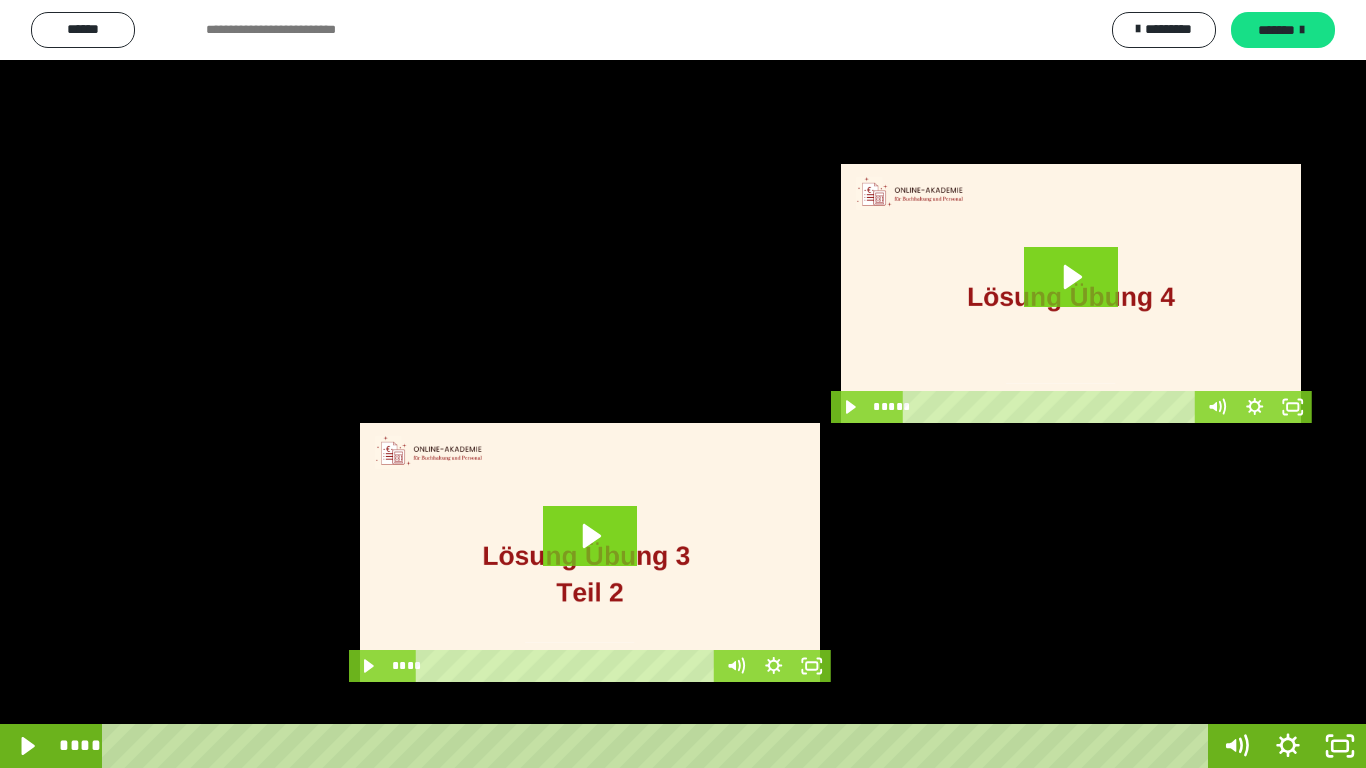 click at bounding box center (683, 384) 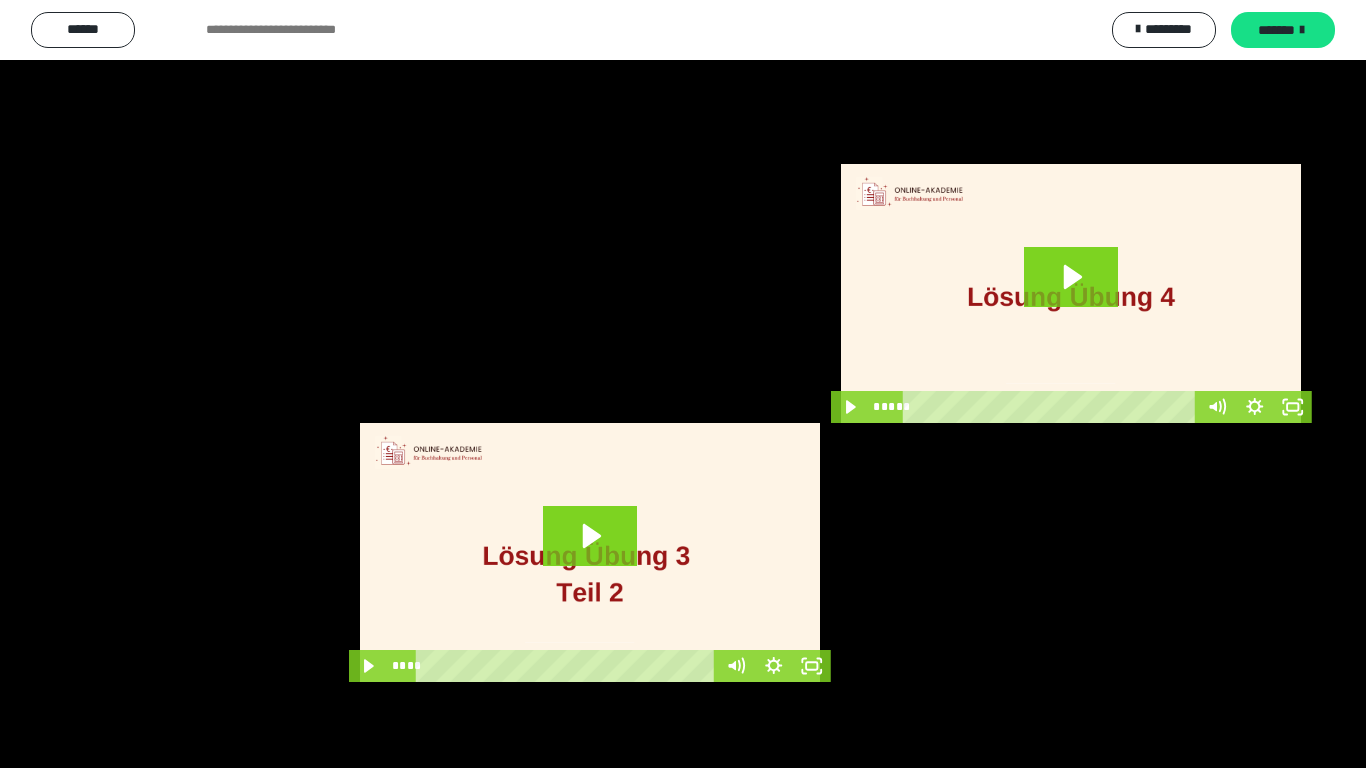 click at bounding box center [683, 384] 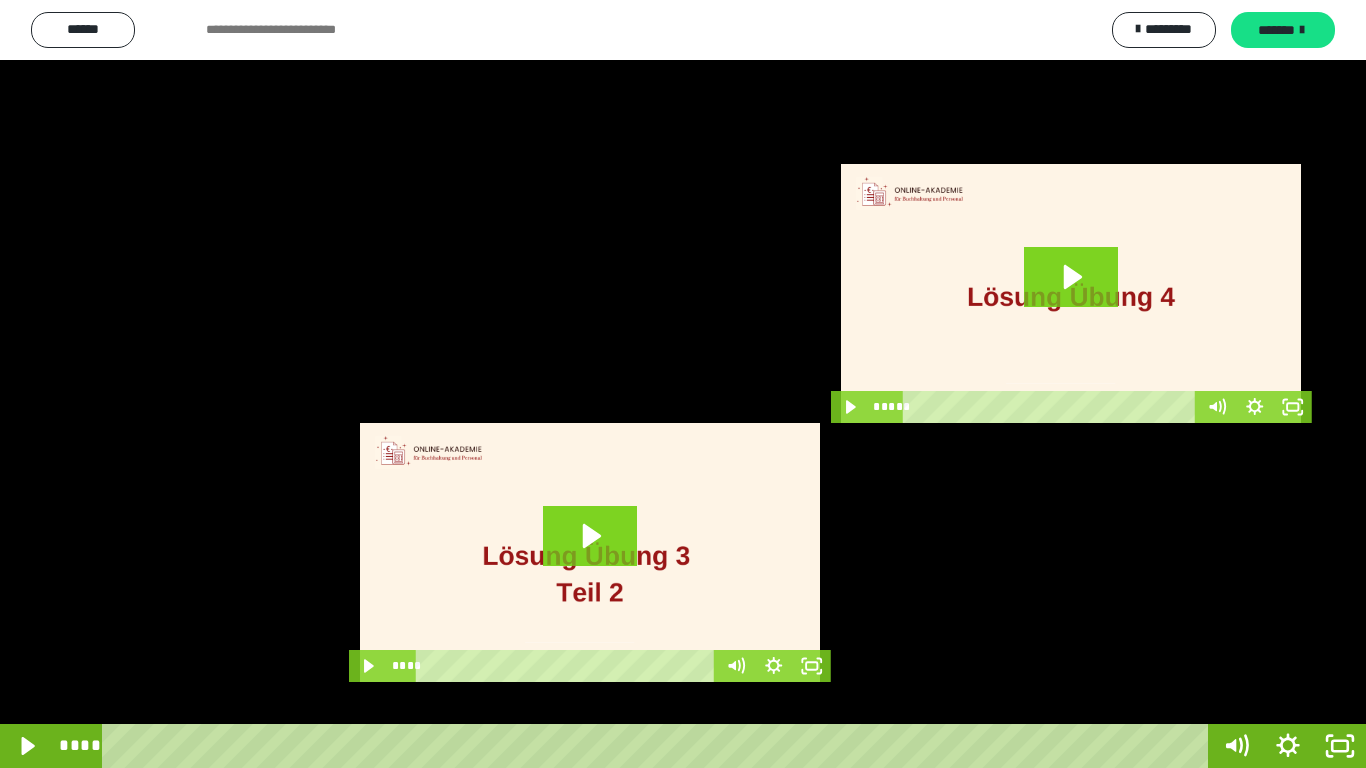 click at bounding box center [683, 384] 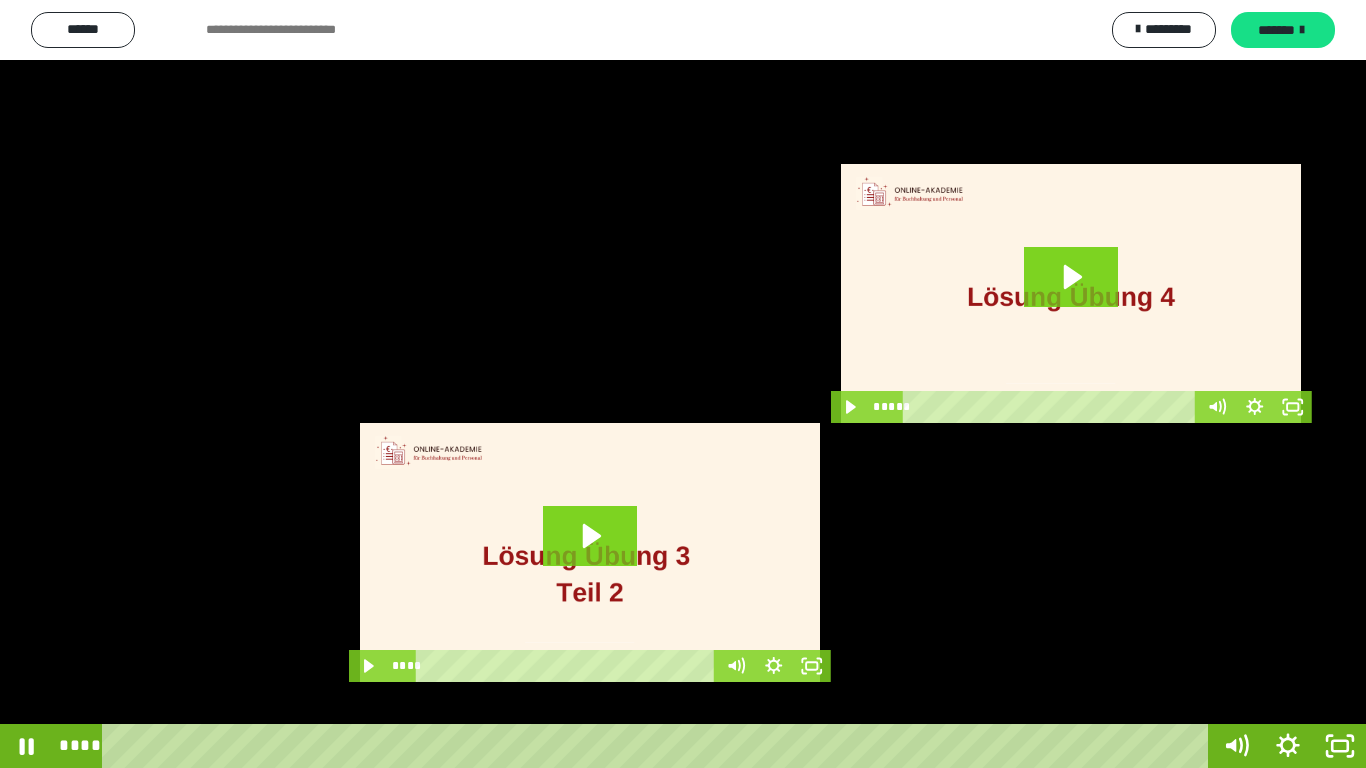 click at bounding box center (683, 384) 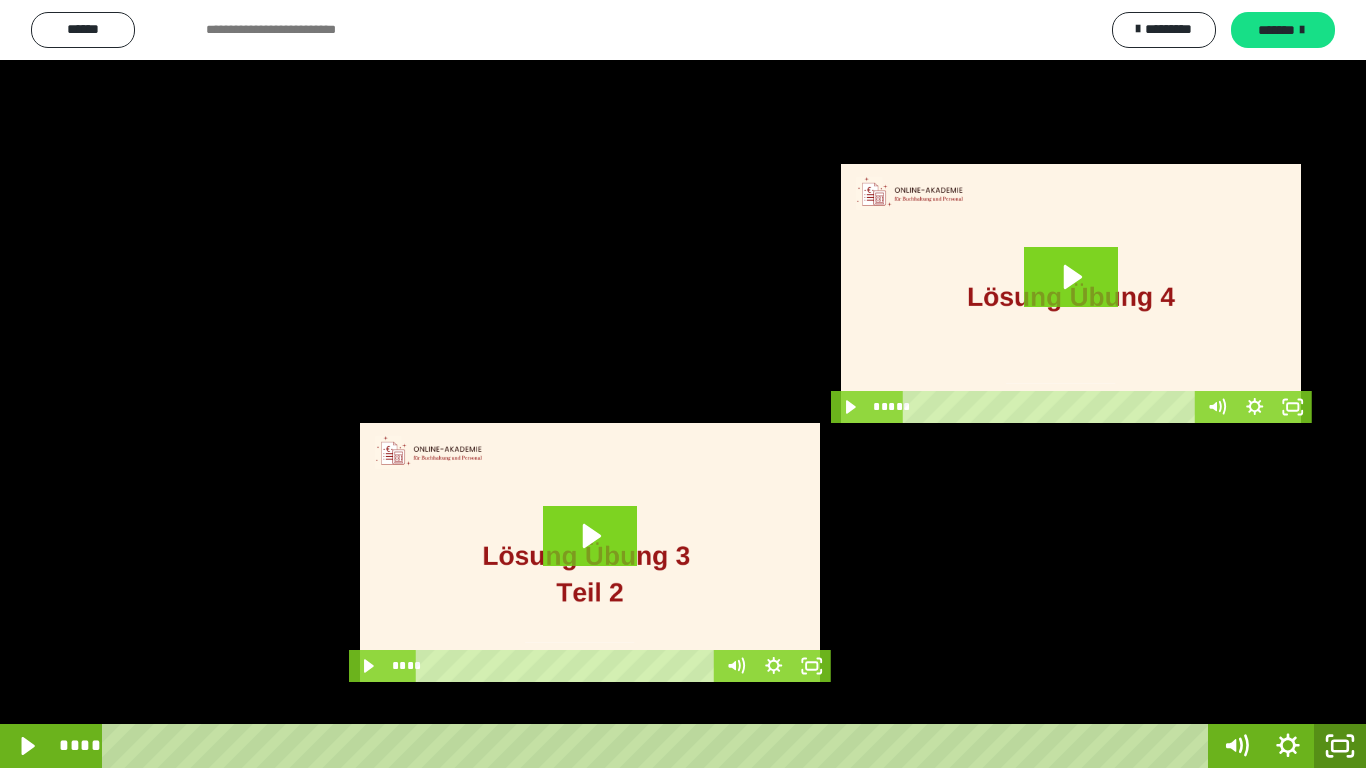 click 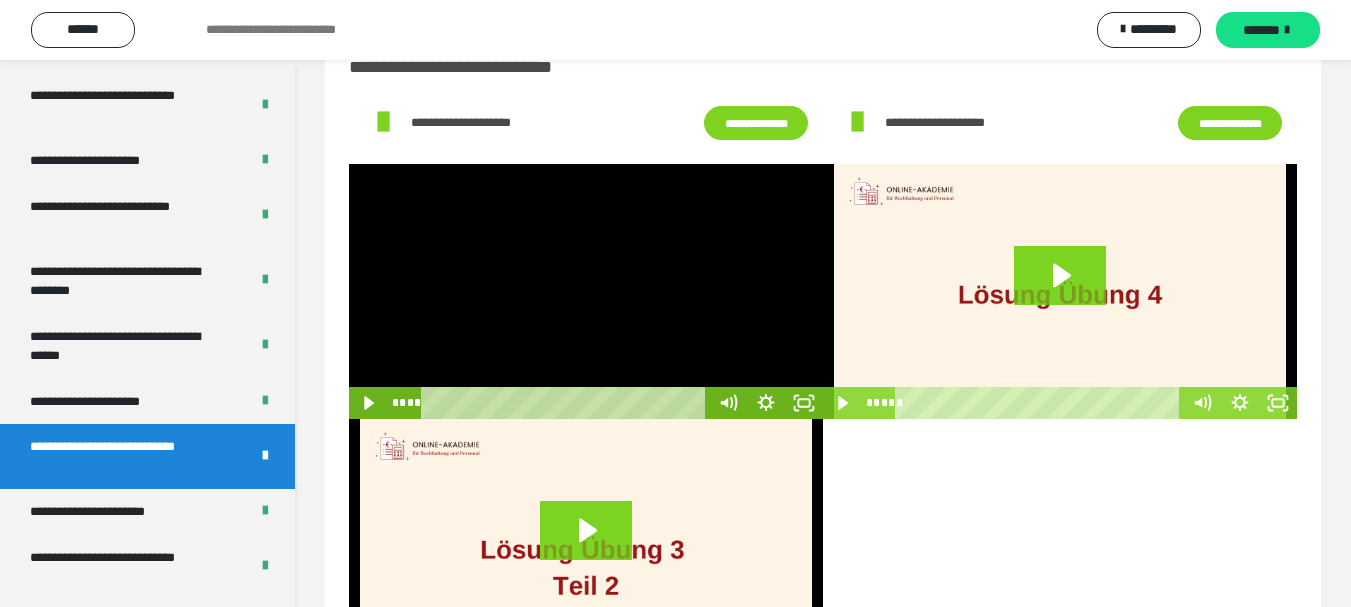 click at bounding box center [586, 291] 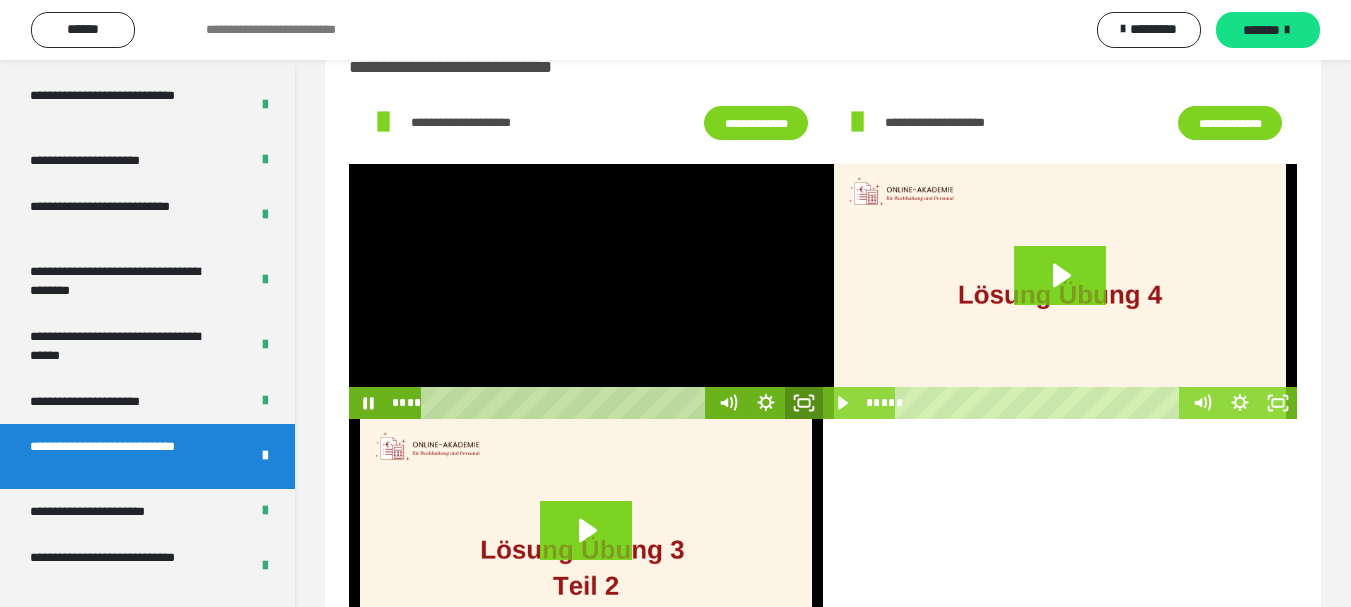 click 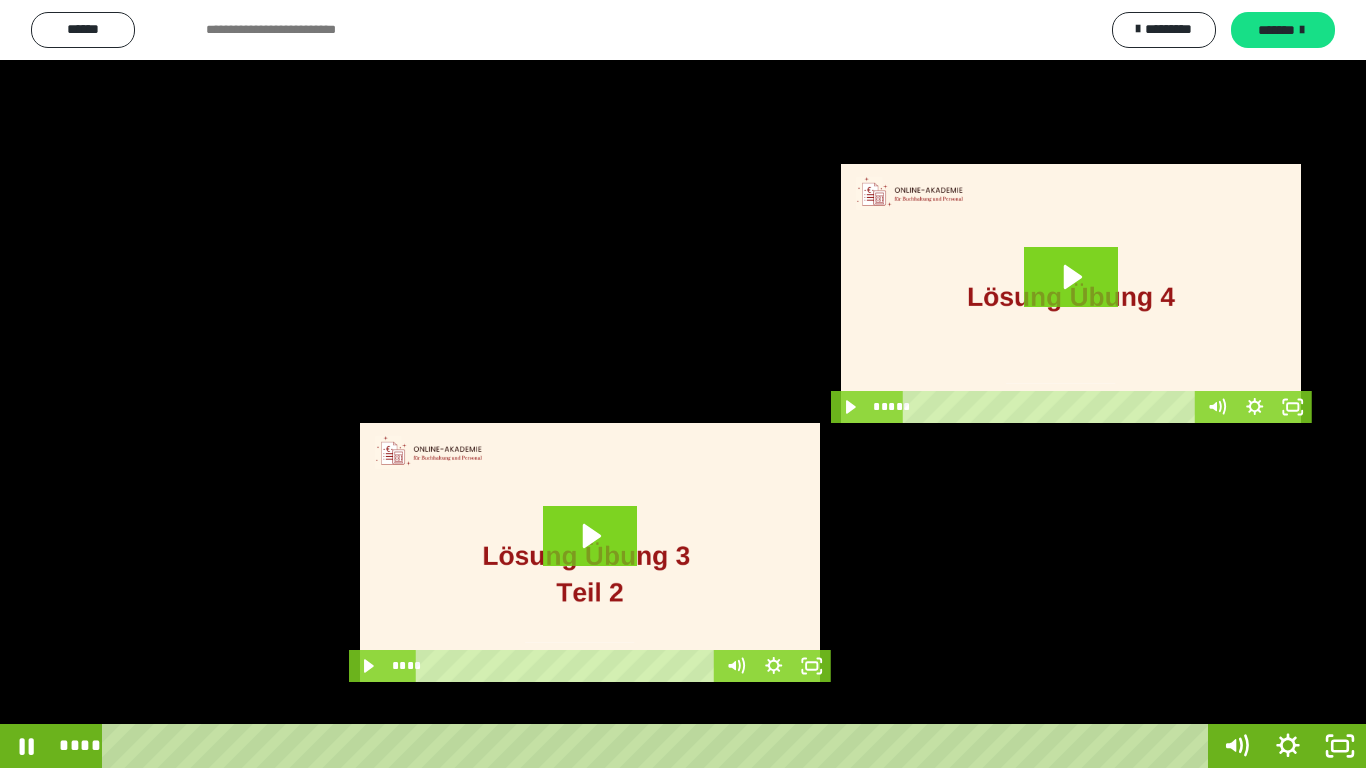 click at bounding box center [683, 384] 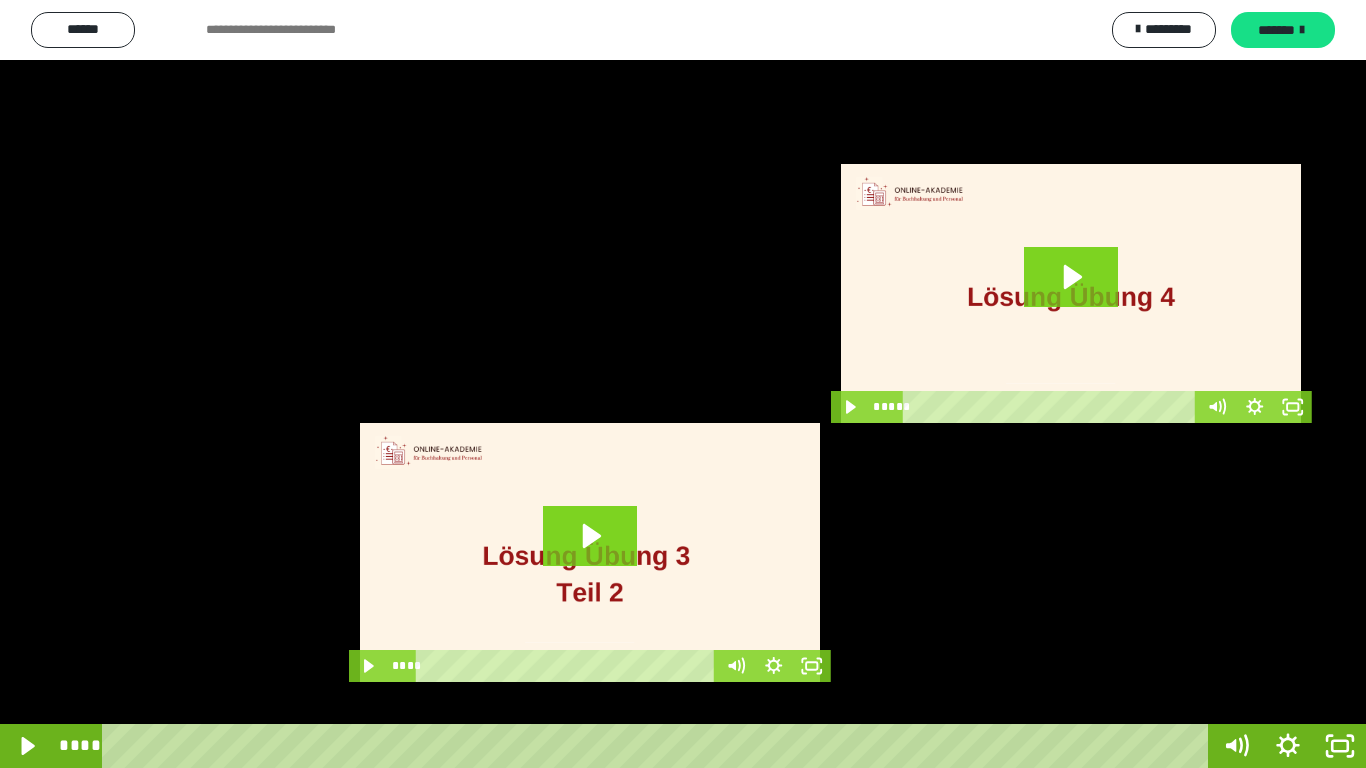 click at bounding box center [683, 384] 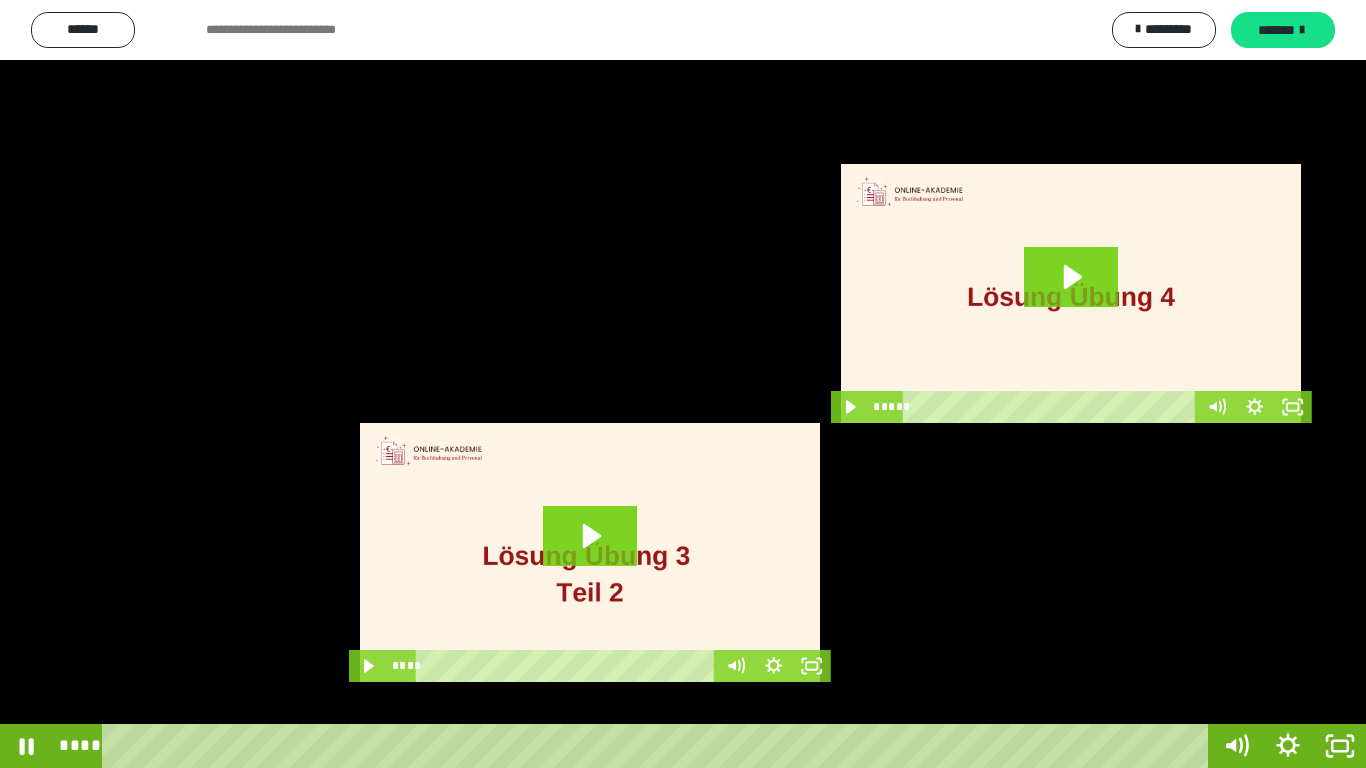 click at bounding box center [683, 384] 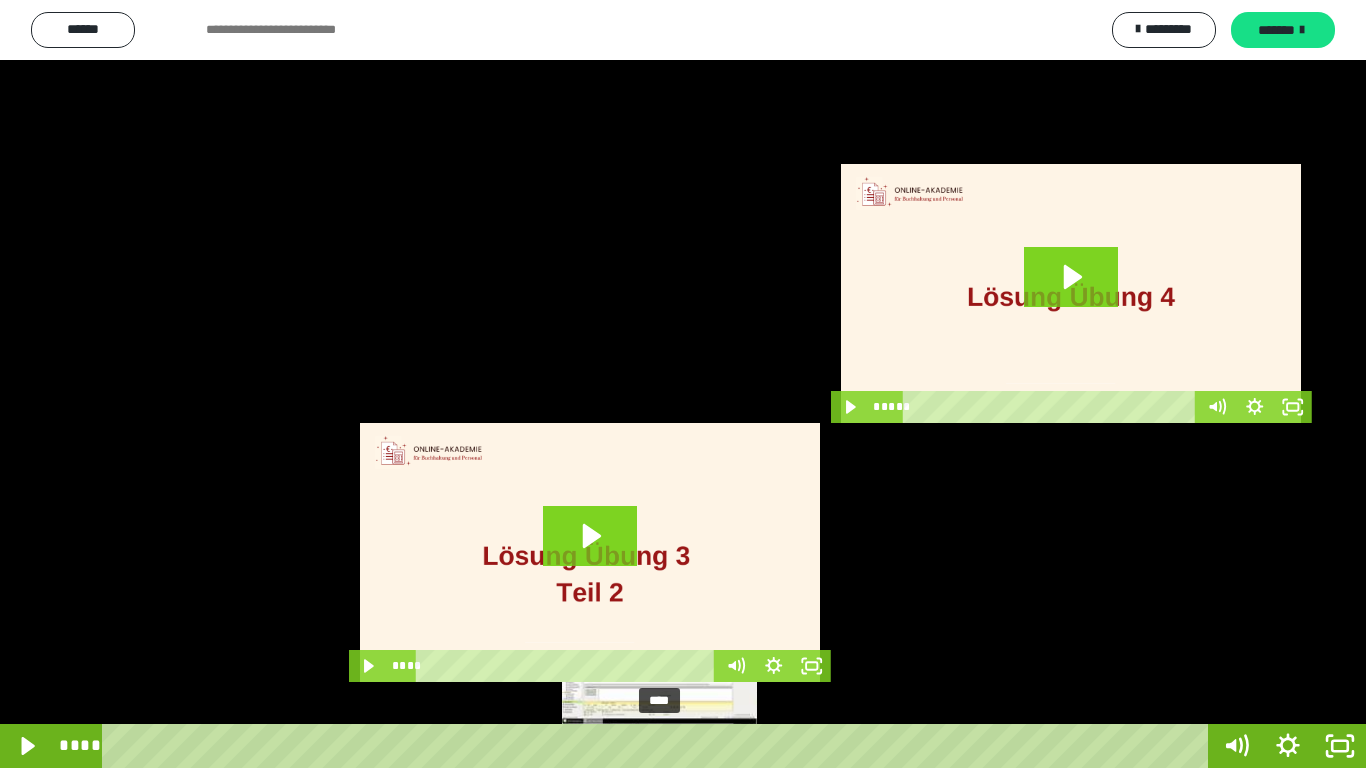 click on "****" at bounding box center [659, 746] 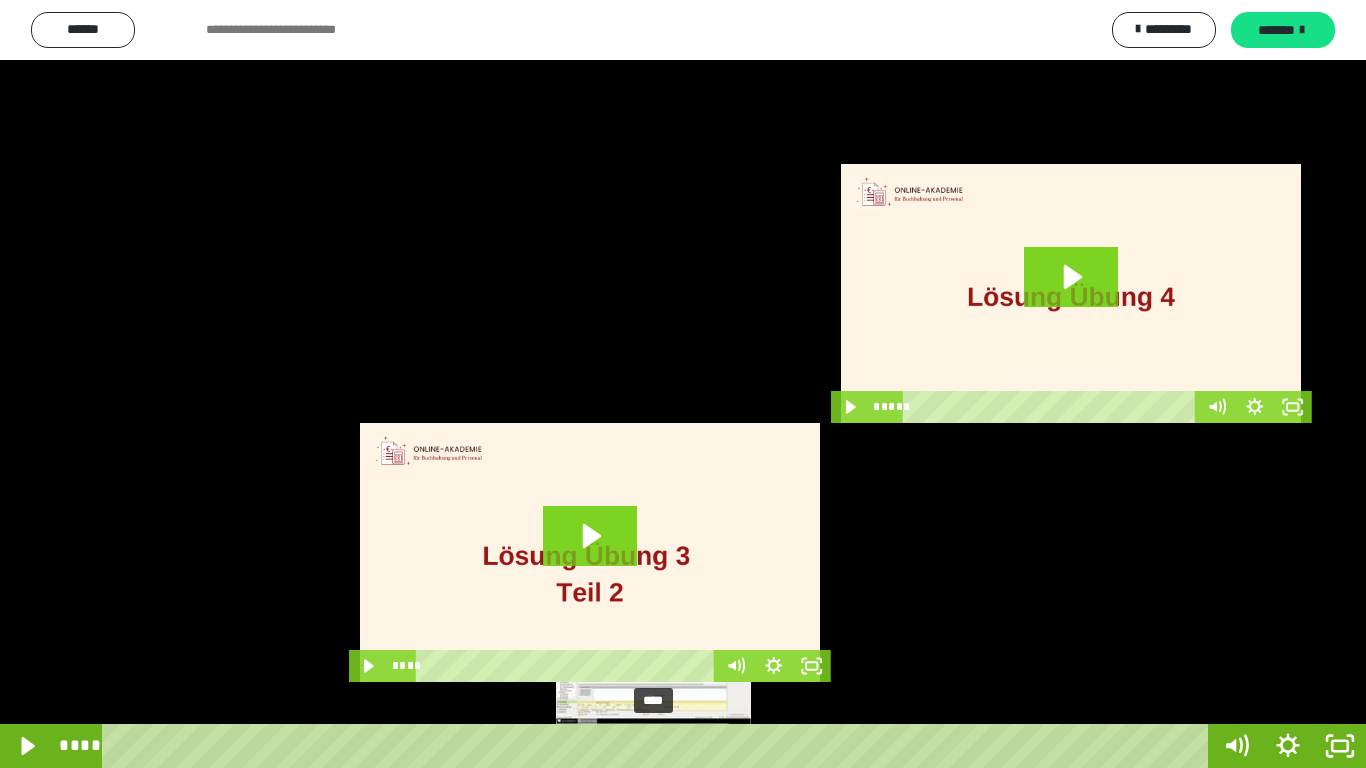 click at bounding box center (653, 746) 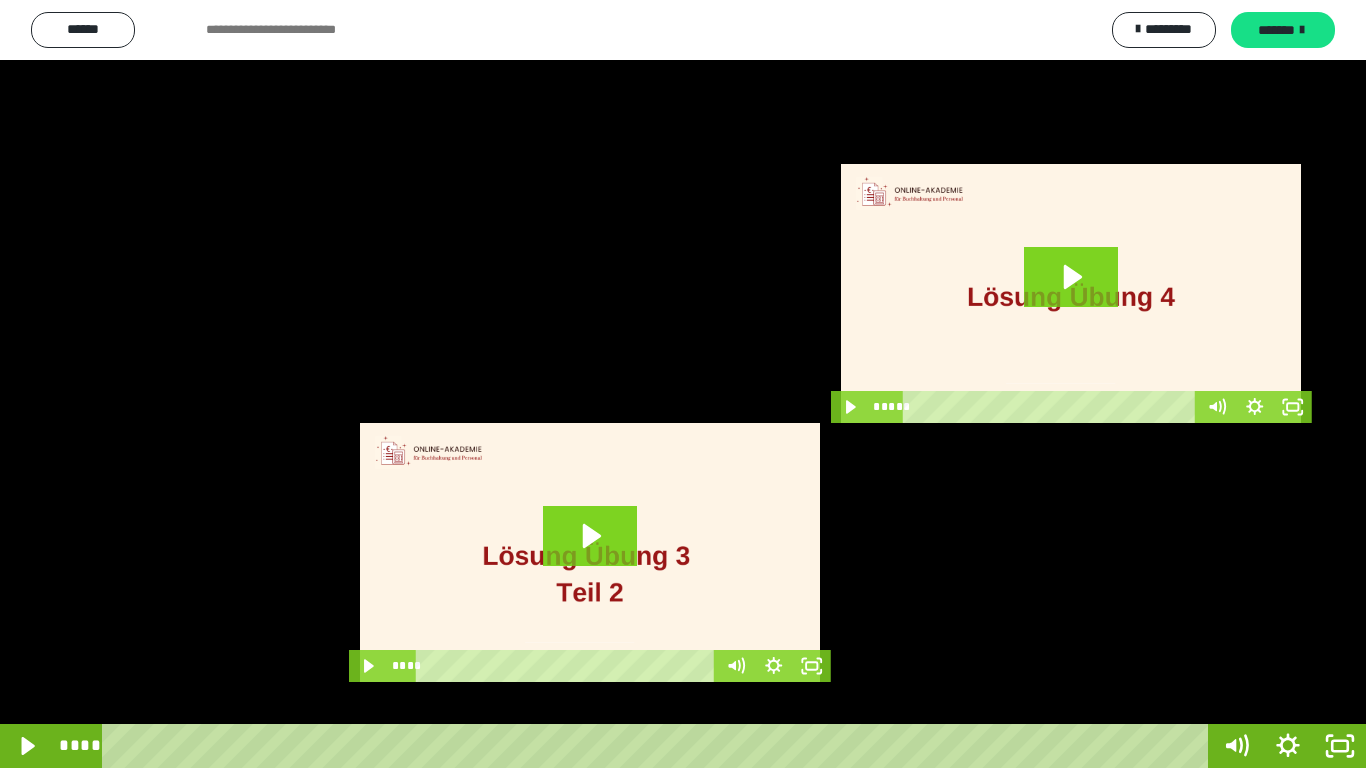 click at bounding box center (683, 384) 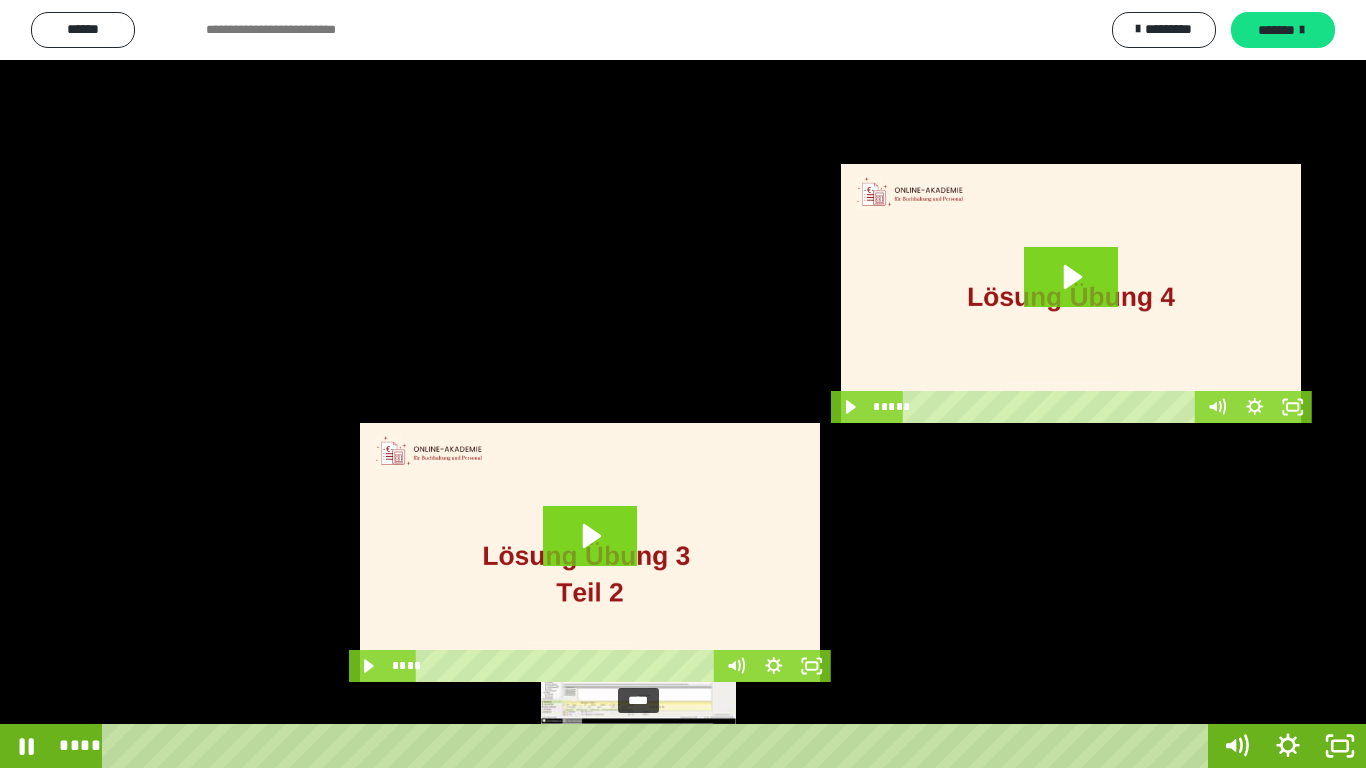 click on "****" at bounding box center [659, 746] 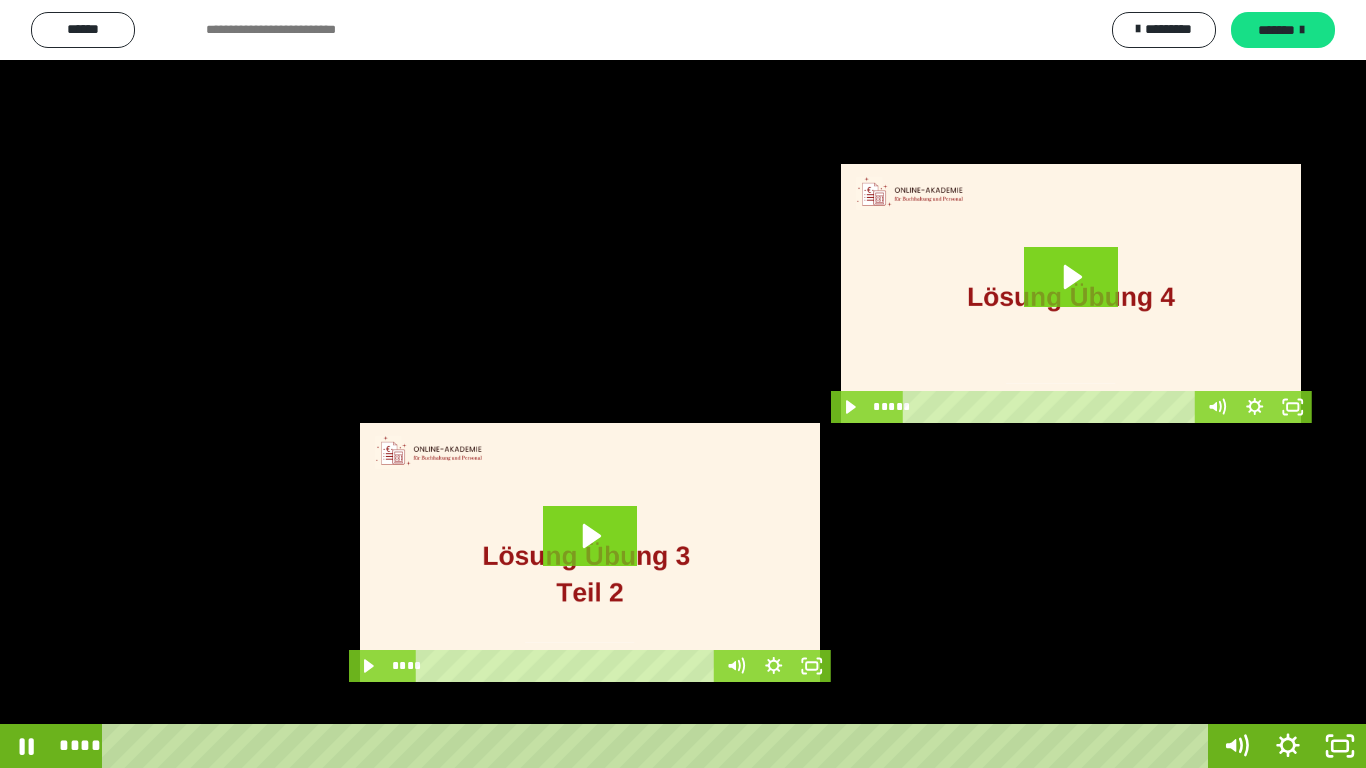 click at bounding box center (683, 384) 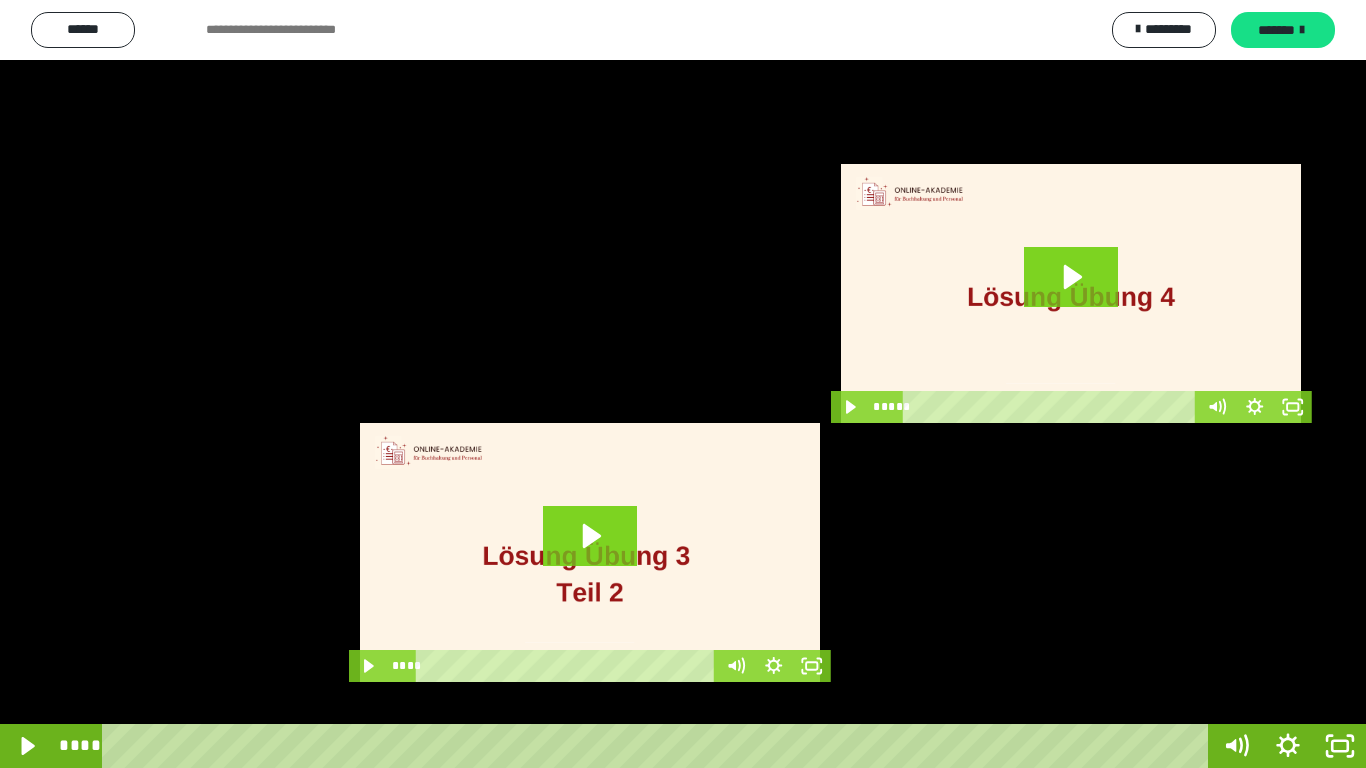 click at bounding box center [683, 384] 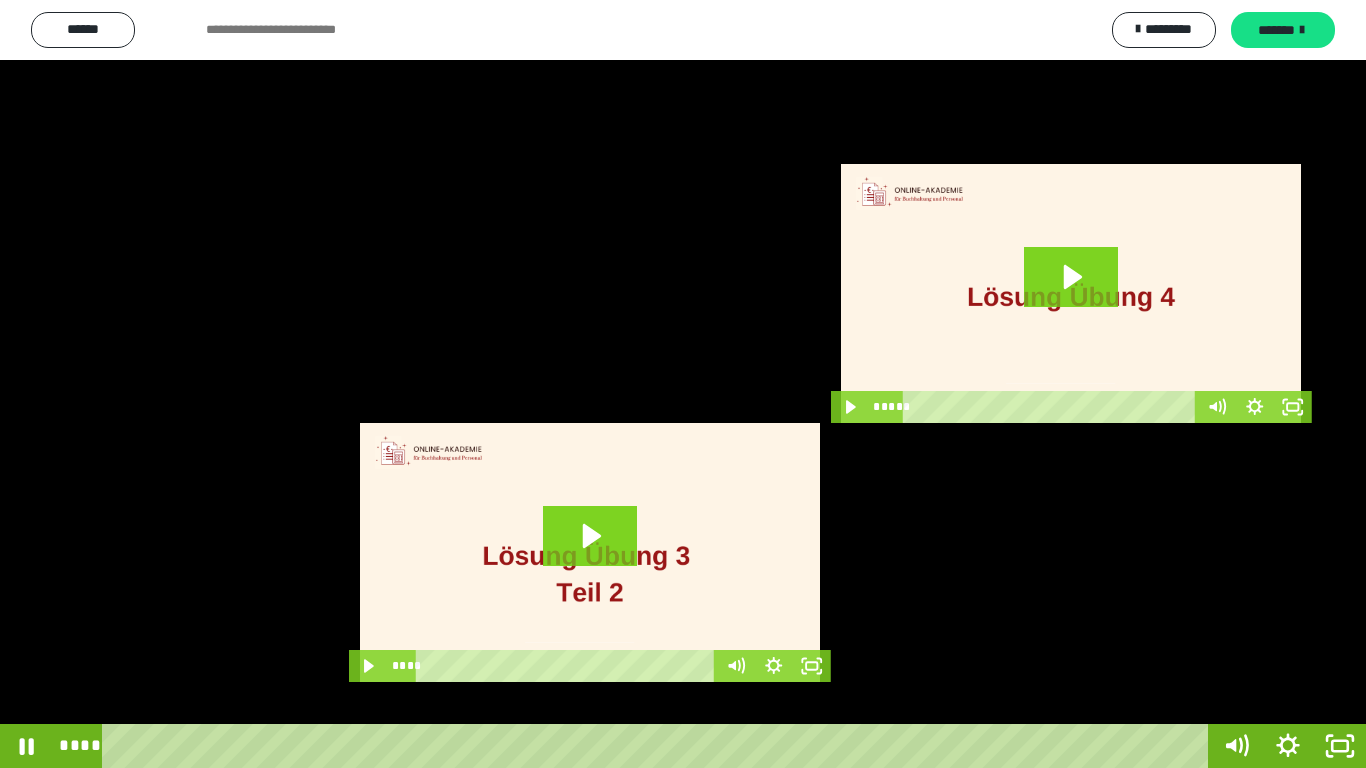 click at bounding box center (683, 384) 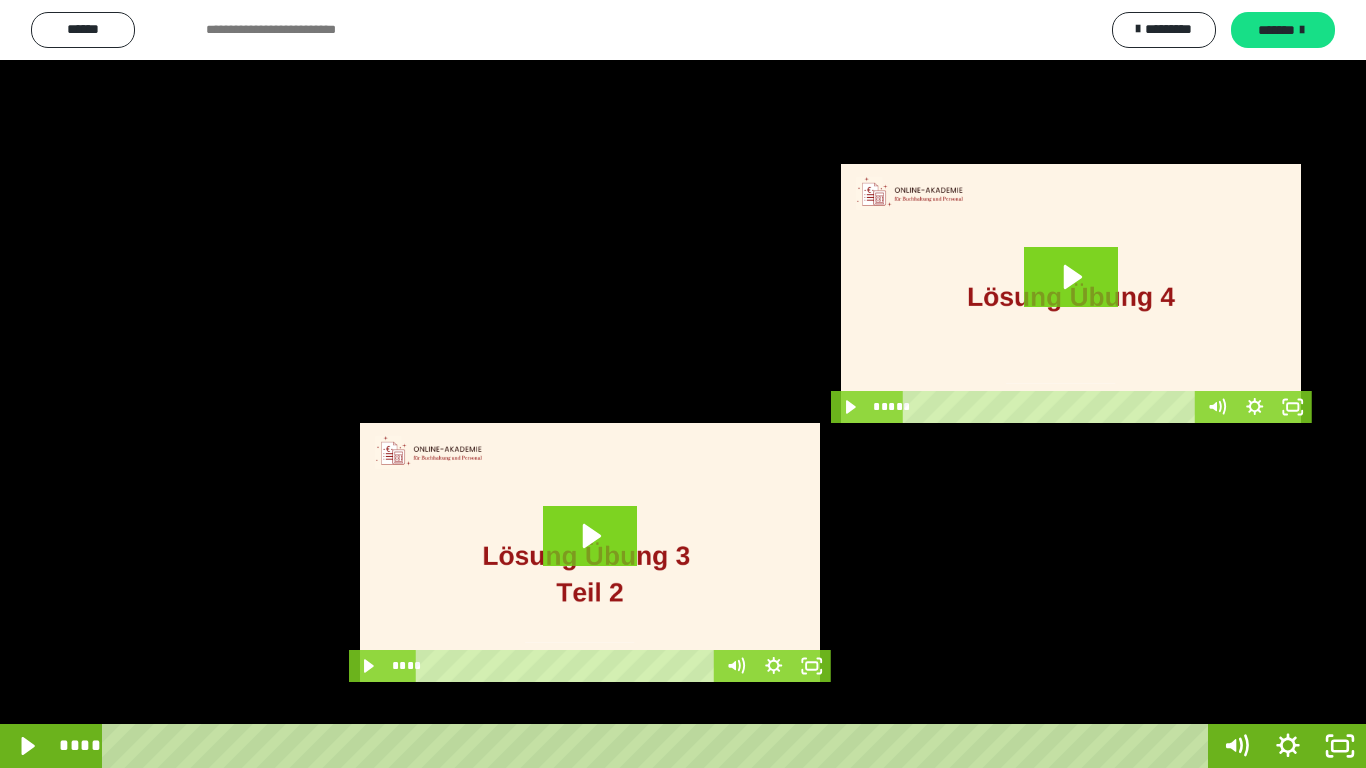 click at bounding box center [683, 384] 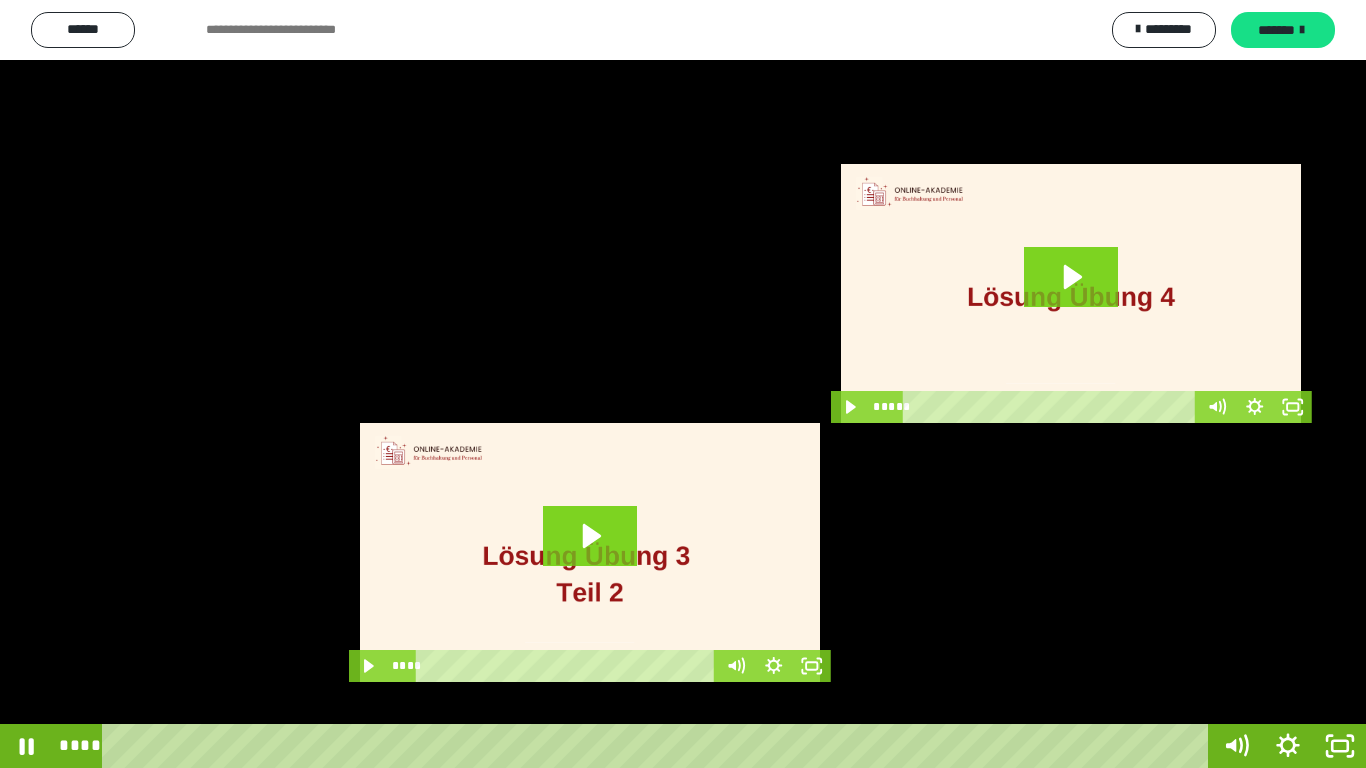 click at bounding box center (683, 384) 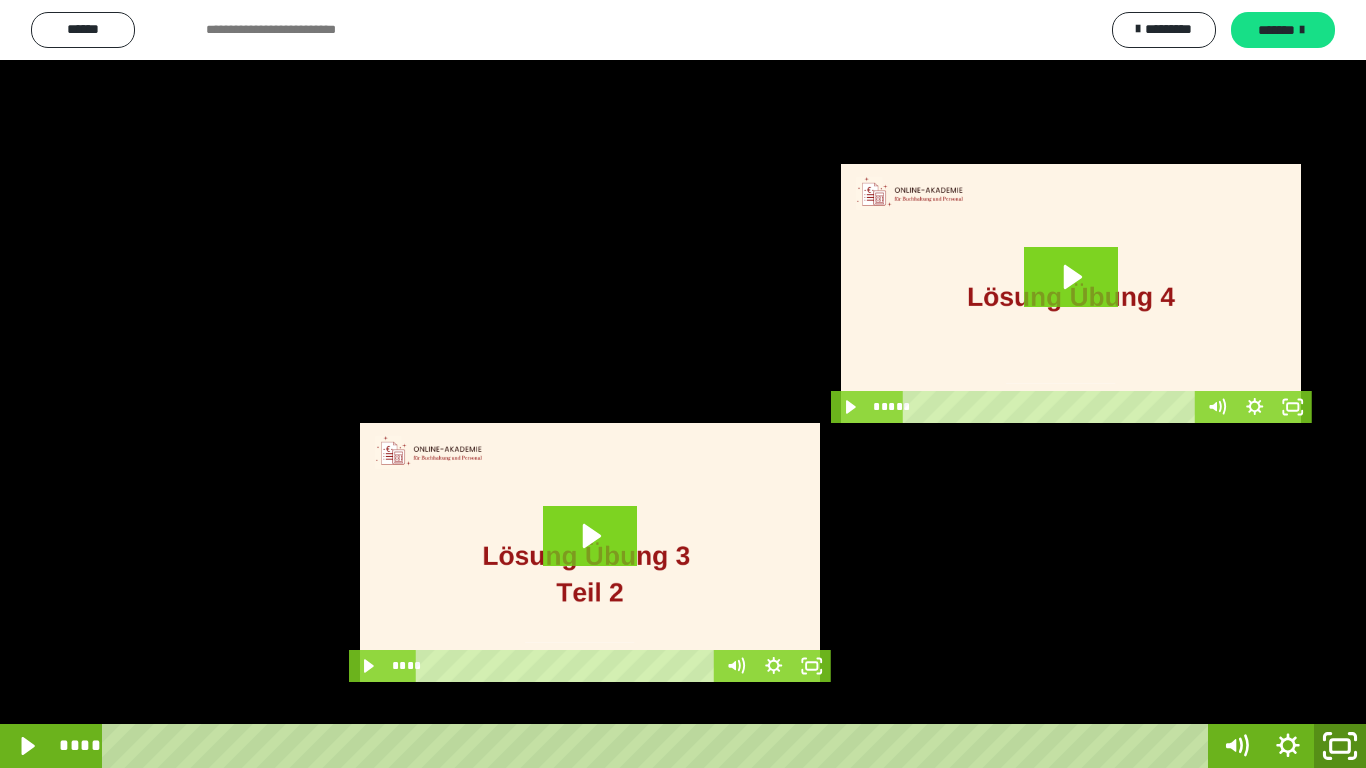 click 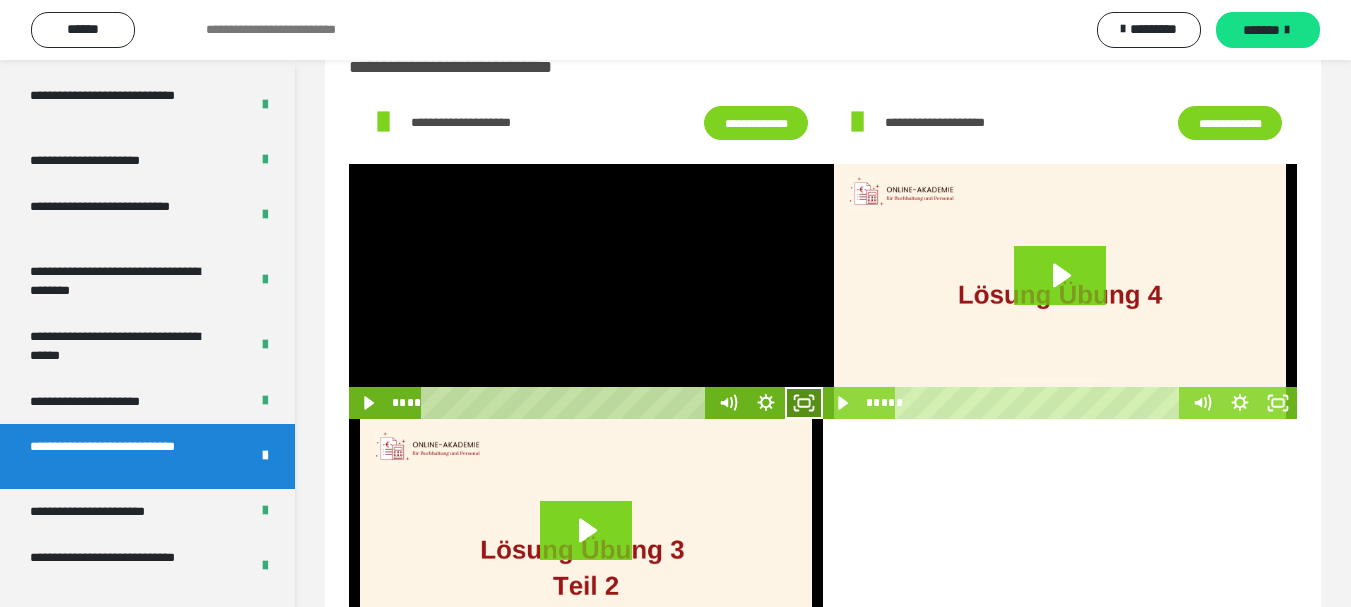 click 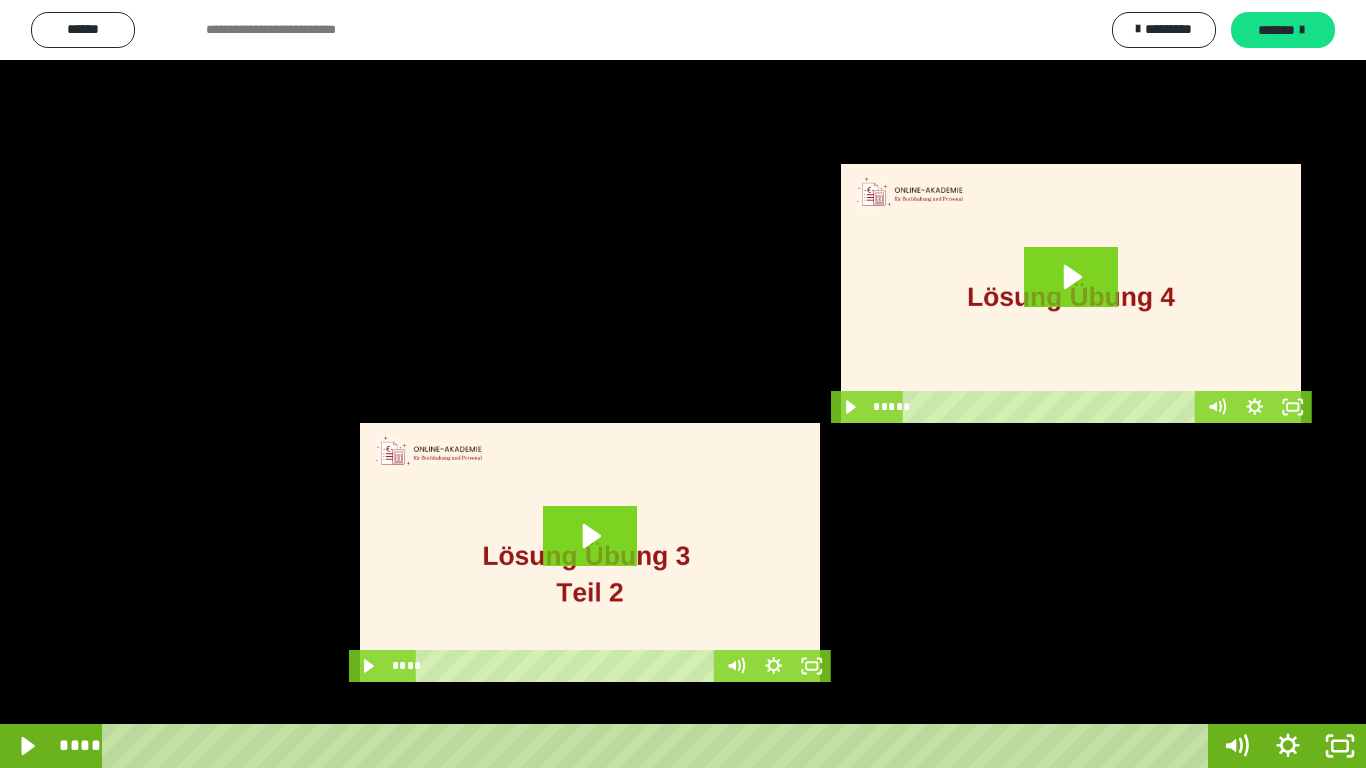 click at bounding box center (683, 384) 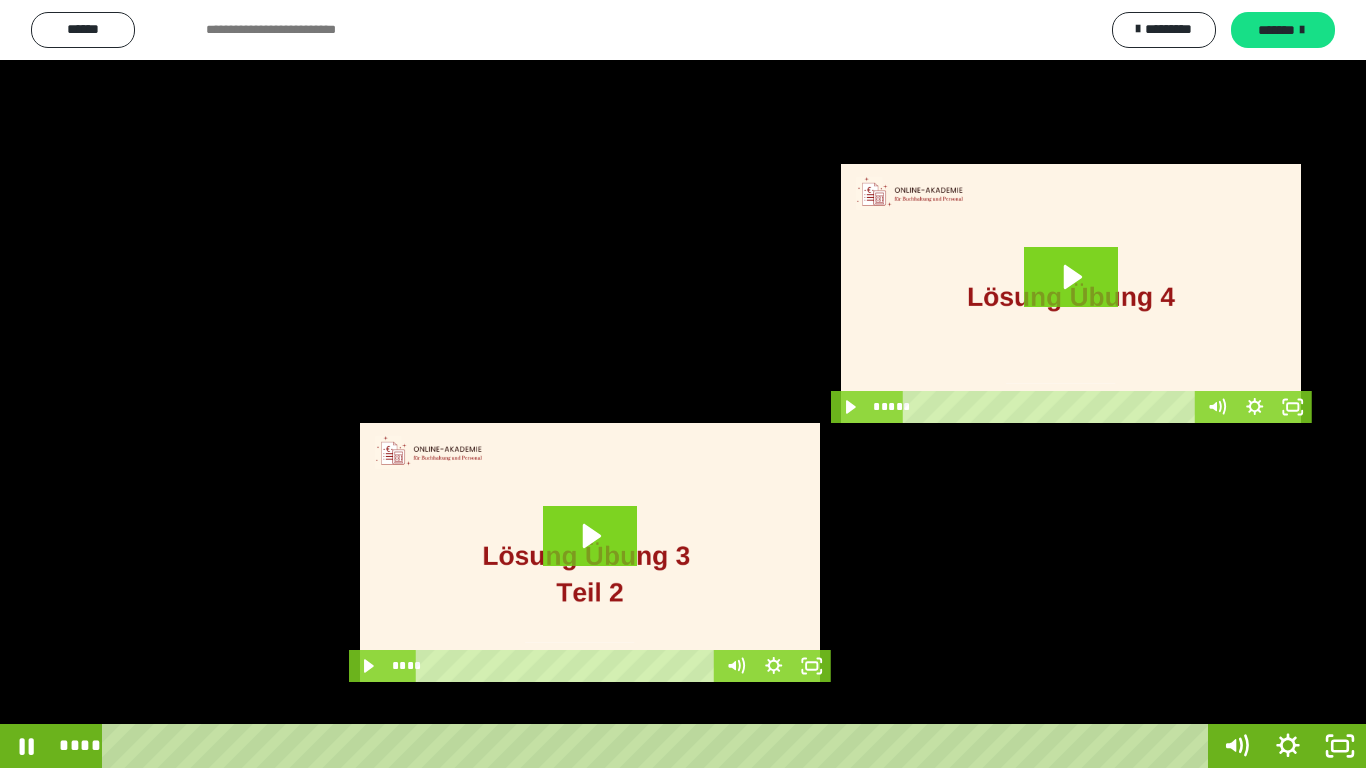 click at bounding box center (683, 384) 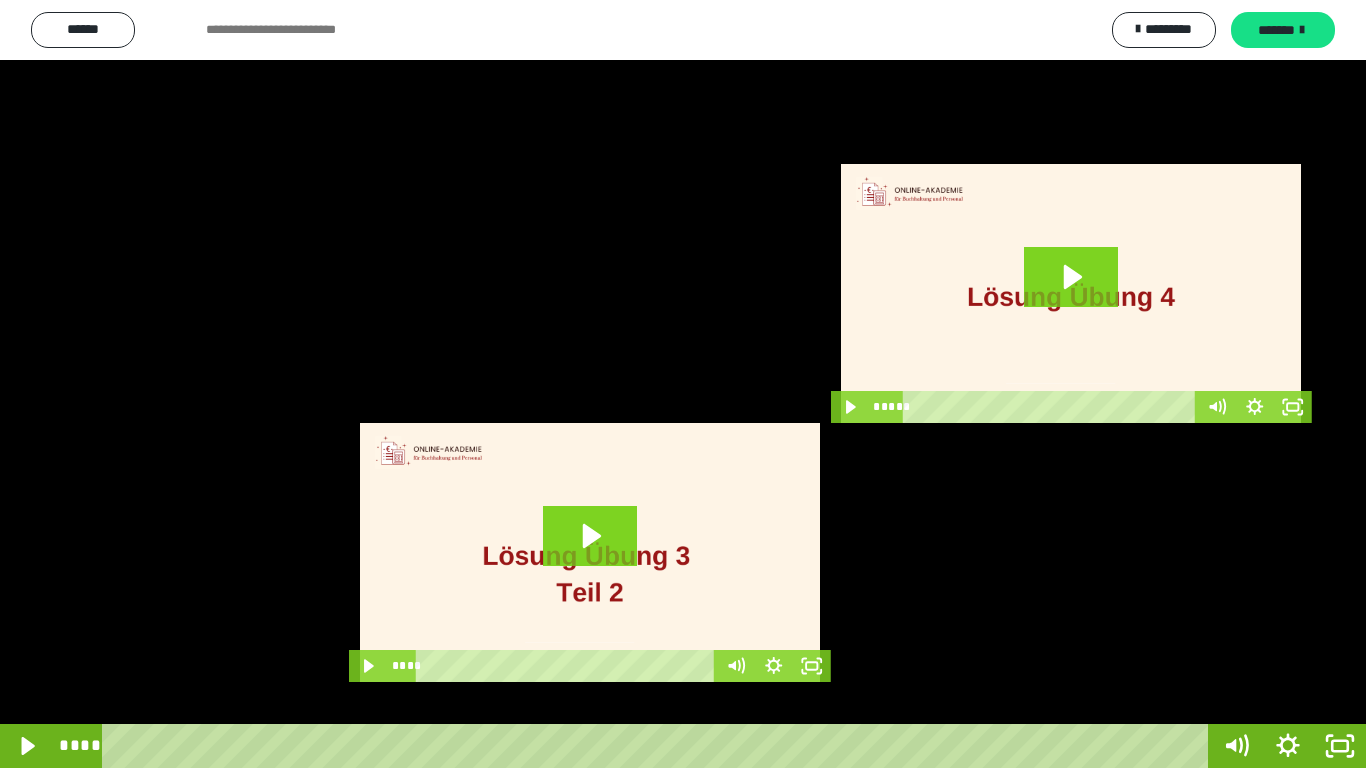 click at bounding box center (683, 384) 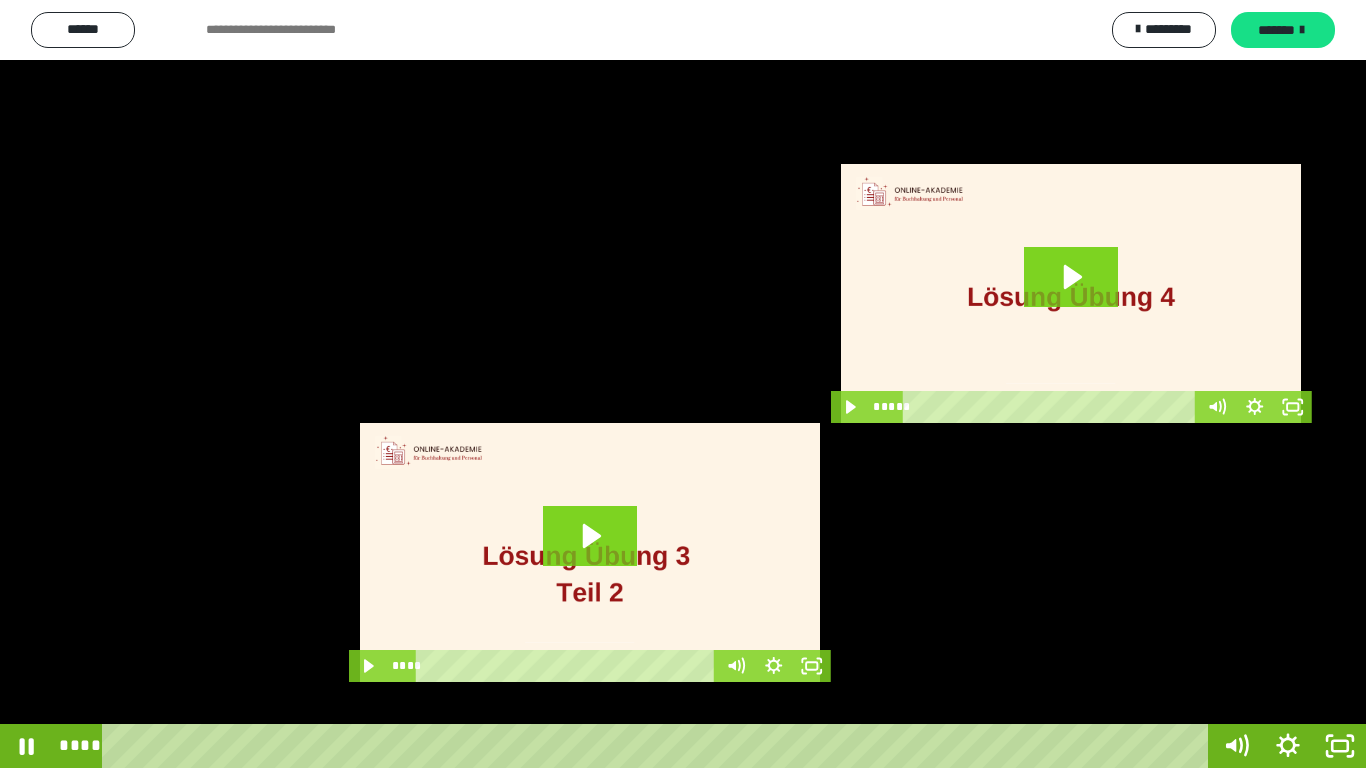 click at bounding box center (683, 384) 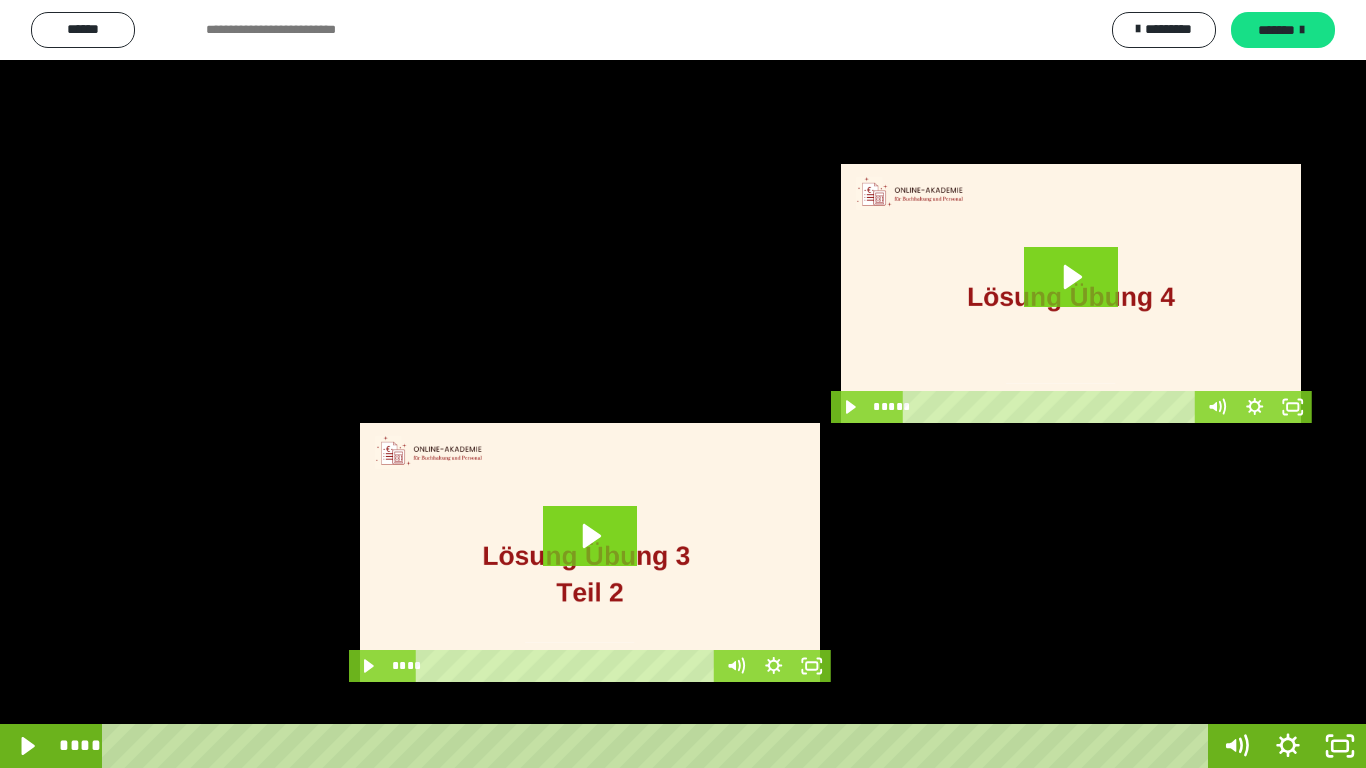 click at bounding box center [683, 384] 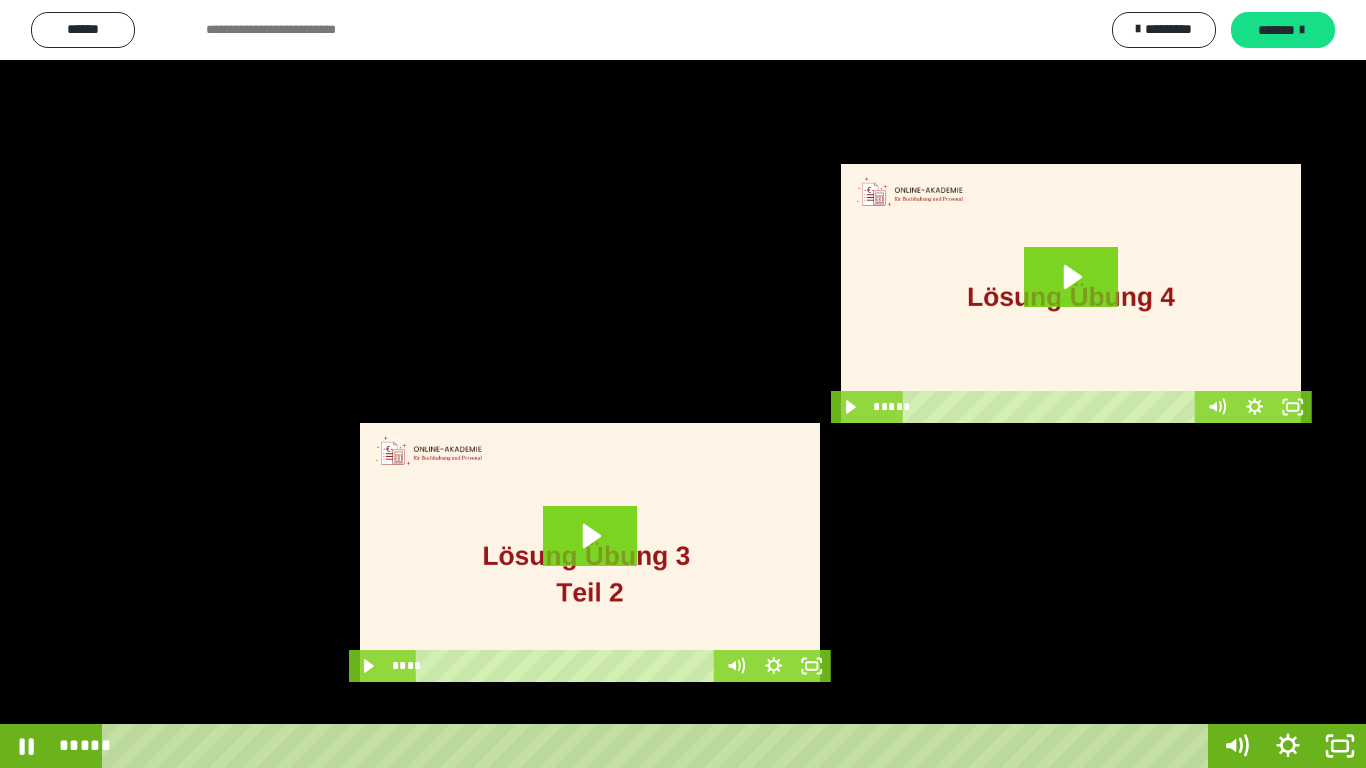 click at bounding box center [683, 384] 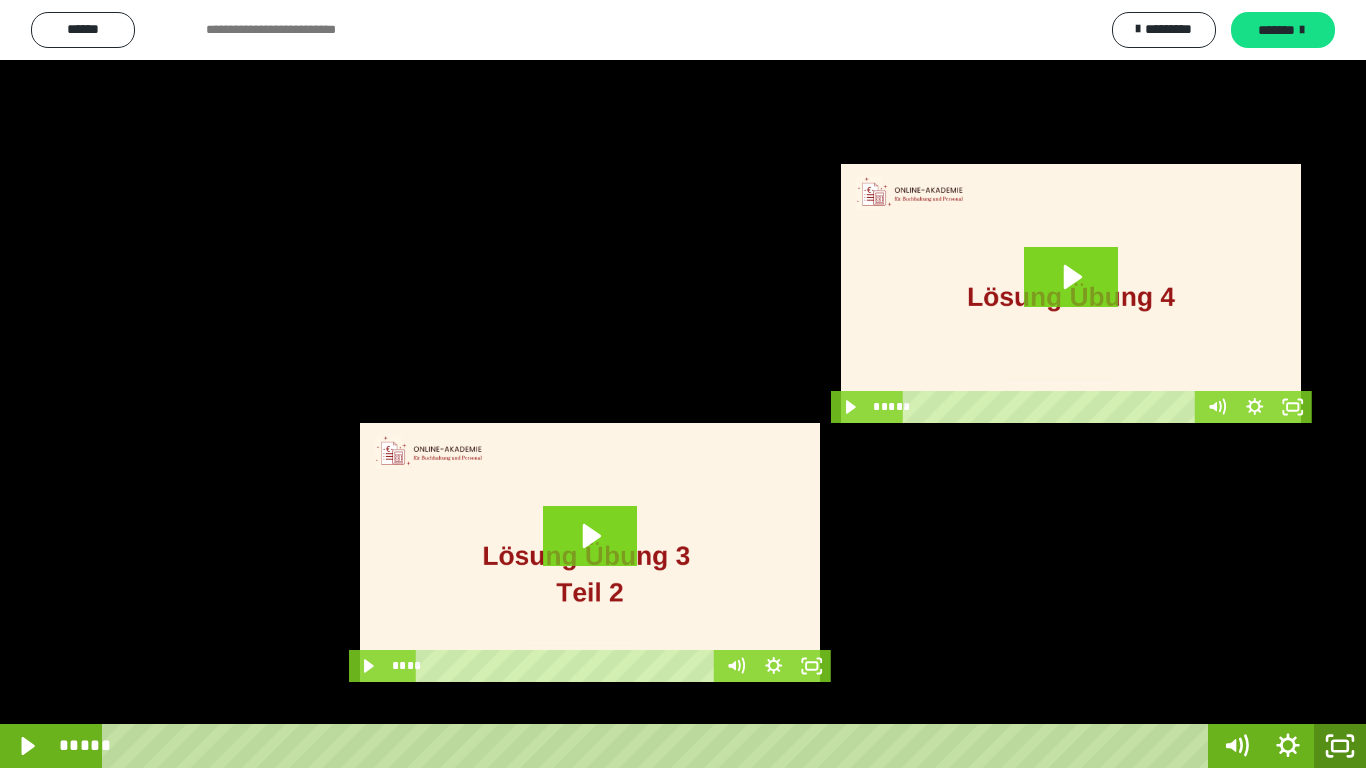 click 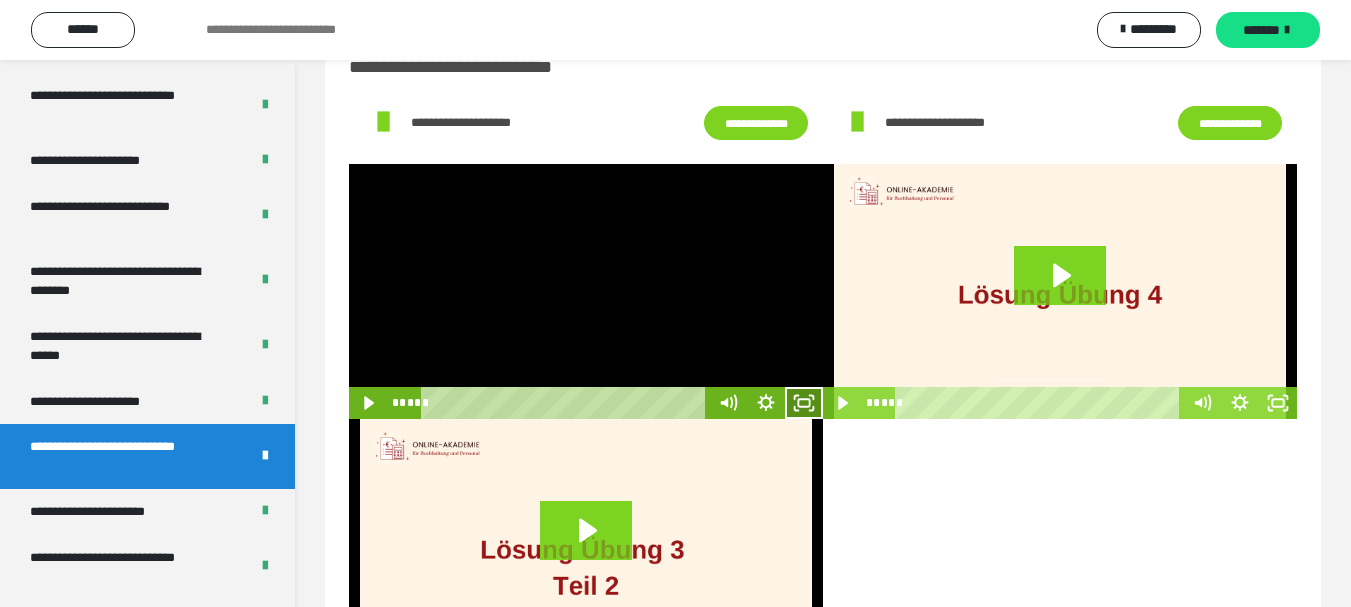 click 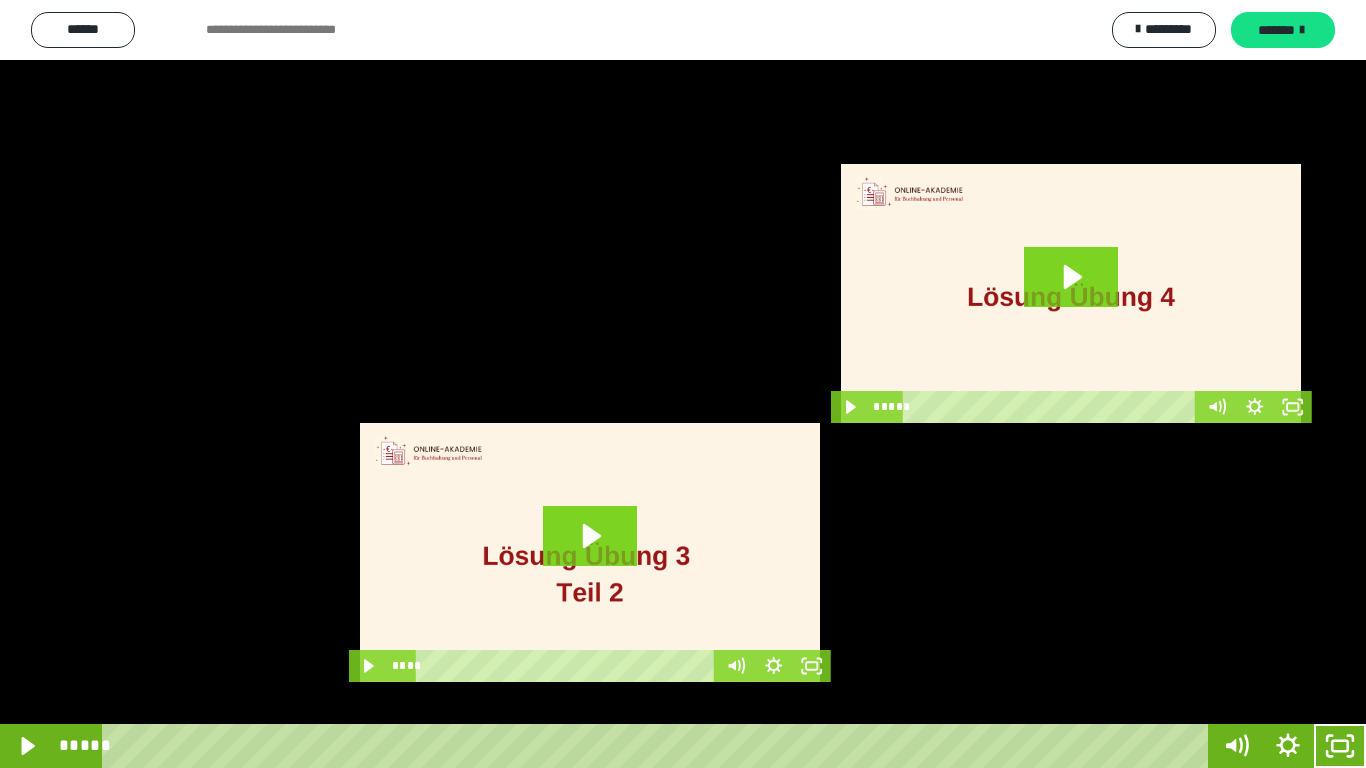 click at bounding box center [683, 384] 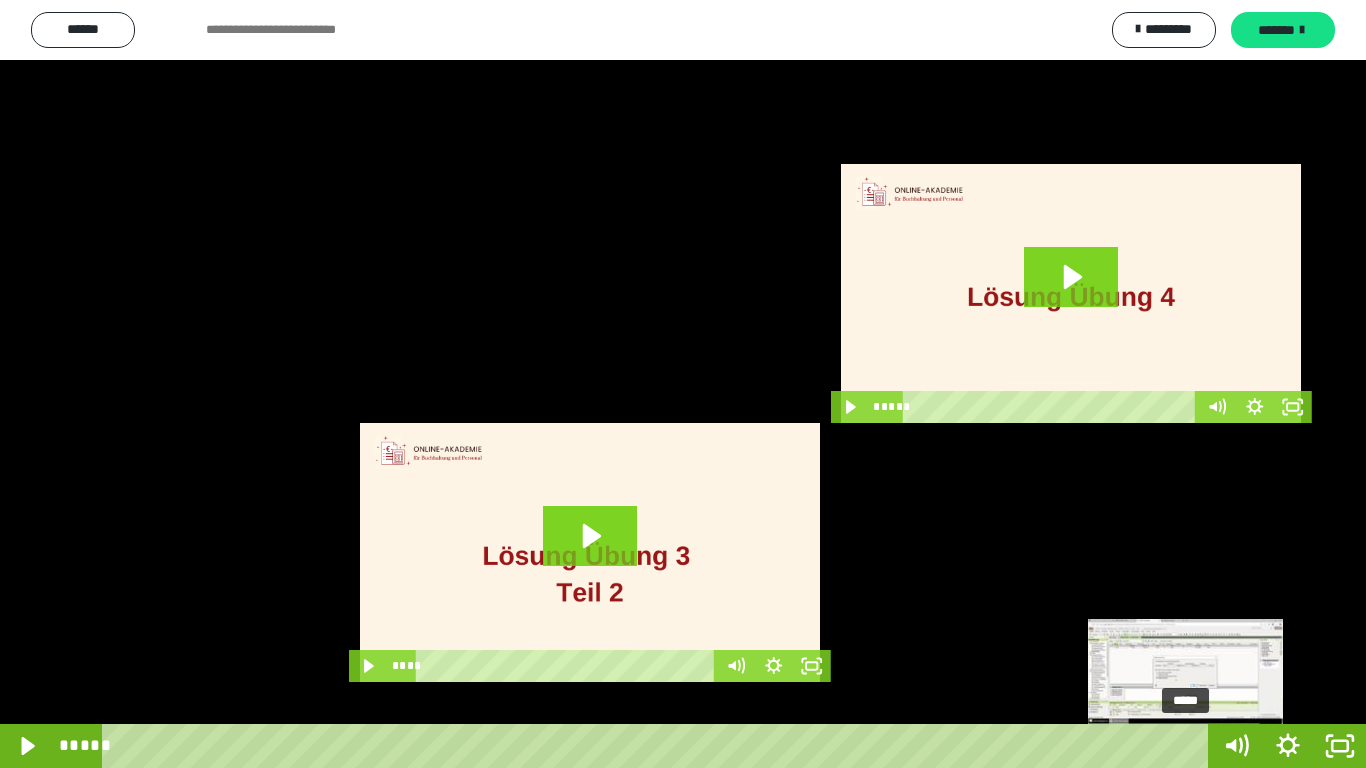 click on "*****" at bounding box center (659, 746) 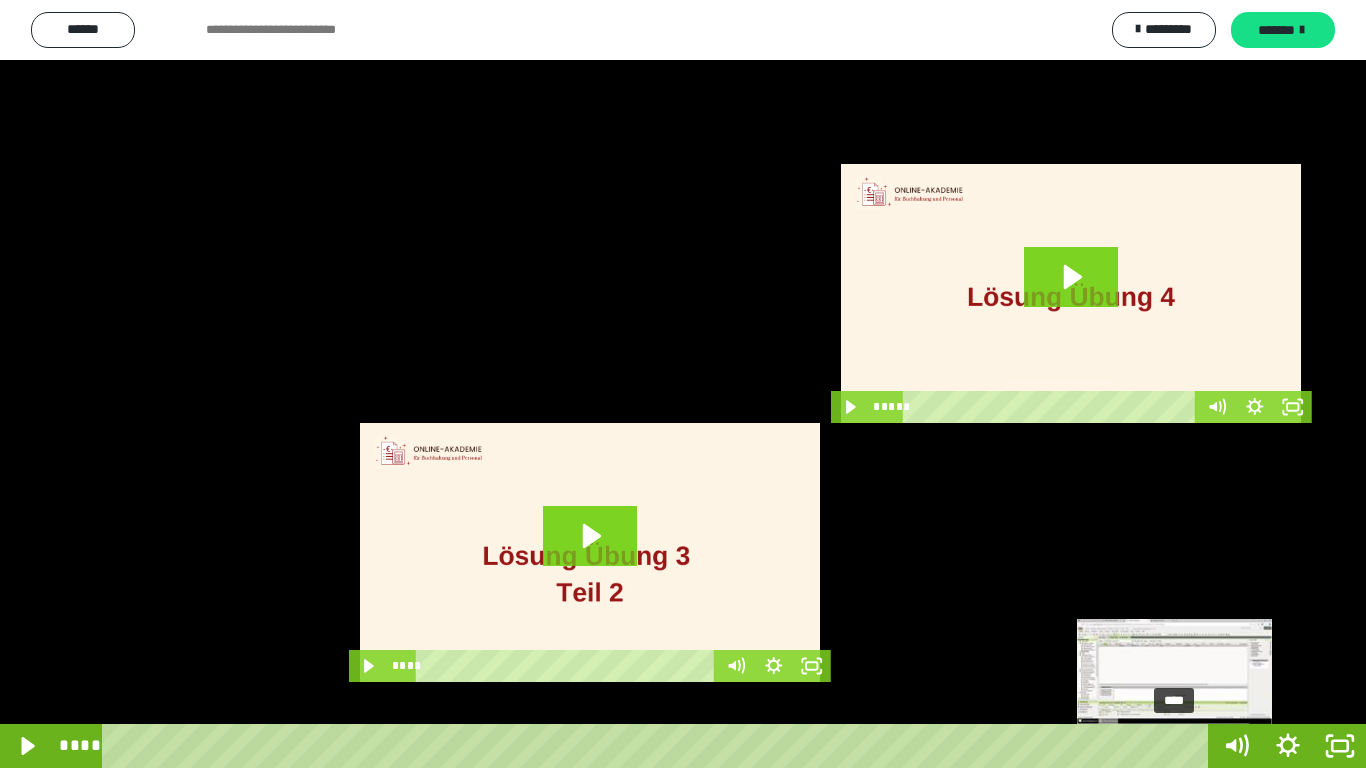 click on "****" at bounding box center [659, 746] 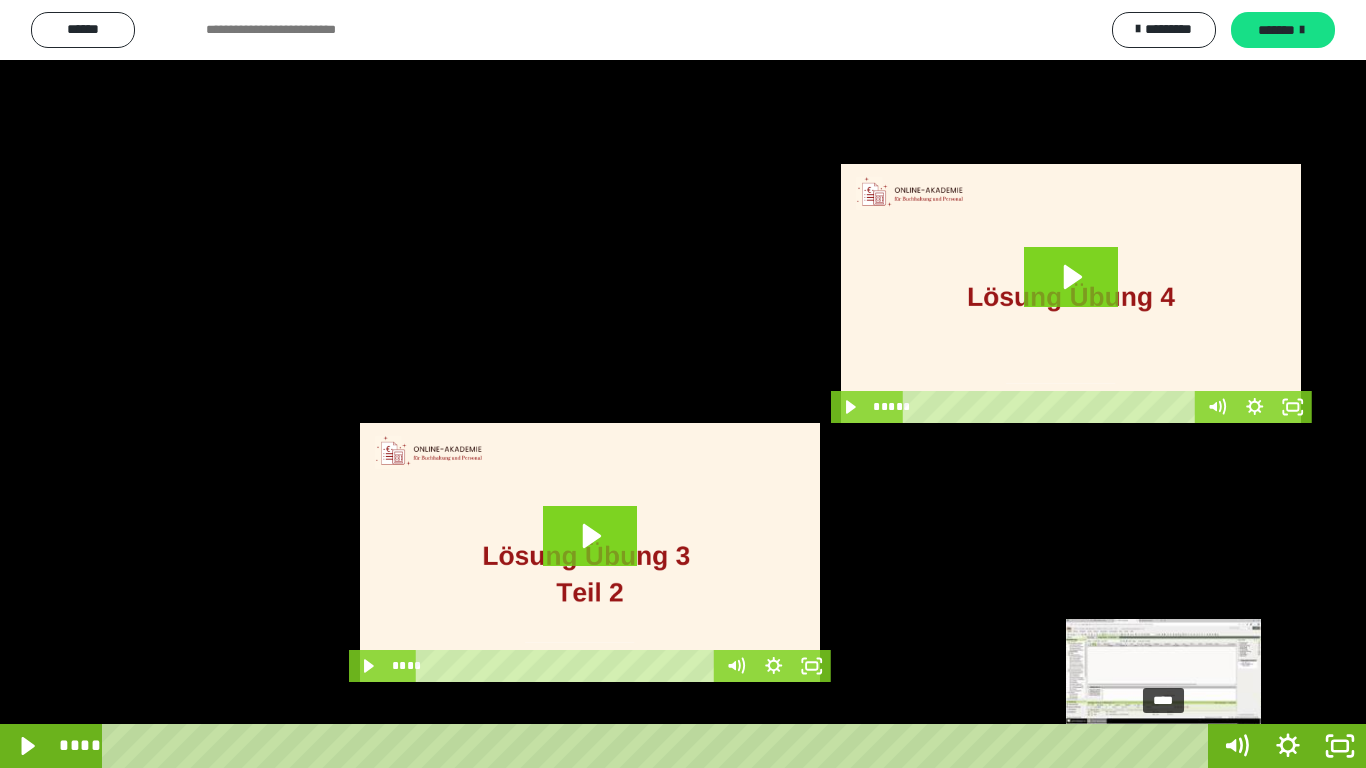 click on "****" at bounding box center (659, 746) 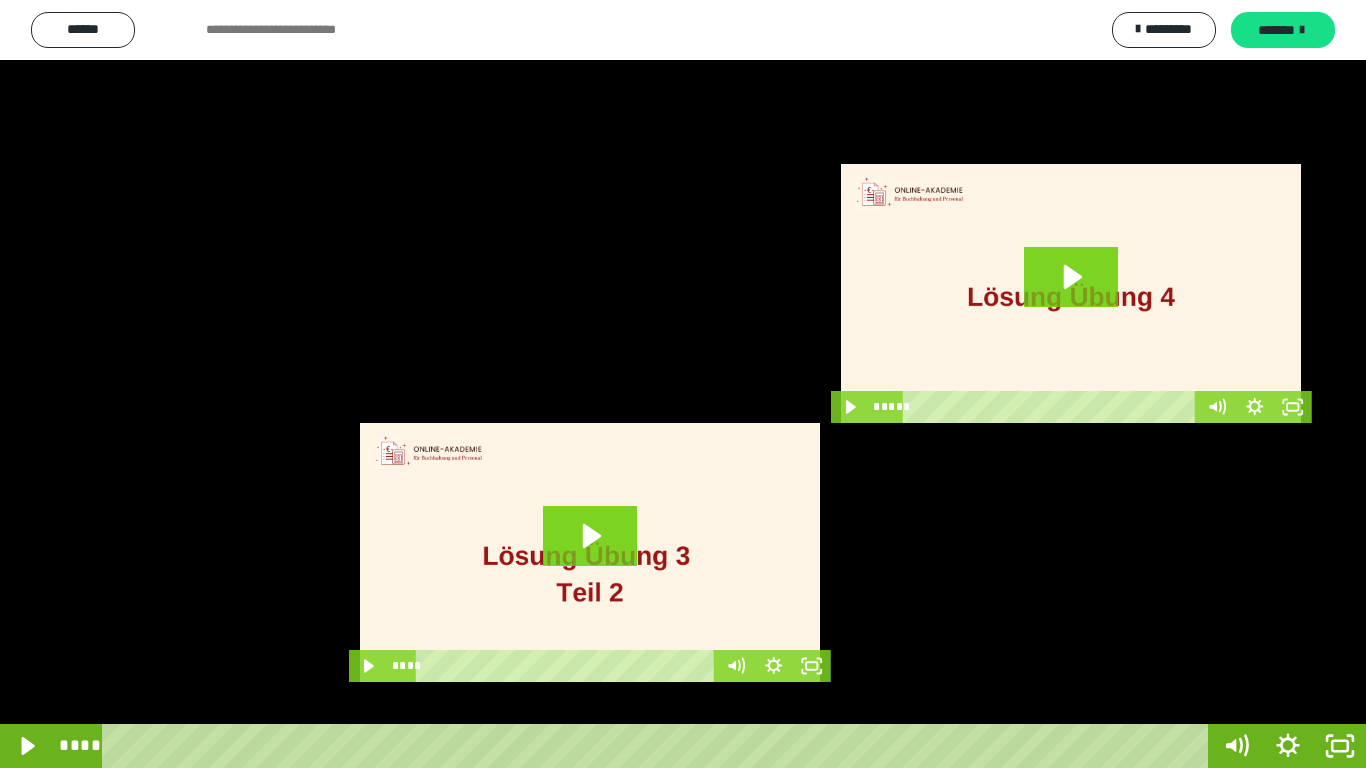 click at bounding box center [683, 384] 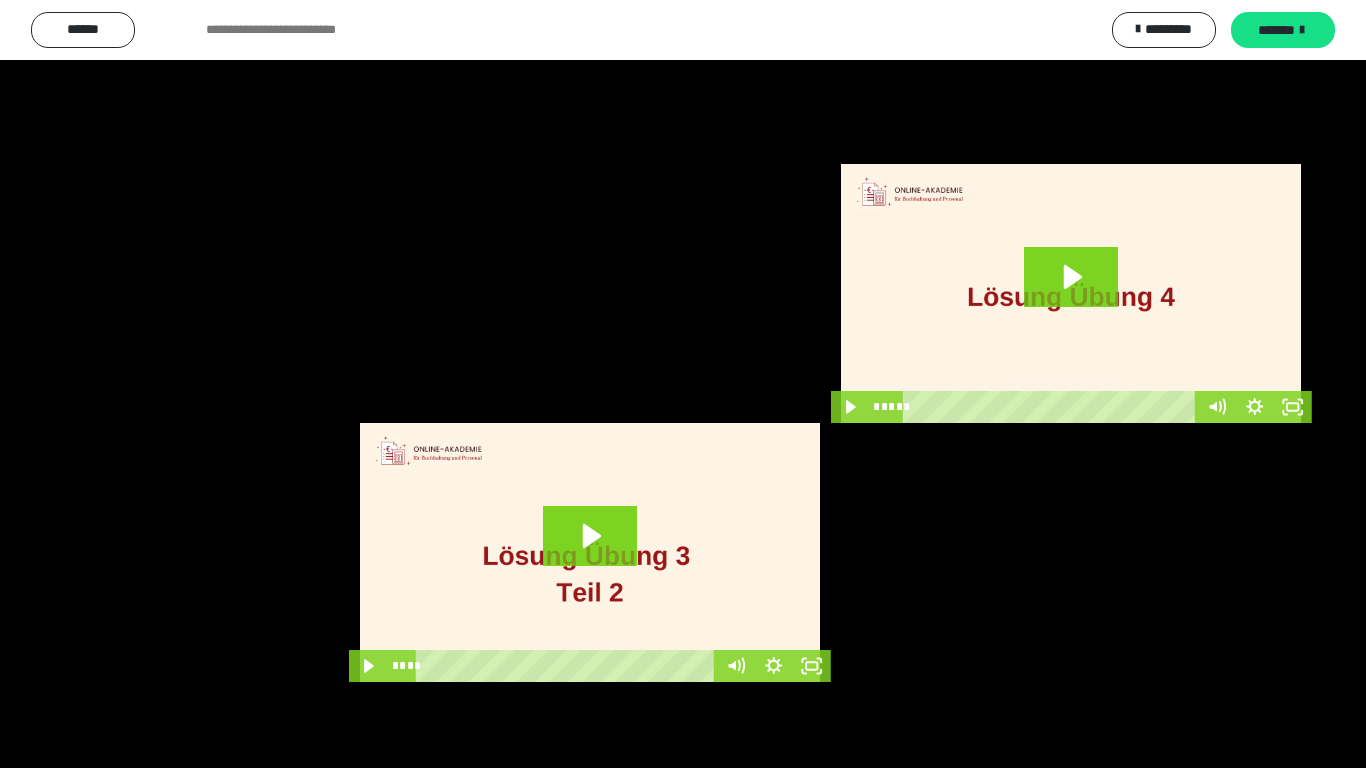 click at bounding box center (683, 384) 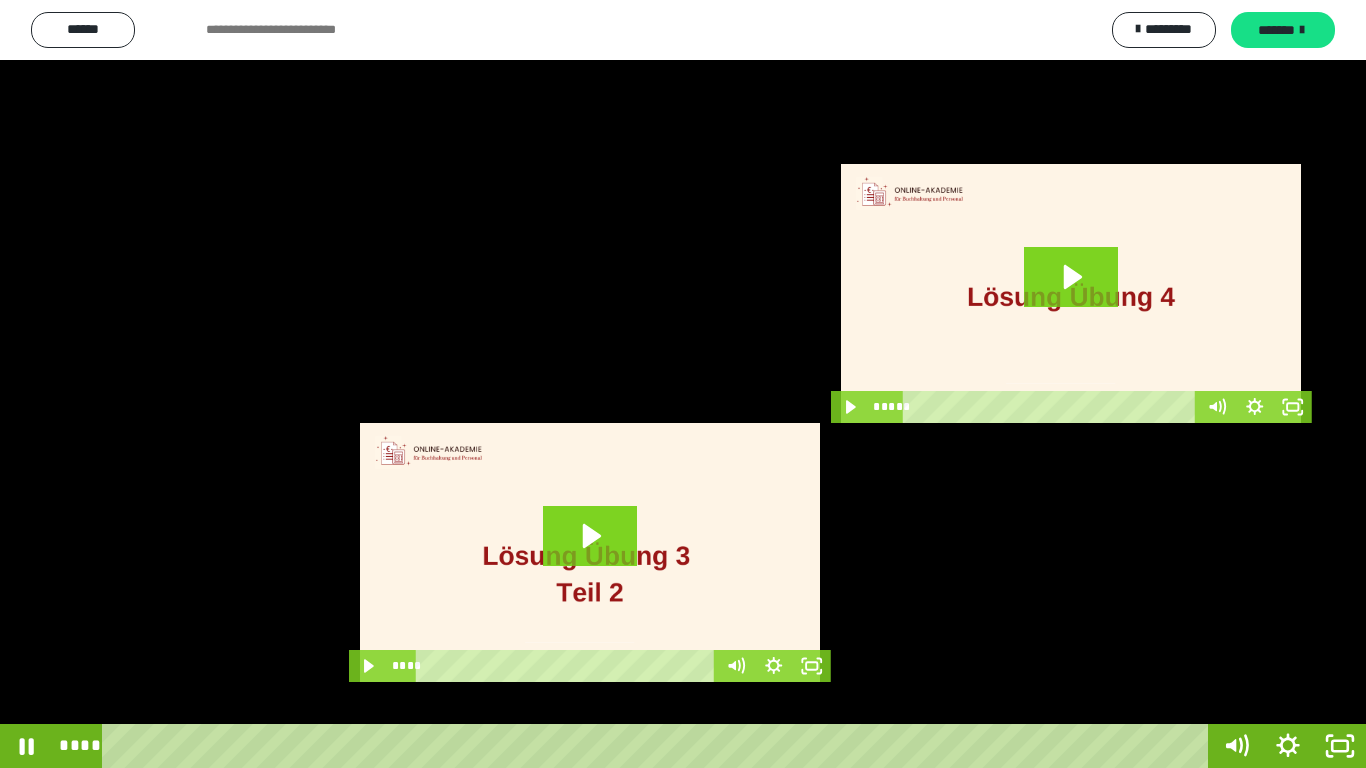click at bounding box center [683, 384] 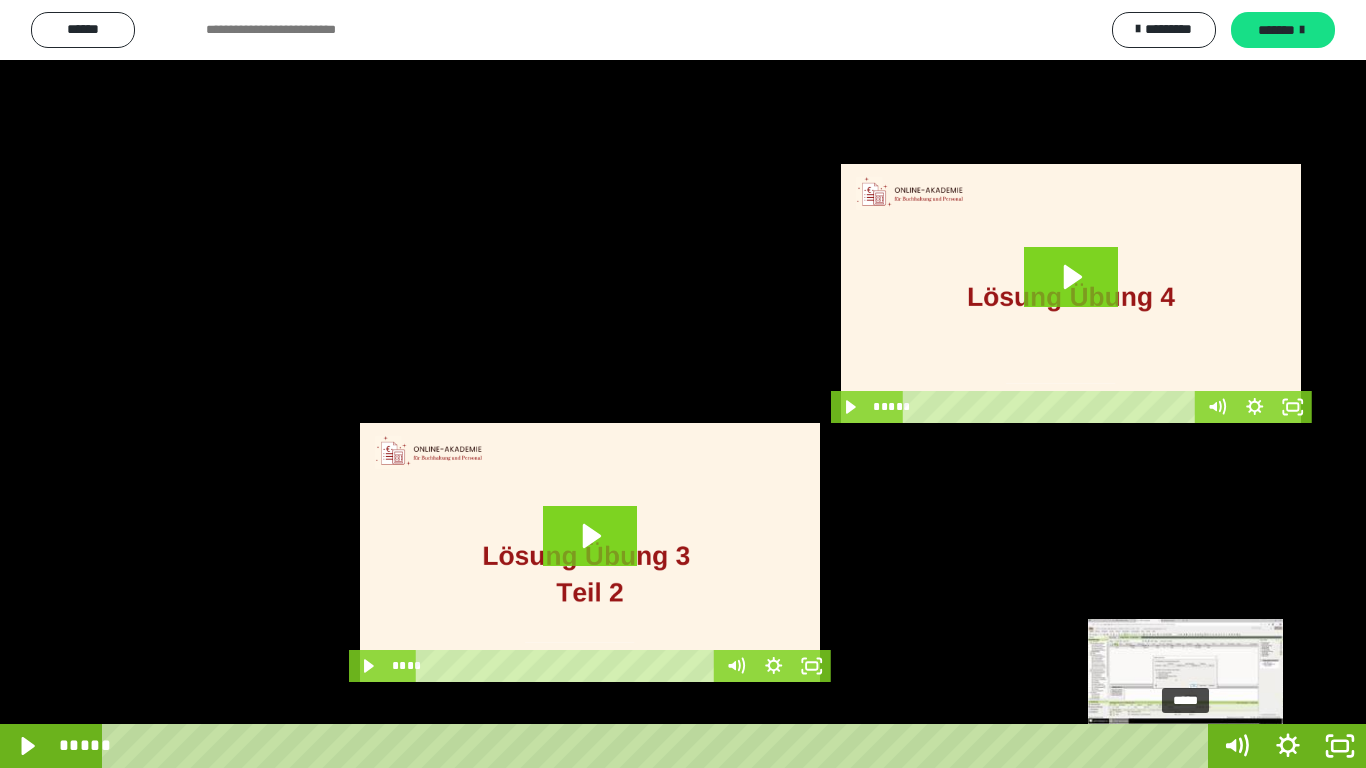 click on "*****" at bounding box center [659, 746] 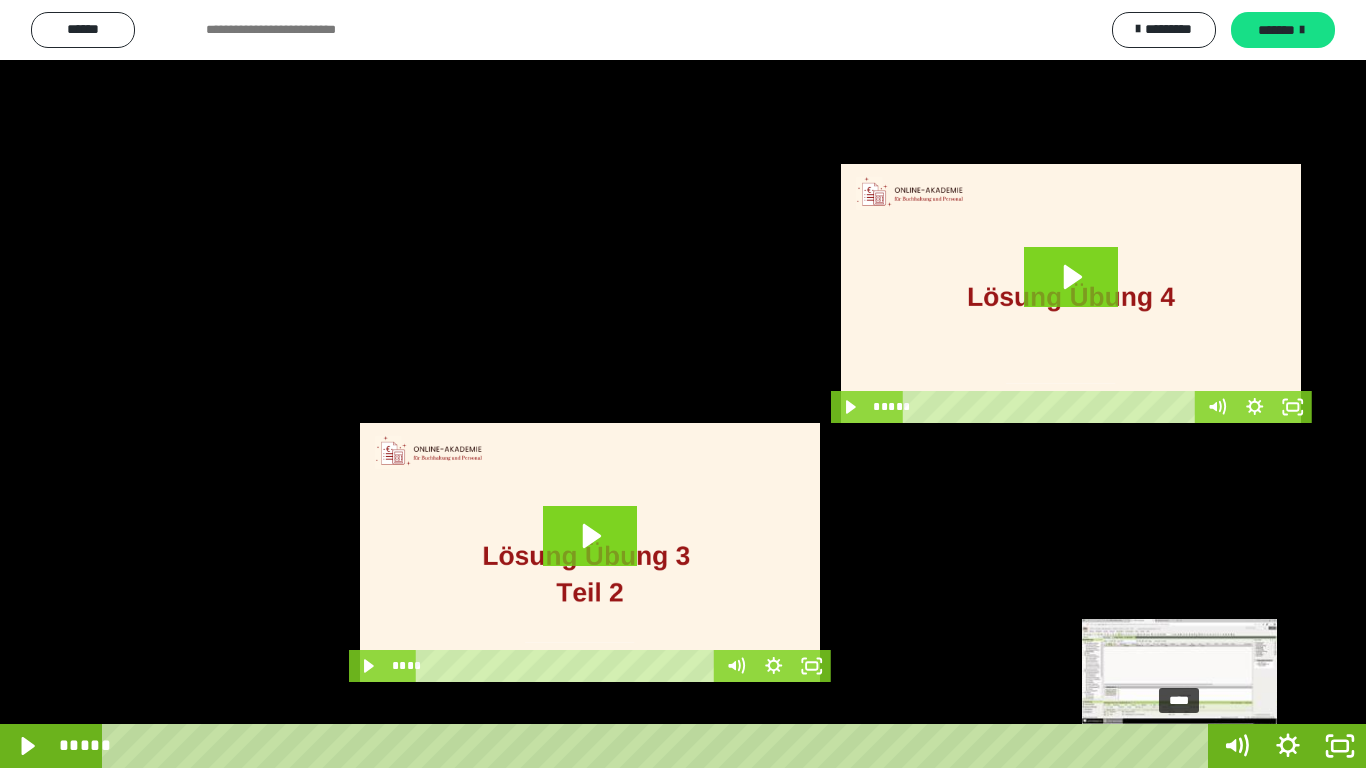 click at bounding box center [1185, 746] 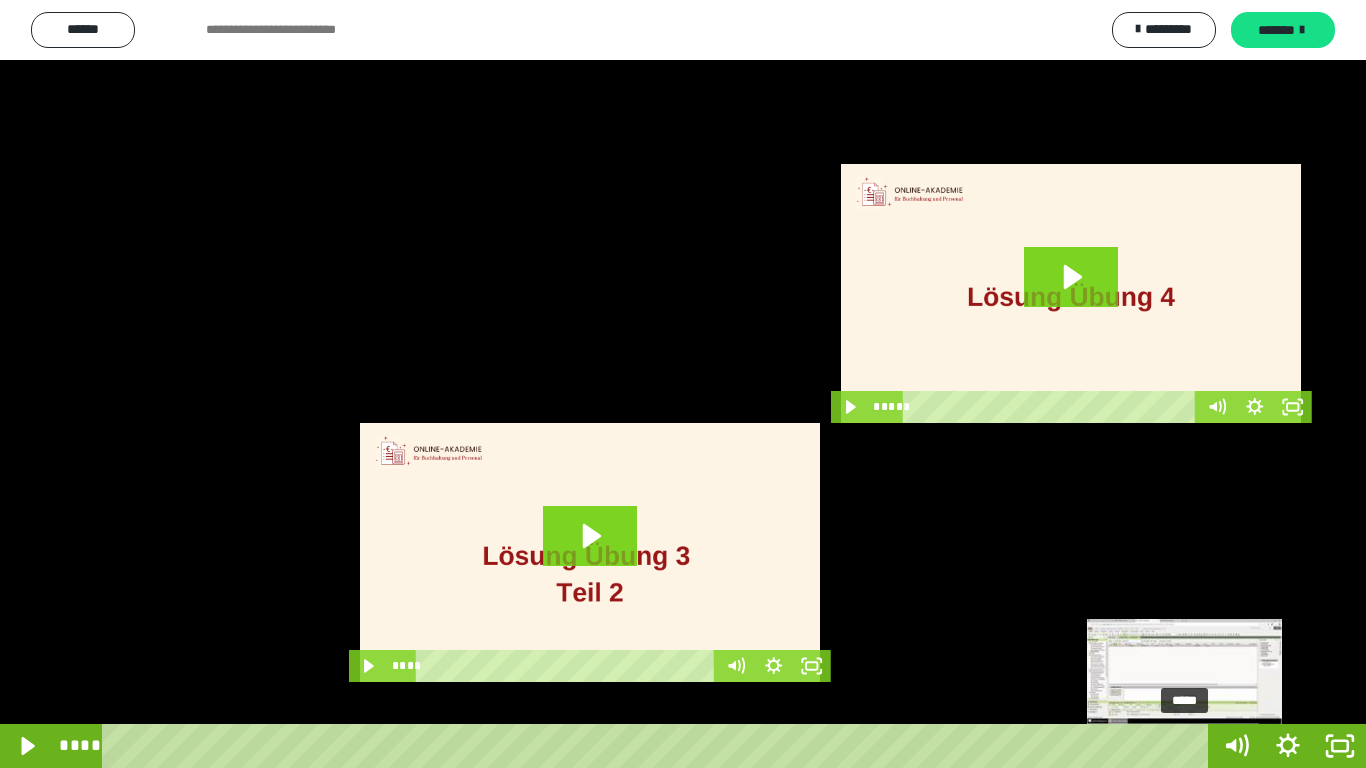 click on "*****" at bounding box center [659, 746] 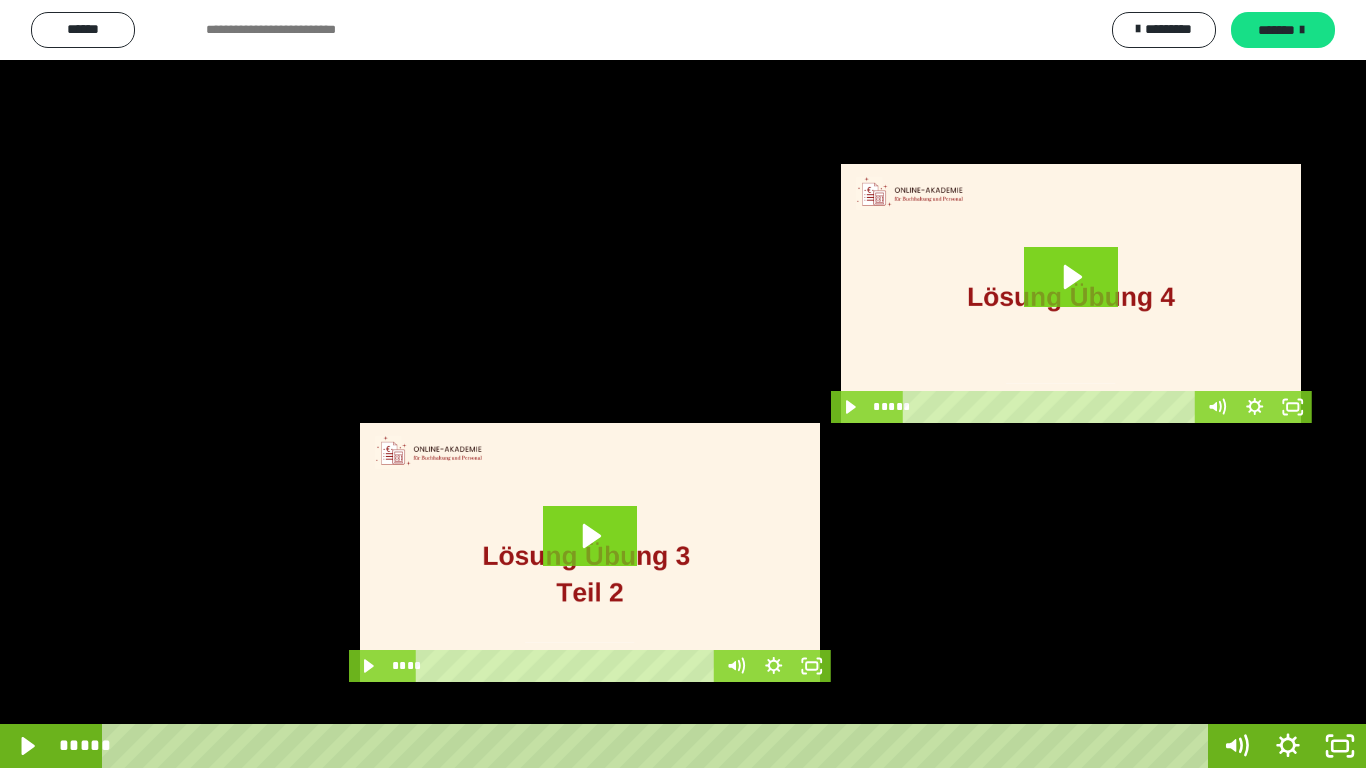 click at bounding box center [683, 384] 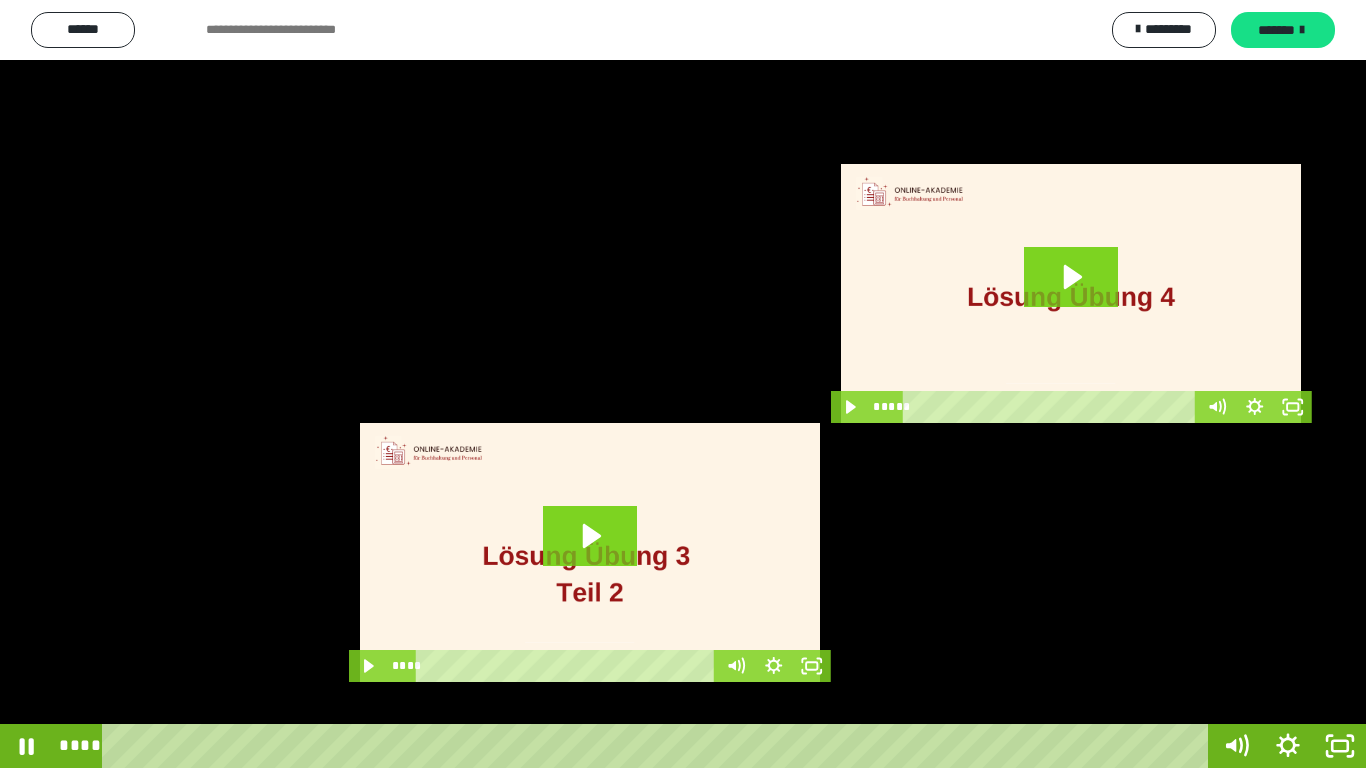 click at bounding box center (683, 384) 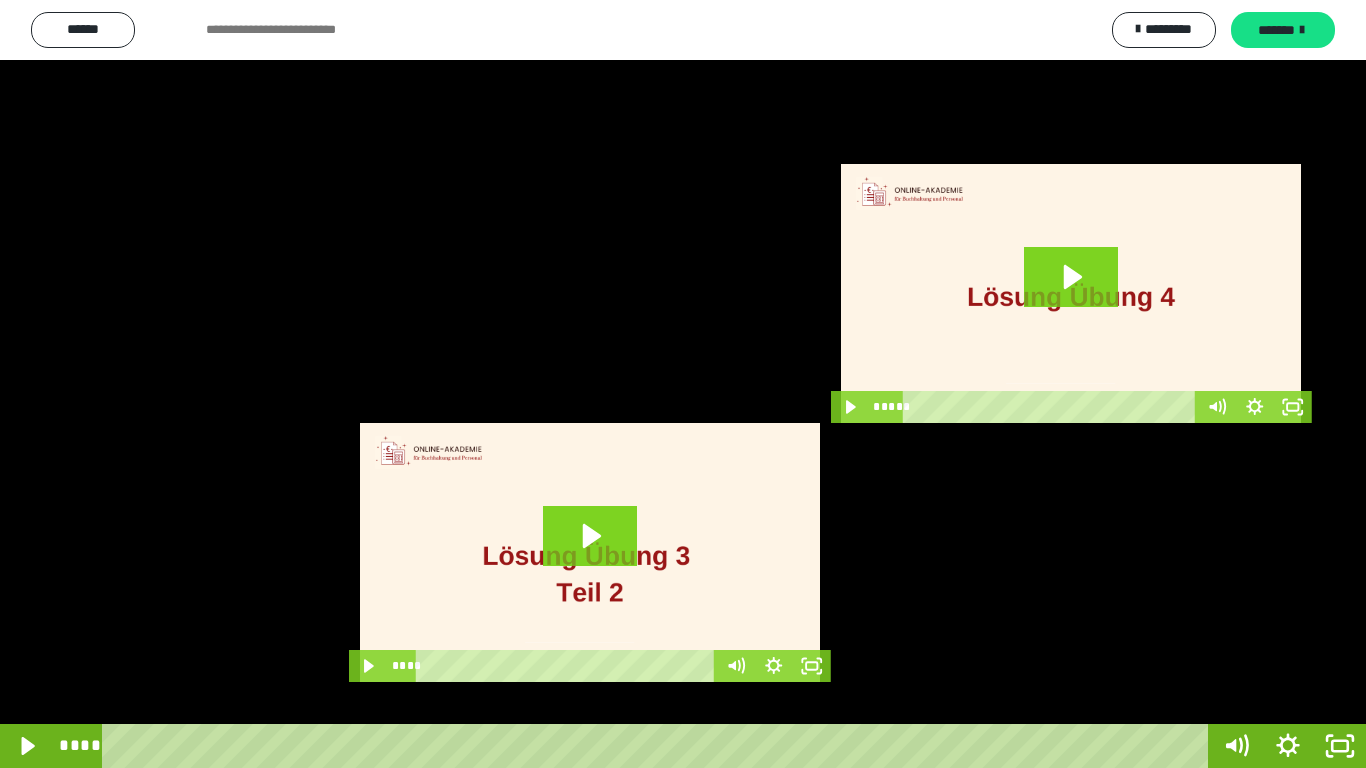 click at bounding box center [683, 384] 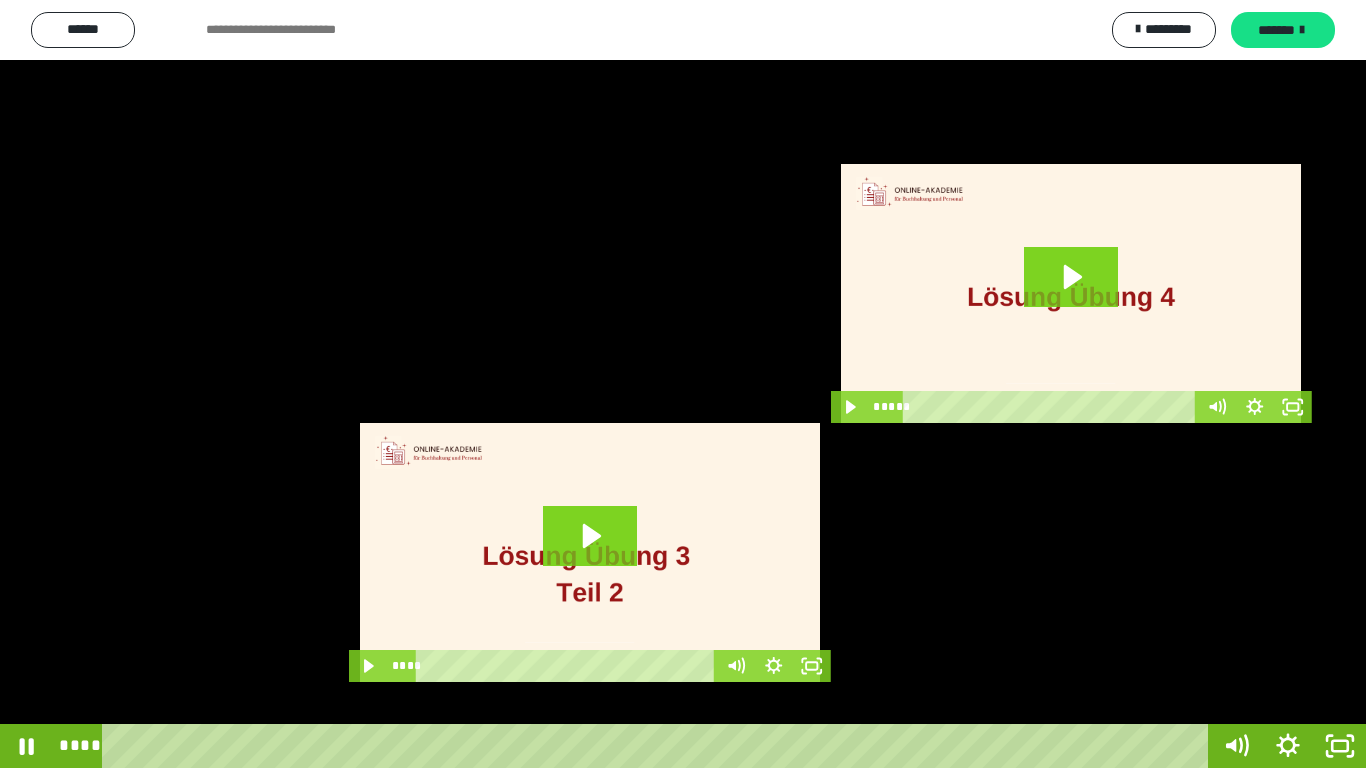 click at bounding box center (683, 384) 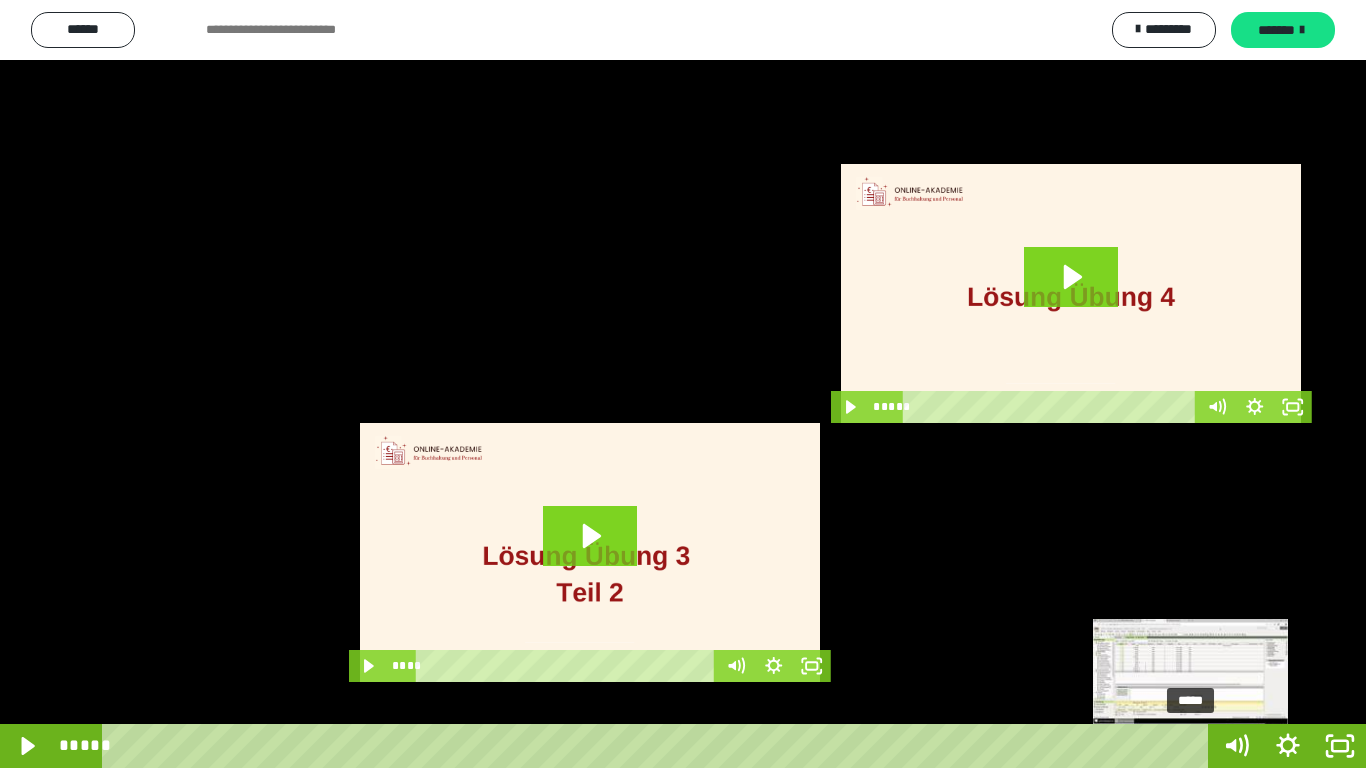 click on "*****" at bounding box center (659, 746) 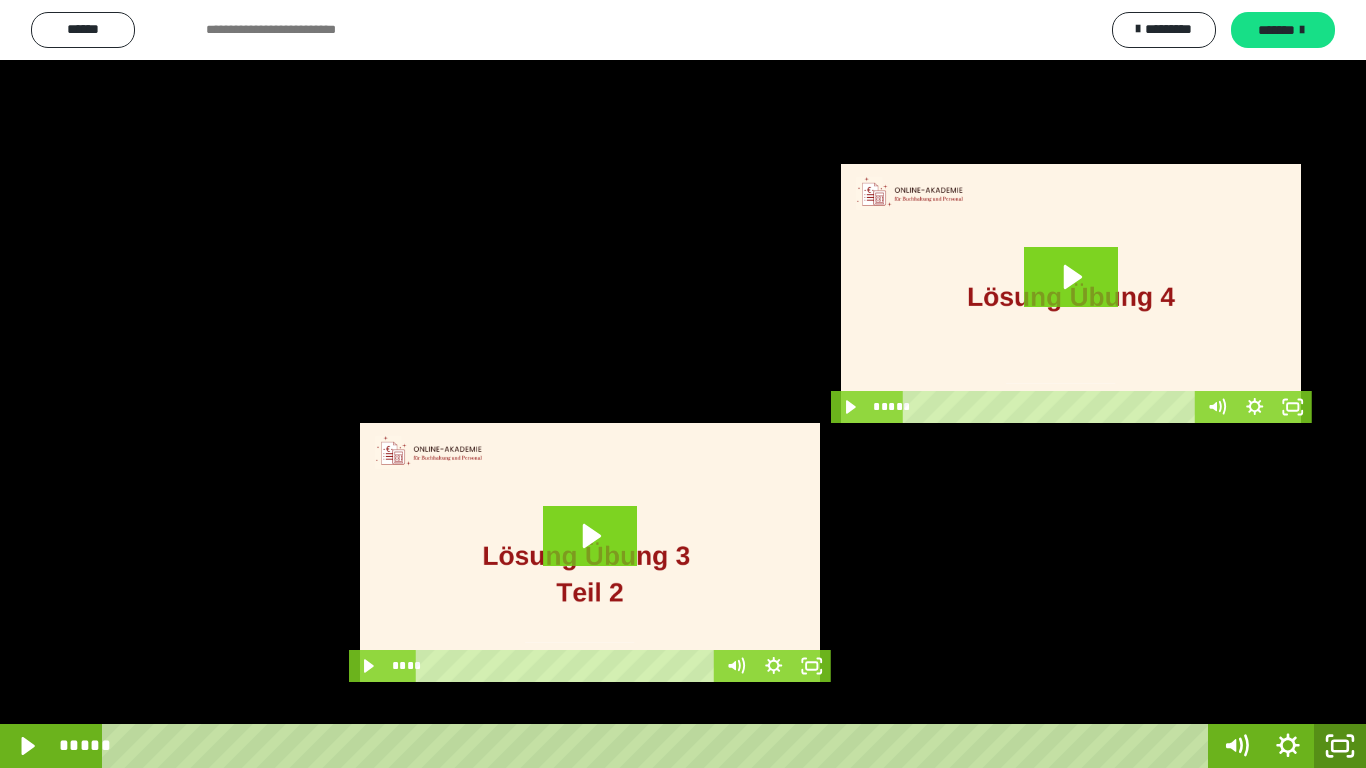 click 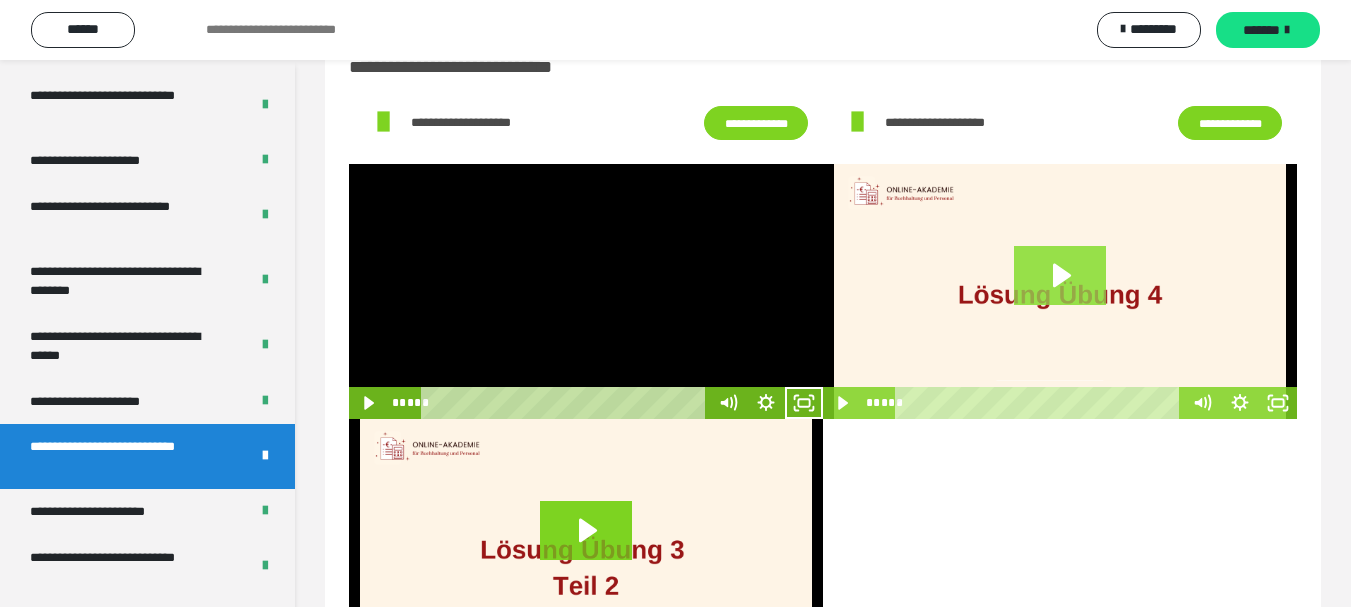 click 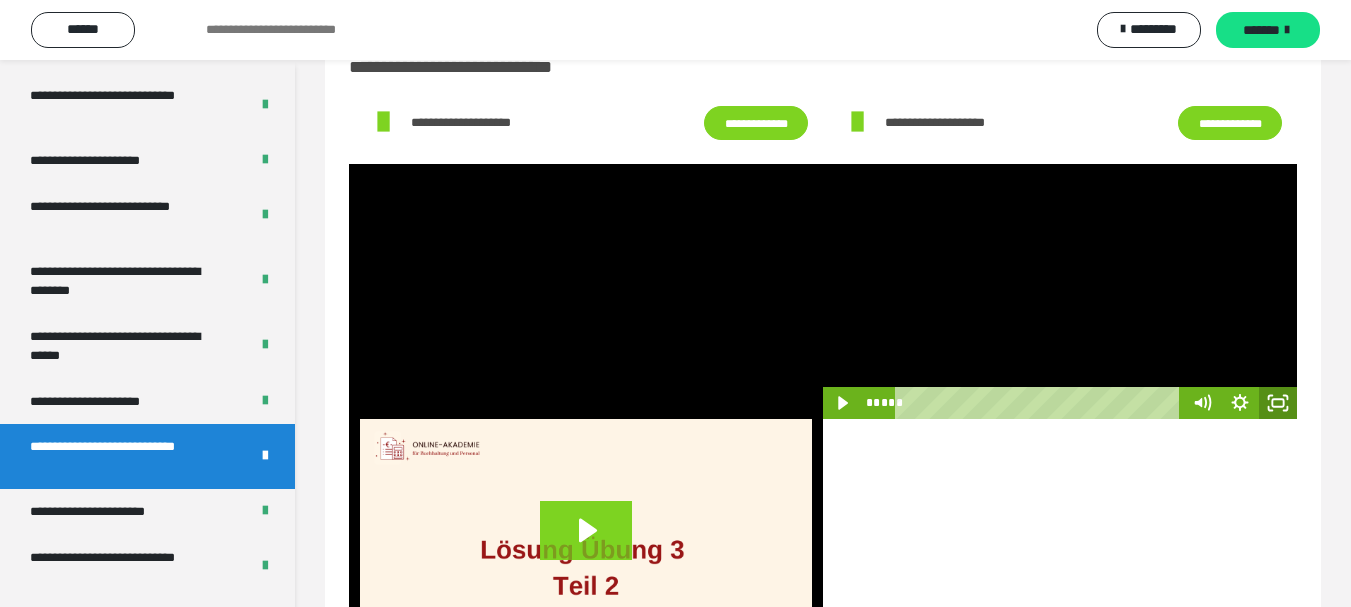 click 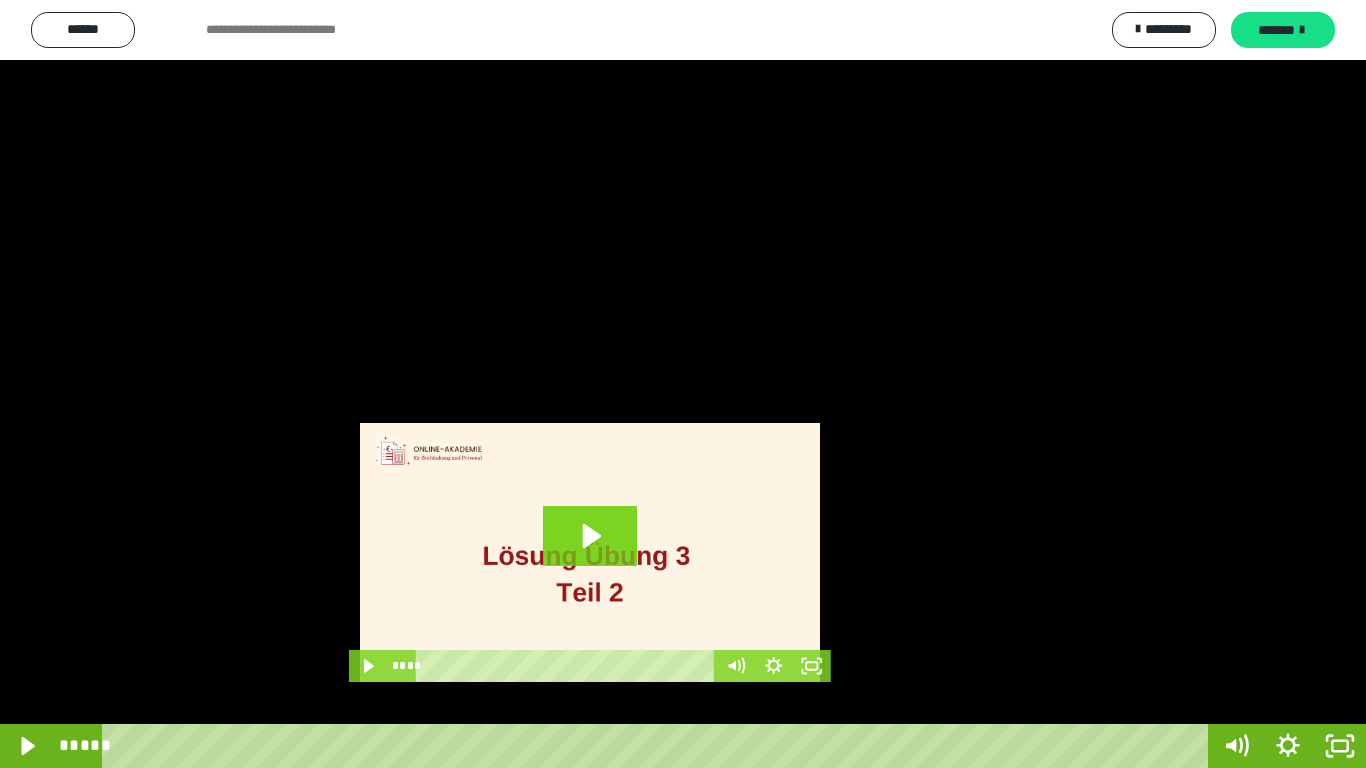 click at bounding box center [683, 384] 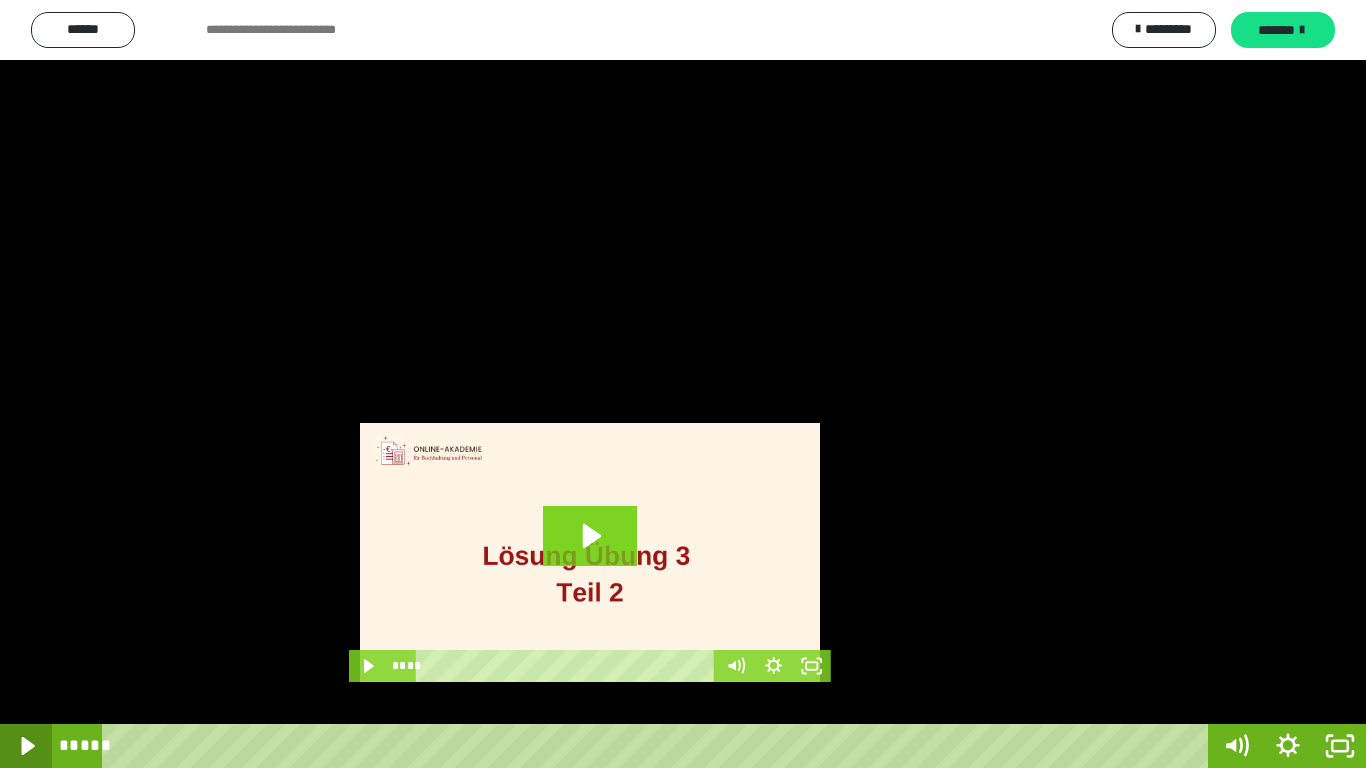 click 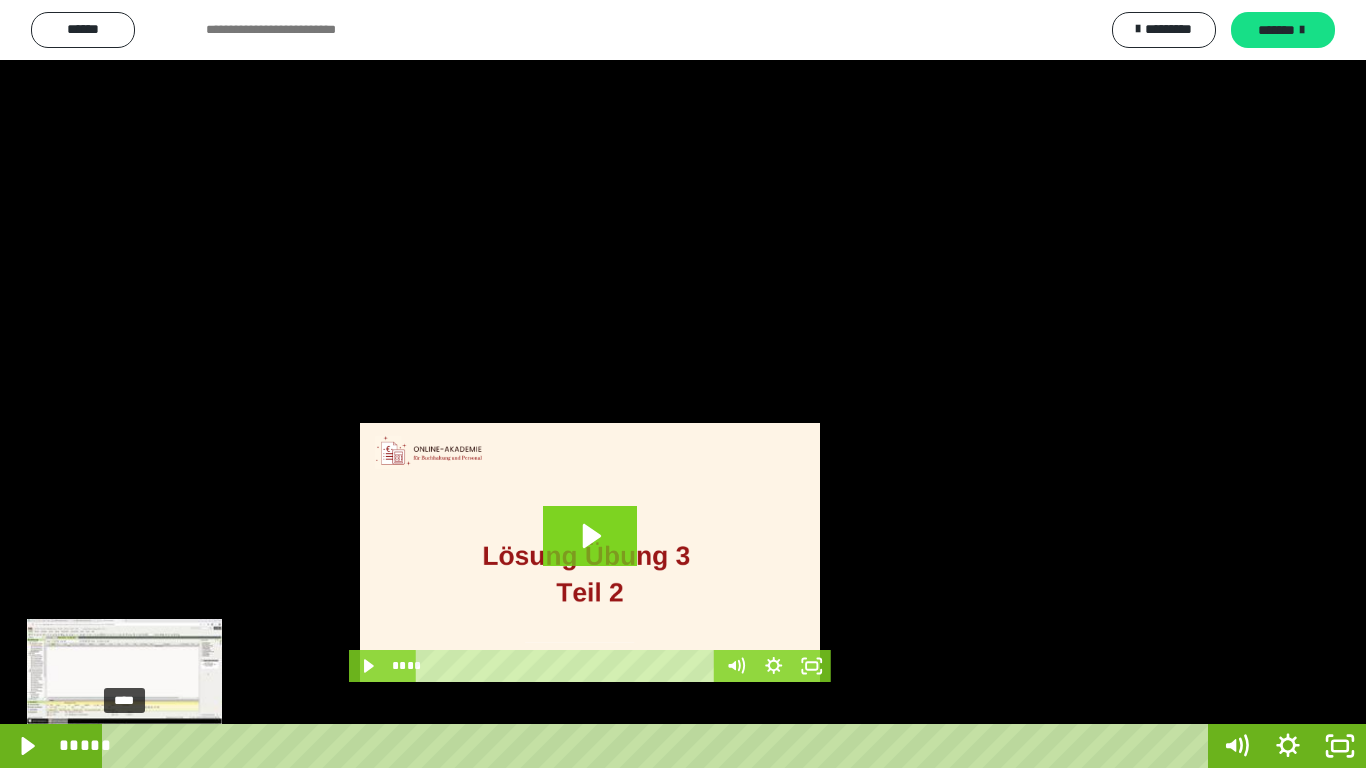 click at bounding box center [121, 746] 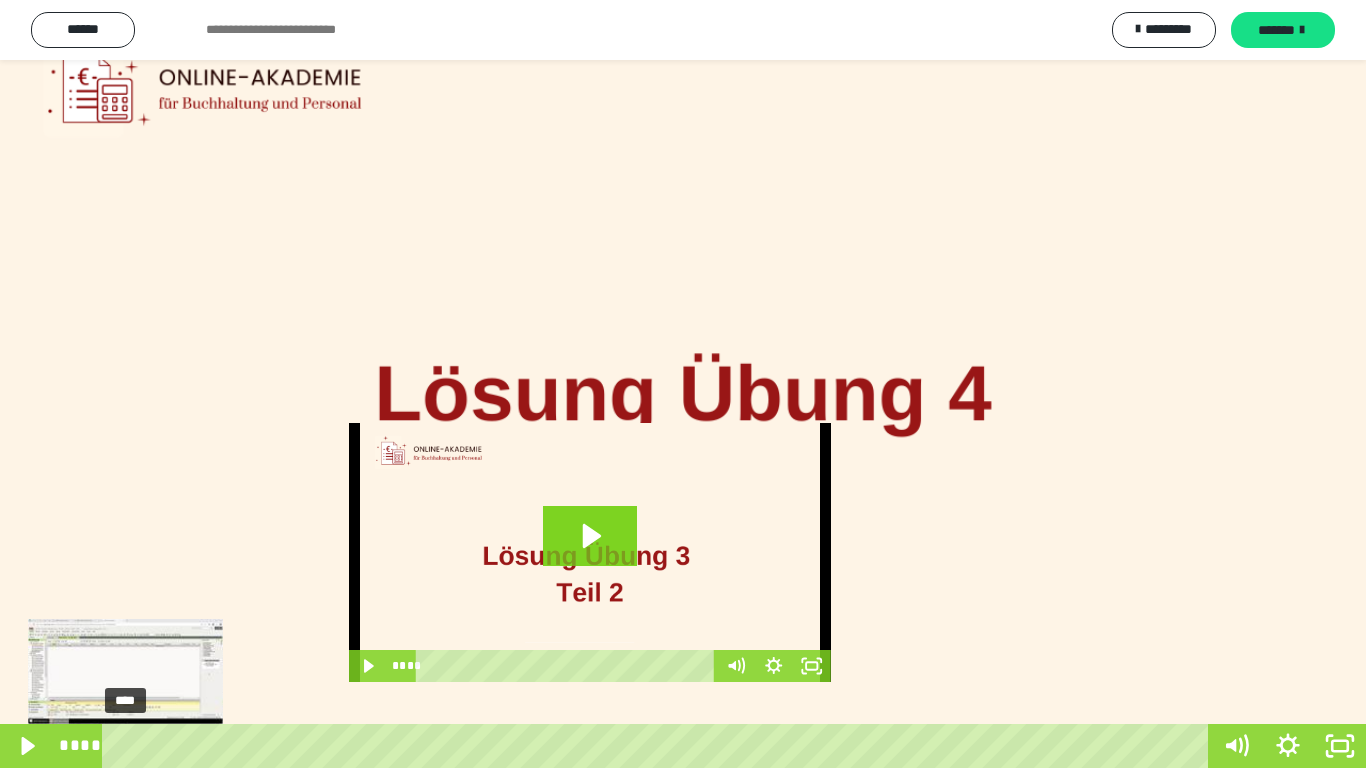 drag, startPoint x: 124, startPoint y: 746, endPoint x: 141, endPoint y: 746, distance: 17 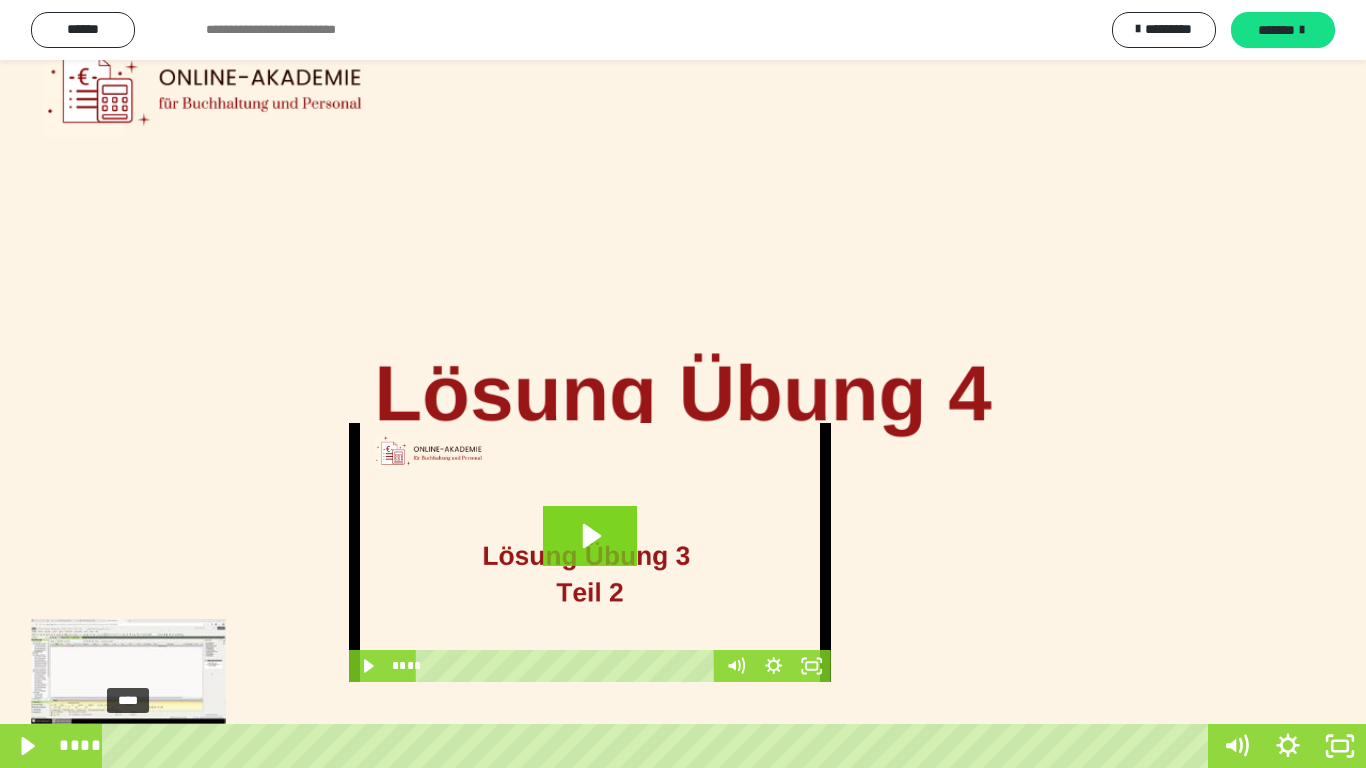 click at bounding box center (128, 746) 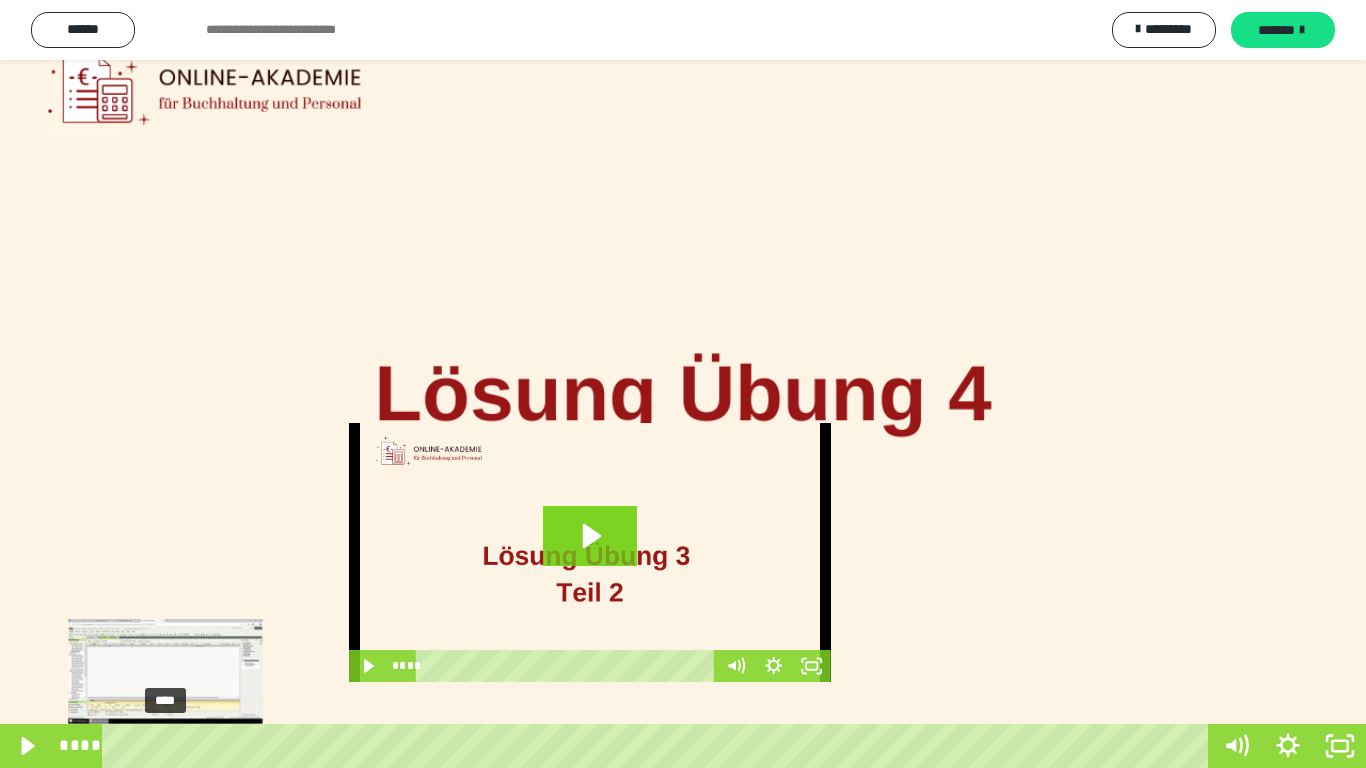 click on "****" at bounding box center [659, 746] 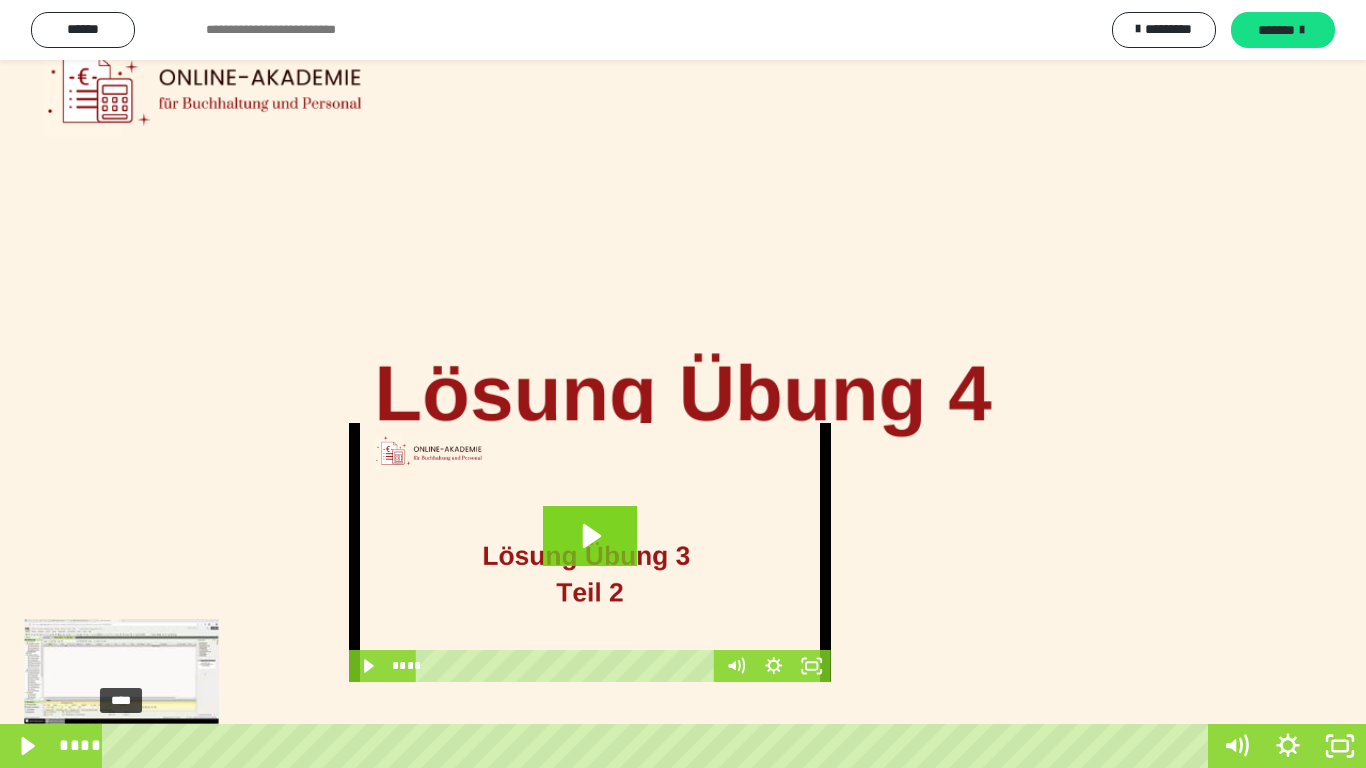 click on "****" at bounding box center (659, 746) 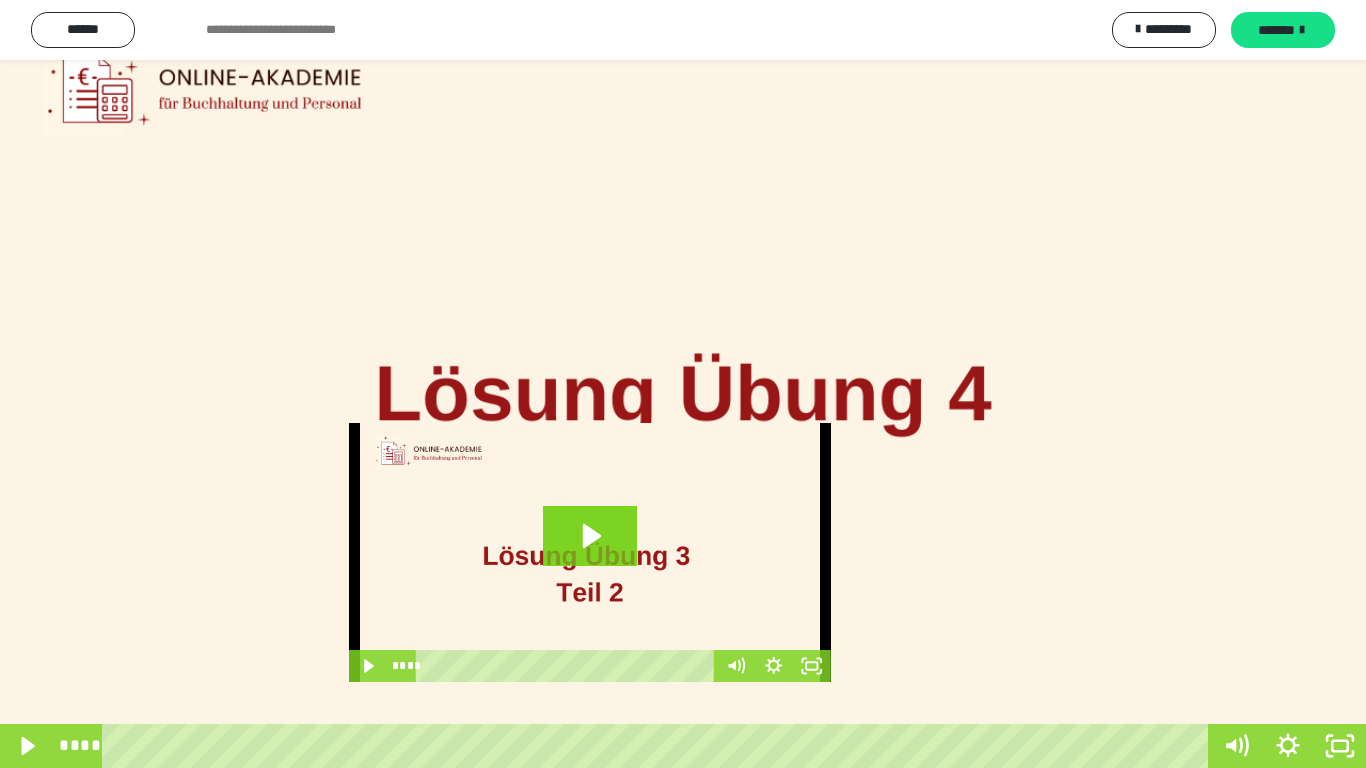click at bounding box center (683, 384) 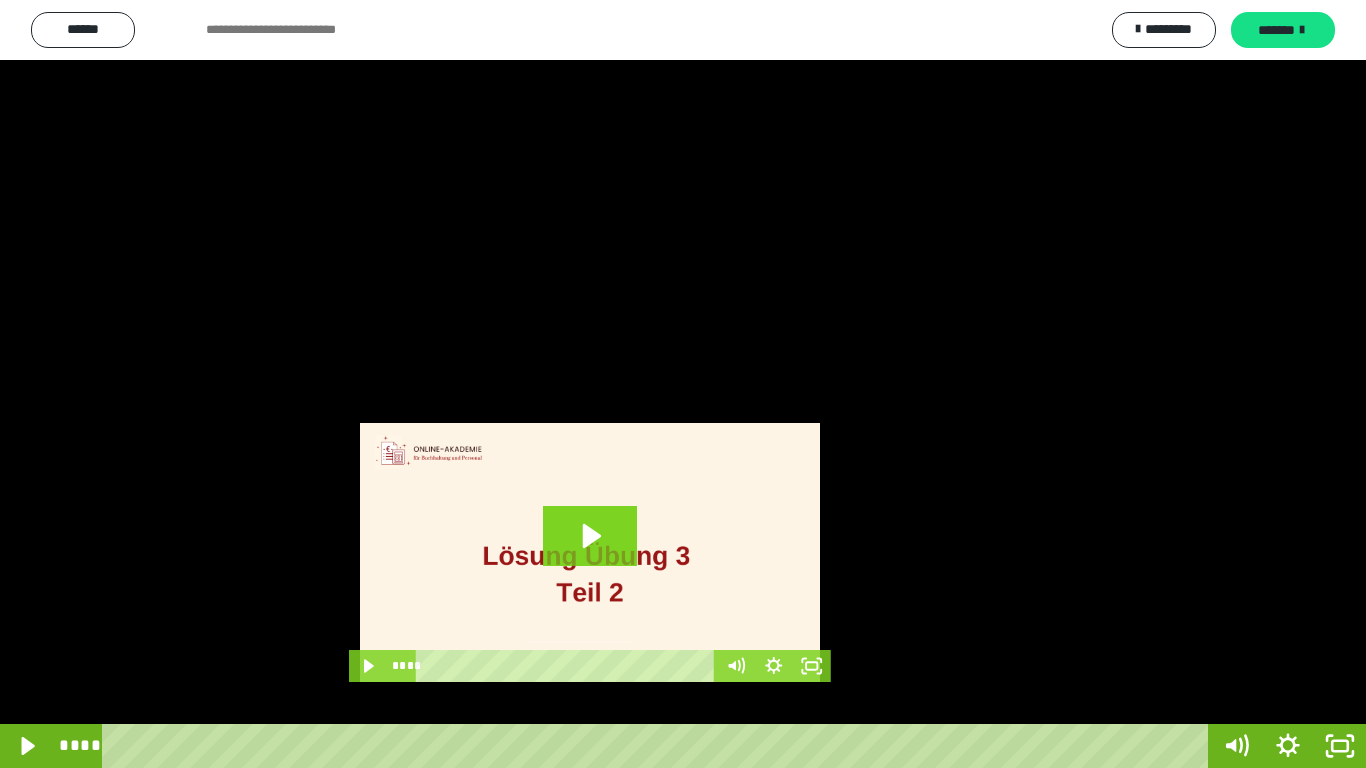 click at bounding box center [683, 384] 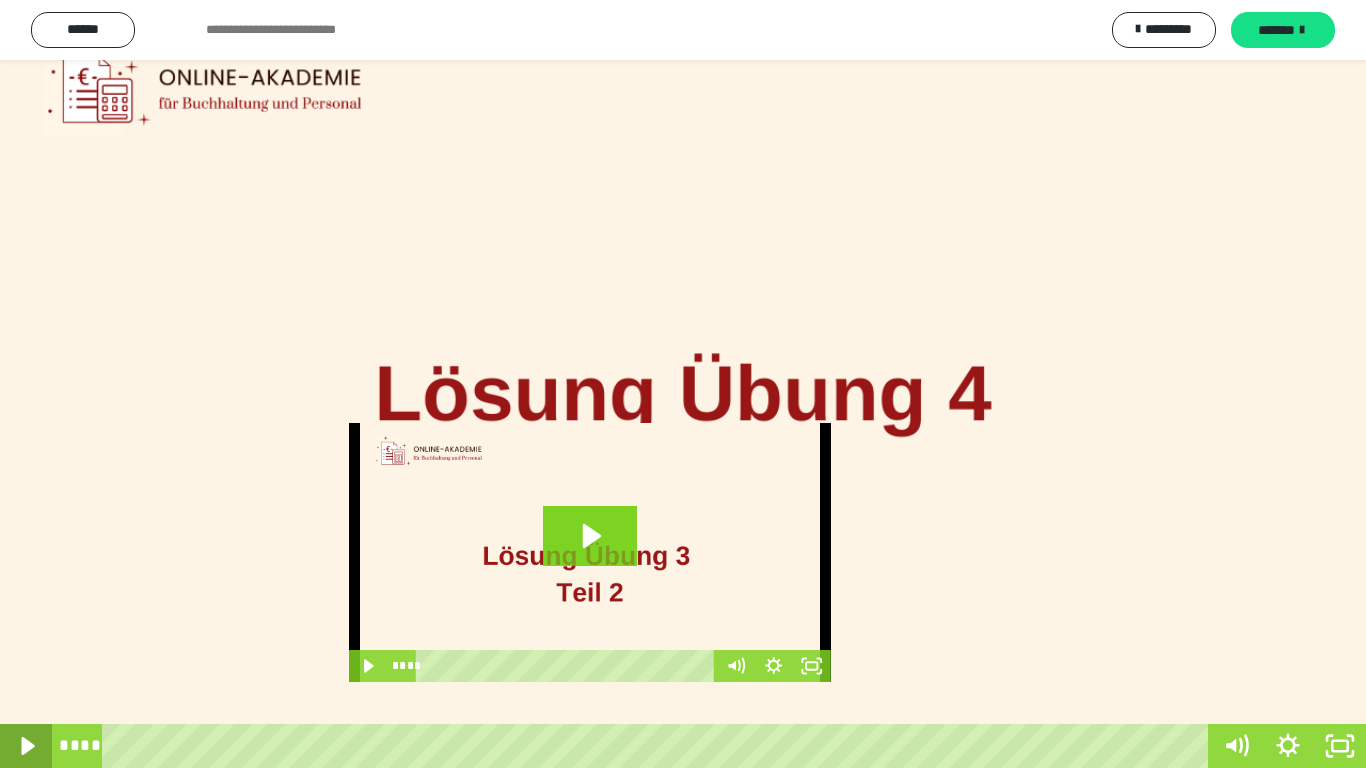click 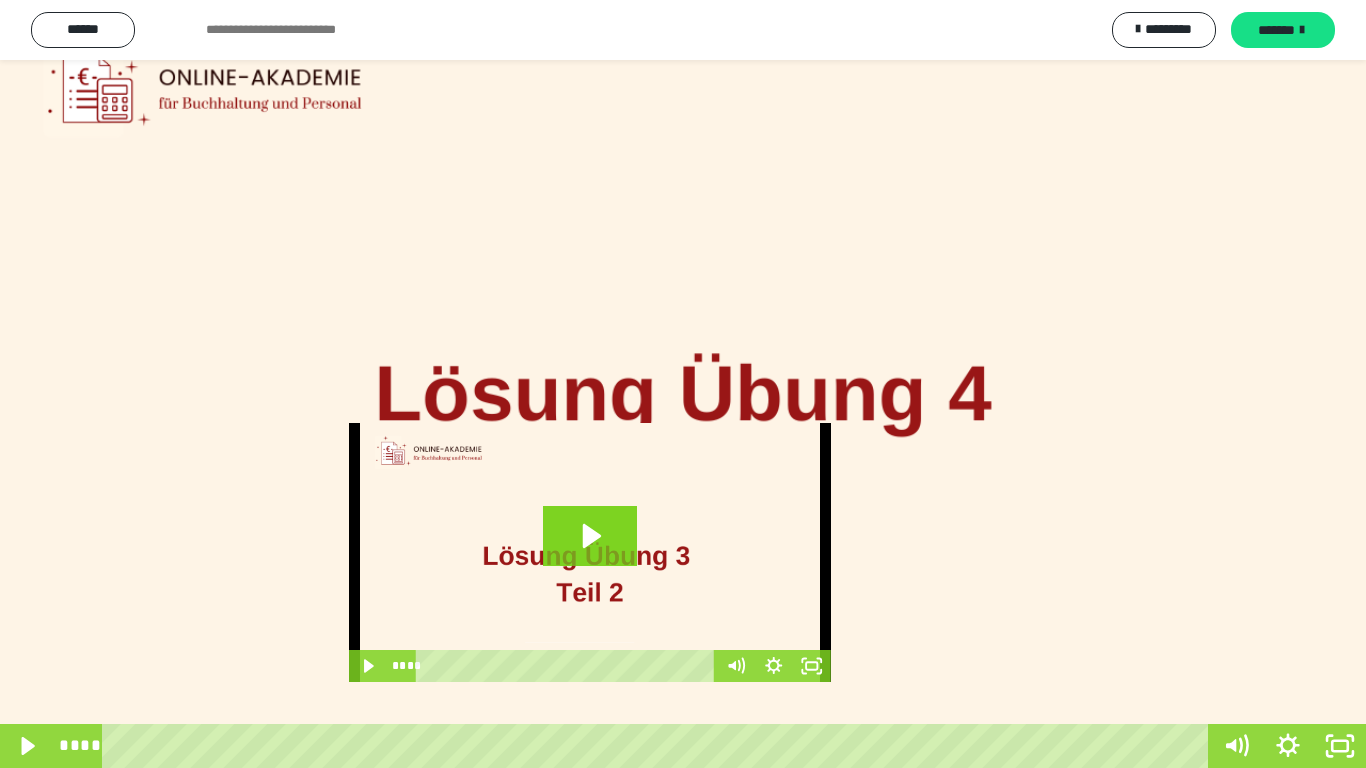 click at bounding box center [683, 384] 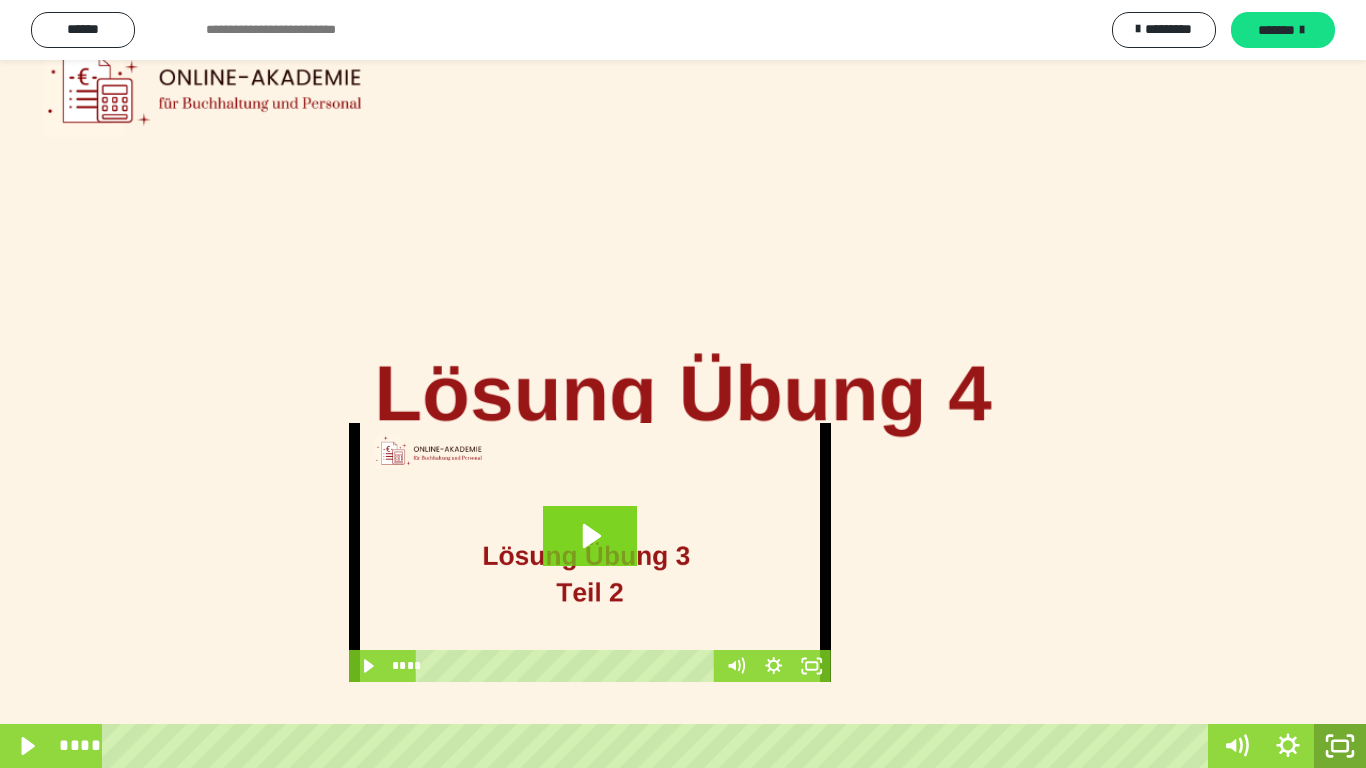 click 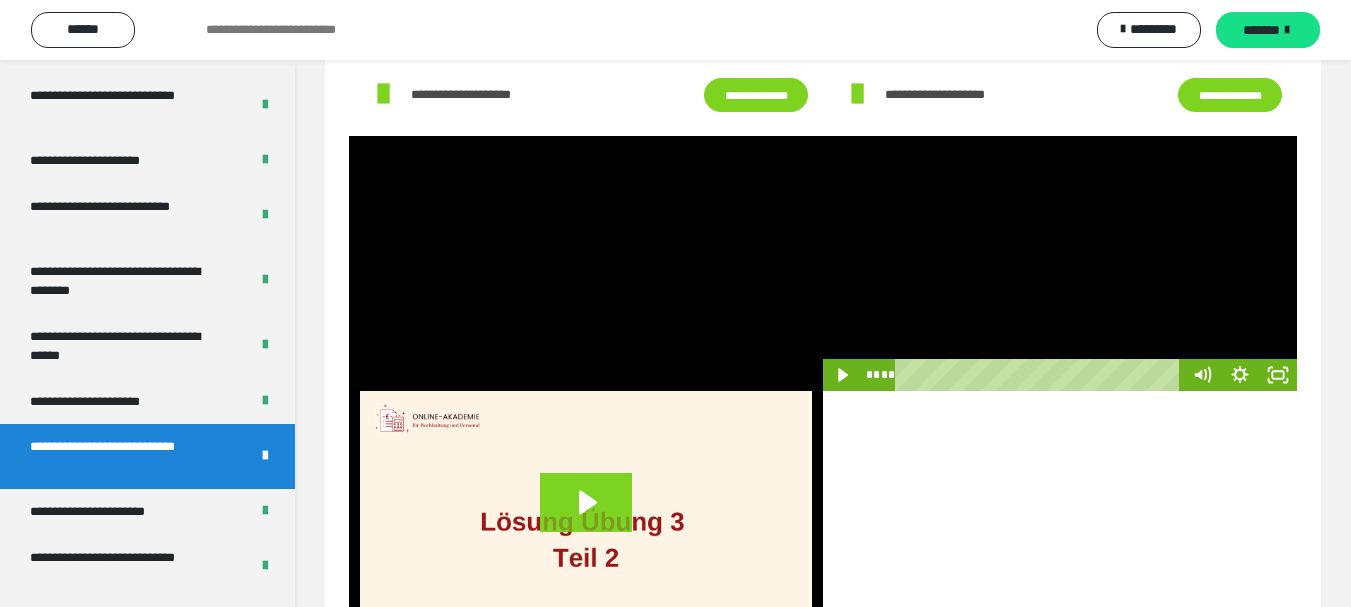 scroll, scrollTop: 82, scrollLeft: 0, axis: vertical 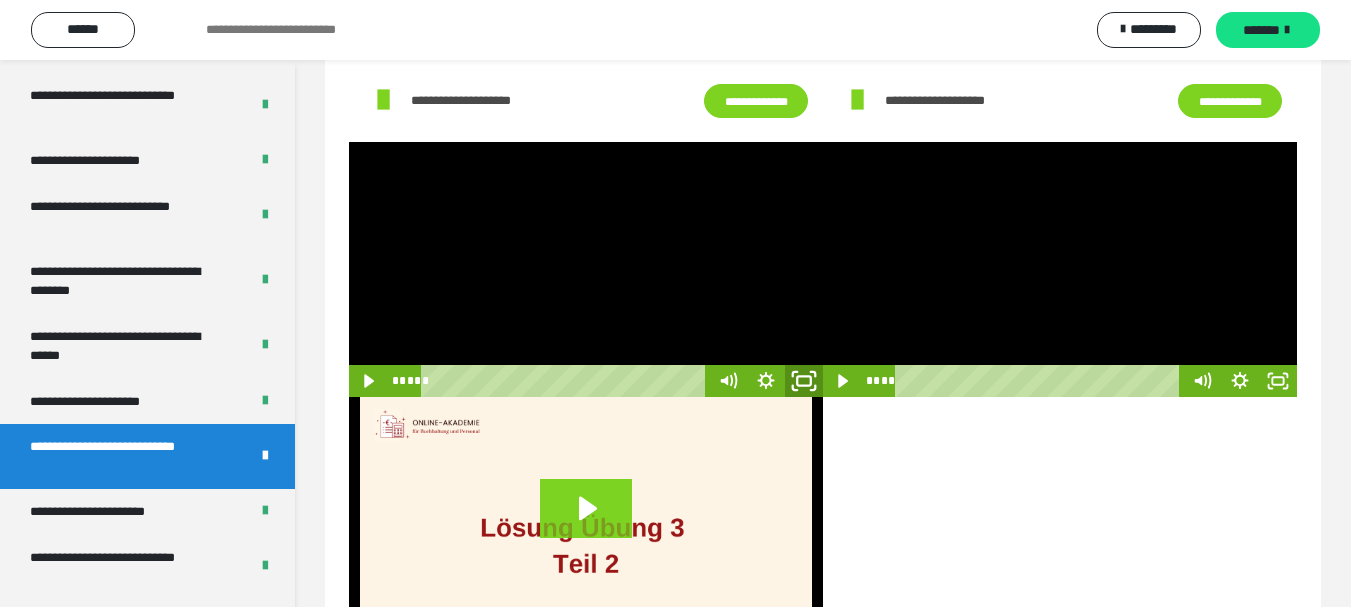 click 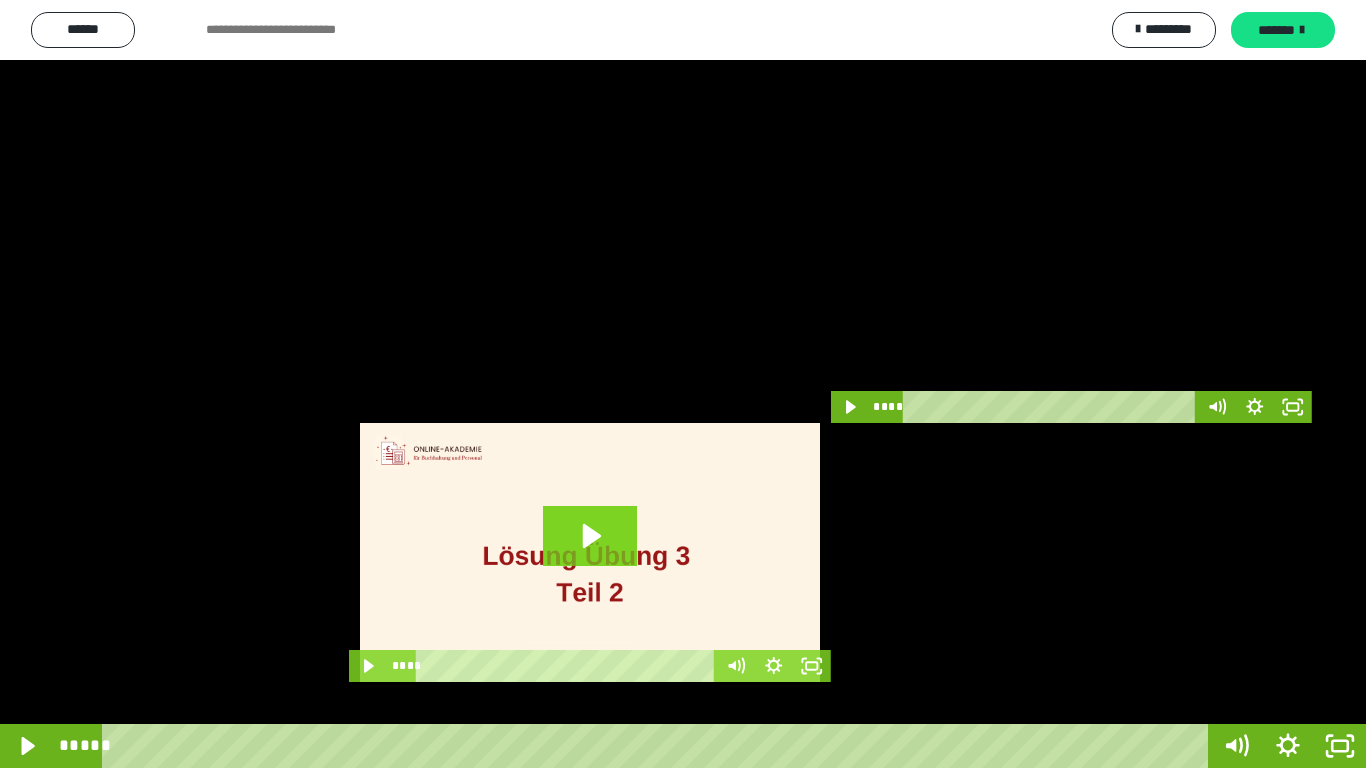 click at bounding box center [683, 384] 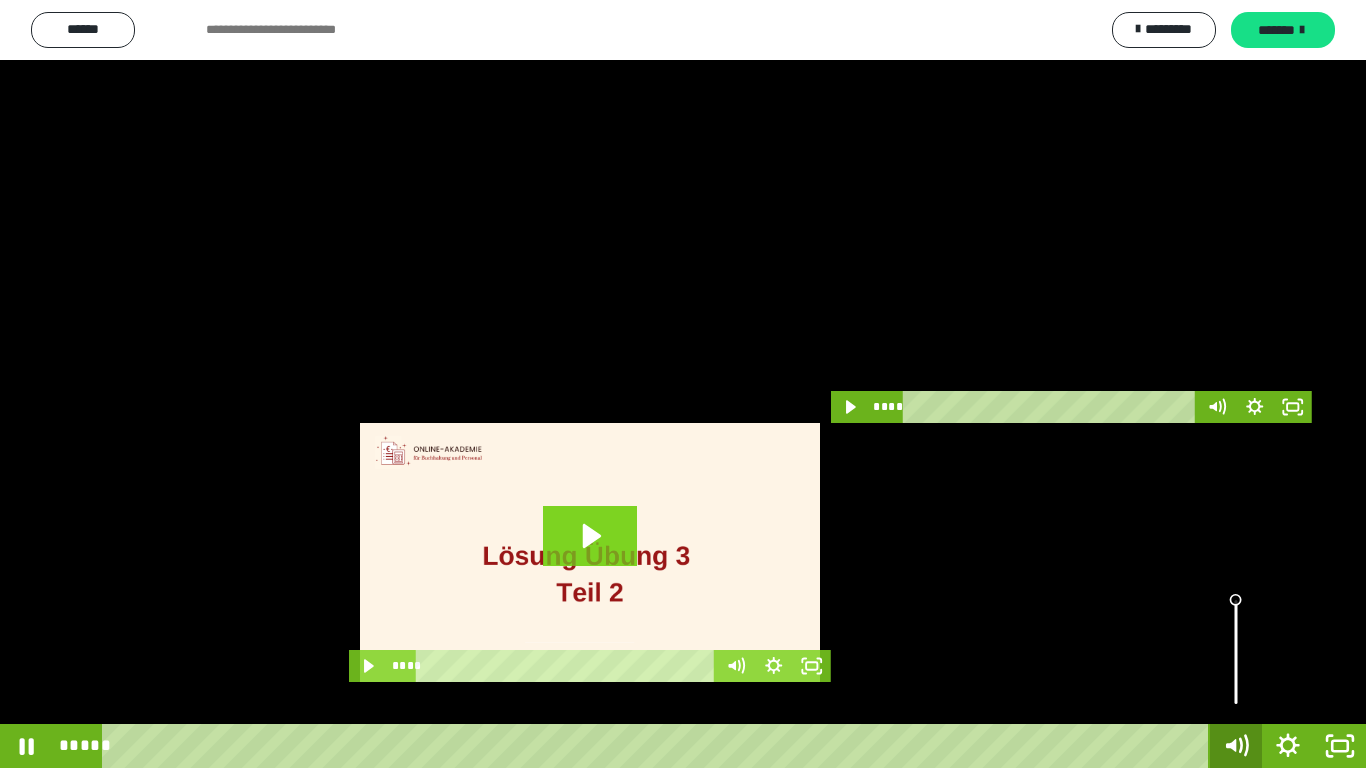 click on "***** *****" at bounding box center [683, 746] 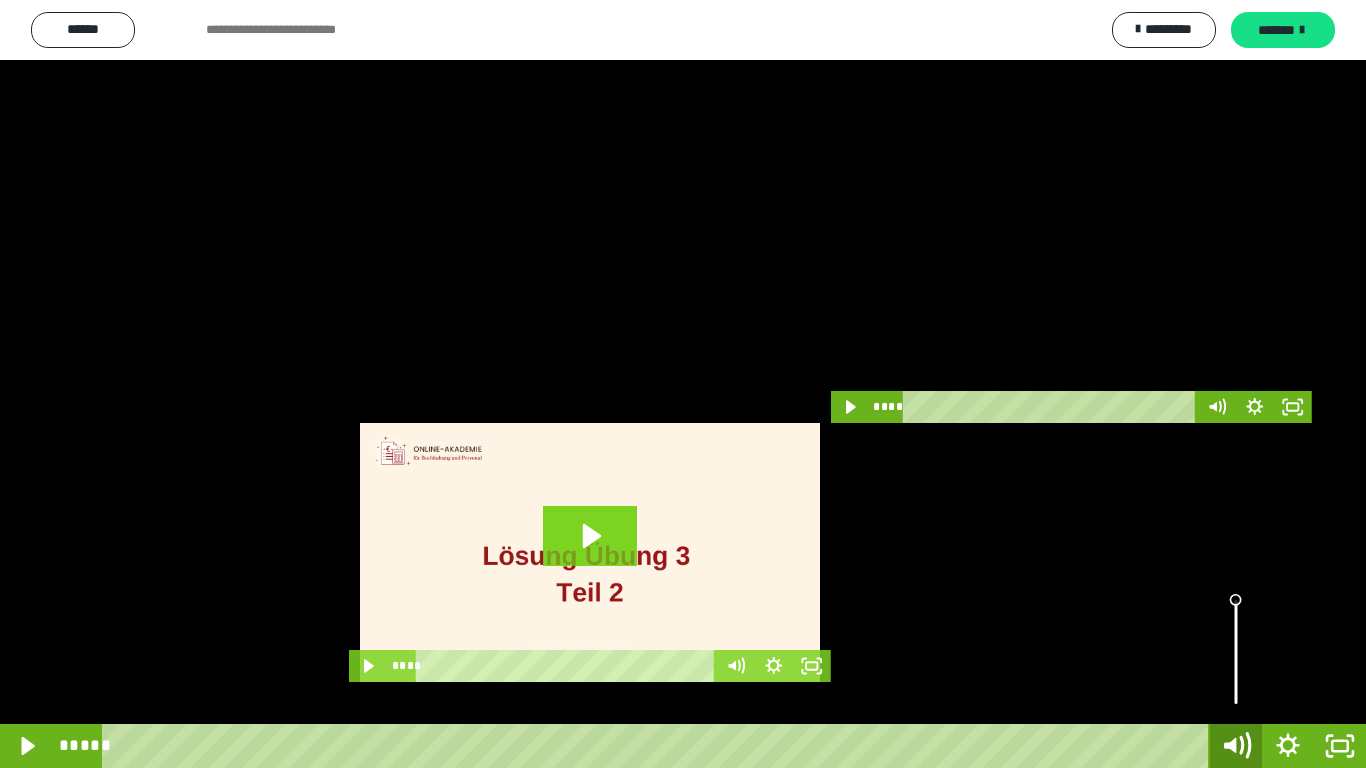click 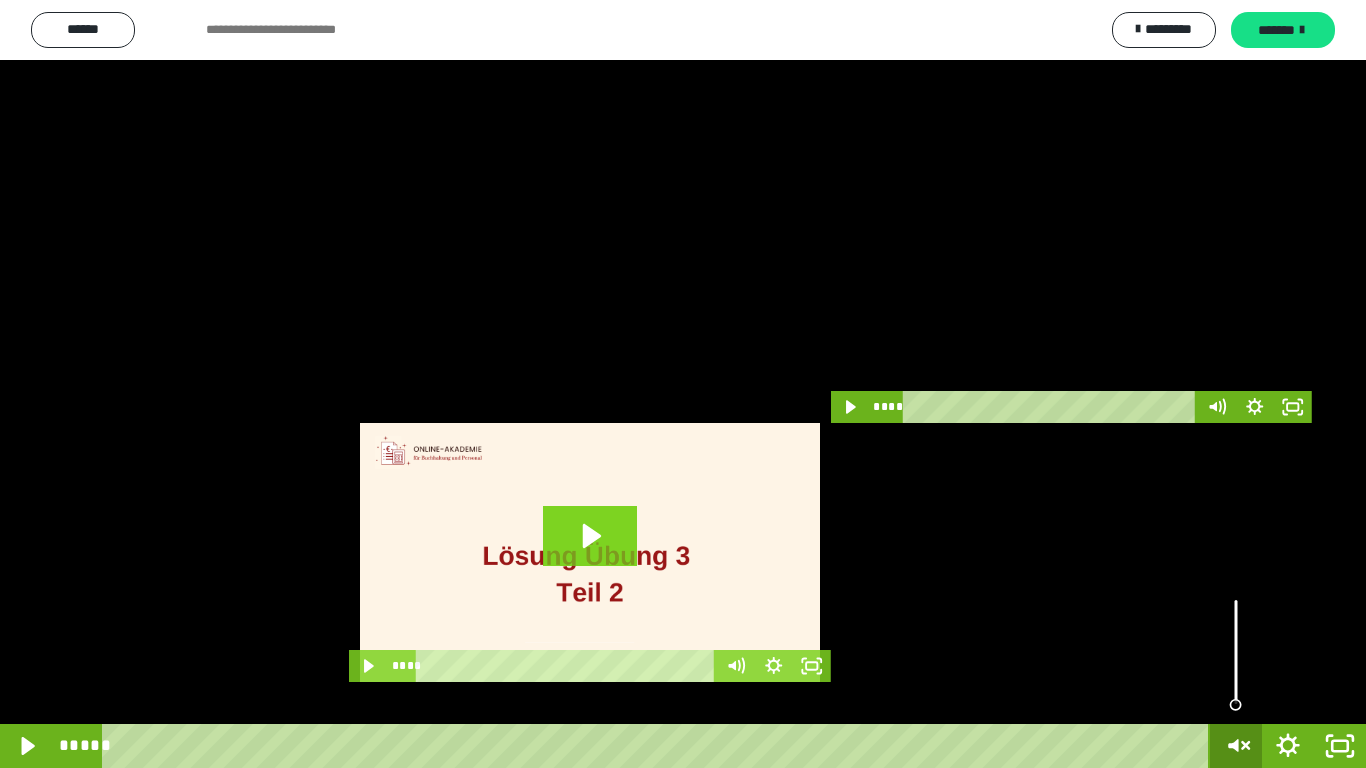 drag, startPoint x: 1198, startPoint y: 743, endPoint x: 1238, endPoint y: 756, distance: 42.059483 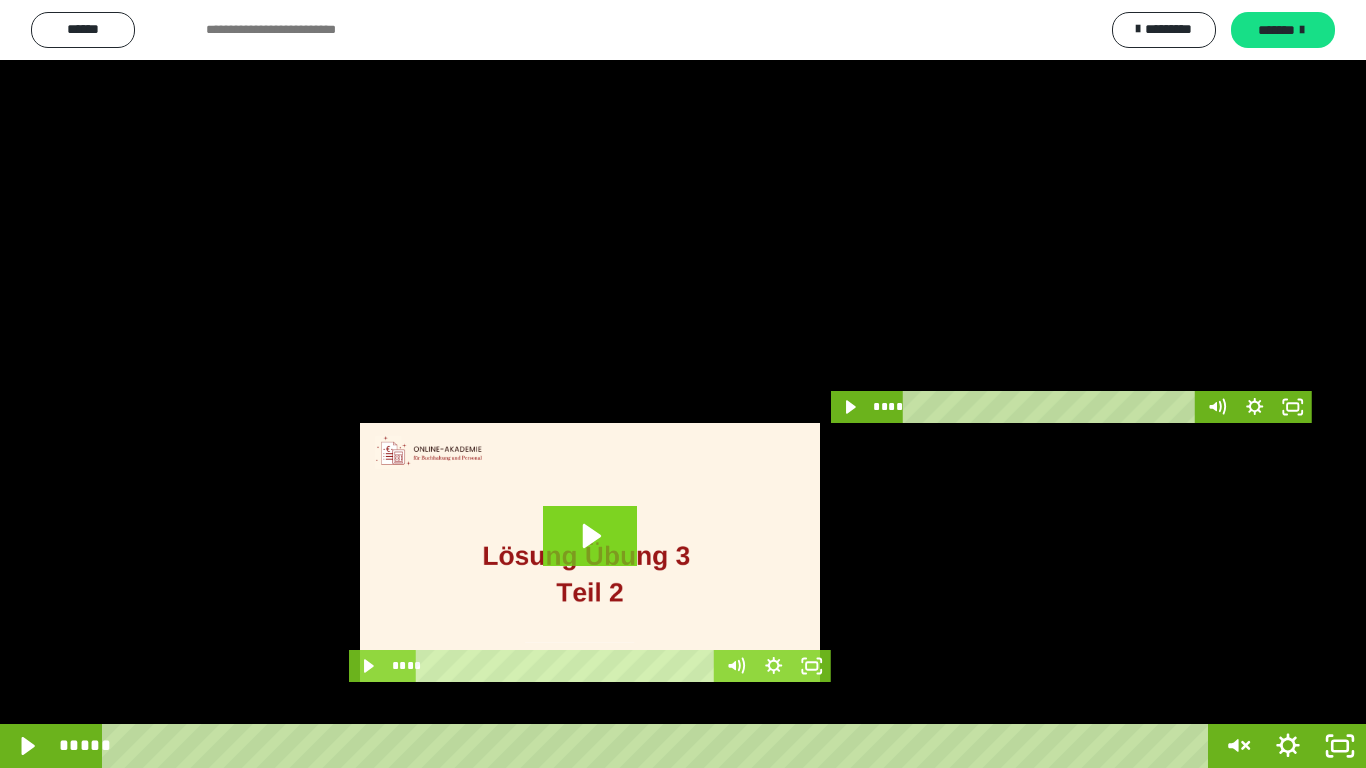 click at bounding box center [683, 384] 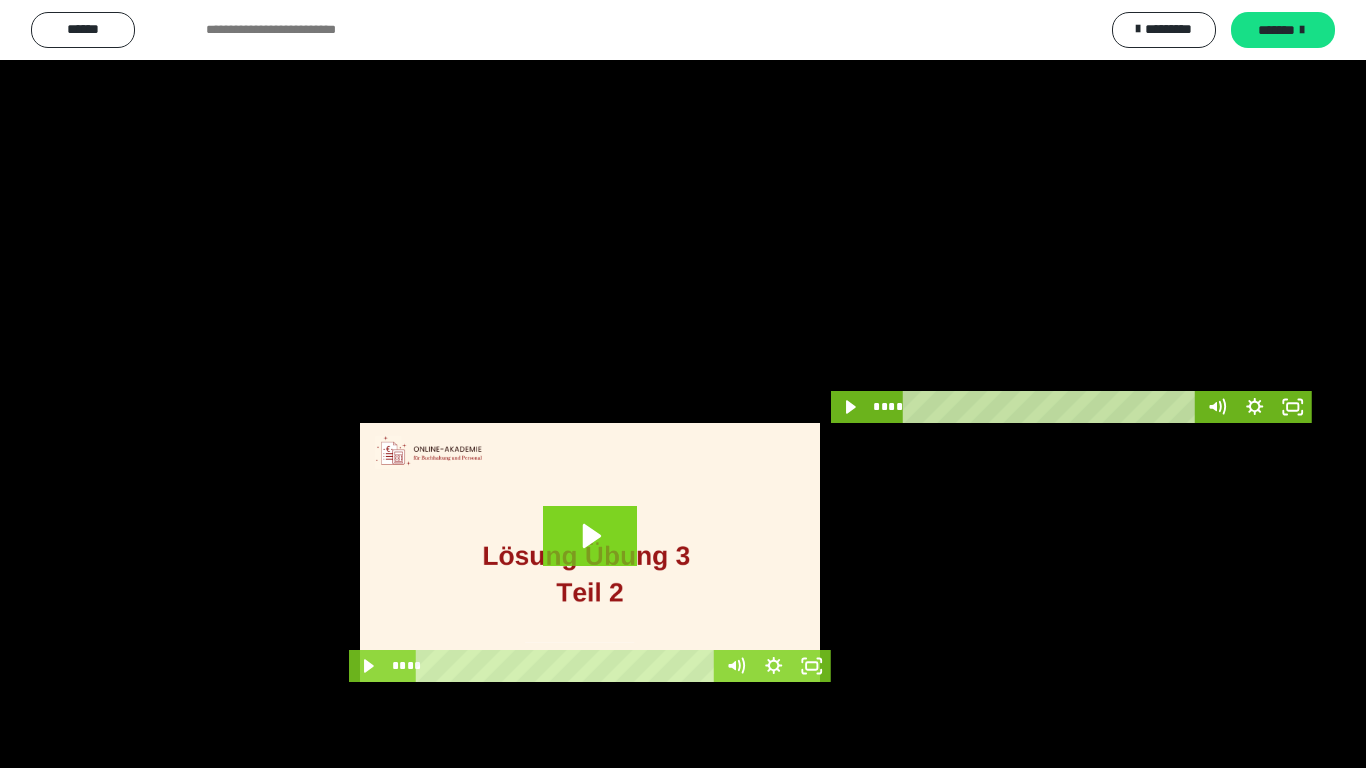click at bounding box center [683, 384] 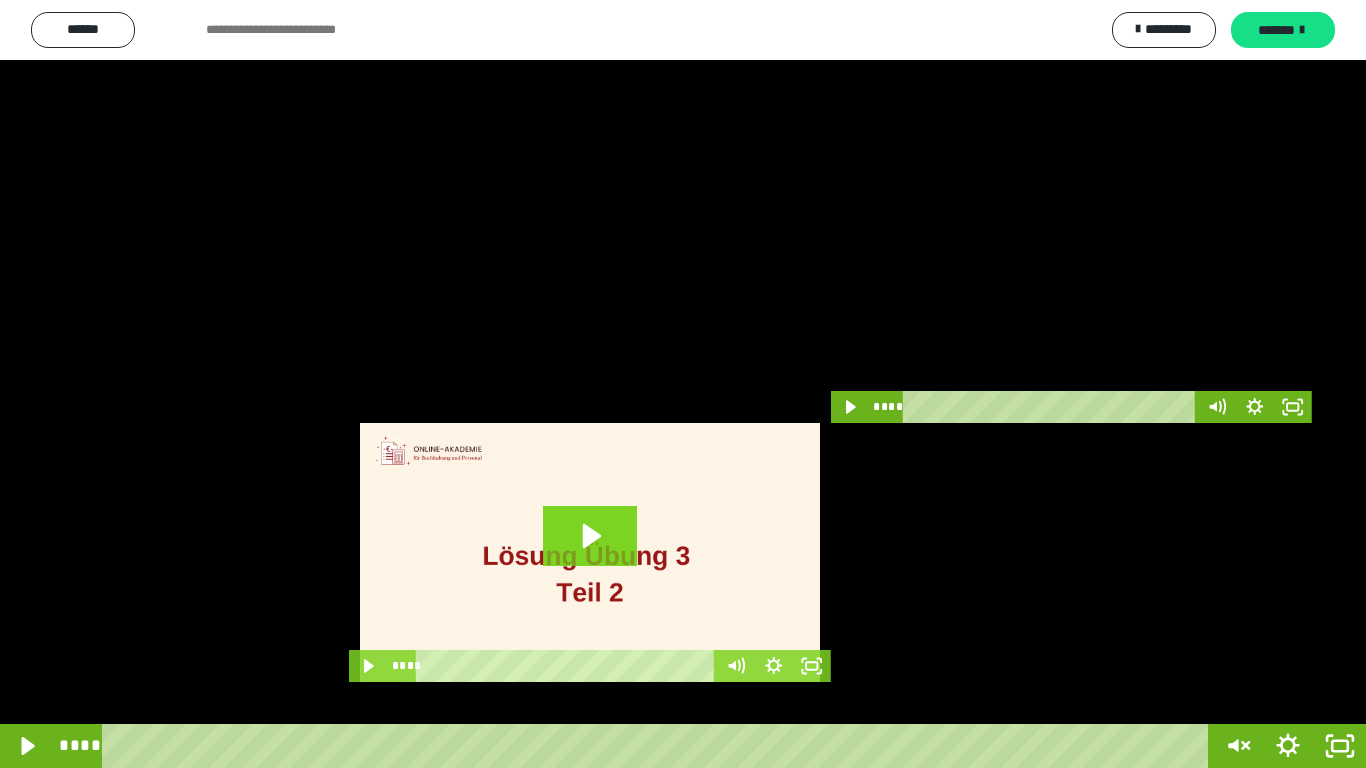 click at bounding box center [683, 384] 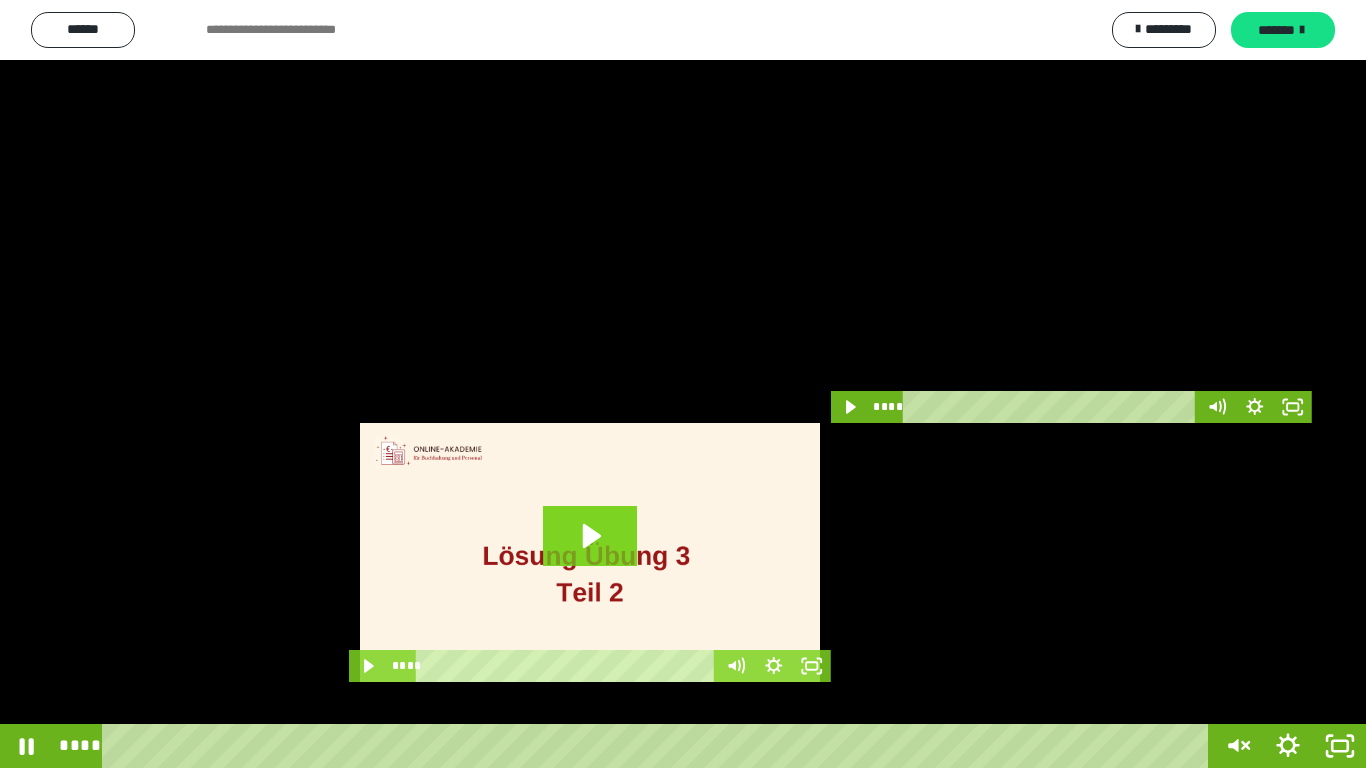 drag, startPoint x: 129, startPoint y: 746, endPoint x: 101, endPoint y: 746, distance: 28 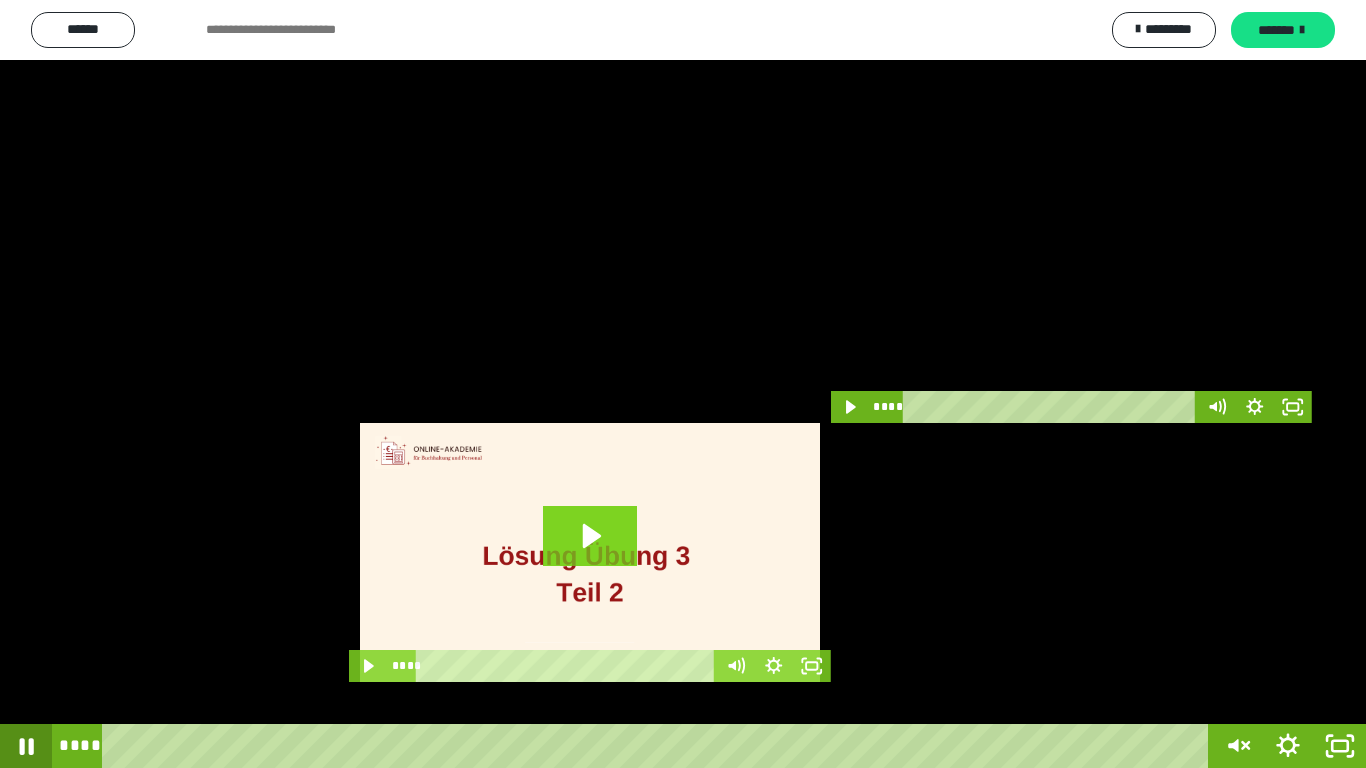 click 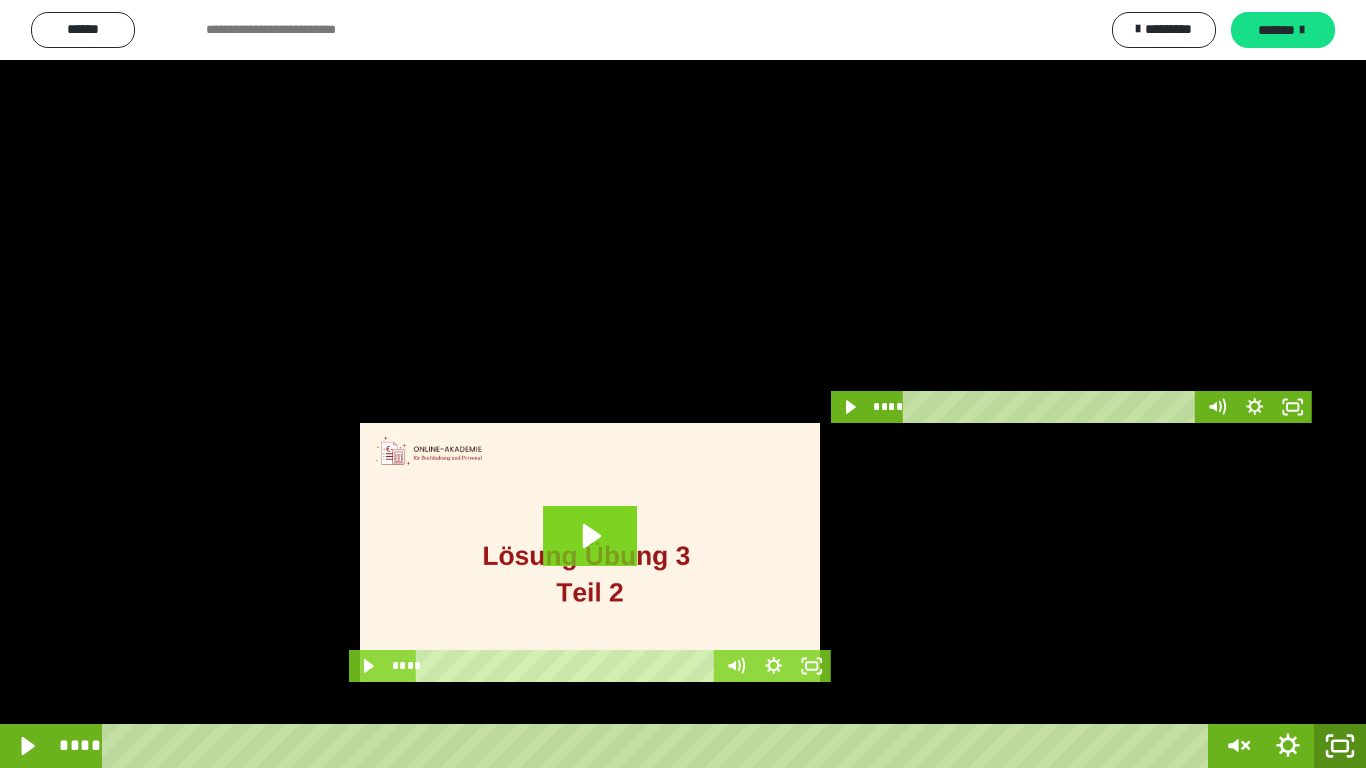 click 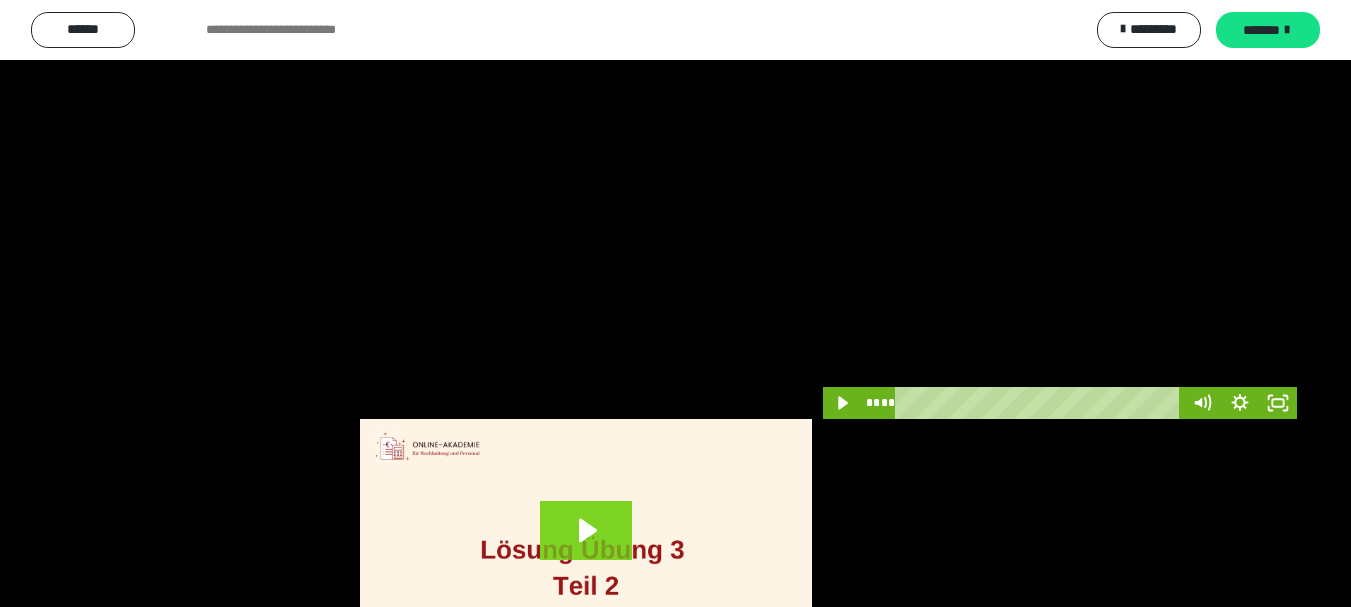 drag, startPoint x: 140, startPoint y: 456, endPoint x: 624, endPoint y: 360, distance: 493.42883 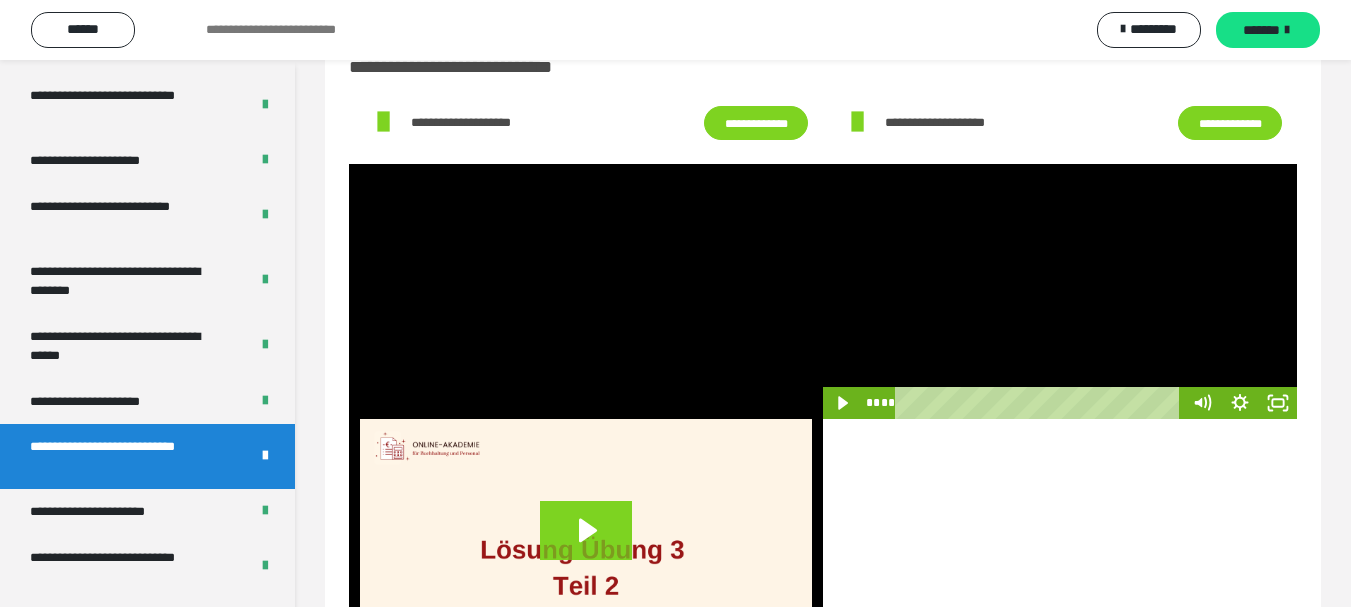 click on "**********" at bounding box center (124, 456) 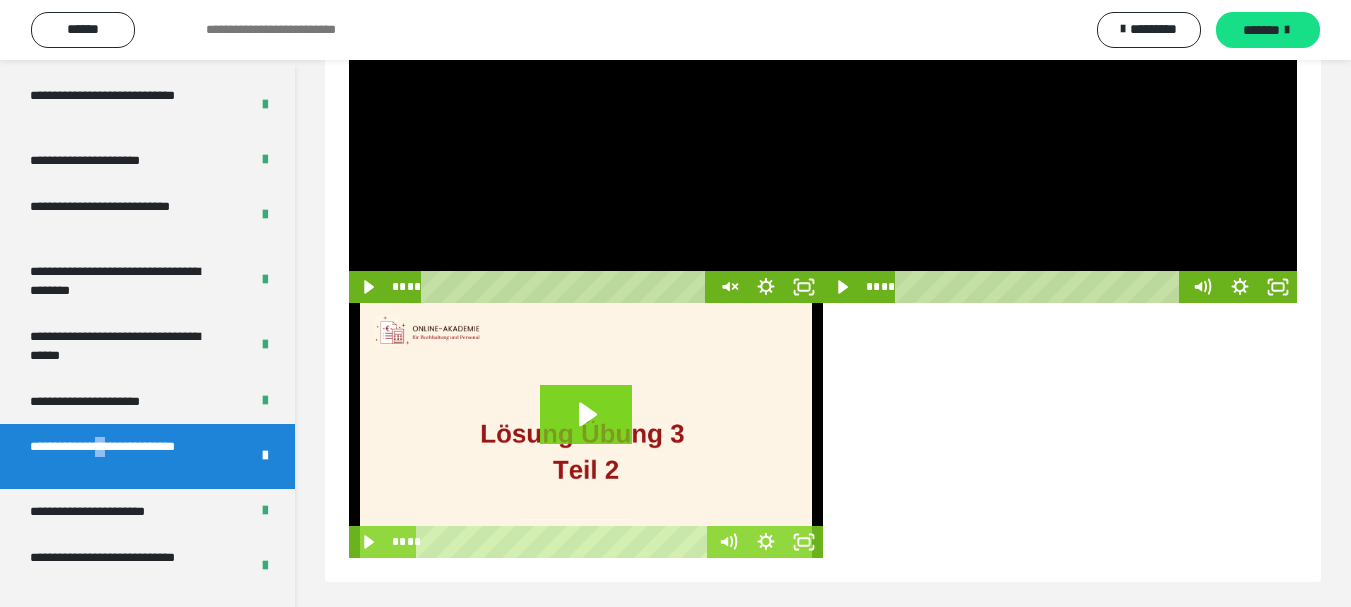 scroll, scrollTop: 181, scrollLeft: 0, axis: vertical 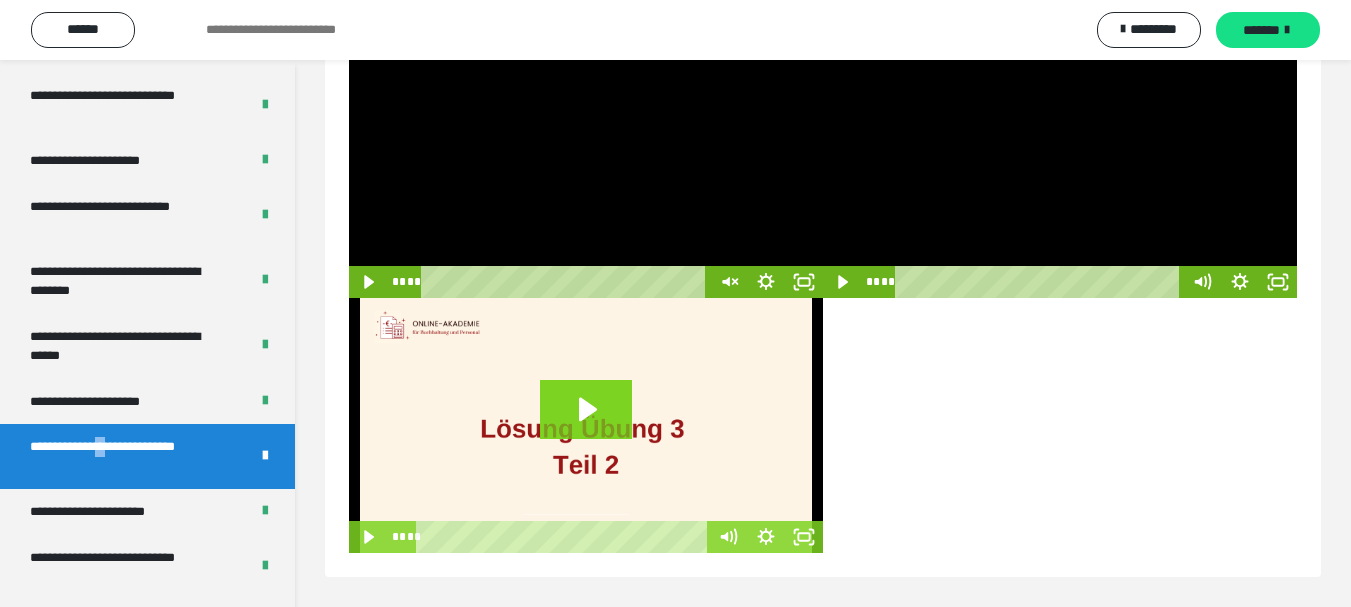 click at bounding box center [1060, 170] 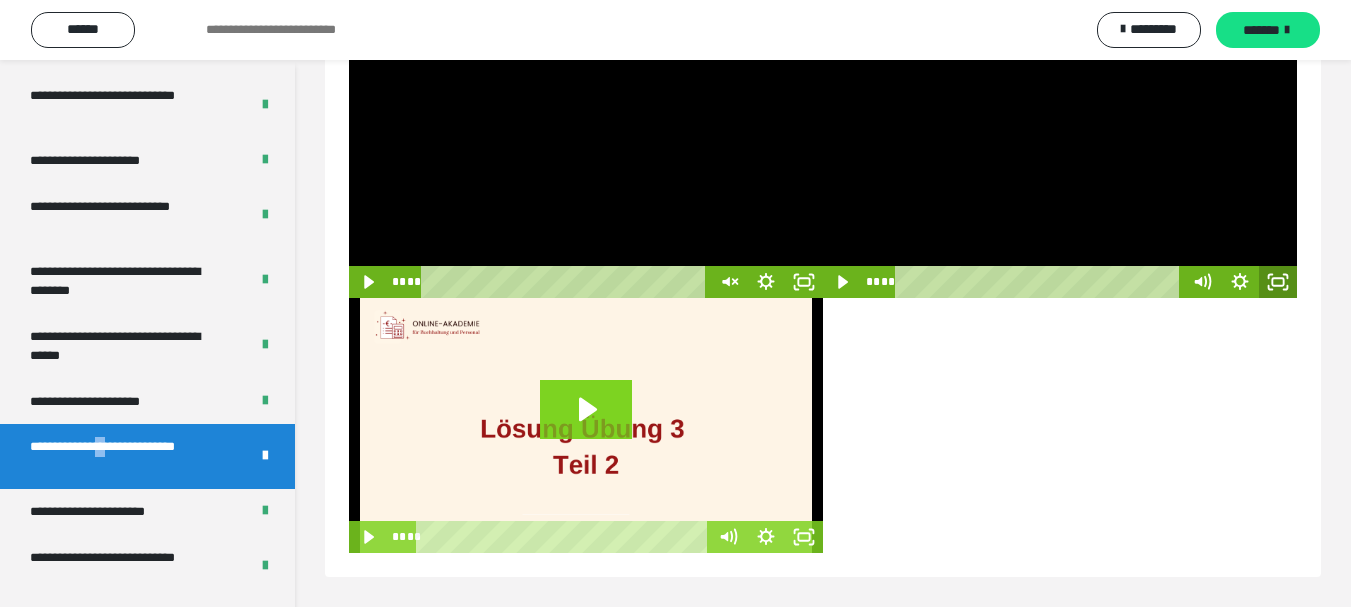 click 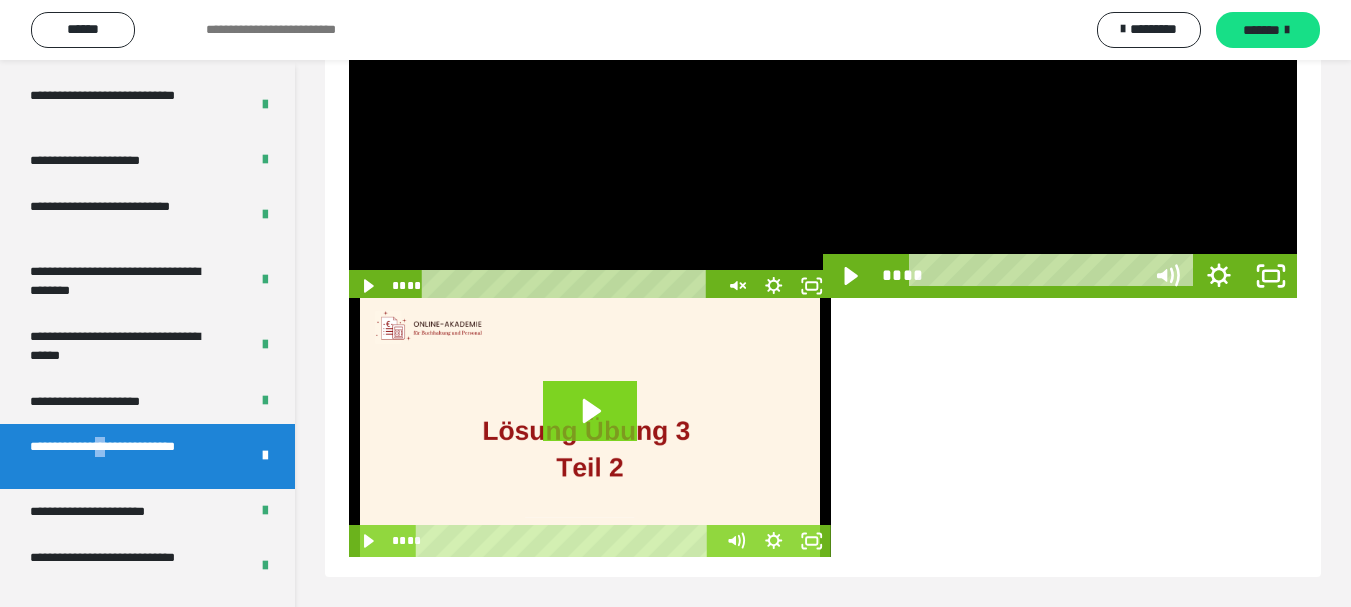 scroll, scrollTop: 60, scrollLeft: 0, axis: vertical 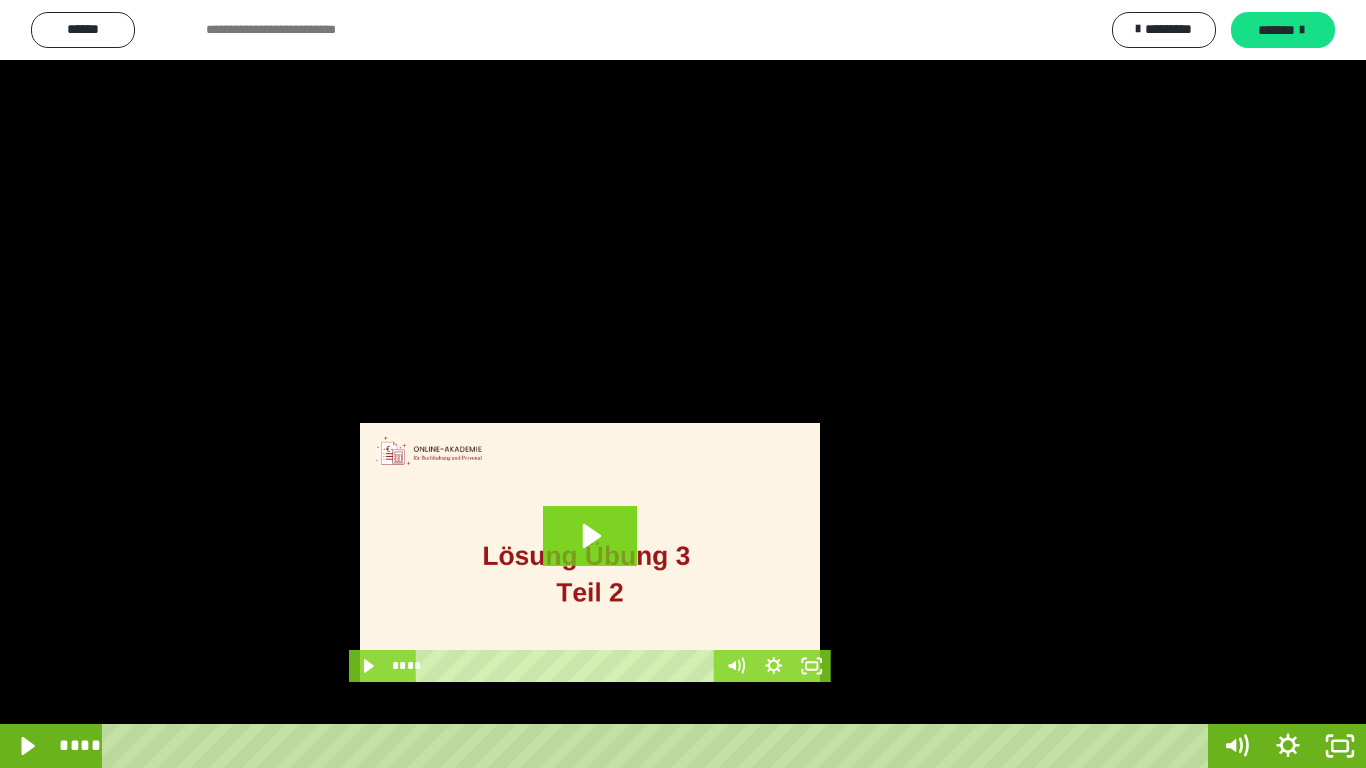 click at bounding box center [683, 384] 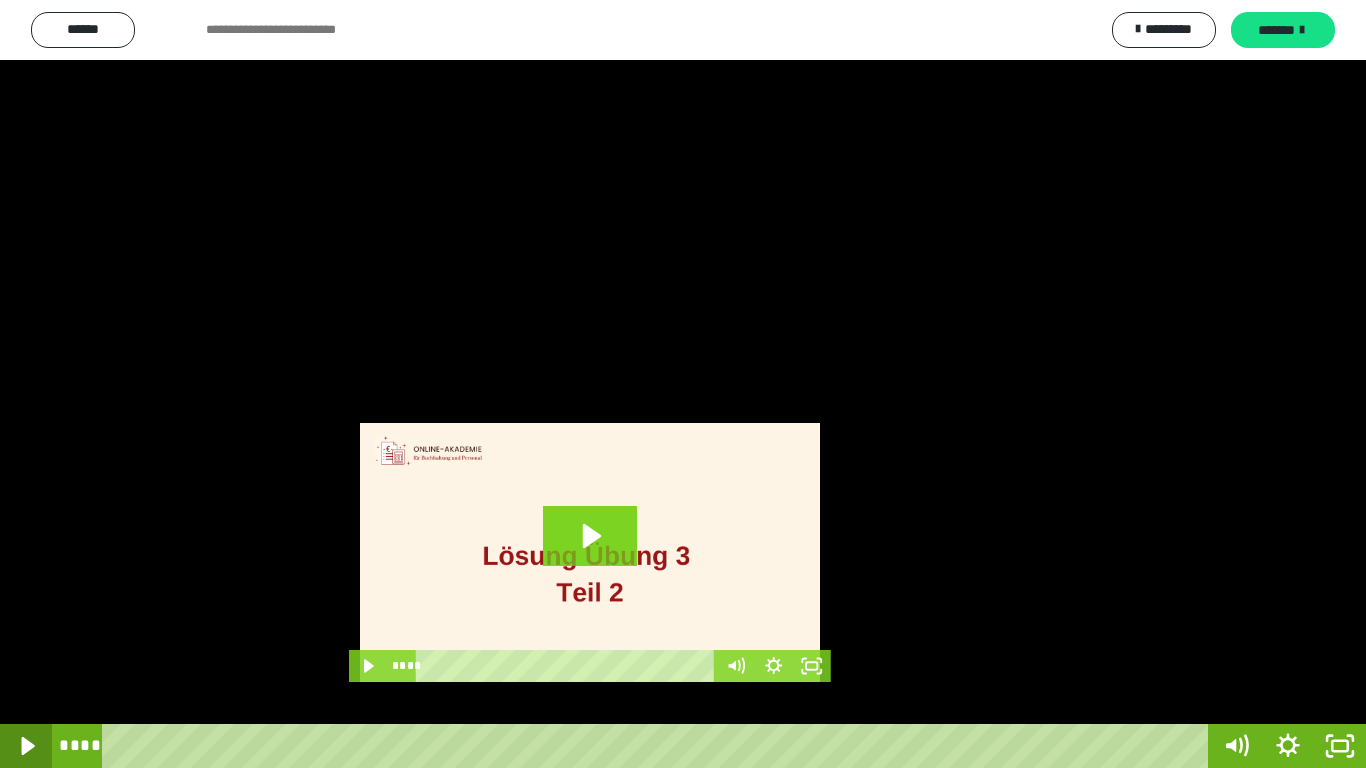 click 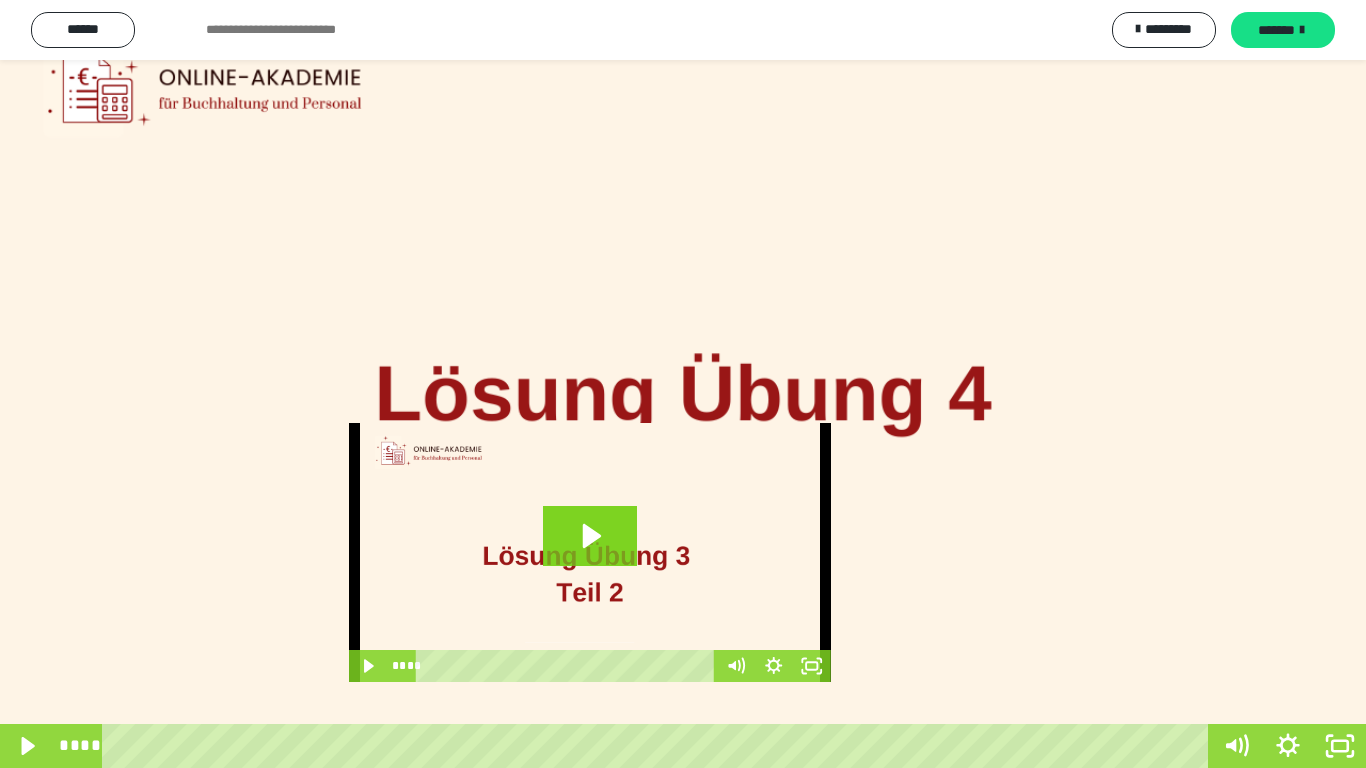 click at bounding box center [683, 384] 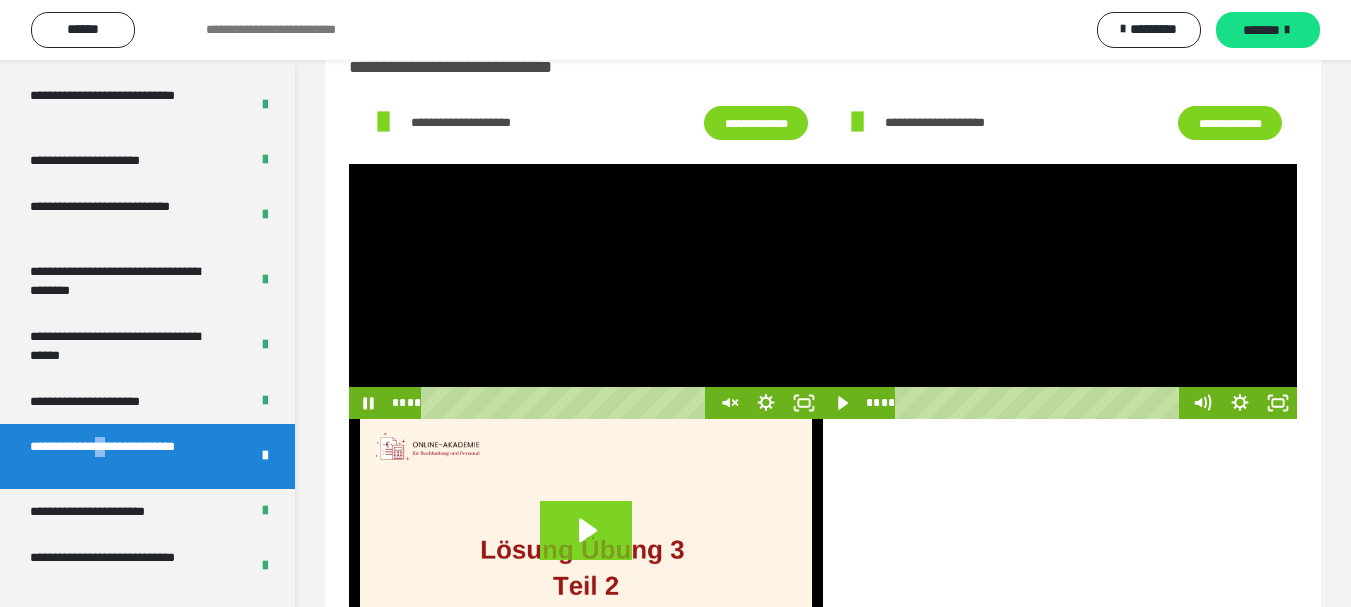 click at bounding box center [586, 291] 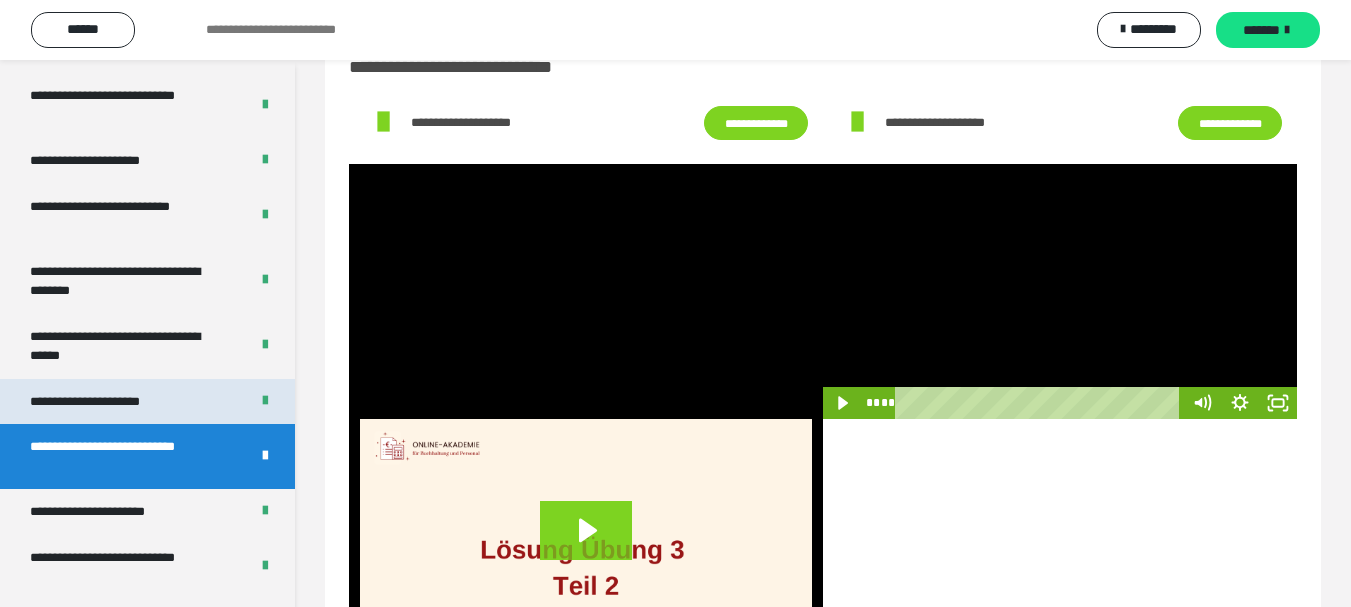 click on "**********" at bounding box center [109, 402] 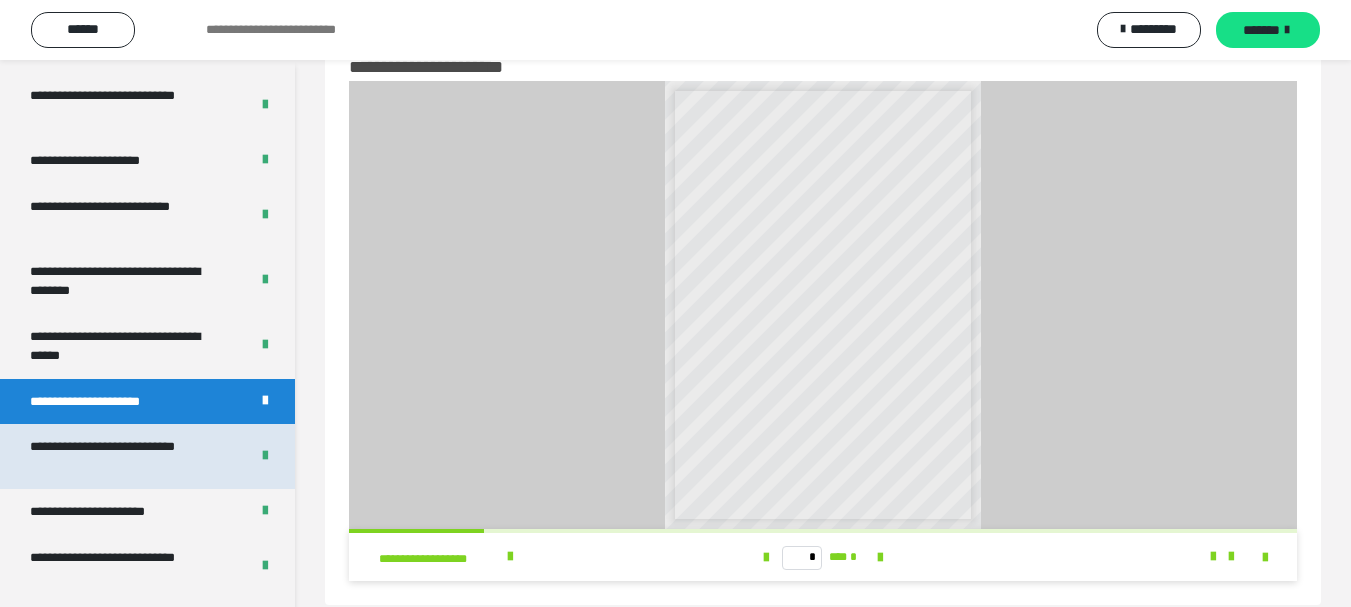 click on "**********" at bounding box center (124, 456) 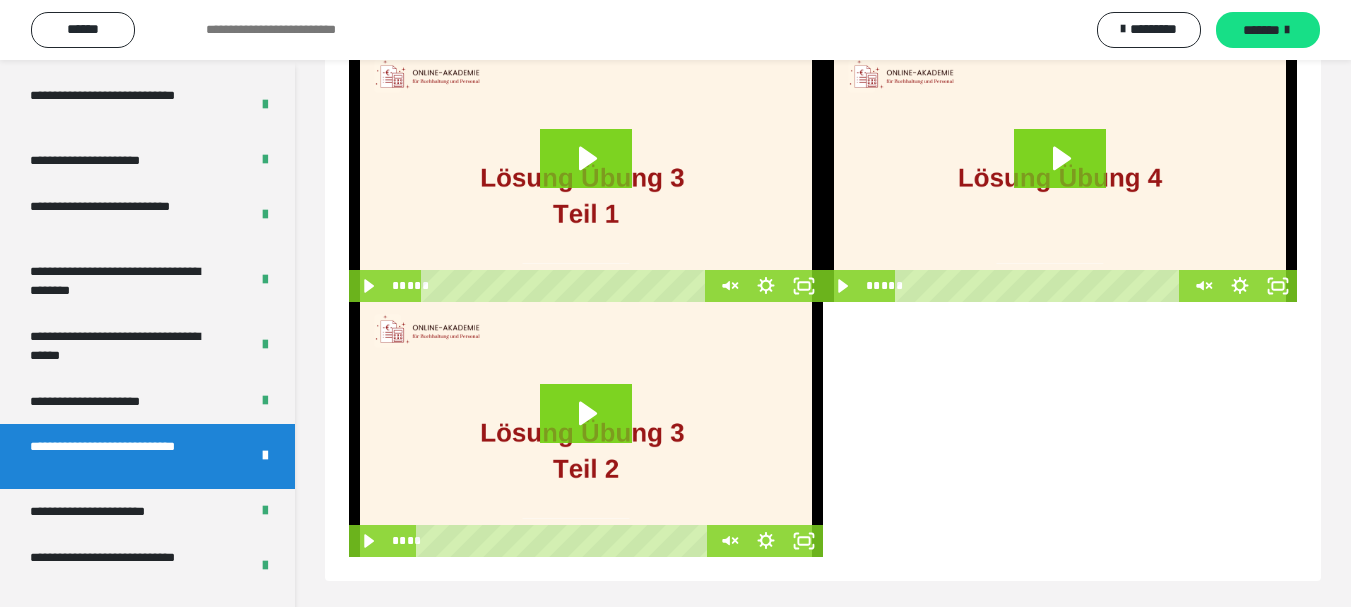 scroll, scrollTop: 181, scrollLeft: 0, axis: vertical 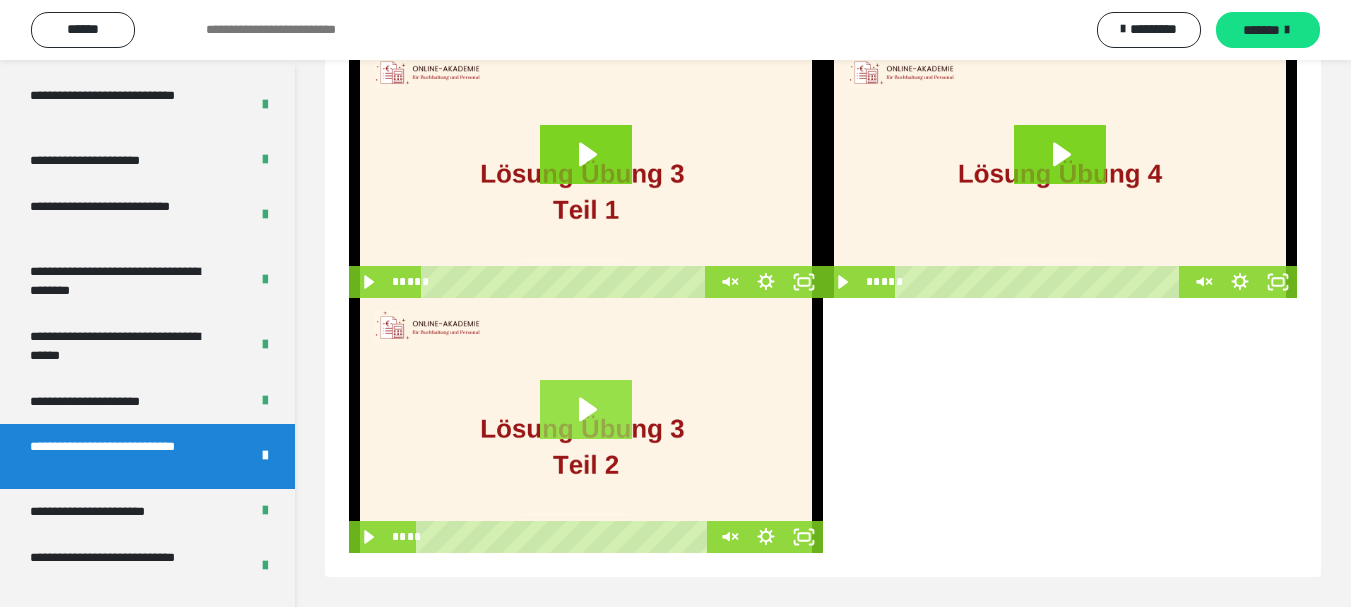 click 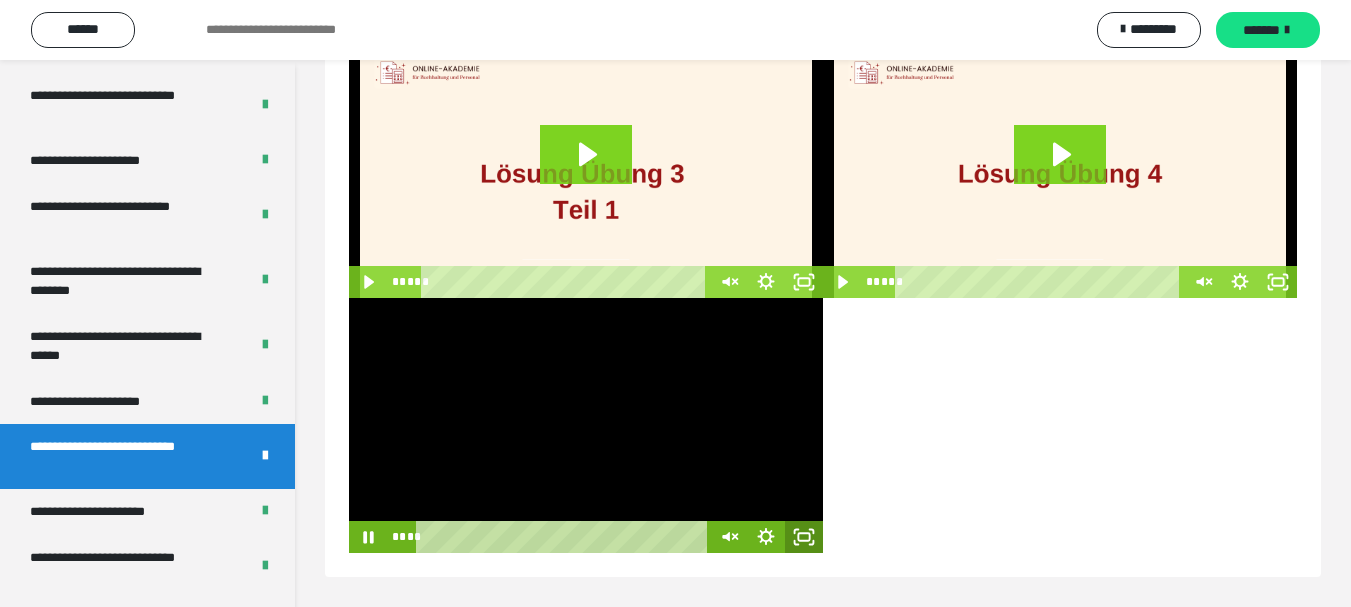 click 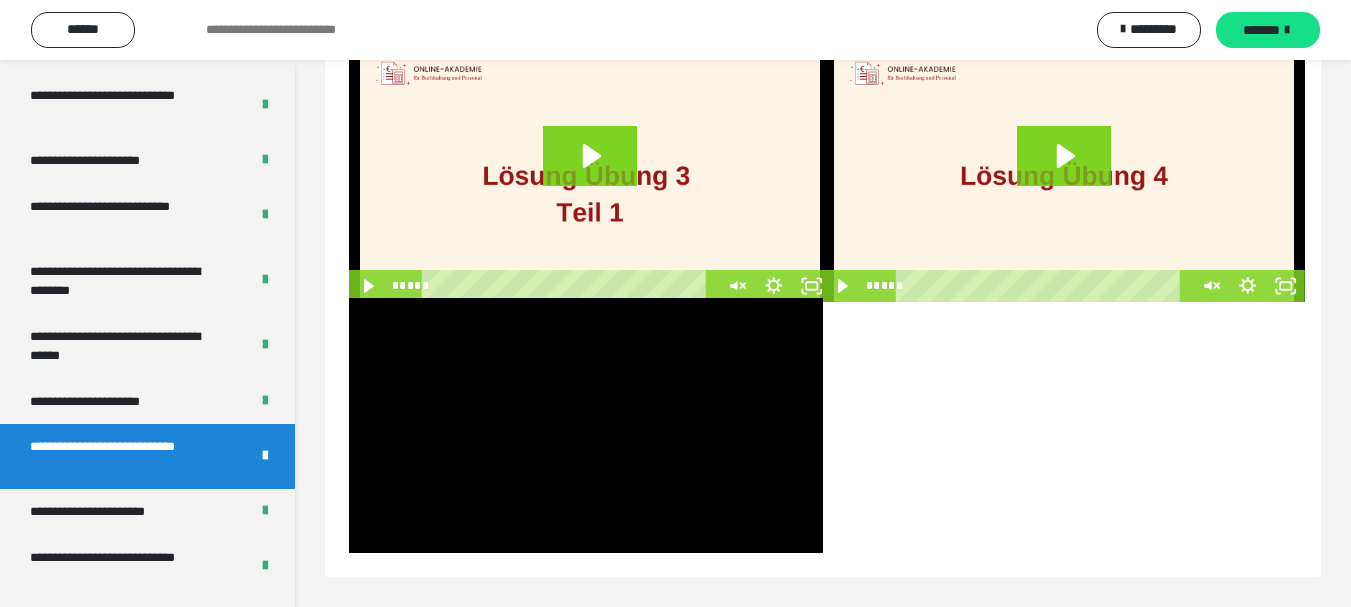 scroll, scrollTop: 60, scrollLeft: 0, axis: vertical 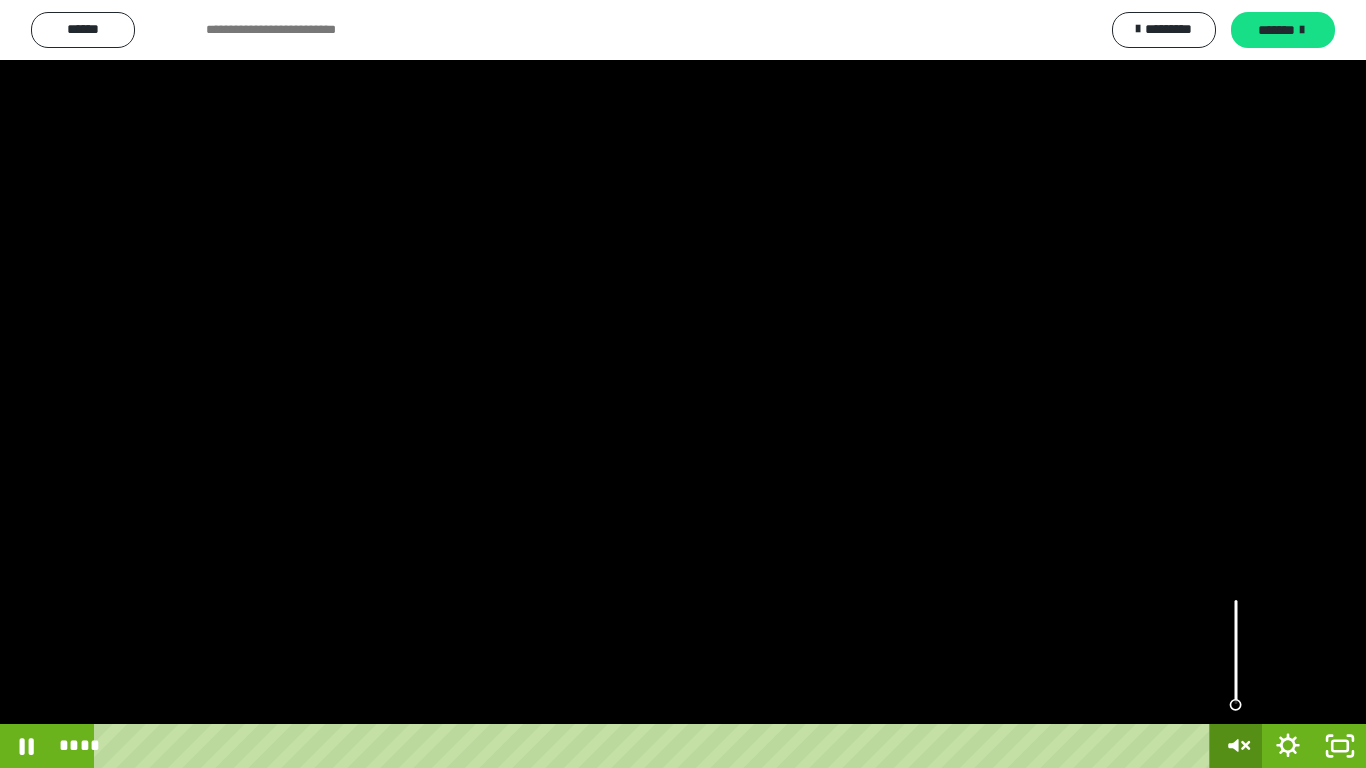 click 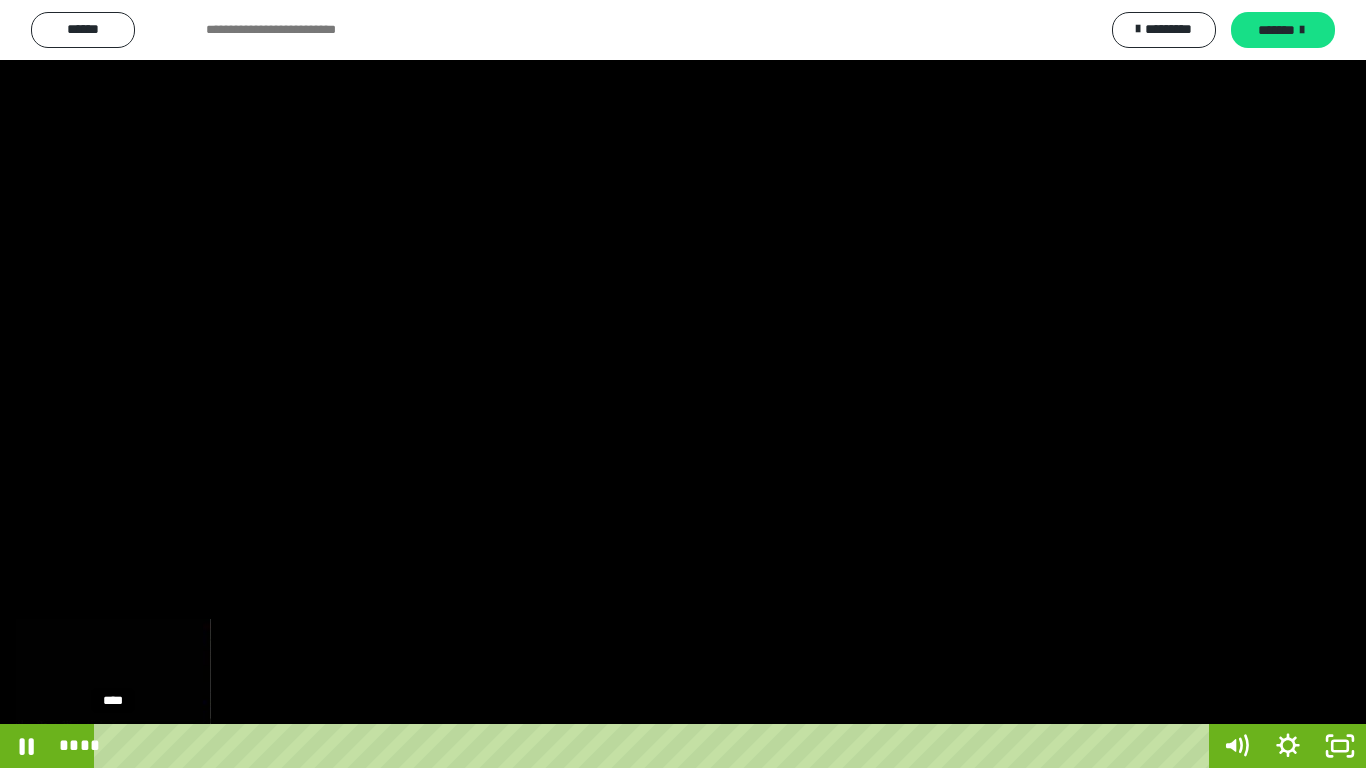 drag, startPoint x: 146, startPoint y: 741, endPoint x: 113, endPoint y: 739, distance: 33.06055 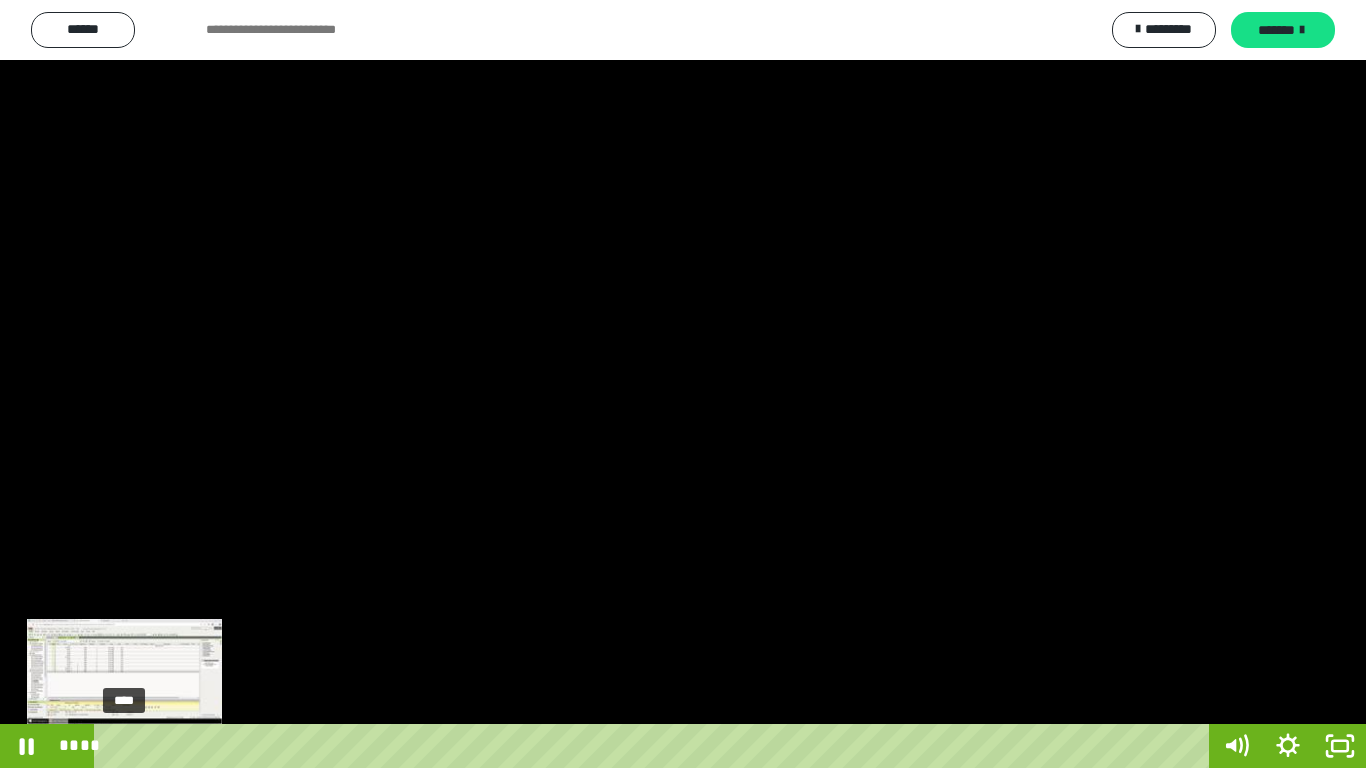click at bounding box center [124, 746] 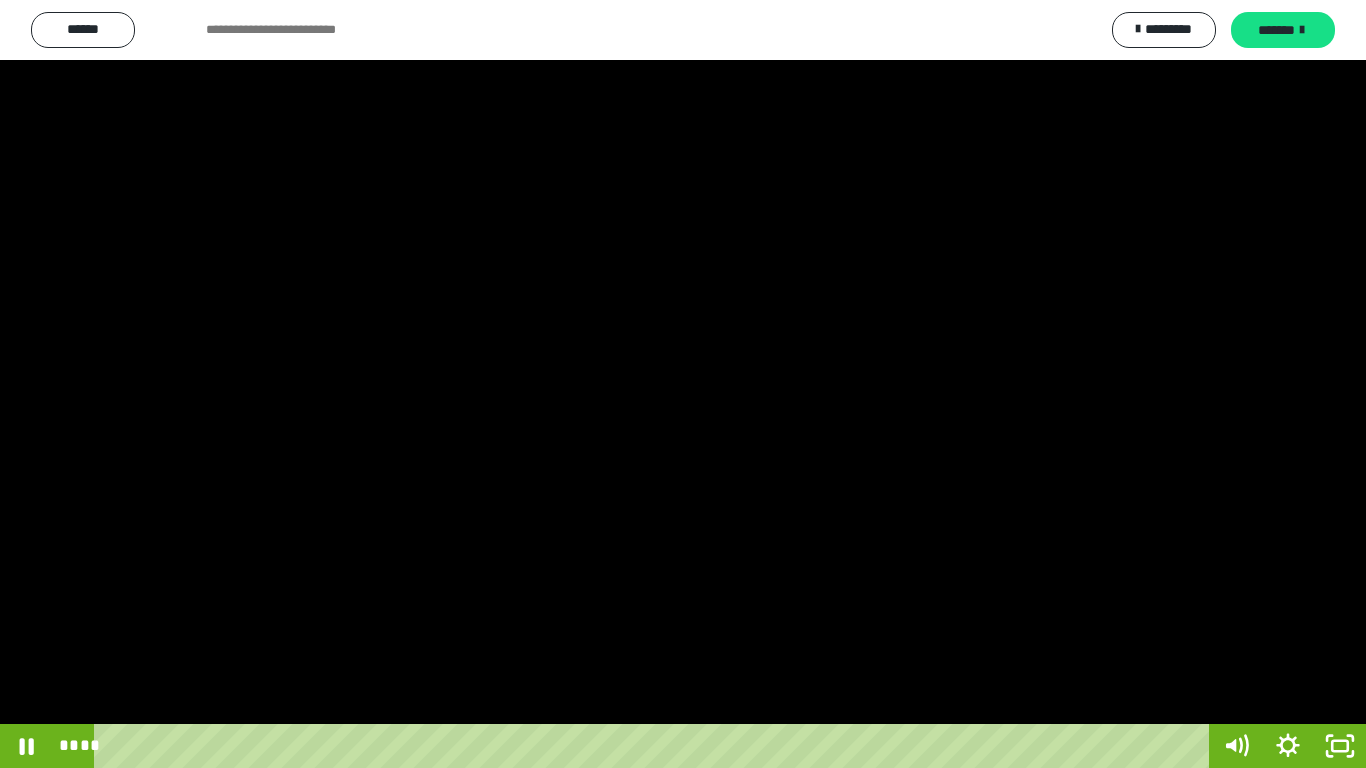 click at bounding box center (683, 384) 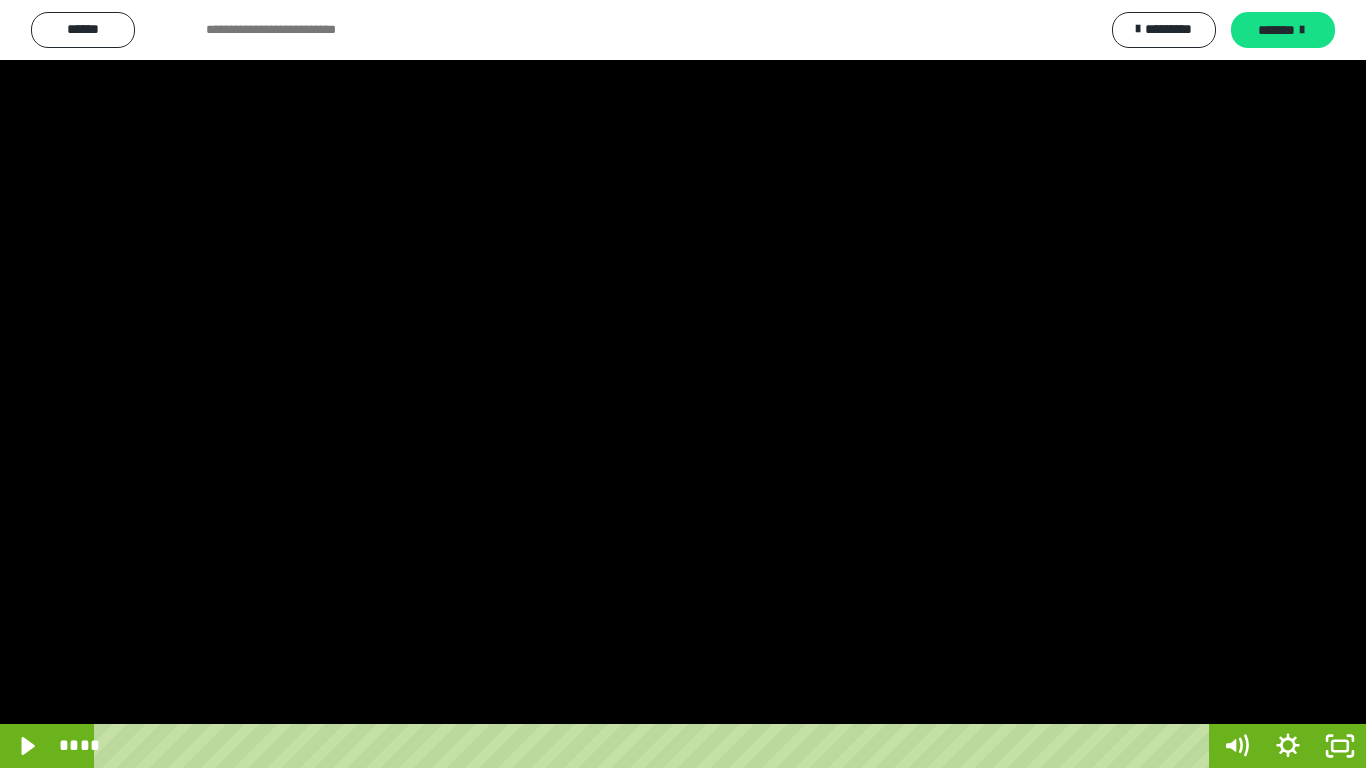 click at bounding box center (683, 384) 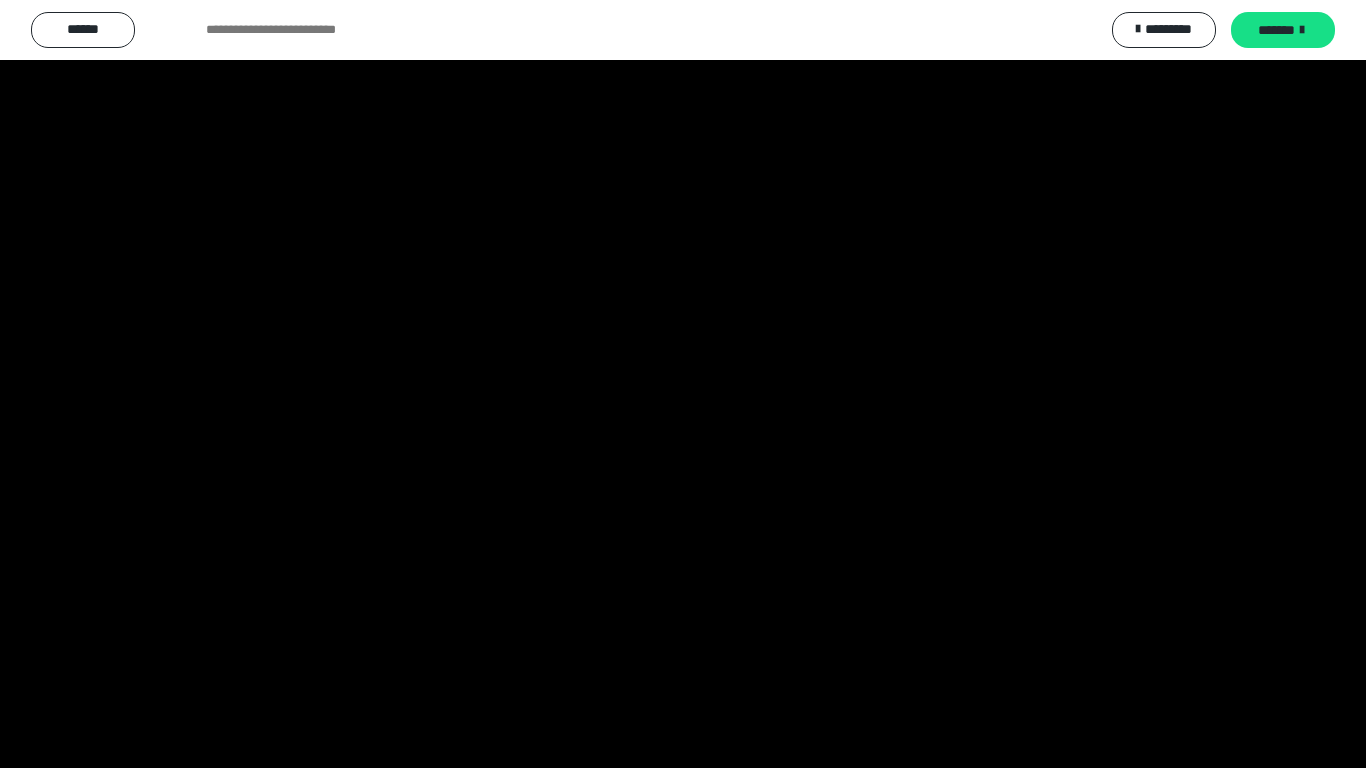 click at bounding box center [683, 384] 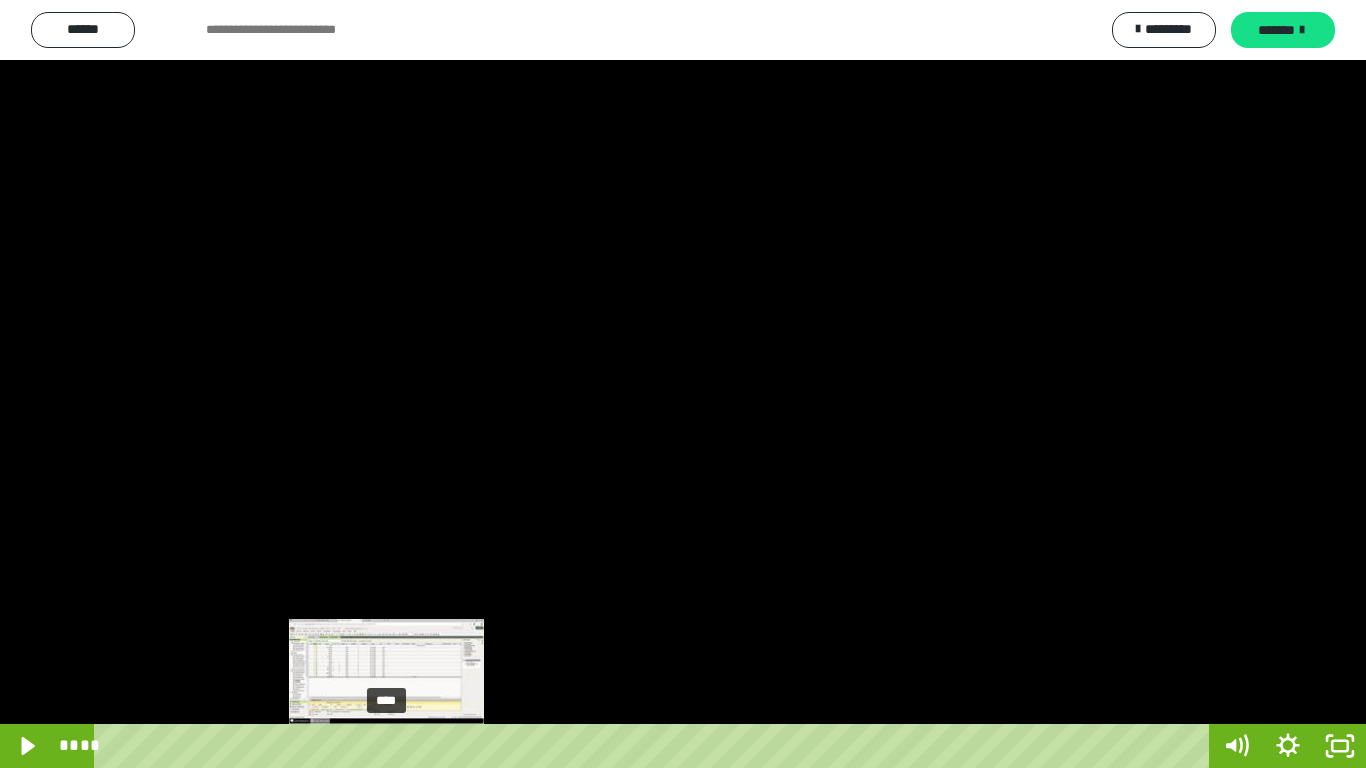 click on "****" at bounding box center (655, 746) 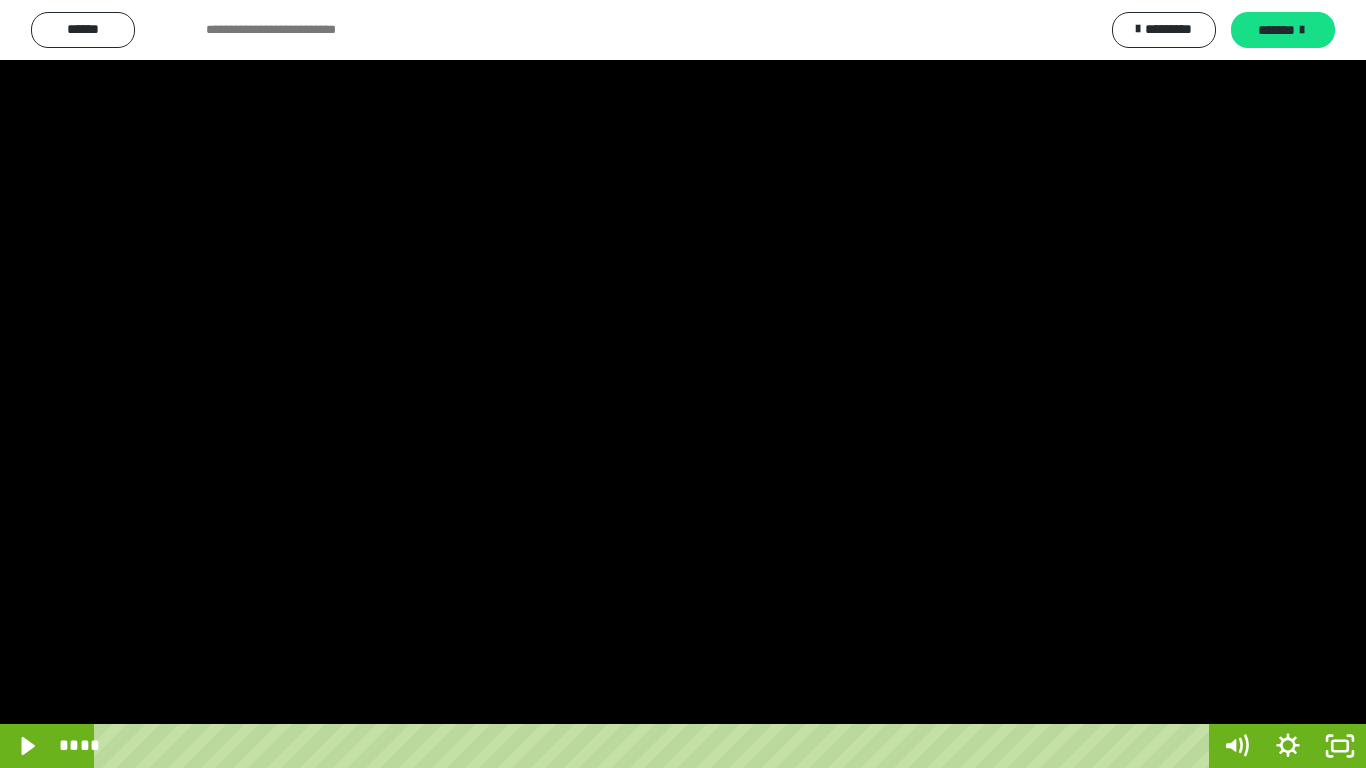 click at bounding box center [683, 384] 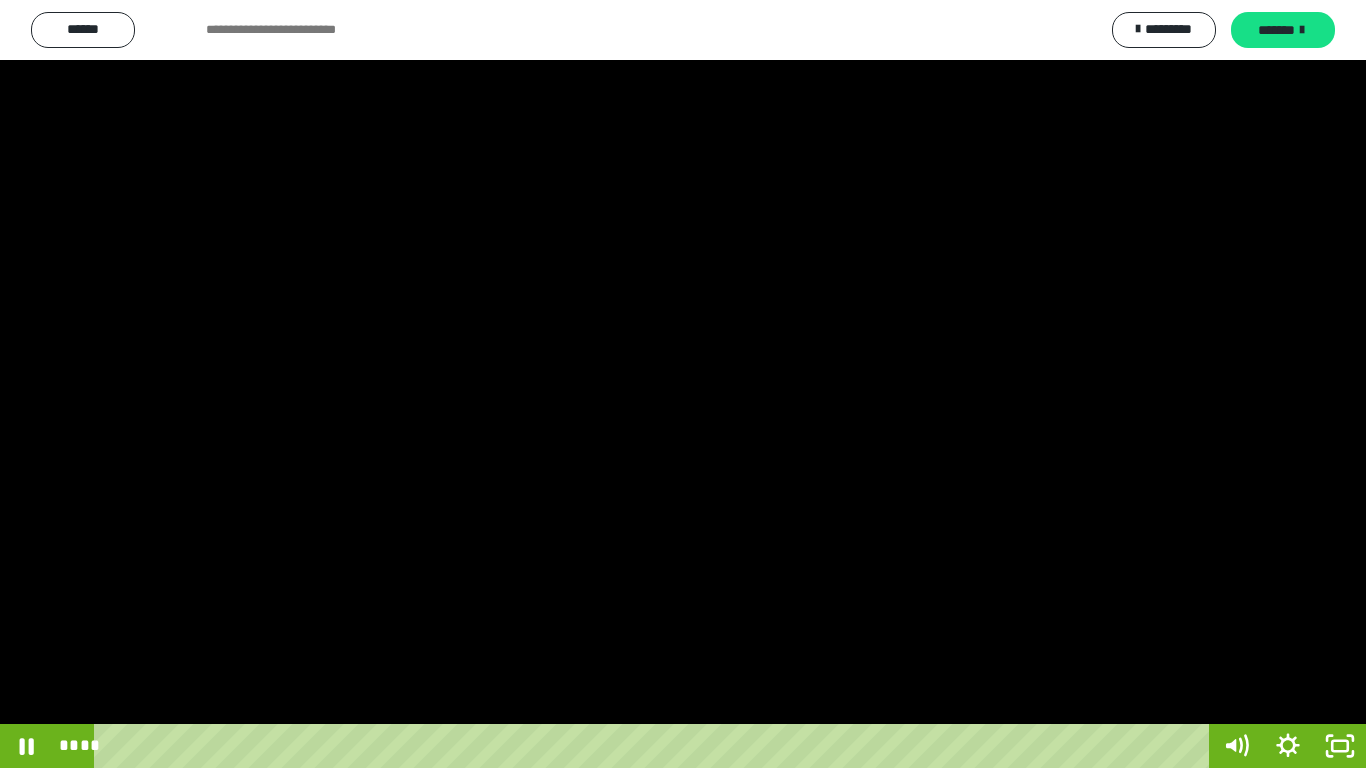 click at bounding box center [683, 384] 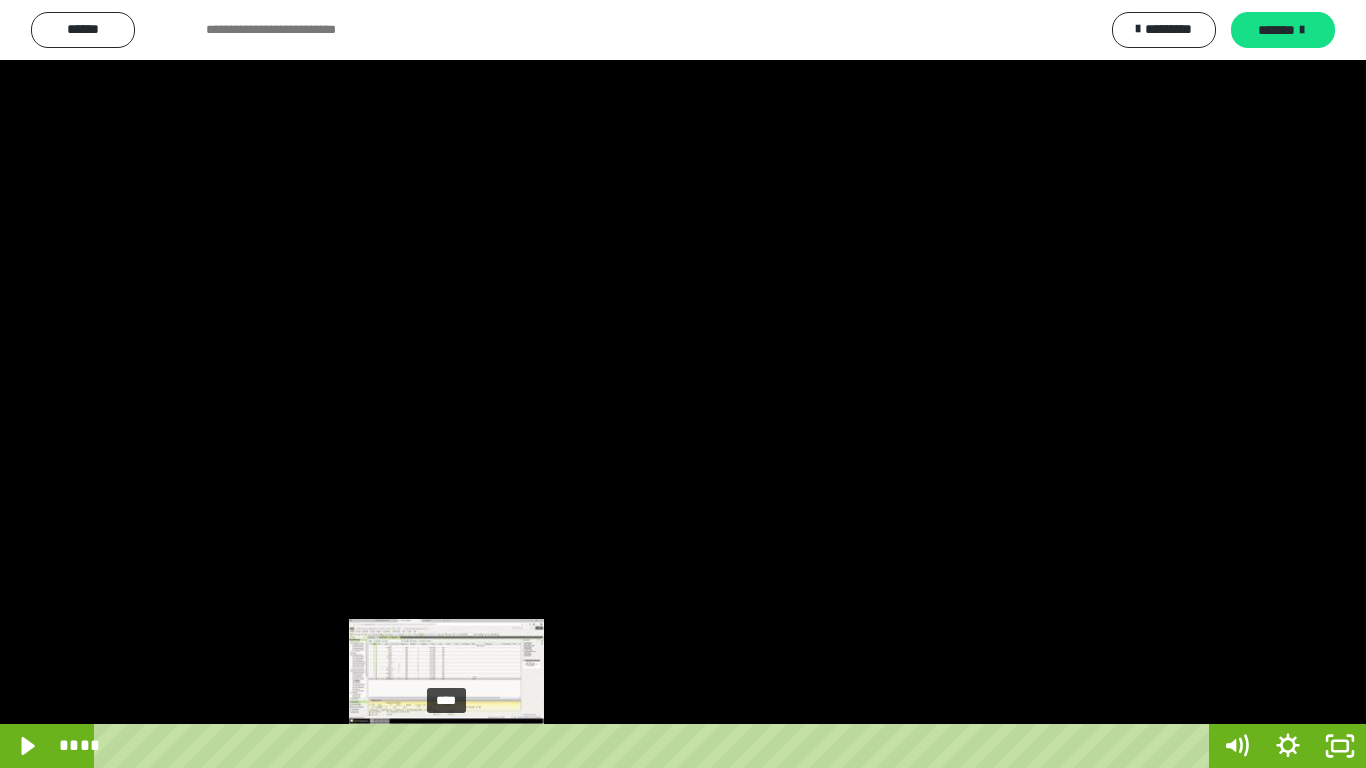 click at bounding box center [446, 746] 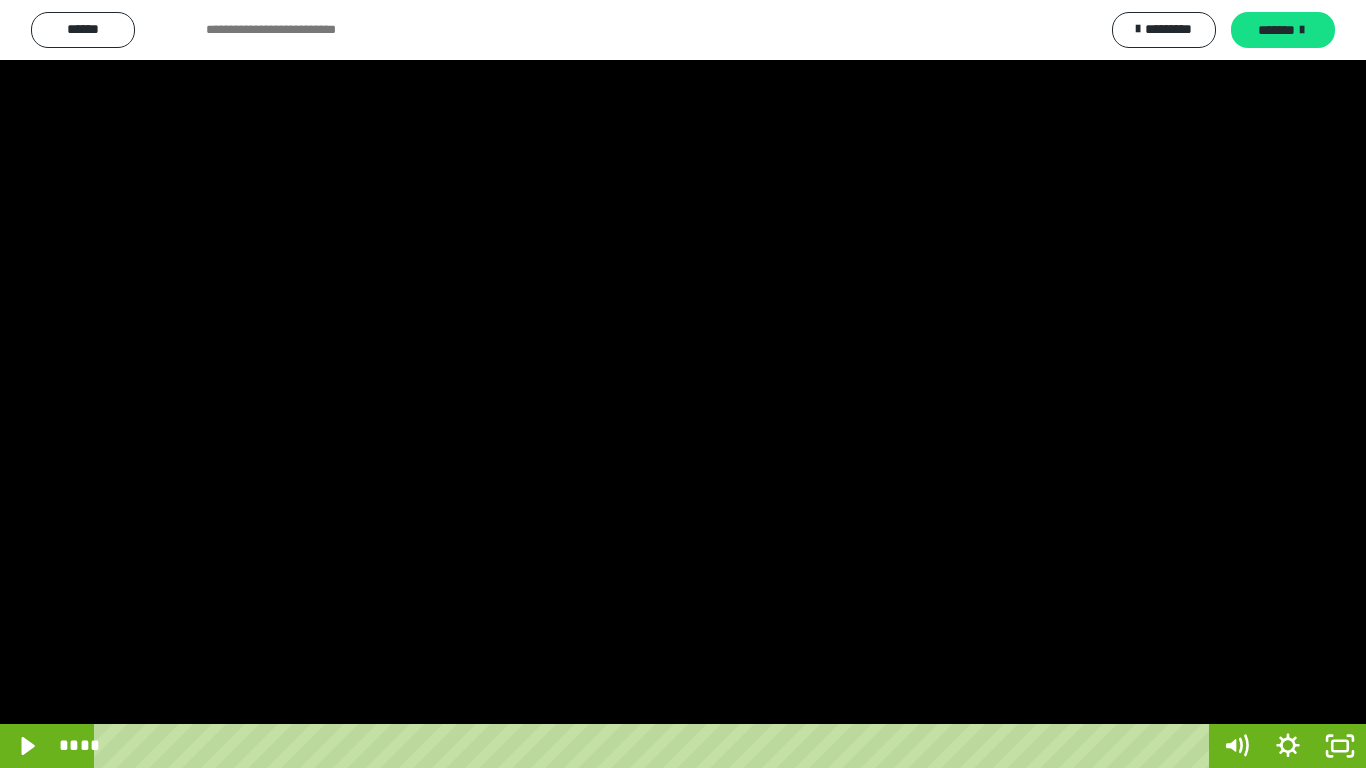 click at bounding box center (683, 384) 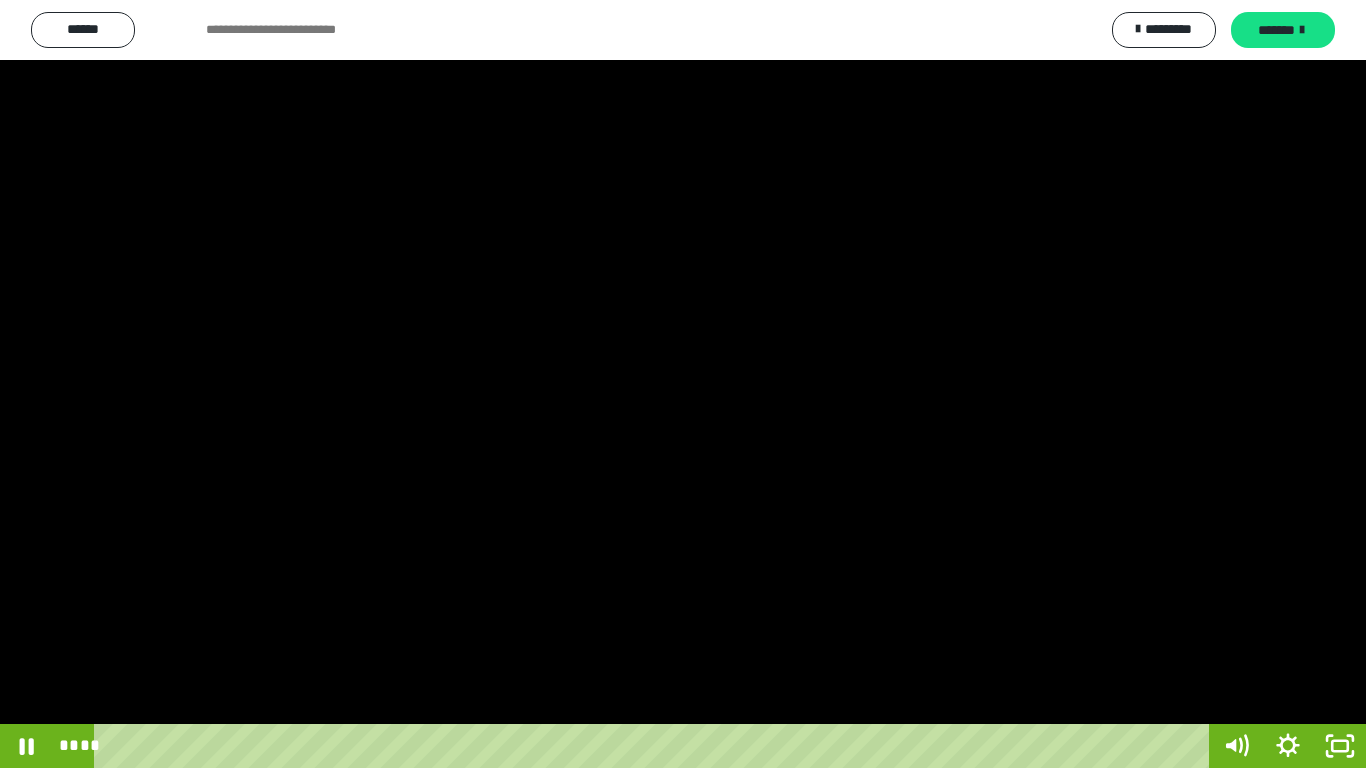 click at bounding box center (683, 384) 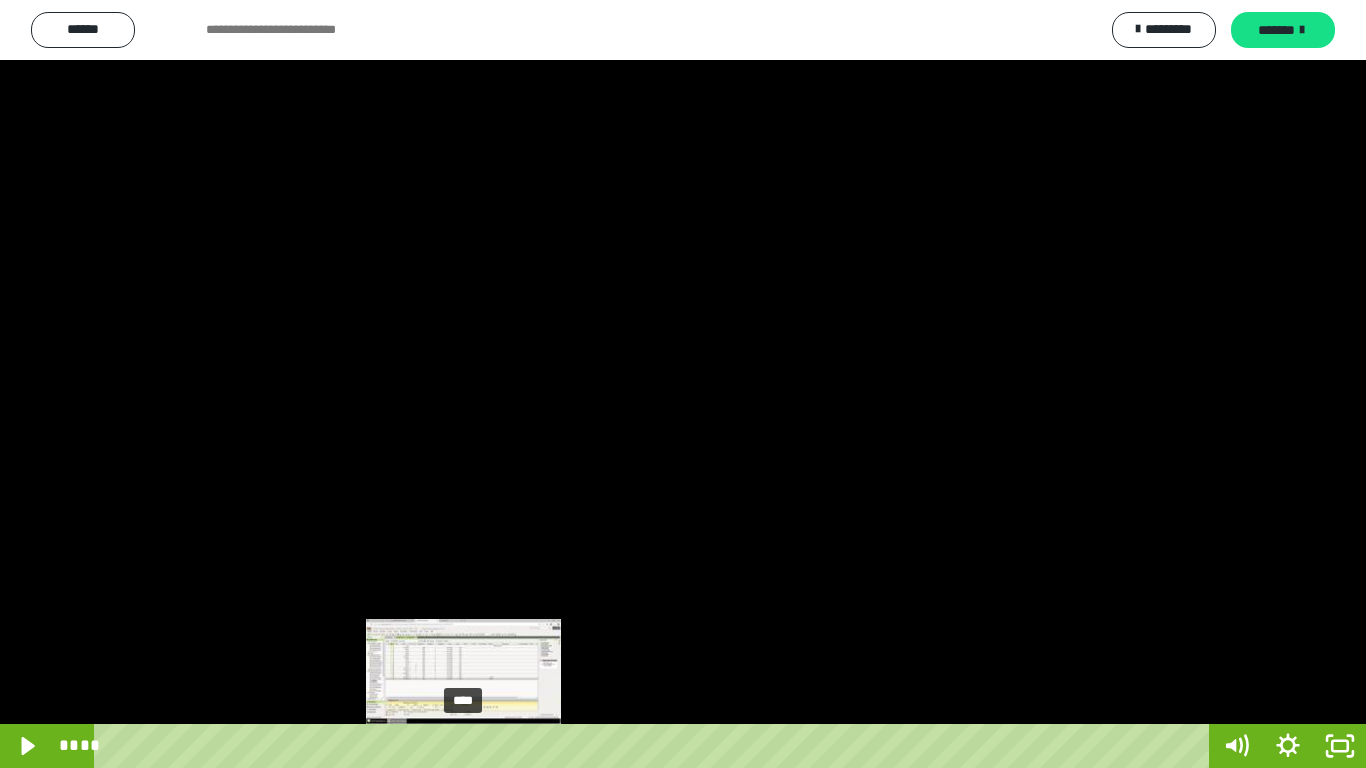 click at bounding box center (463, 746) 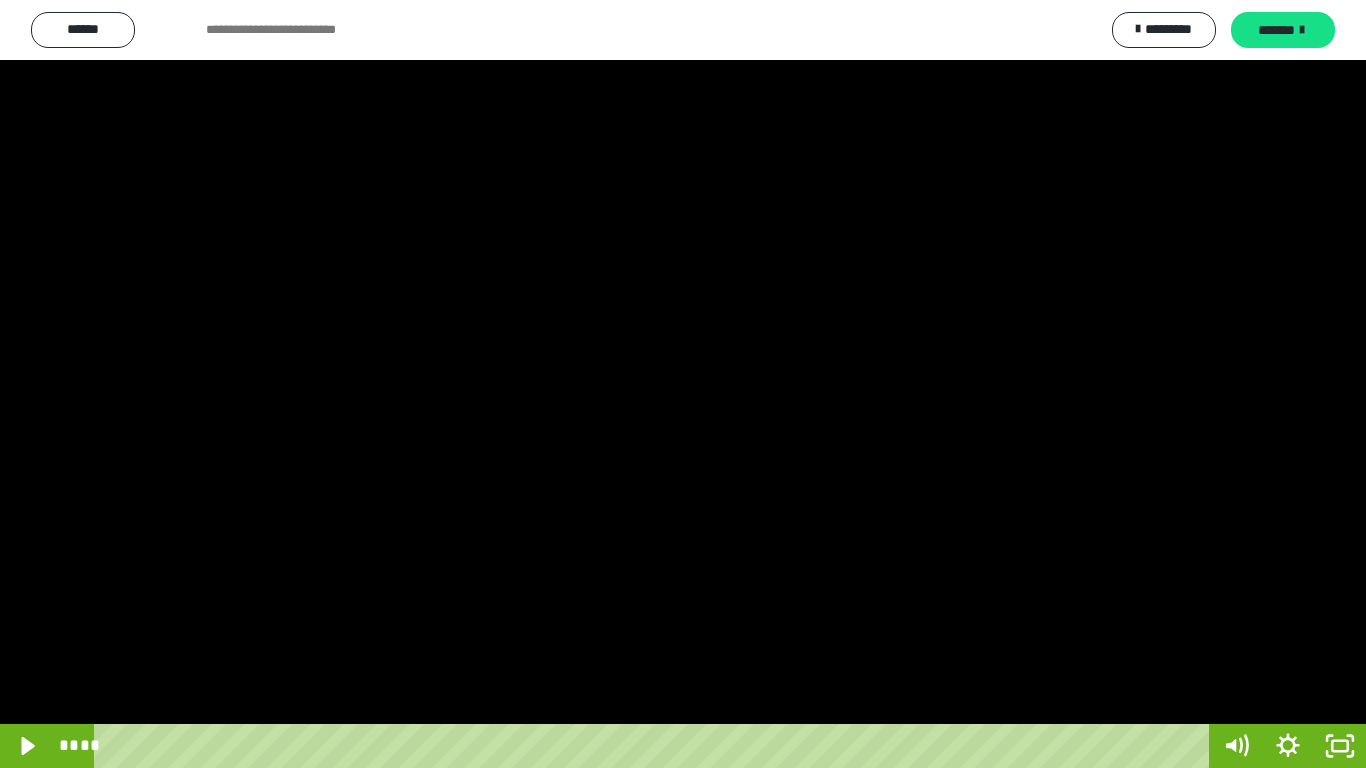 click at bounding box center [683, 384] 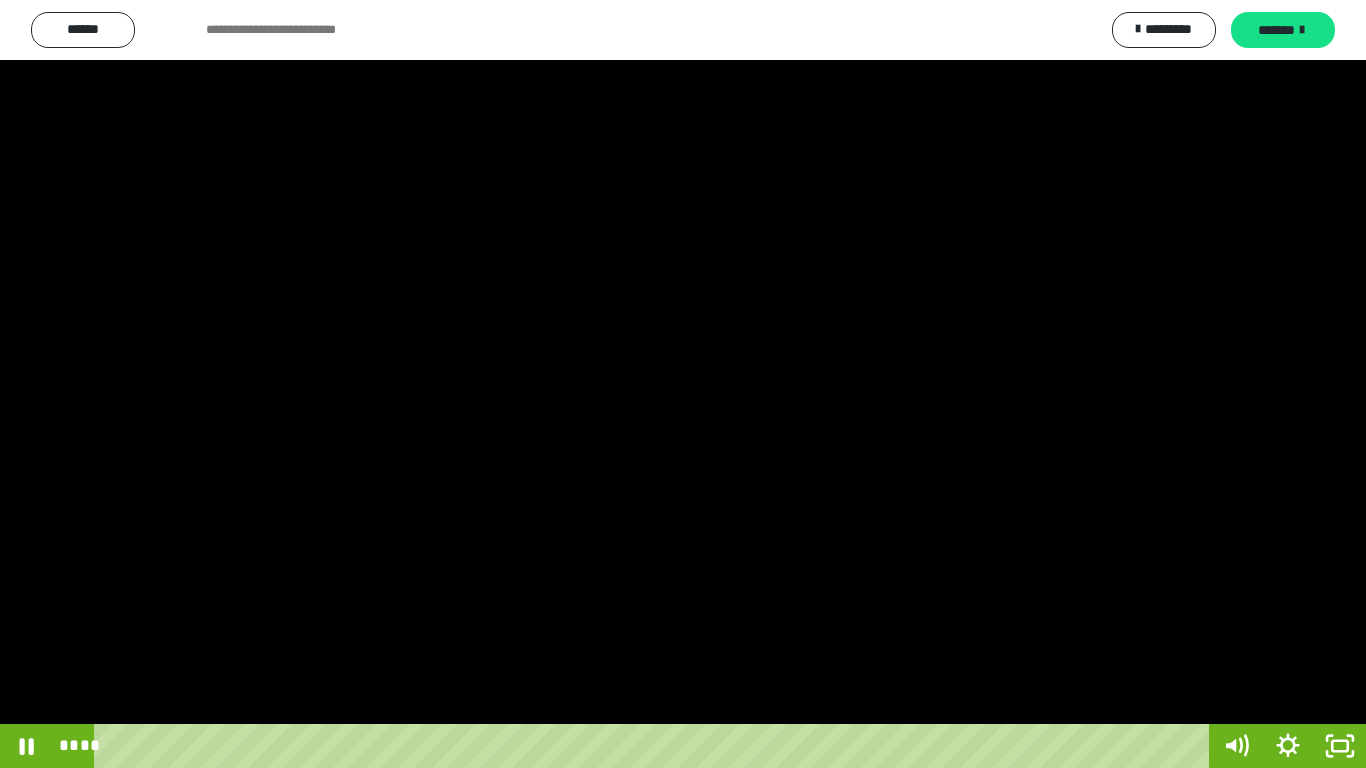 click at bounding box center [683, 384] 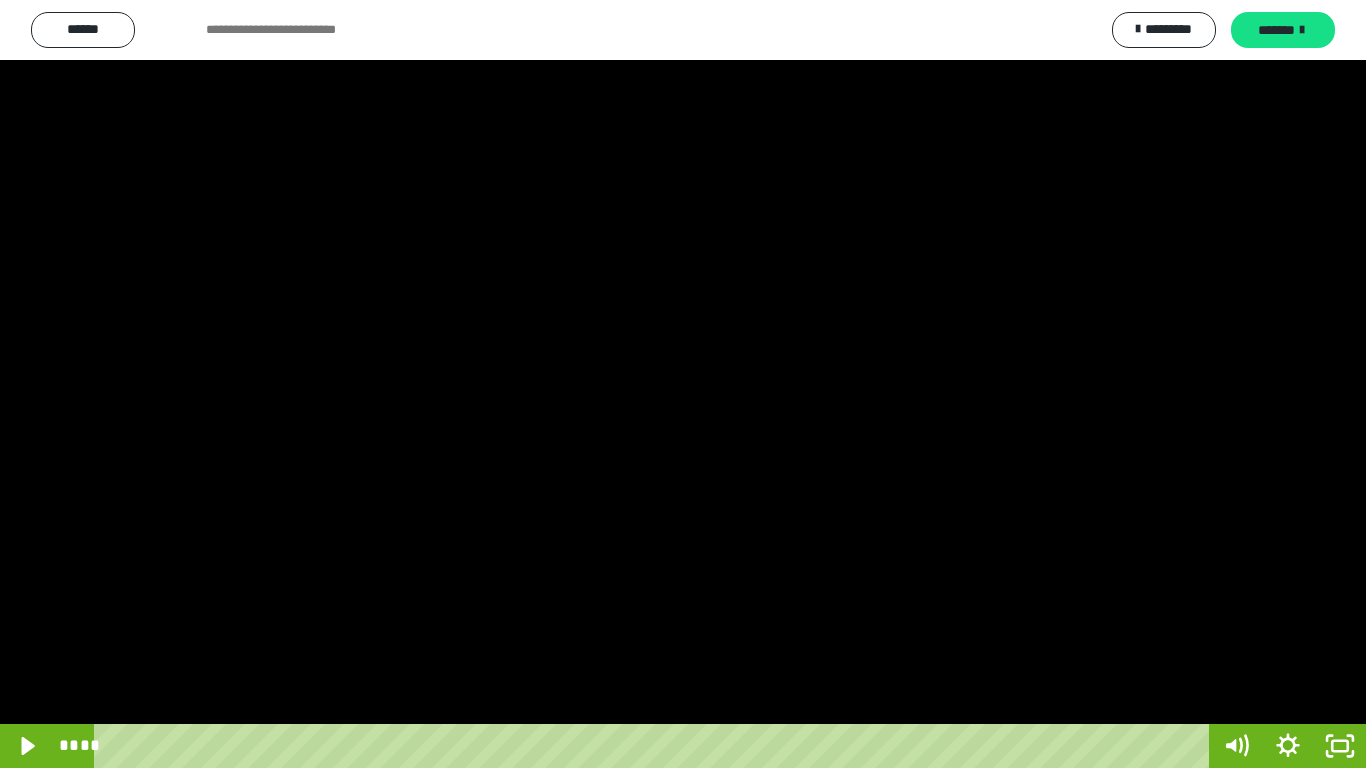 click at bounding box center (683, 384) 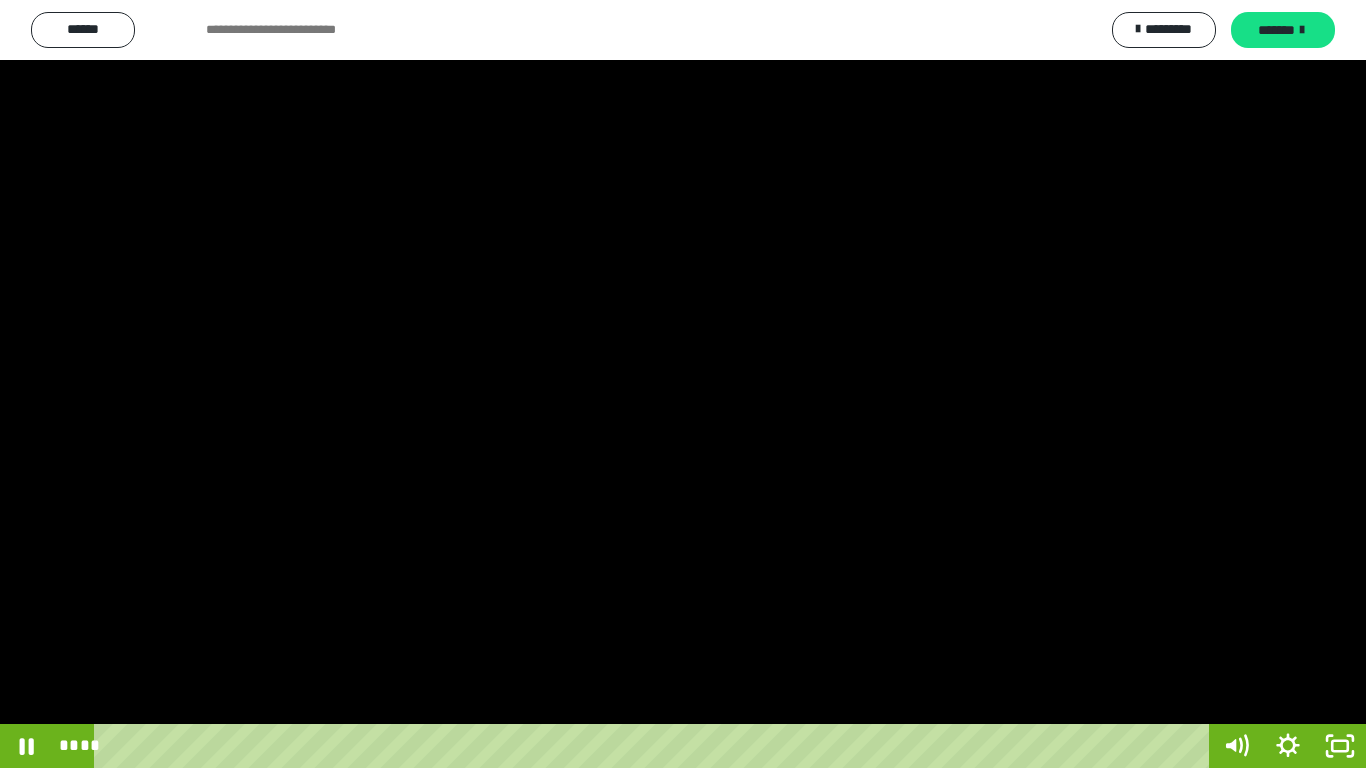 click at bounding box center (683, 384) 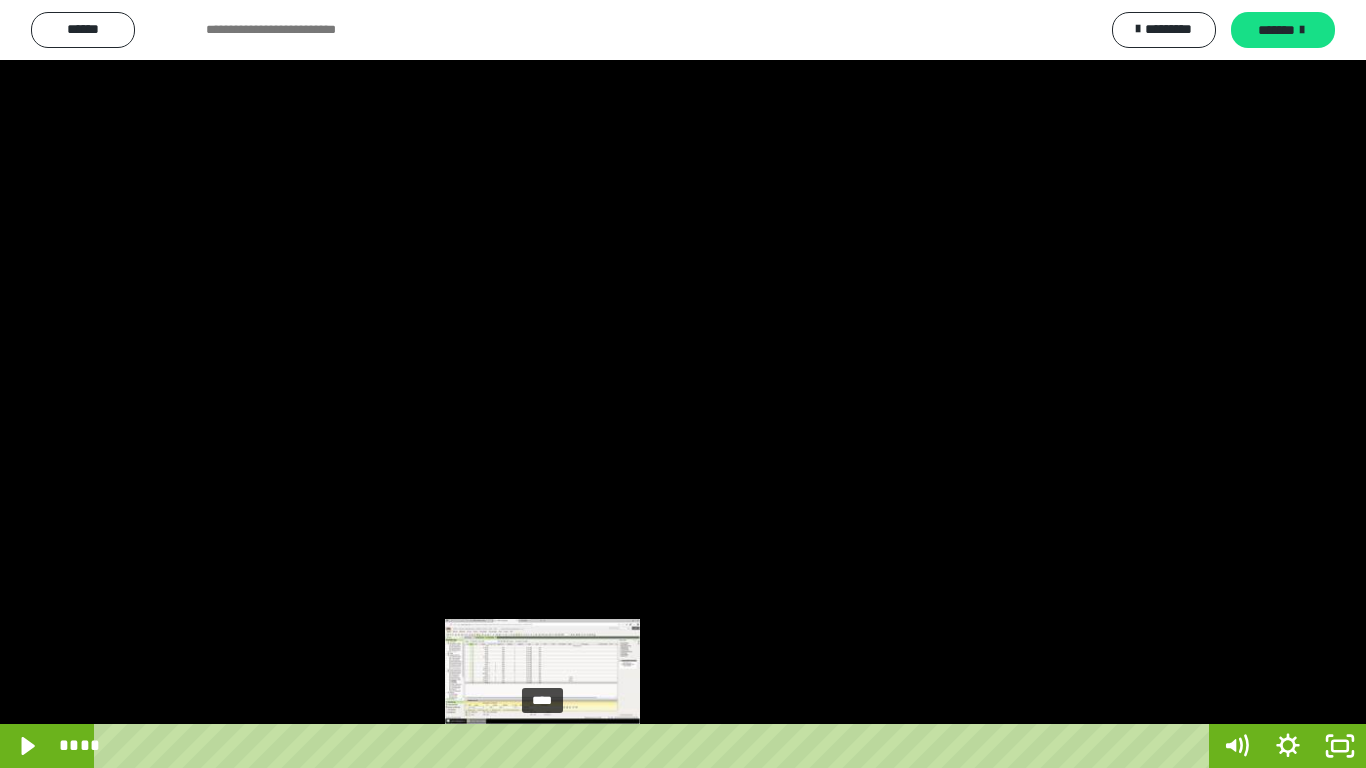 click at bounding box center (545, 746) 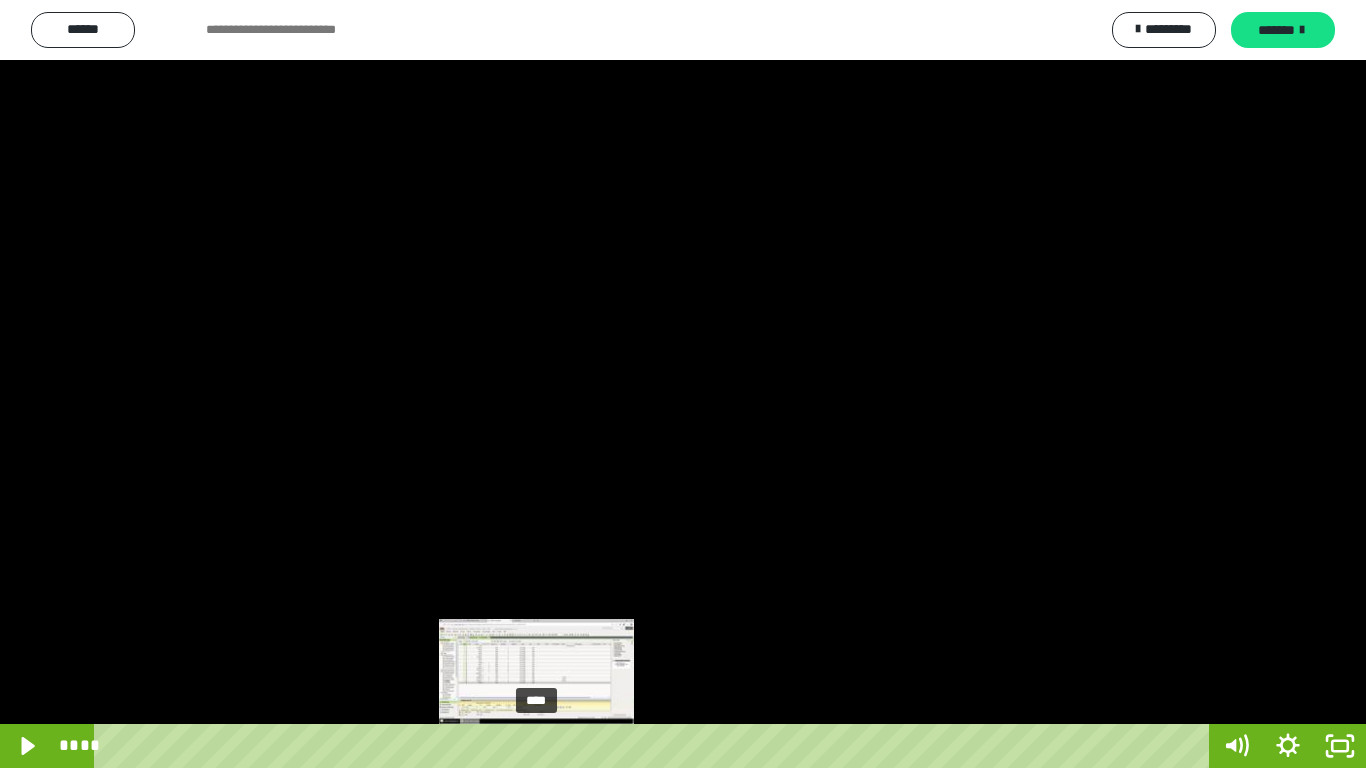click at bounding box center [536, 746] 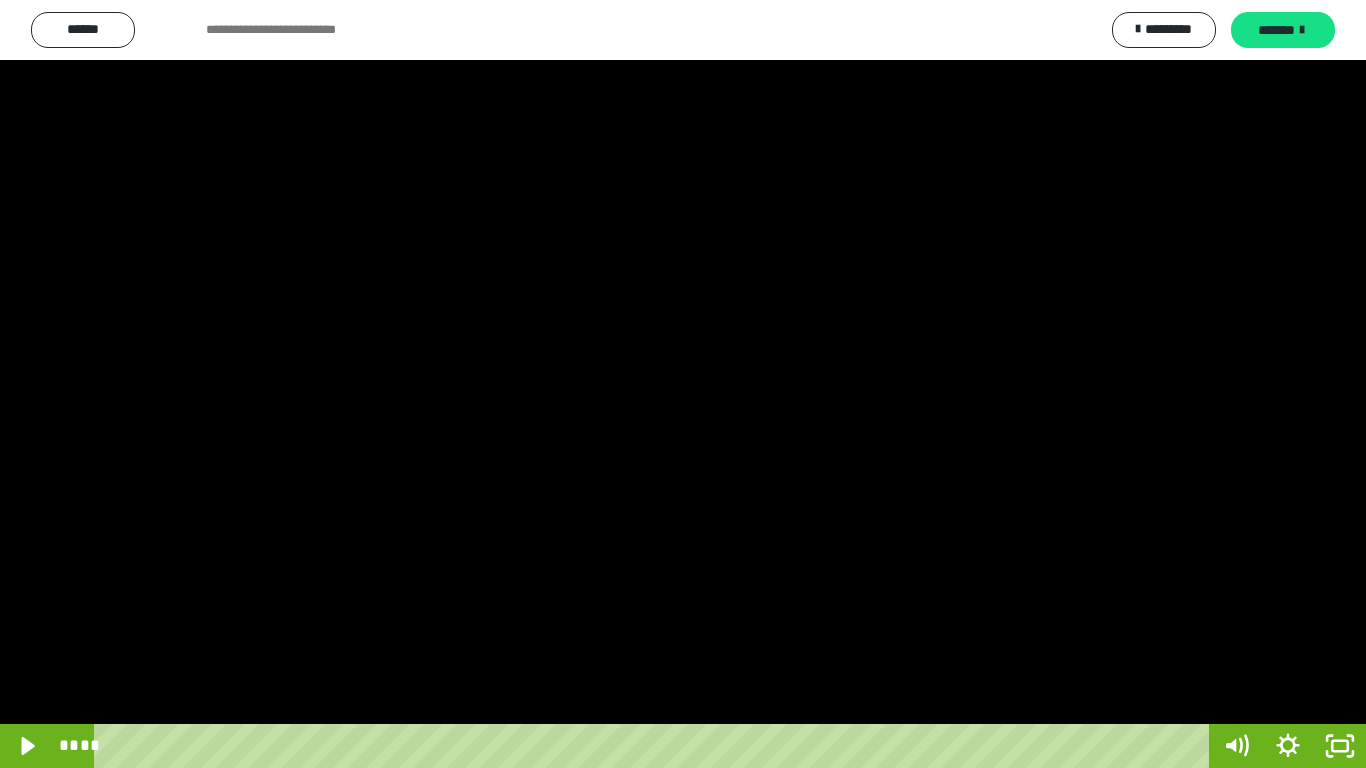 click at bounding box center [683, 384] 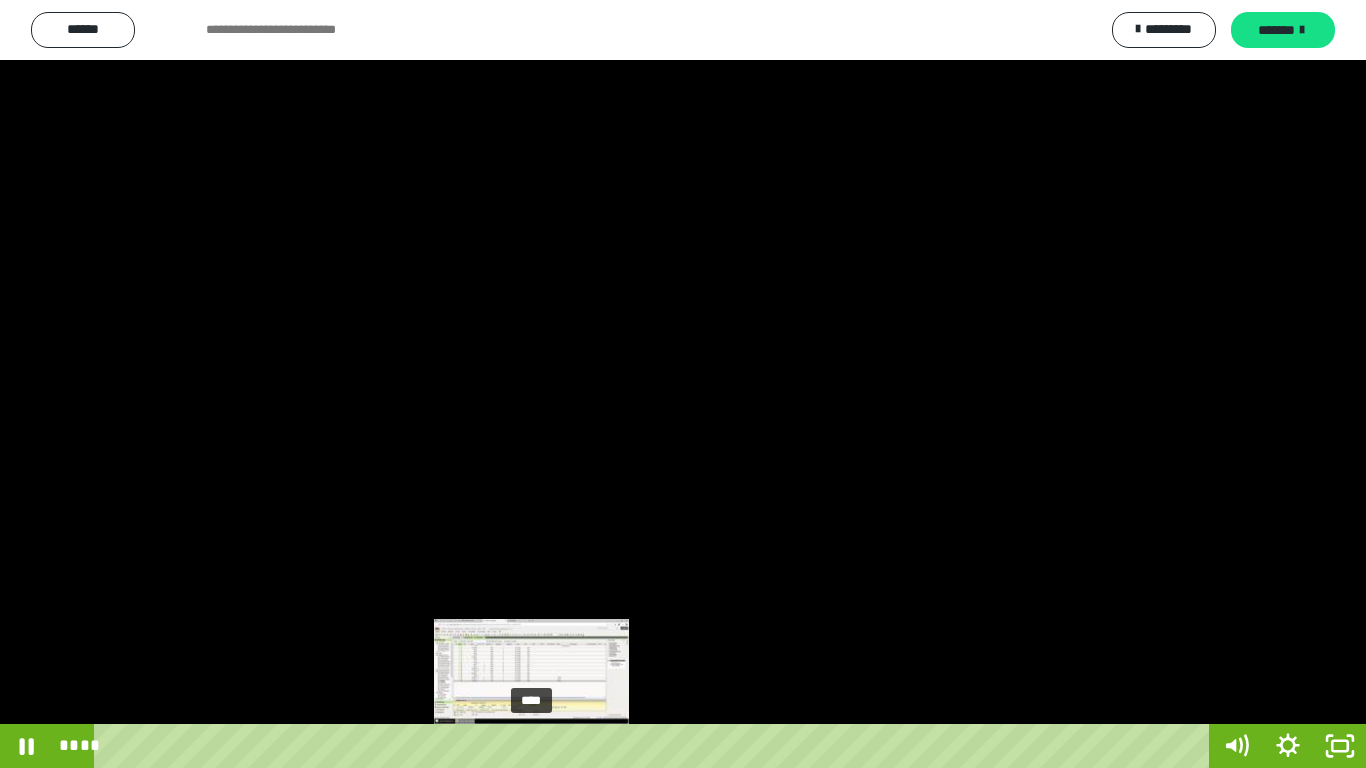 click on "****" at bounding box center (655, 746) 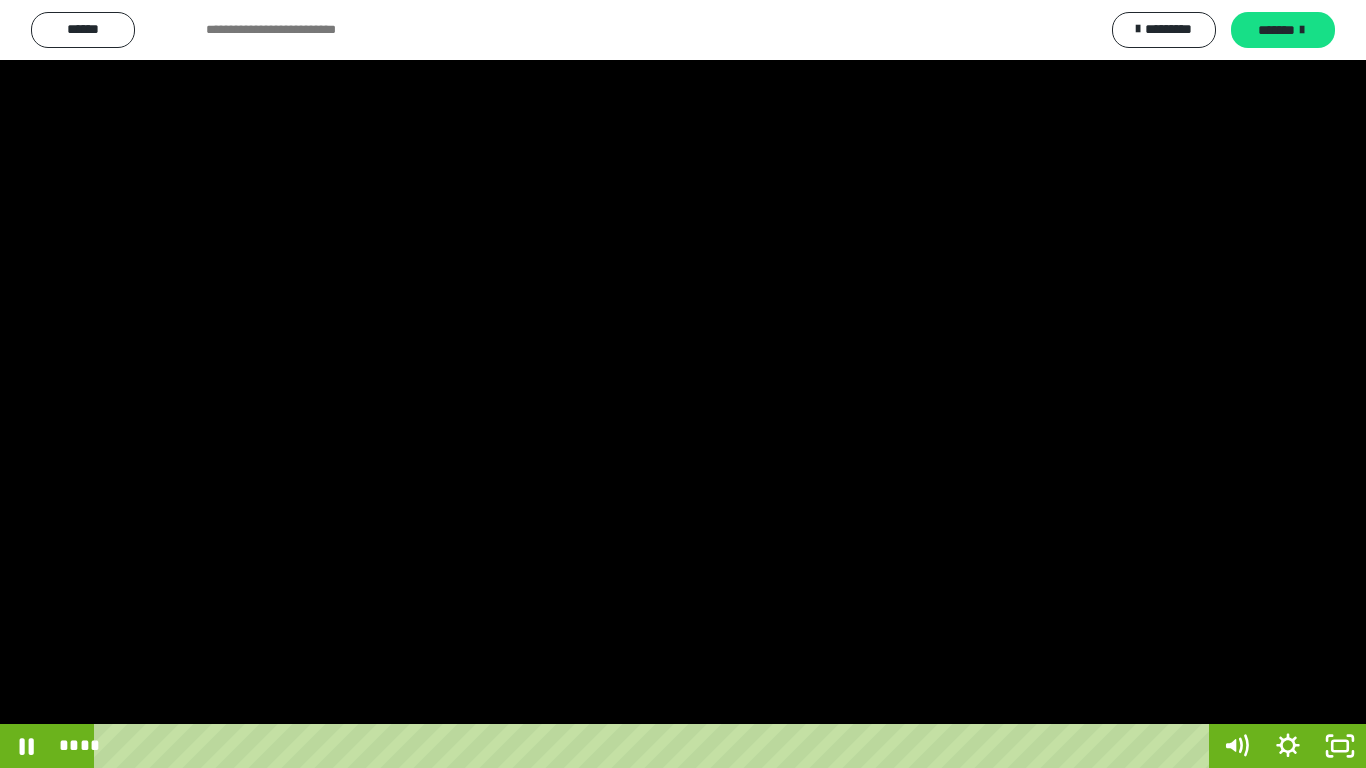 click at bounding box center [683, 384] 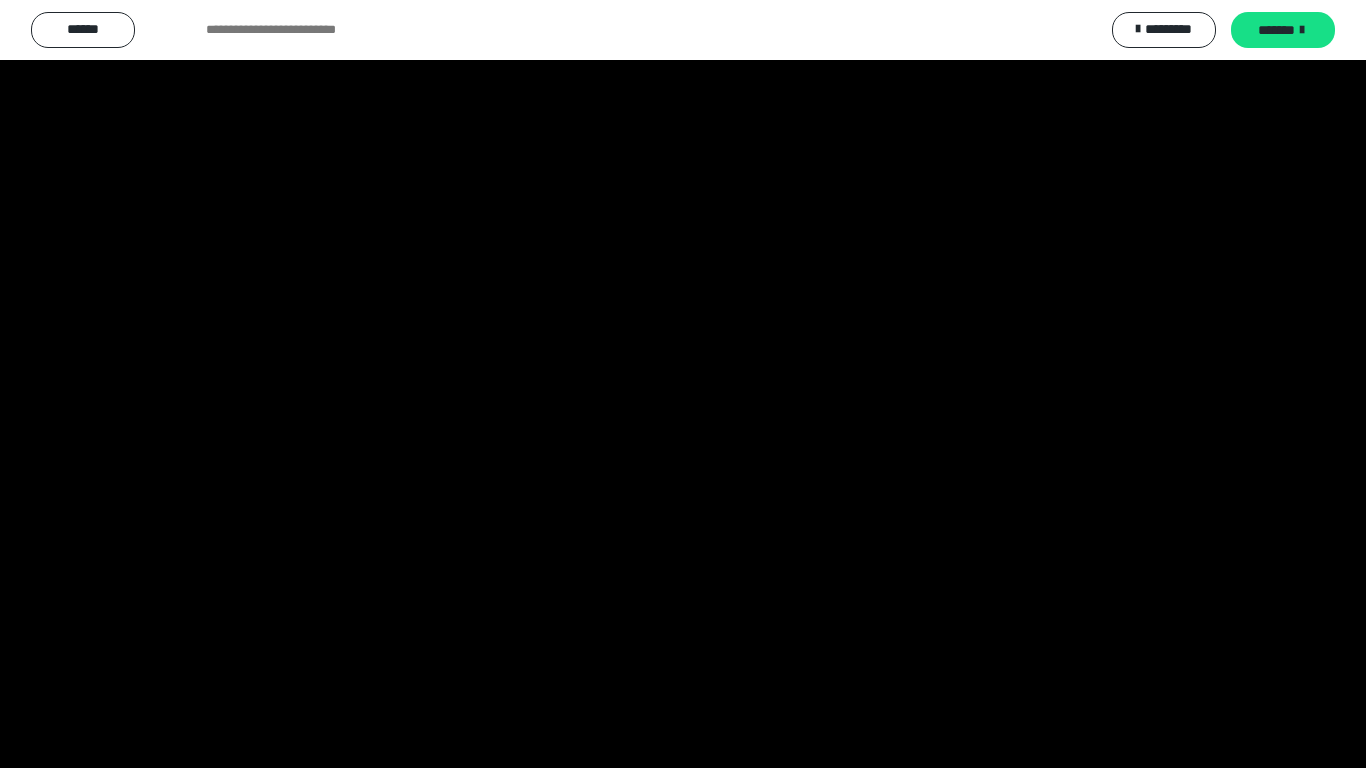 click at bounding box center [683, 384] 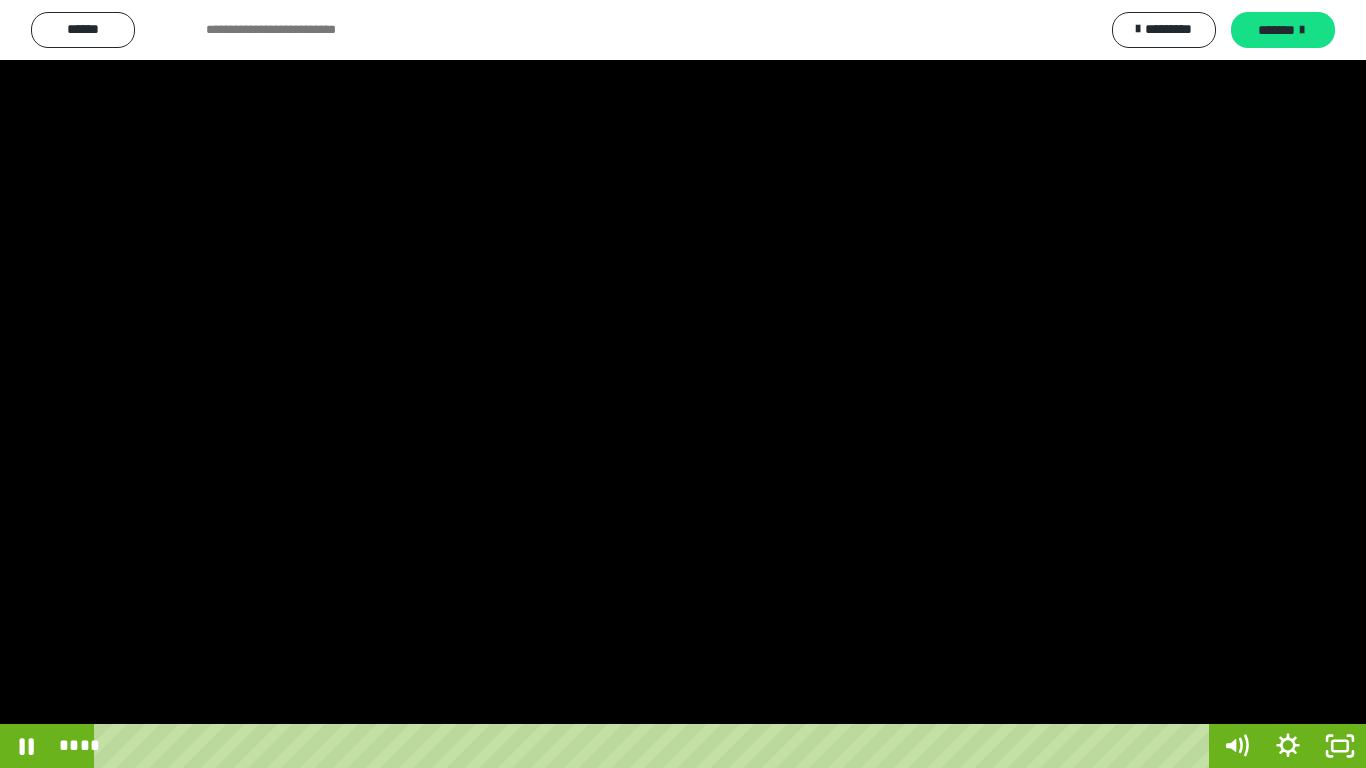 click at bounding box center [683, 384] 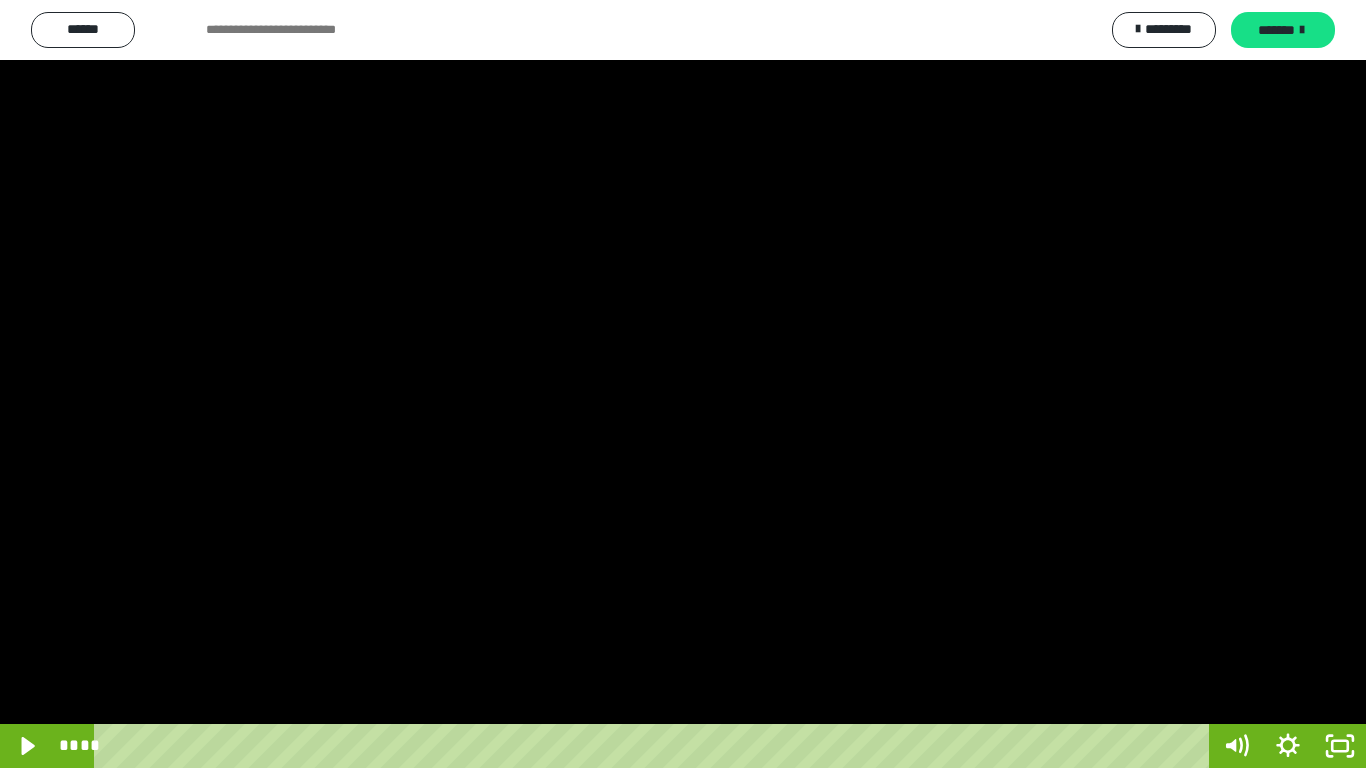 click at bounding box center (683, 384) 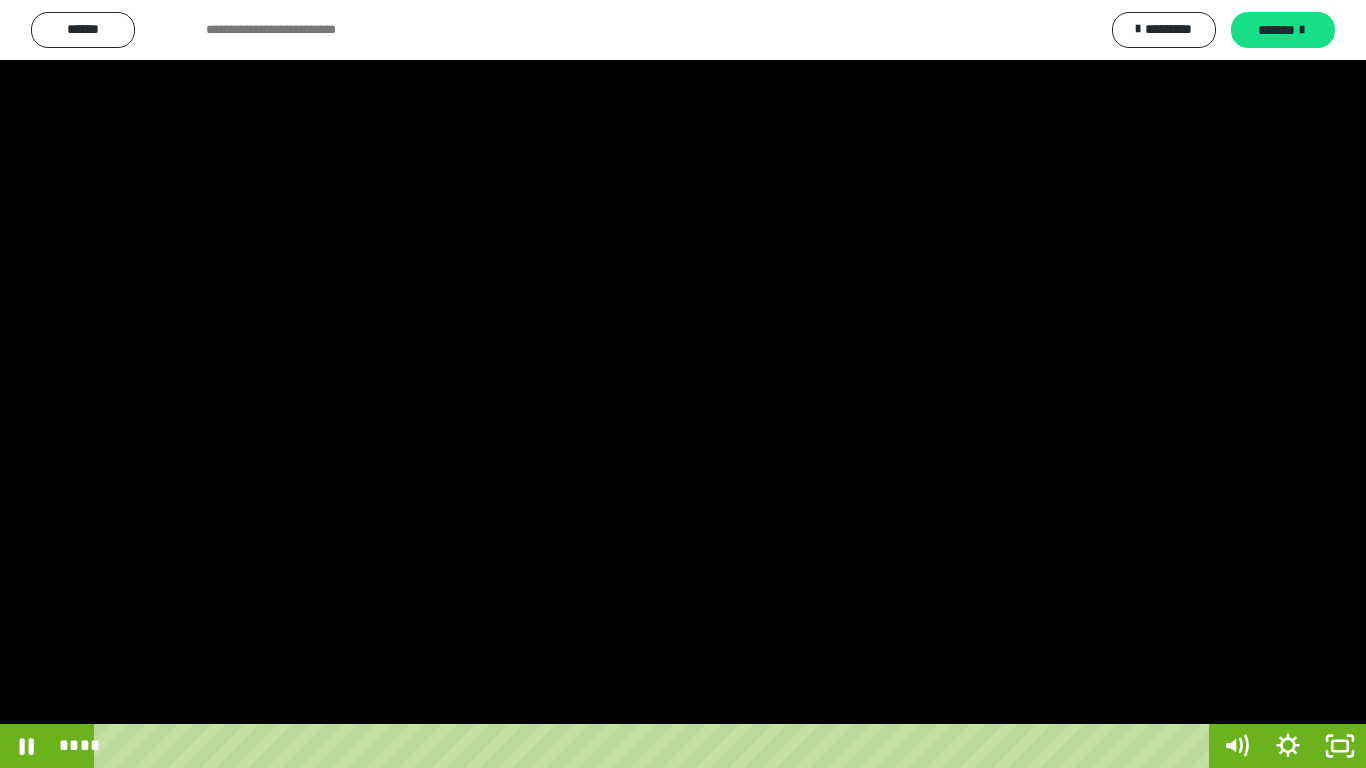 click at bounding box center [683, 384] 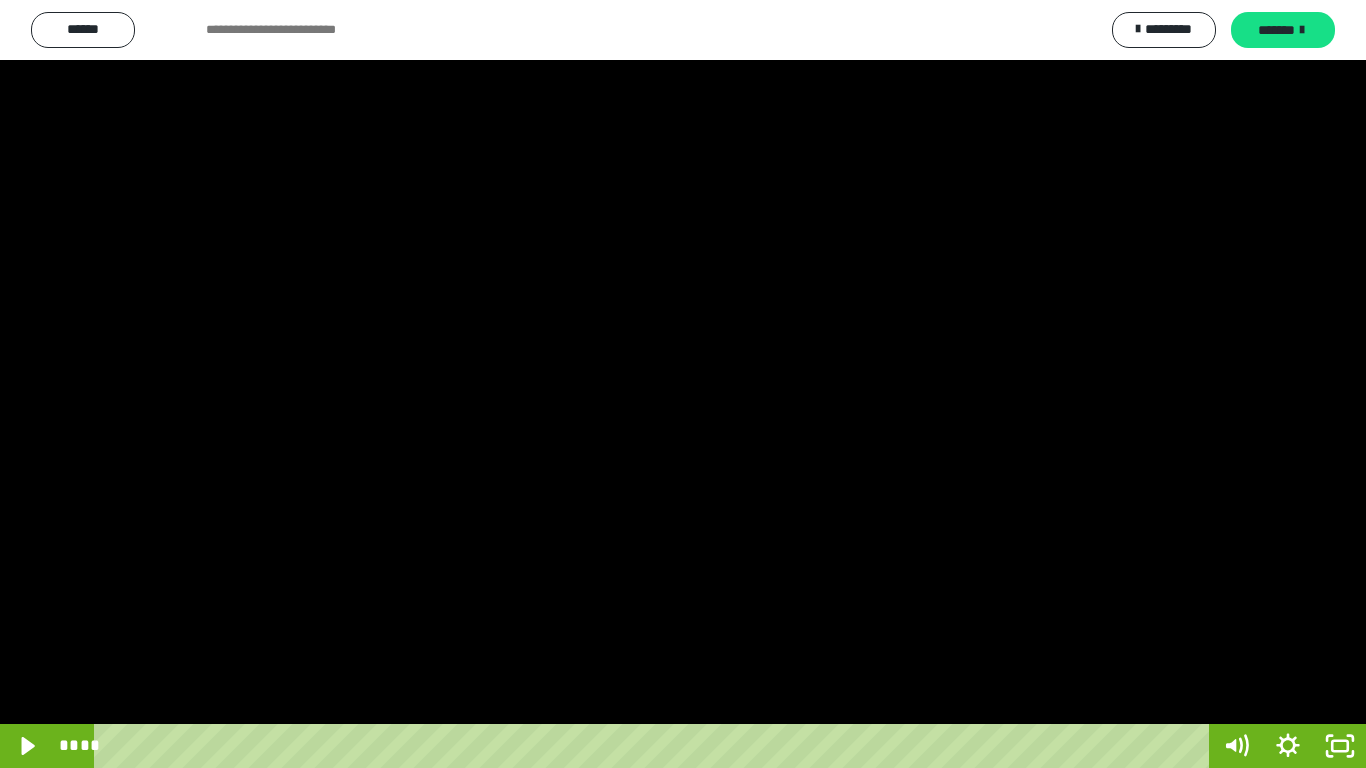 click at bounding box center [683, 384] 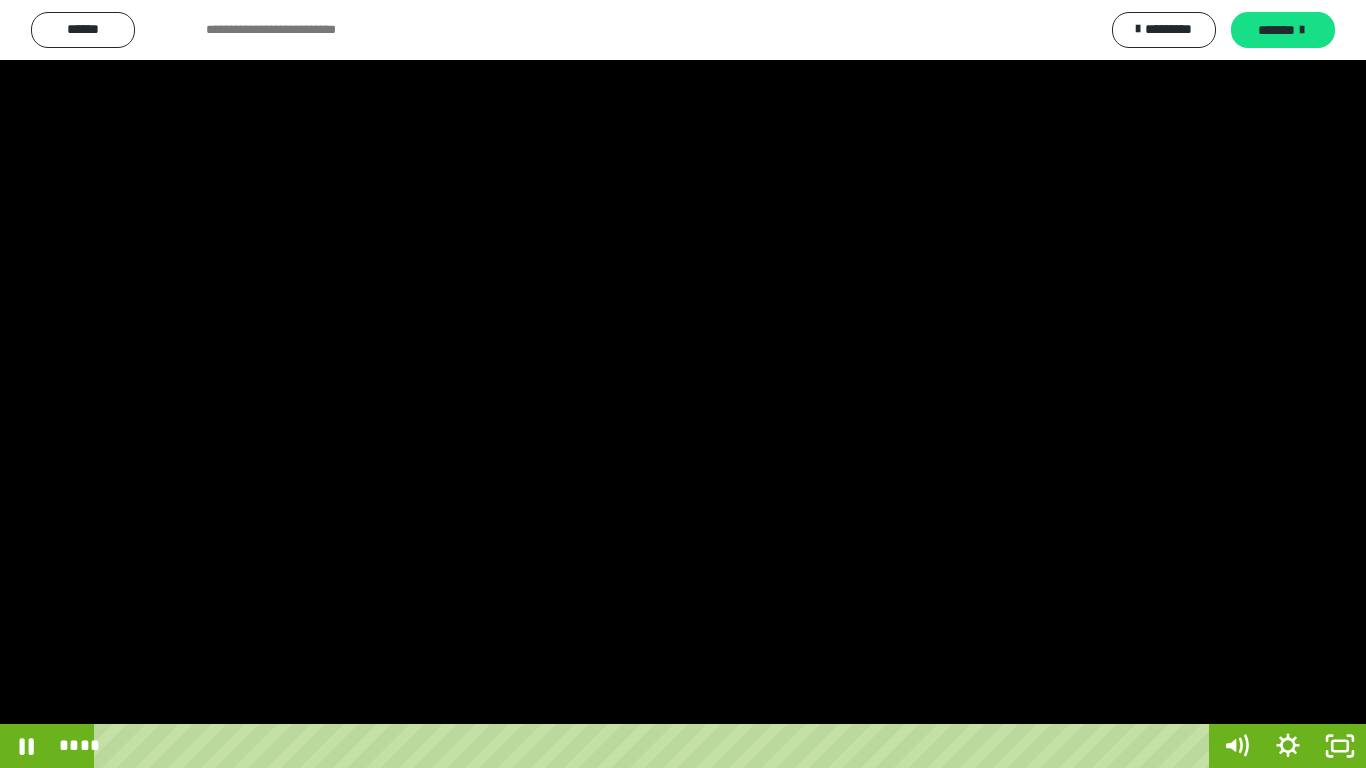 click at bounding box center (683, 384) 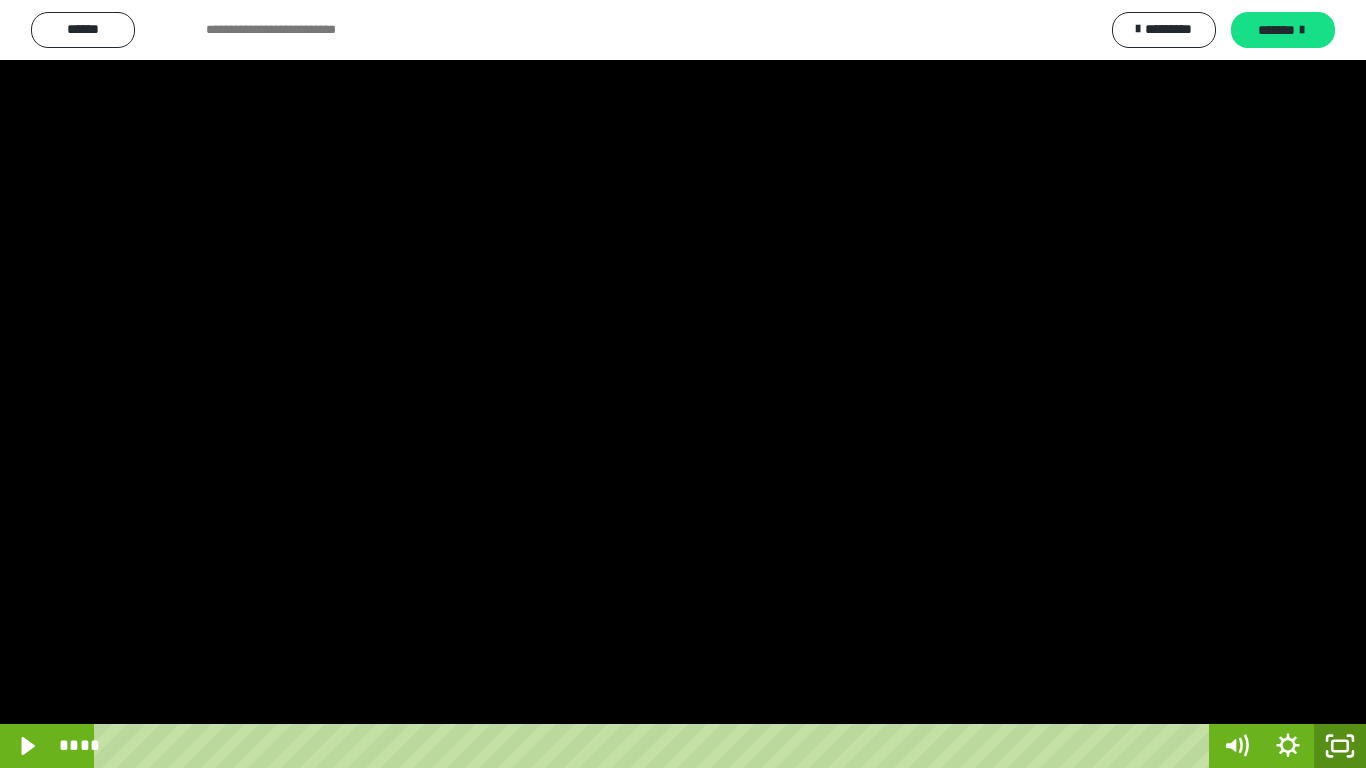 click 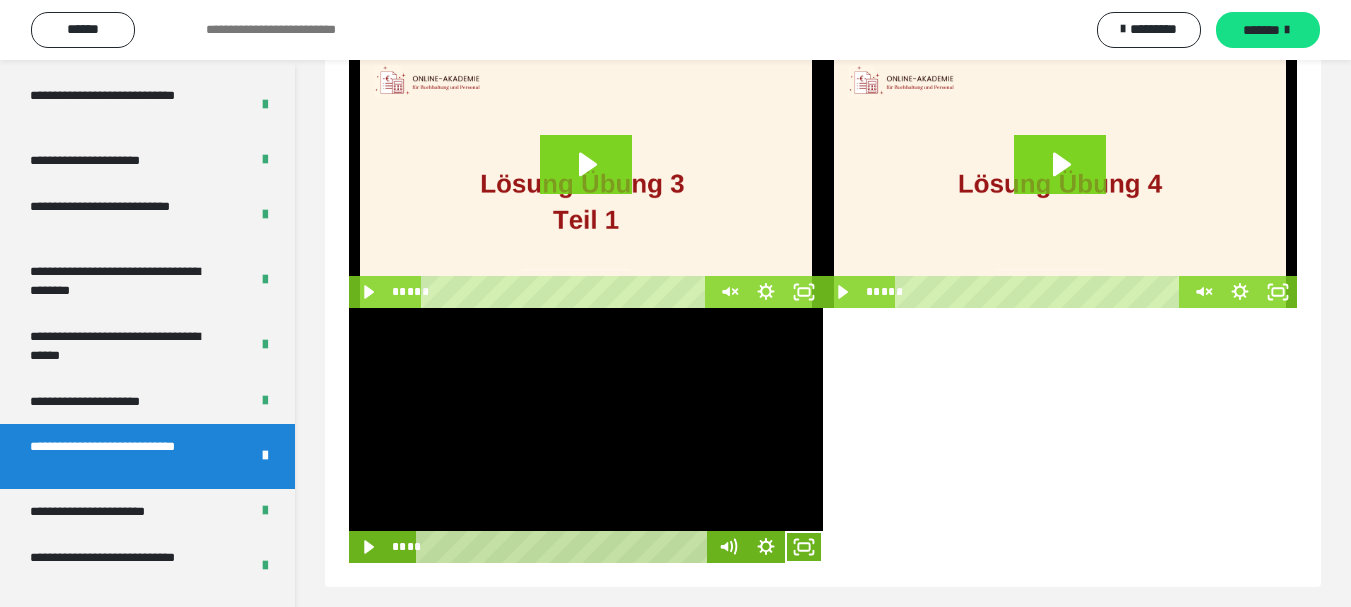 scroll, scrollTop: 181, scrollLeft: 0, axis: vertical 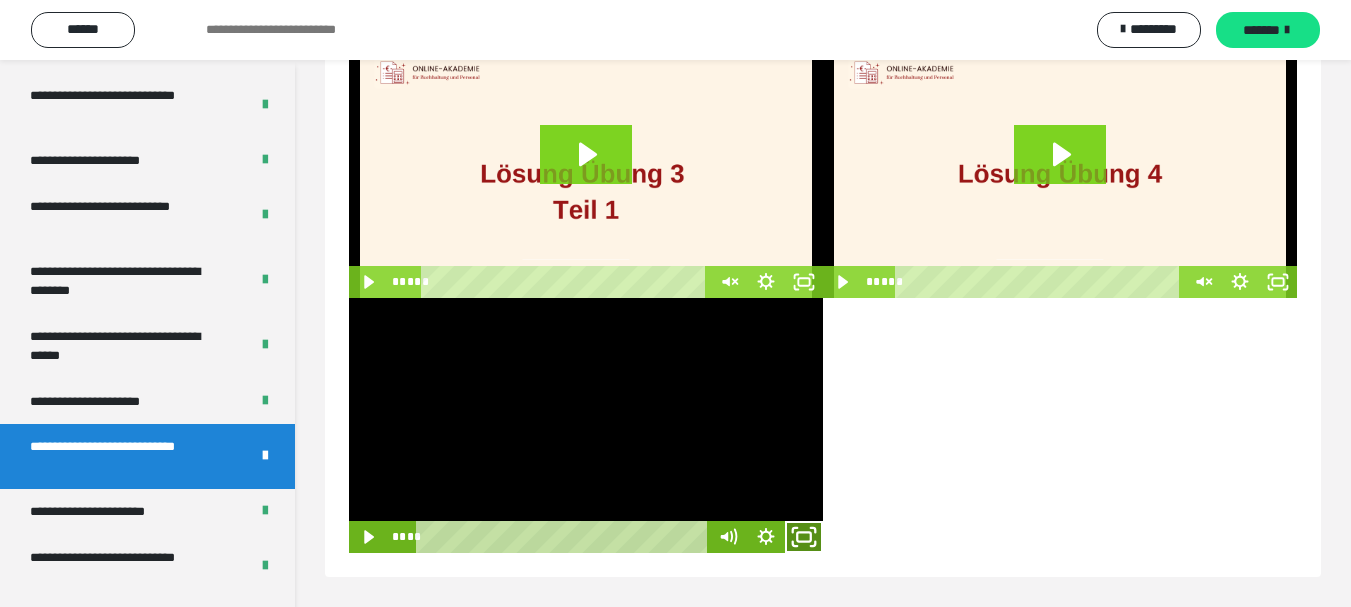 click 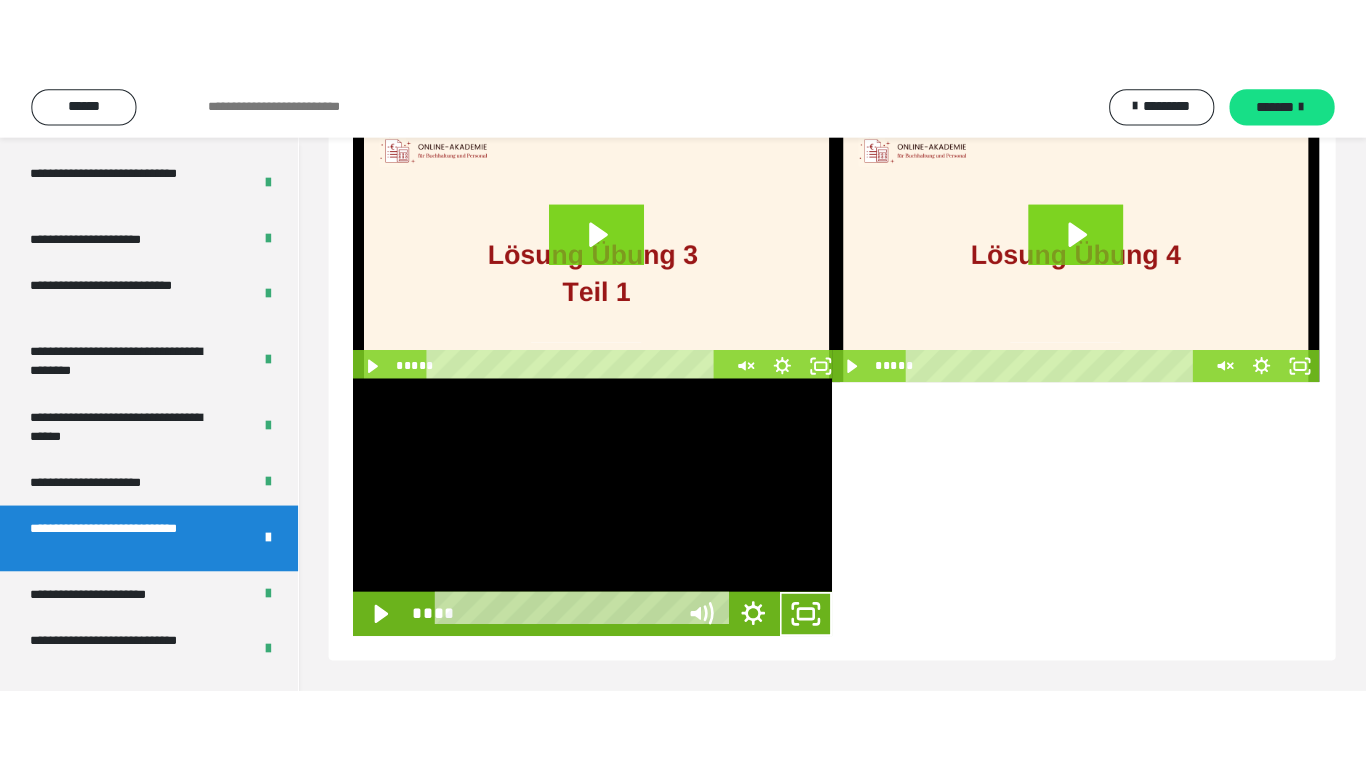 scroll, scrollTop: 60, scrollLeft: 0, axis: vertical 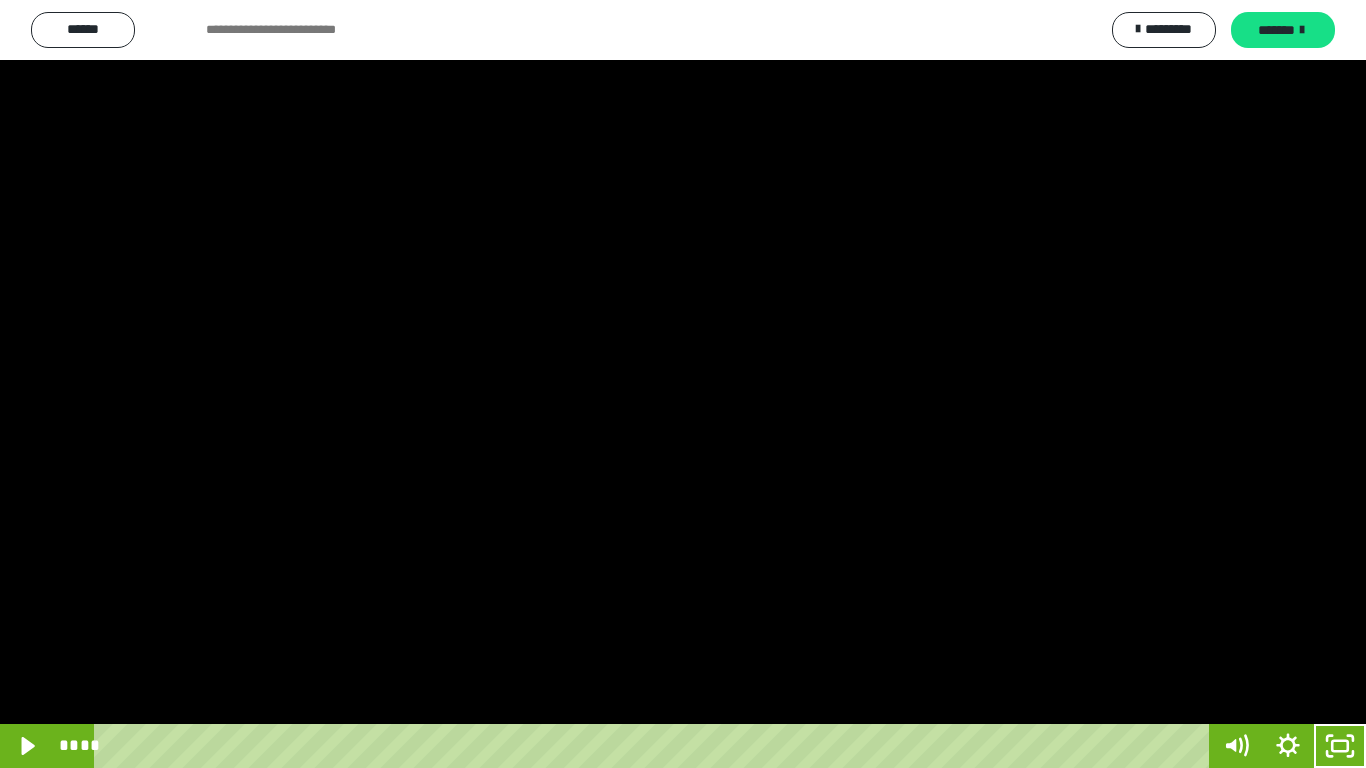click at bounding box center [683, 384] 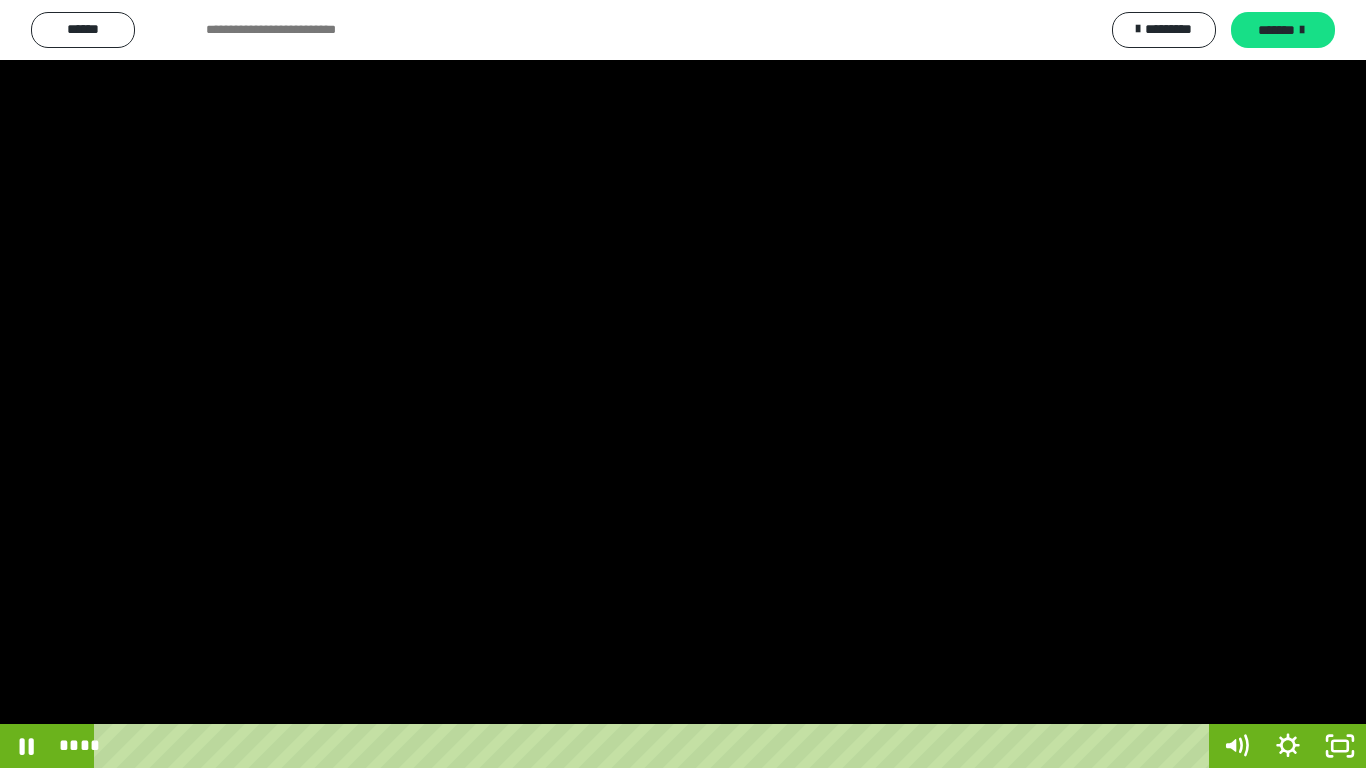 click at bounding box center [683, 384] 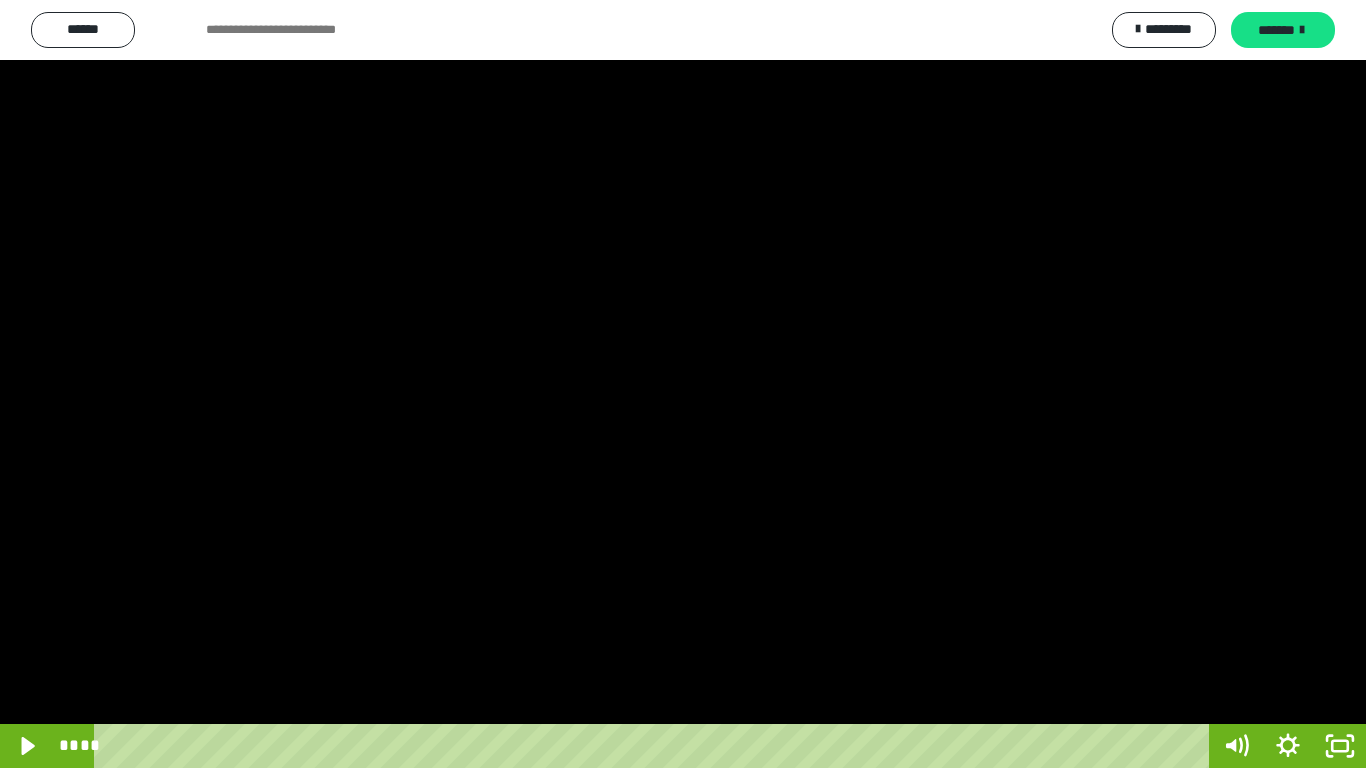 click at bounding box center [683, 384] 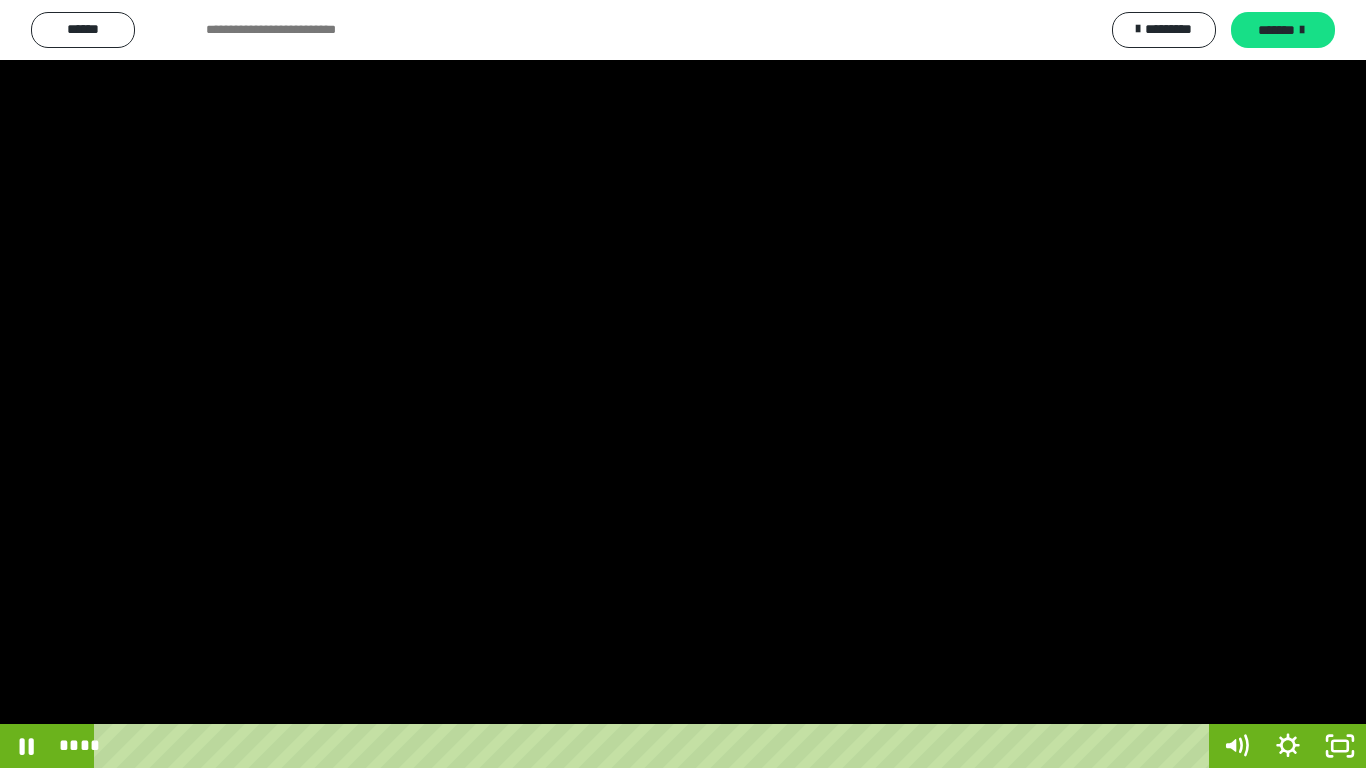 click at bounding box center [683, 384] 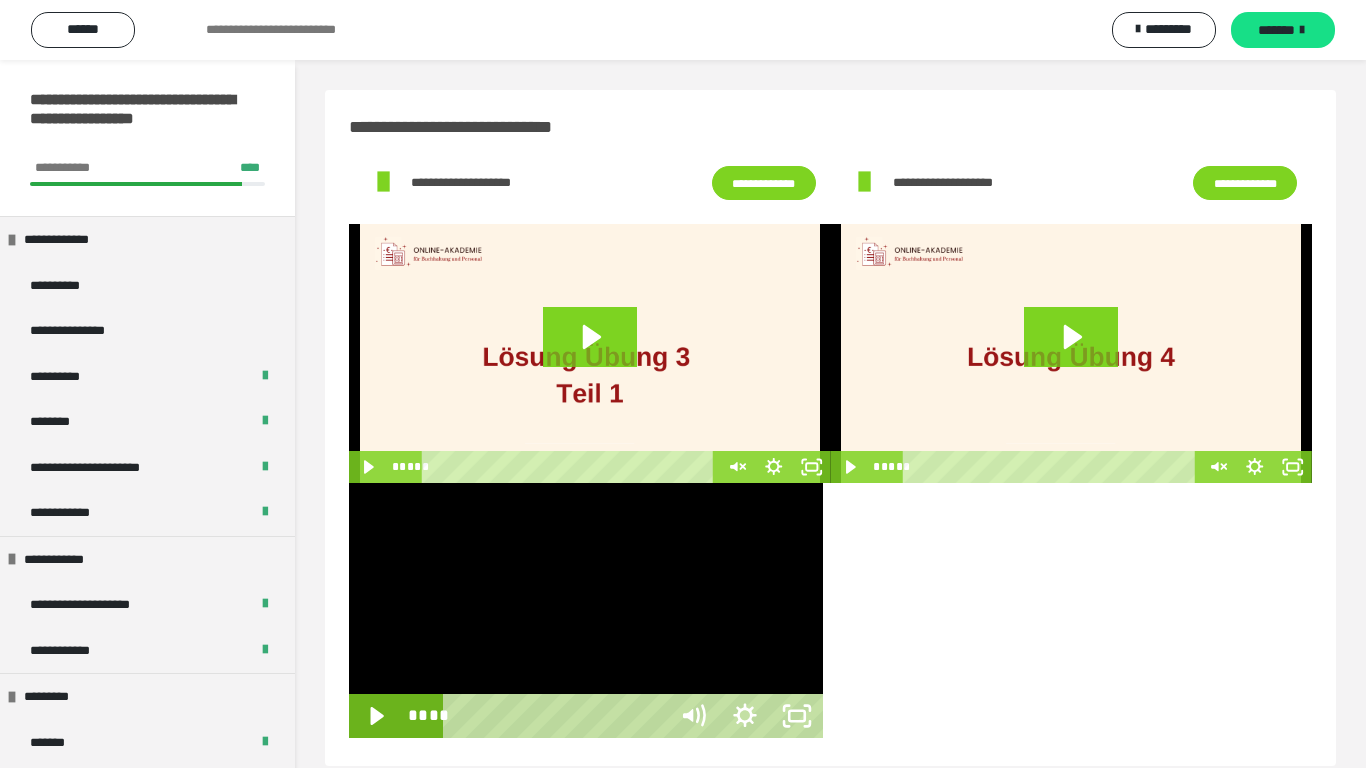 scroll, scrollTop: 60, scrollLeft: 0, axis: vertical 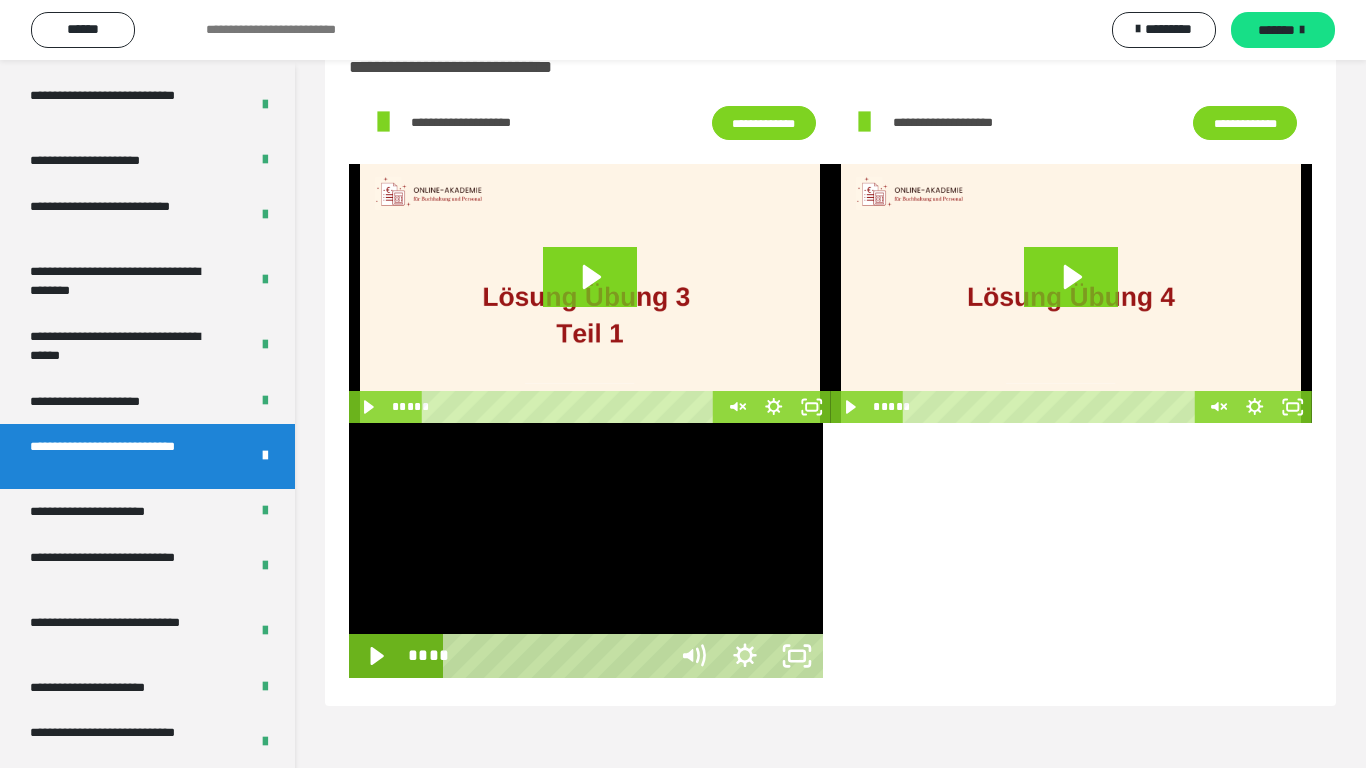 click at bounding box center (586, 550) 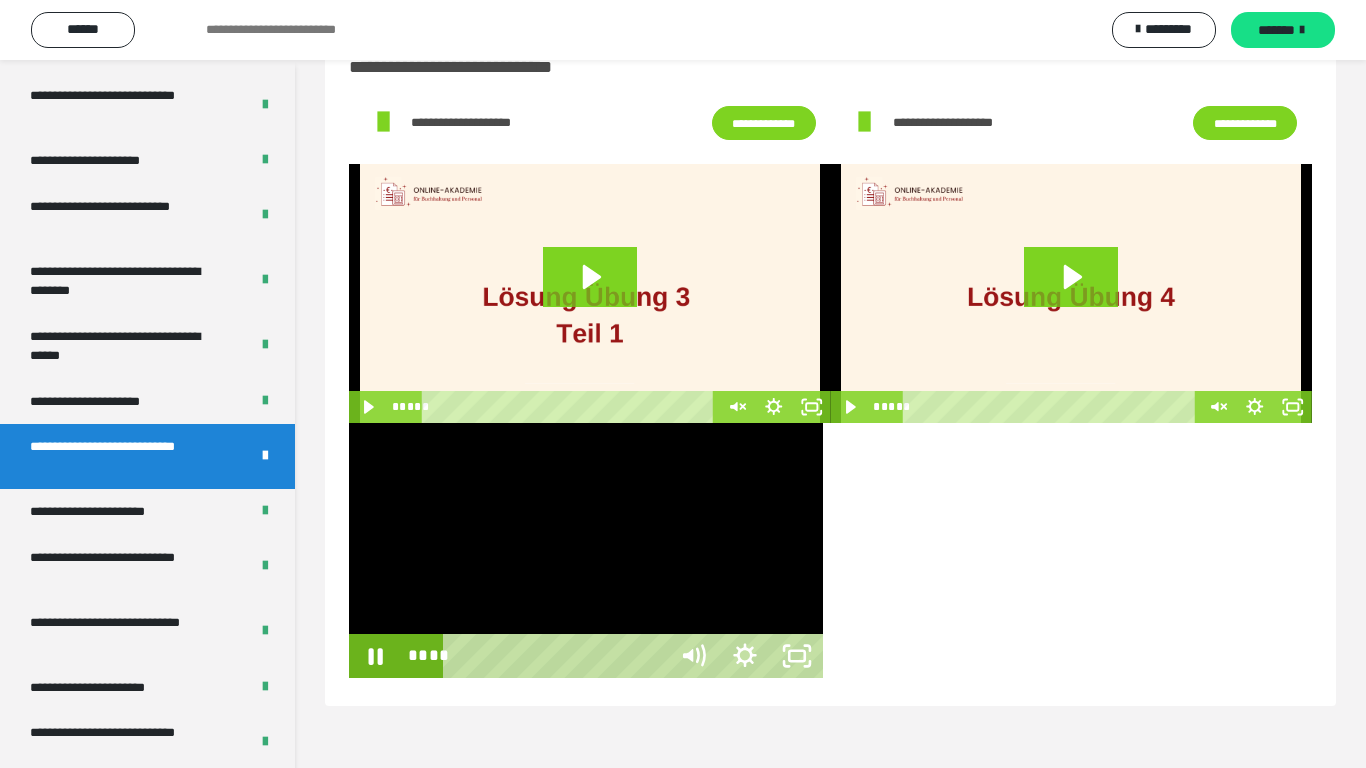 click at bounding box center [586, 550] 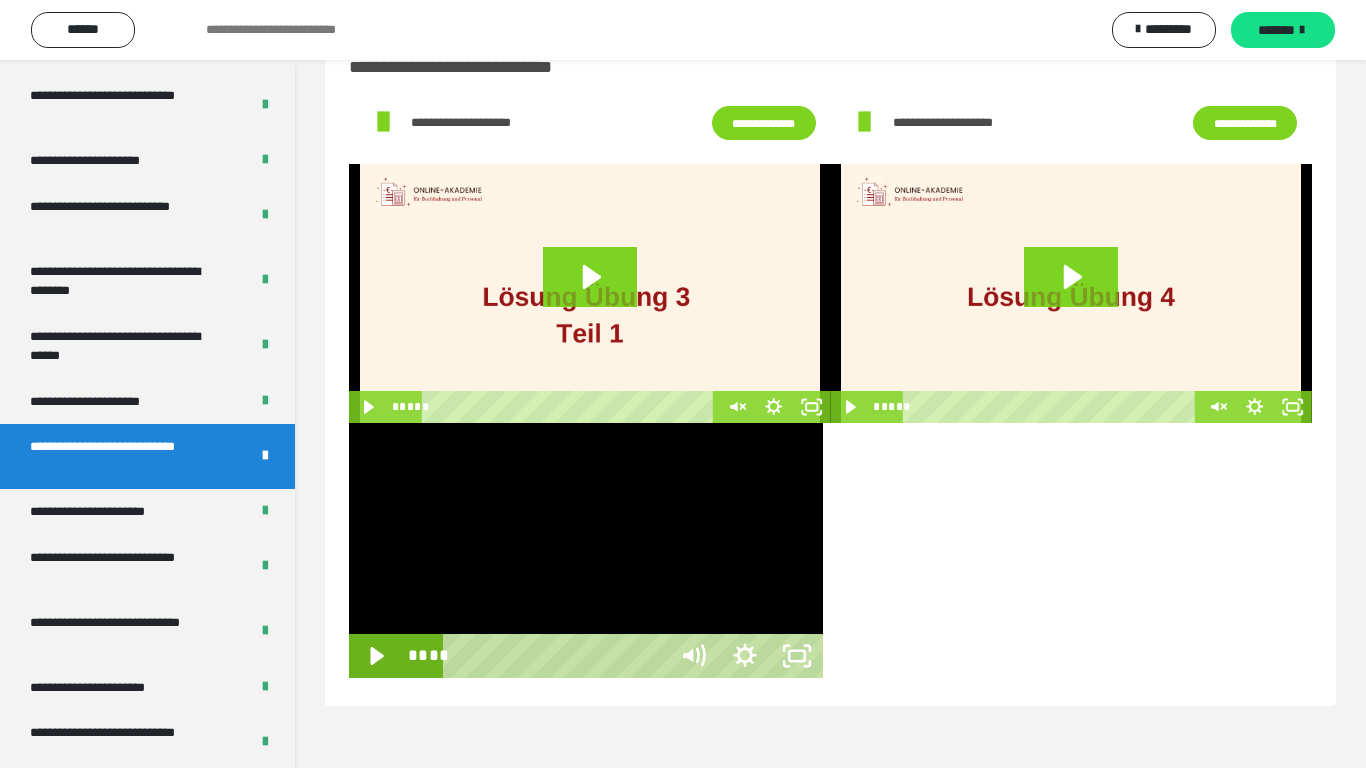 click at bounding box center (586, 550) 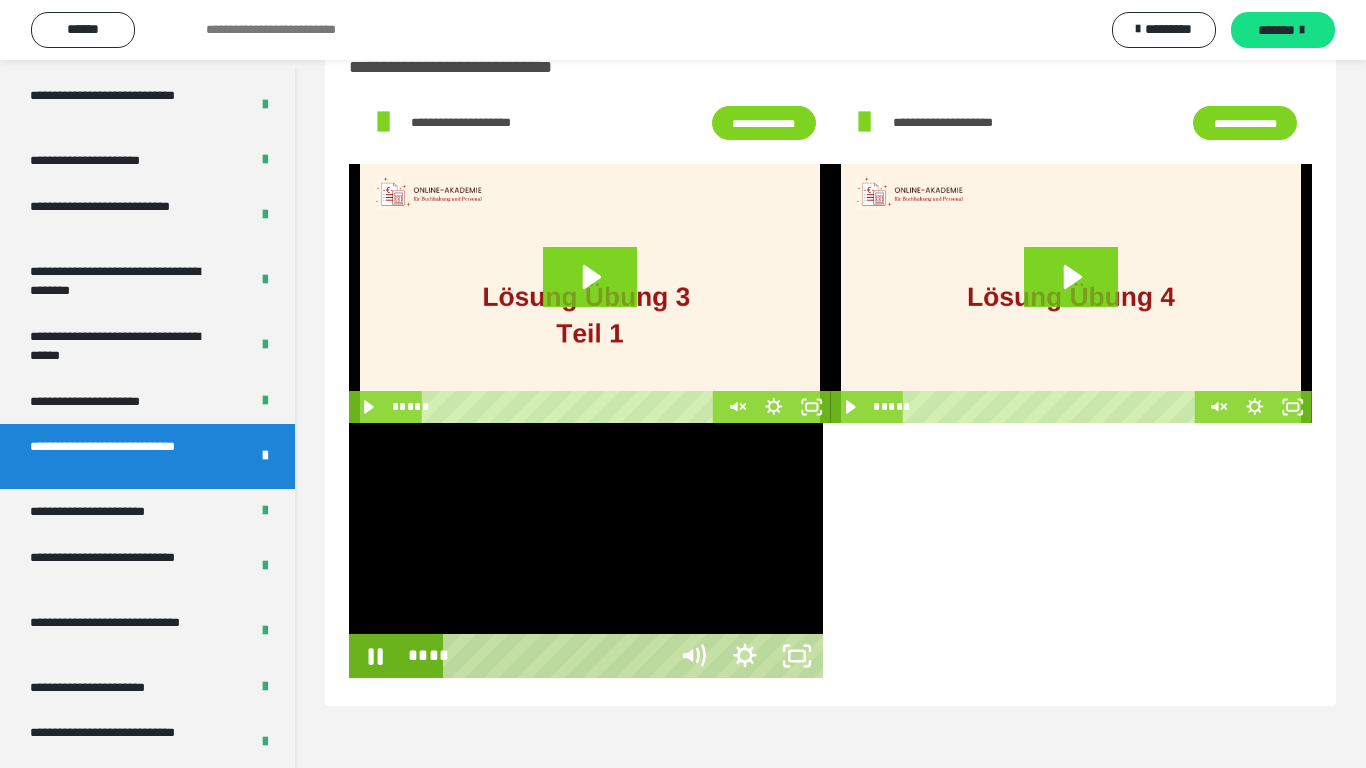 click at bounding box center [586, 550] 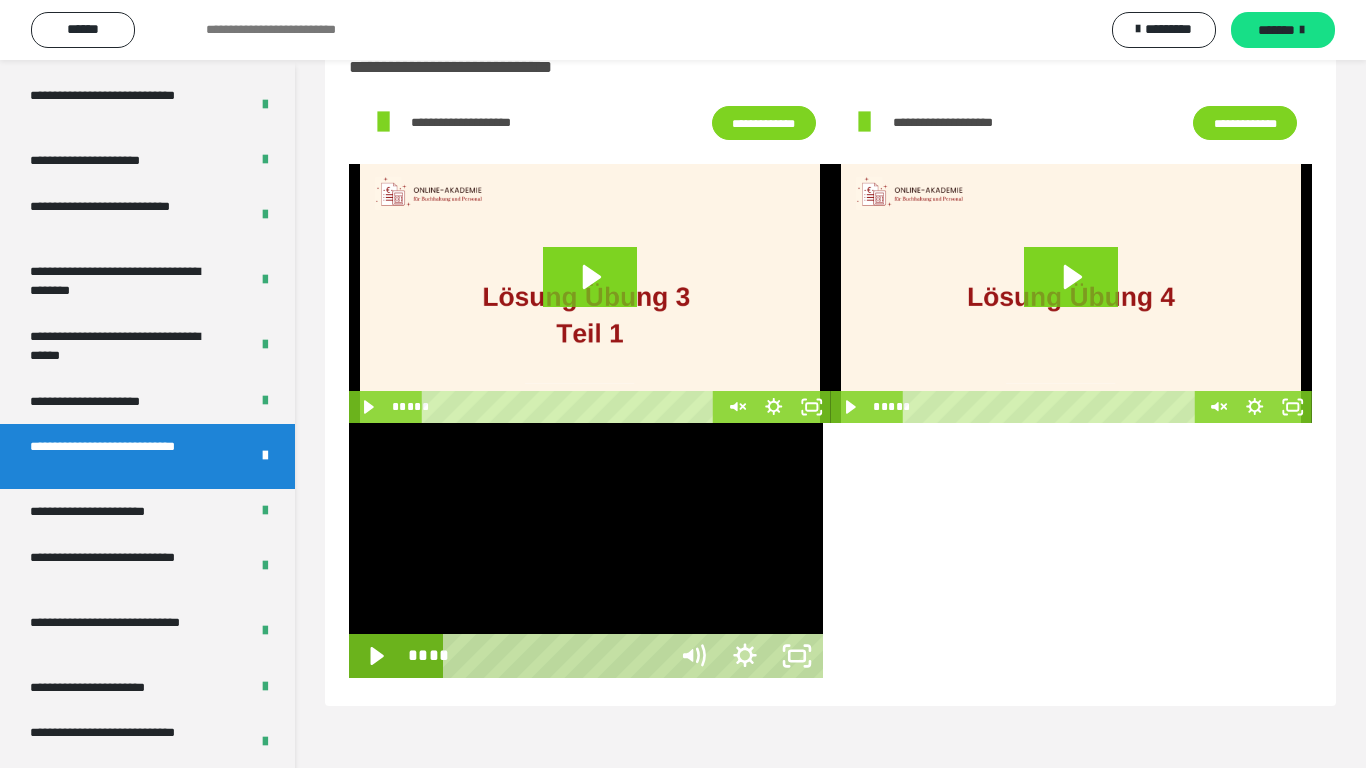 click at bounding box center (586, 550) 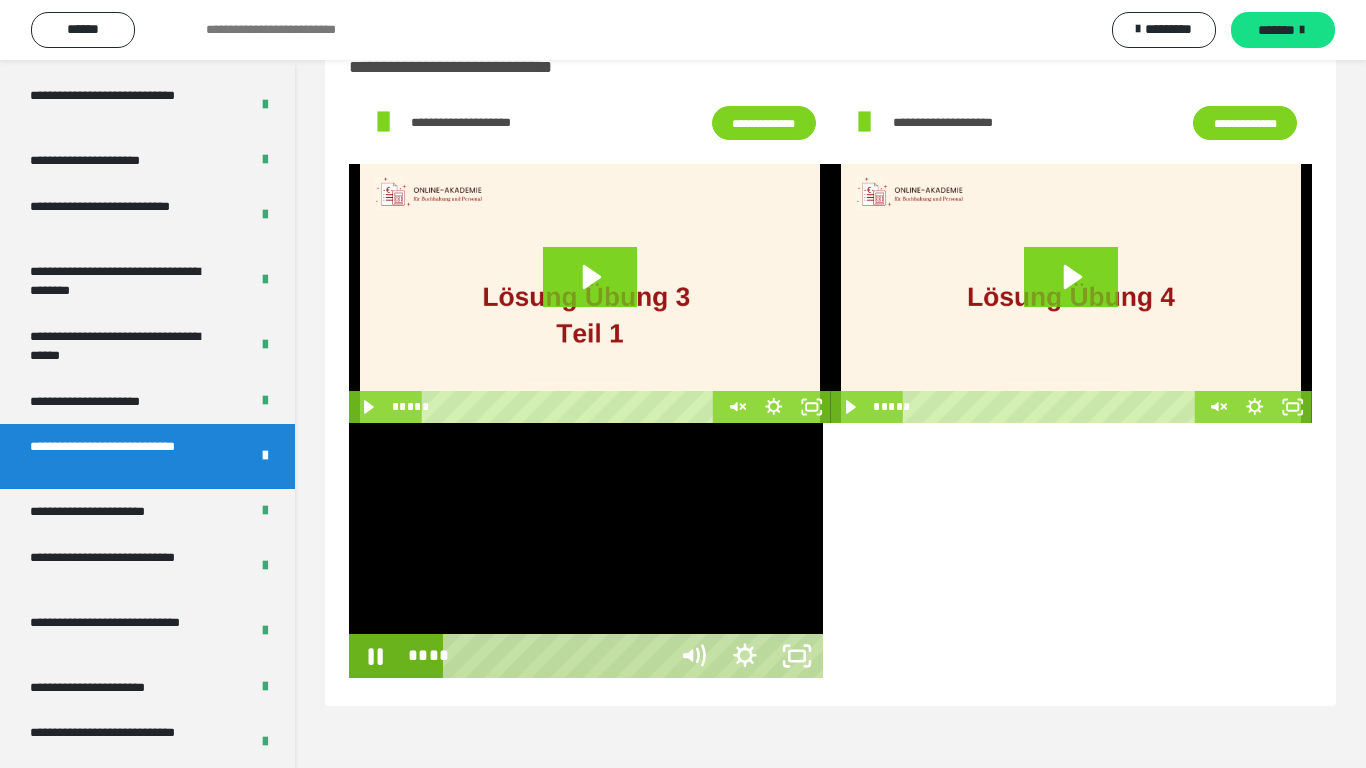 click at bounding box center (586, 550) 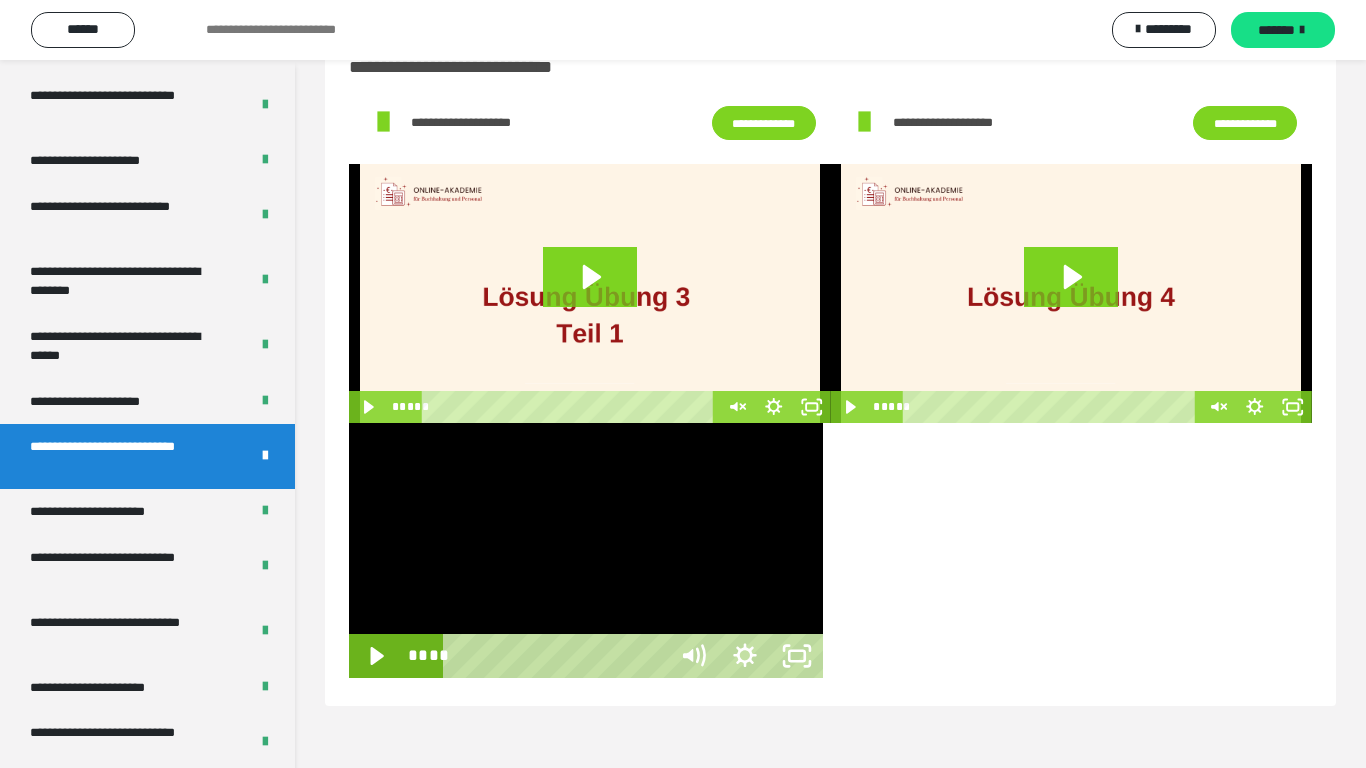 click at bounding box center [586, 550] 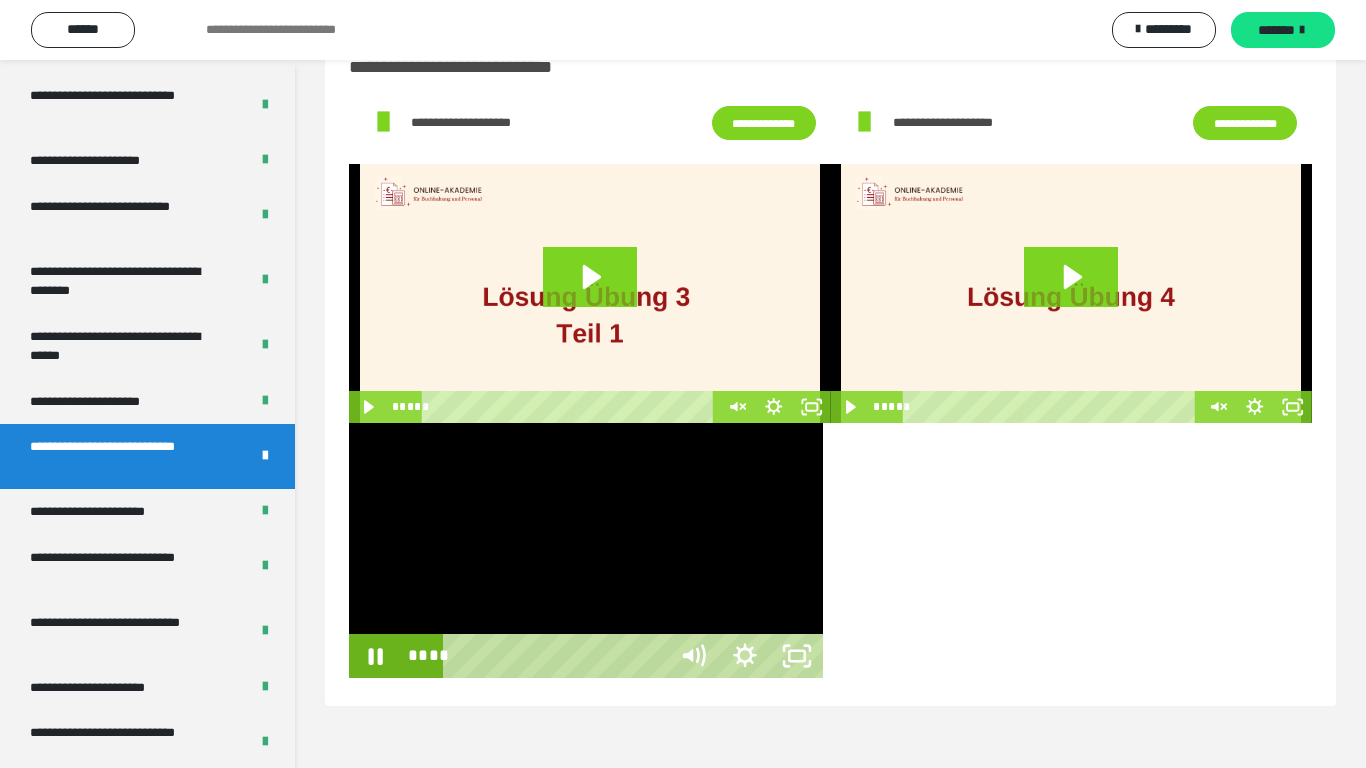 click at bounding box center [586, 550] 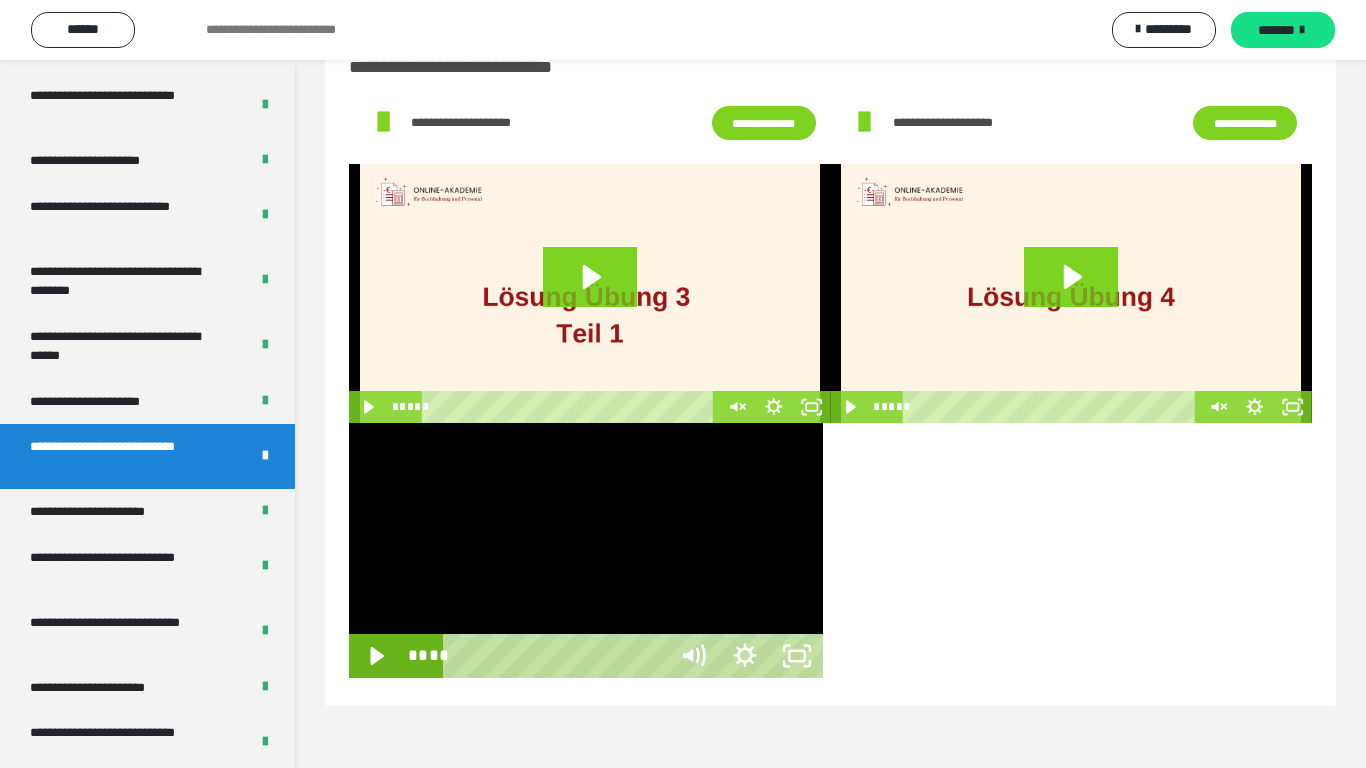 click at bounding box center (586, 550) 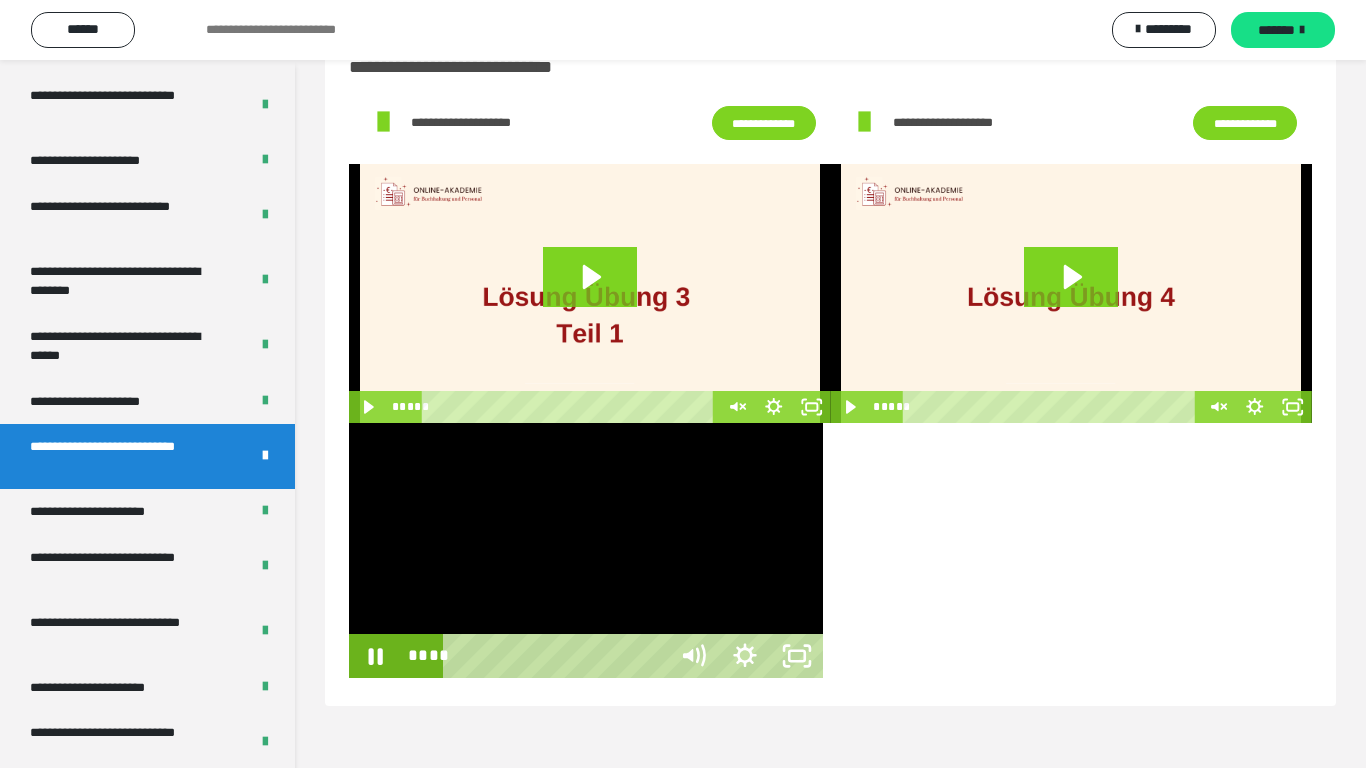 click at bounding box center [586, 550] 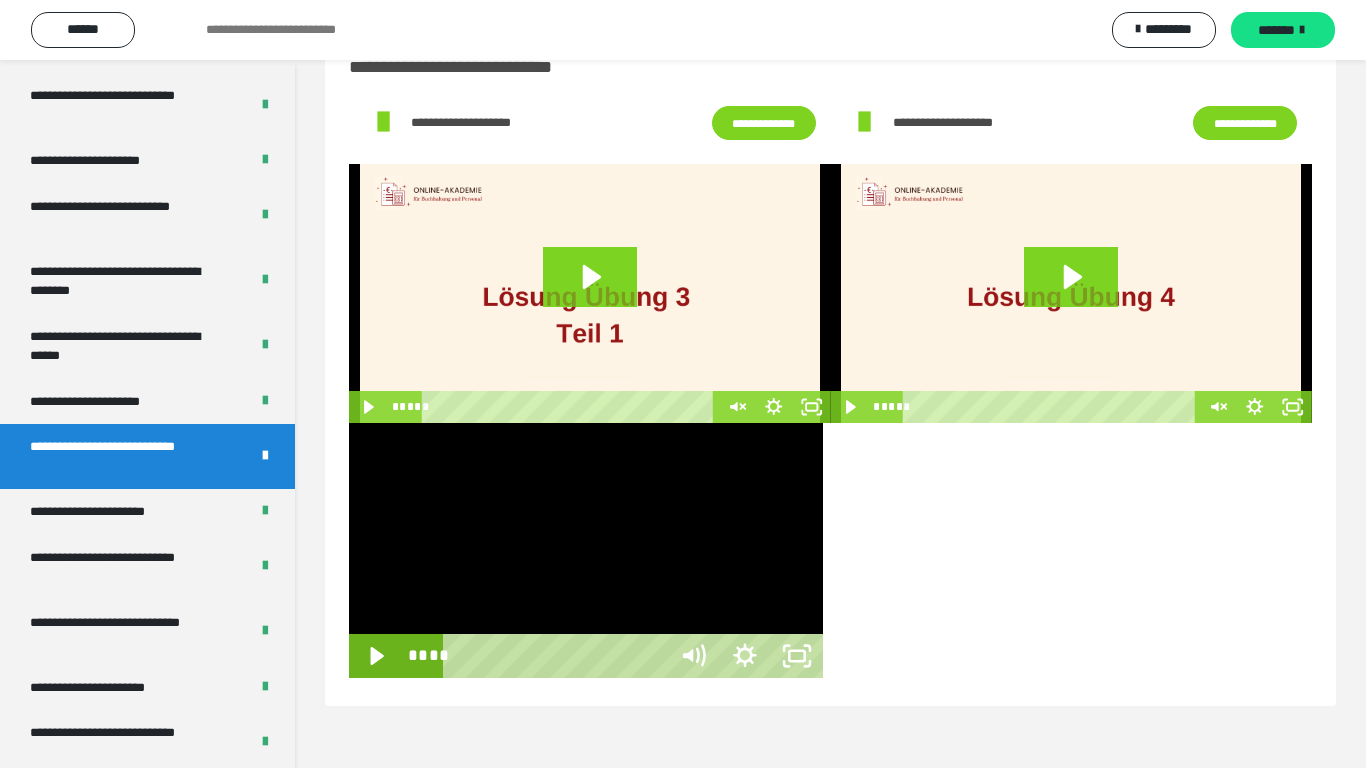 click at bounding box center [586, 550] 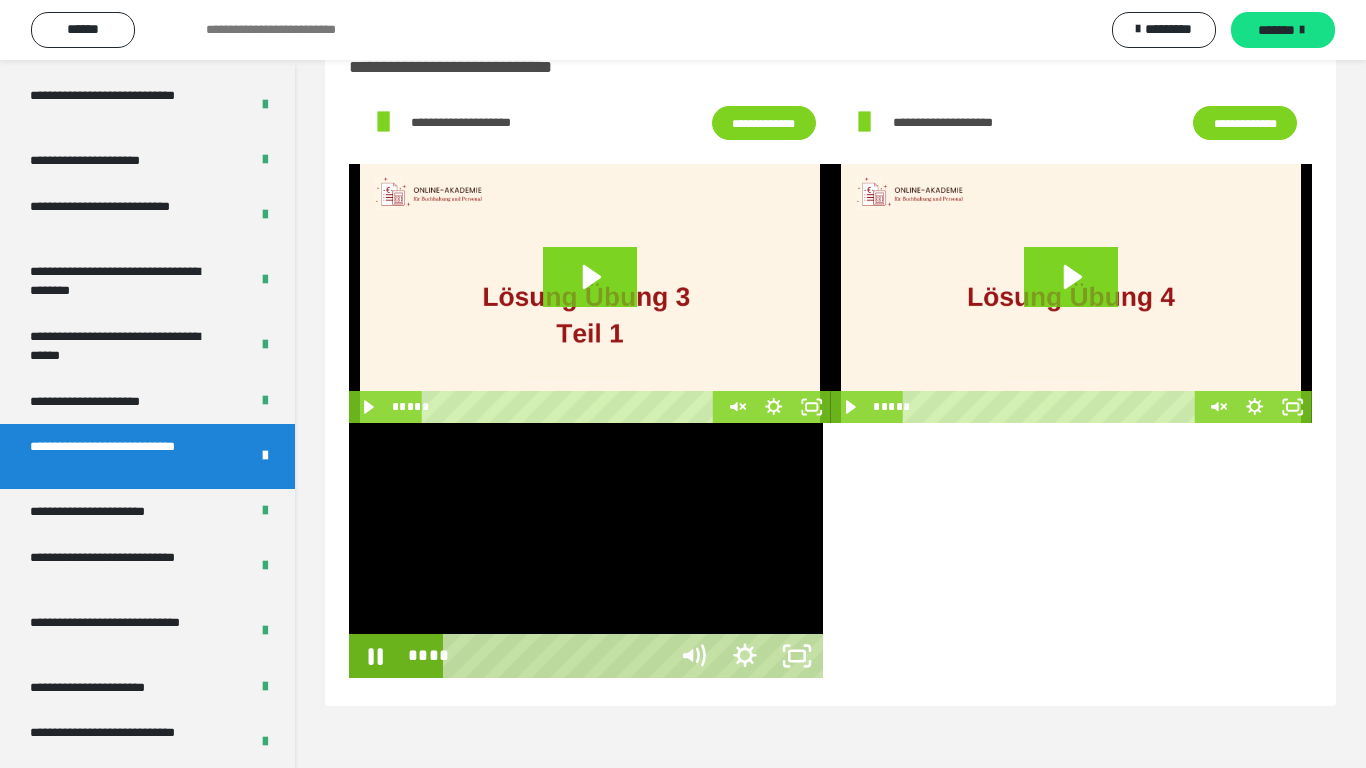 click at bounding box center (586, 550) 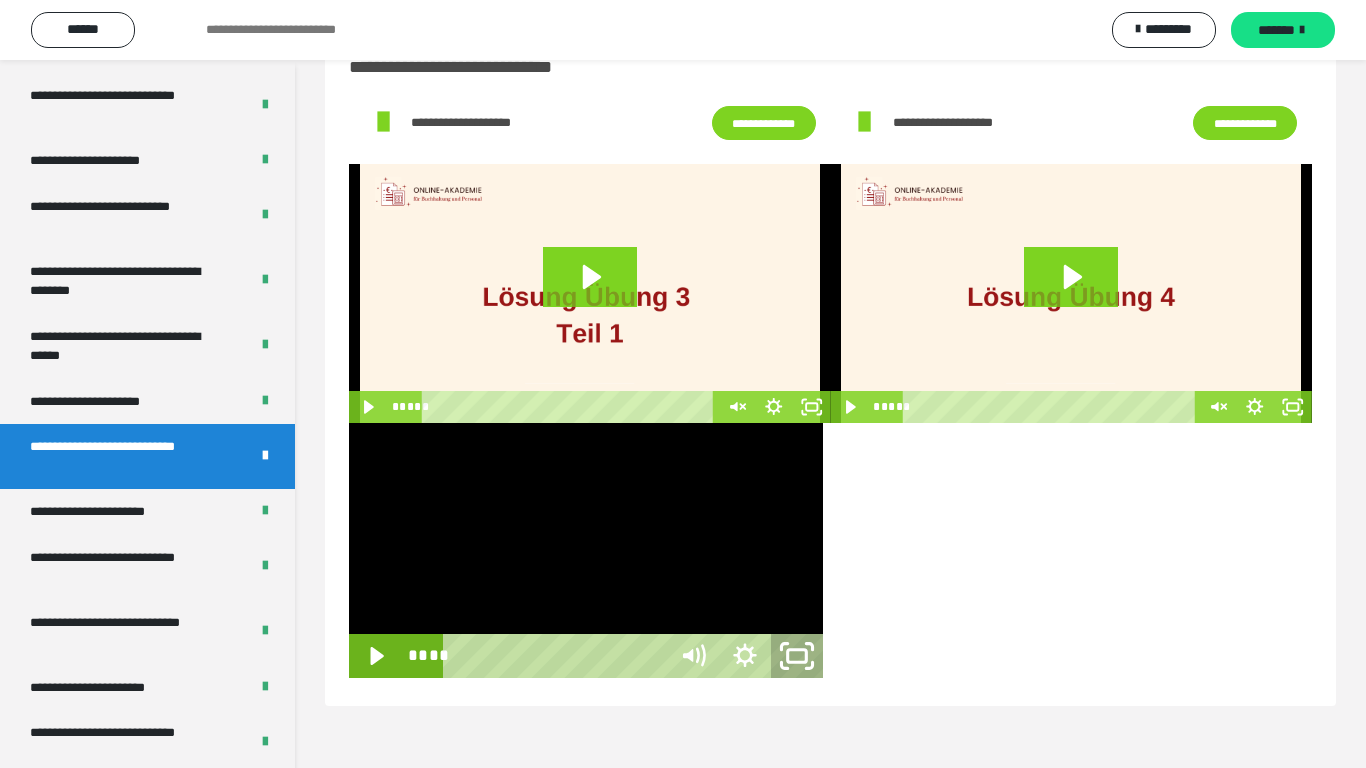 click 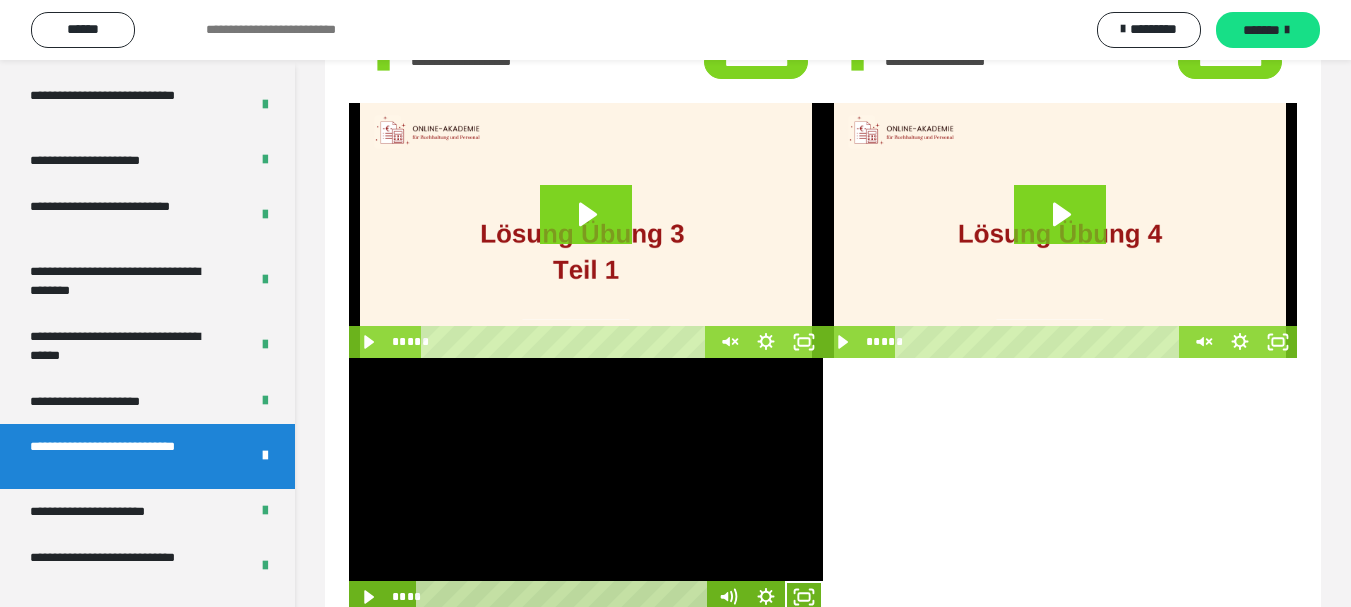 scroll, scrollTop: 181, scrollLeft: 0, axis: vertical 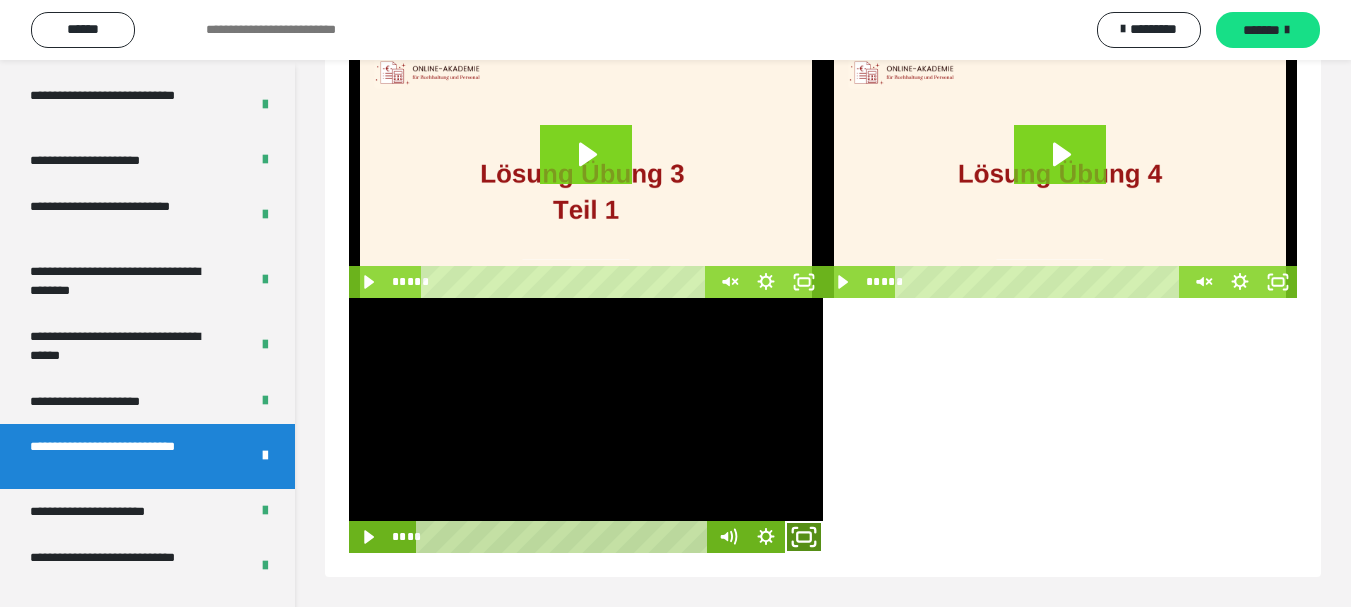 click 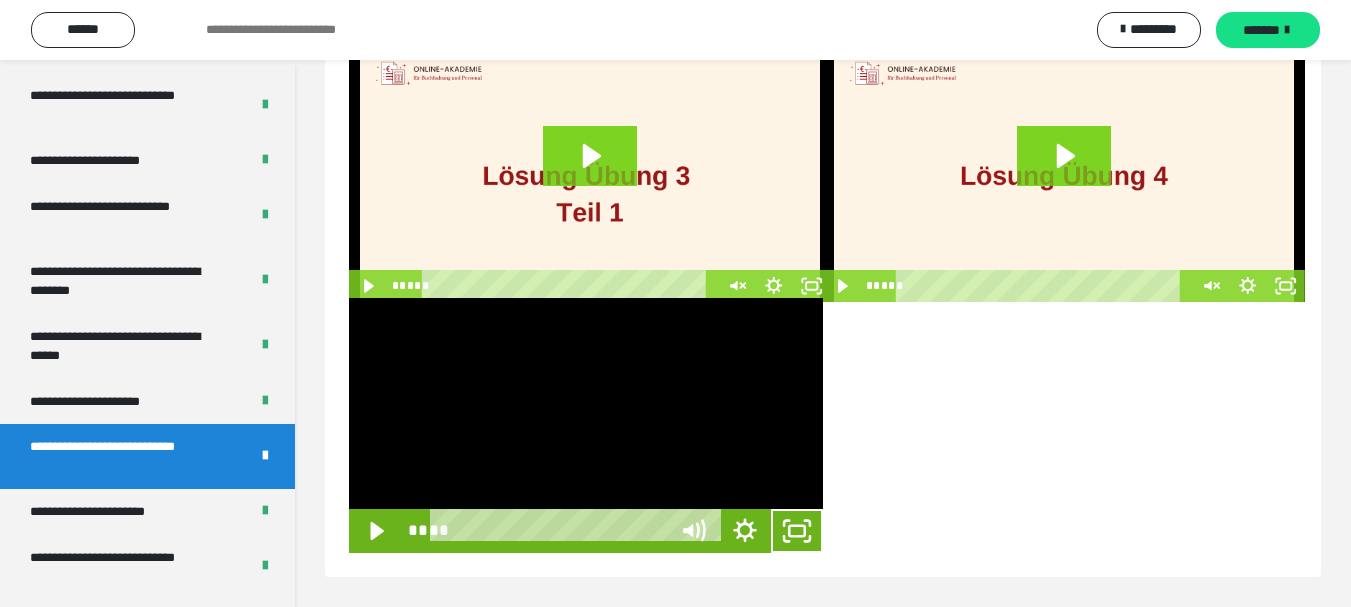 scroll, scrollTop: 60, scrollLeft: 0, axis: vertical 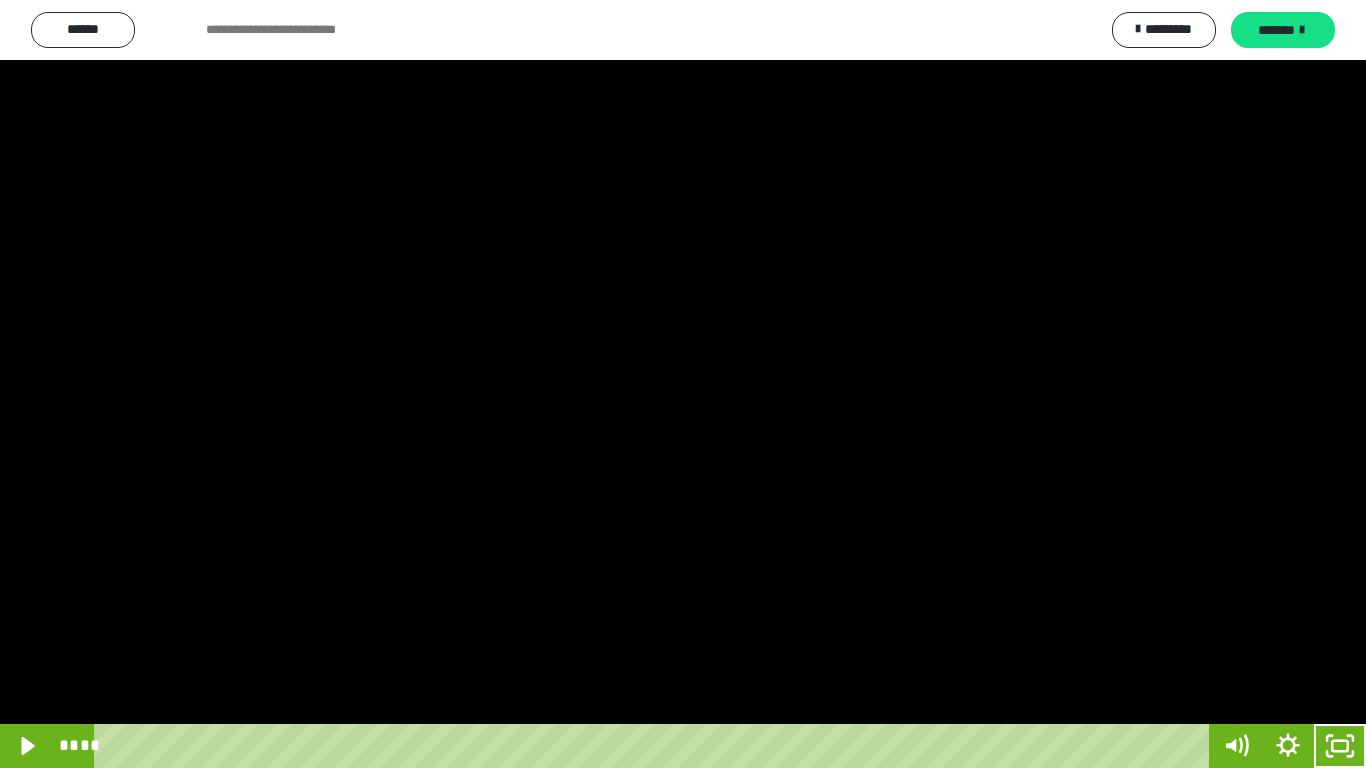 click at bounding box center (683, 384) 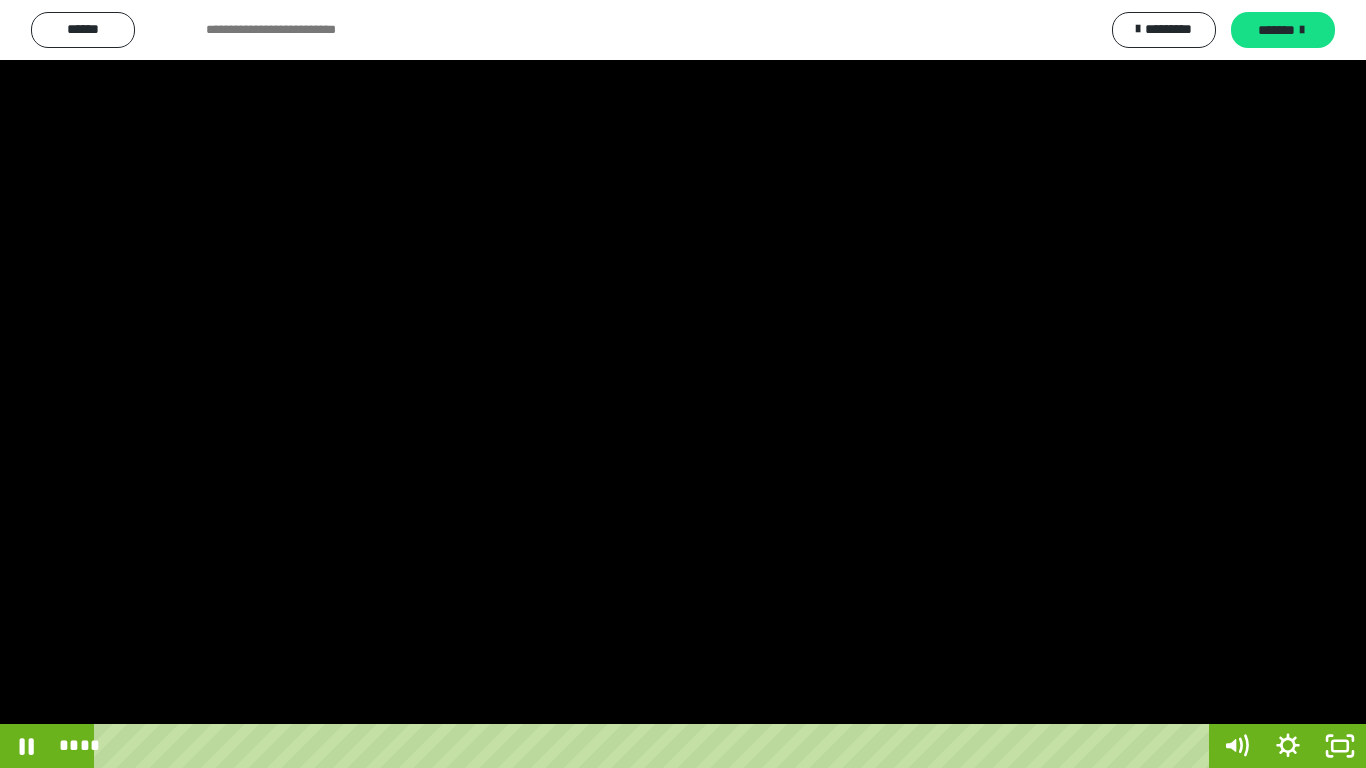 click at bounding box center (683, 384) 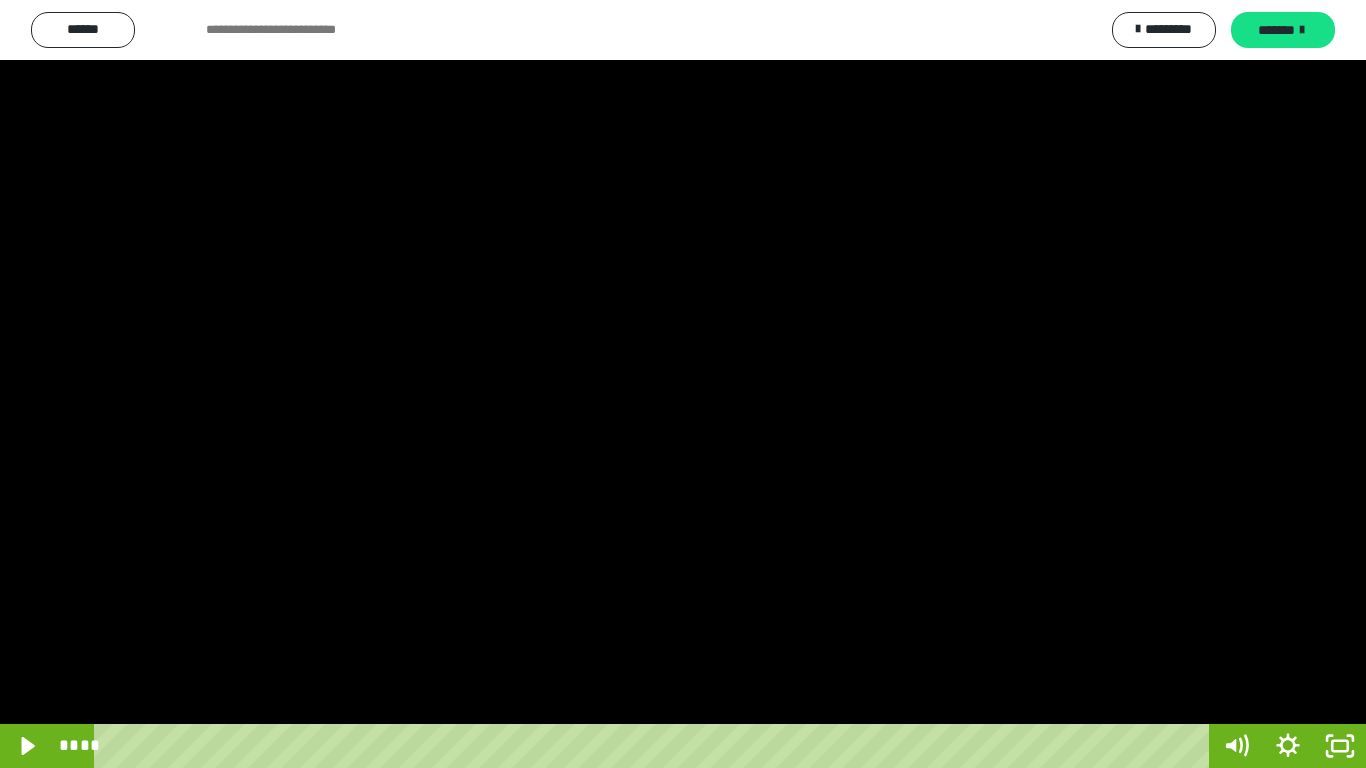 click at bounding box center (683, 384) 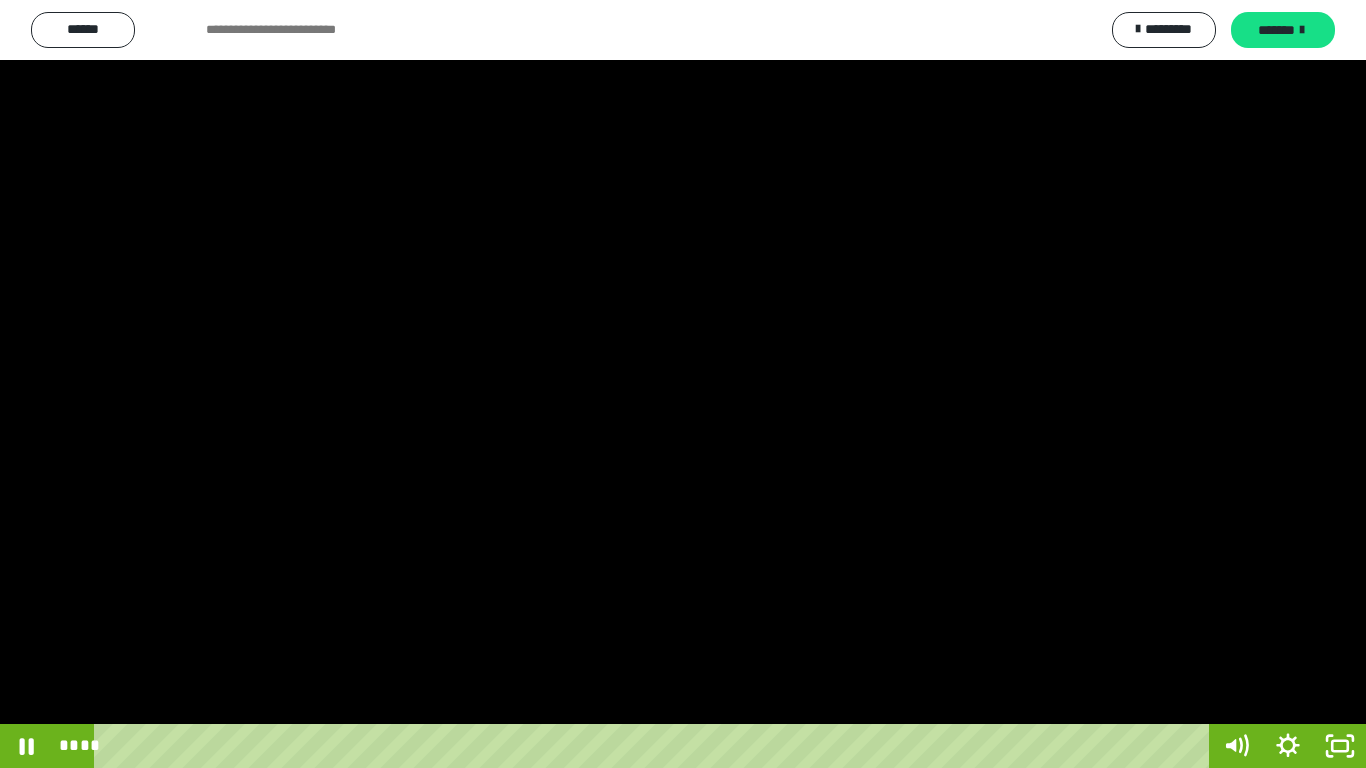 click at bounding box center [683, 384] 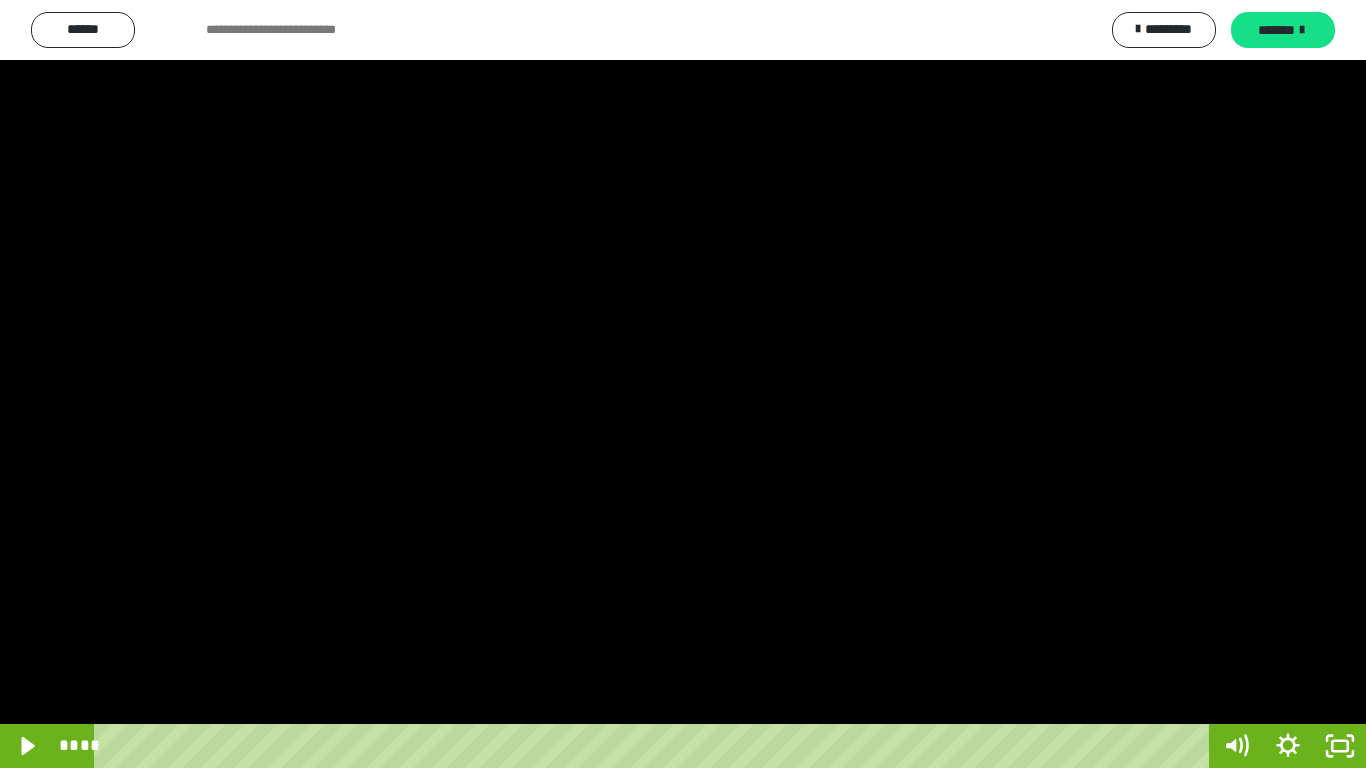 click at bounding box center (683, 384) 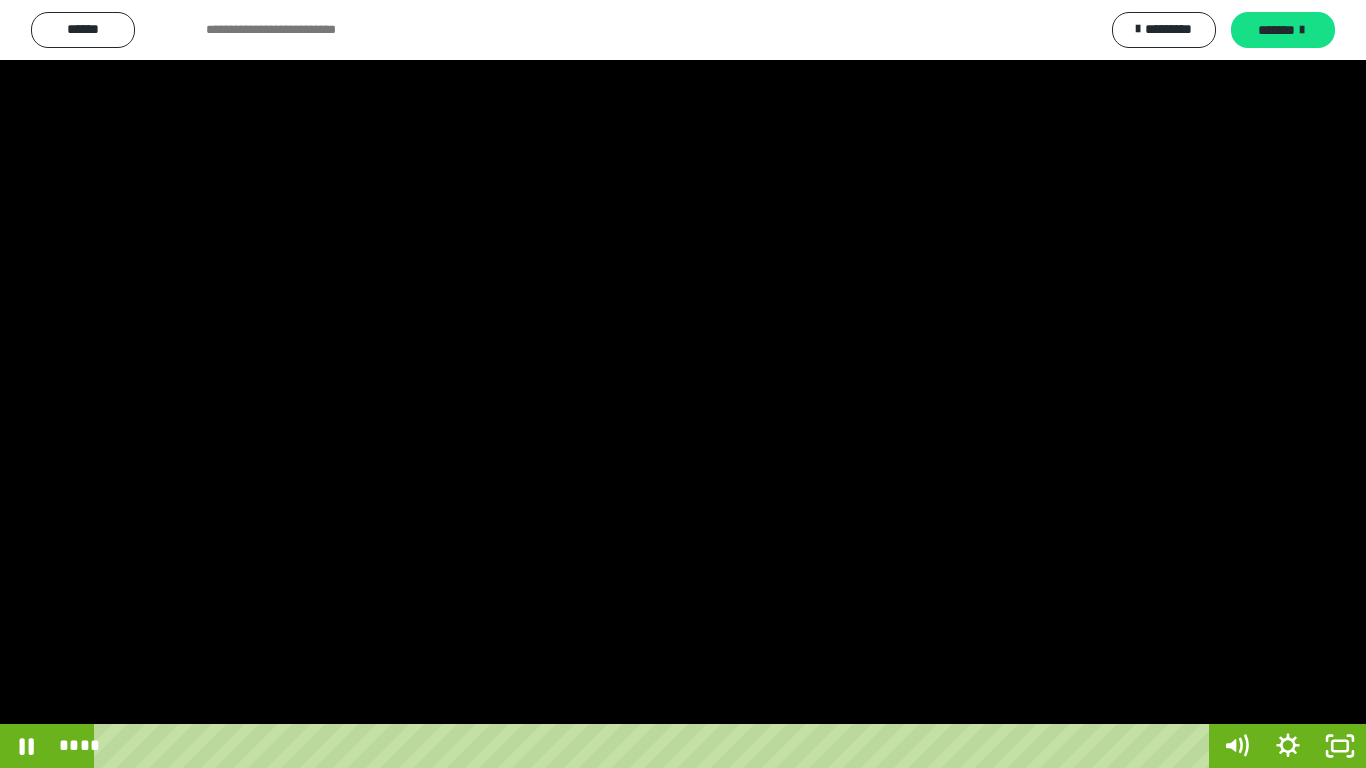 click at bounding box center (683, 384) 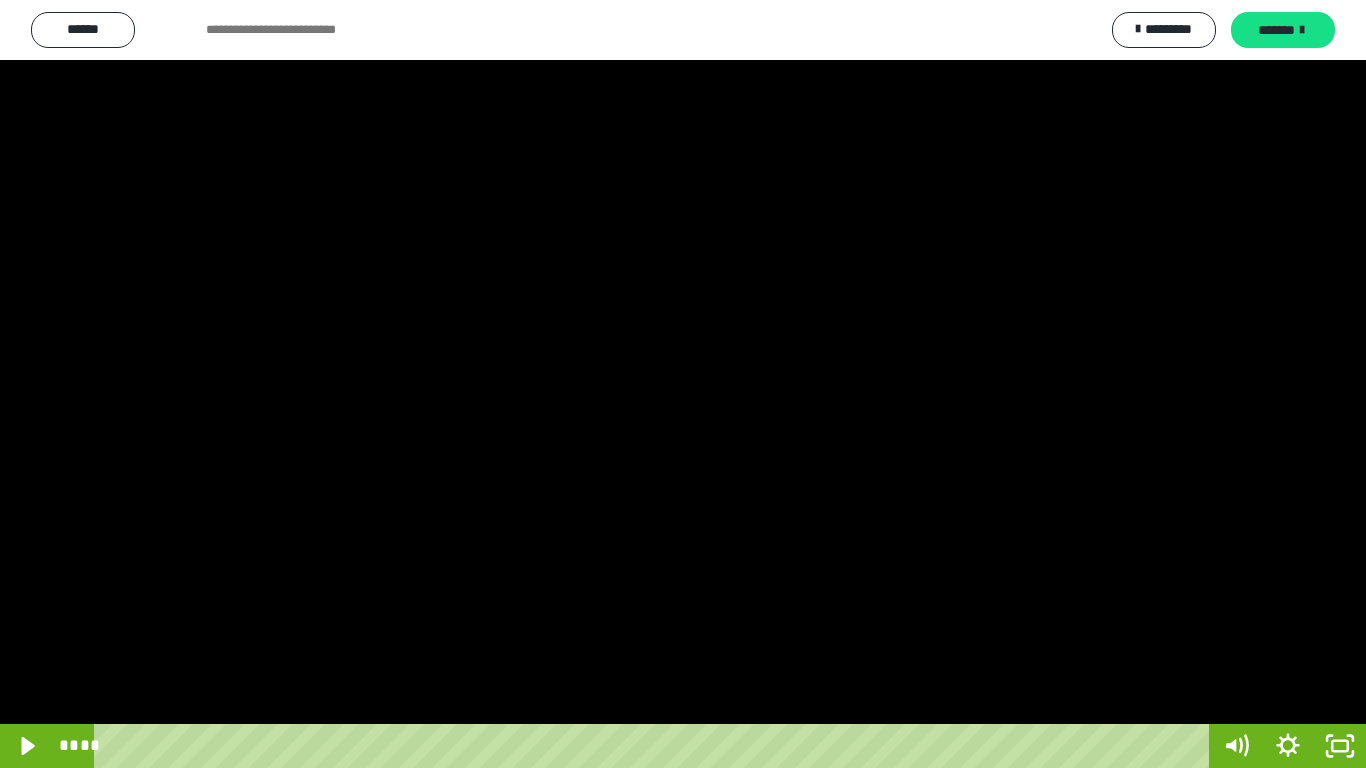 click at bounding box center [683, 384] 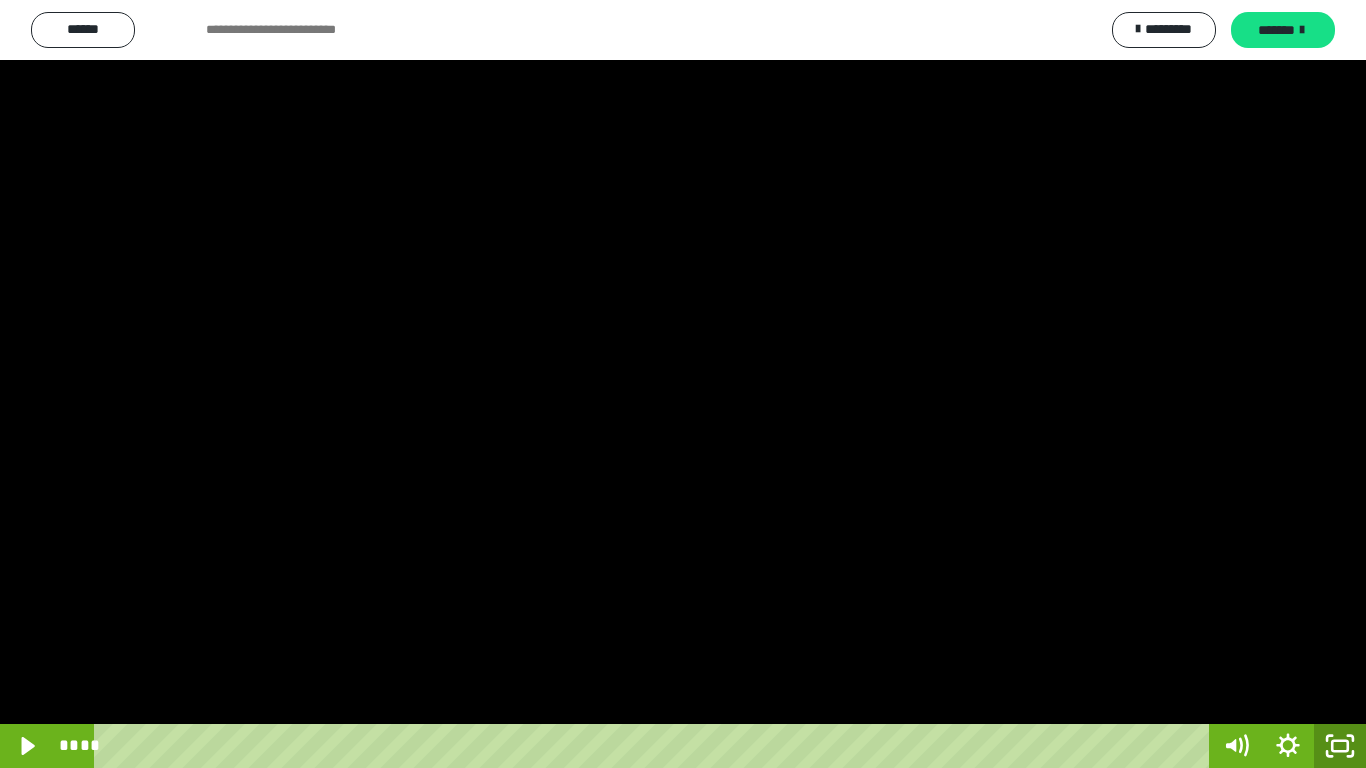 click 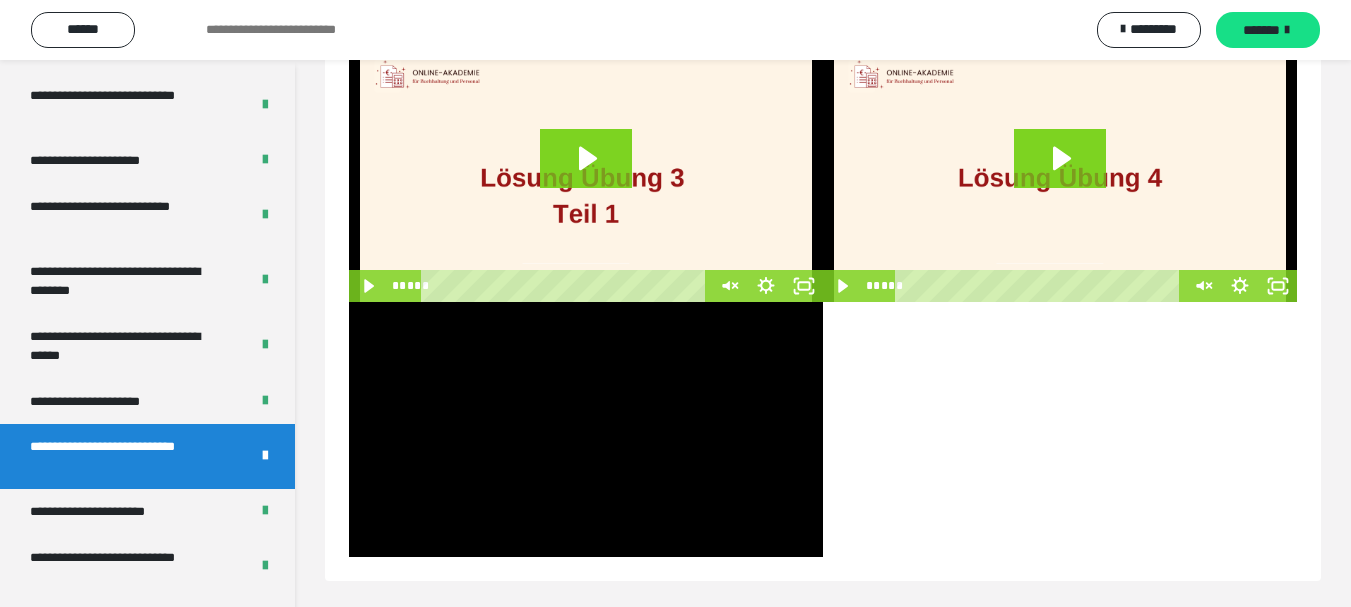 scroll, scrollTop: 180, scrollLeft: 0, axis: vertical 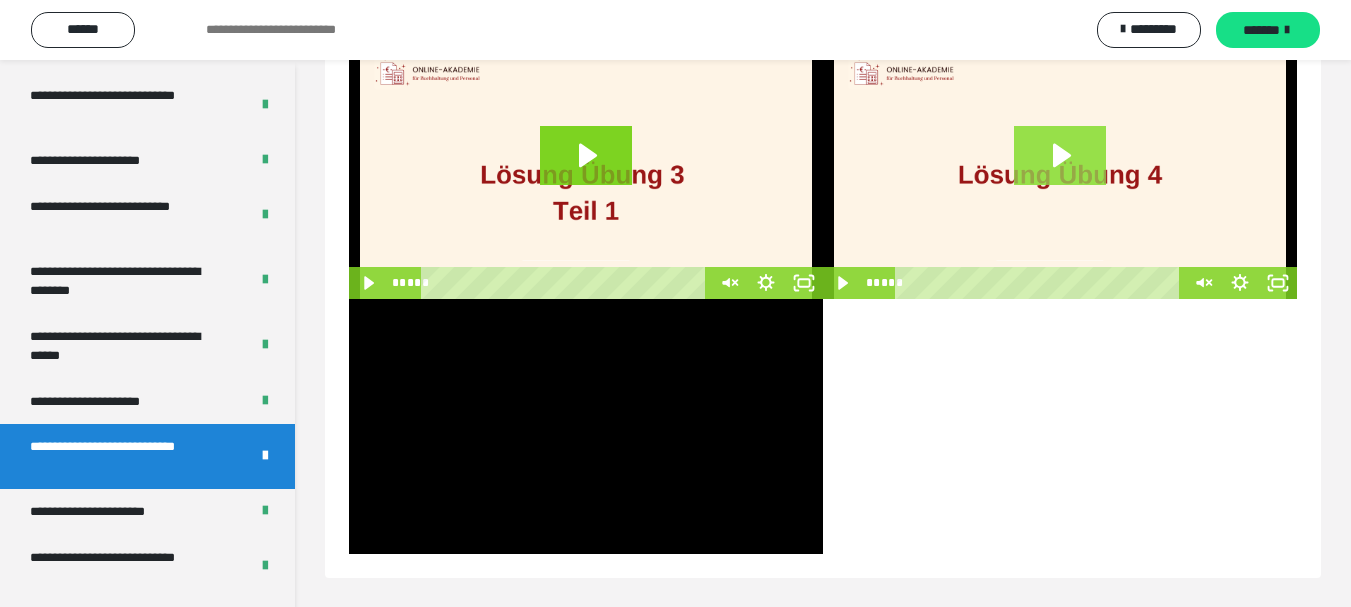 click 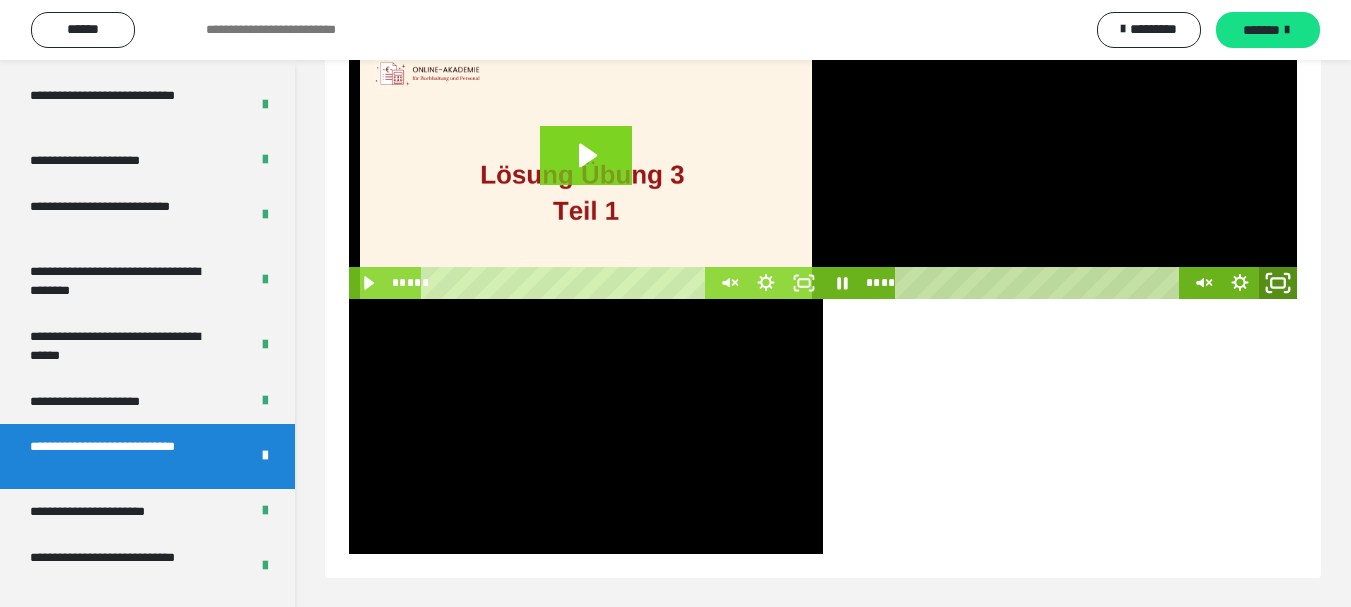 click 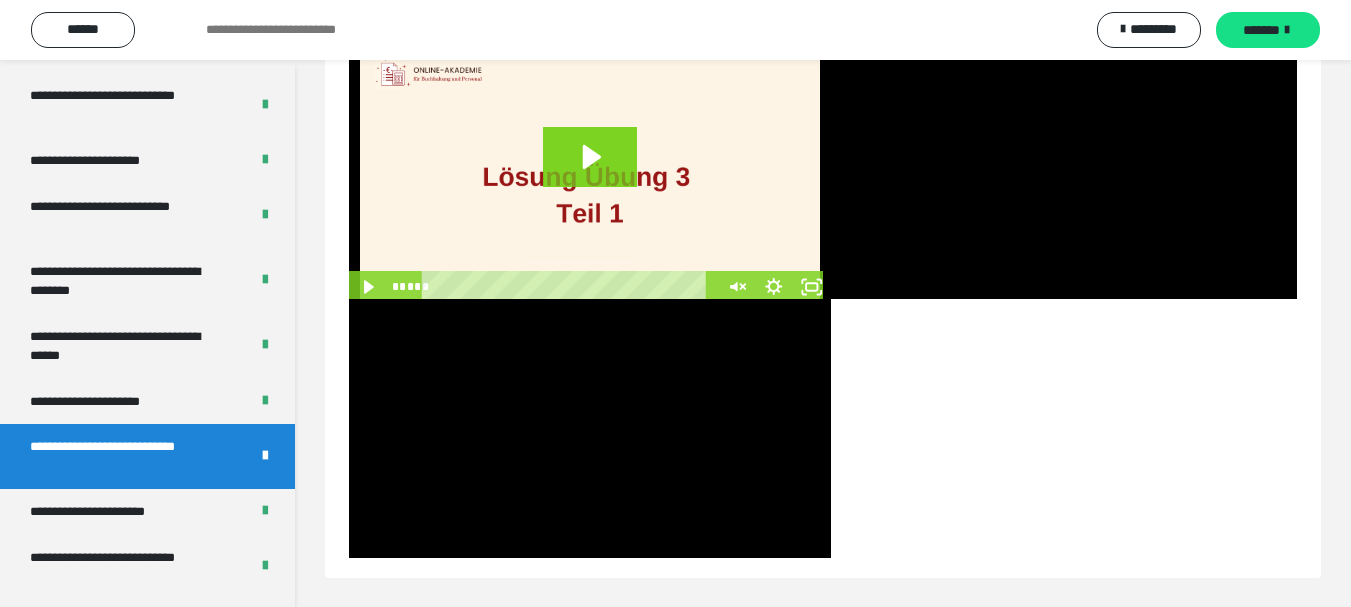 scroll, scrollTop: 60, scrollLeft: 0, axis: vertical 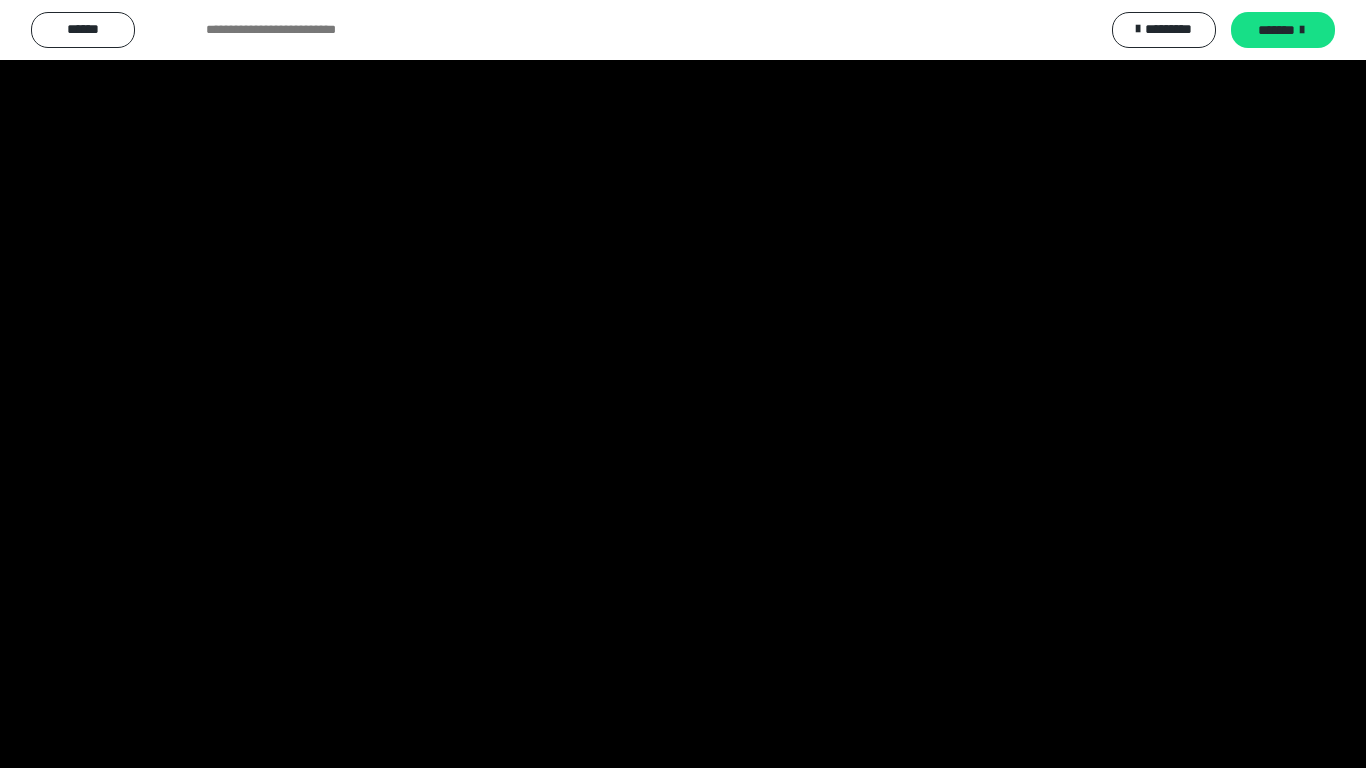 click at bounding box center [683, 384] 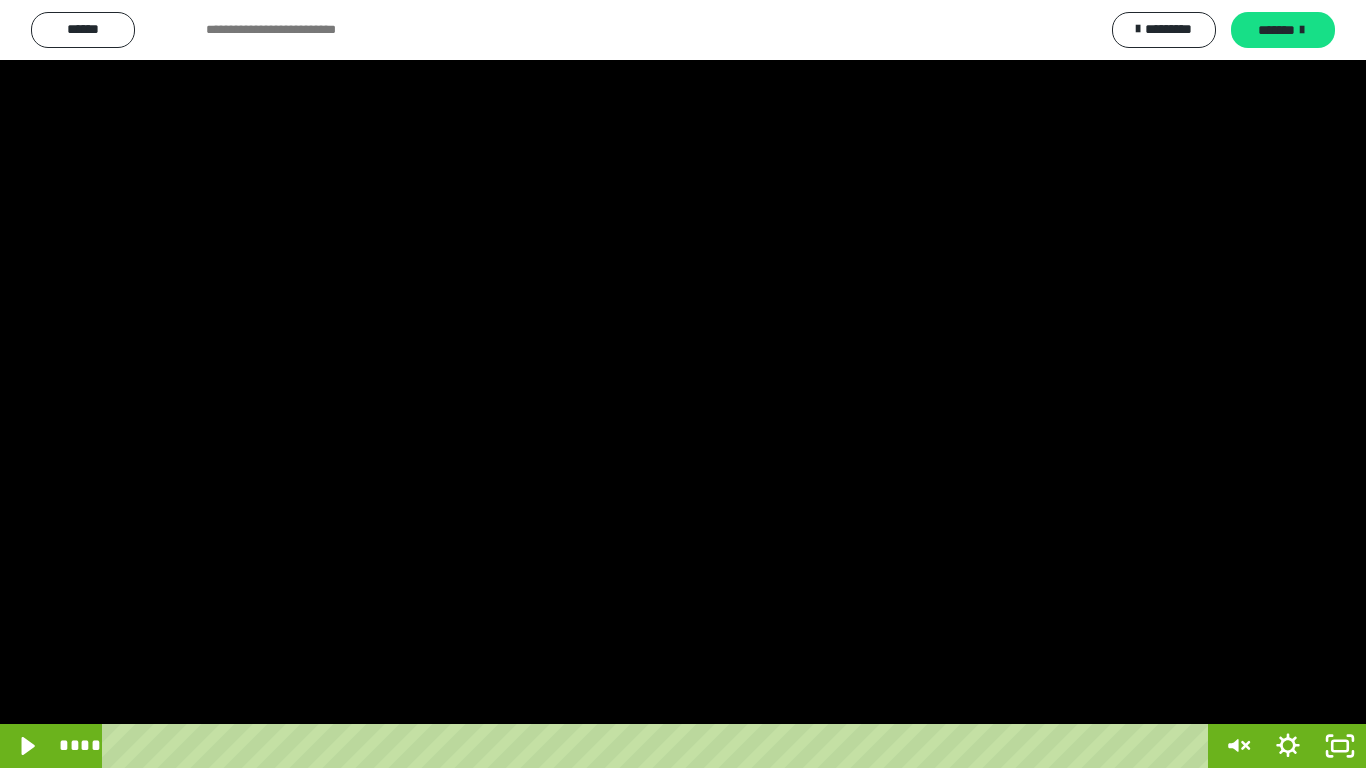 click at bounding box center [683, 384] 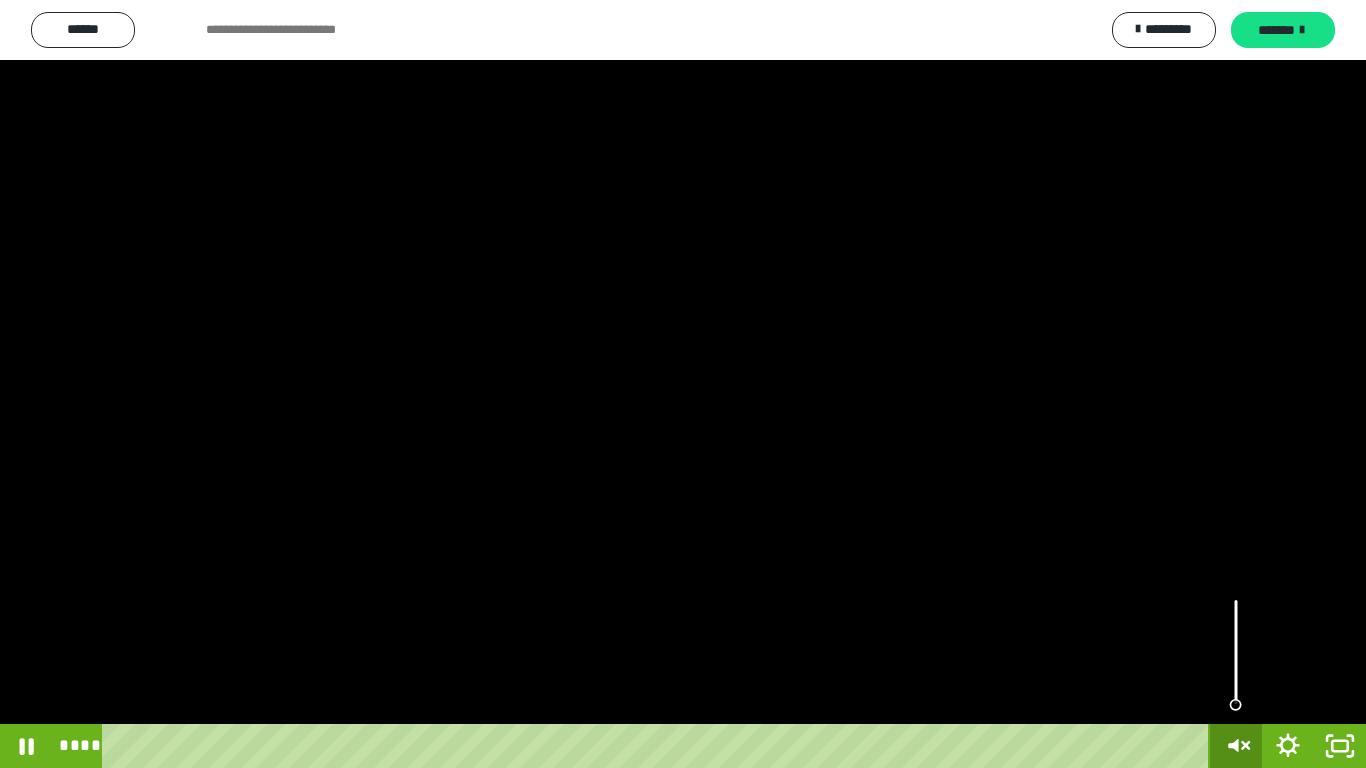 click 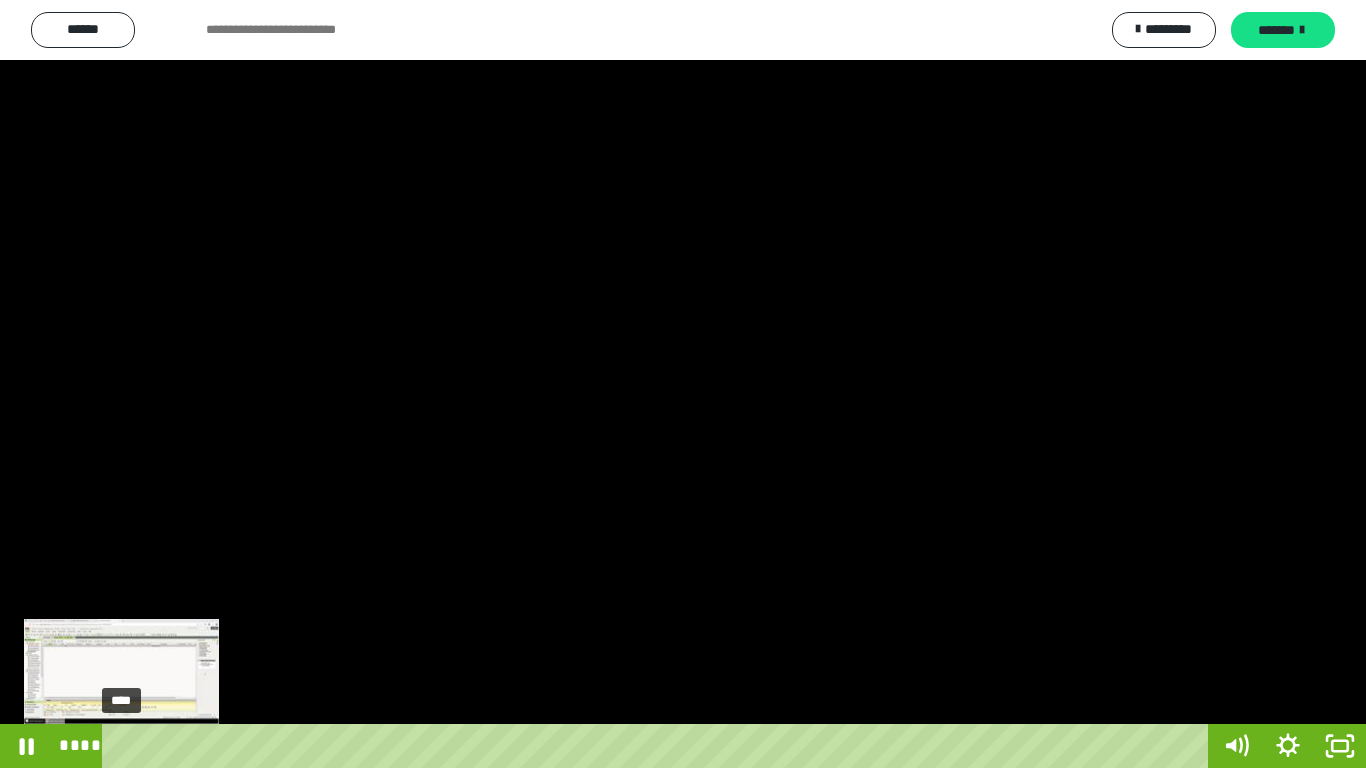 click at bounding box center (121, 746) 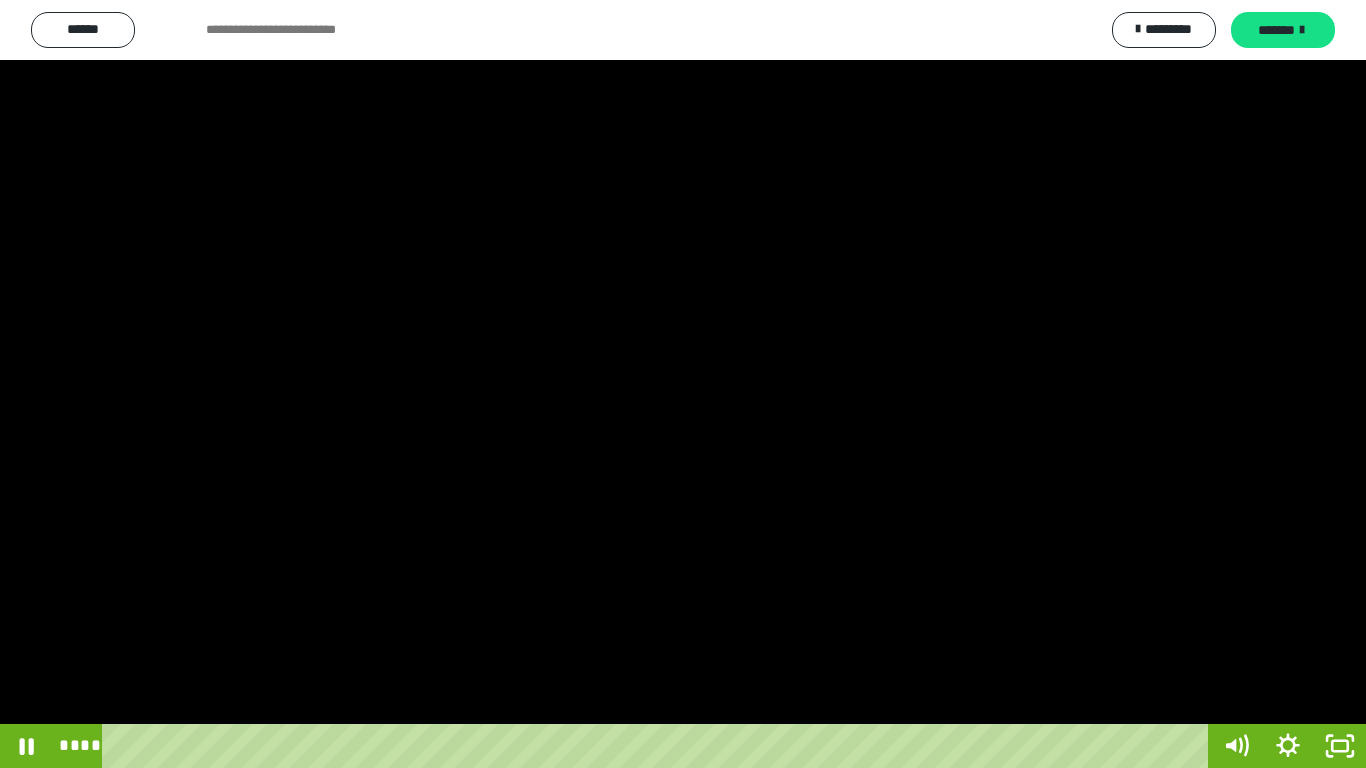 click at bounding box center (683, 384) 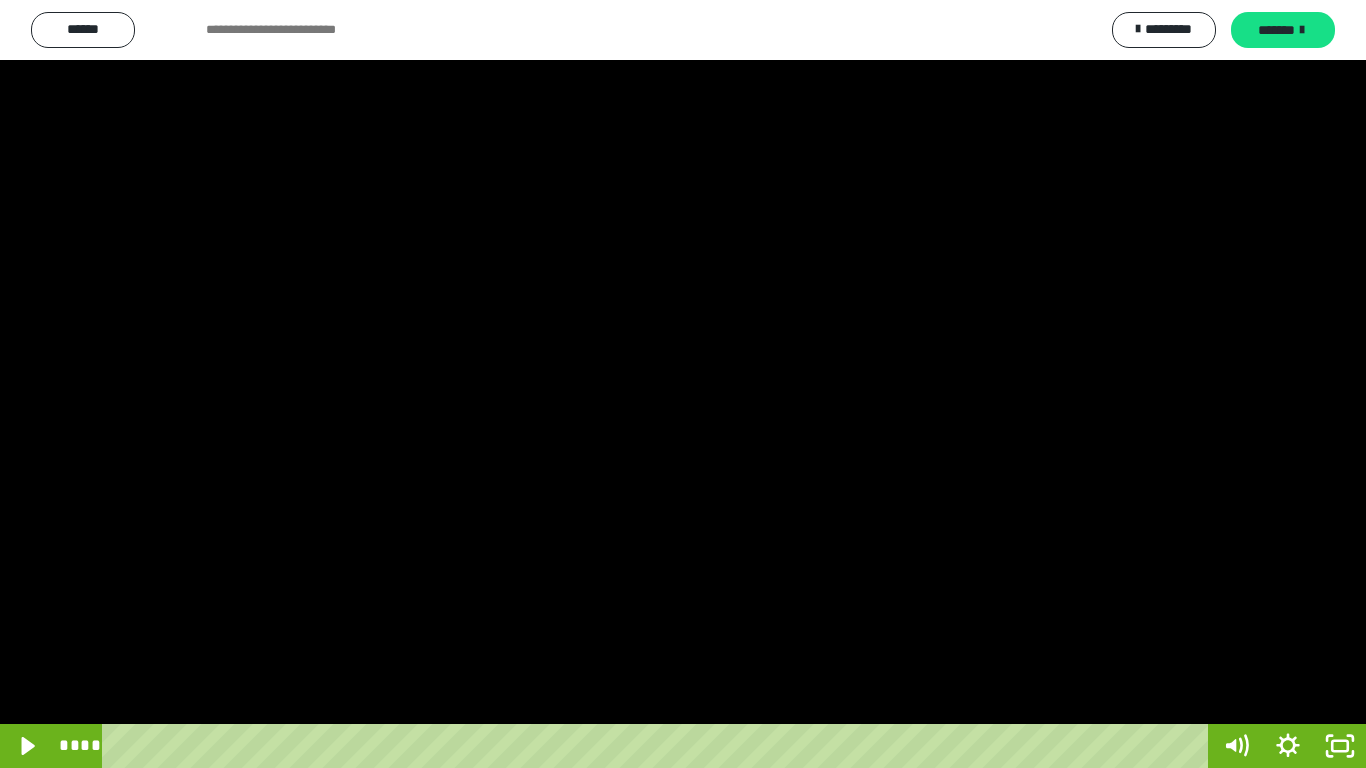 click at bounding box center (683, 384) 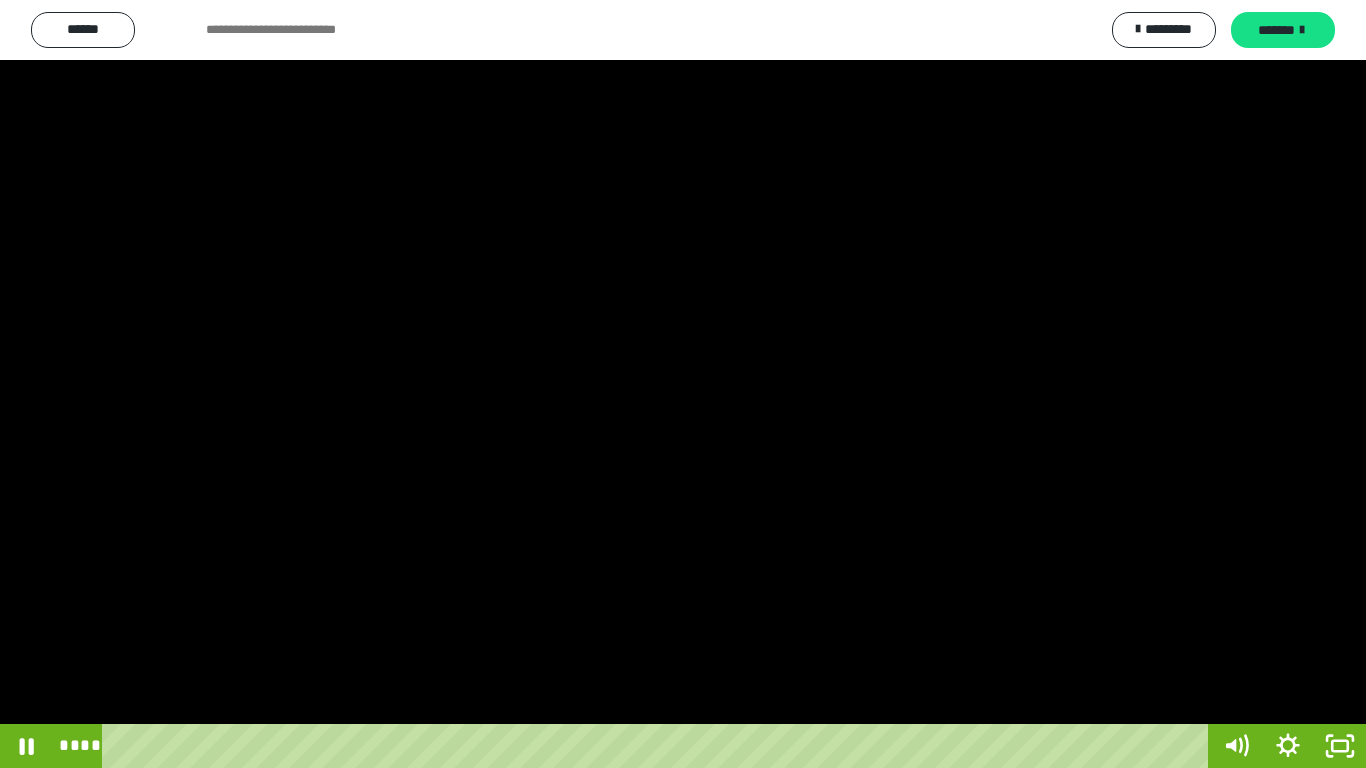 click at bounding box center [683, 384] 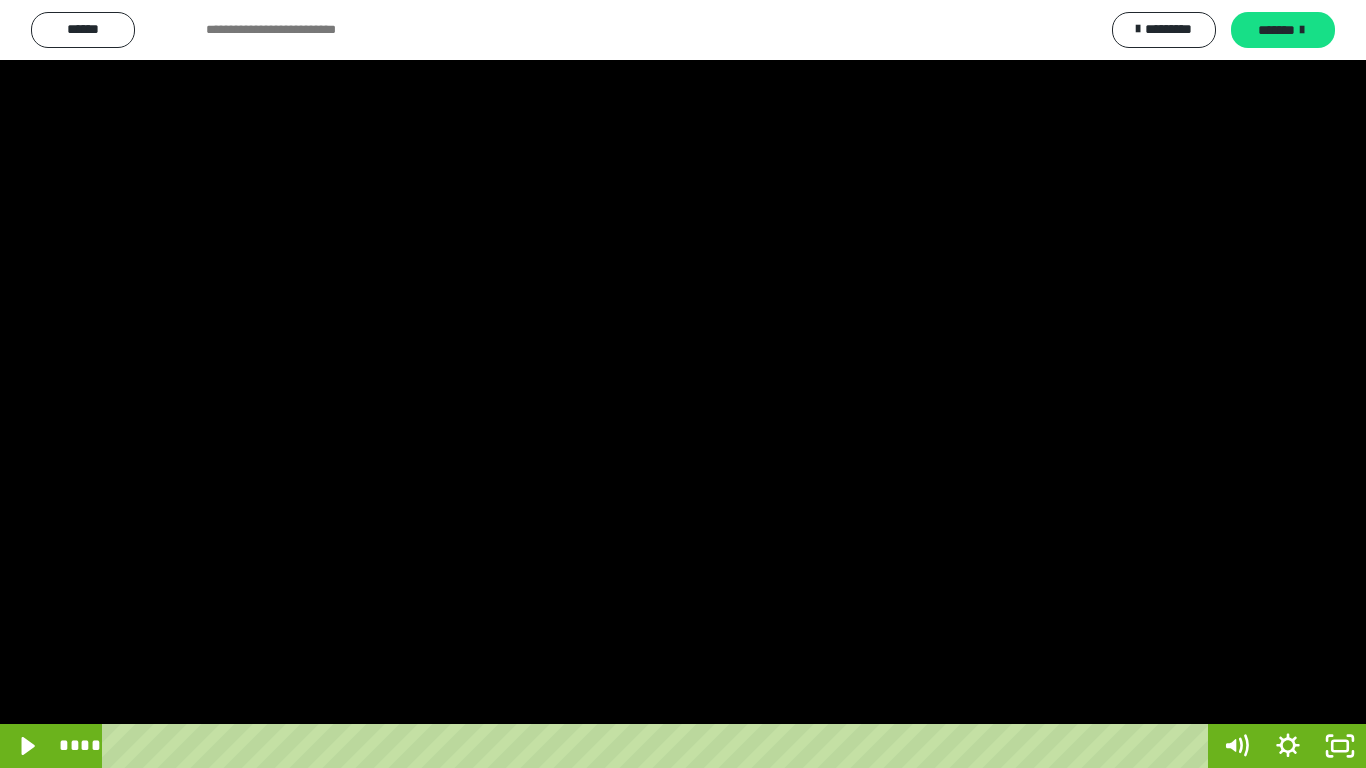 click at bounding box center (683, 384) 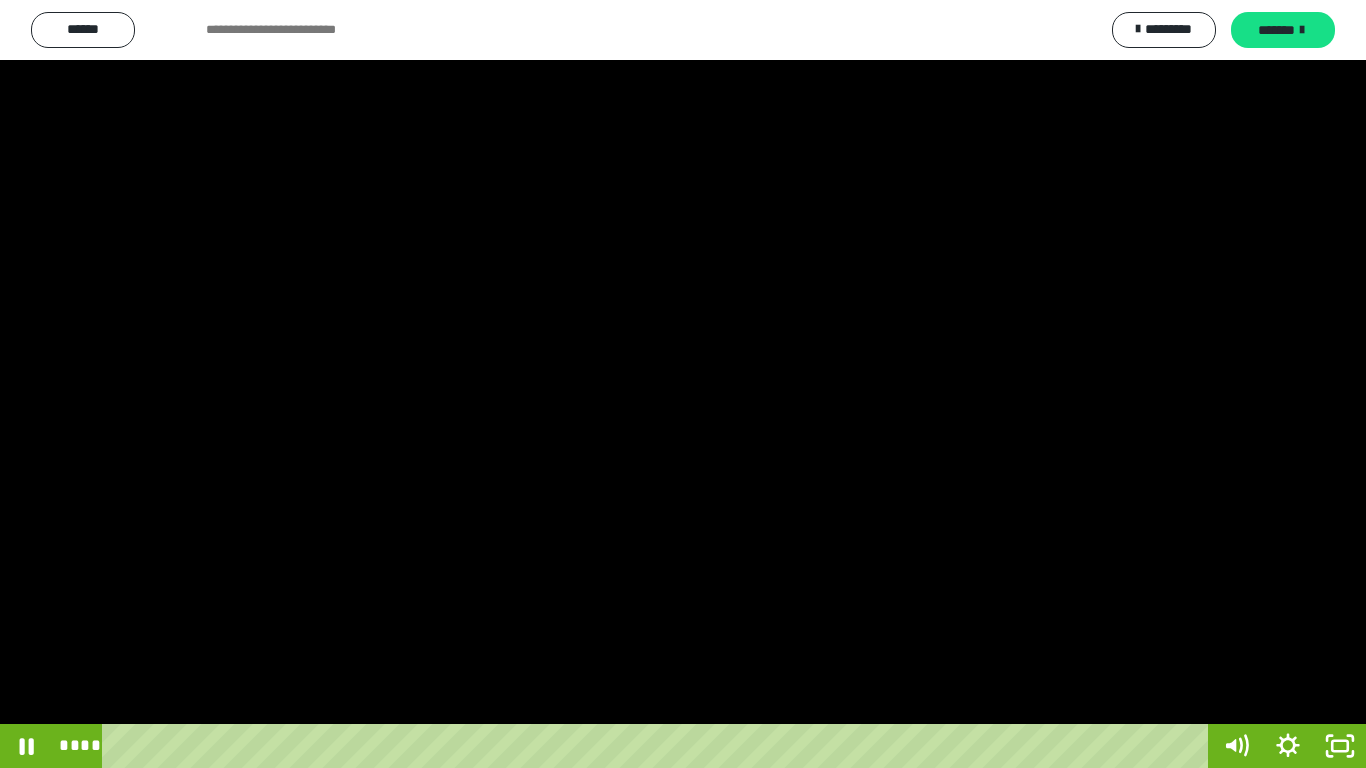 click at bounding box center (683, 384) 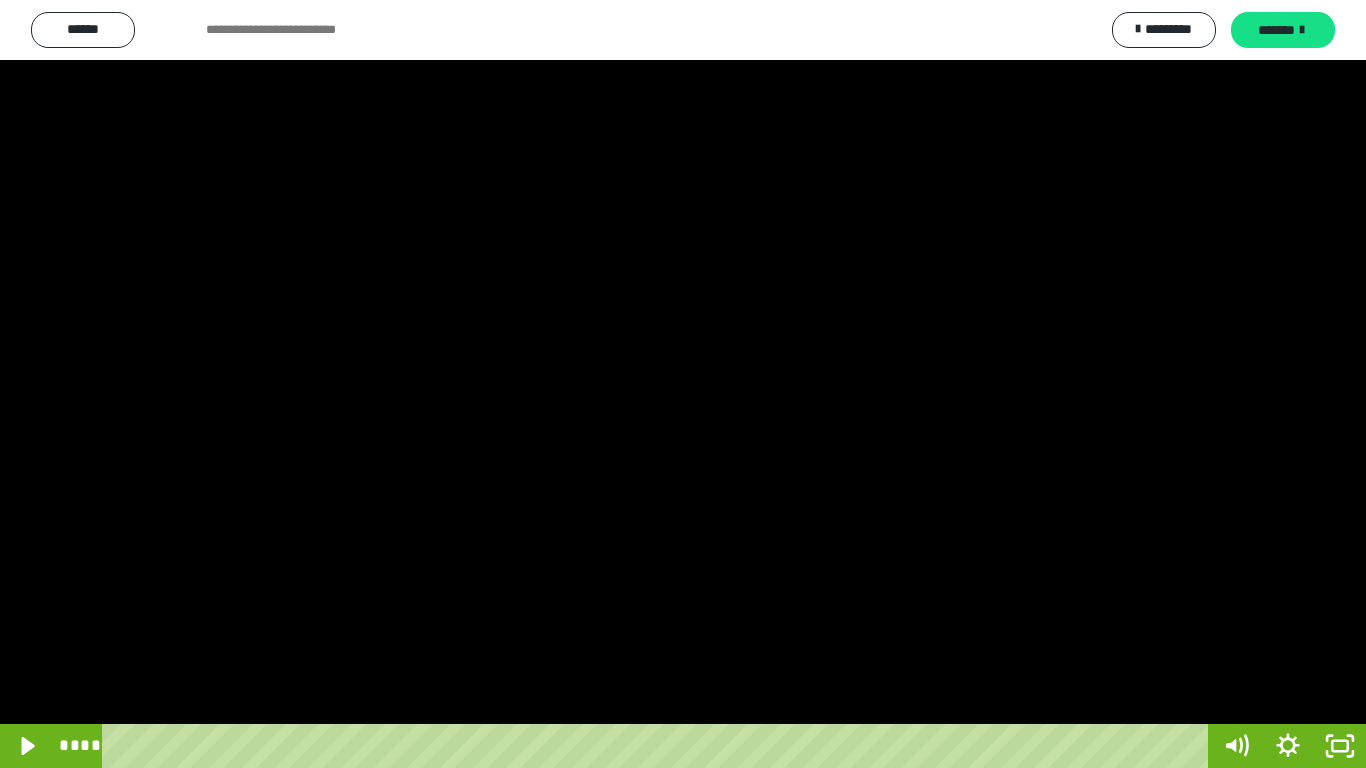 click at bounding box center (683, 384) 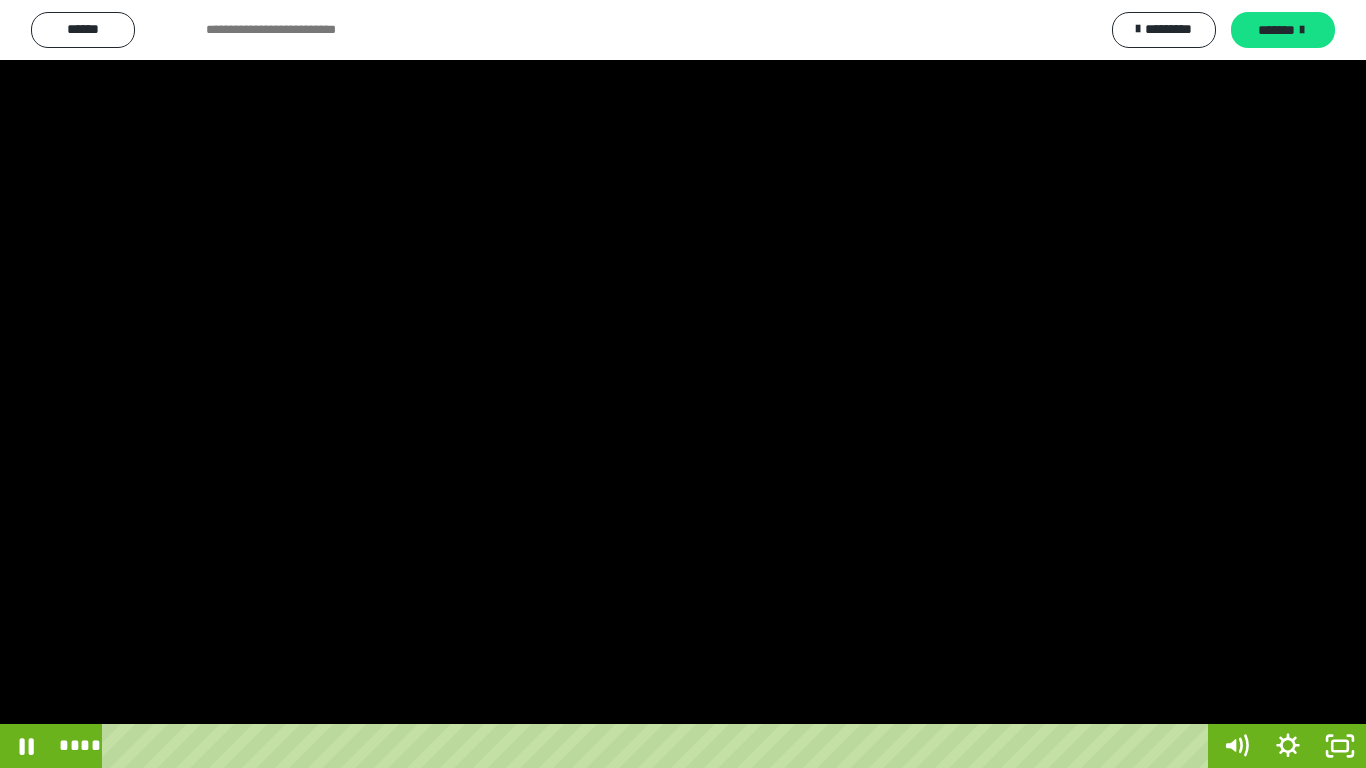 click at bounding box center [683, 384] 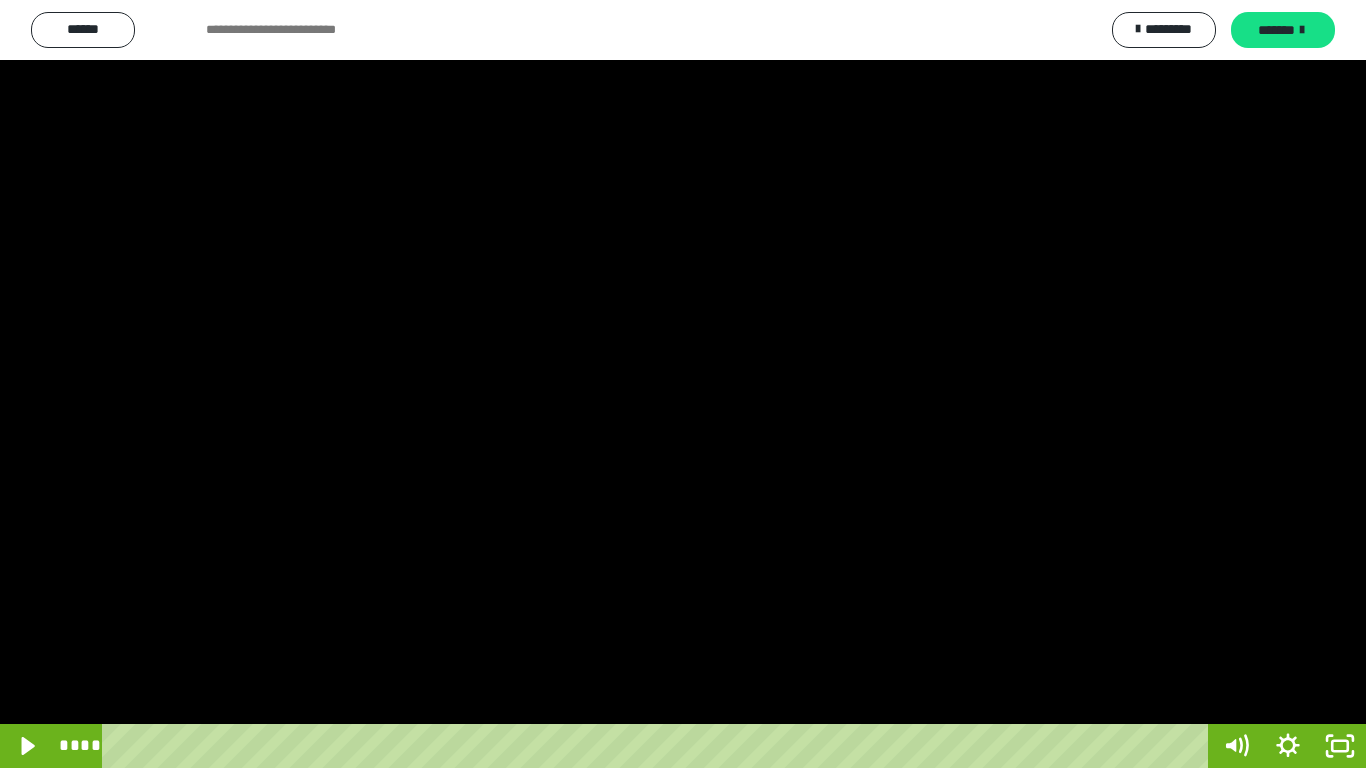 click at bounding box center [683, 384] 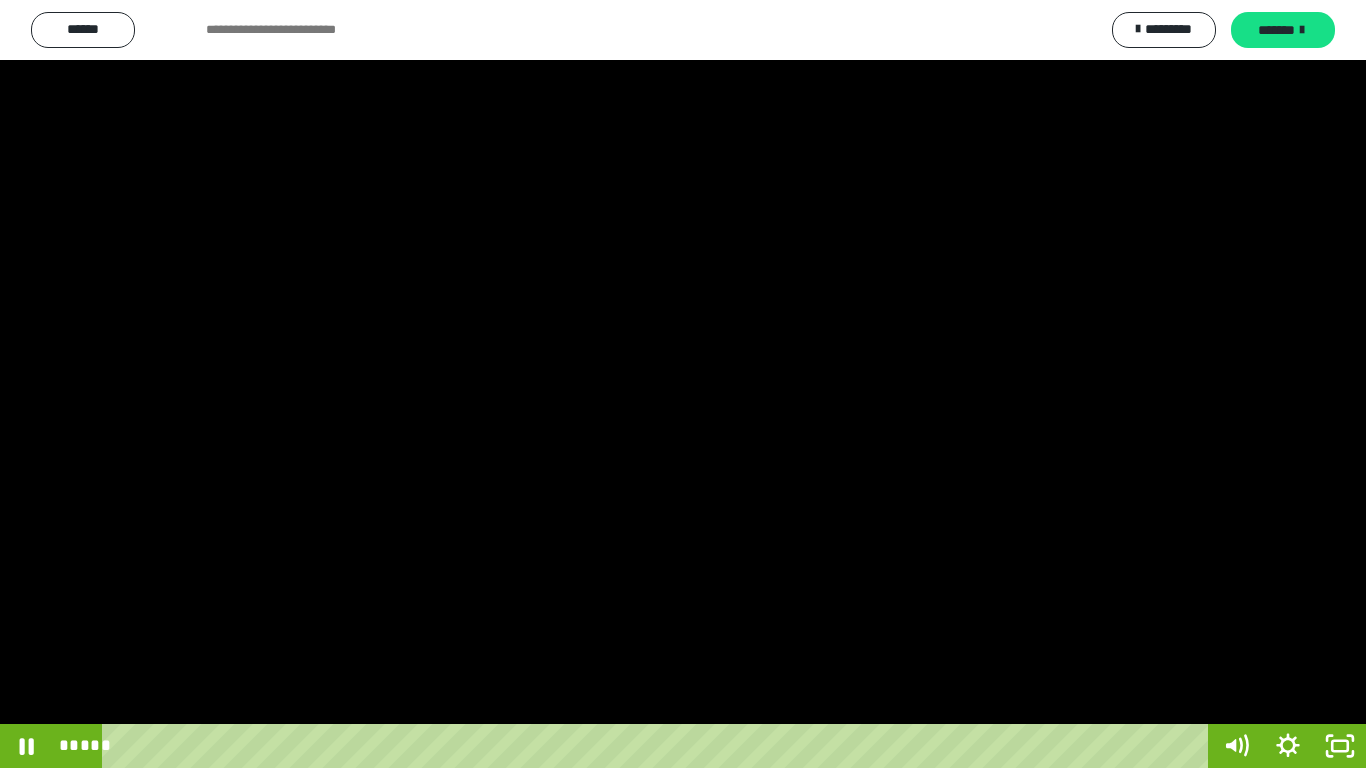 click at bounding box center (683, 384) 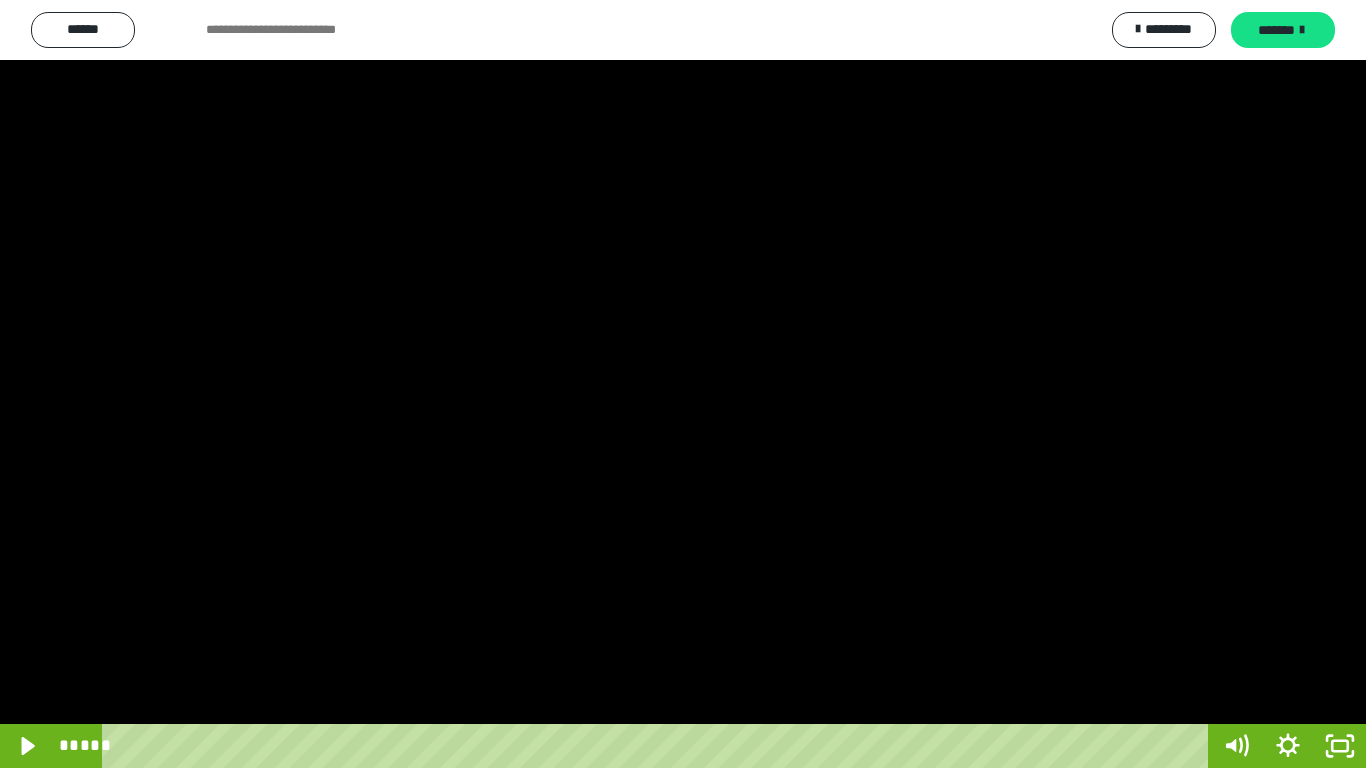 click at bounding box center (683, 384) 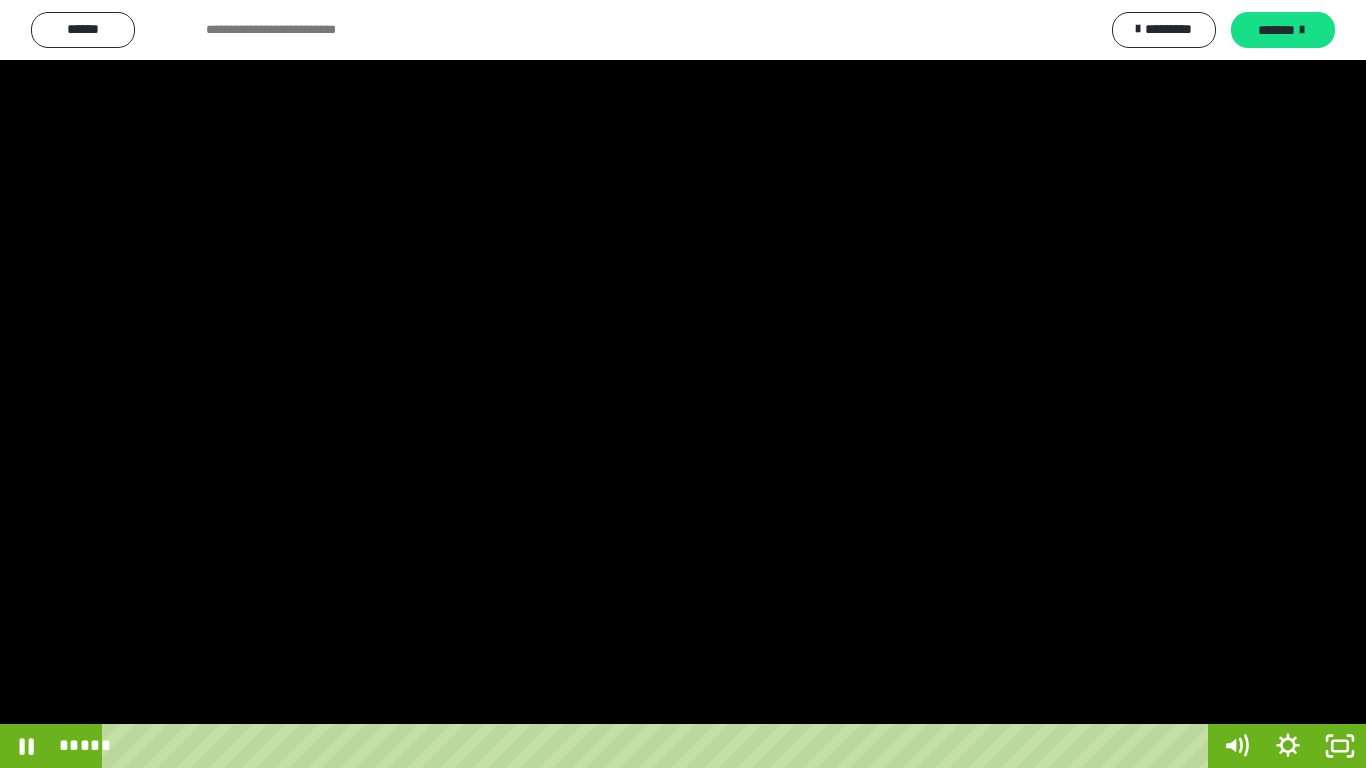 click at bounding box center [683, 384] 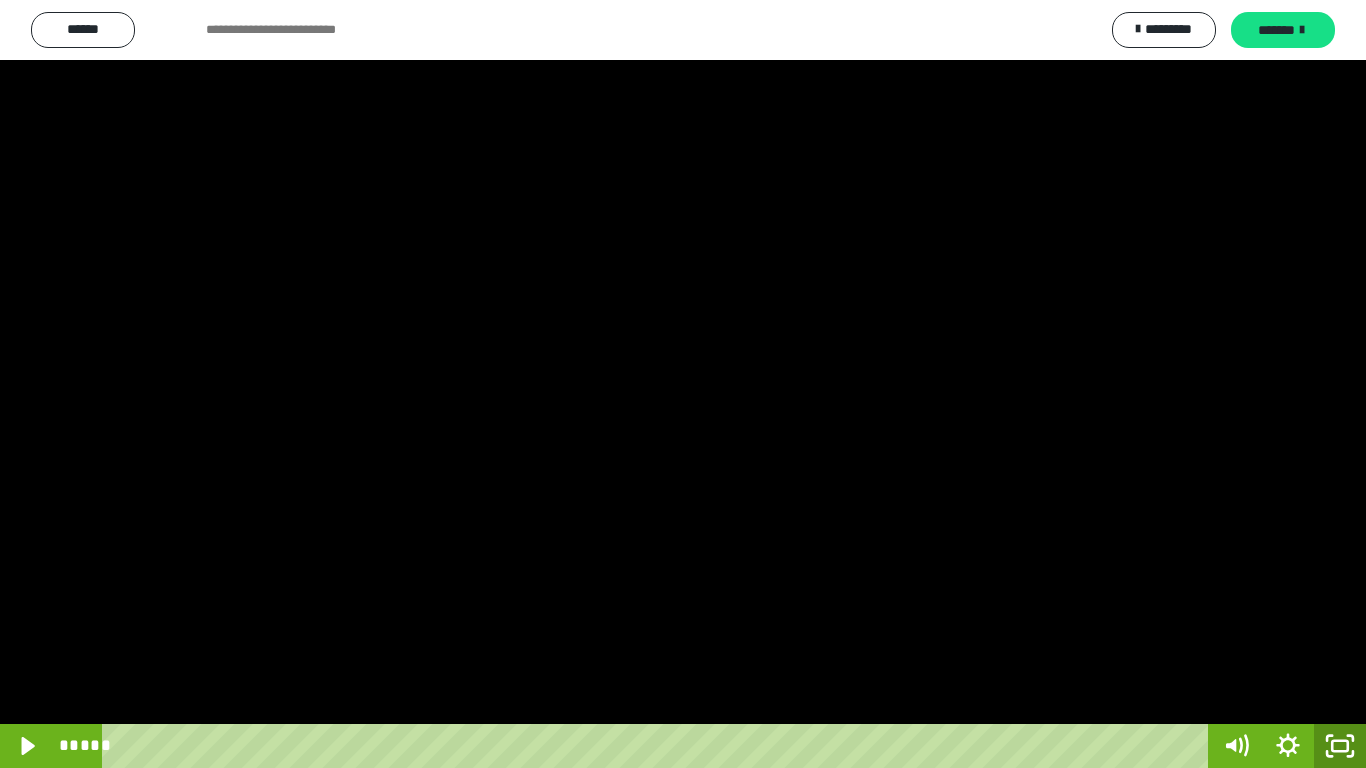 click 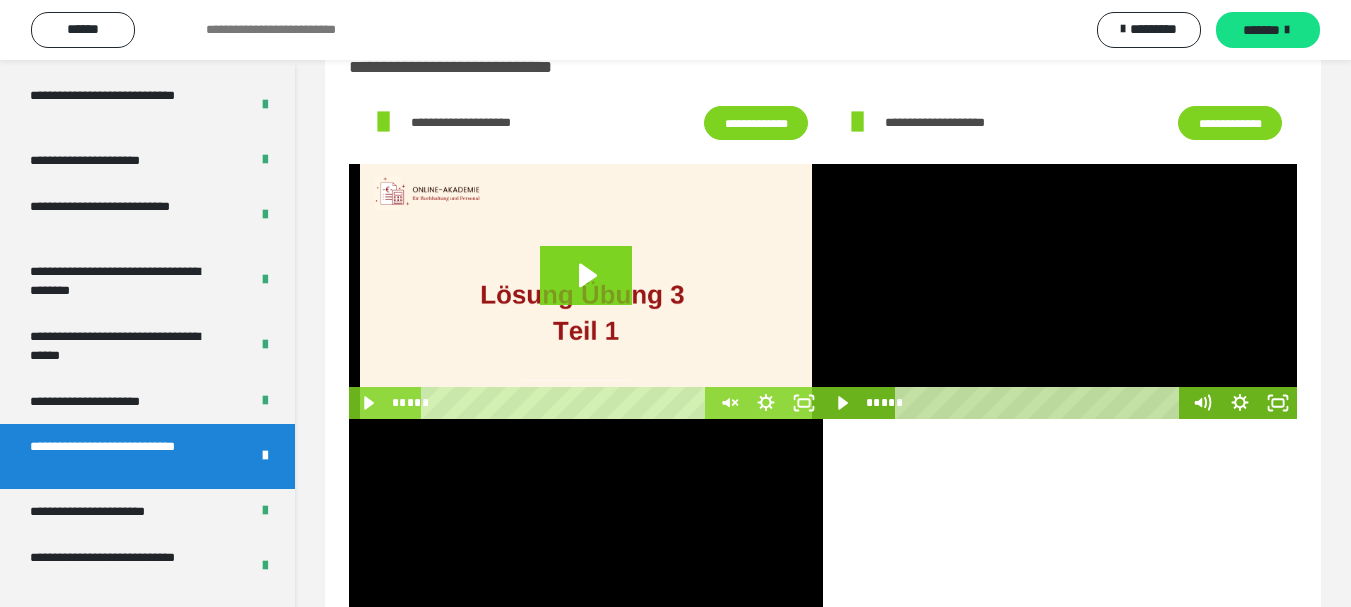 click at bounding box center [586, 546] 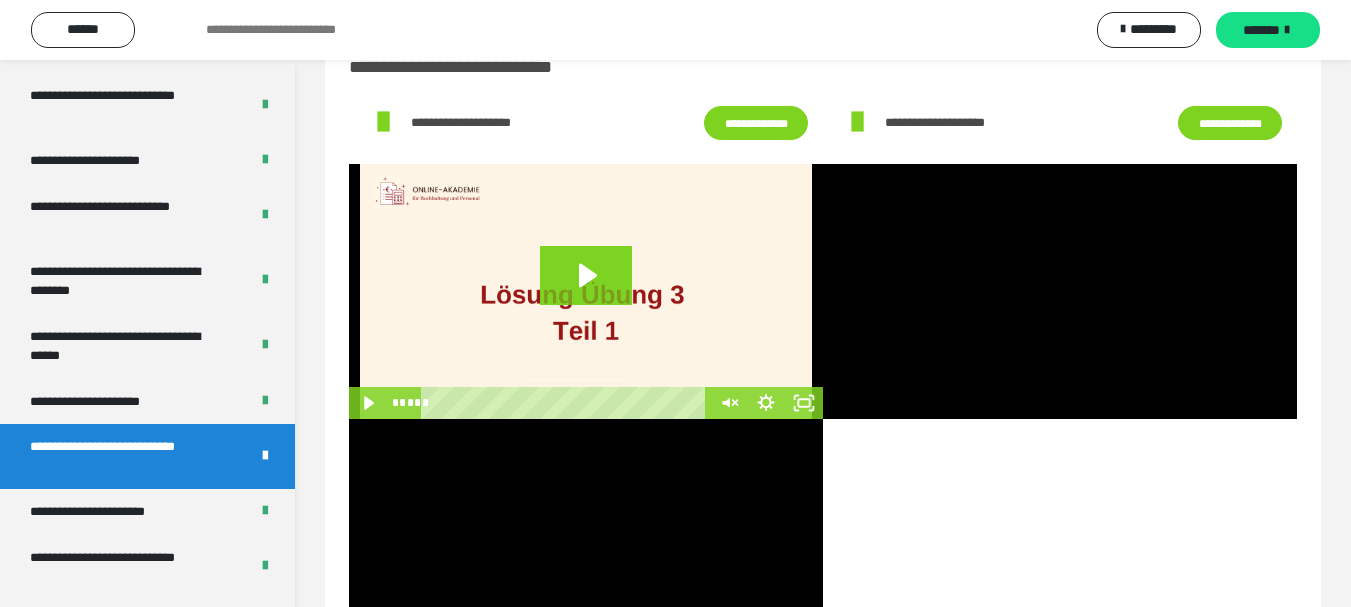 click at bounding box center [586, 546] 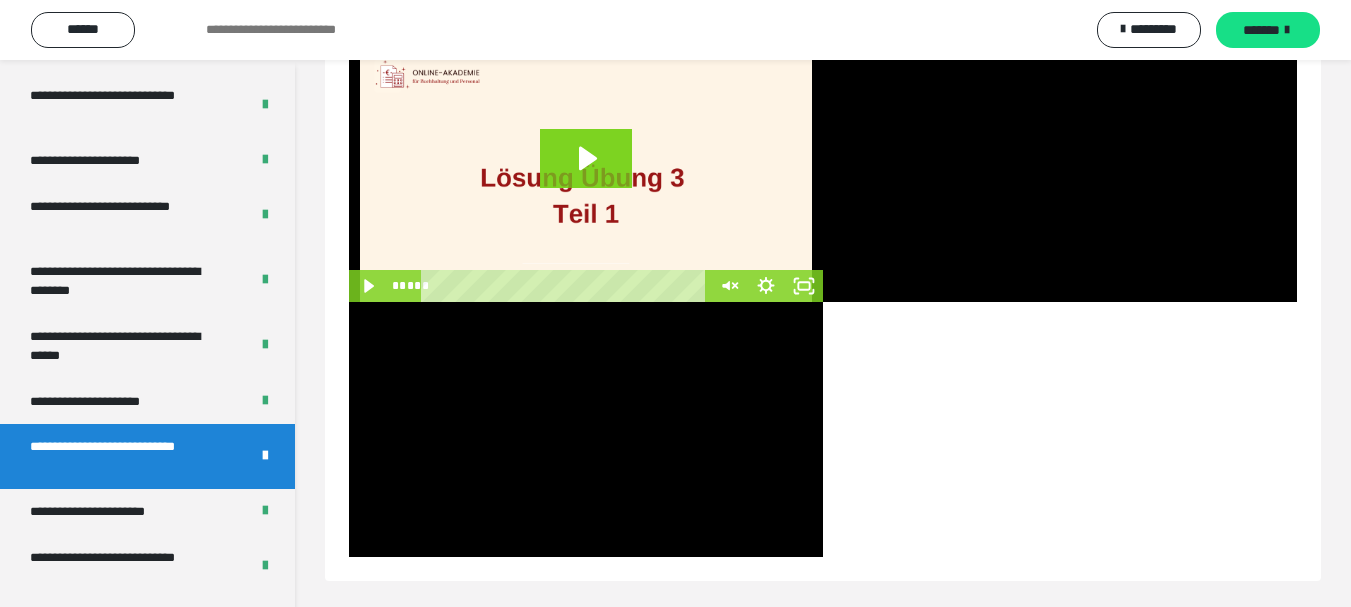 scroll, scrollTop: 180, scrollLeft: 0, axis: vertical 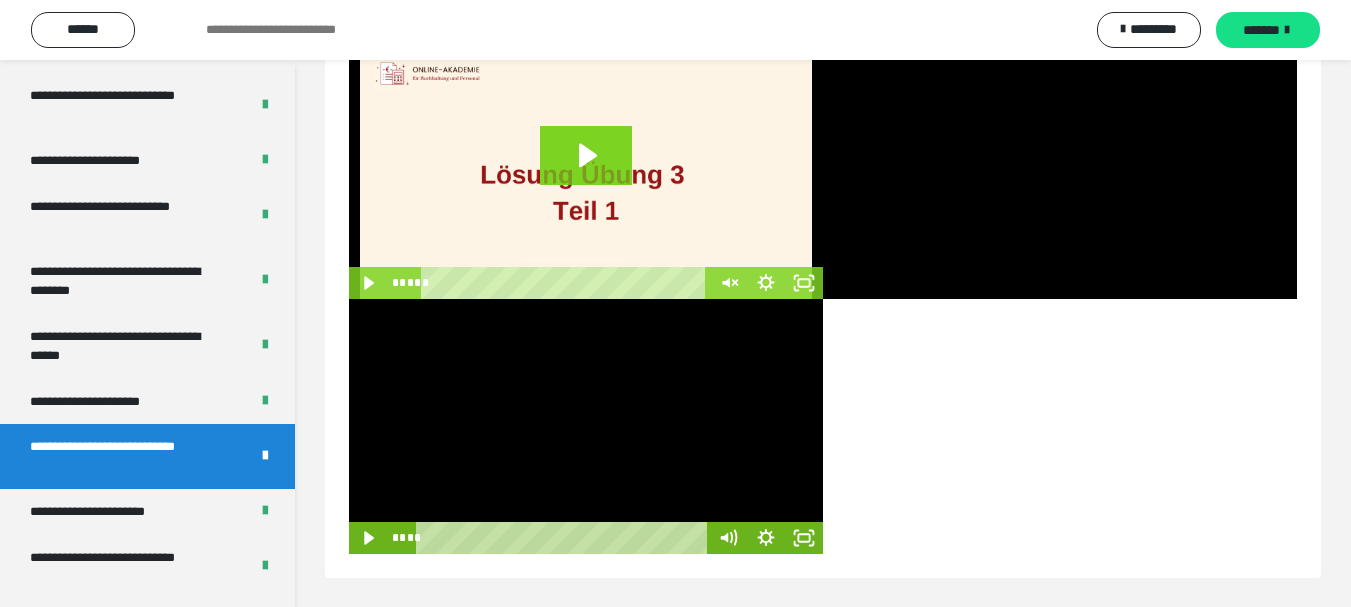 click at bounding box center [586, 426] 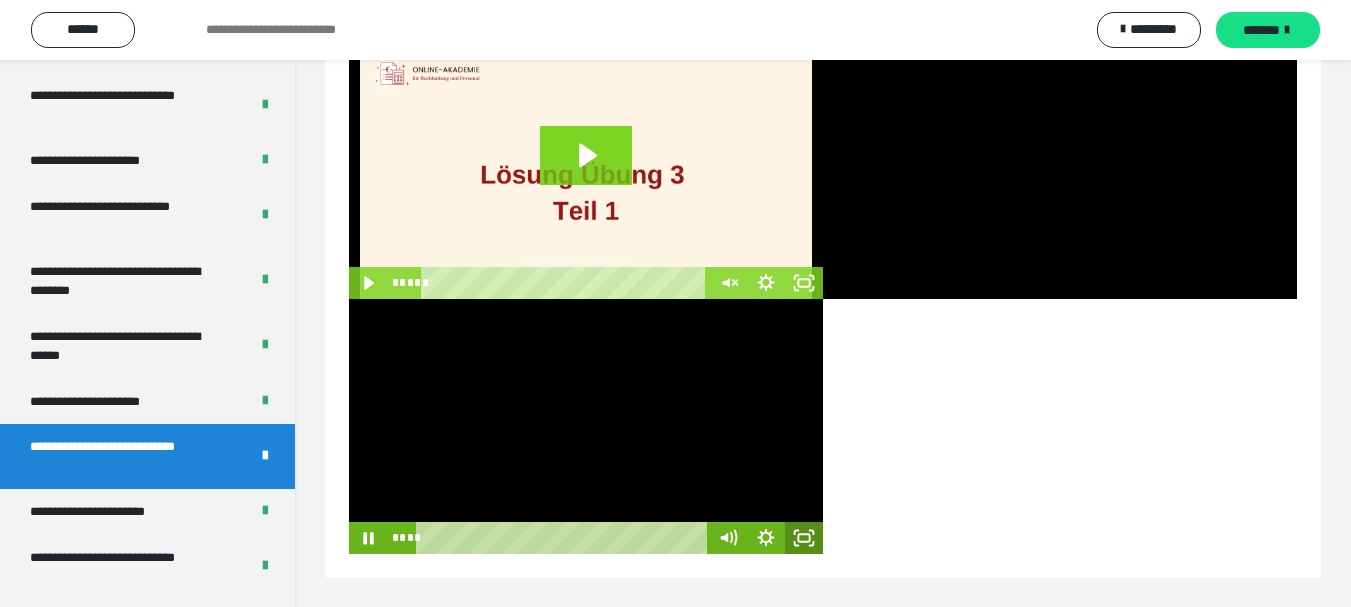 click 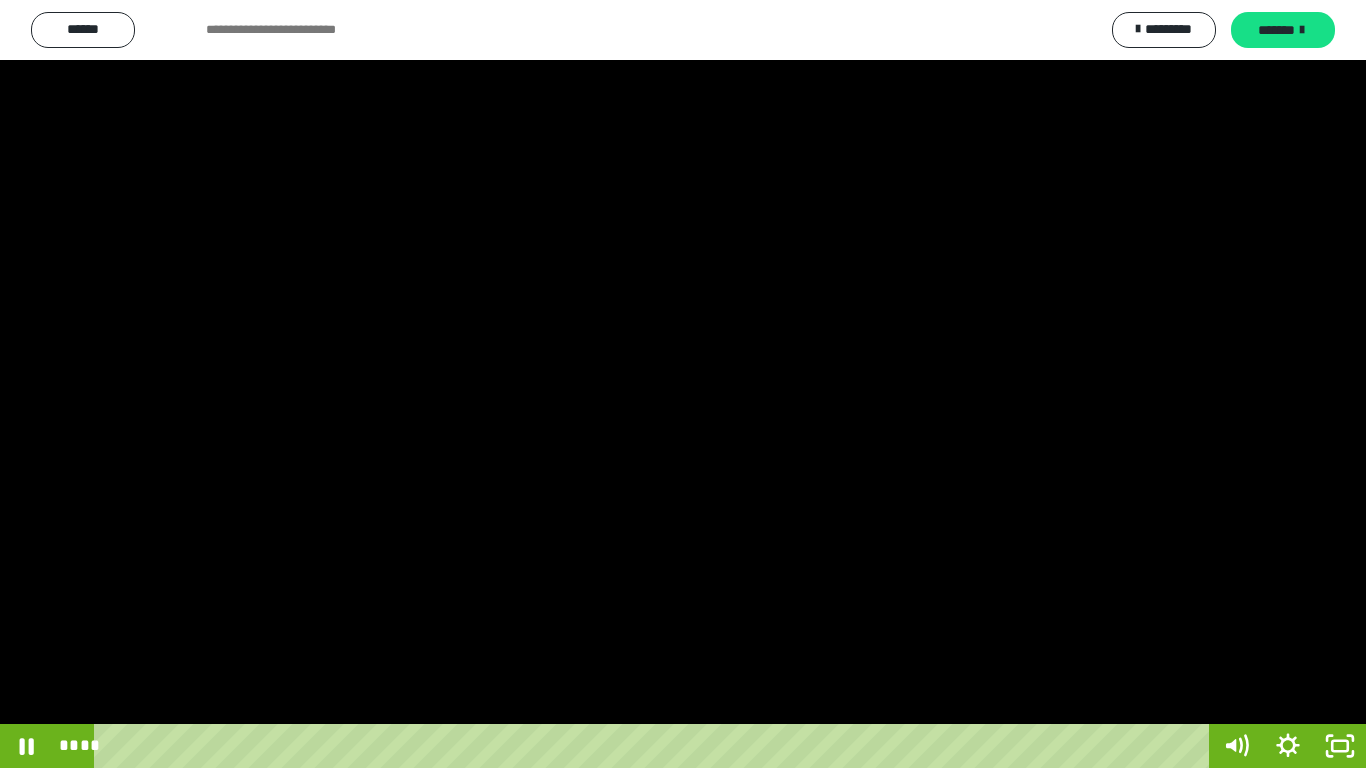 click at bounding box center (683, 384) 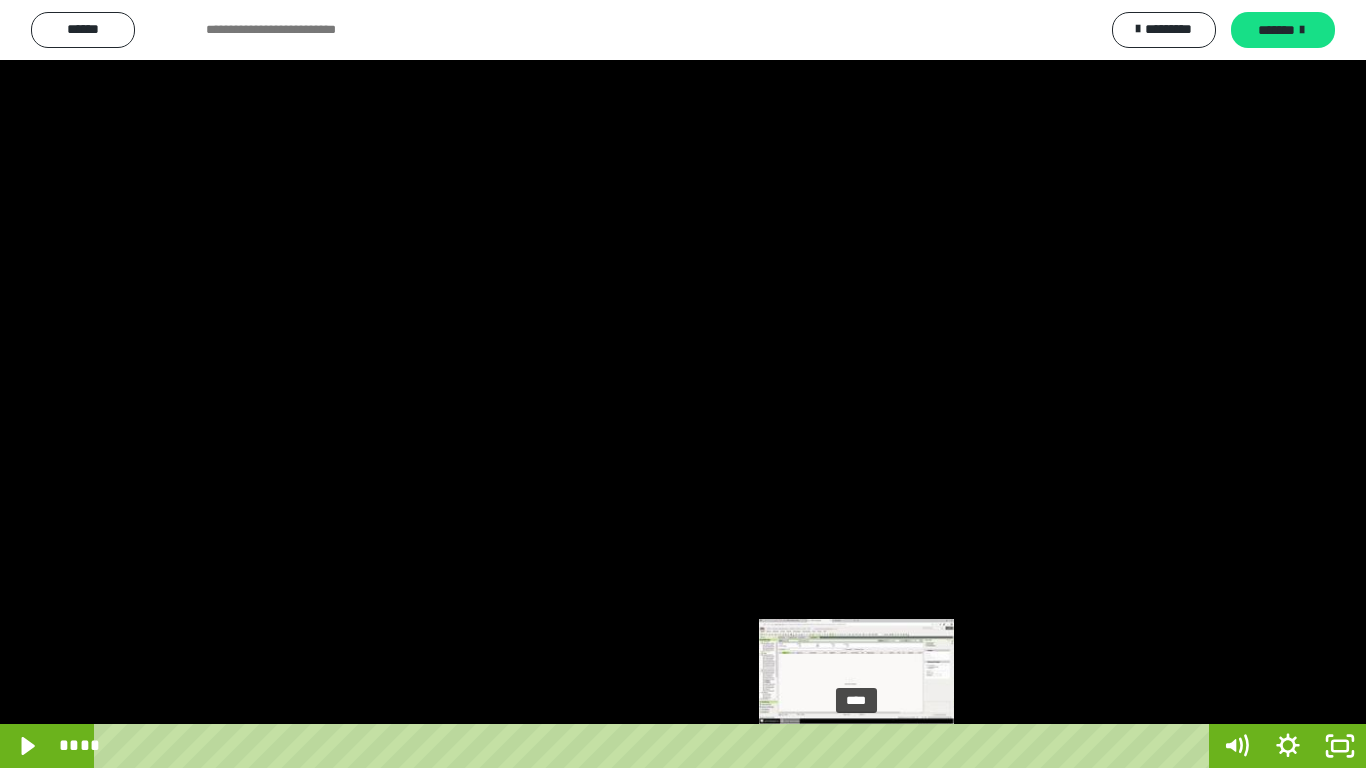 click on "****" at bounding box center [655, 746] 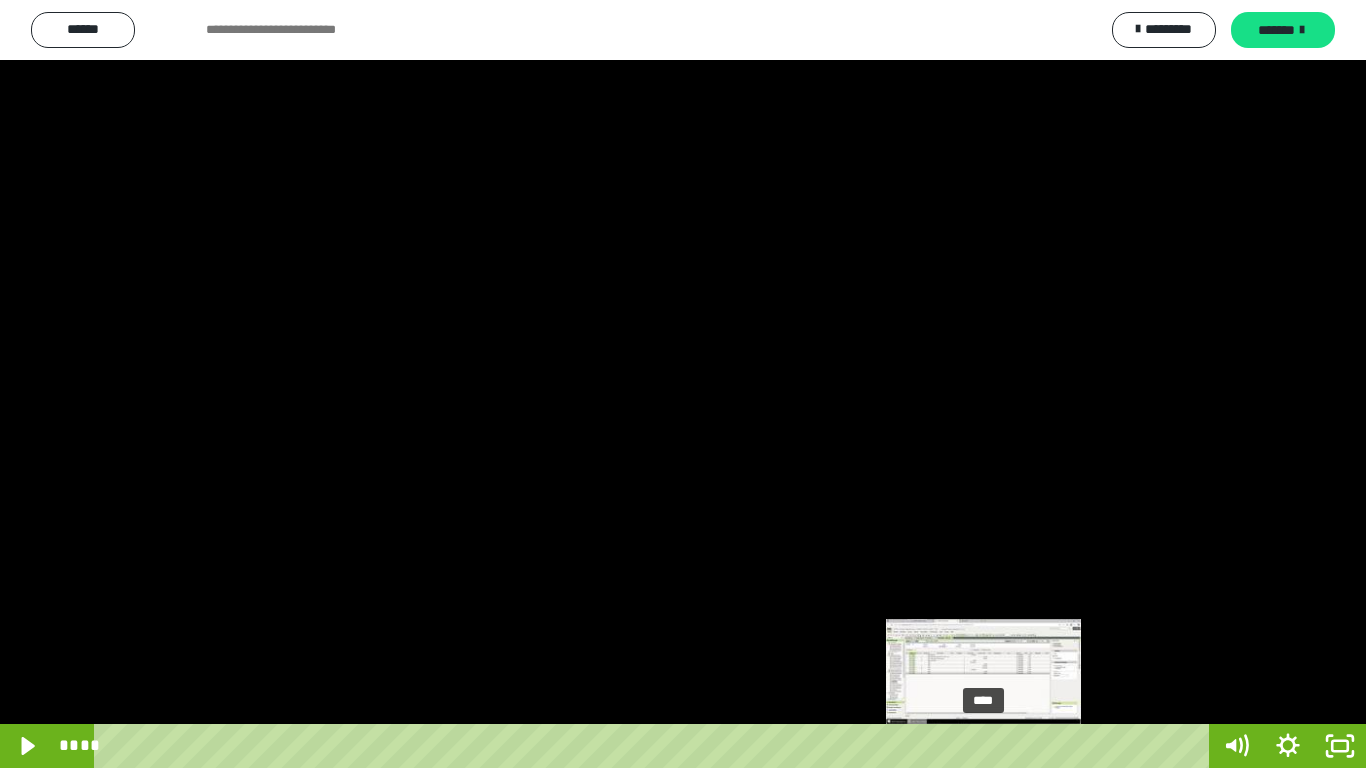 click on "****" at bounding box center (655, 746) 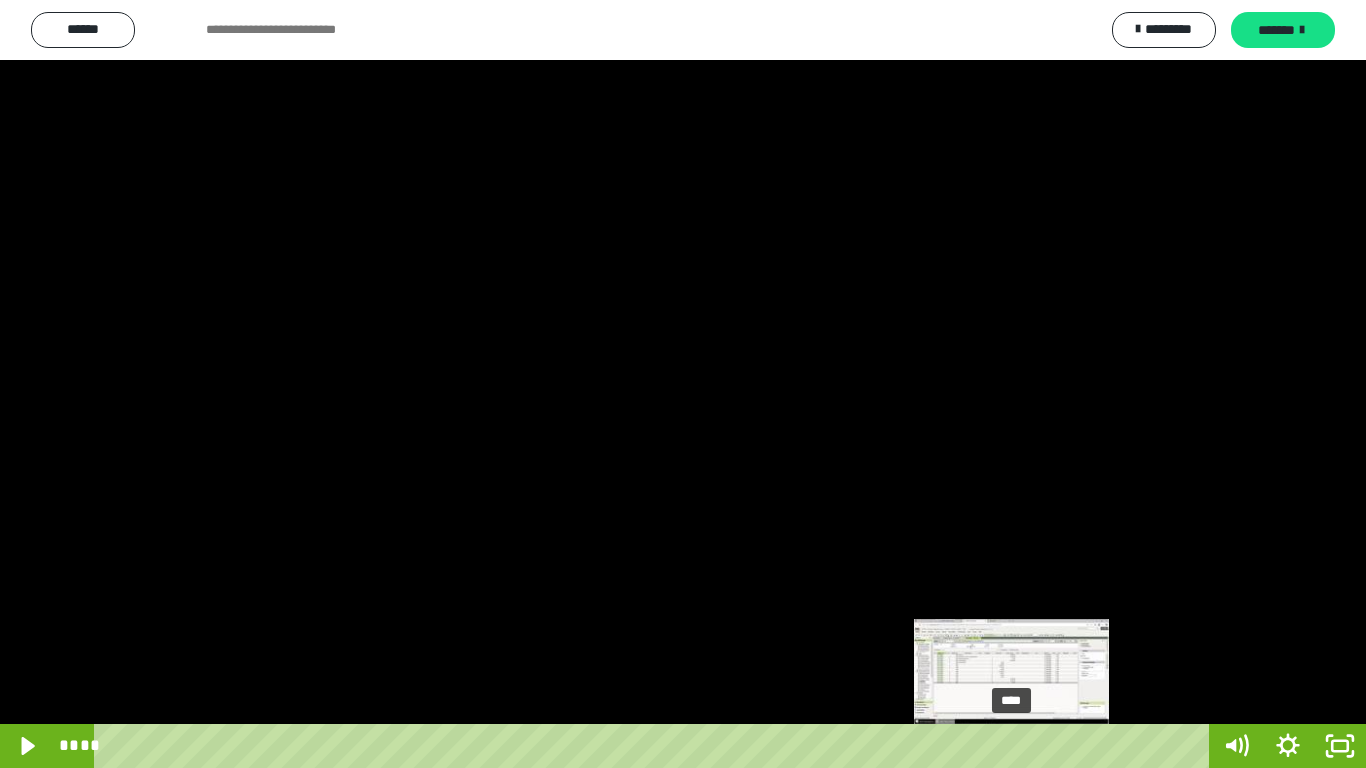 click on "****" at bounding box center [655, 746] 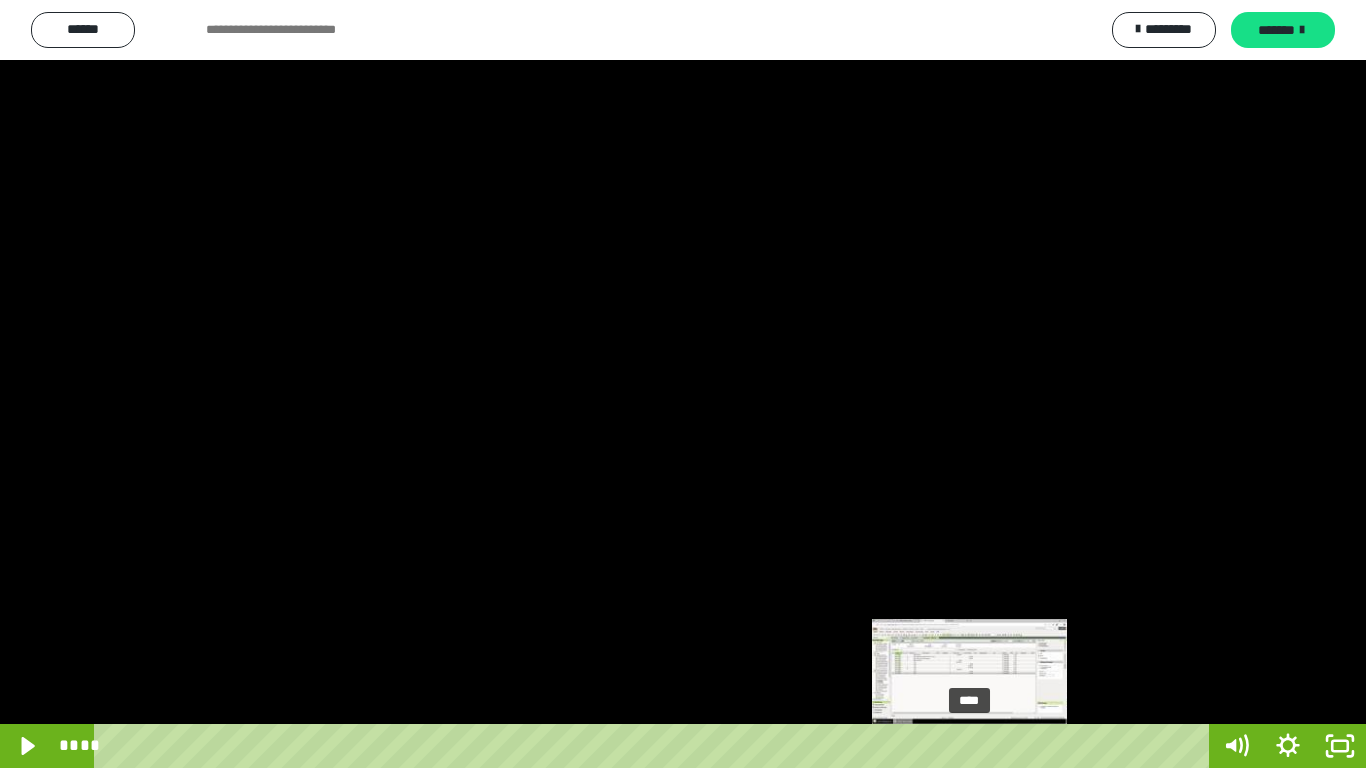 click on "****" at bounding box center [655, 746] 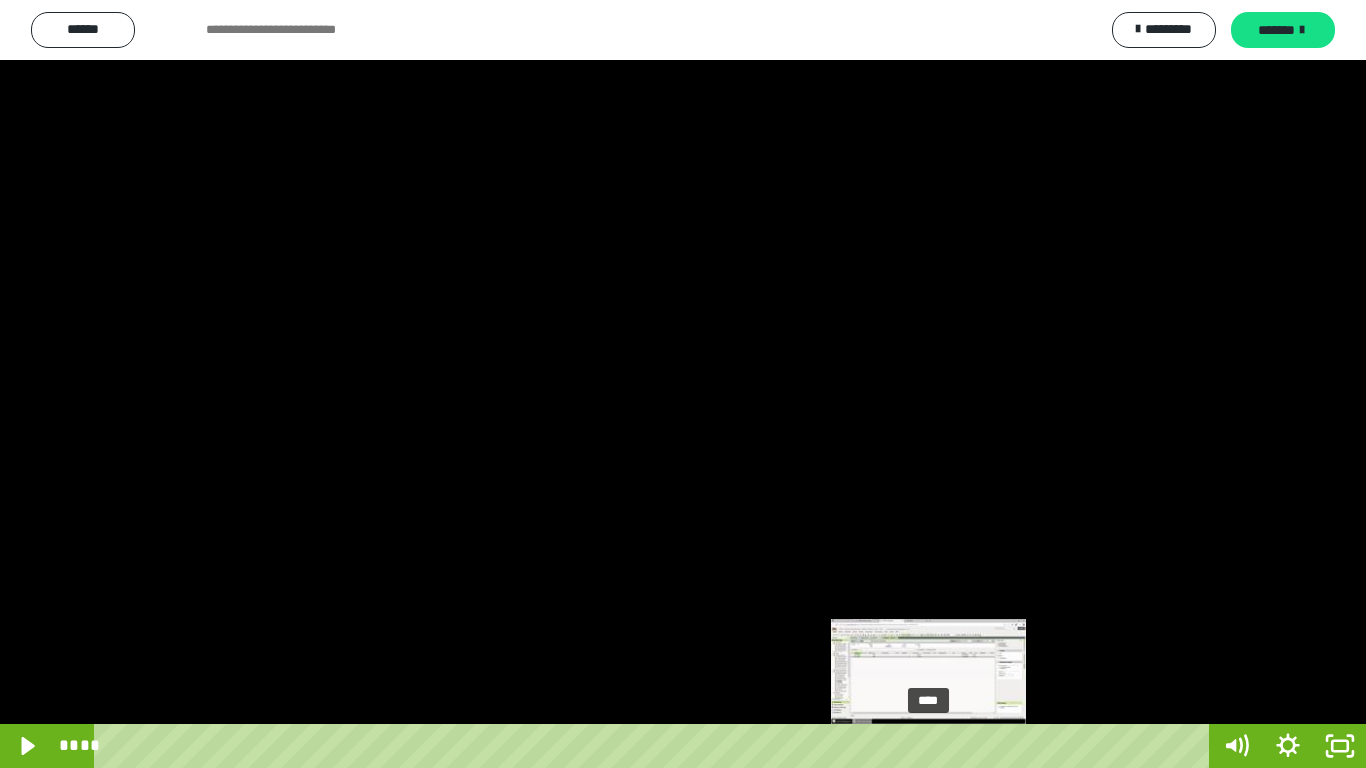 click on "****" at bounding box center [655, 746] 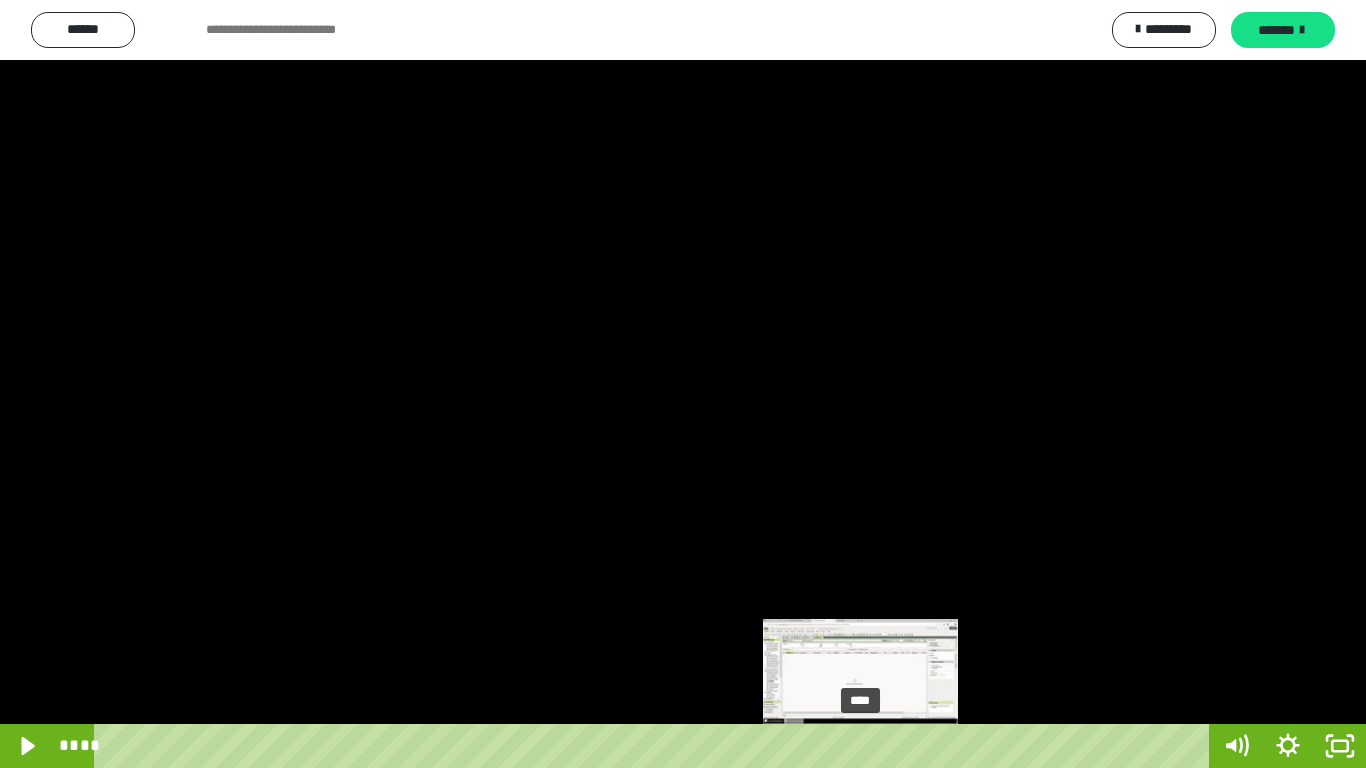 click on "****" at bounding box center (655, 746) 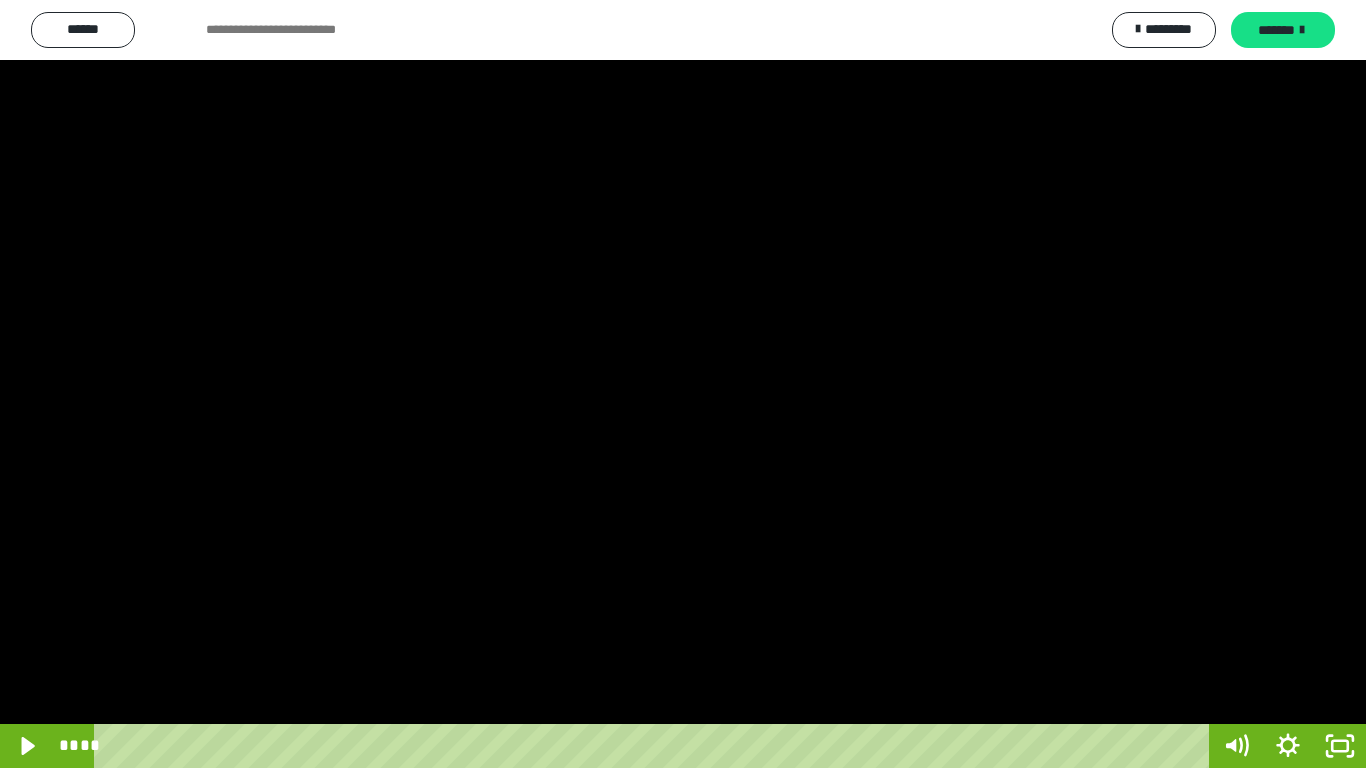 click at bounding box center (683, 384) 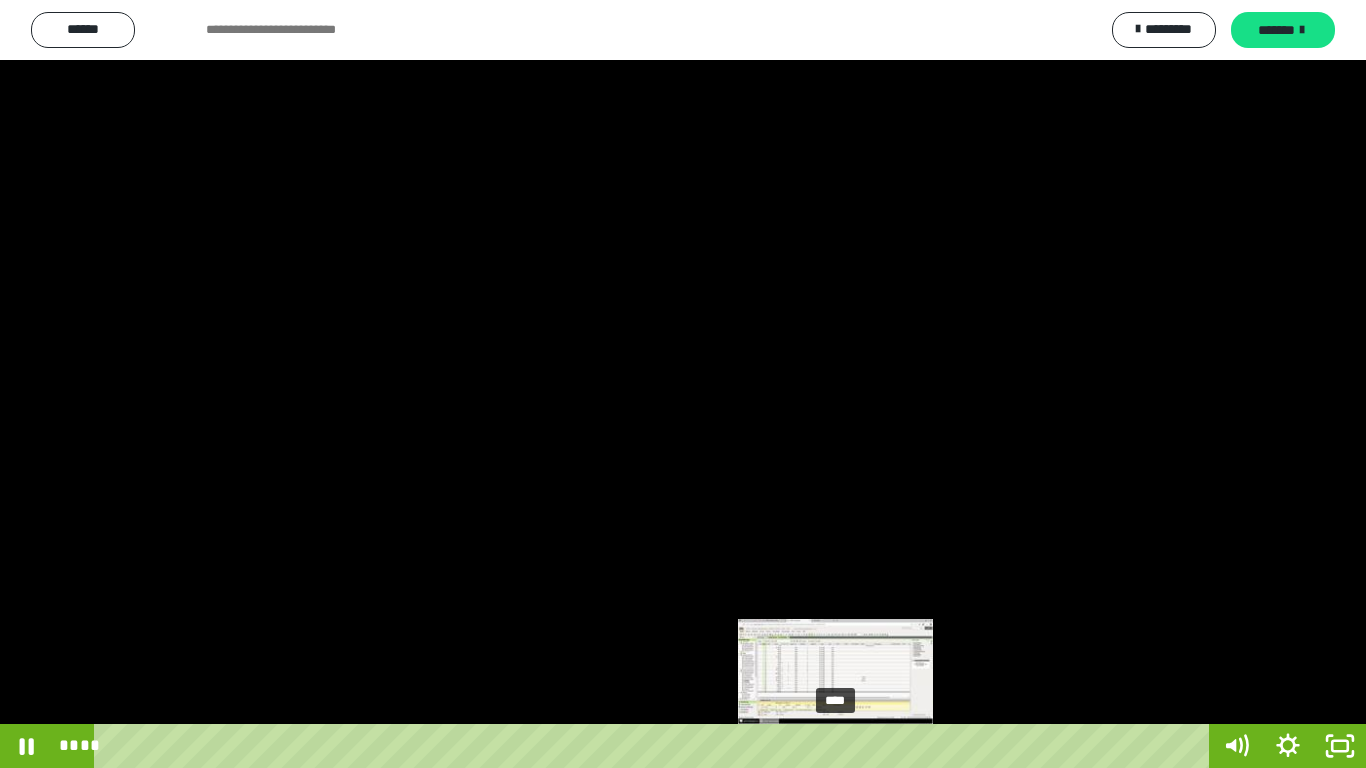 click on "****" at bounding box center [655, 746] 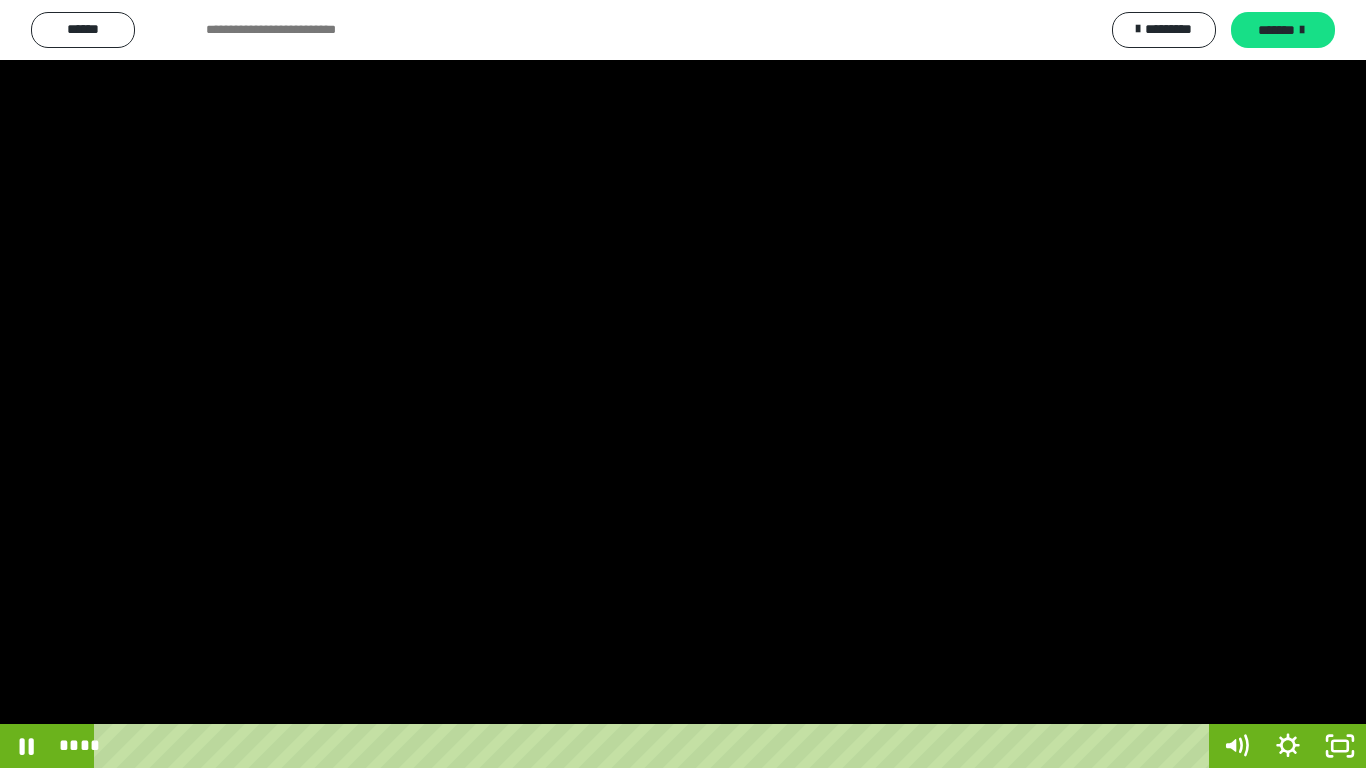 click at bounding box center (683, 384) 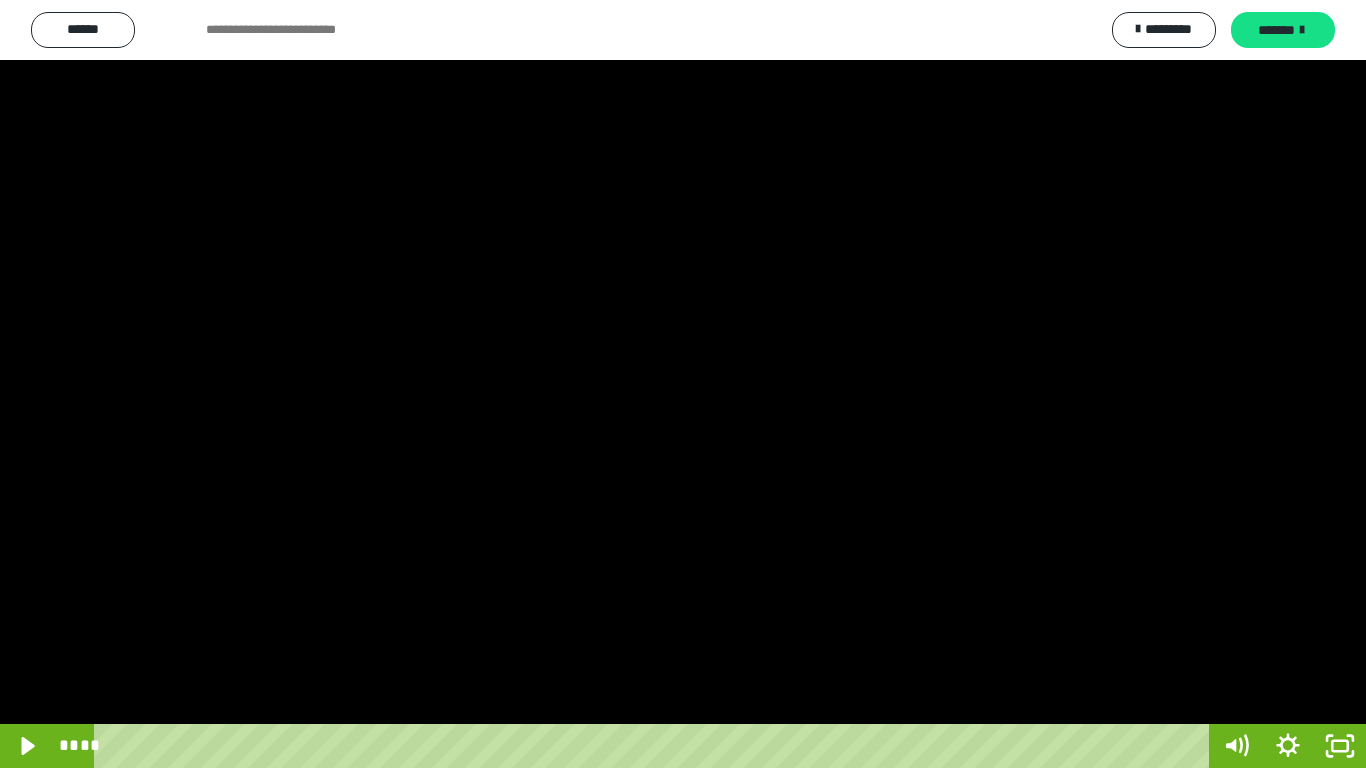 click at bounding box center (683, 384) 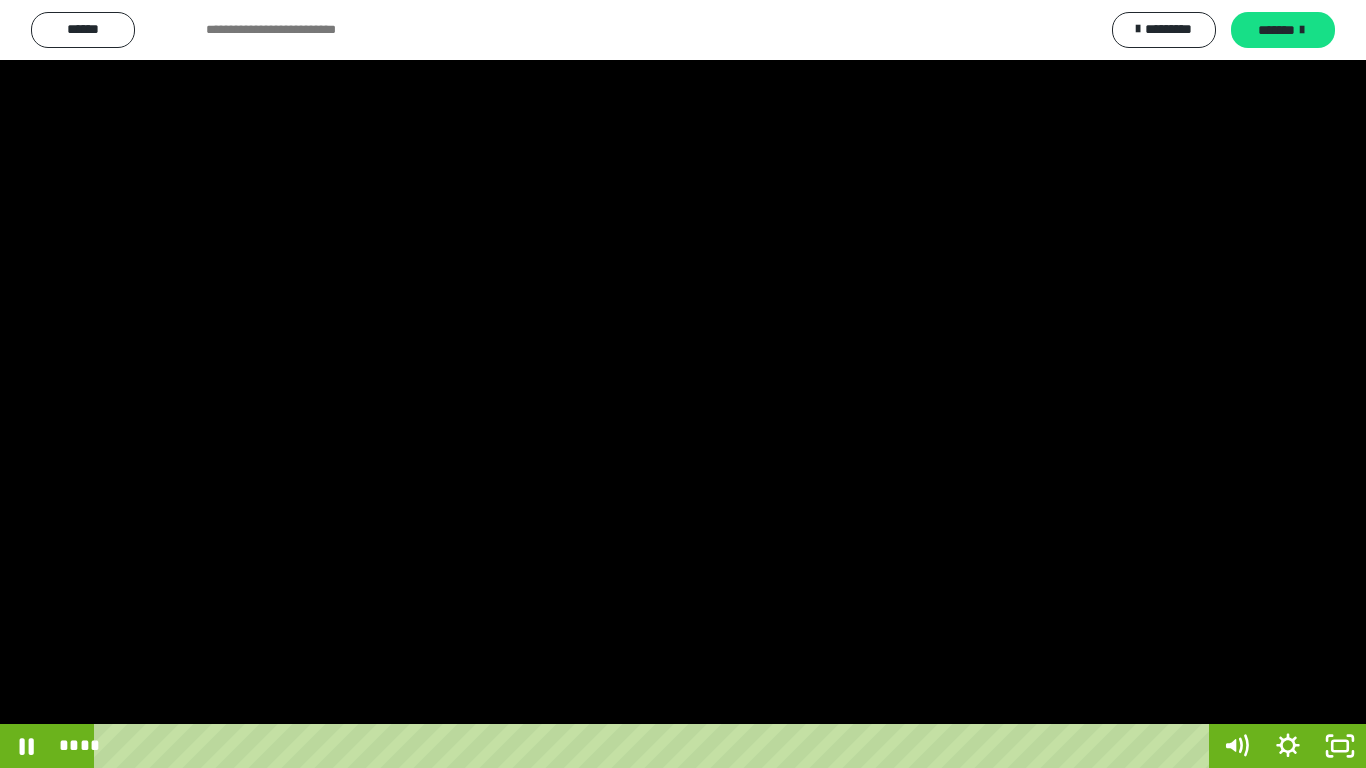 click at bounding box center (683, 384) 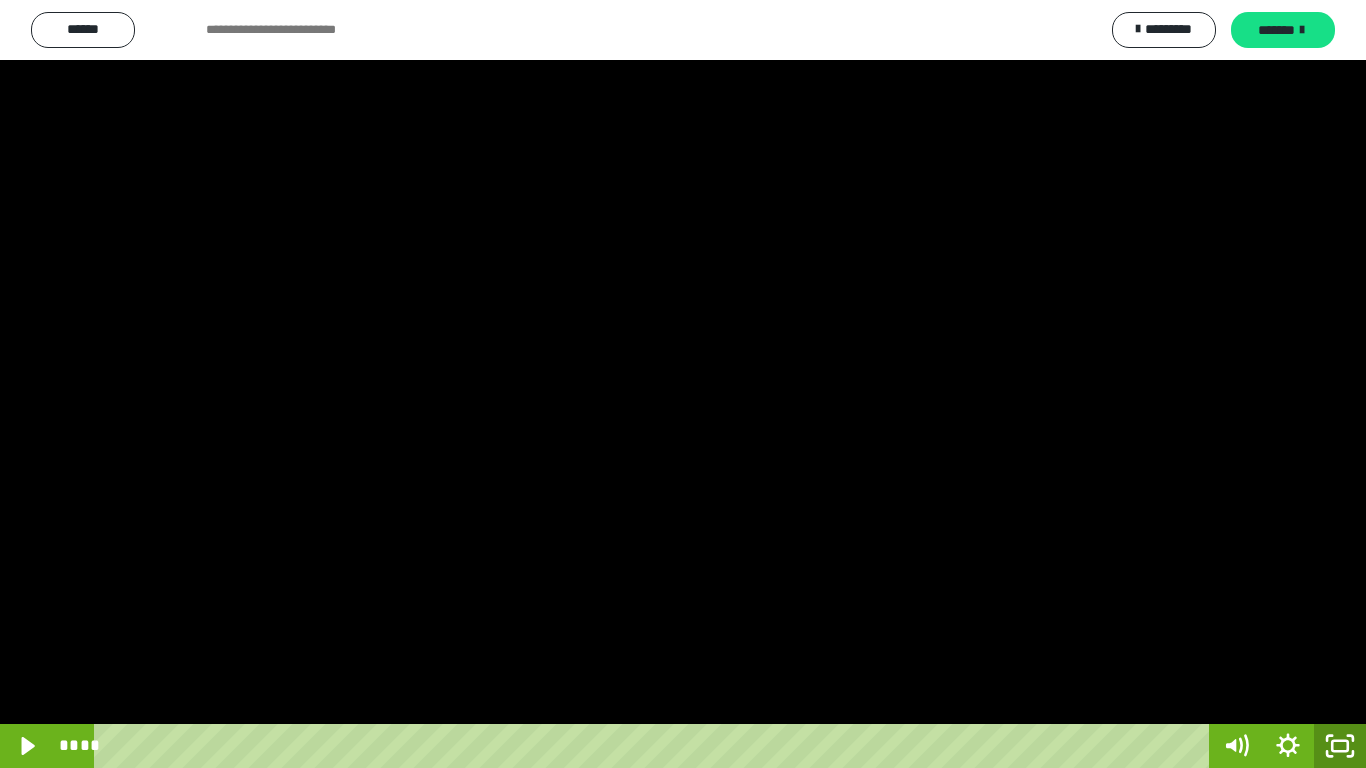 click 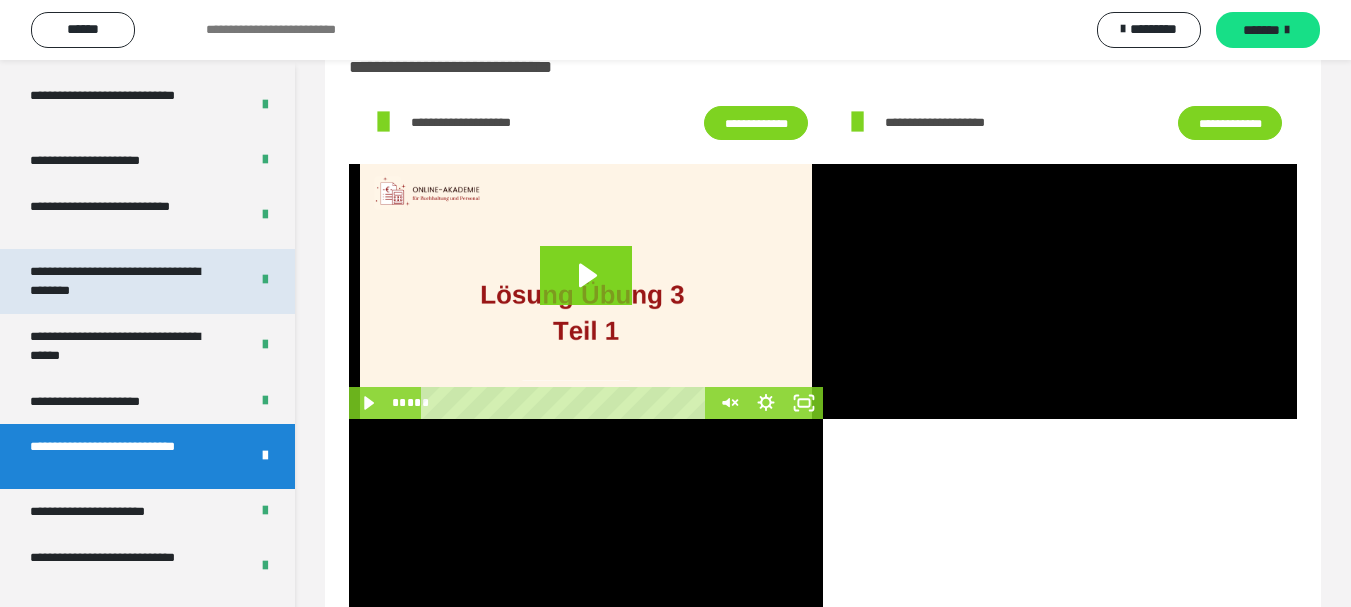 click on "**********" at bounding box center (124, 281) 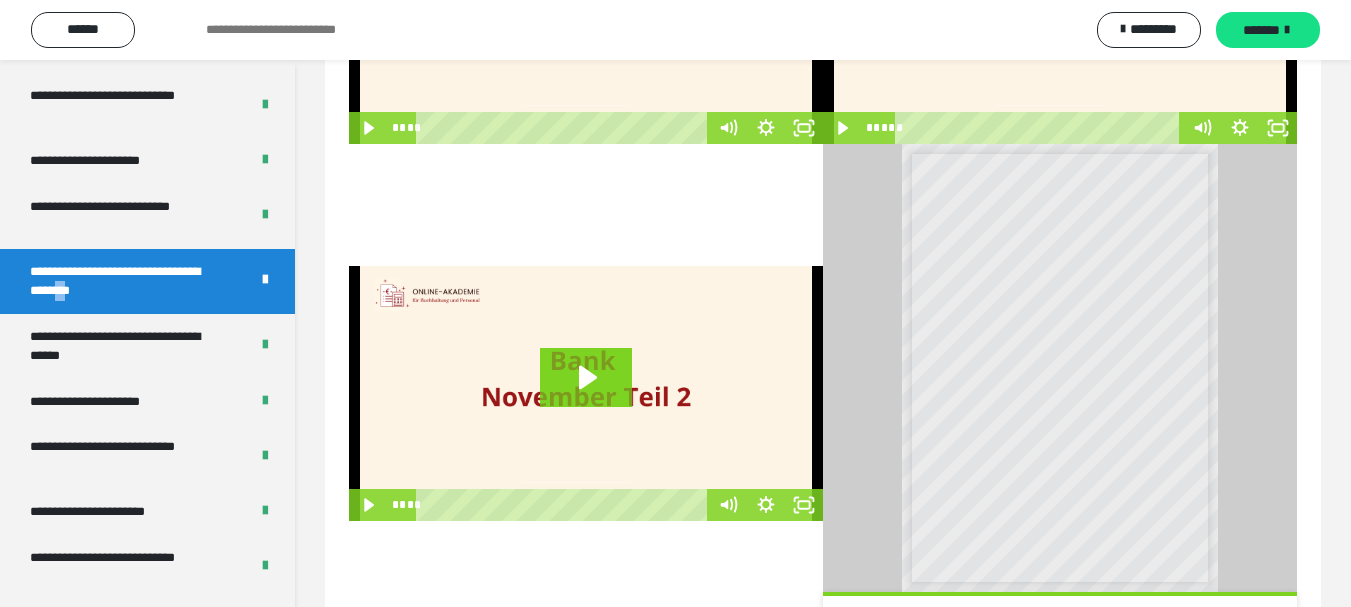 scroll, scrollTop: 237, scrollLeft: 0, axis: vertical 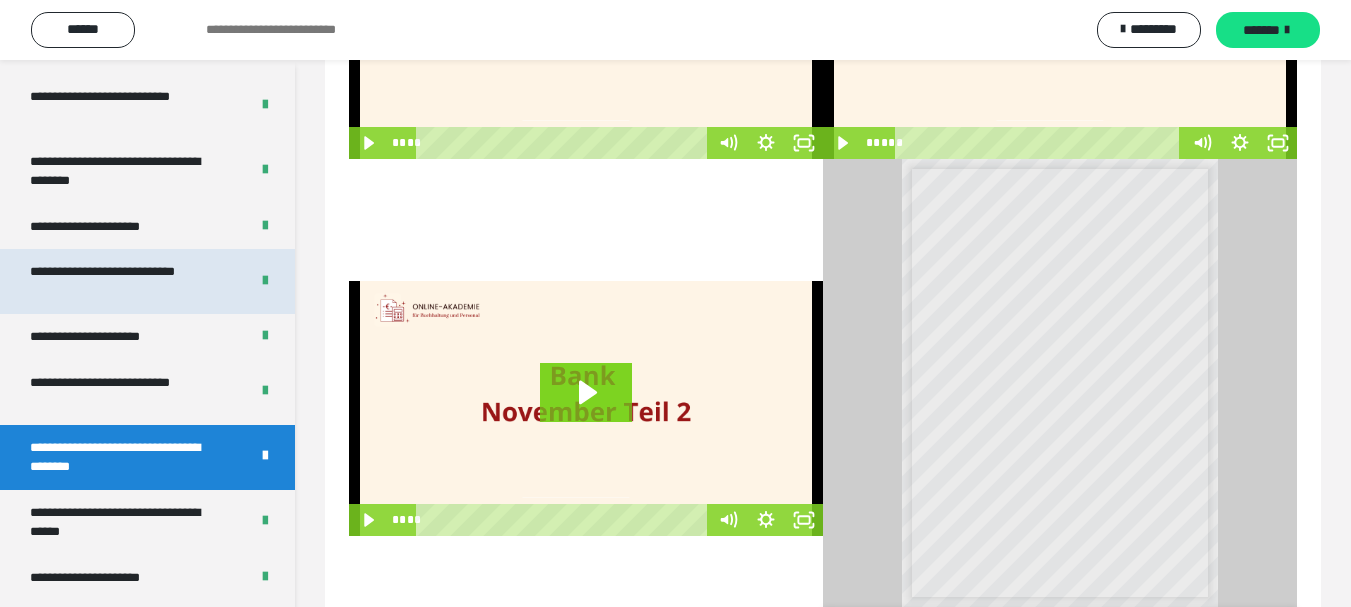 click on "**********" at bounding box center [124, 281] 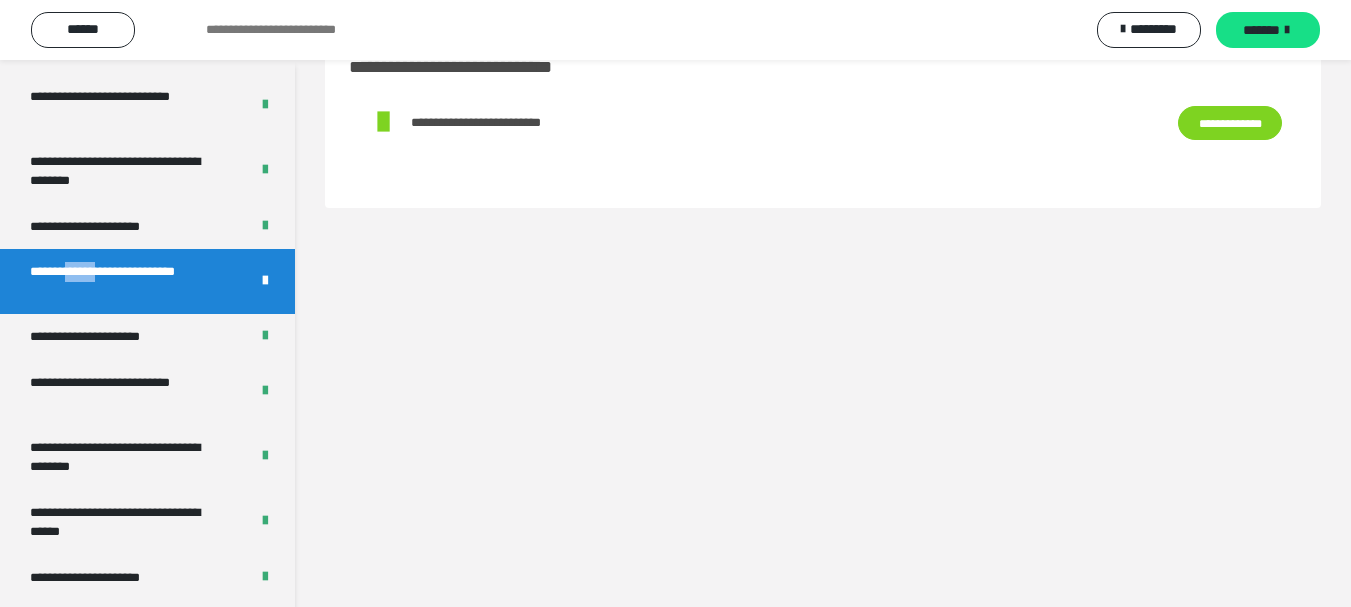 scroll, scrollTop: 60, scrollLeft: 0, axis: vertical 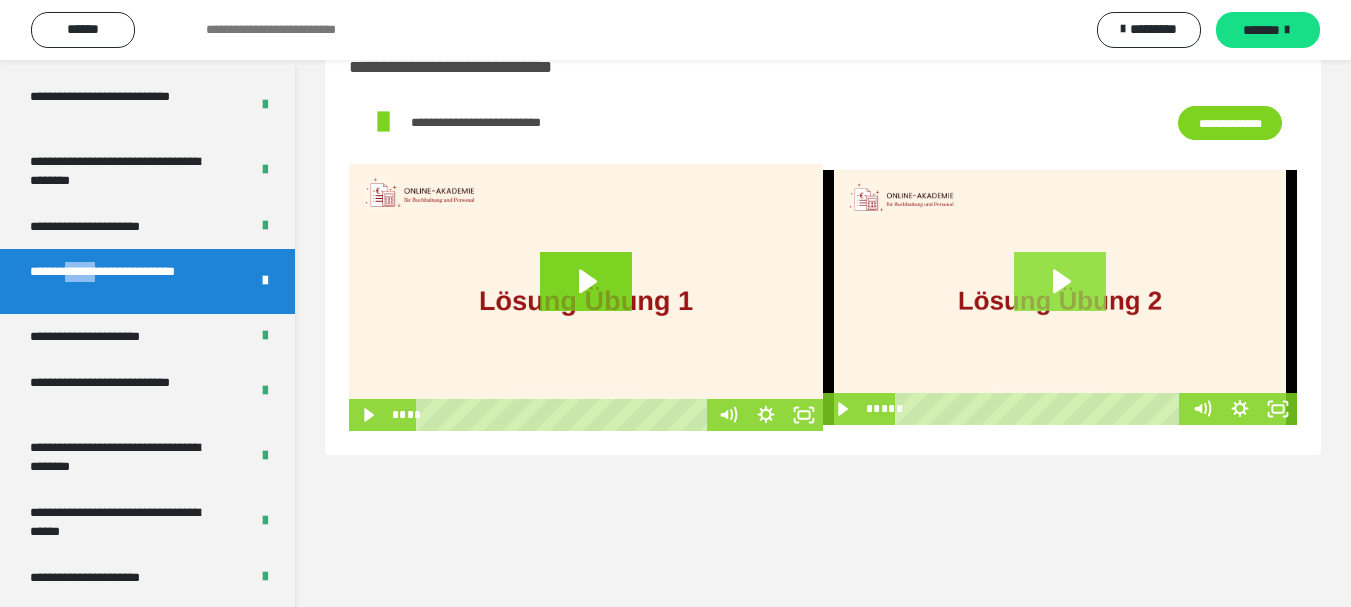 click 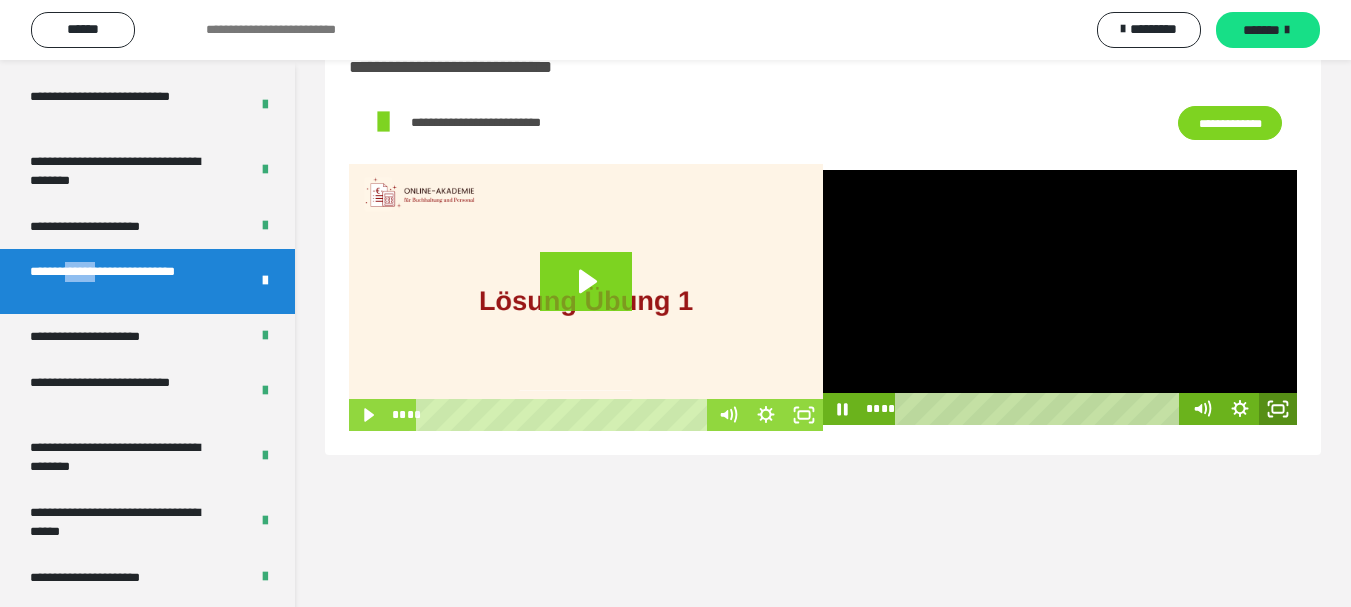 click 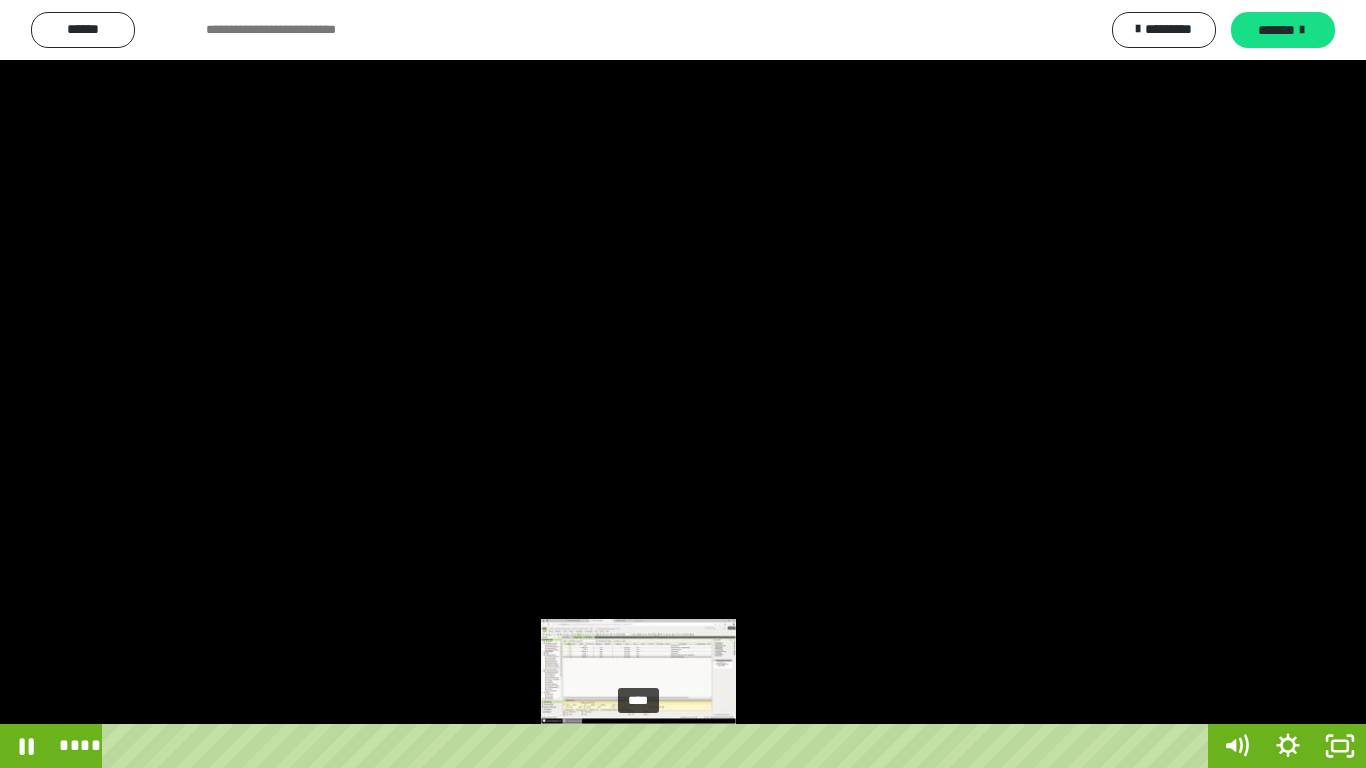 click on "****" at bounding box center (659, 746) 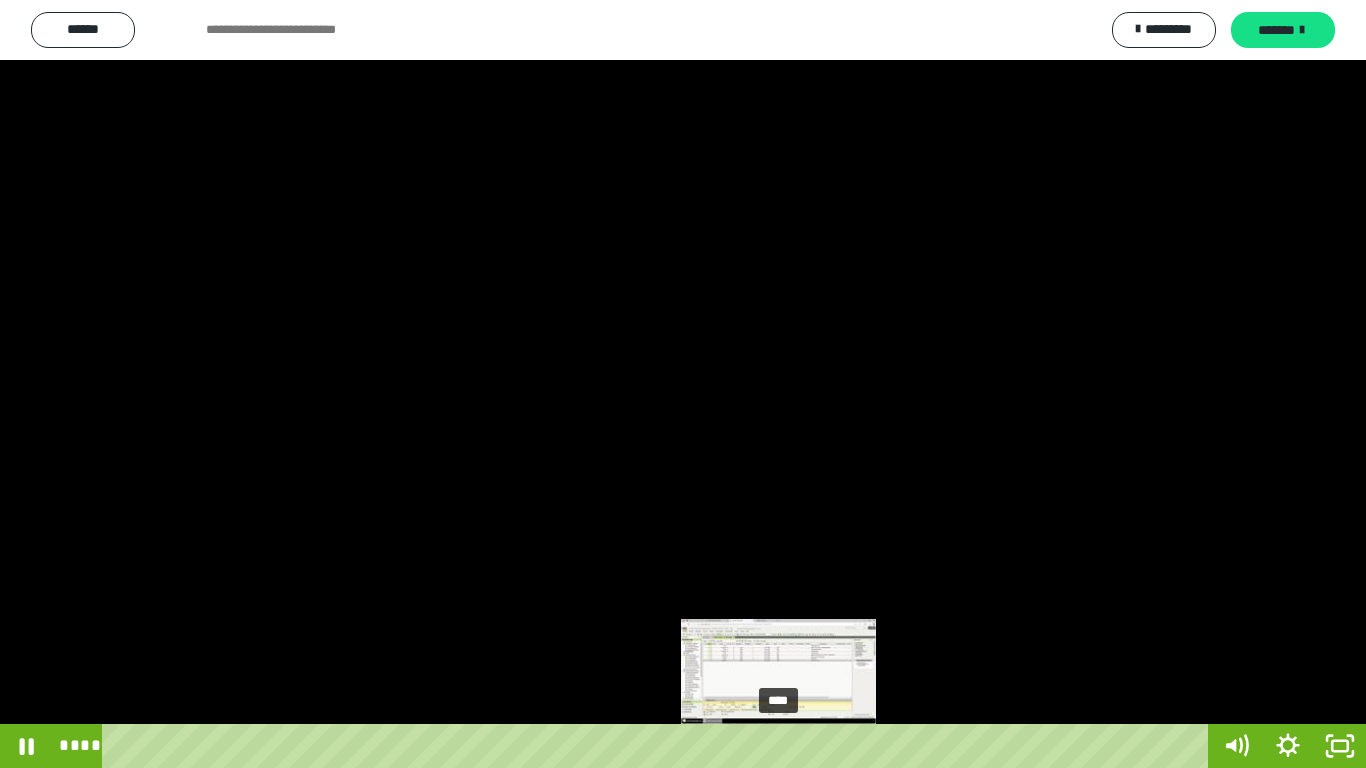 click on "****" at bounding box center (659, 746) 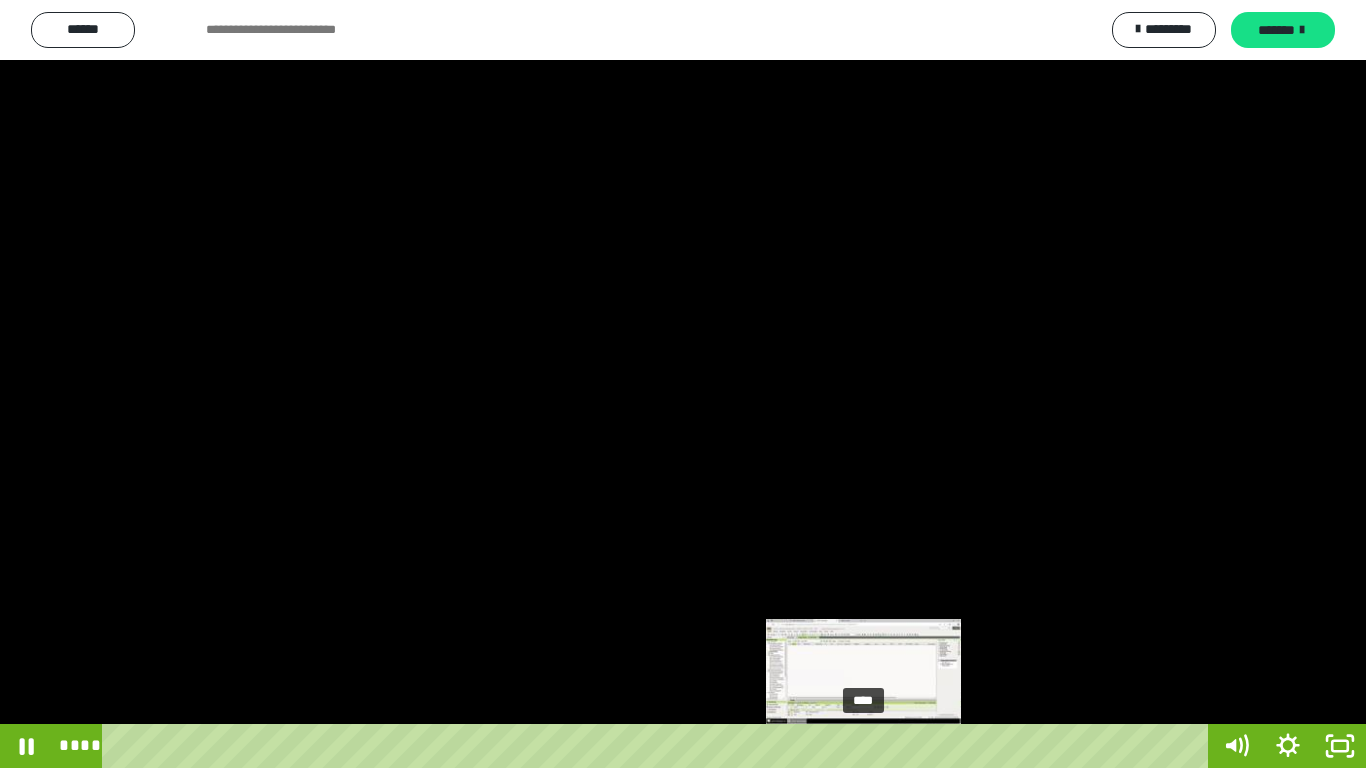 click on "****" at bounding box center [659, 746] 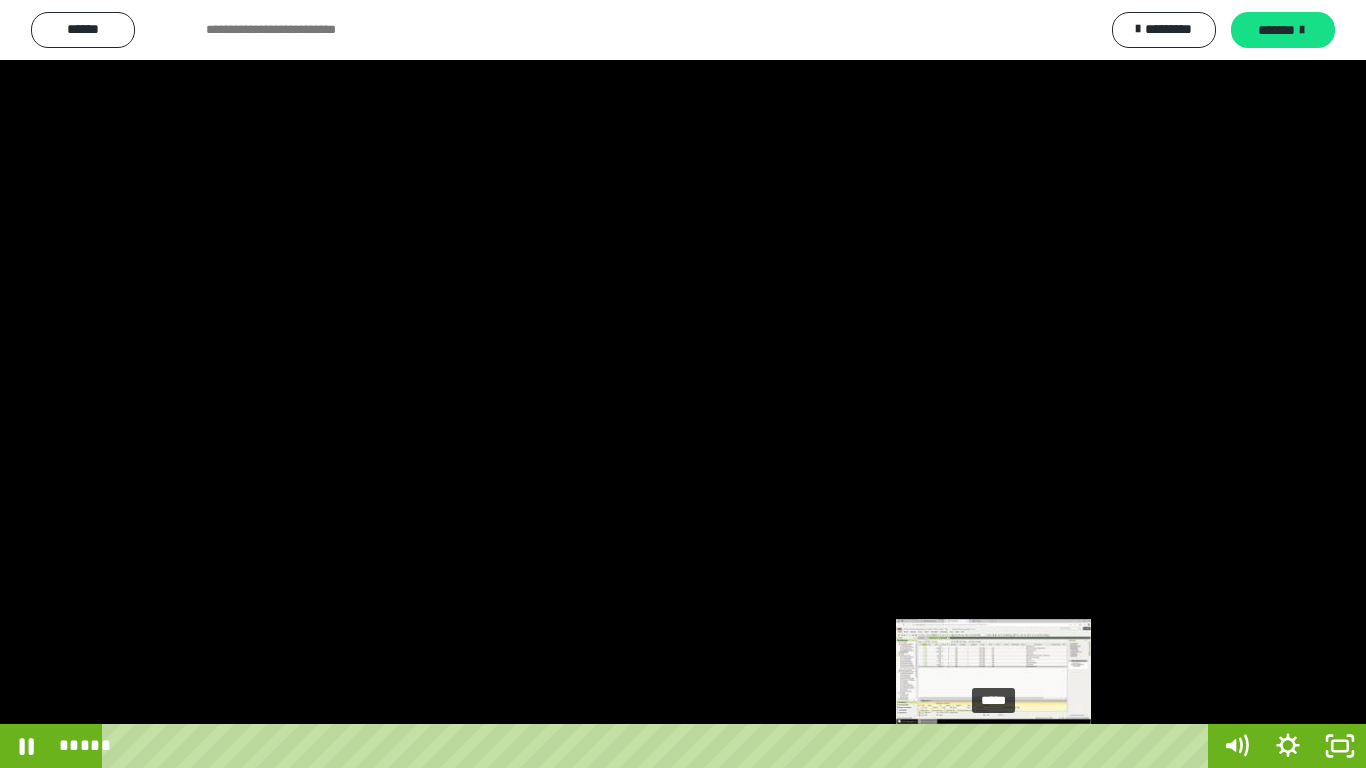 click on "*****" at bounding box center [659, 746] 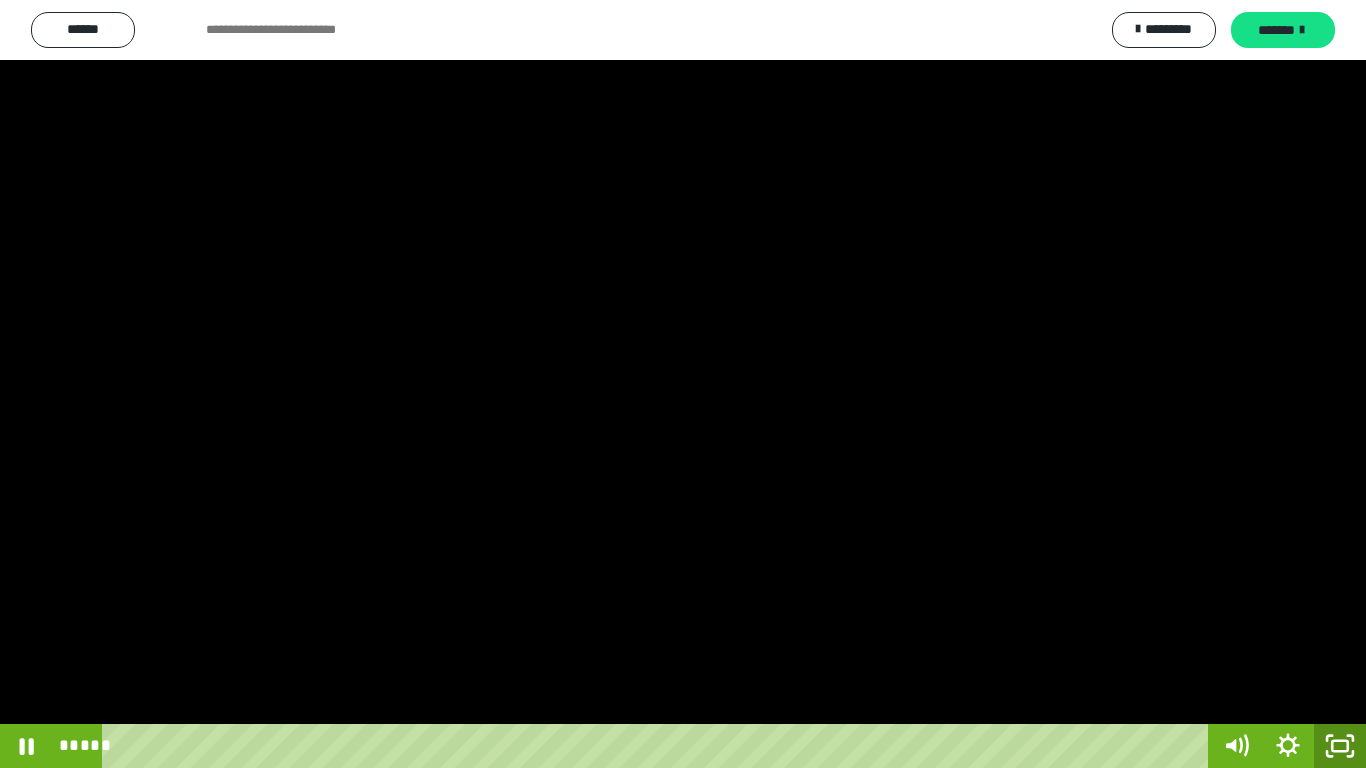 click 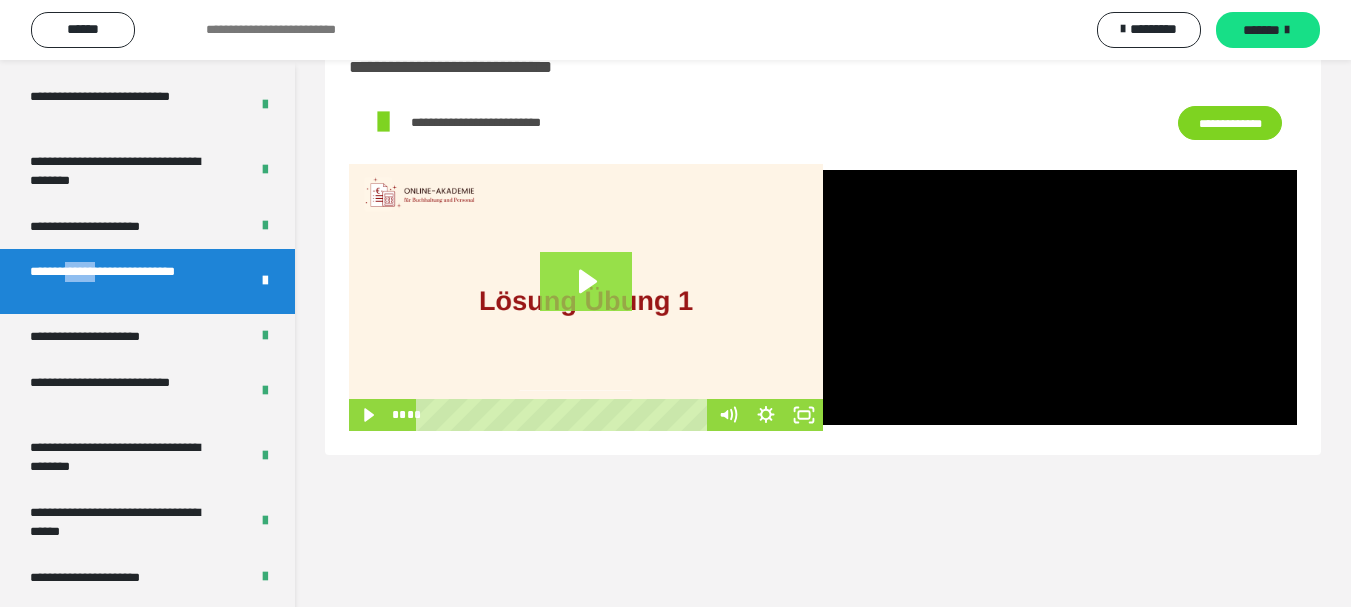 click 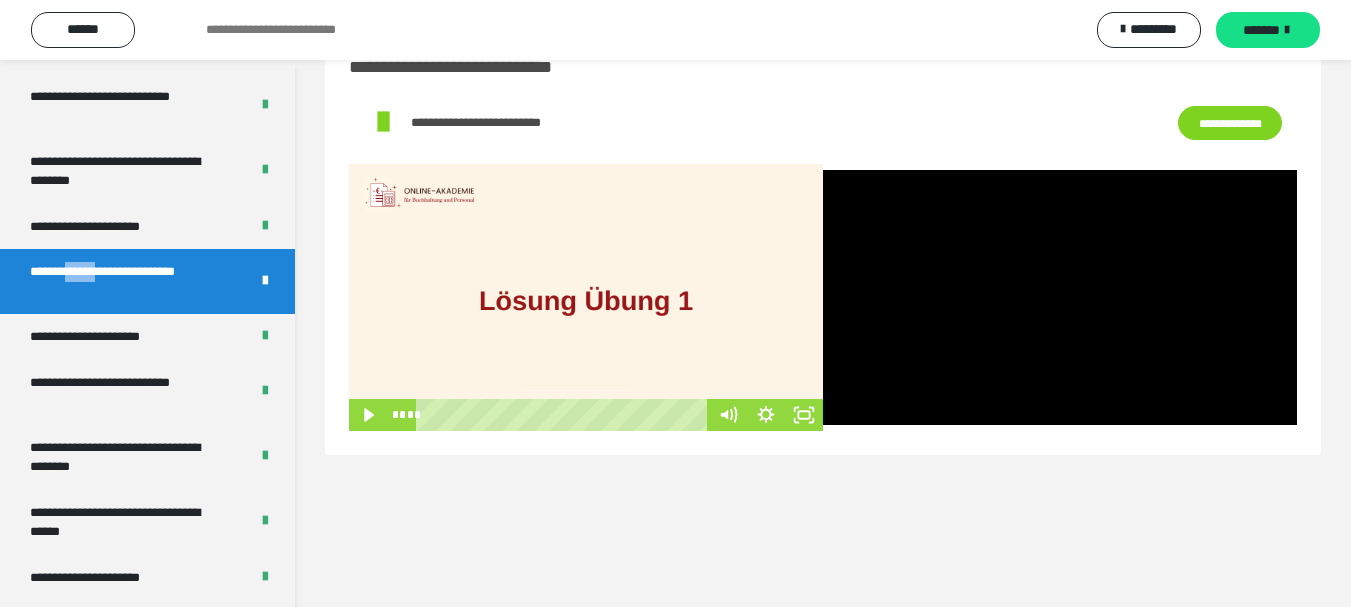 click at bounding box center [586, 297] 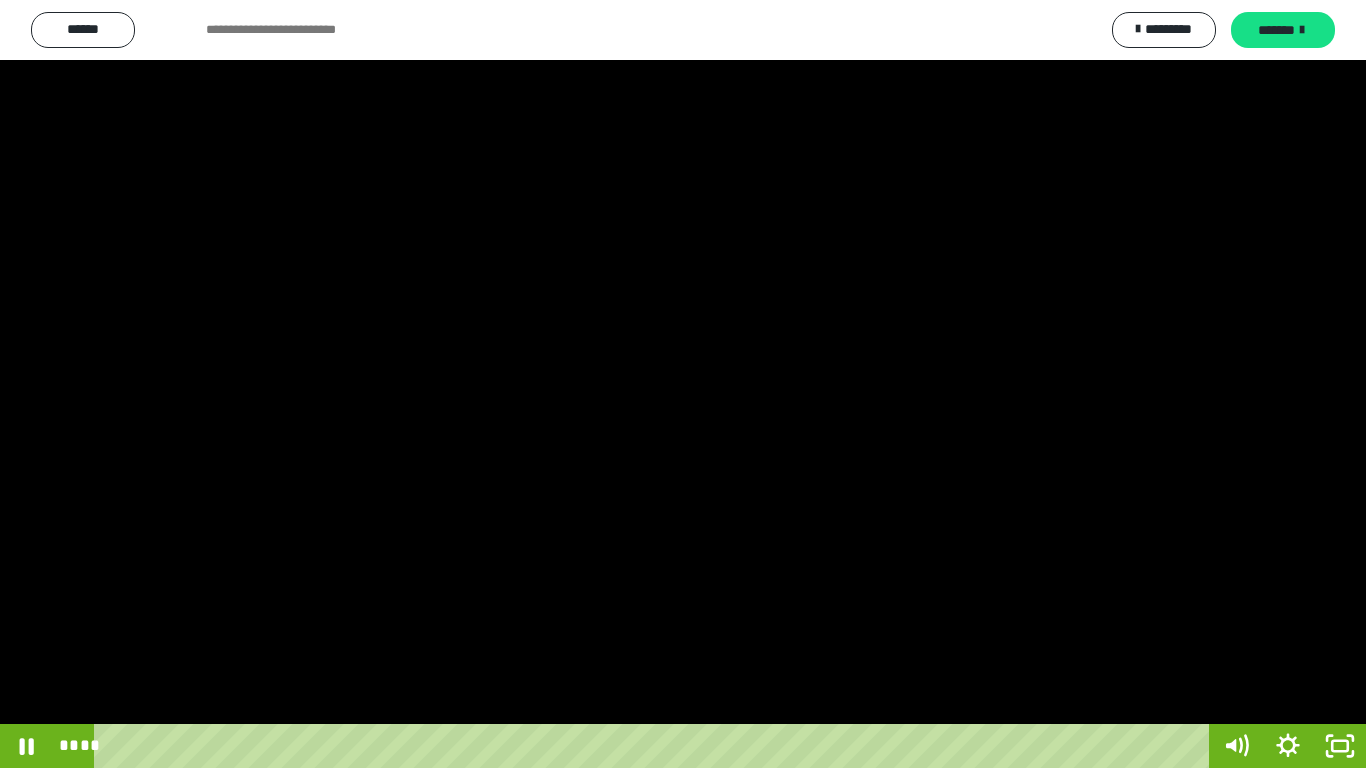 click at bounding box center [683, 384] 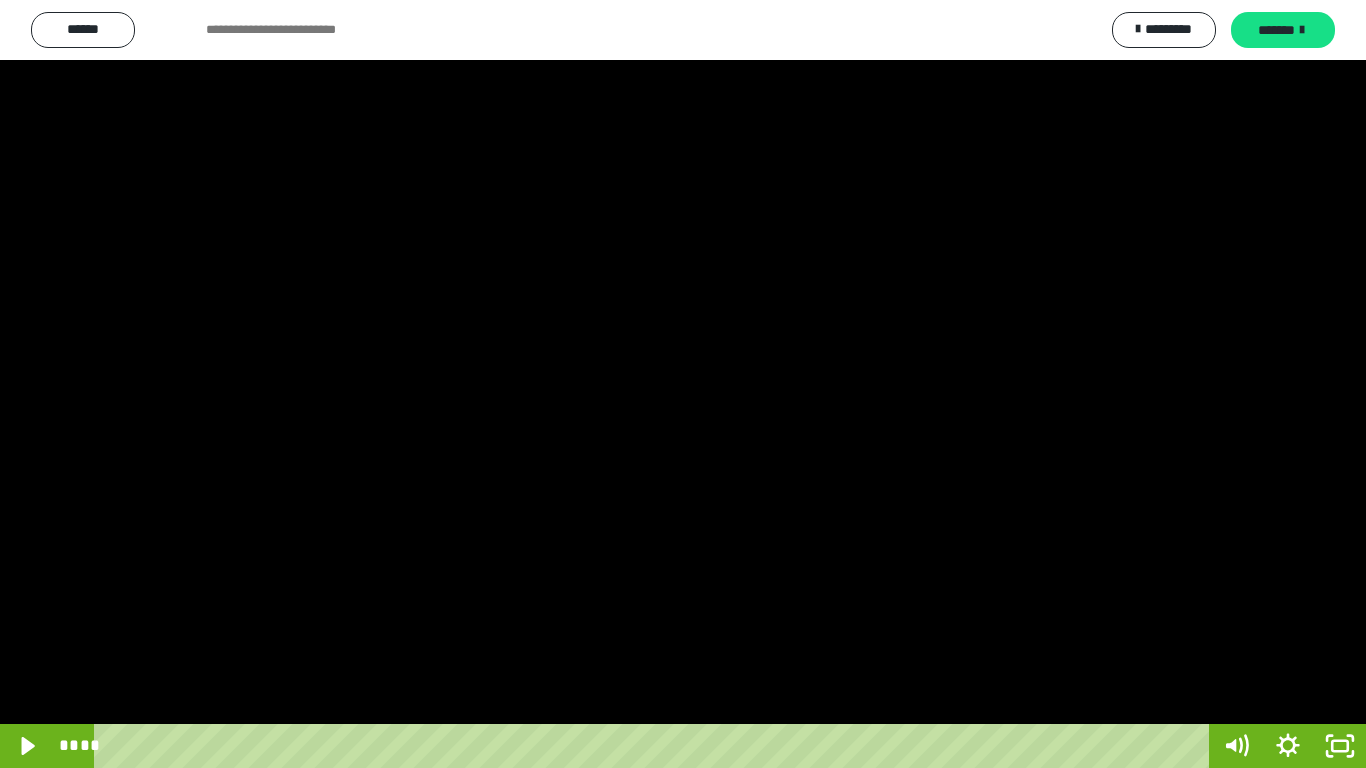 click at bounding box center [683, 384] 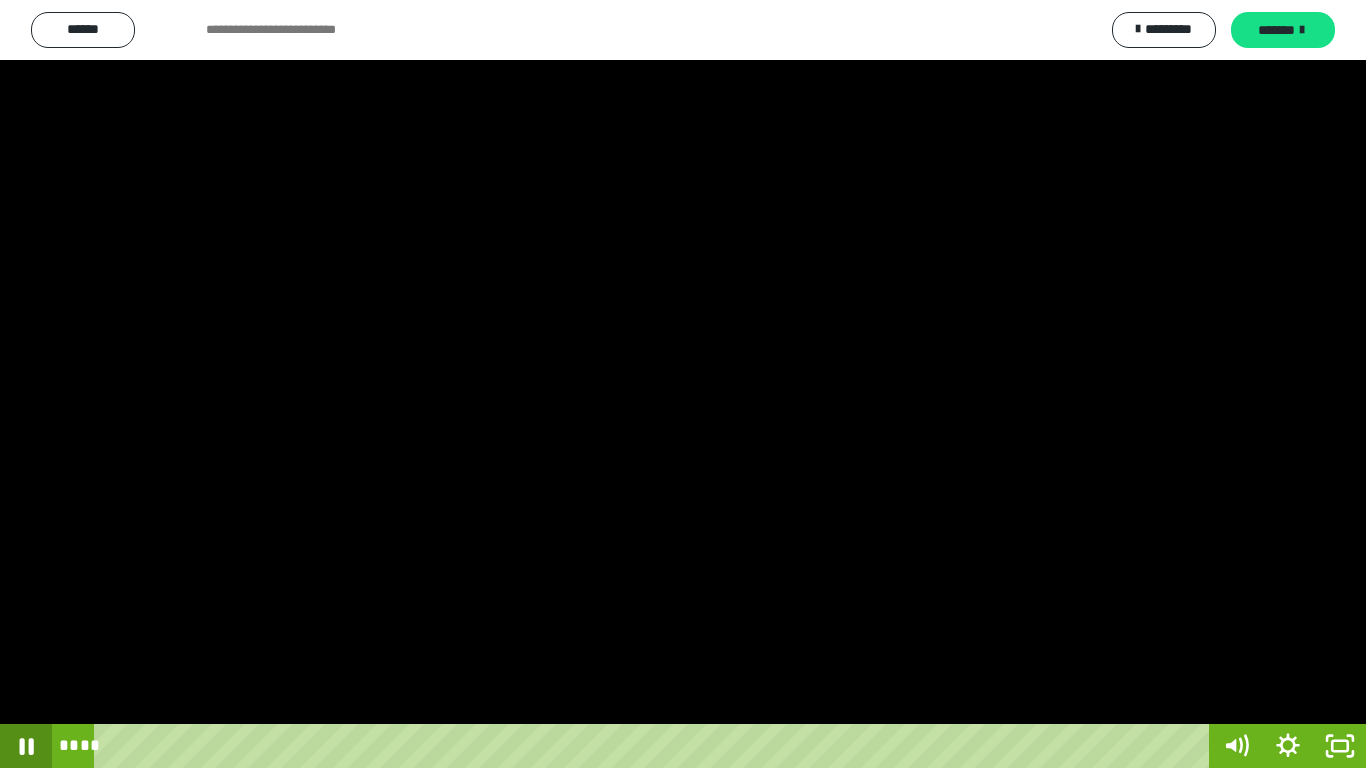 drag, startPoint x: 396, startPoint y: 656, endPoint x: 34, endPoint y: 745, distance: 372.7801 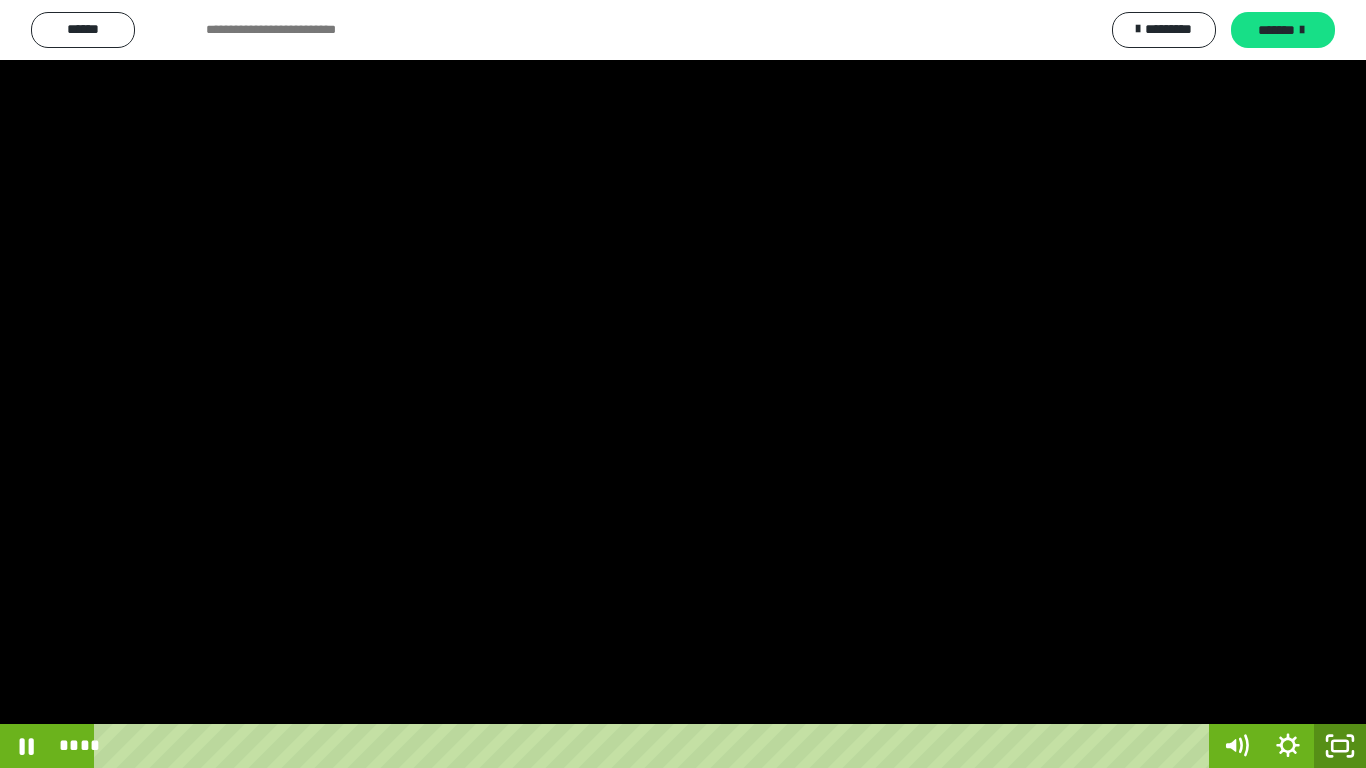 click 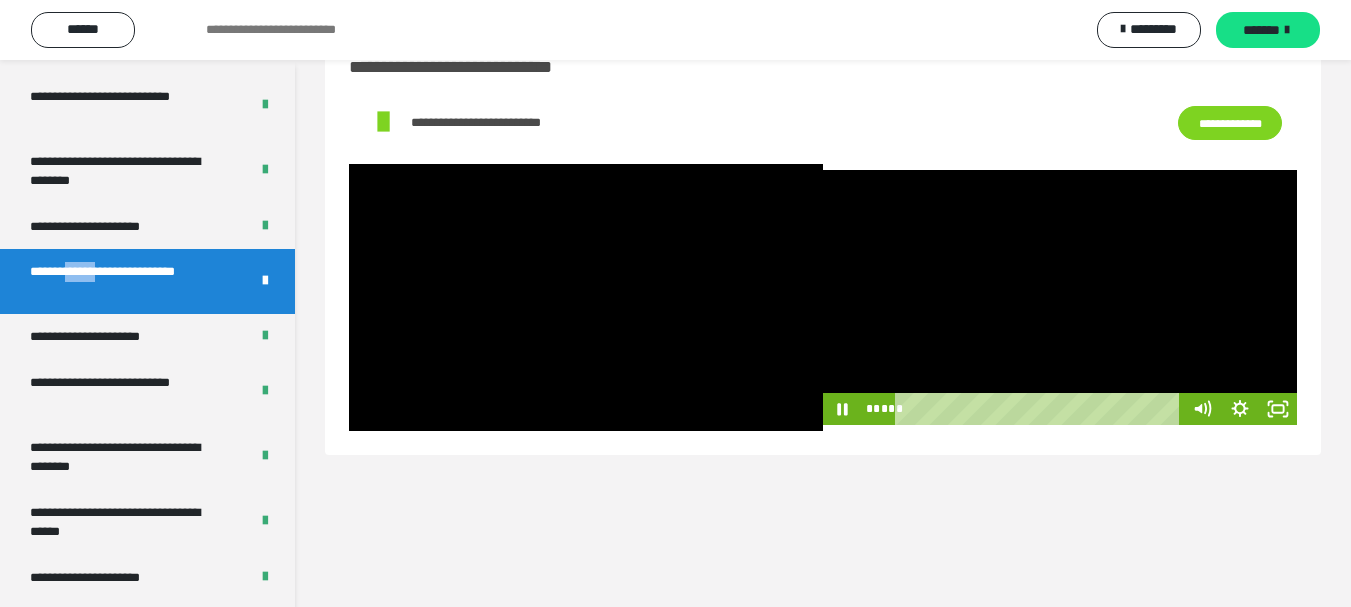 click at bounding box center [1060, 297] 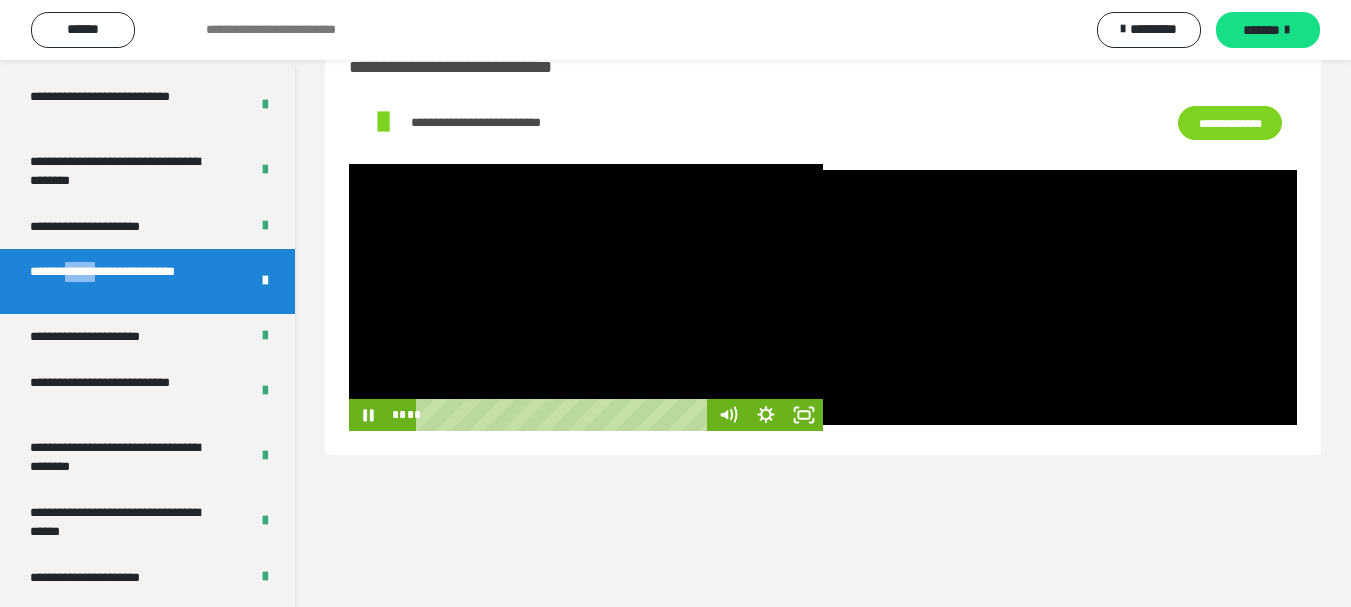 click at bounding box center [586, 297] 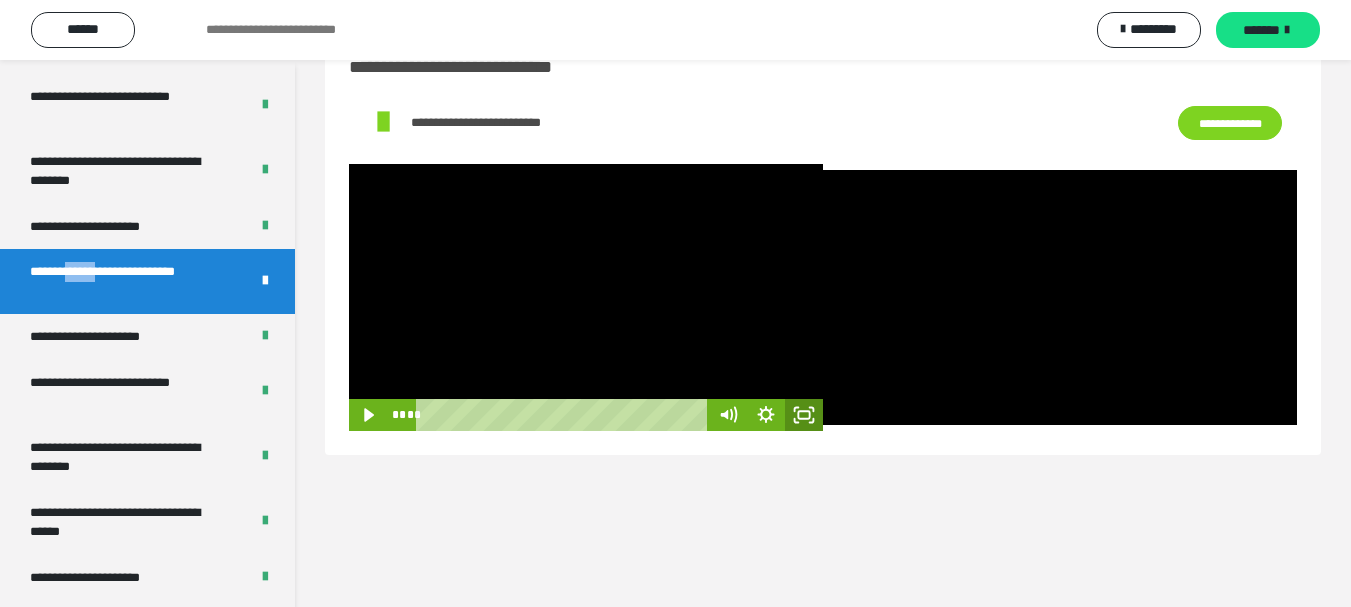 click 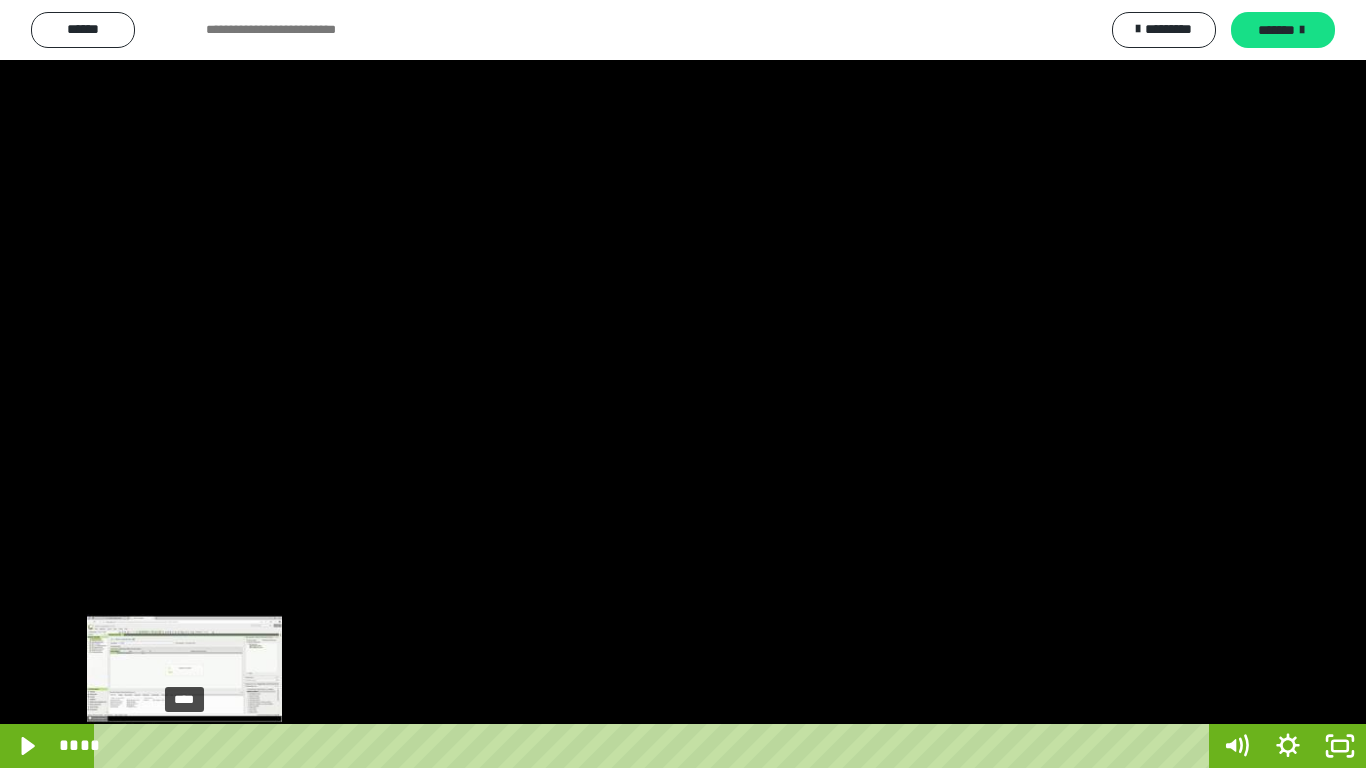 click on "****" at bounding box center (655, 746) 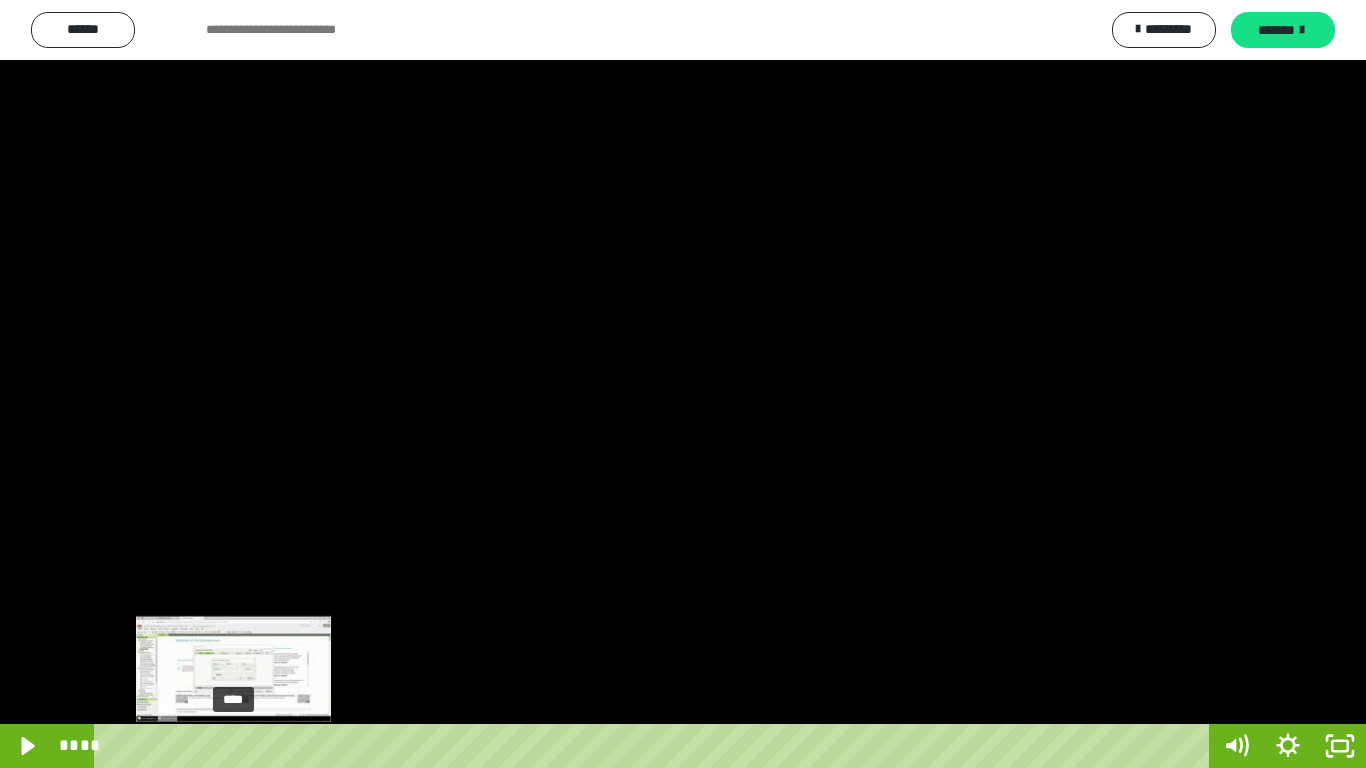 click on "****" at bounding box center [655, 746] 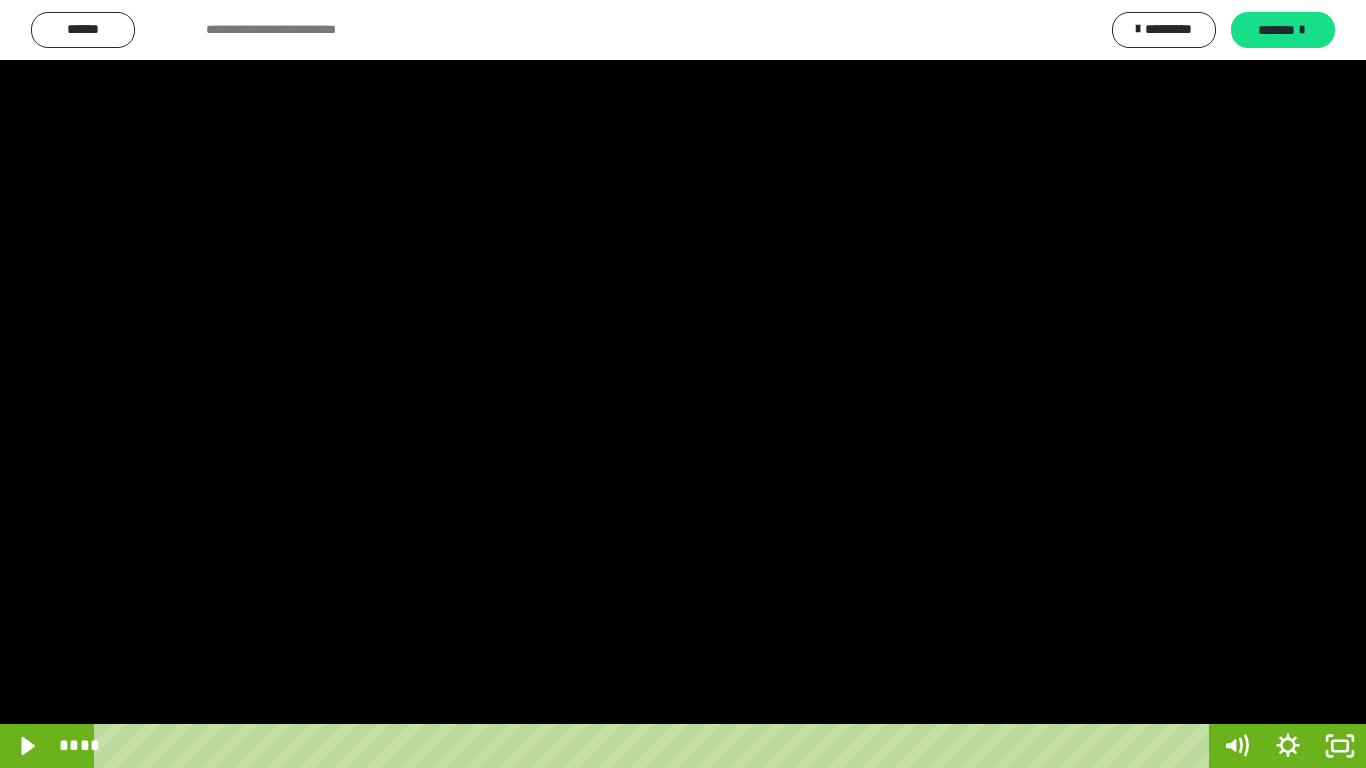 click at bounding box center [683, 384] 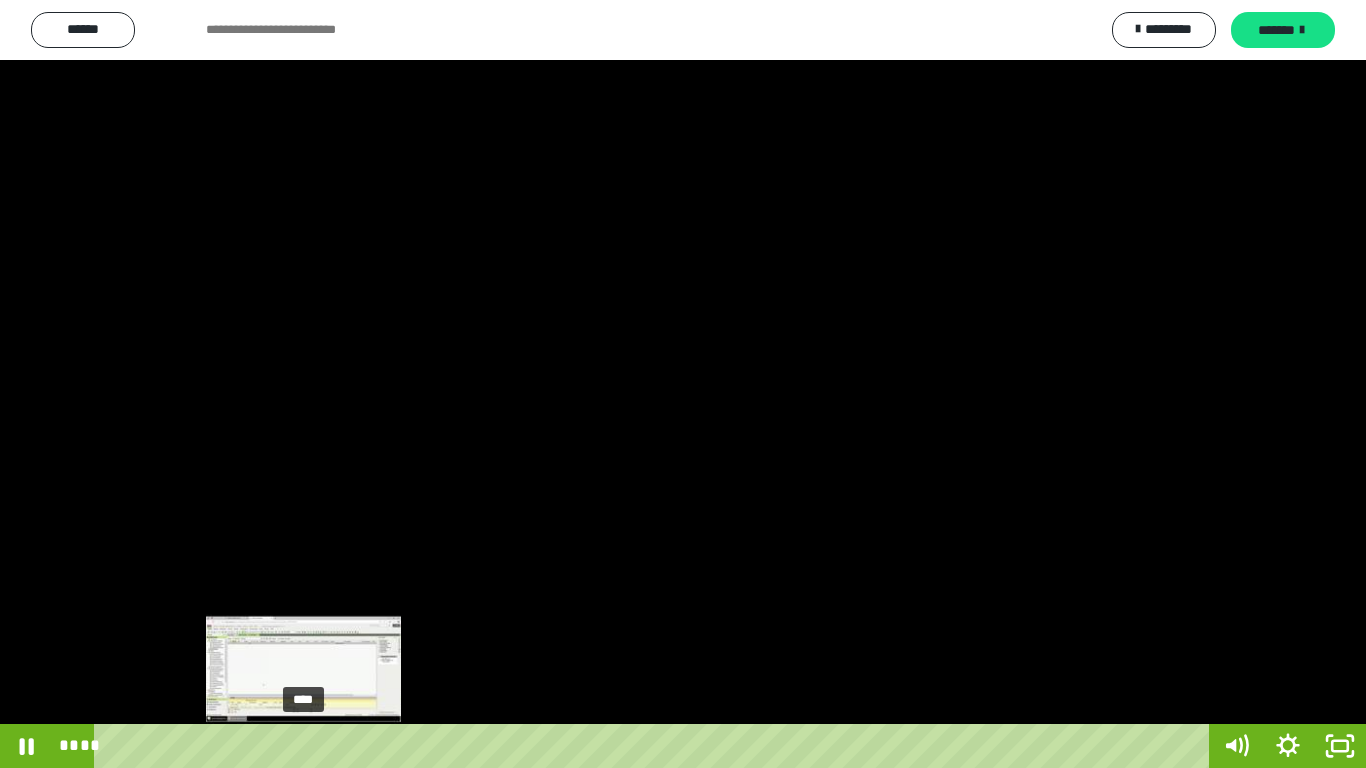 click on "****" at bounding box center [655, 746] 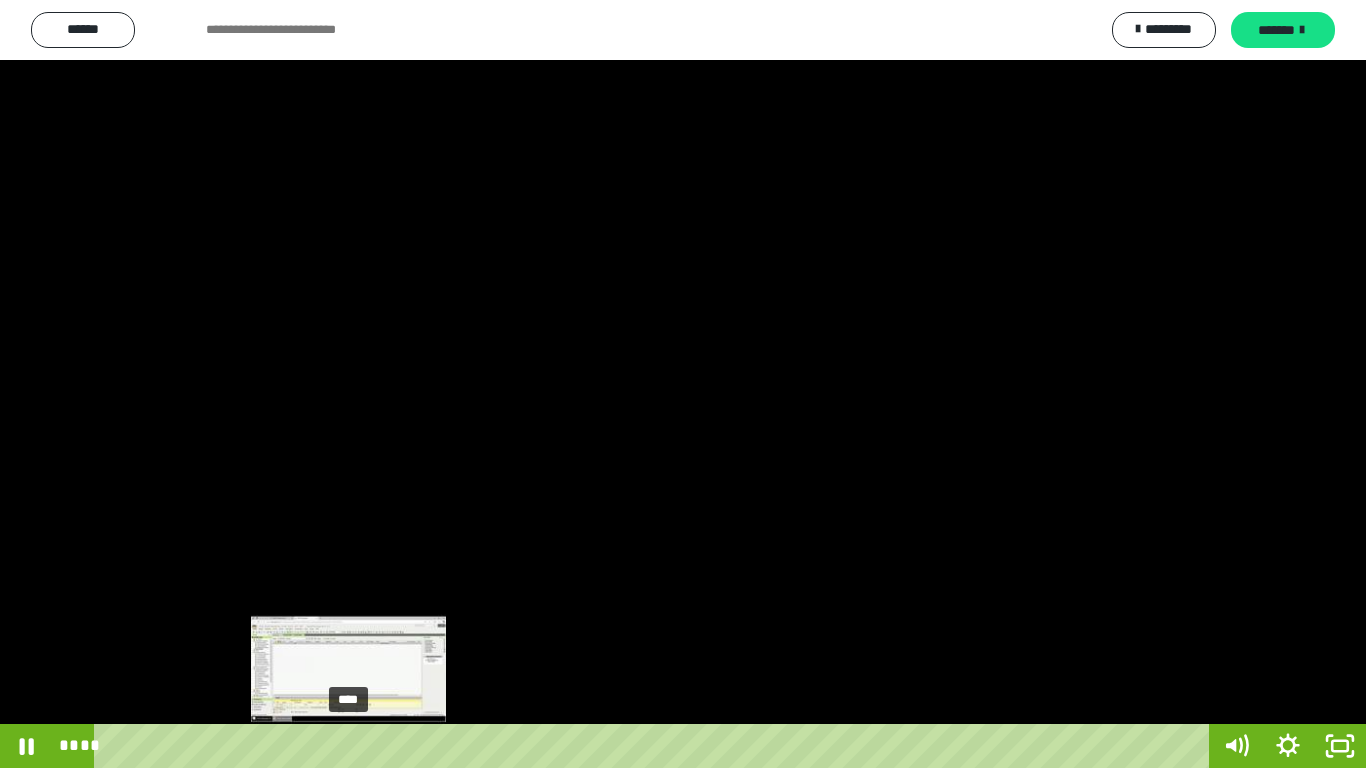 click on "****" at bounding box center [655, 746] 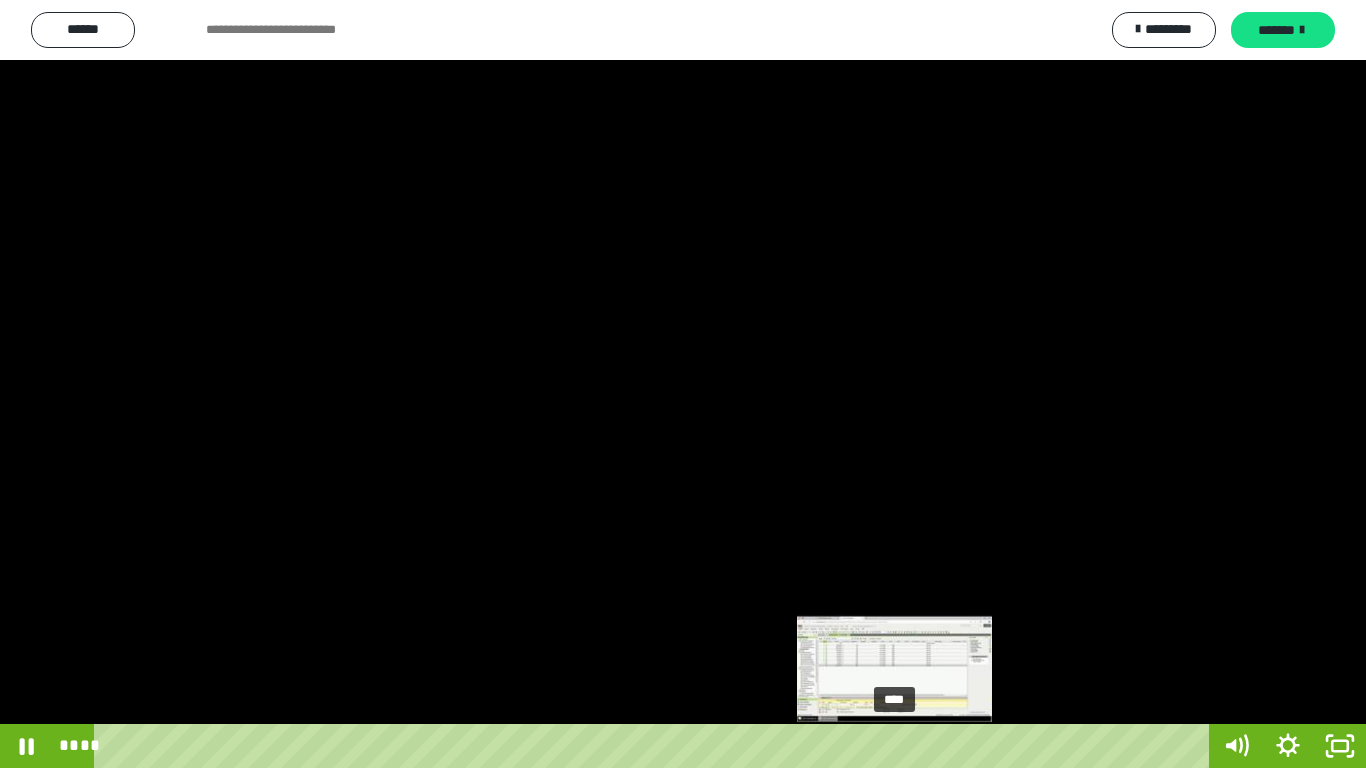 click on "****" at bounding box center [655, 746] 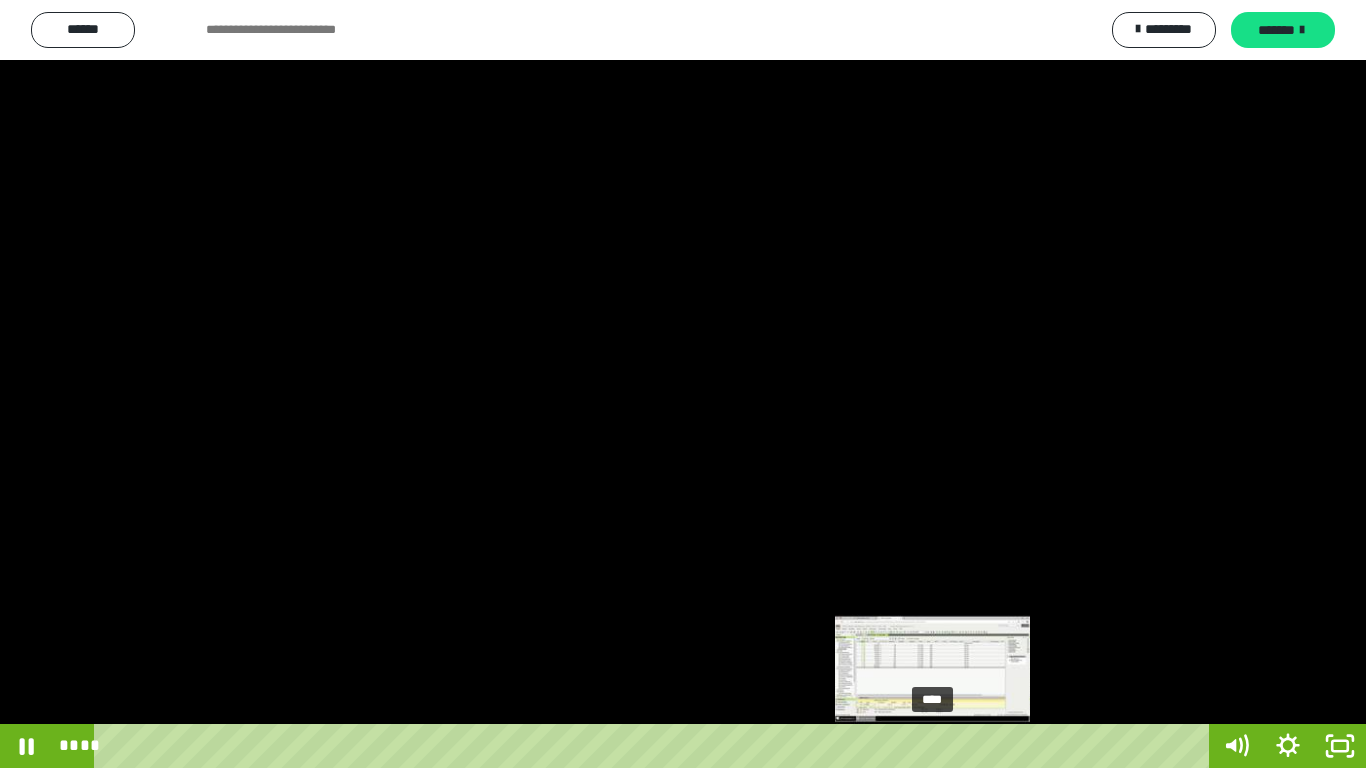 click on "****" at bounding box center (655, 746) 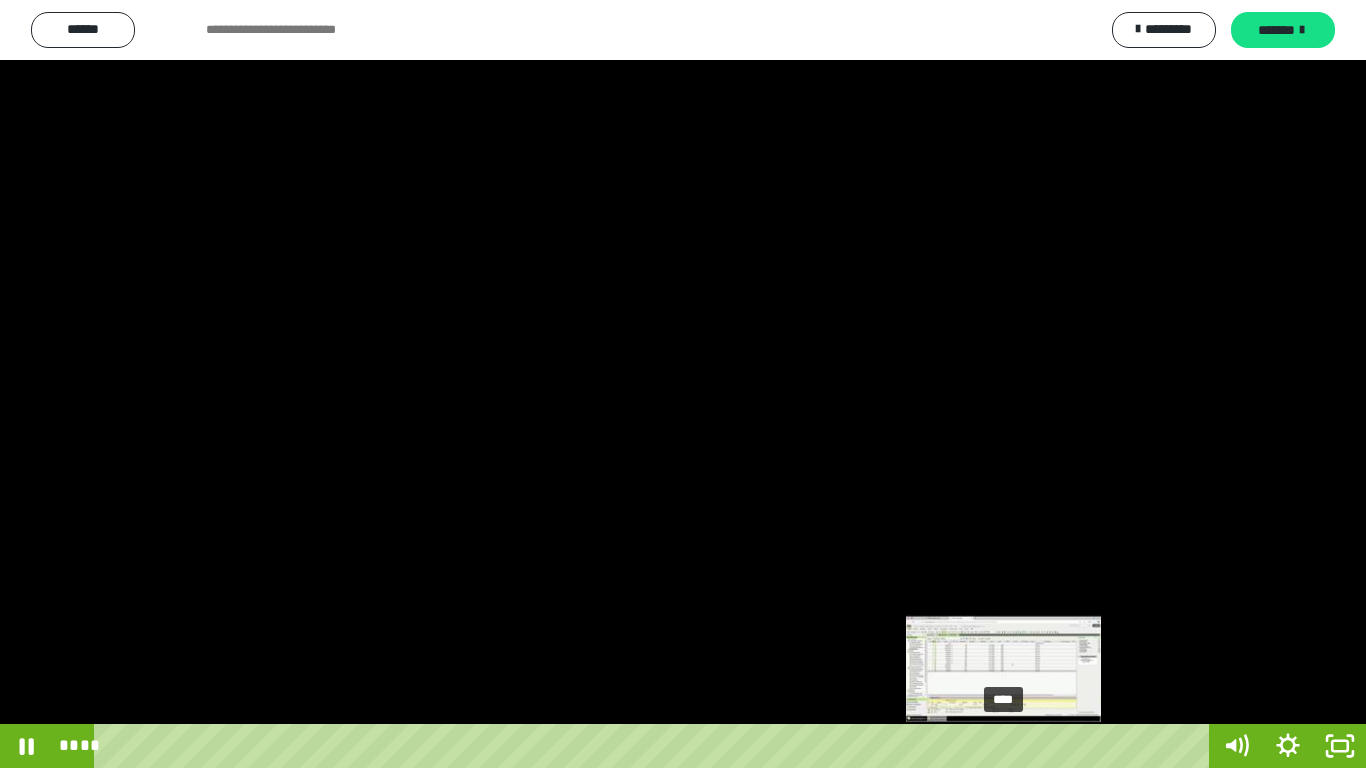 click on "****" at bounding box center (655, 746) 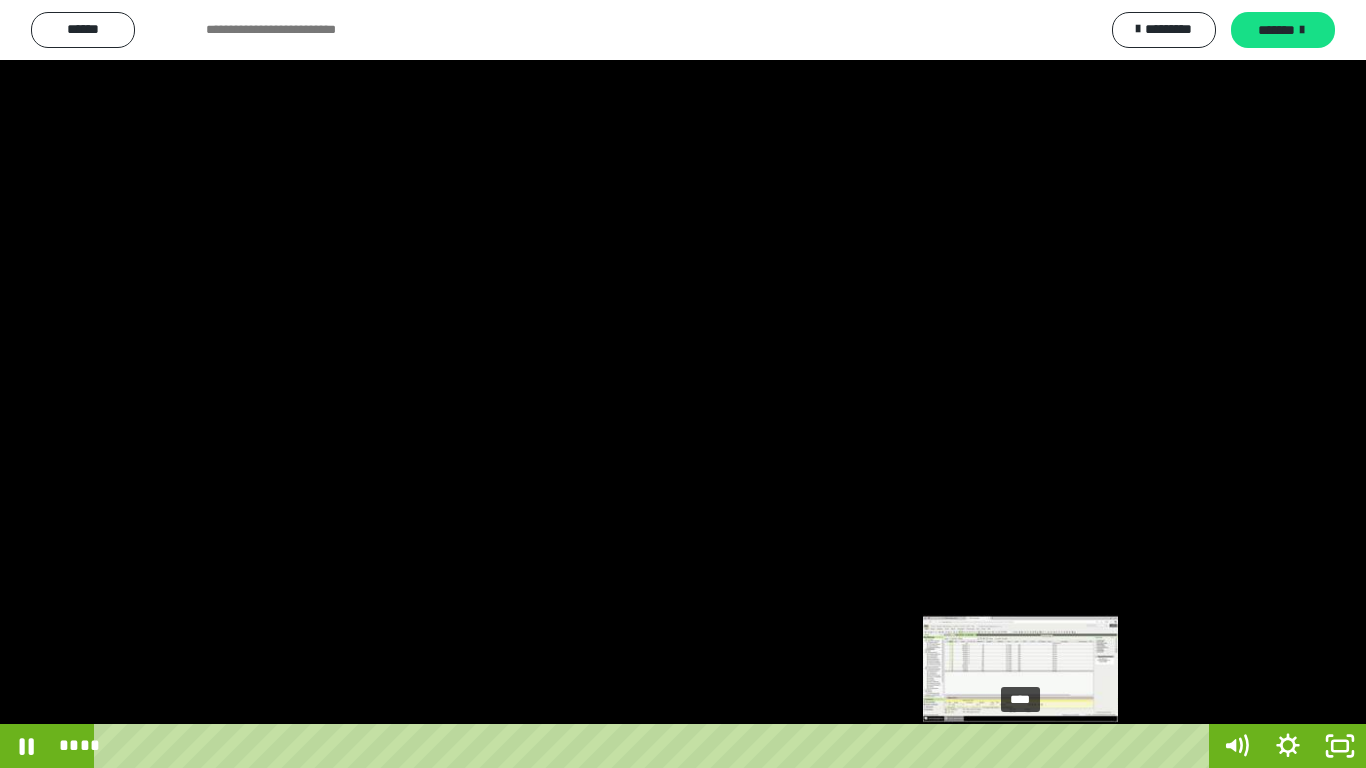 click on "****" at bounding box center [655, 746] 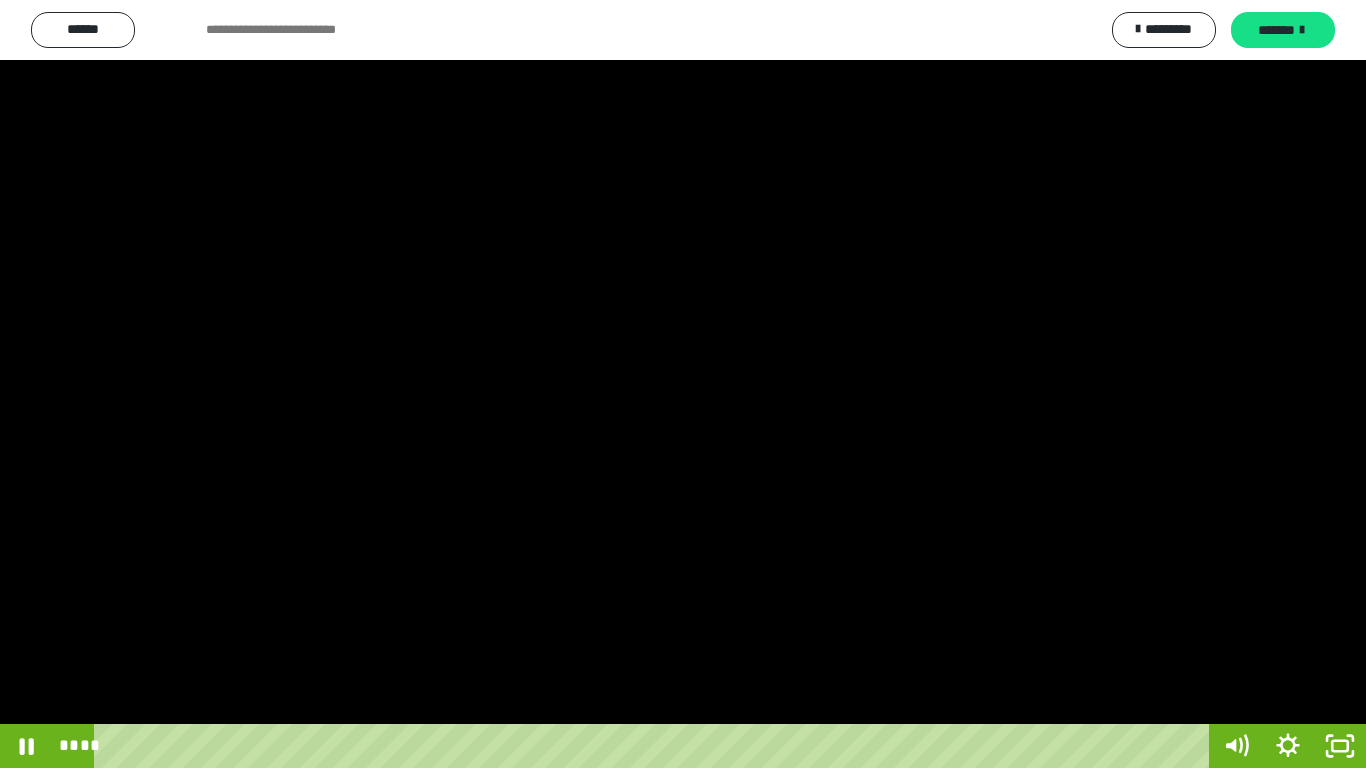 click at bounding box center (683, 384) 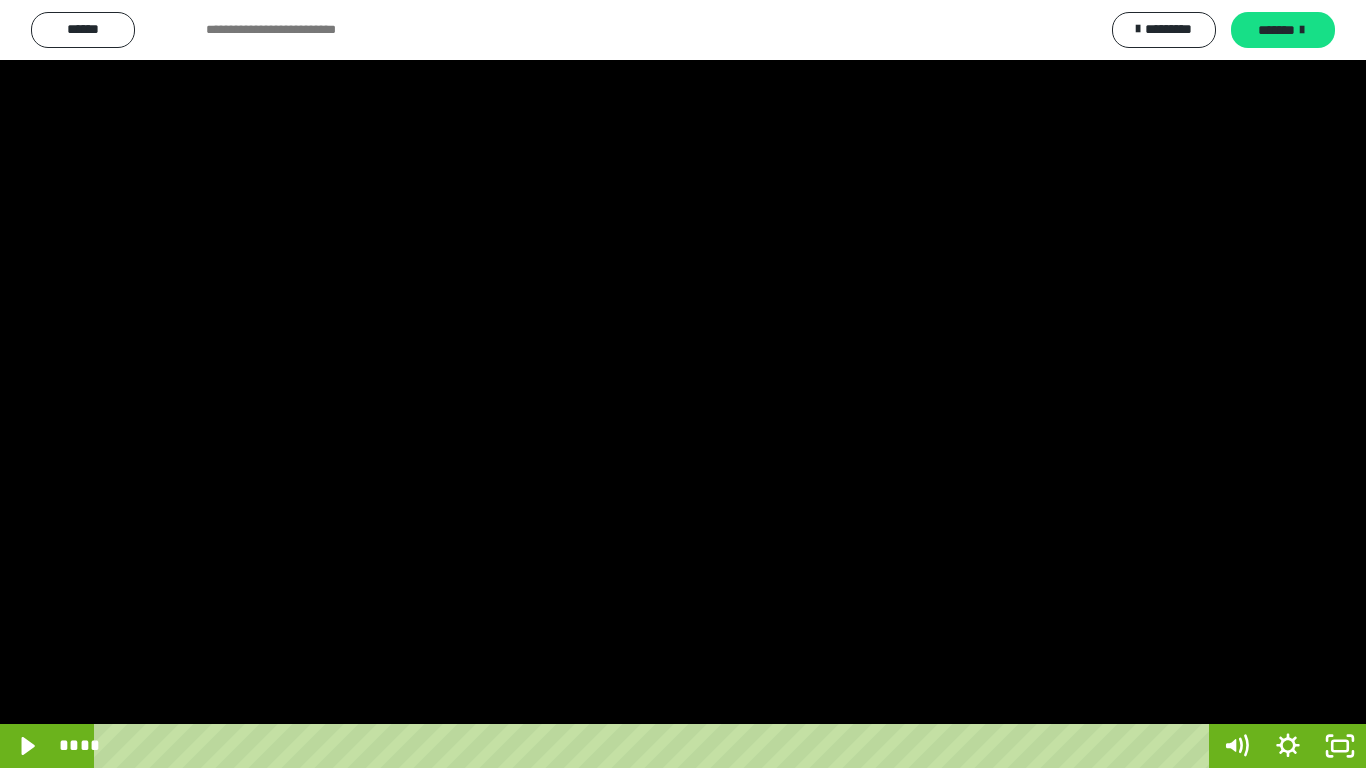 click at bounding box center (683, 384) 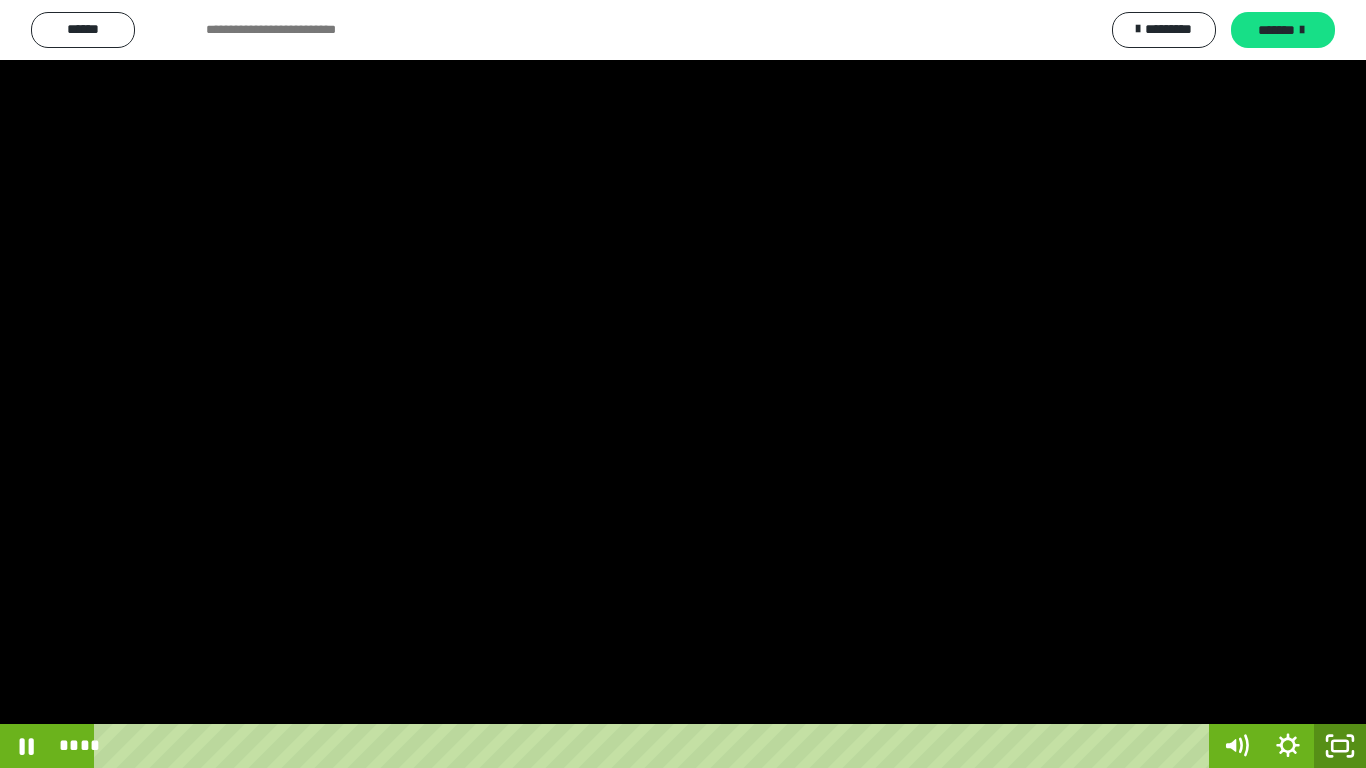 click 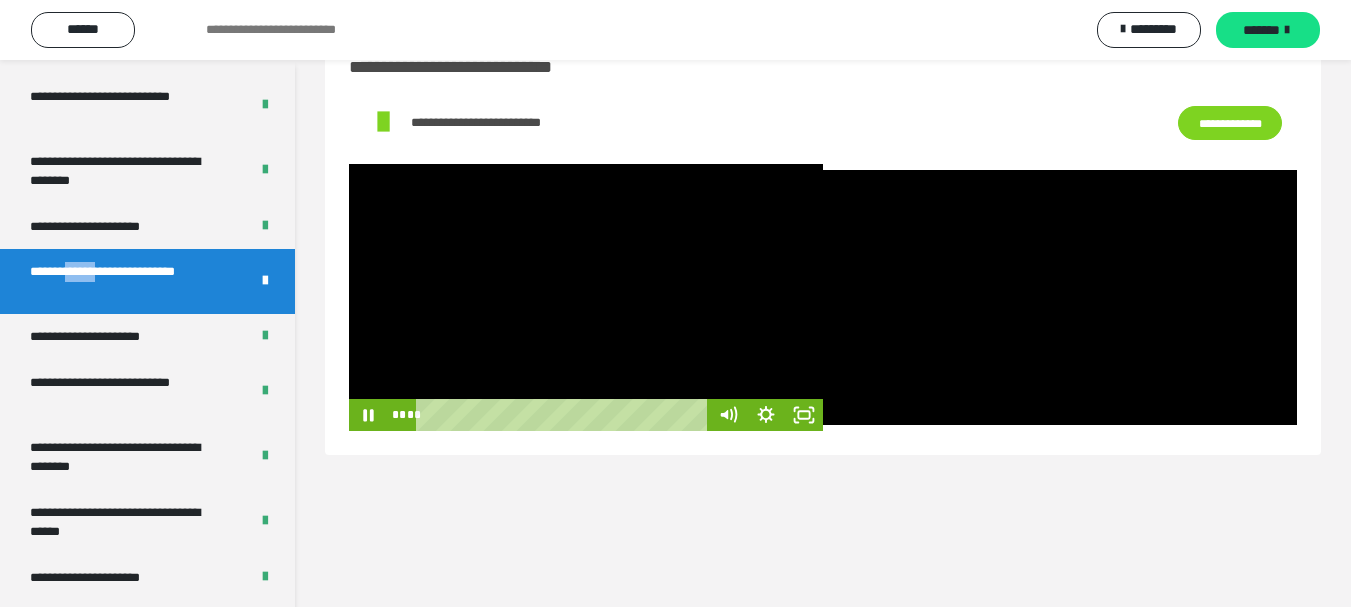 click at bounding box center (586, 297) 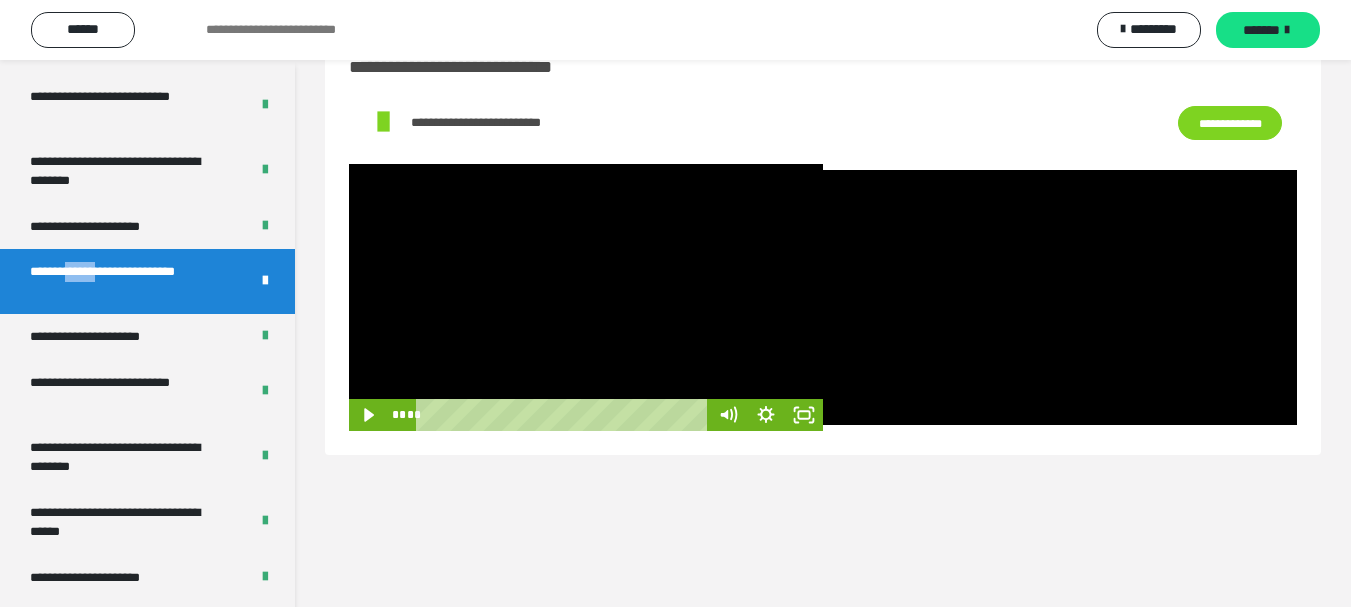 click at bounding box center (586, 297) 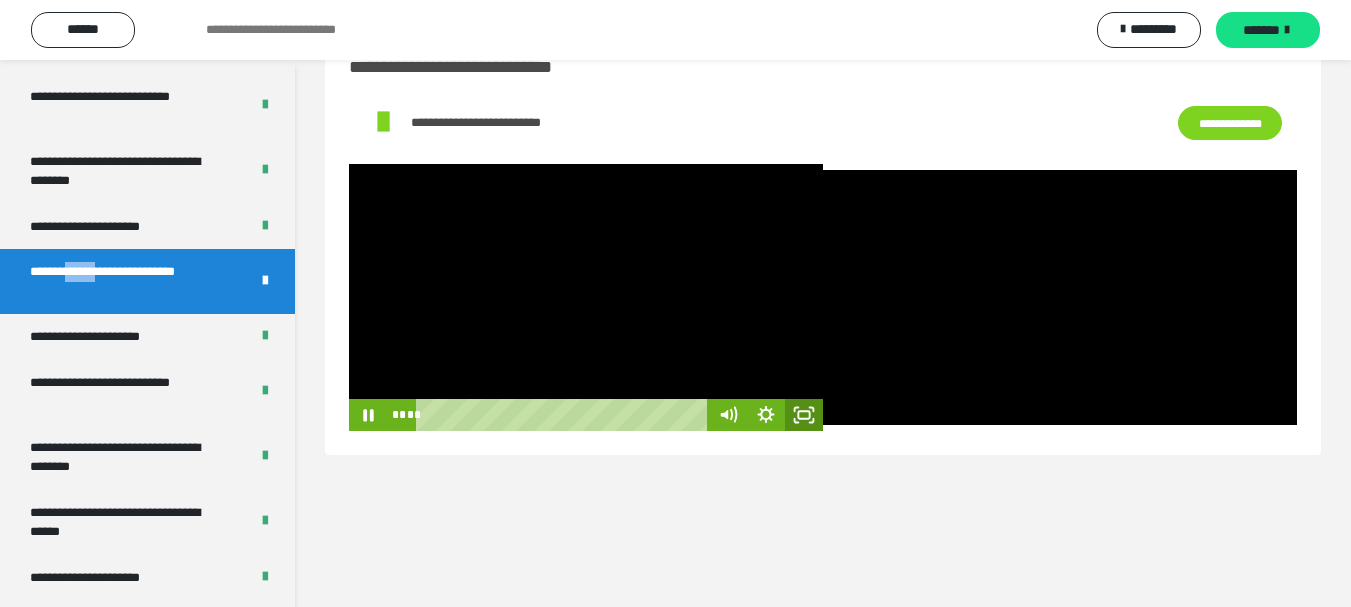 click 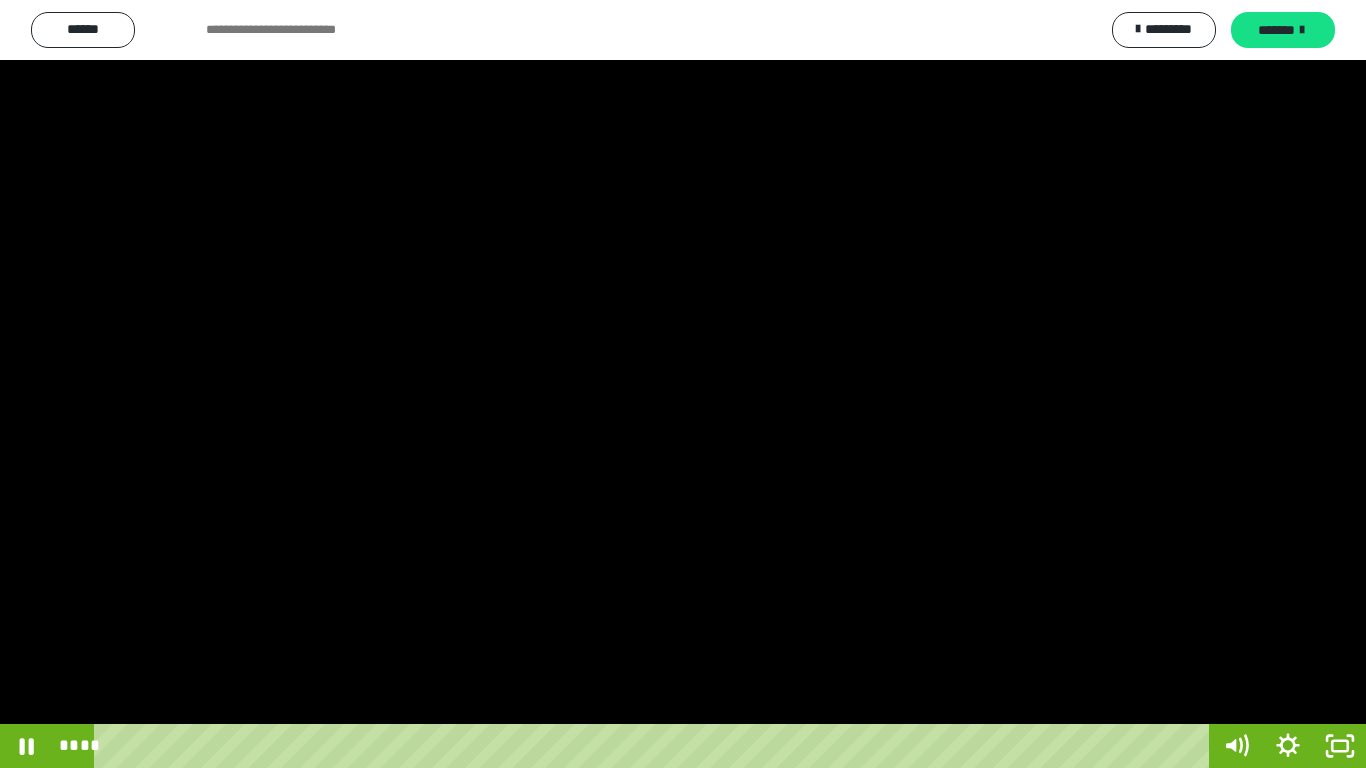 click at bounding box center [683, 384] 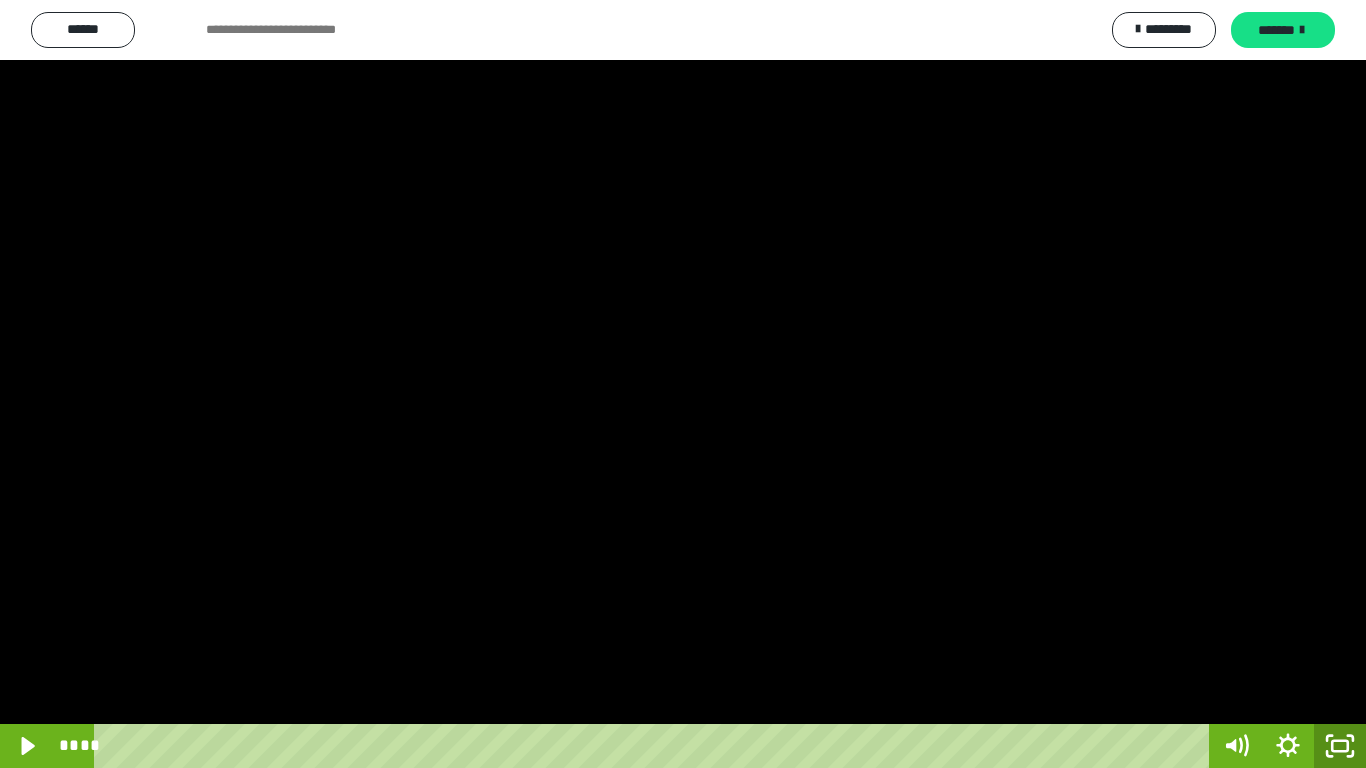 click 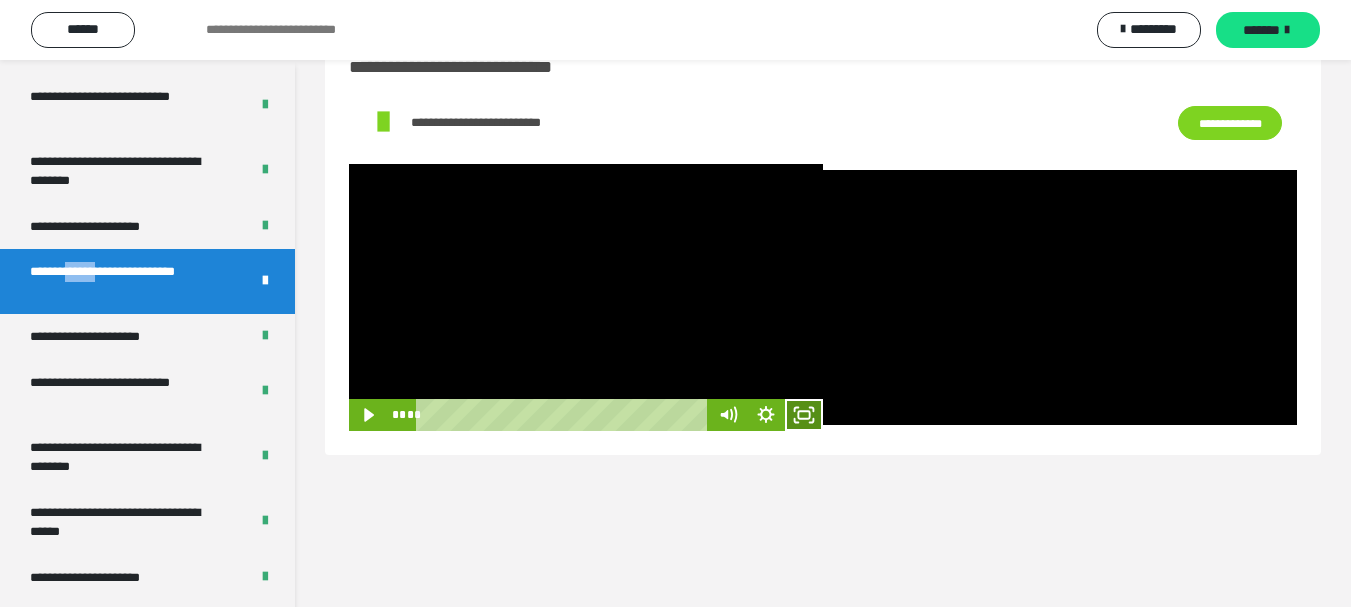 click 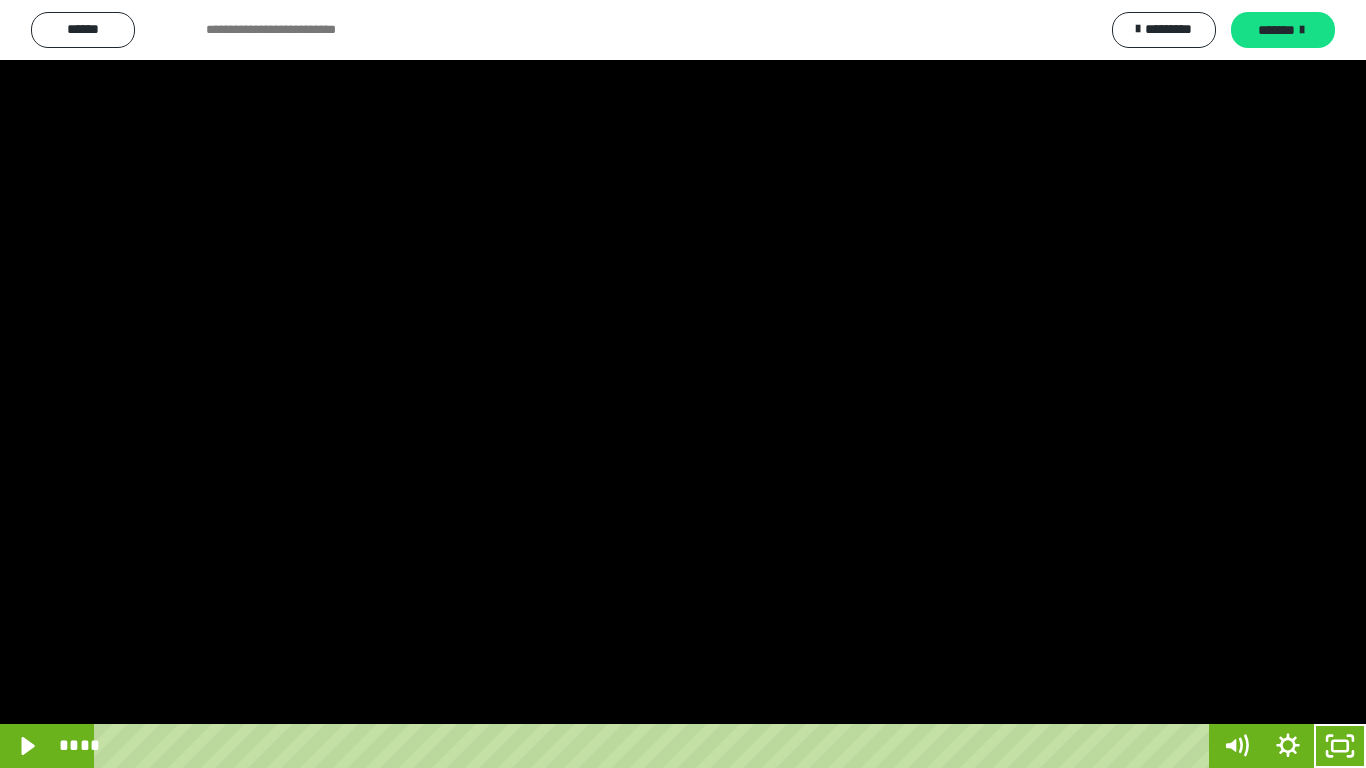 click at bounding box center [683, 384] 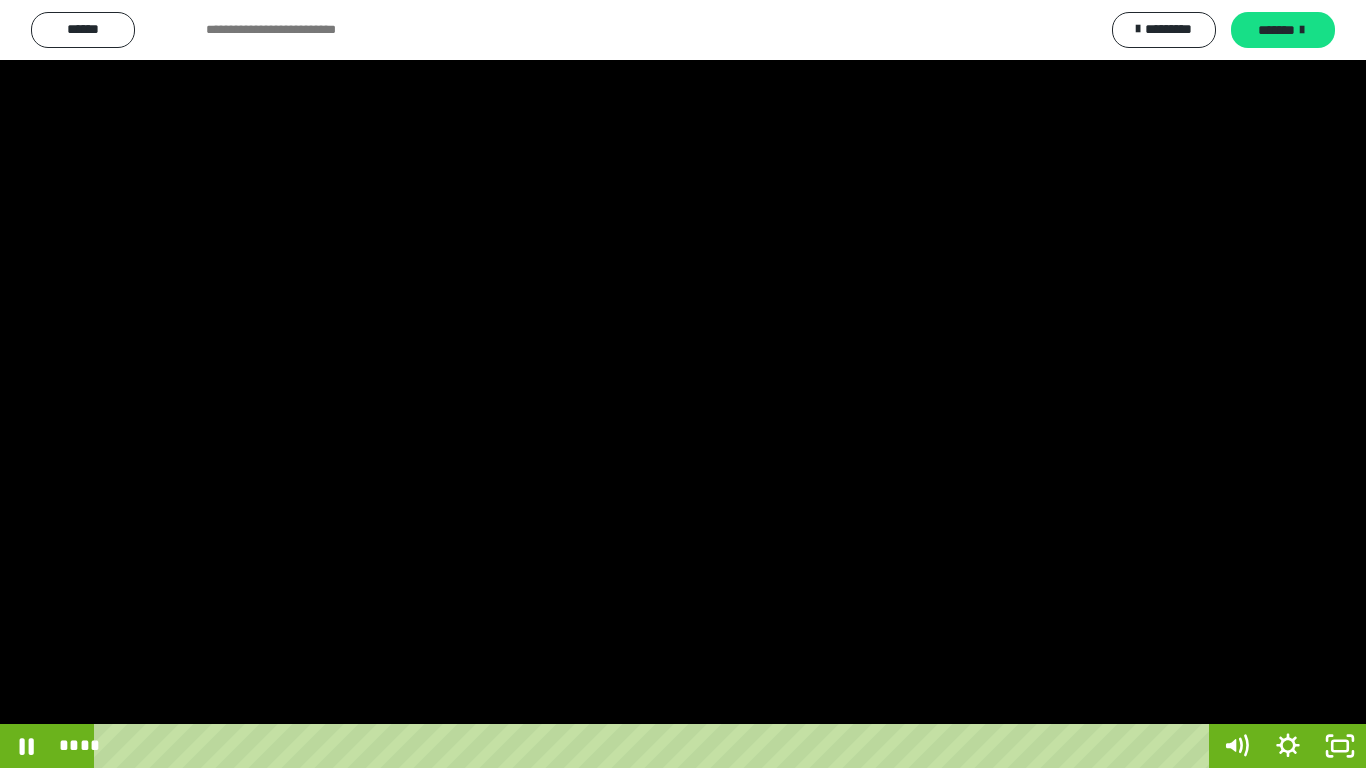 click at bounding box center (683, 384) 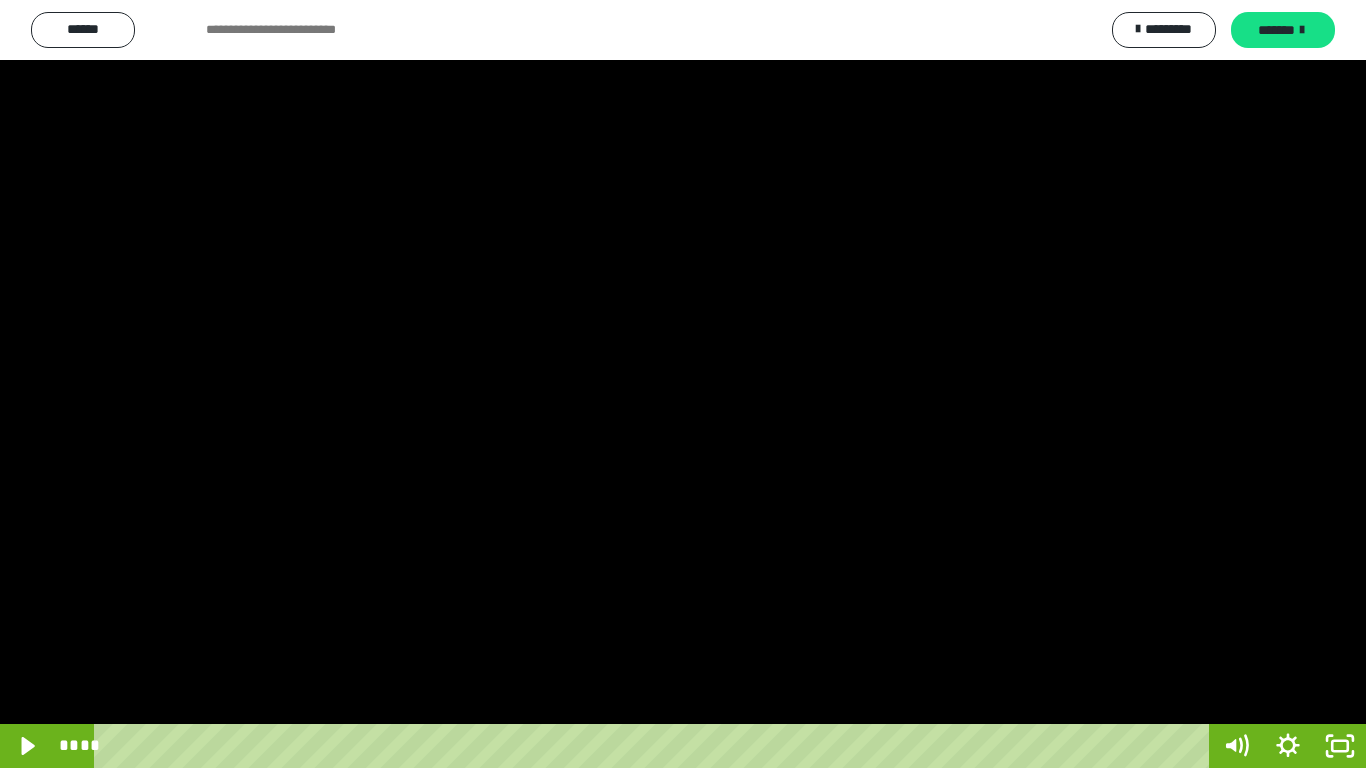 click at bounding box center [683, 384] 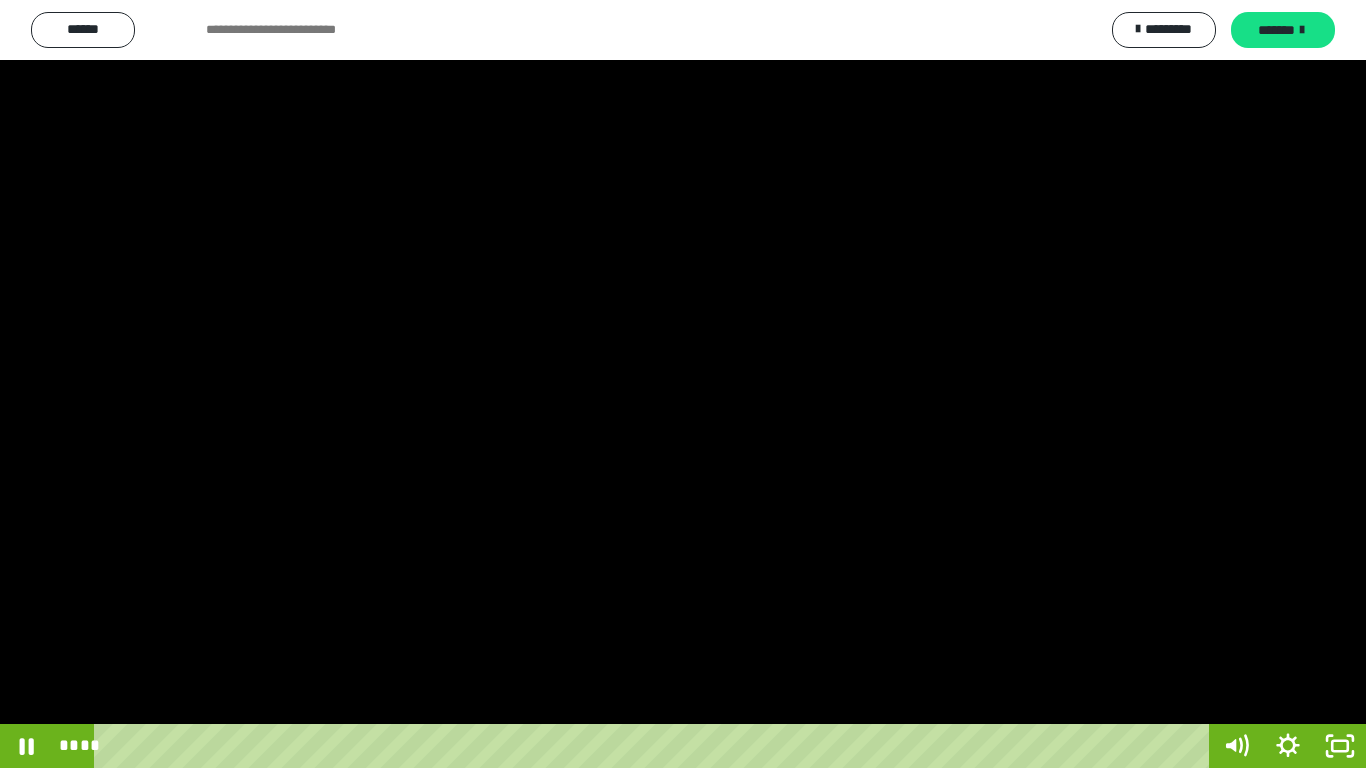 click at bounding box center [683, 384] 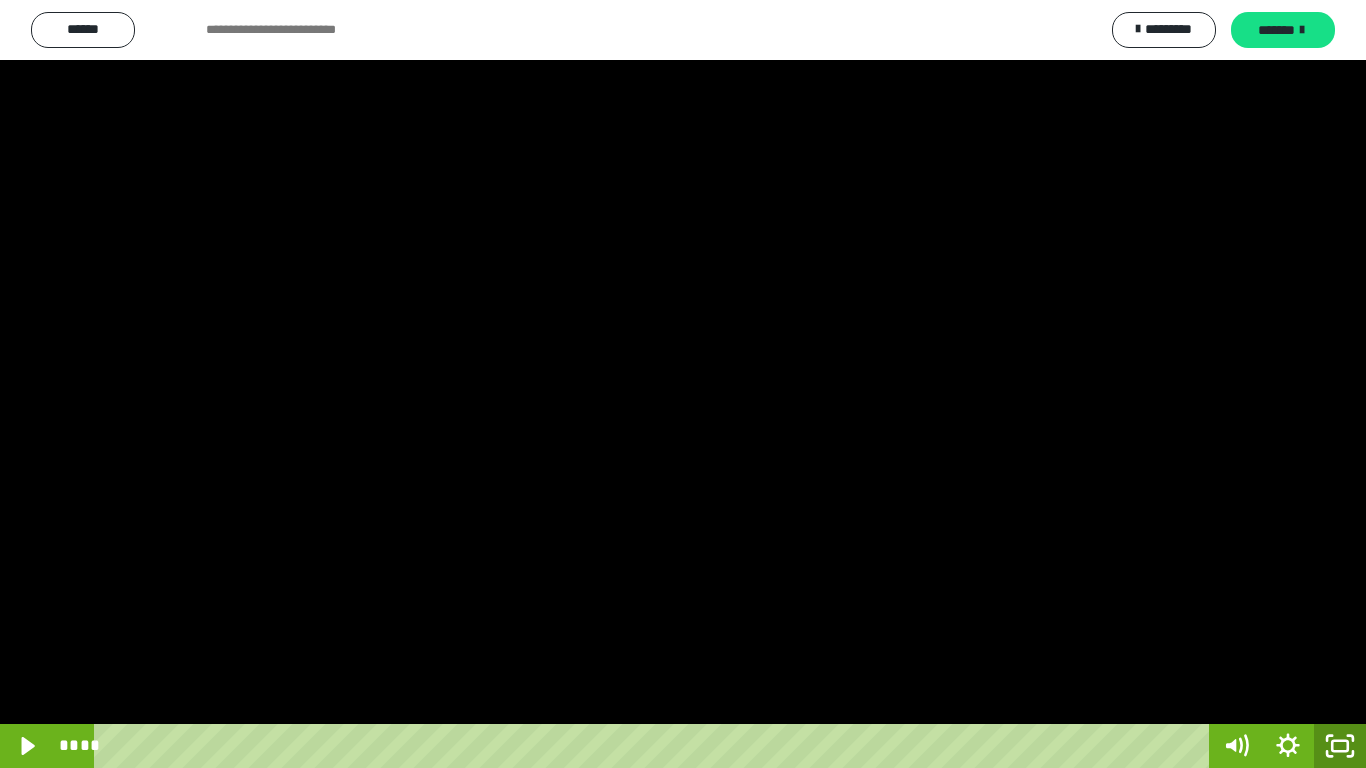 click 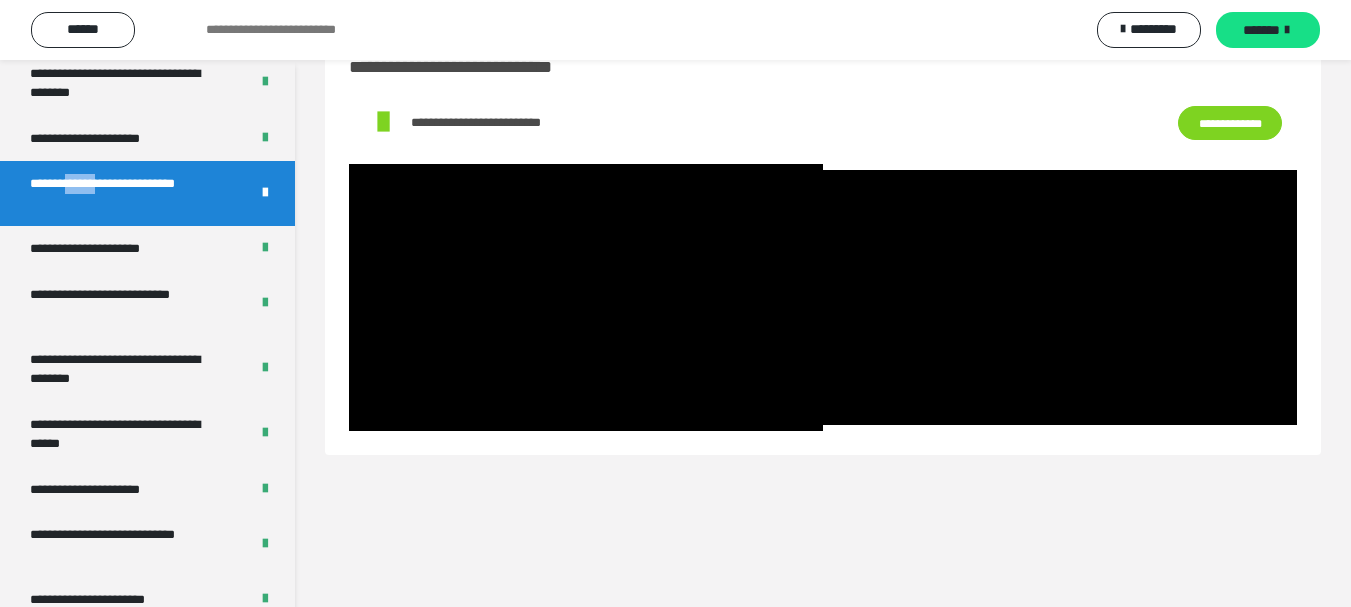 scroll, scrollTop: 3570, scrollLeft: 0, axis: vertical 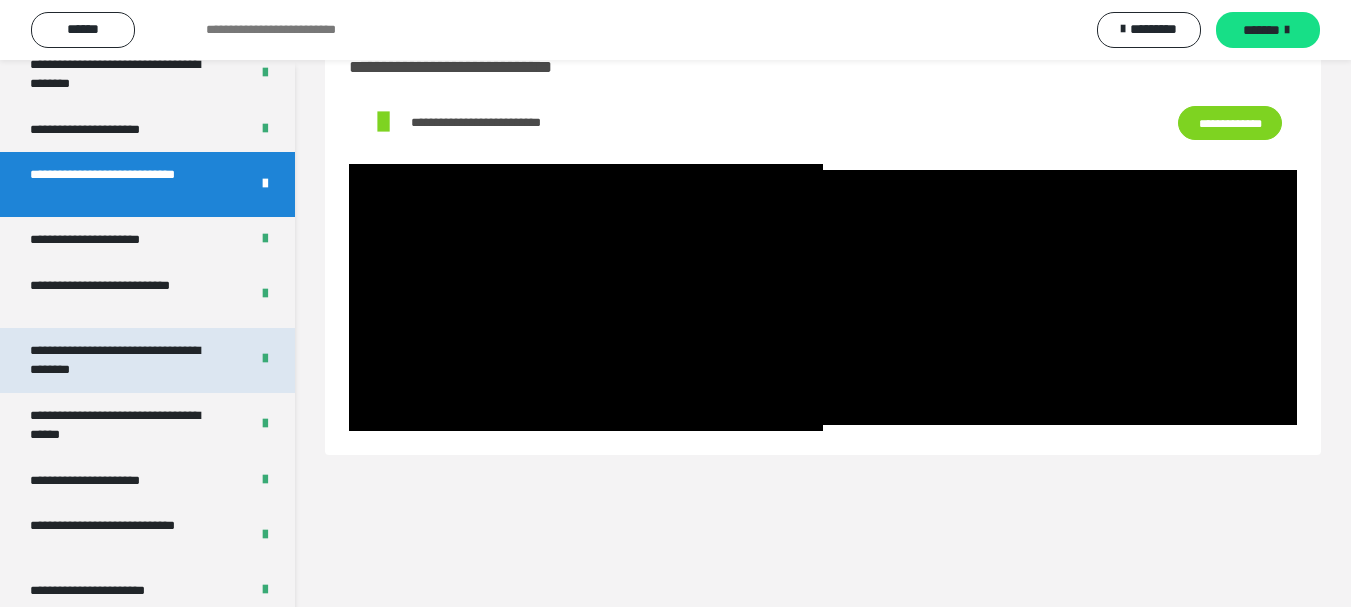 click on "**********" at bounding box center (124, 360) 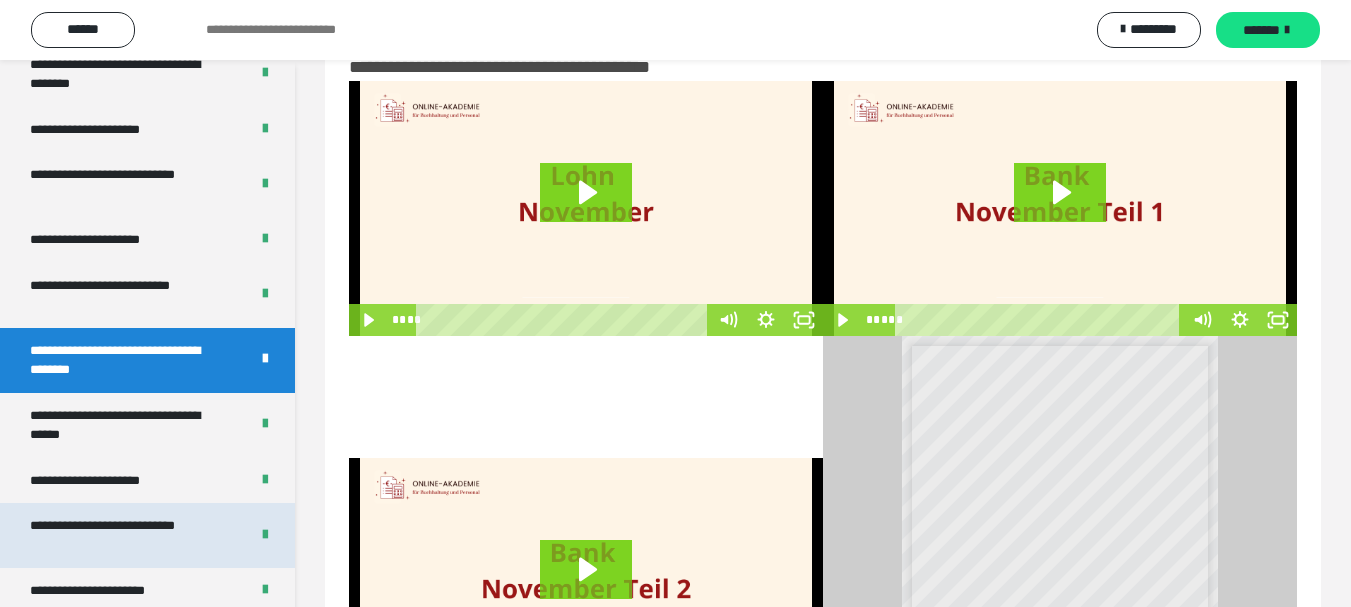 click on "**********" at bounding box center (124, 535) 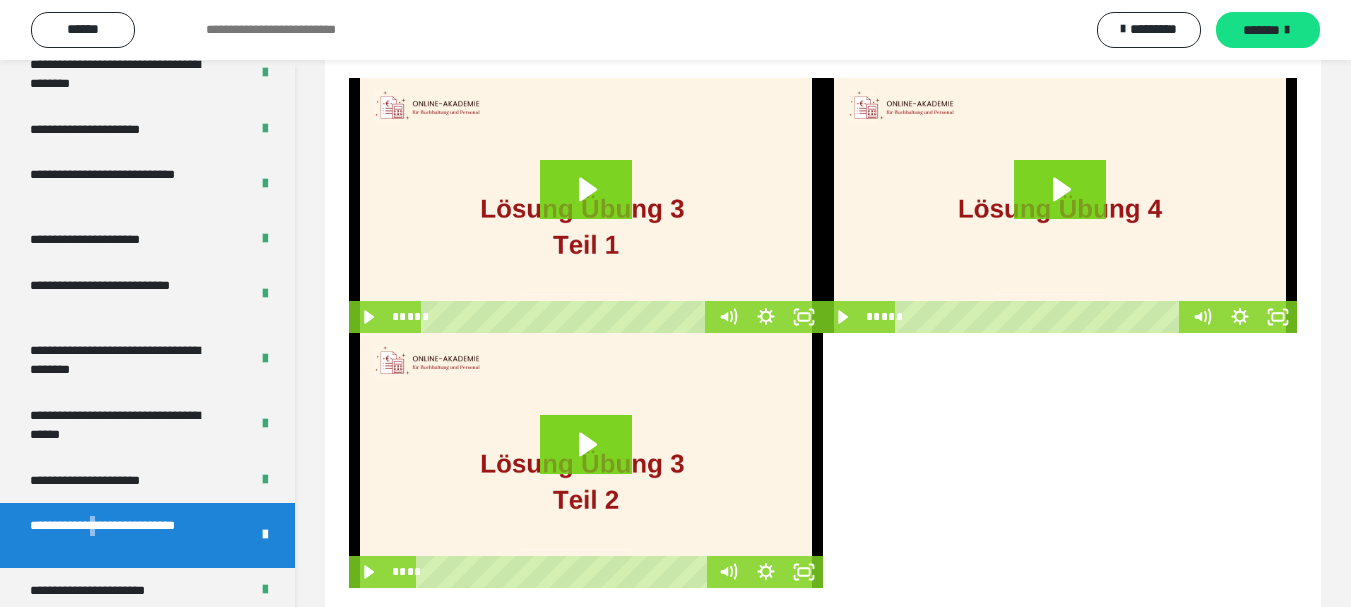 scroll, scrollTop: 150, scrollLeft: 0, axis: vertical 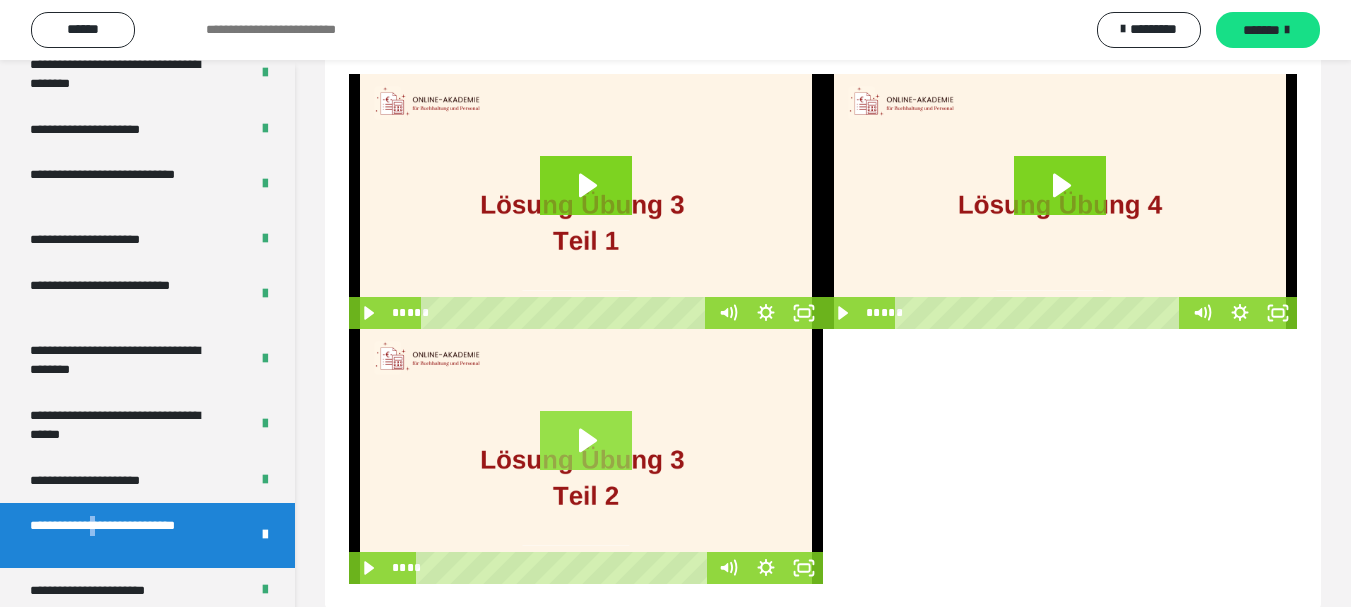 click 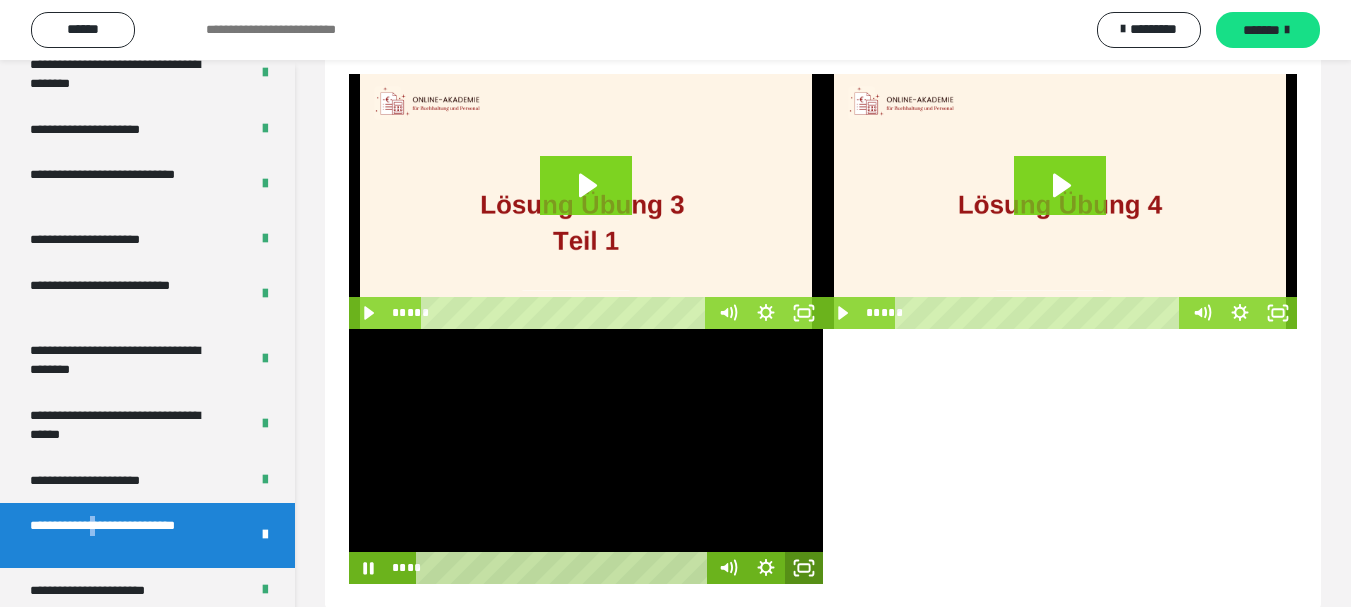 click 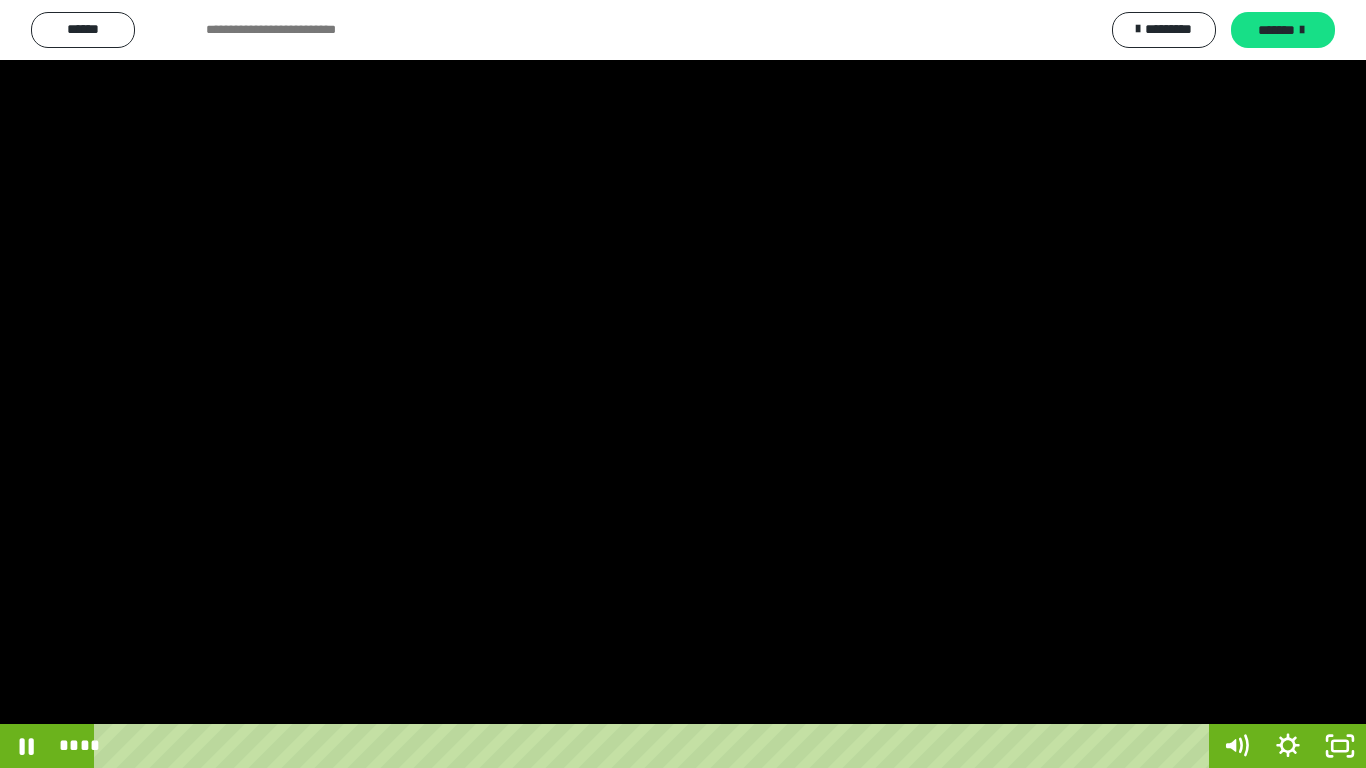 click at bounding box center (683, 384) 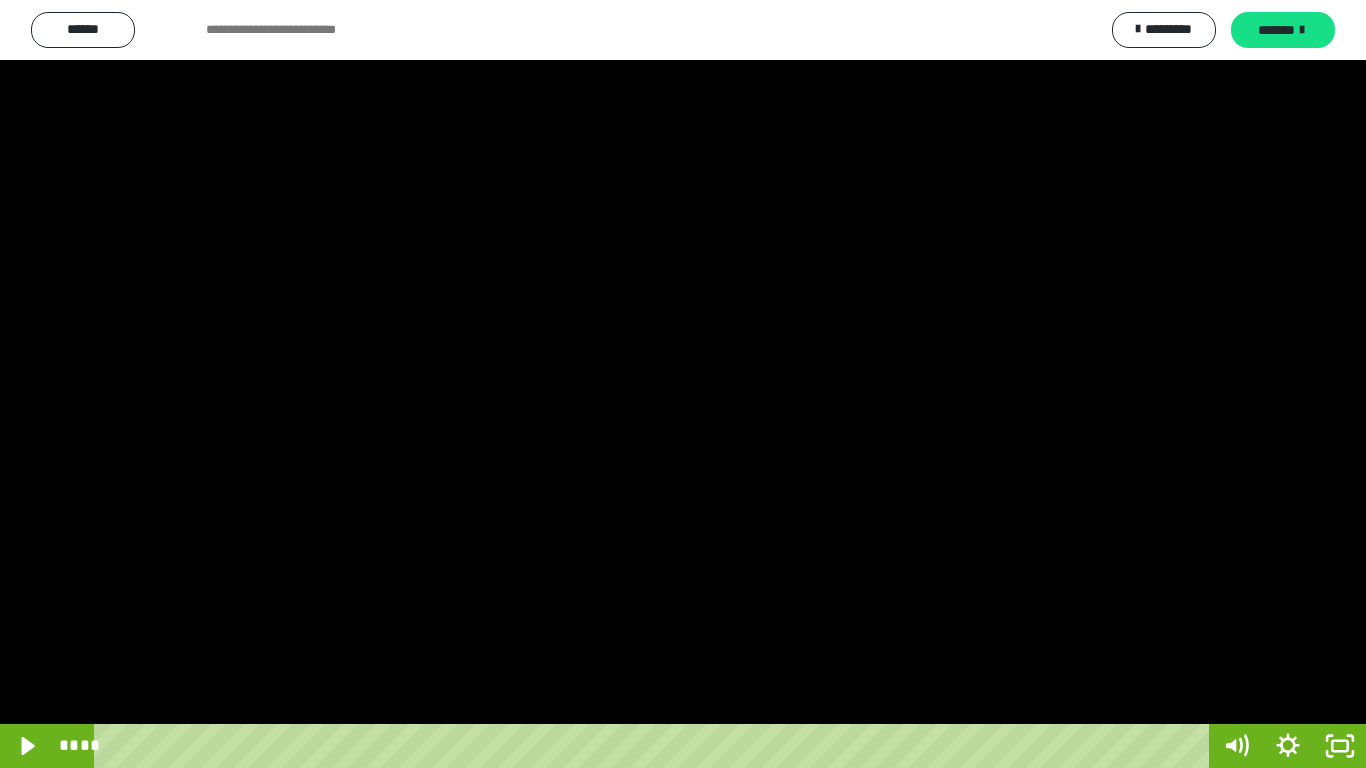 click at bounding box center [683, 384] 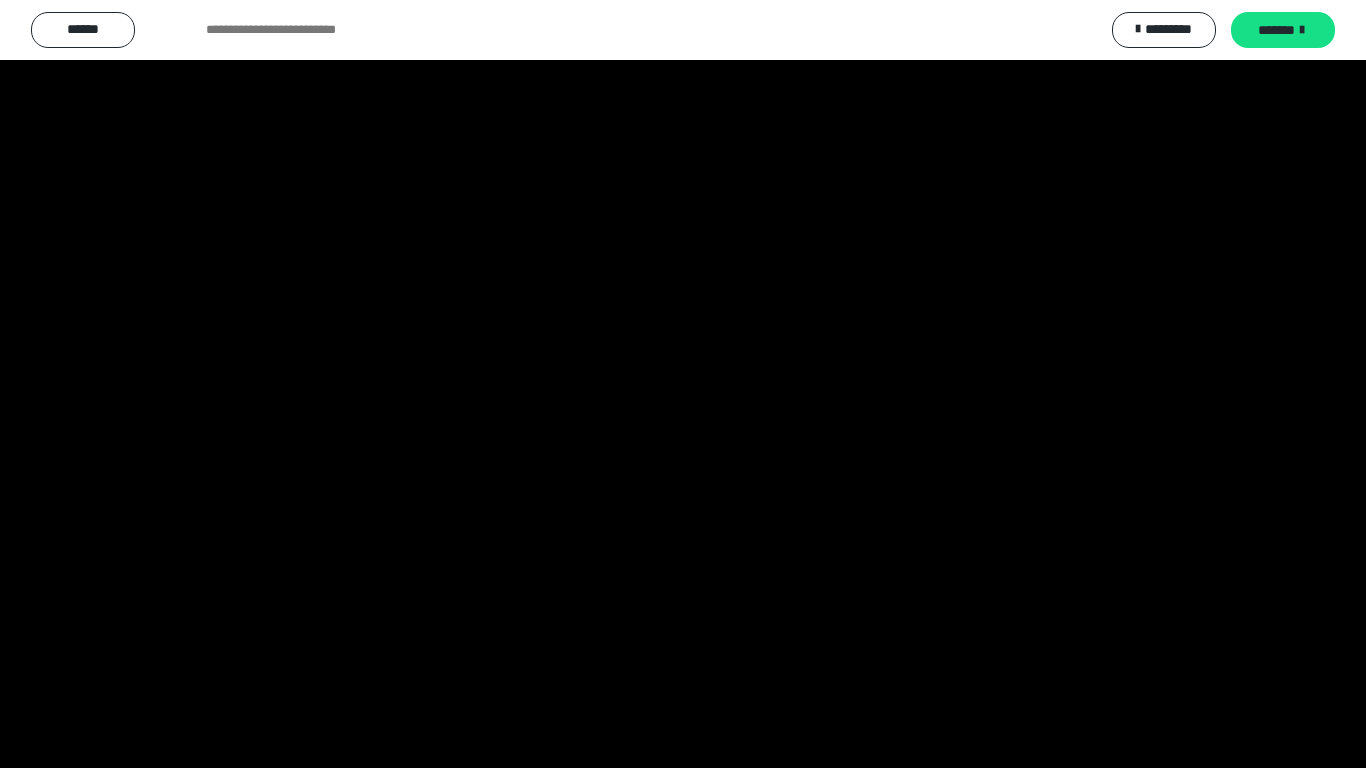 click at bounding box center [683, 384] 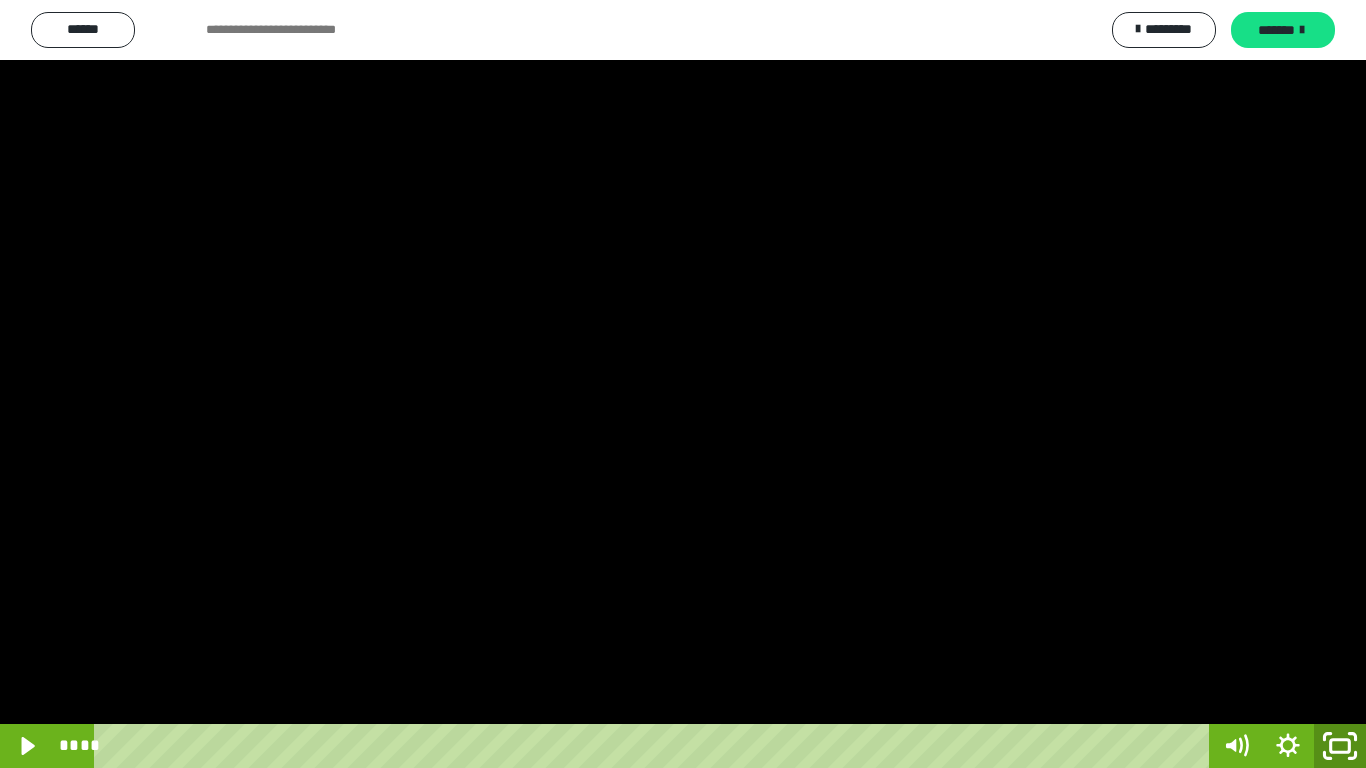 click 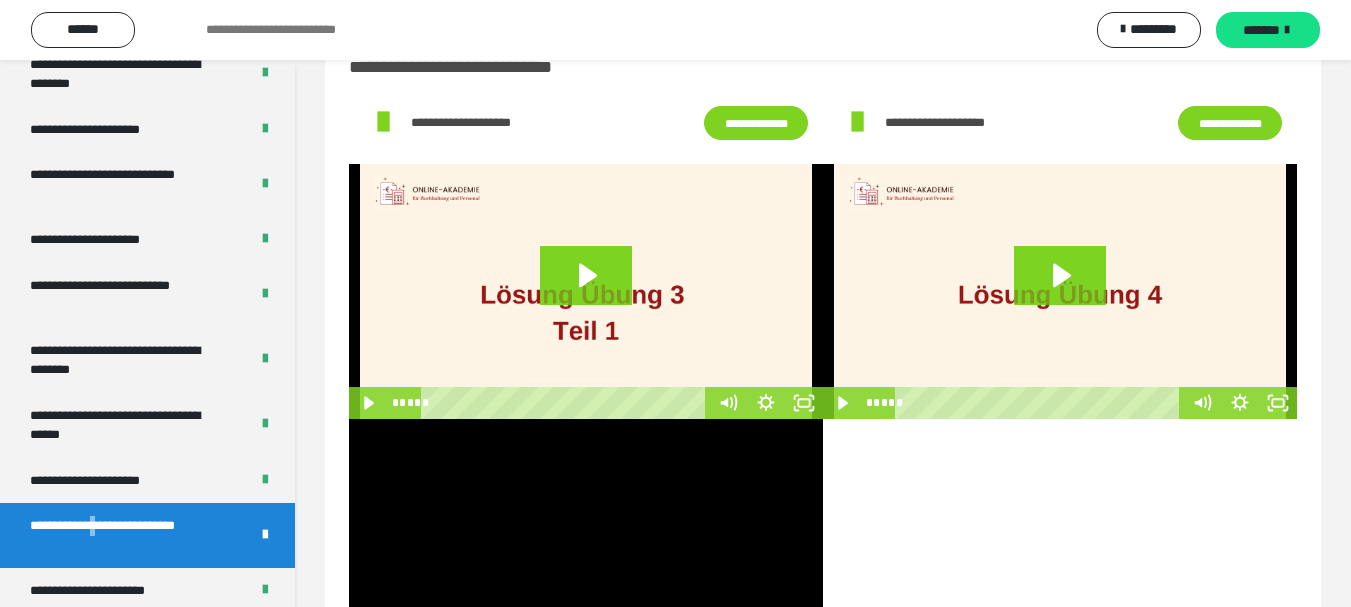 click at bounding box center [586, 546] 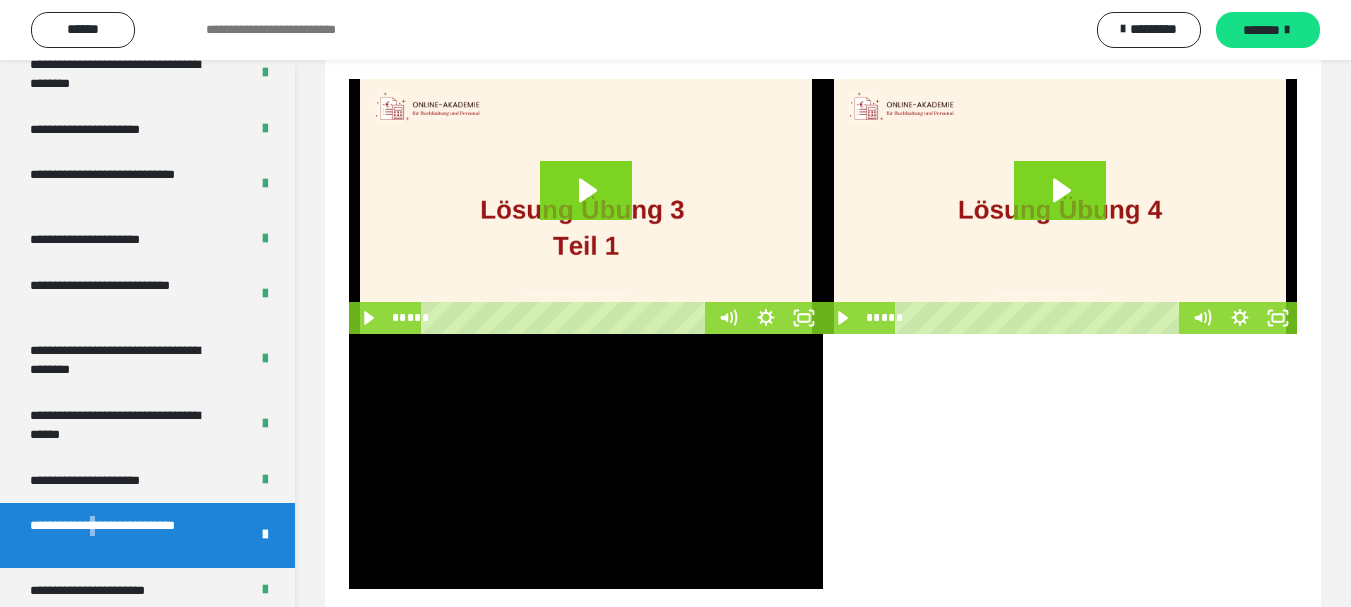 scroll, scrollTop: 181, scrollLeft: 0, axis: vertical 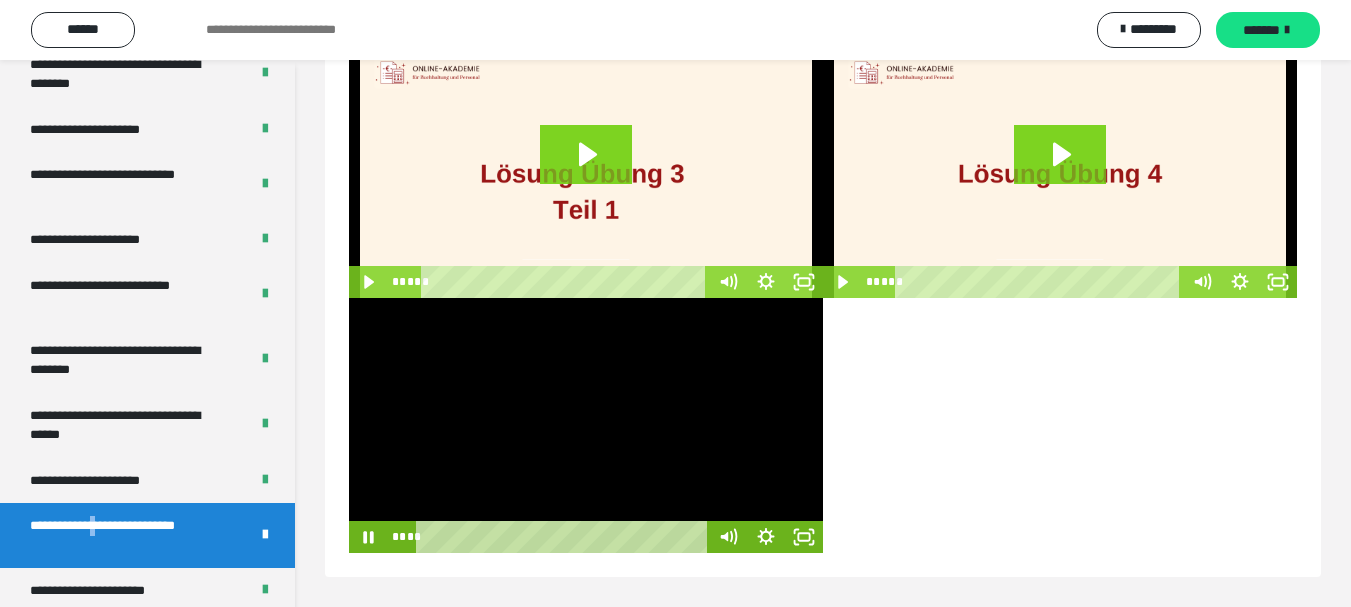 click at bounding box center (586, 425) 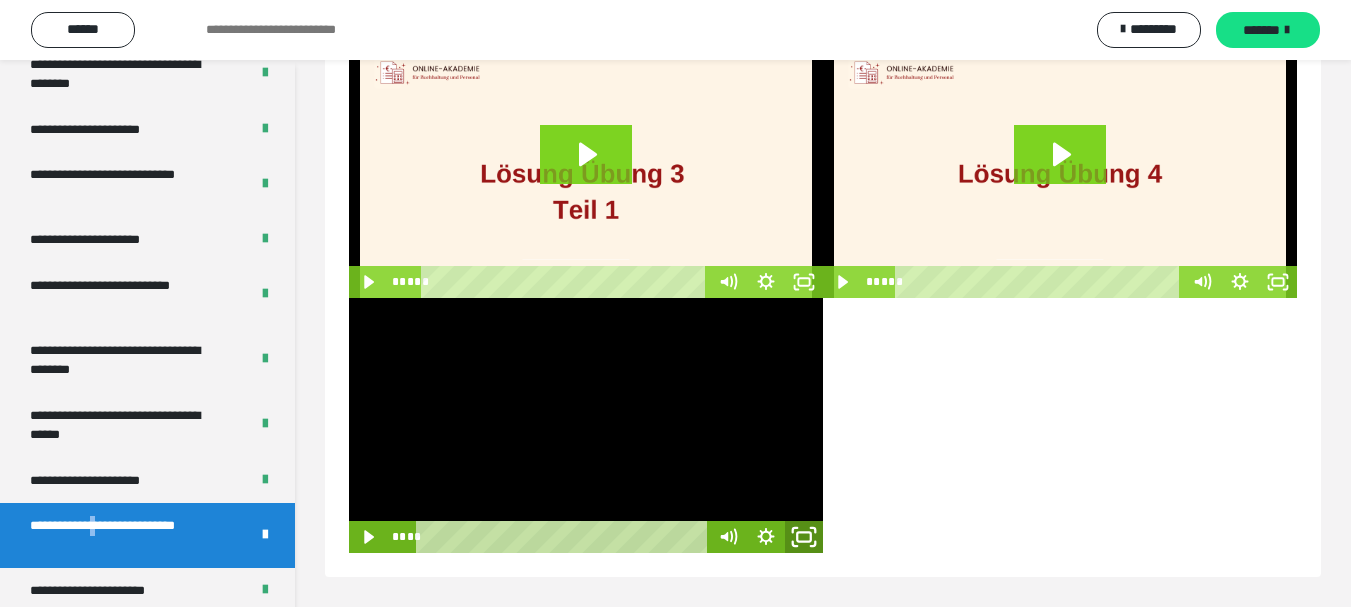 click 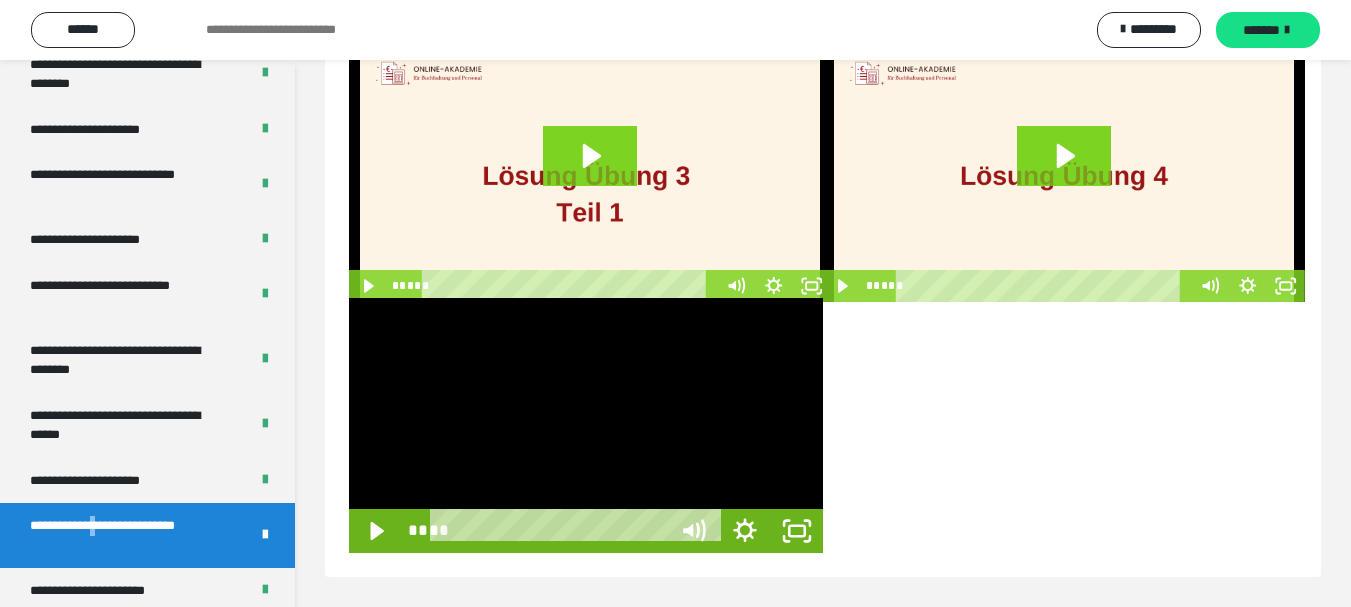 scroll, scrollTop: 60, scrollLeft: 0, axis: vertical 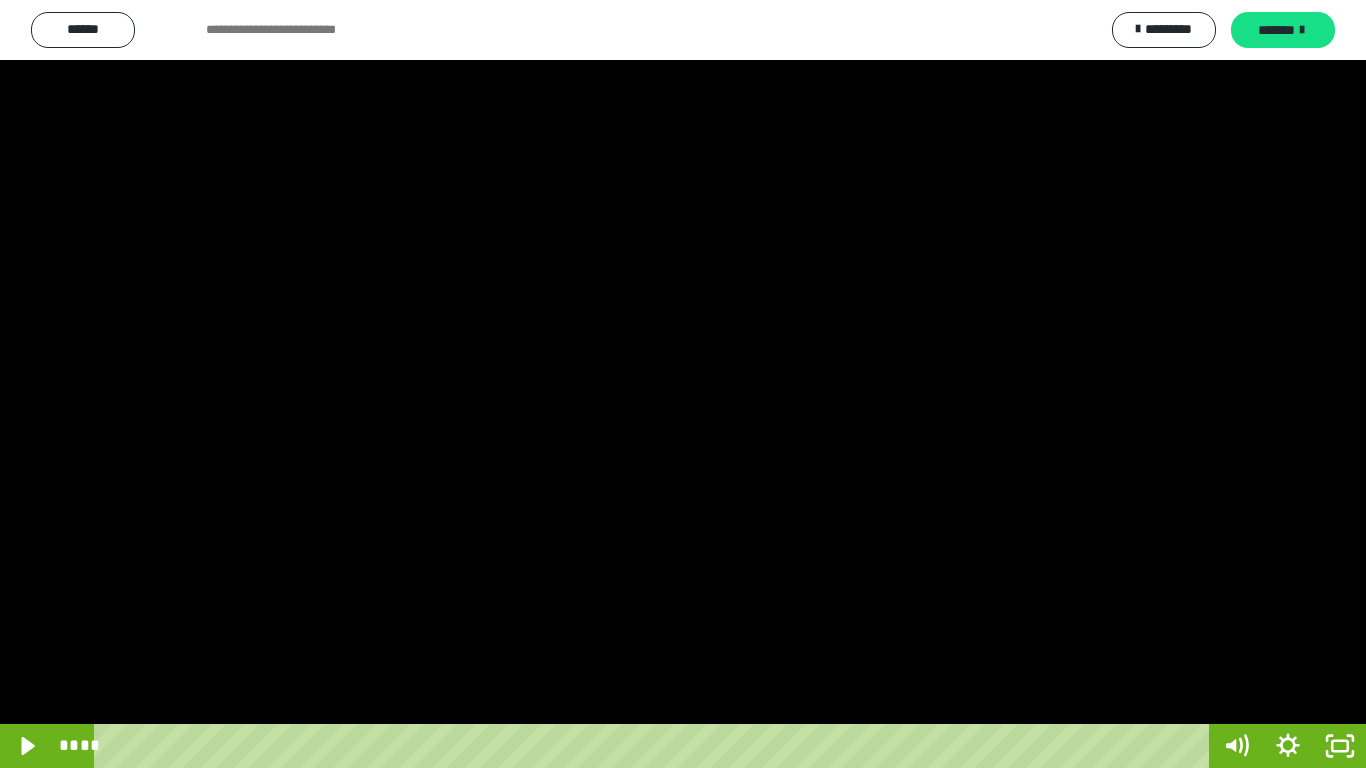 click at bounding box center (683, 384) 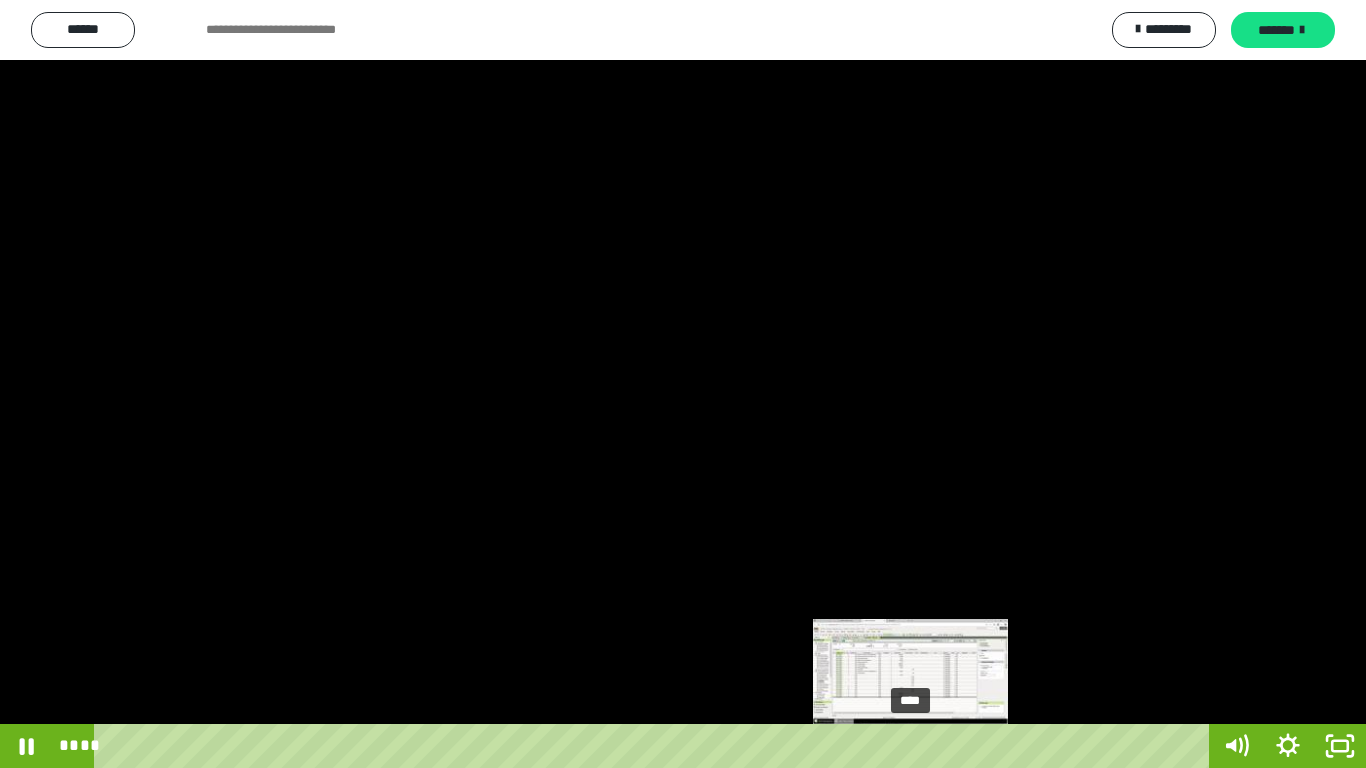 click on "****" at bounding box center (655, 746) 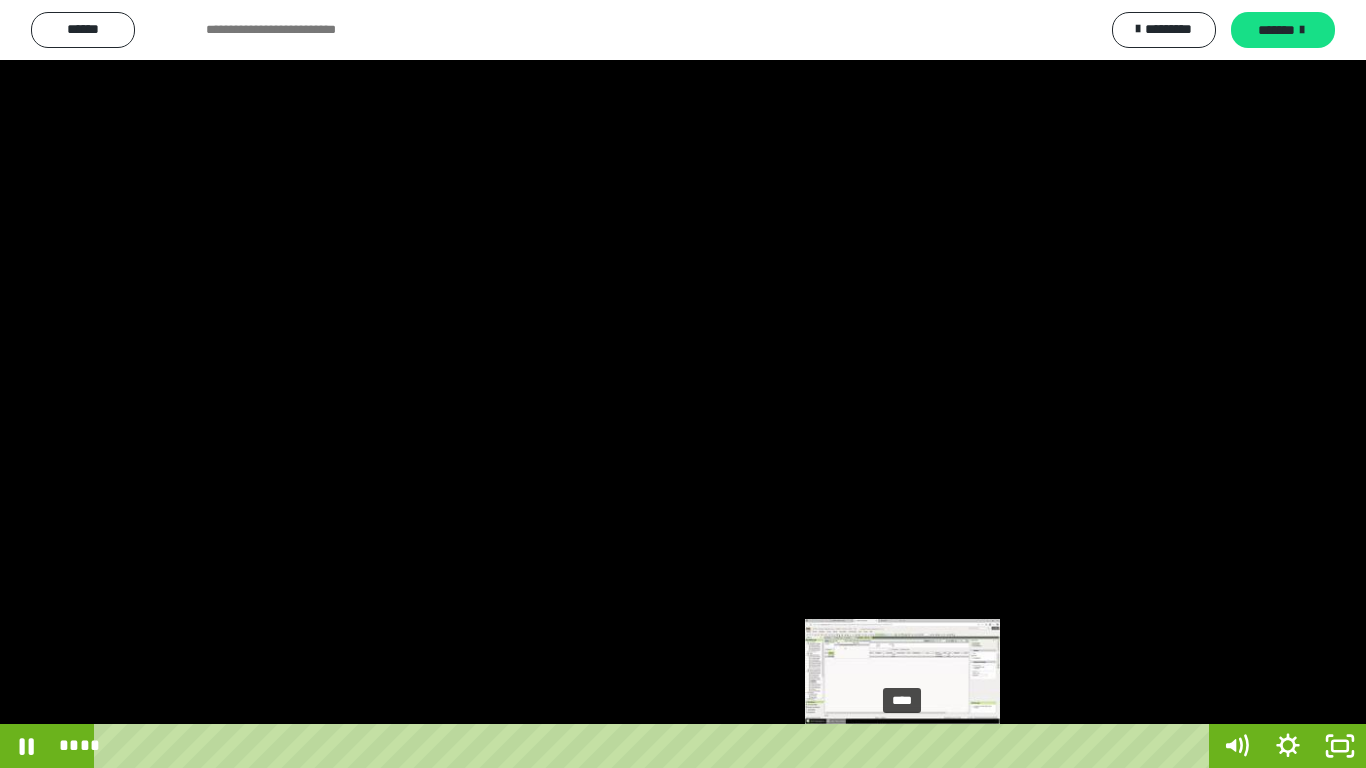 click on "****" at bounding box center (655, 746) 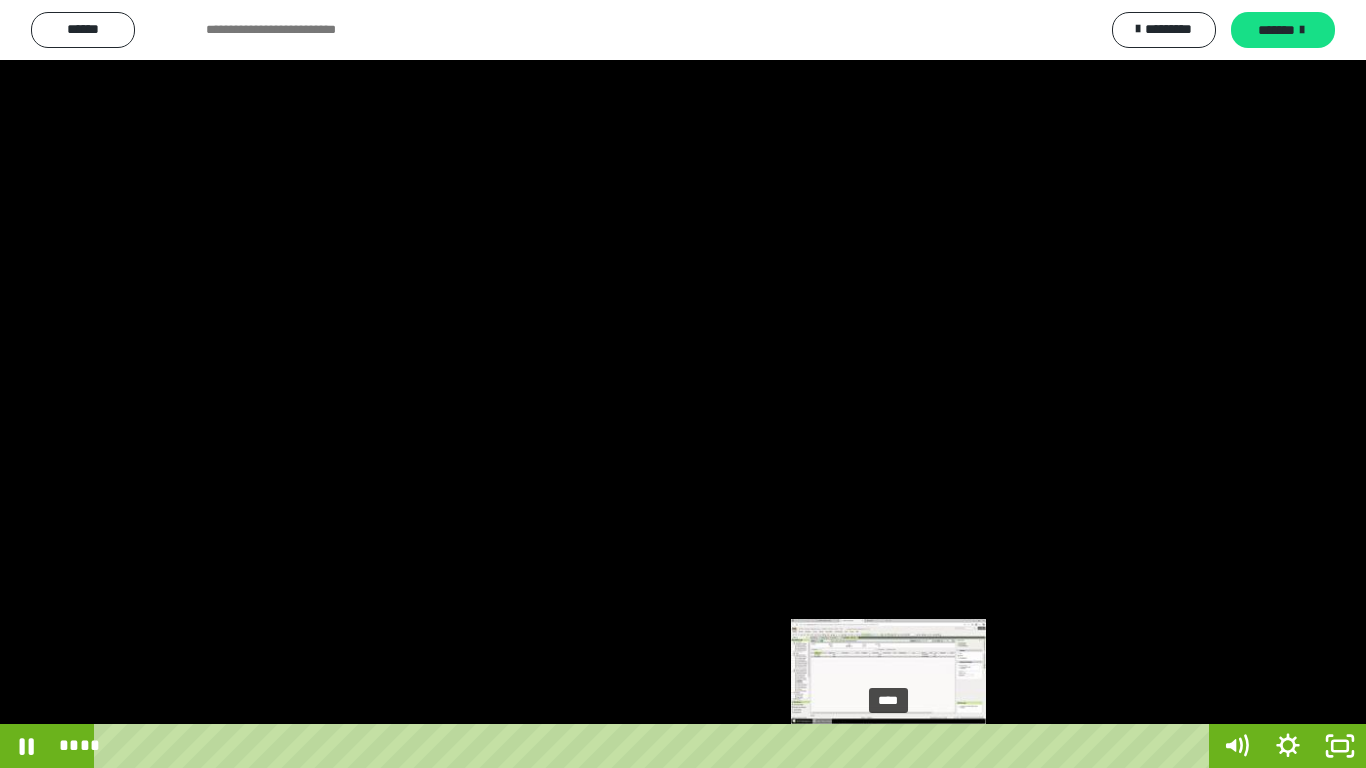 click on "****" at bounding box center (655, 746) 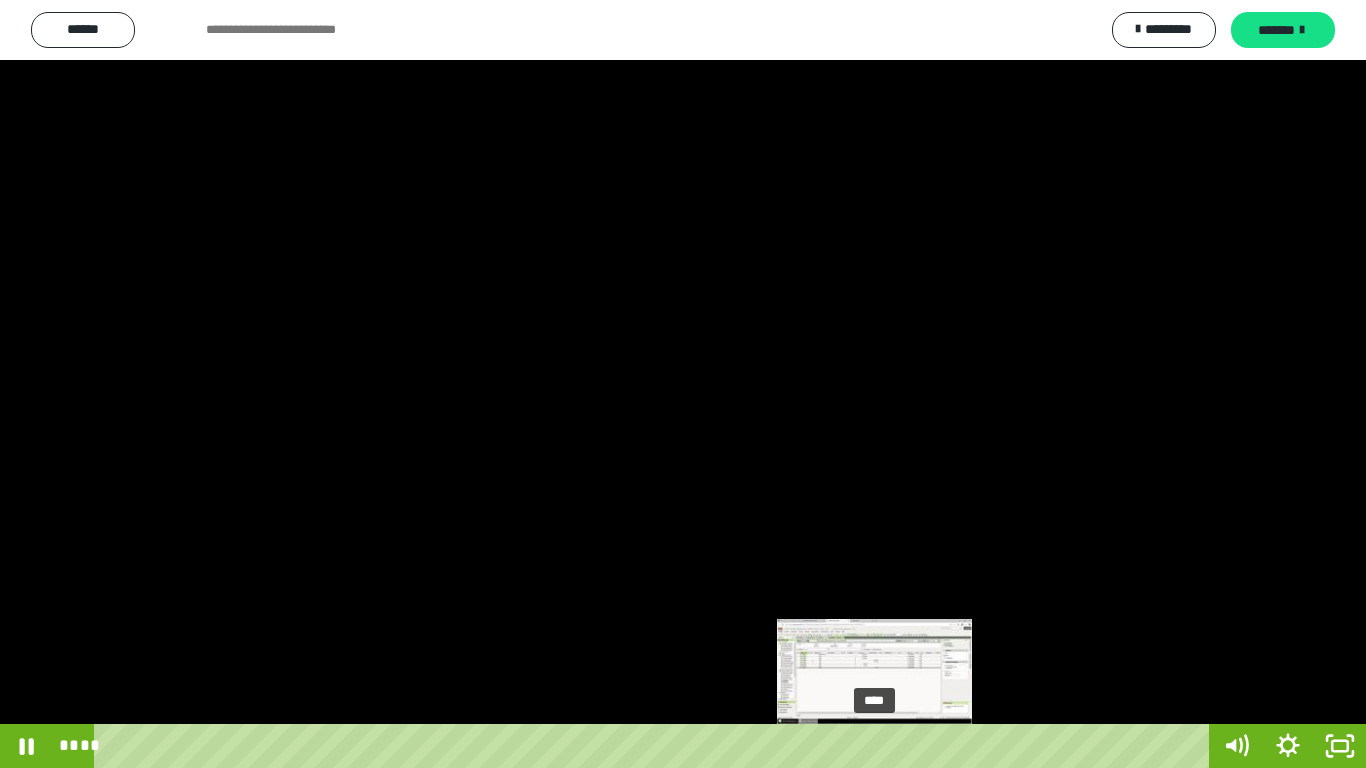 click on "****" at bounding box center (655, 746) 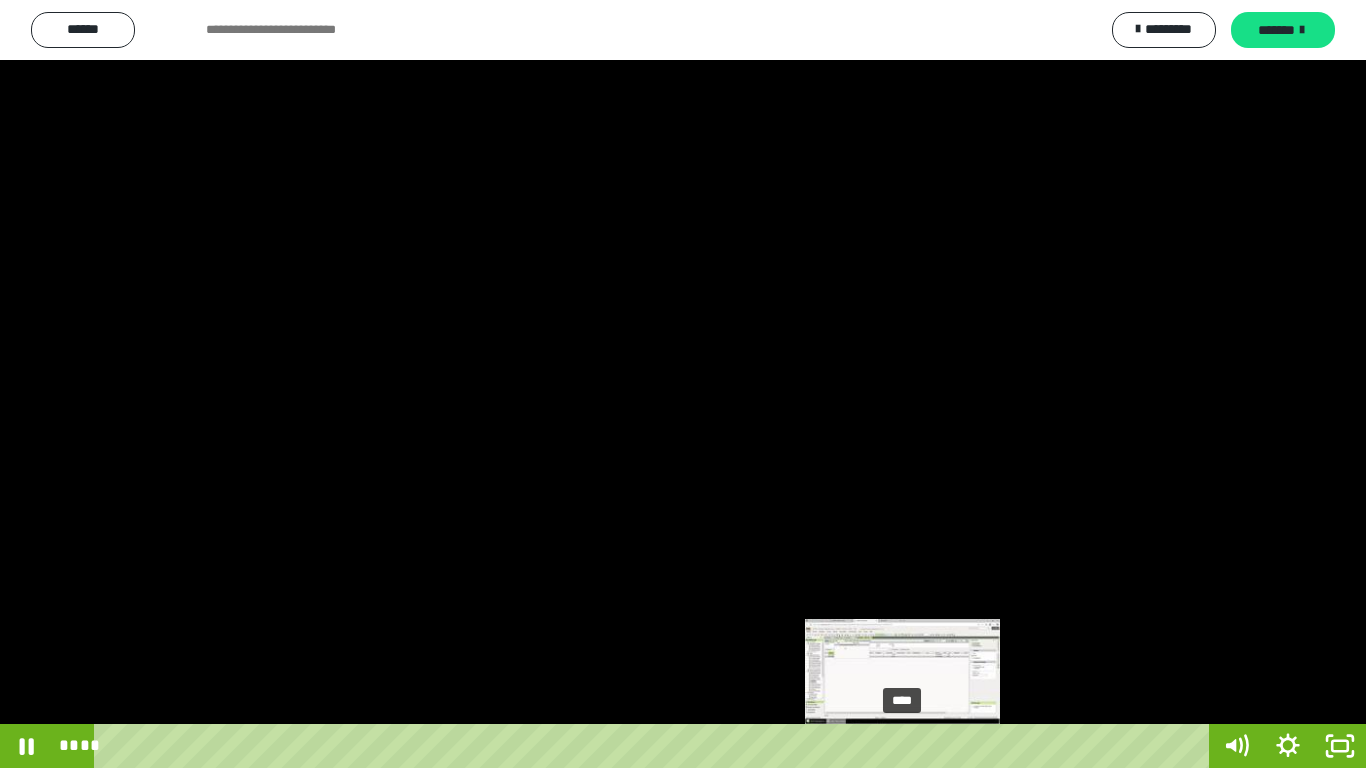 click on "****" at bounding box center [655, 746] 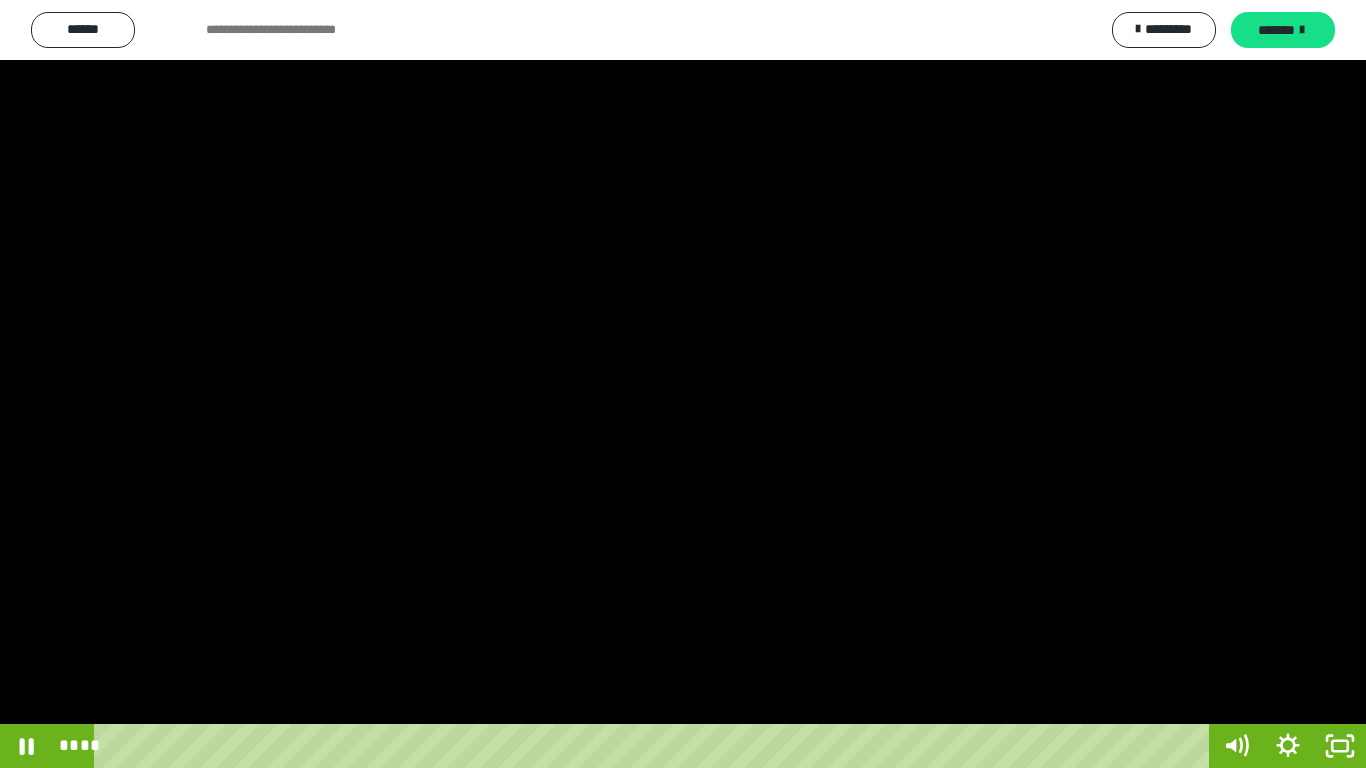 click at bounding box center (683, 384) 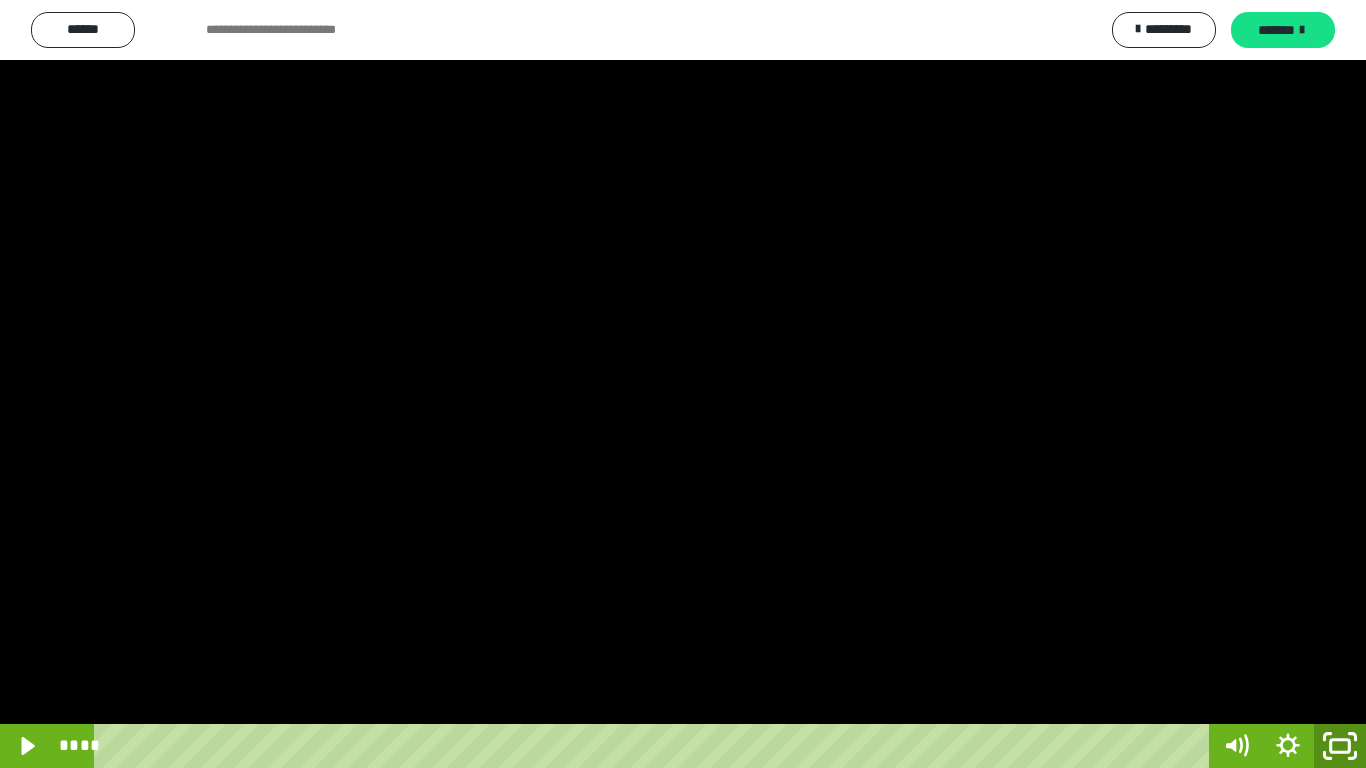 click 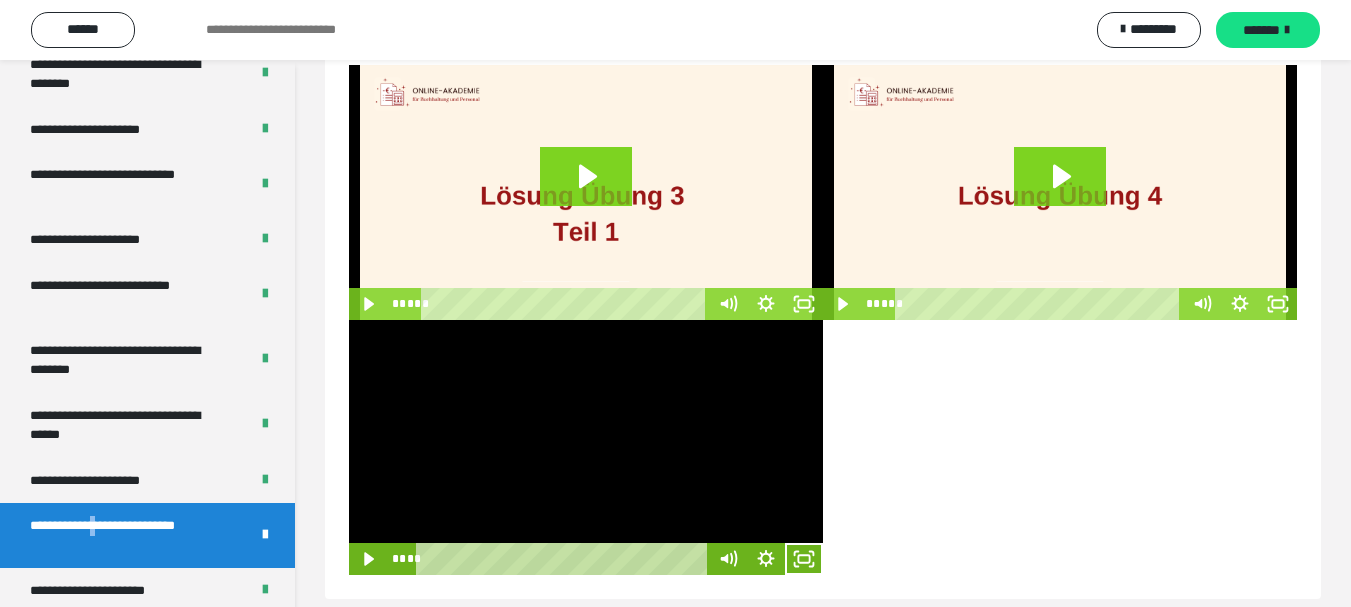 scroll, scrollTop: 161, scrollLeft: 0, axis: vertical 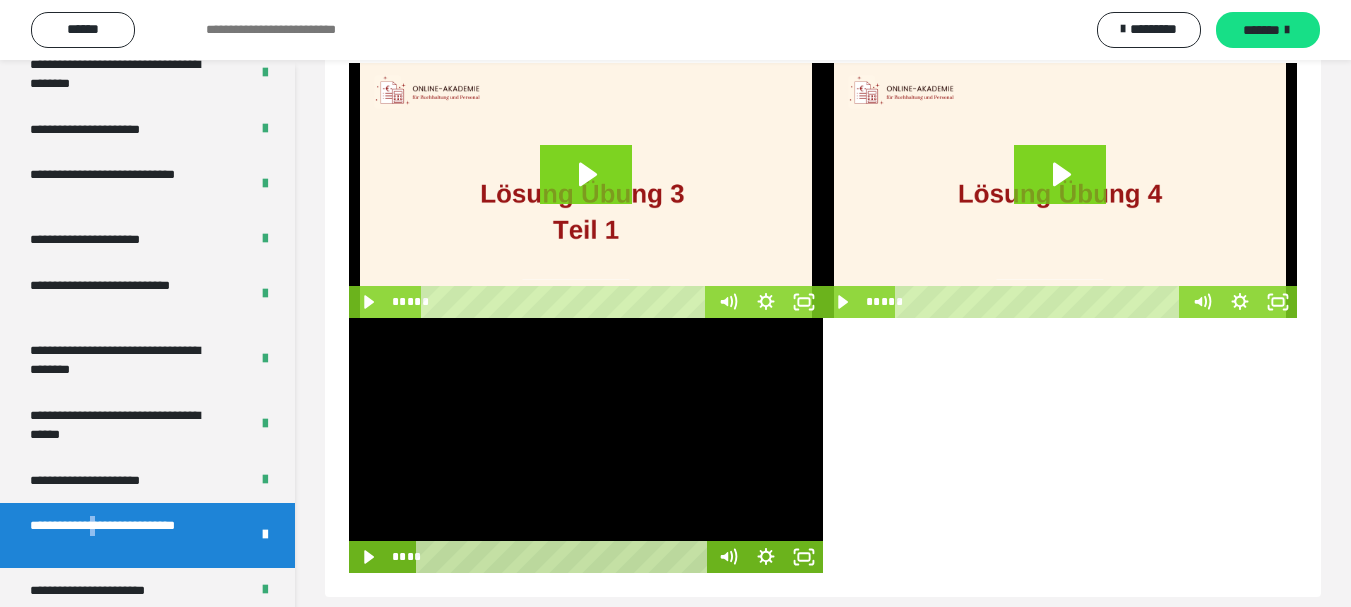click at bounding box center [586, 445] 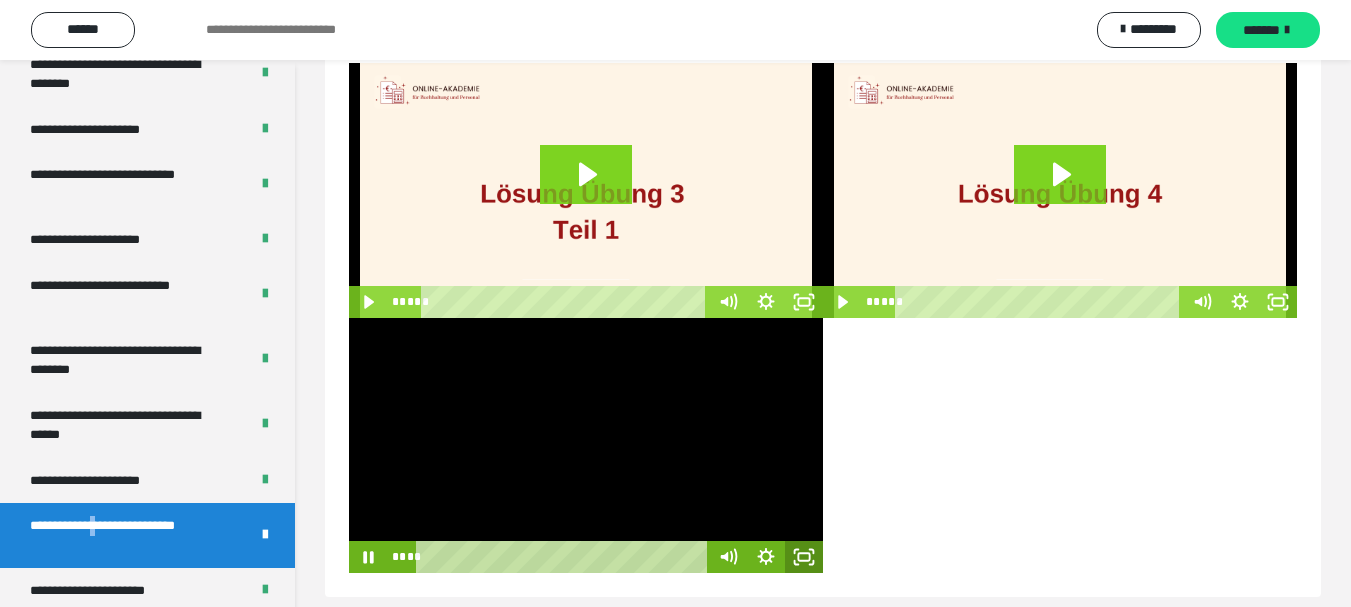 click 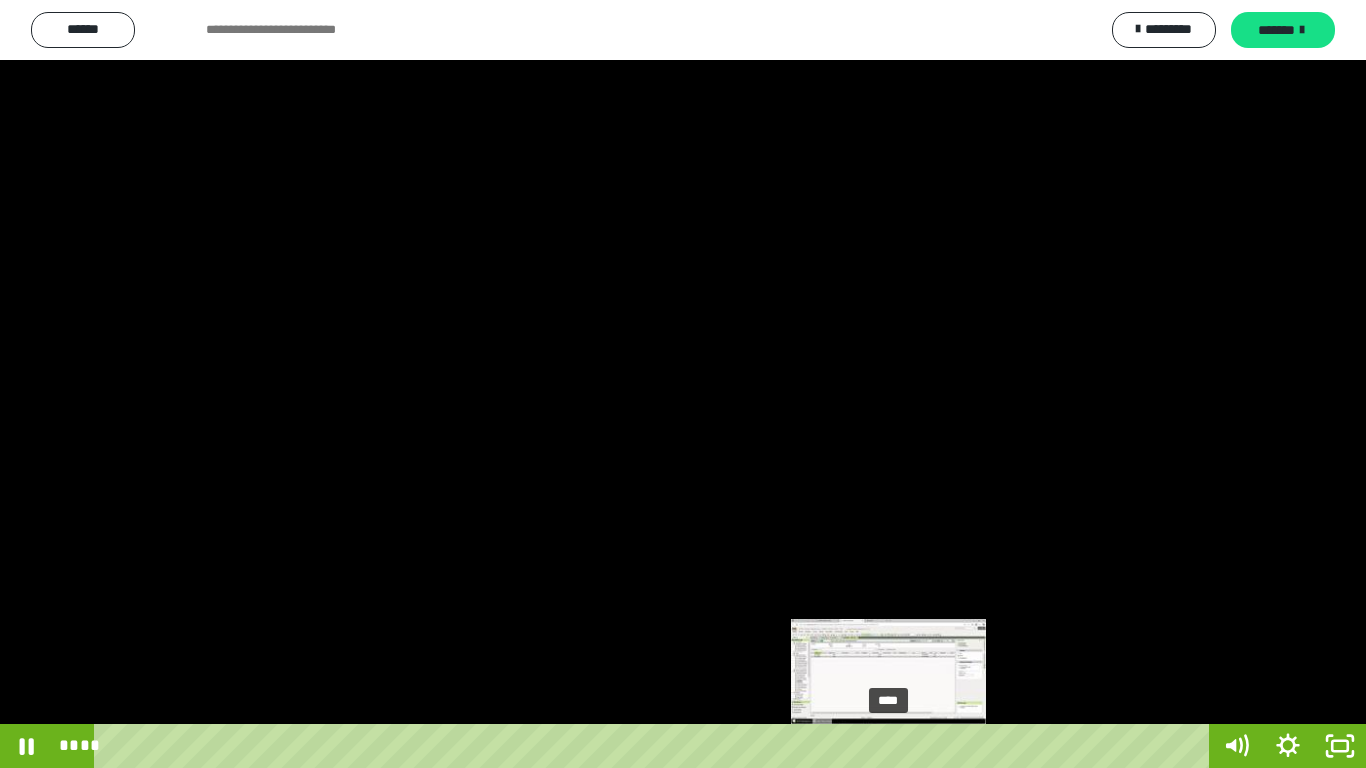 click on "****" at bounding box center [655, 746] 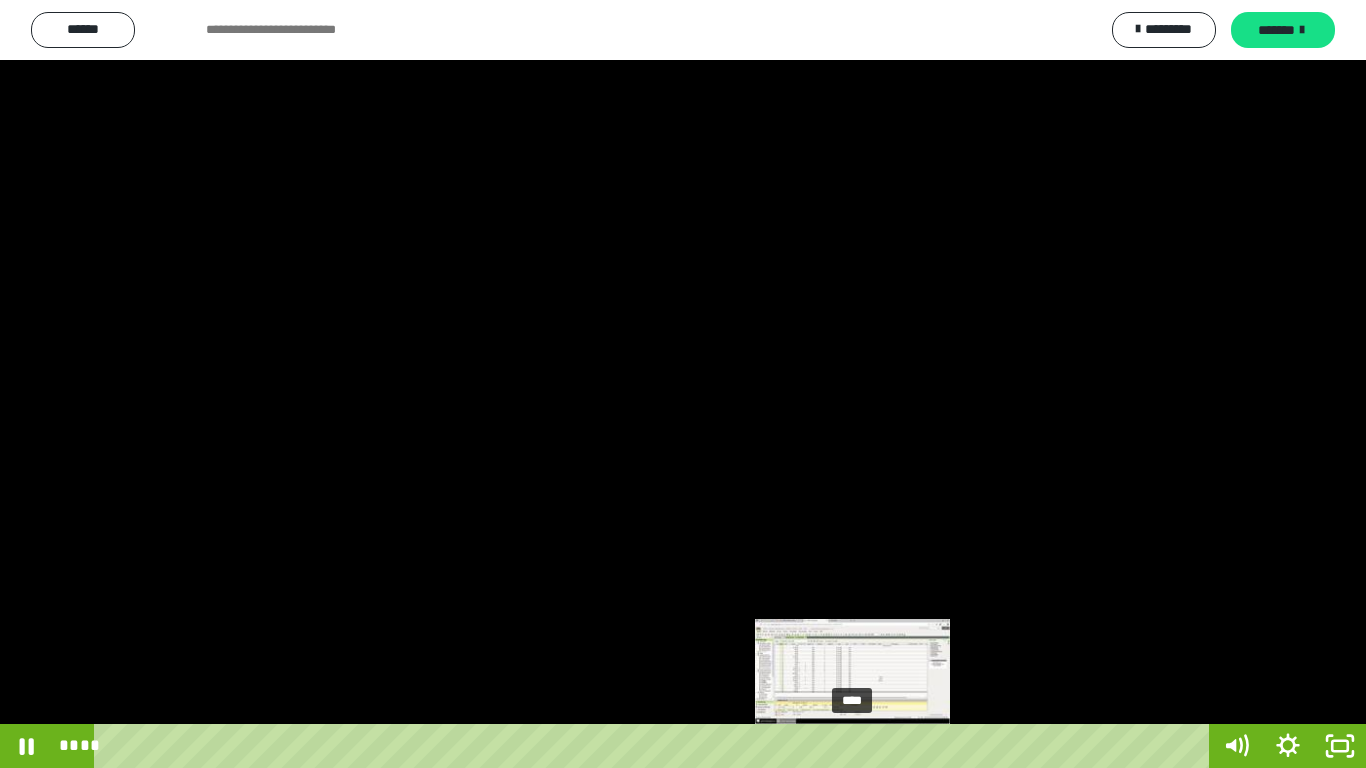 click on "****" at bounding box center [655, 746] 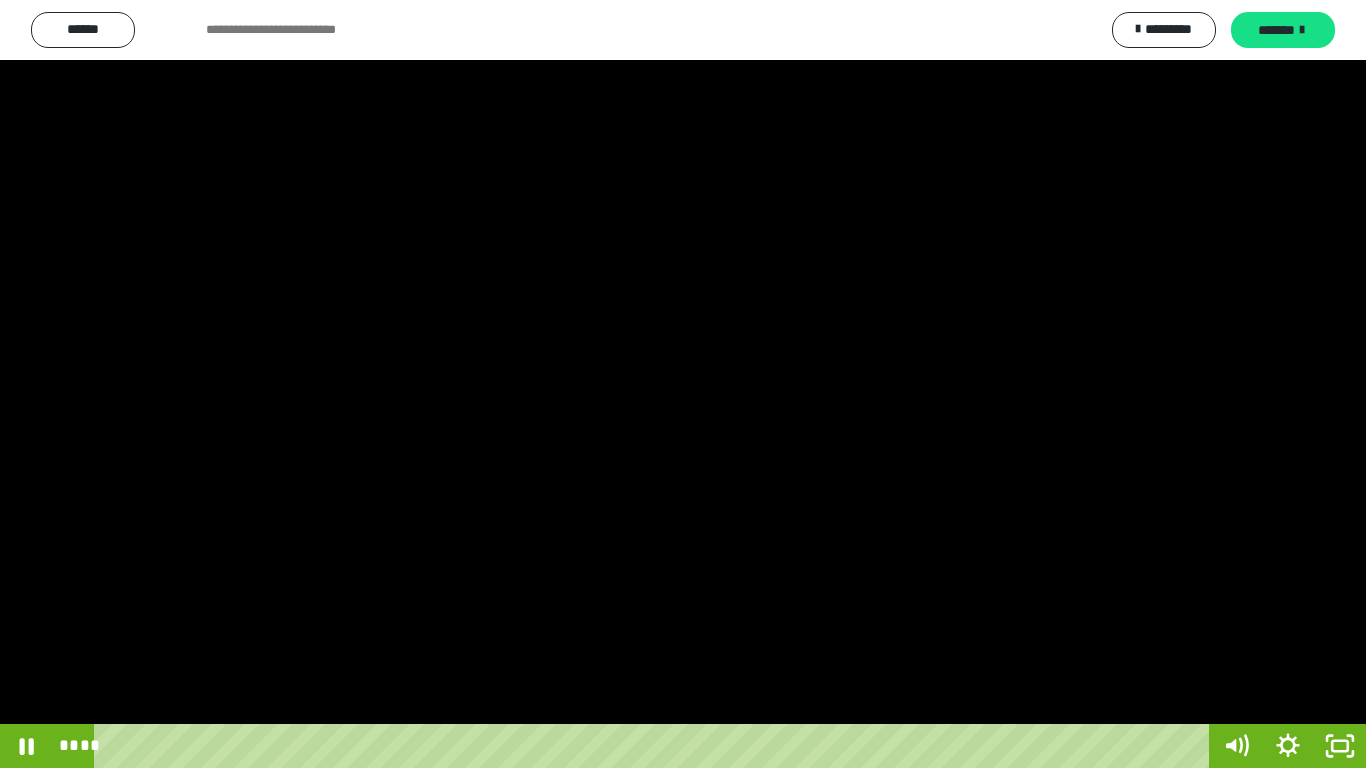 click at bounding box center [683, 384] 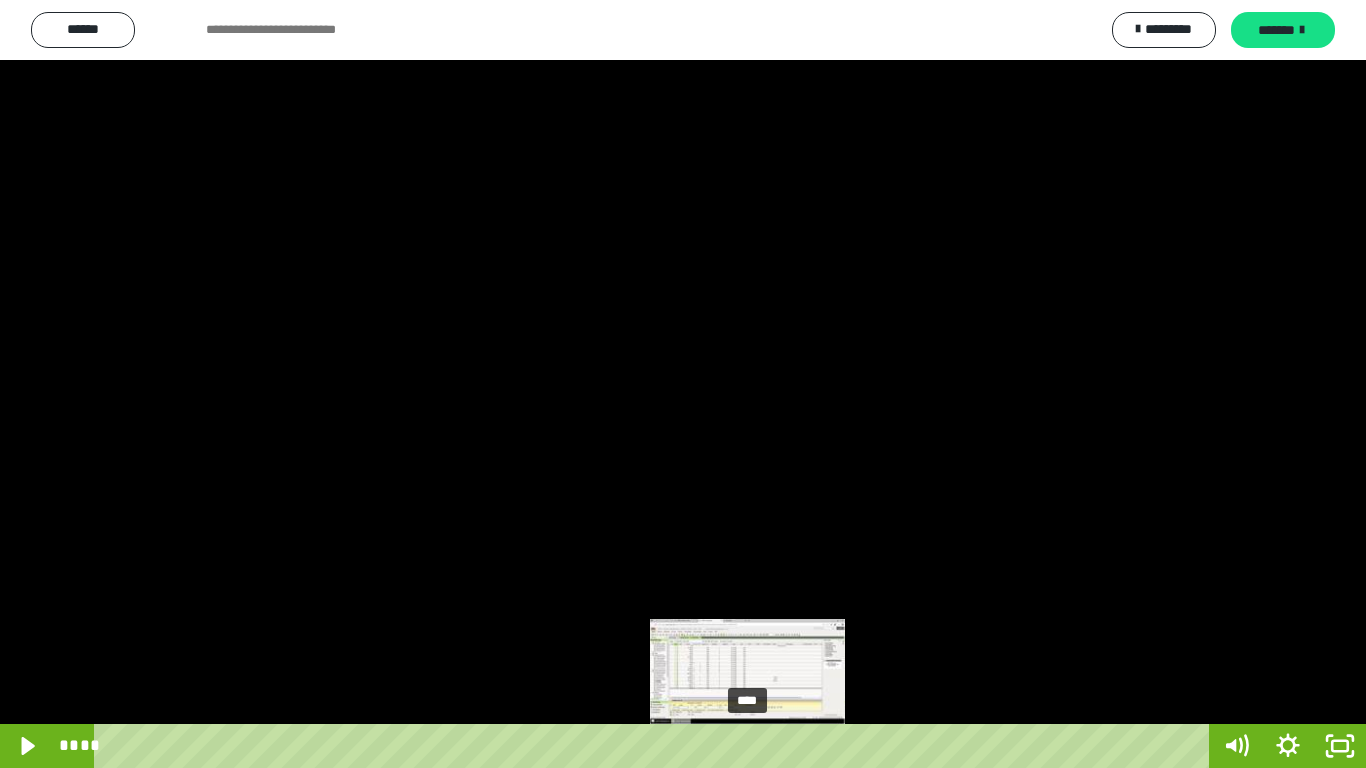 click on "****" at bounding box center (655, 746) 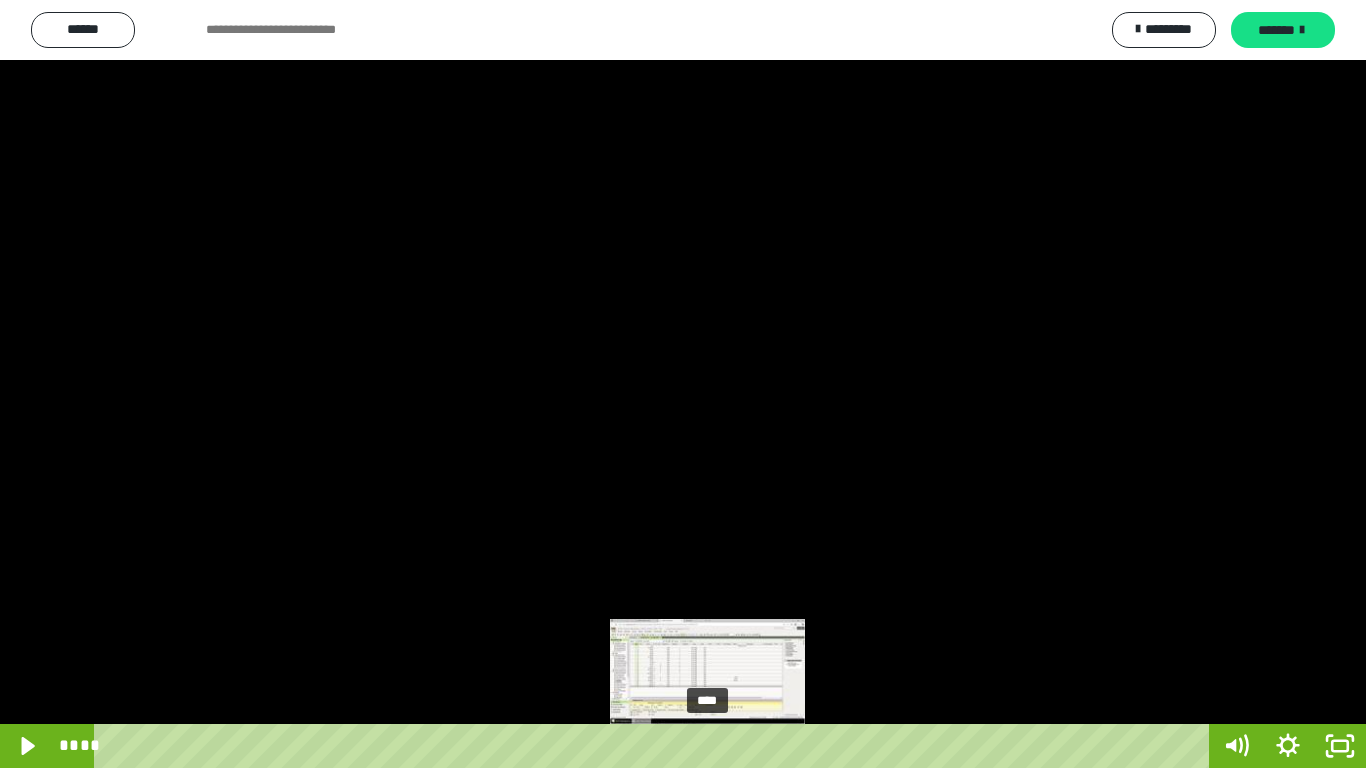 click on "****" at bounding box center [655, 746] 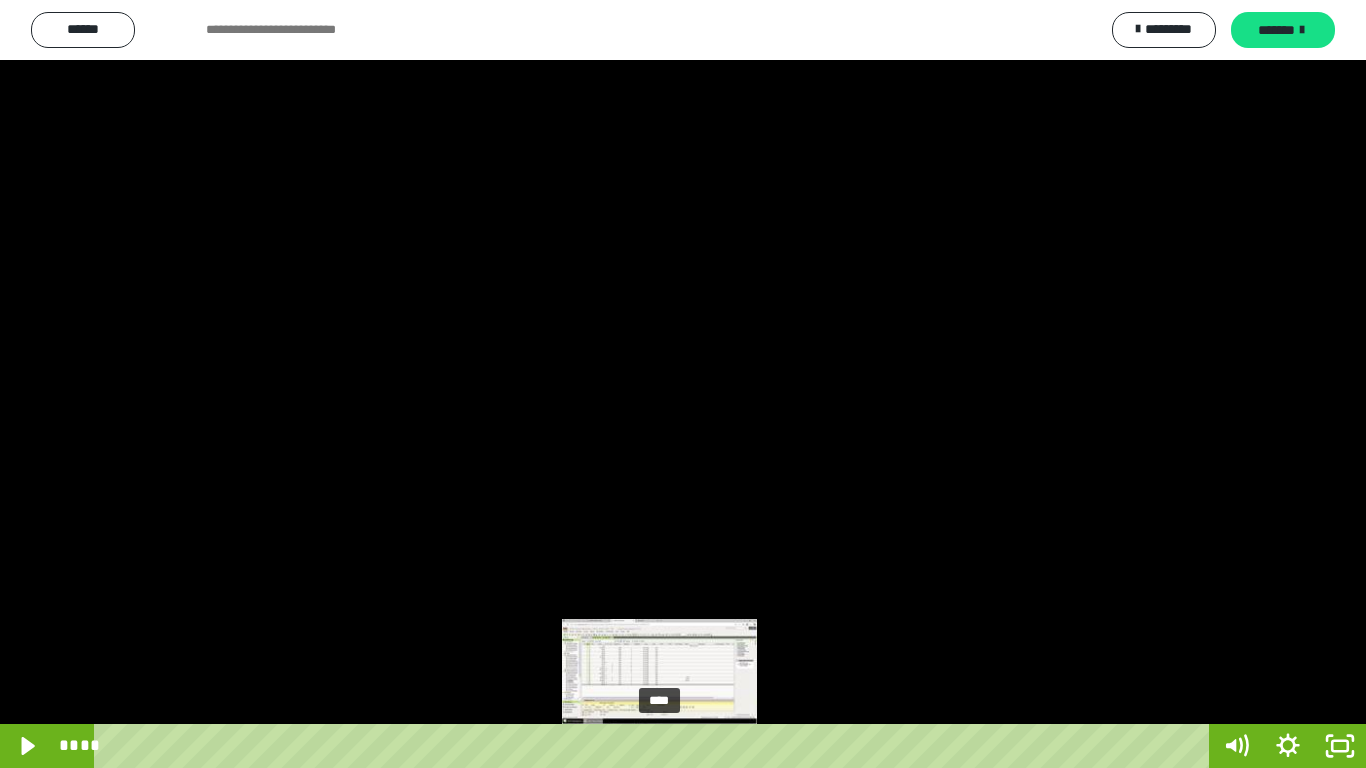 click on "****" at bounding box center [655, 746] 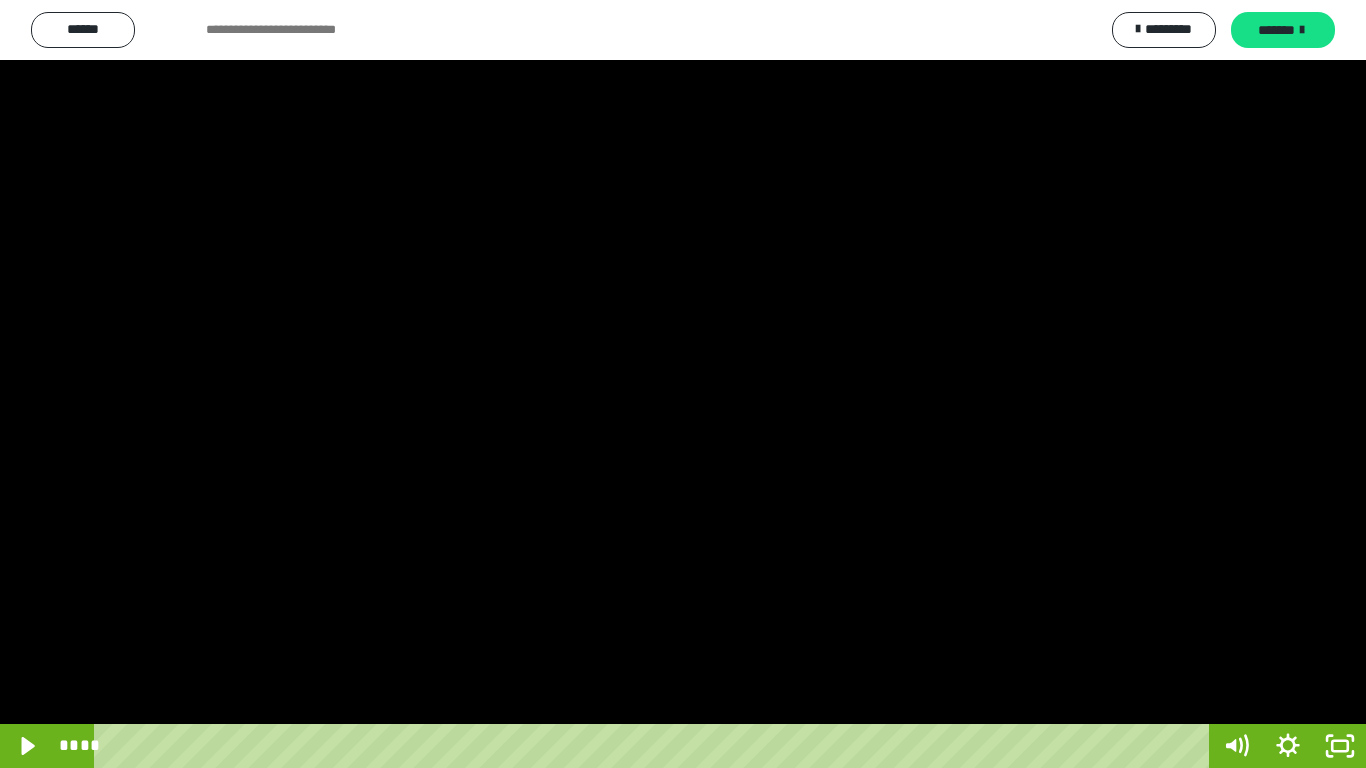 click at bounding box center [683, 384] 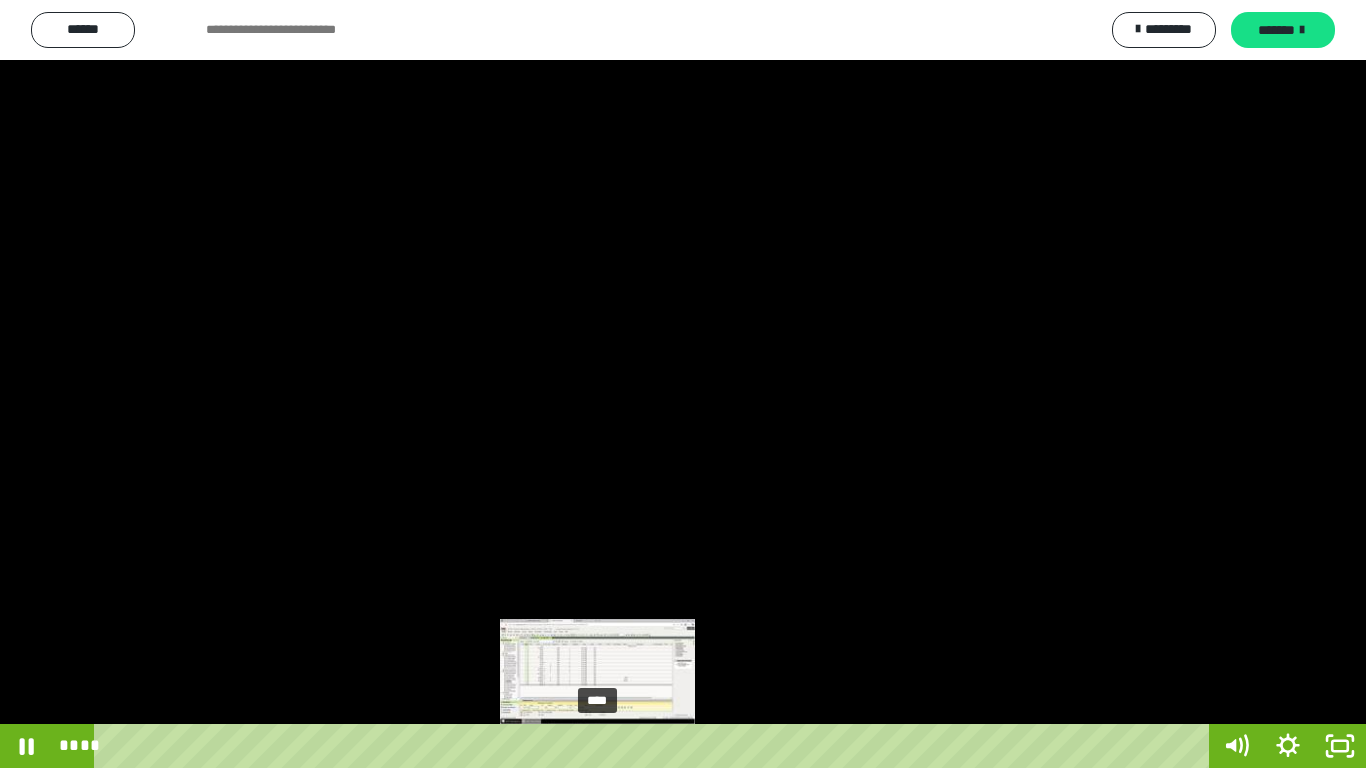 click on "****" at bounding box center (655, 746) 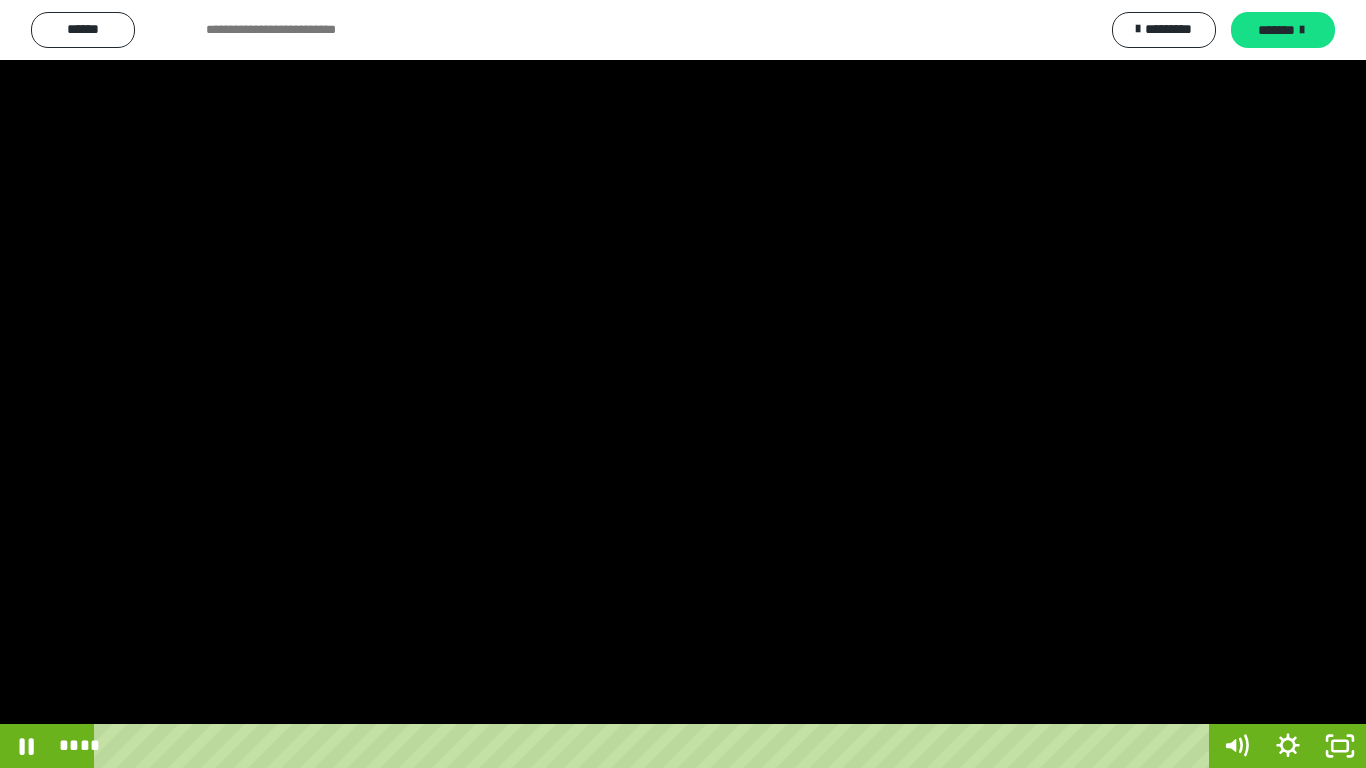 click at bounding box center (683, 384) 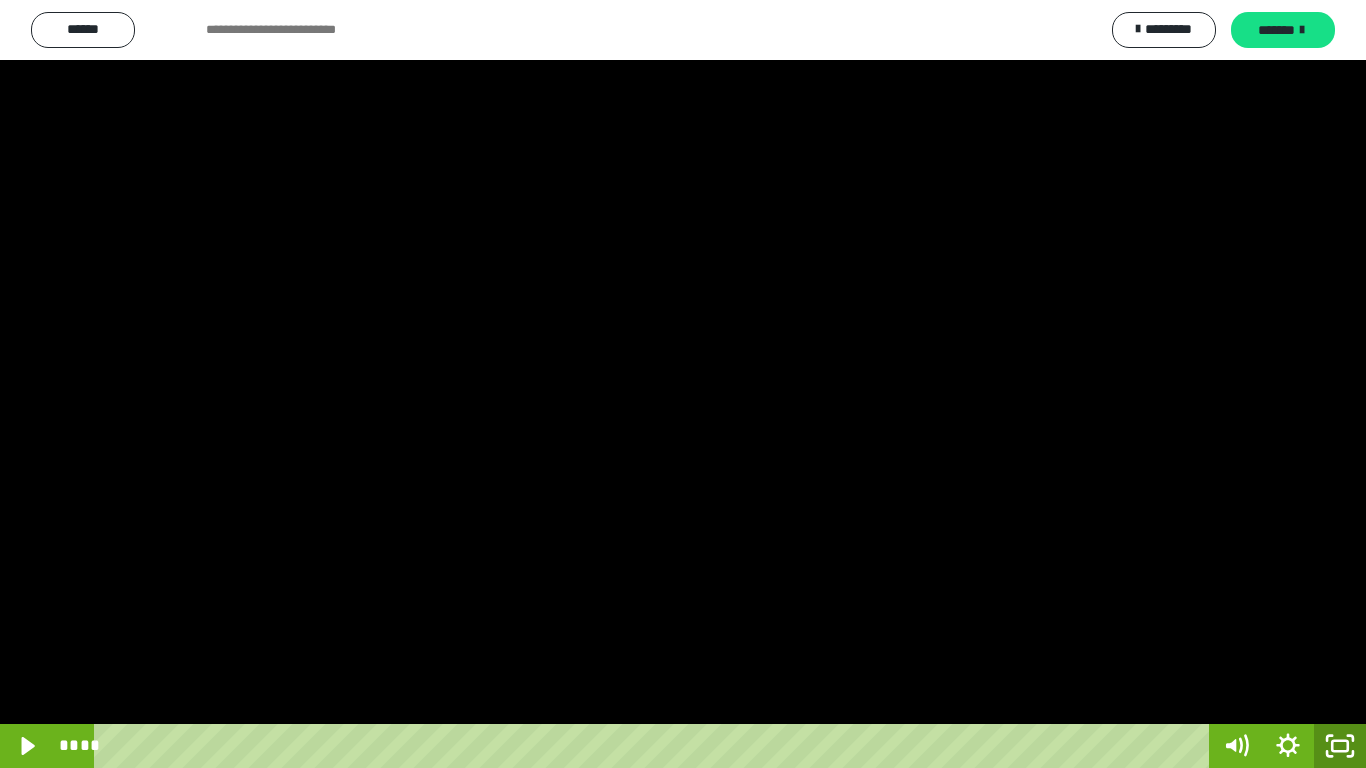 click 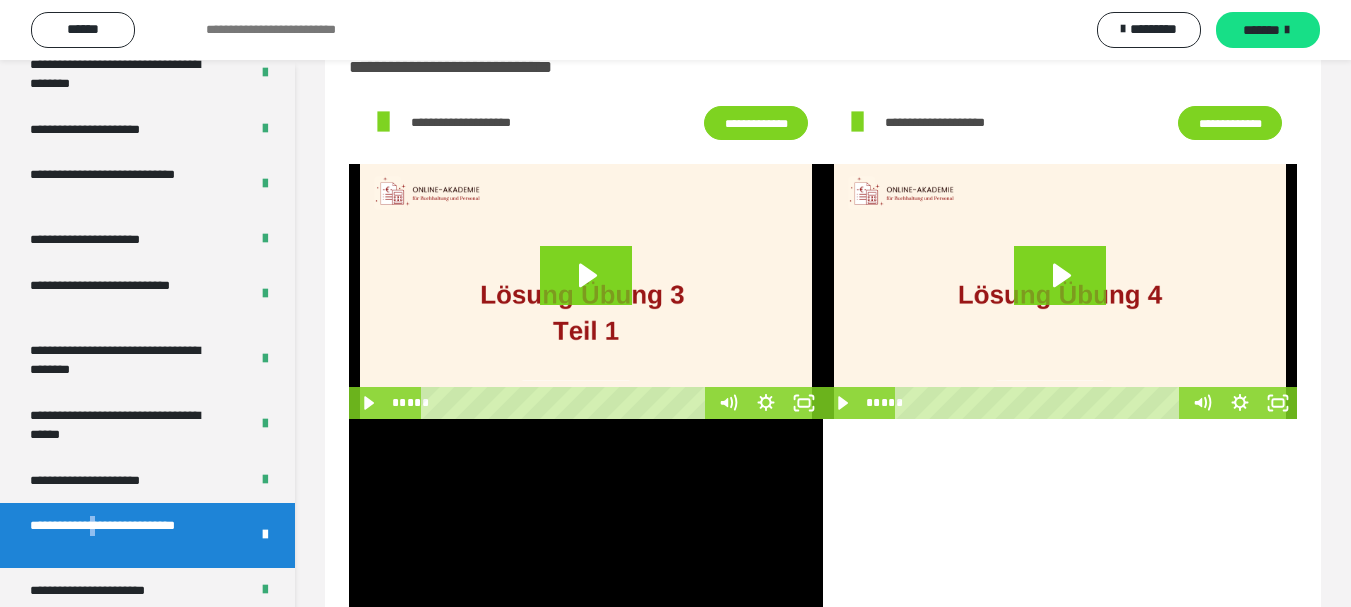 click at bounding box center [586, 546] 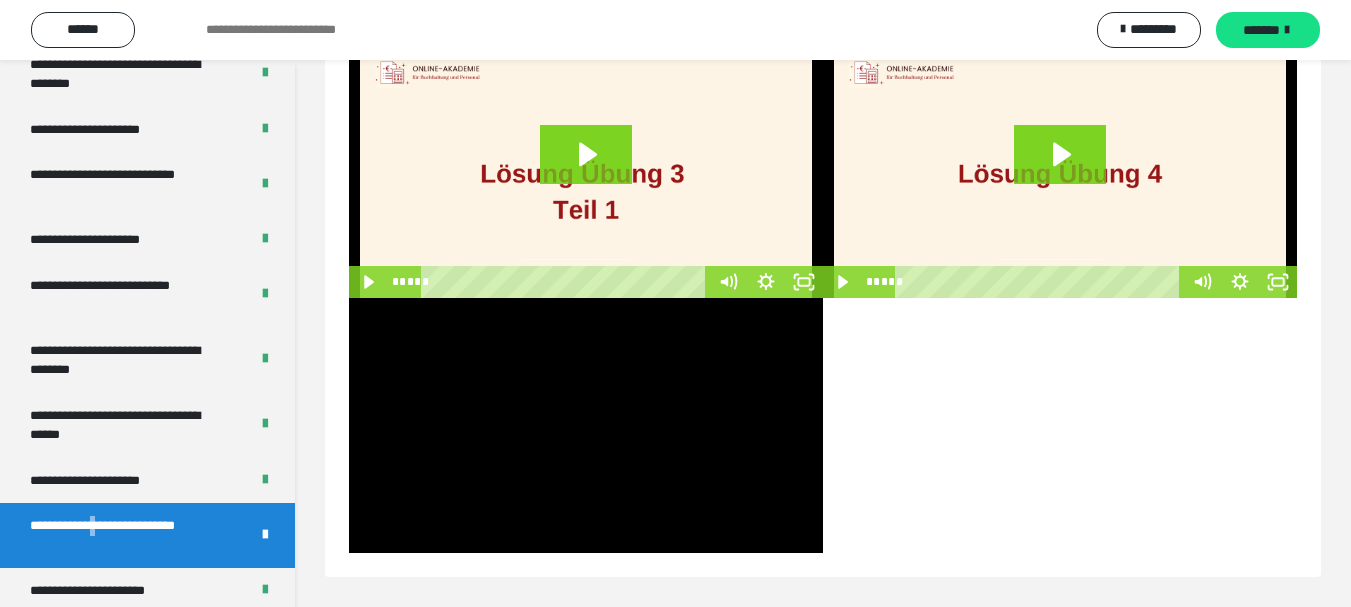 scroll, scrollTop: 180, scrollLeft: 0, axis: vertical 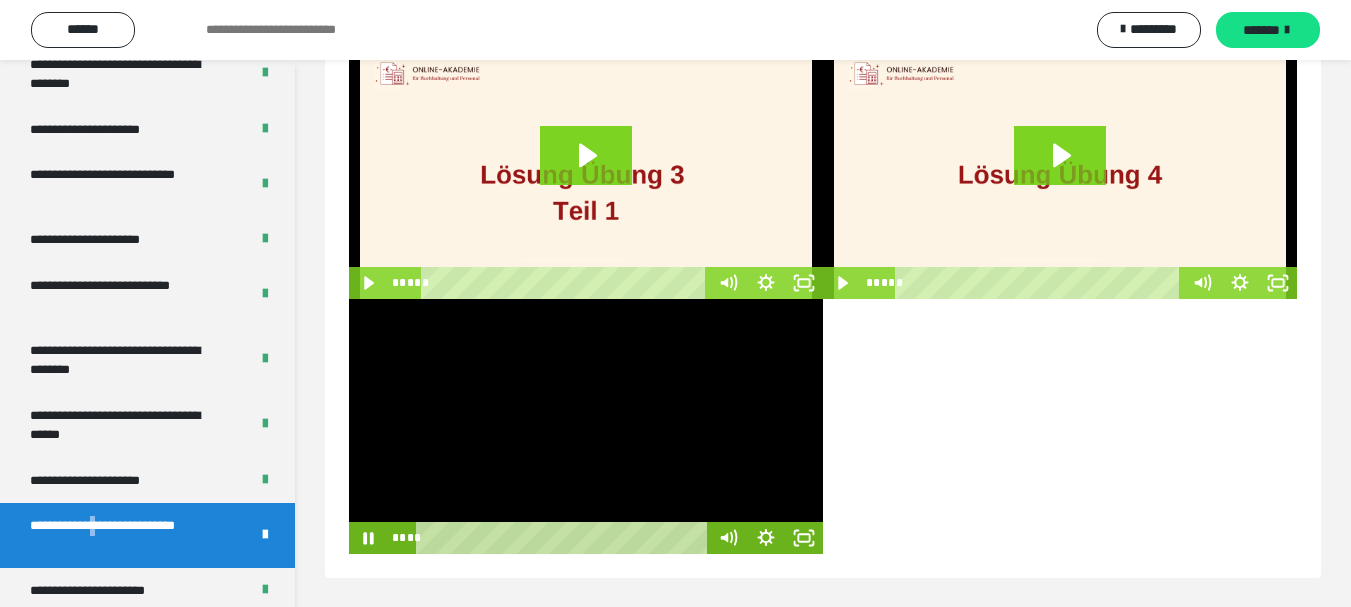 click at bounding box center (586, 426) 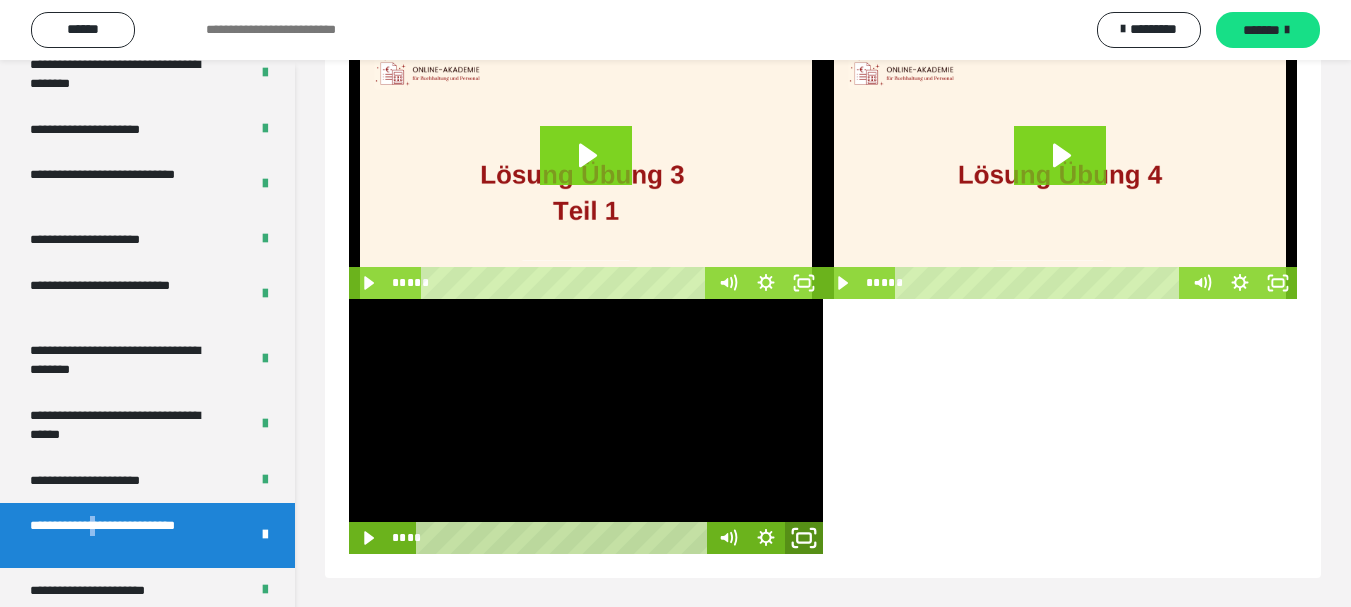click 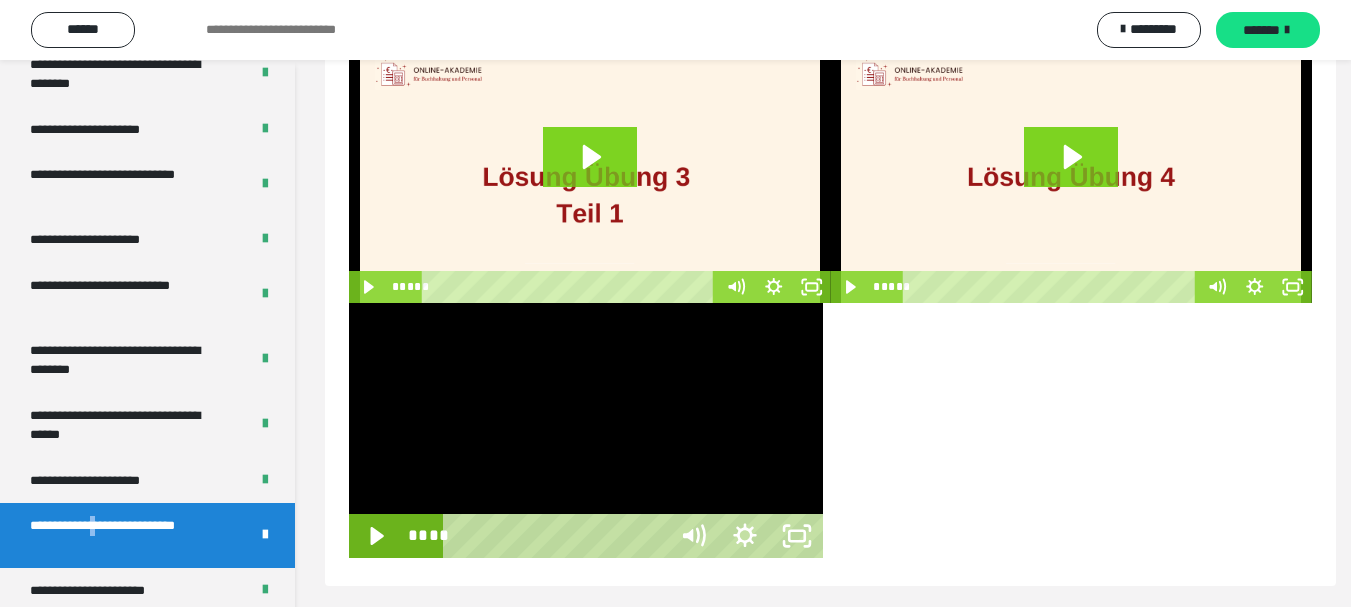 scroll, scrollTop: 60, scrollLeft: 0, axis: vertical 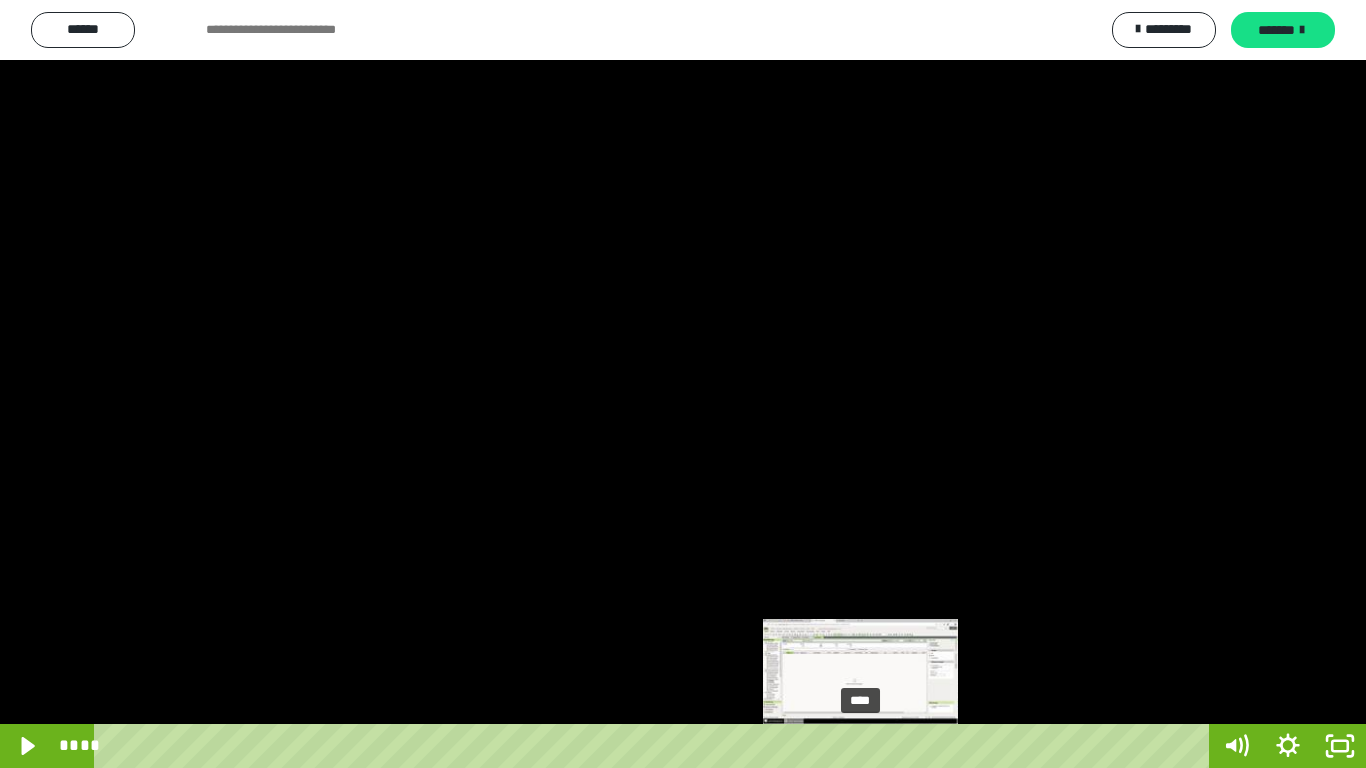 click on "****" at bounding box center [655, 746] 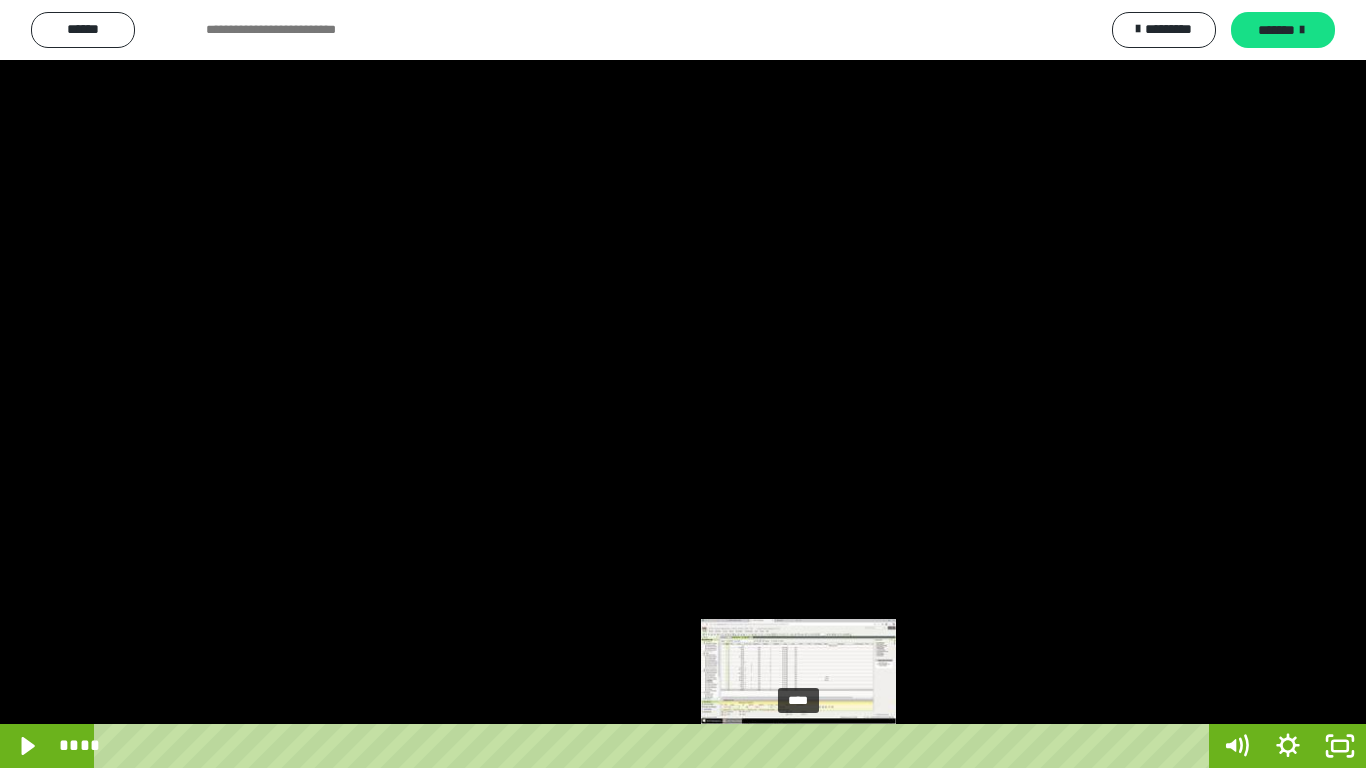 click on "****" at bounding box center [655, 746] 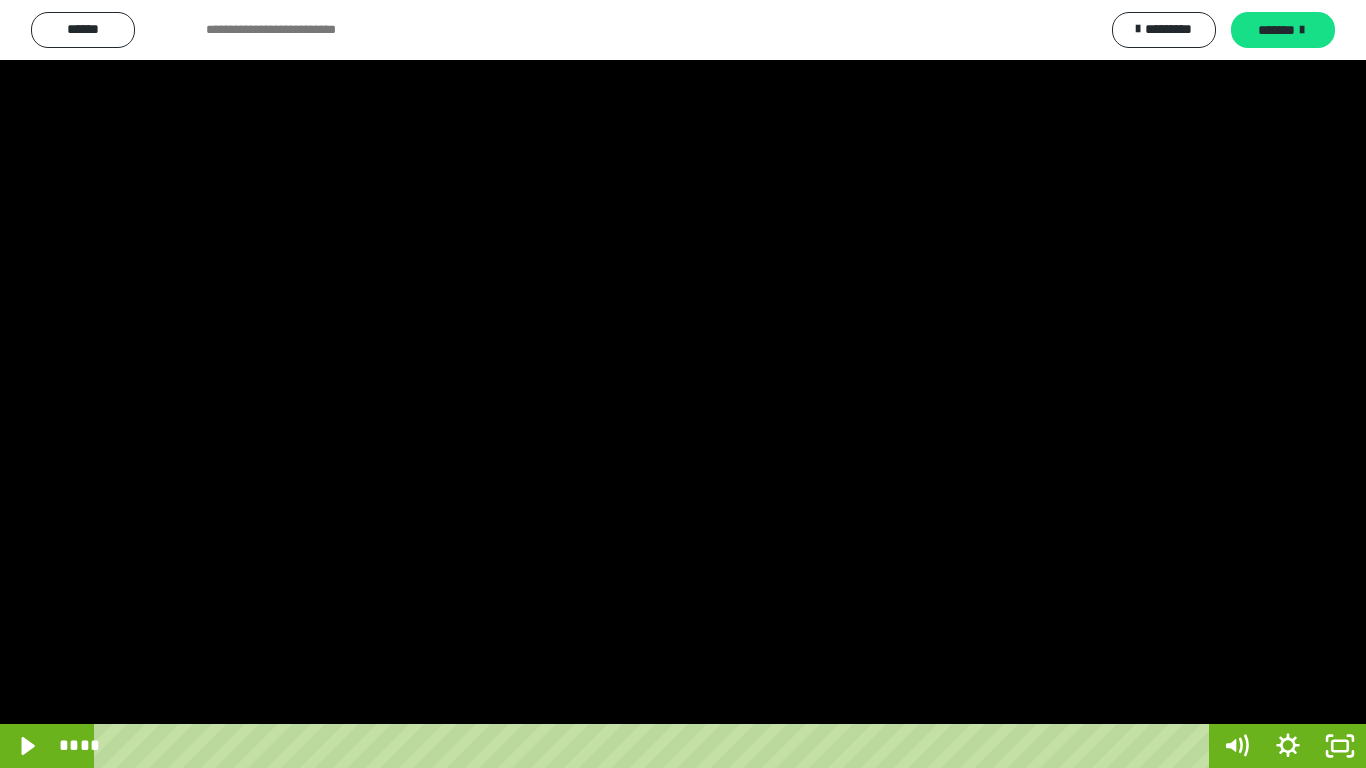 click at bounding box center [683, 384] 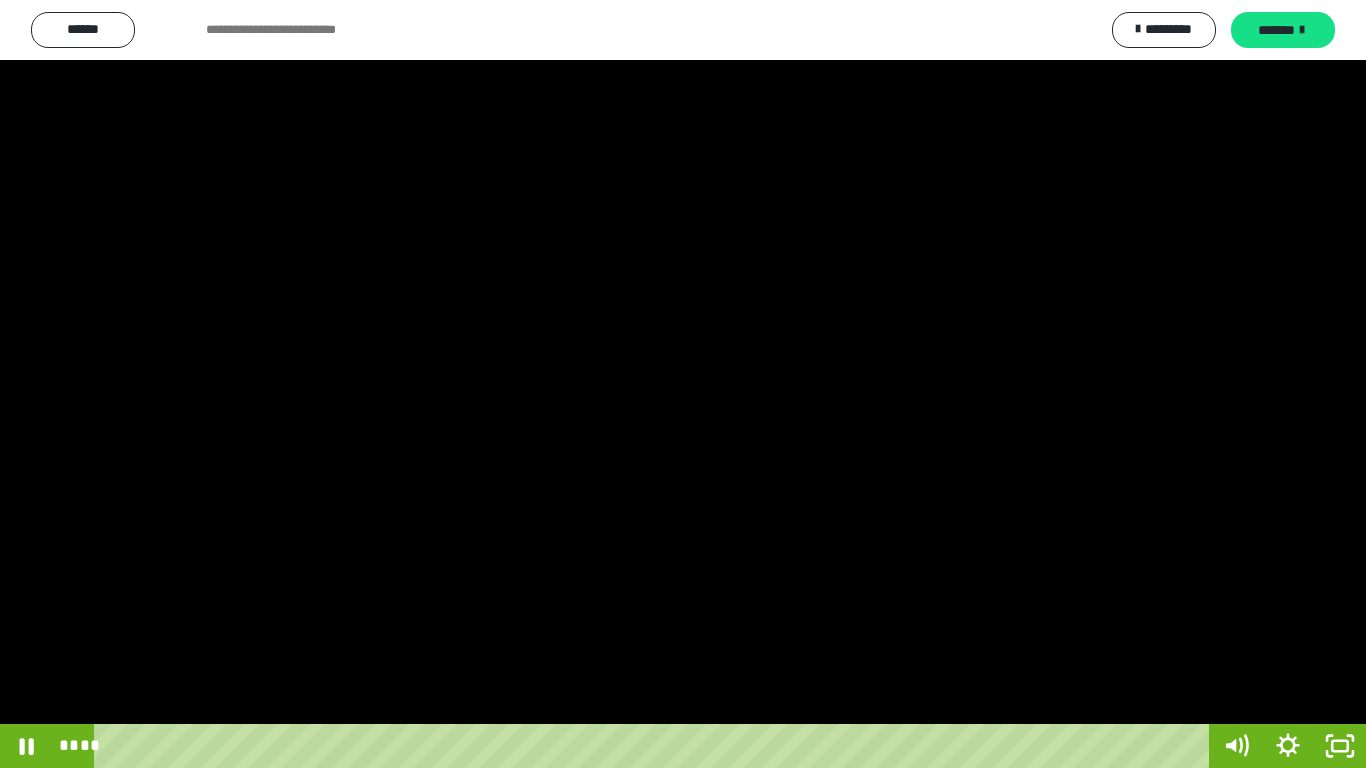 drag, startPoint x: 722, startPoint y: 497, endPoint x: 799, endPoint y: 453, distance: 88.68484 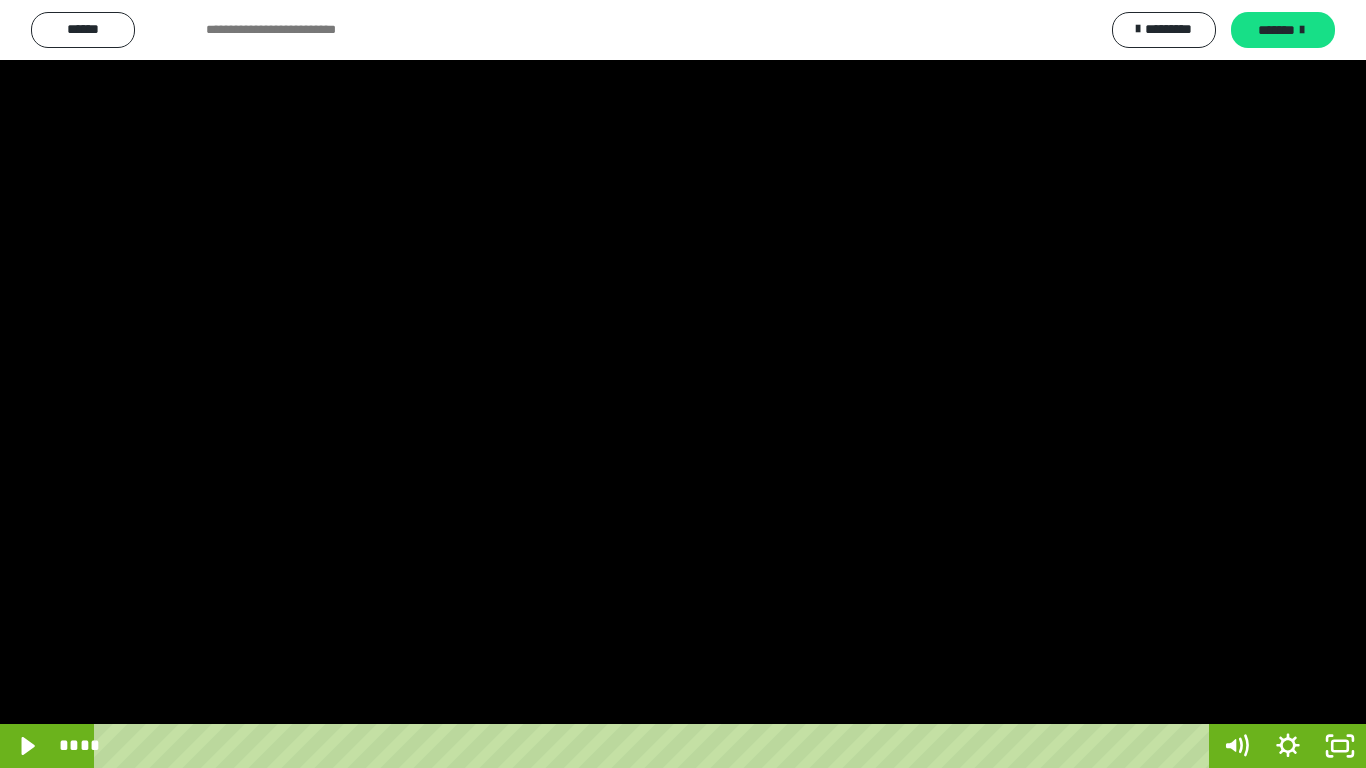 click at bounding box center (683, 384) 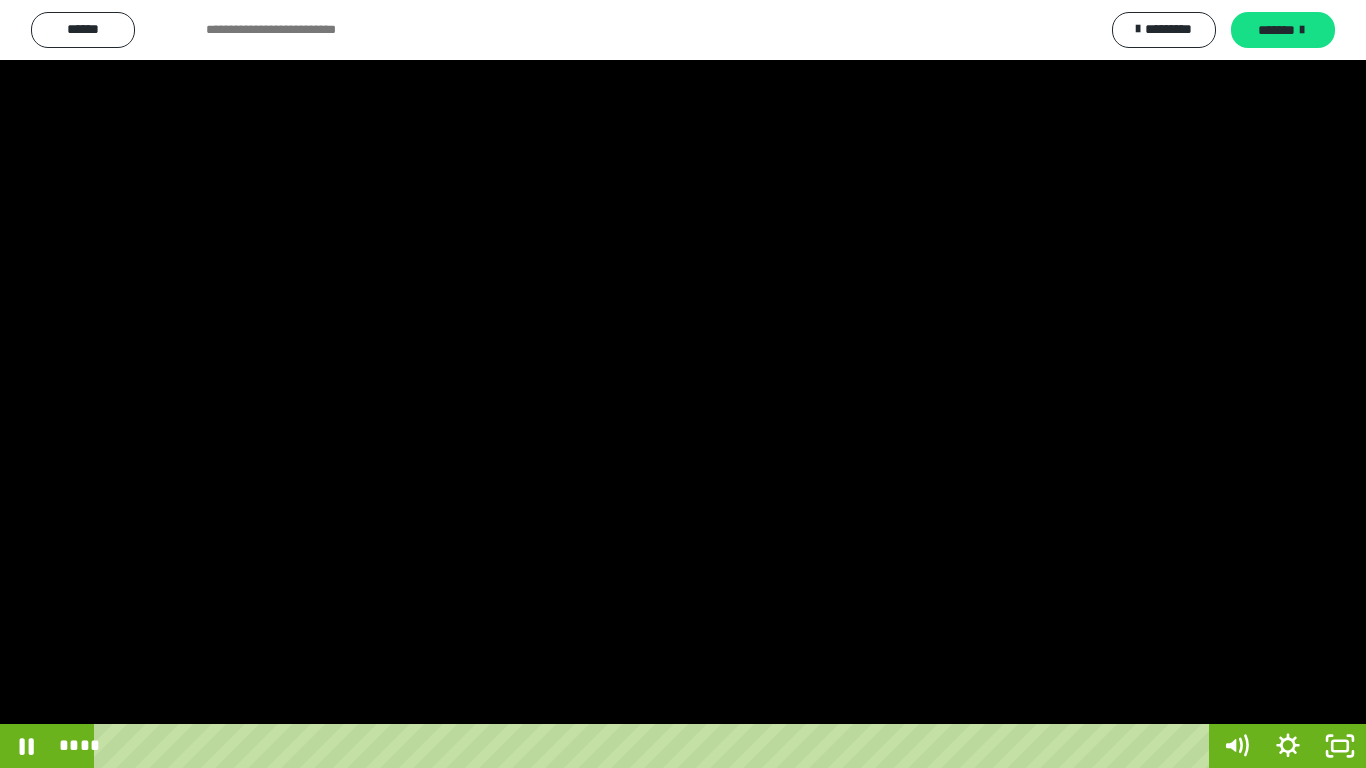 click at bounding box center (683, 384) 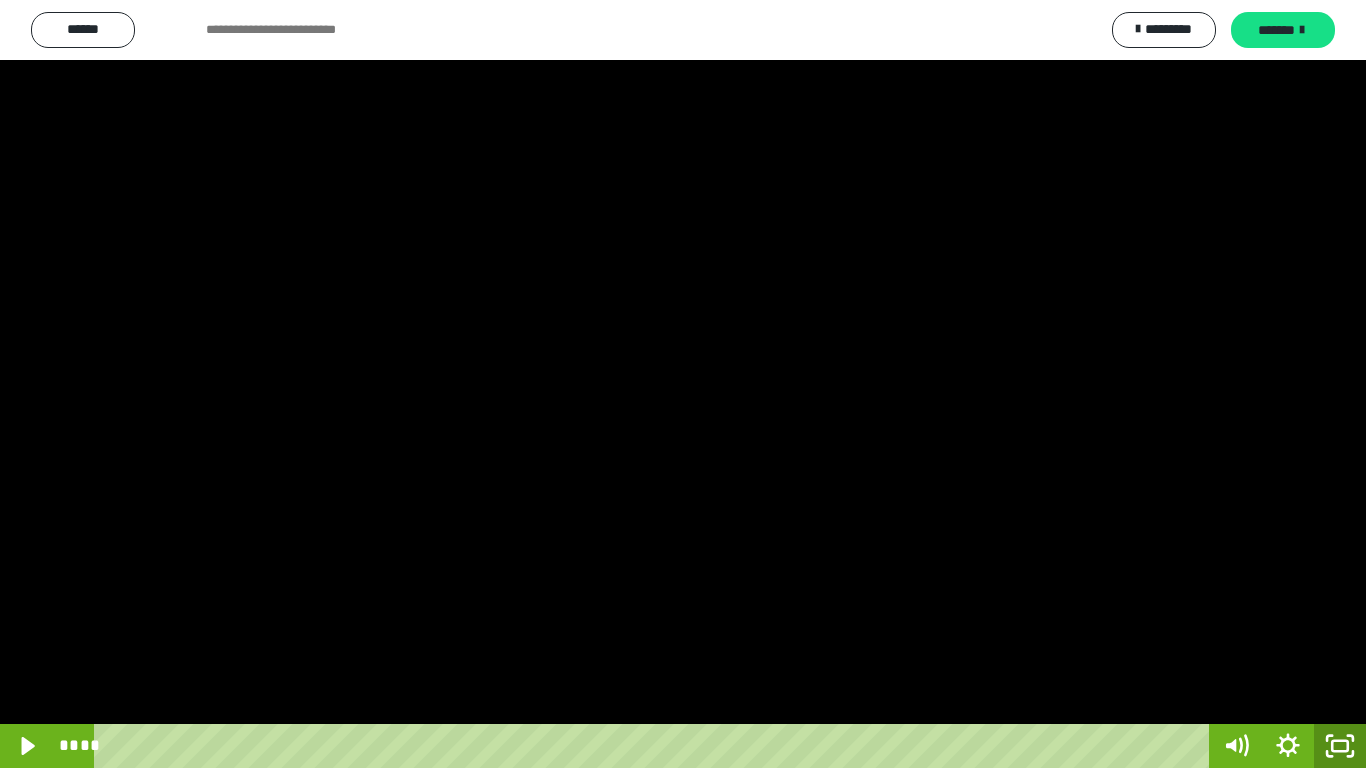 click 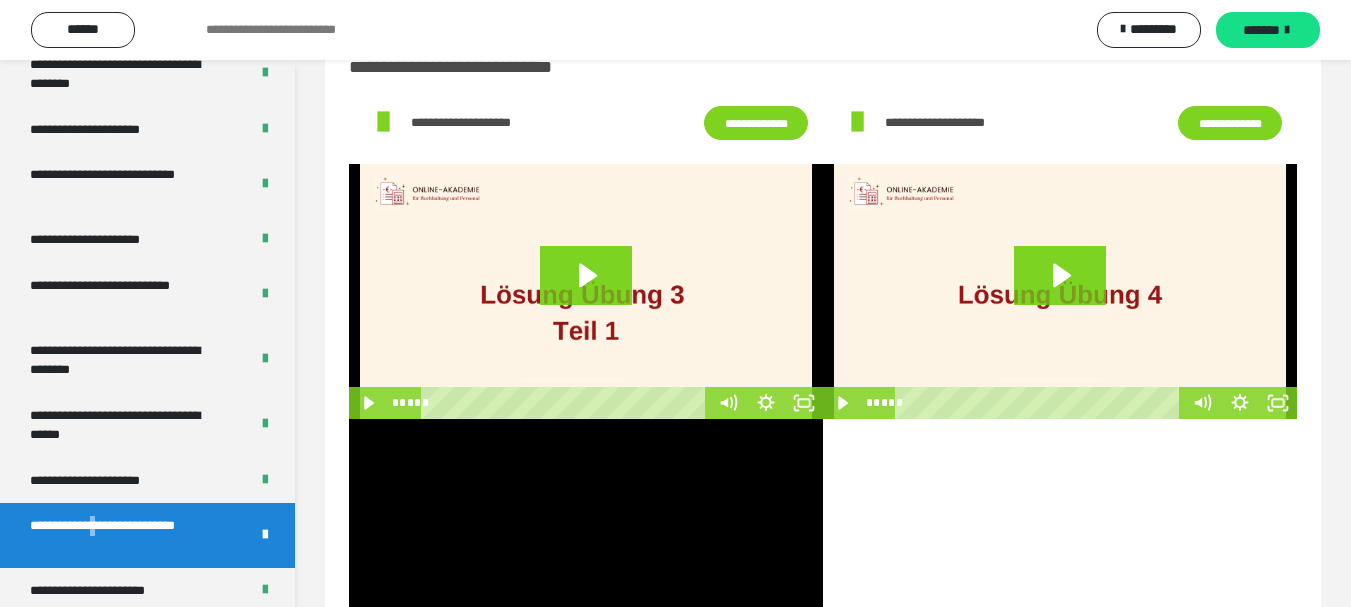 click at bounding box center [586, 546] 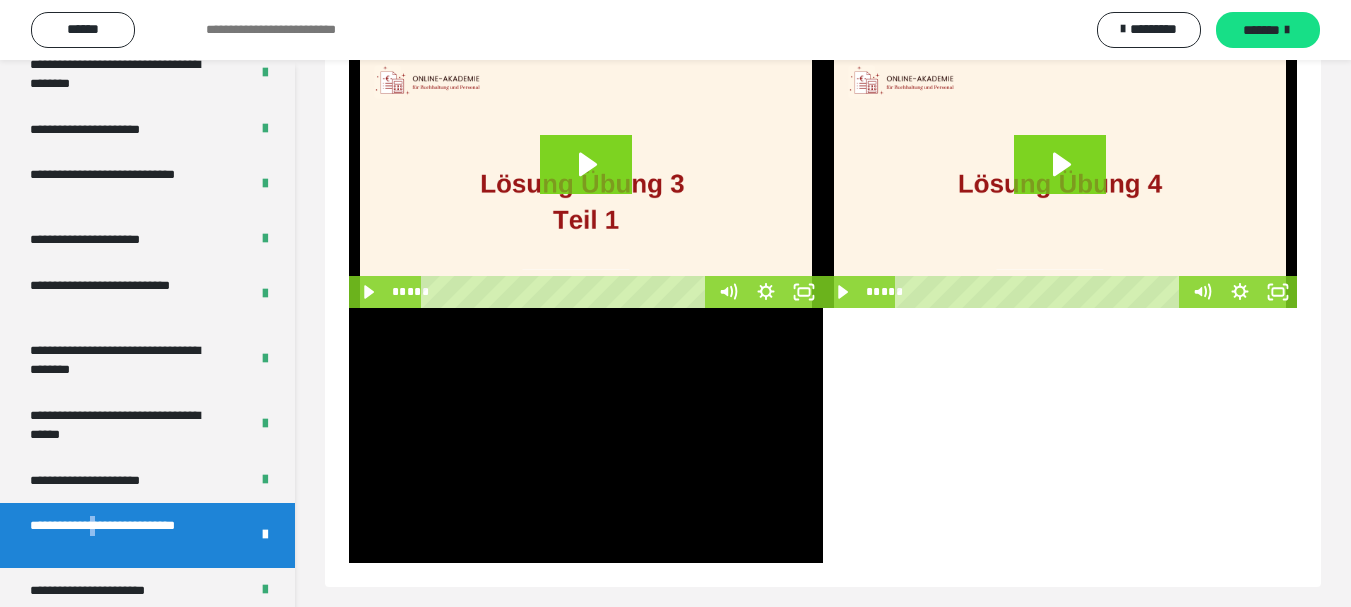 scroll, scrollTop: 176, scrollLeft: 0, axis: vertical 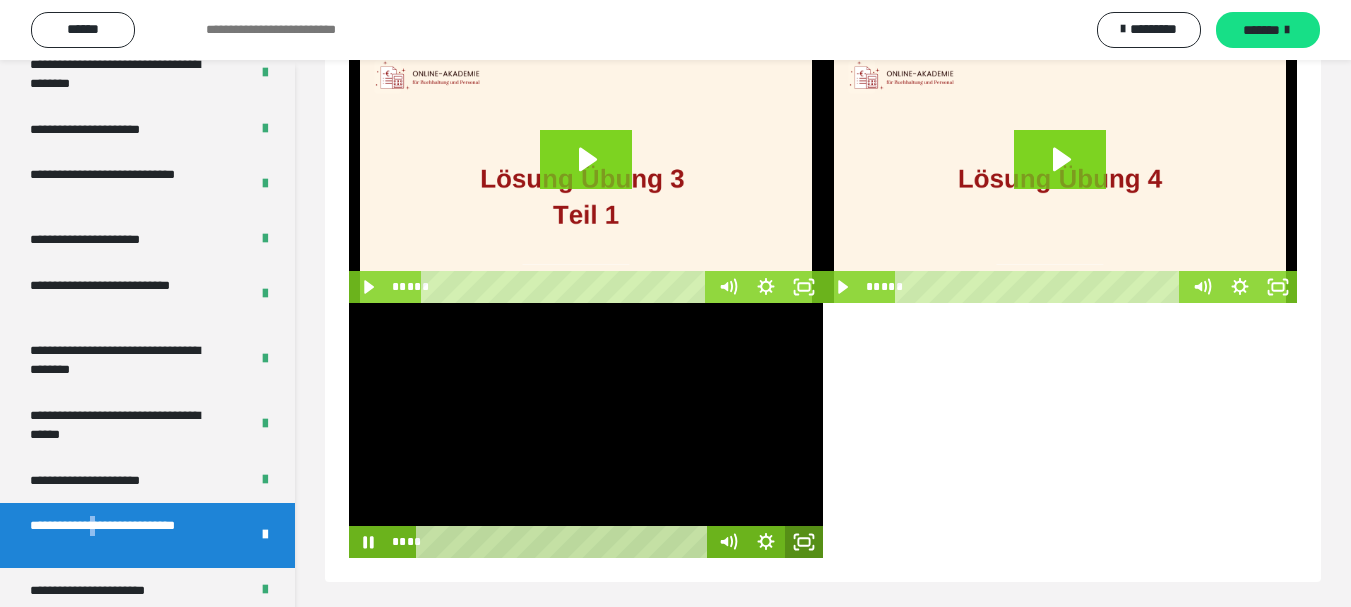 click 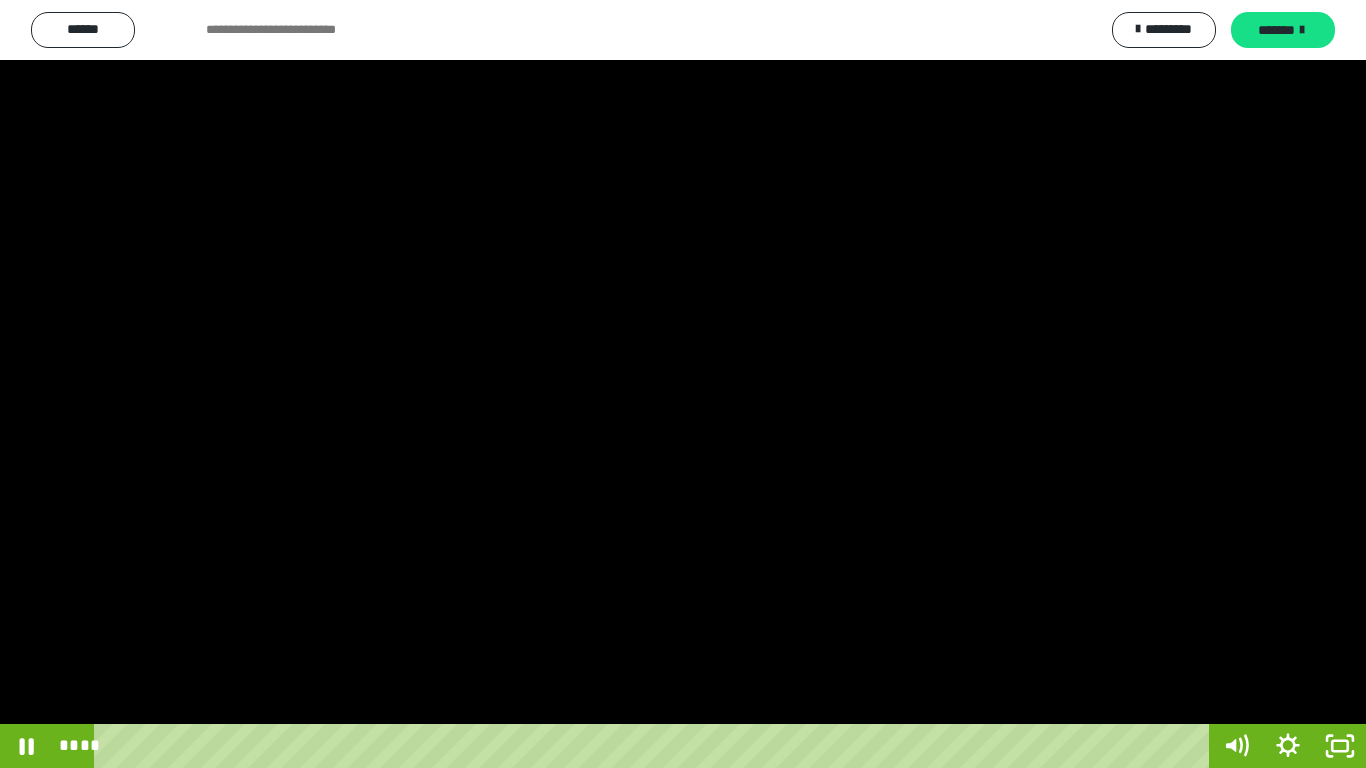 click at bounding box center [683, 384] 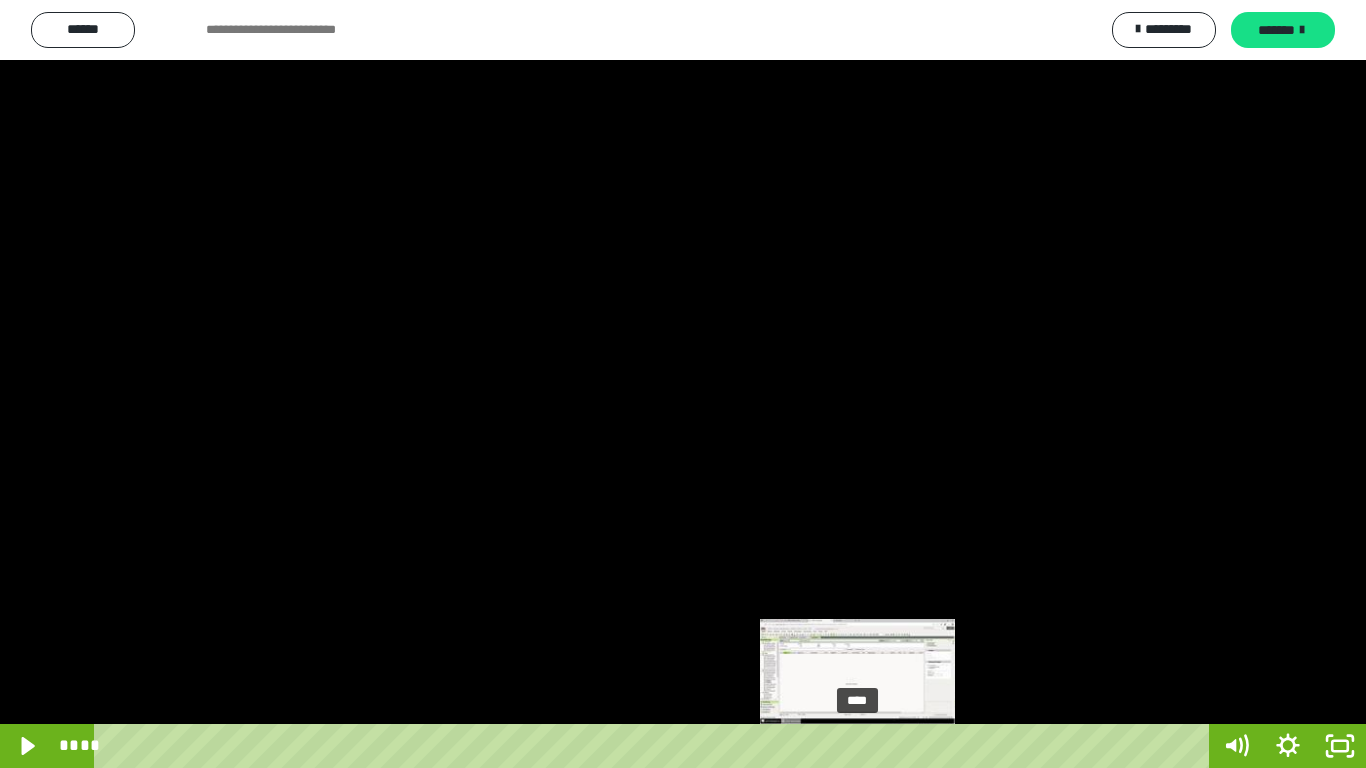 click on "****" at bounding box center [655, 746] 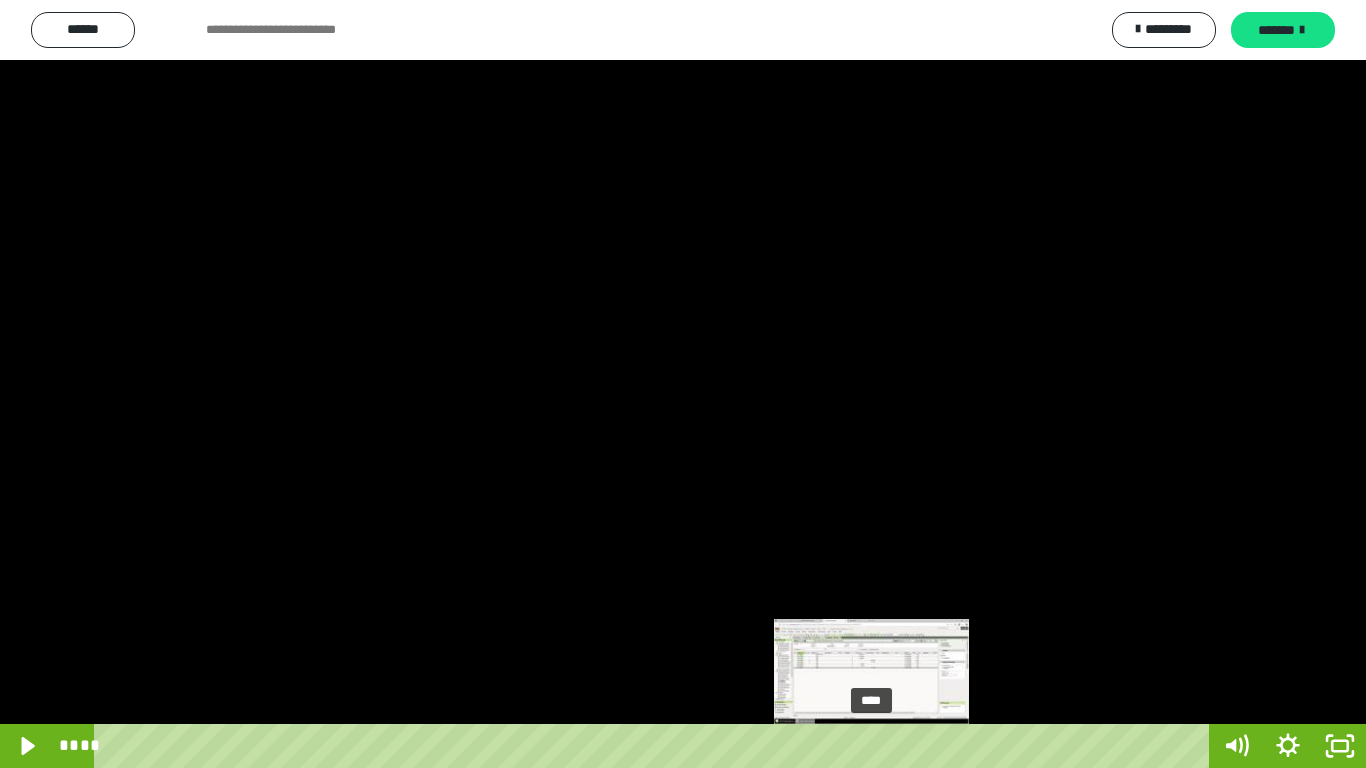 click on "****" at bounding box center (655, 746) 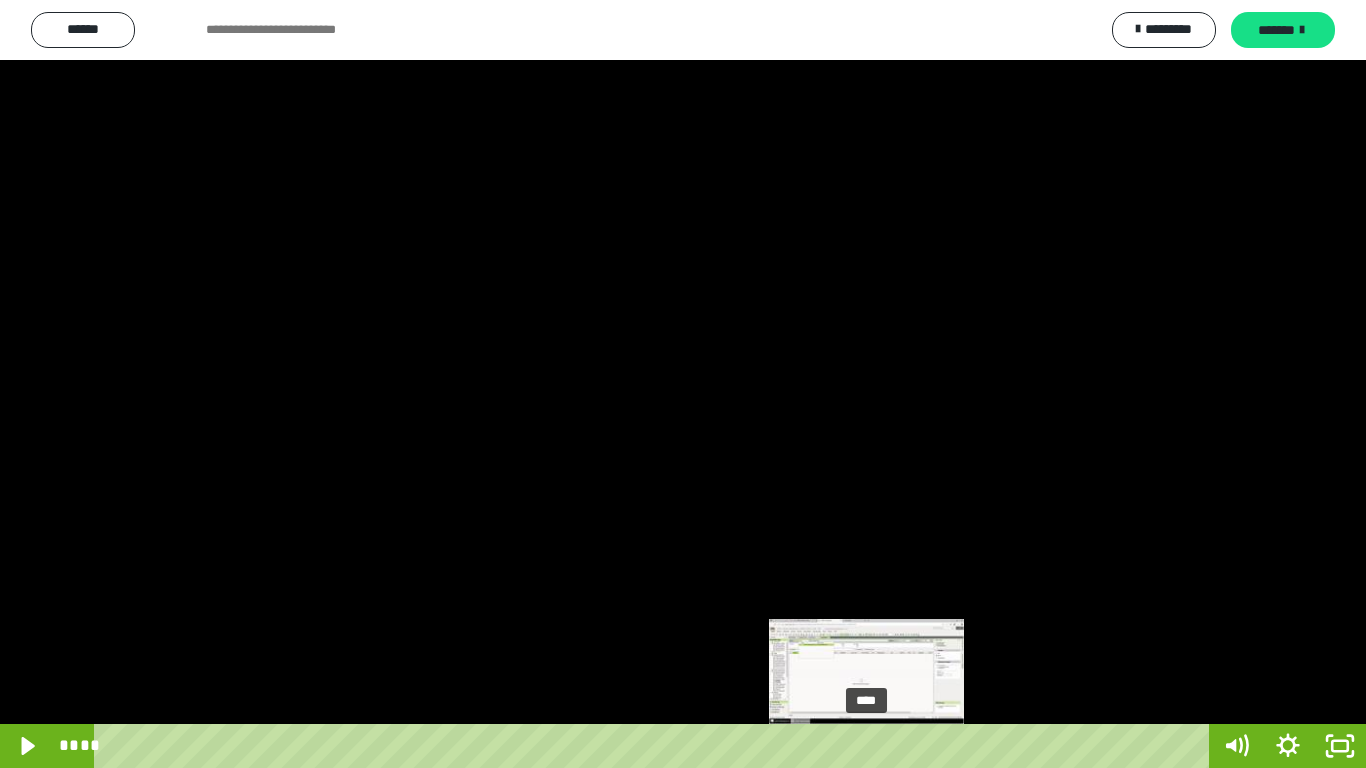 click at bounding box center (871, 746) 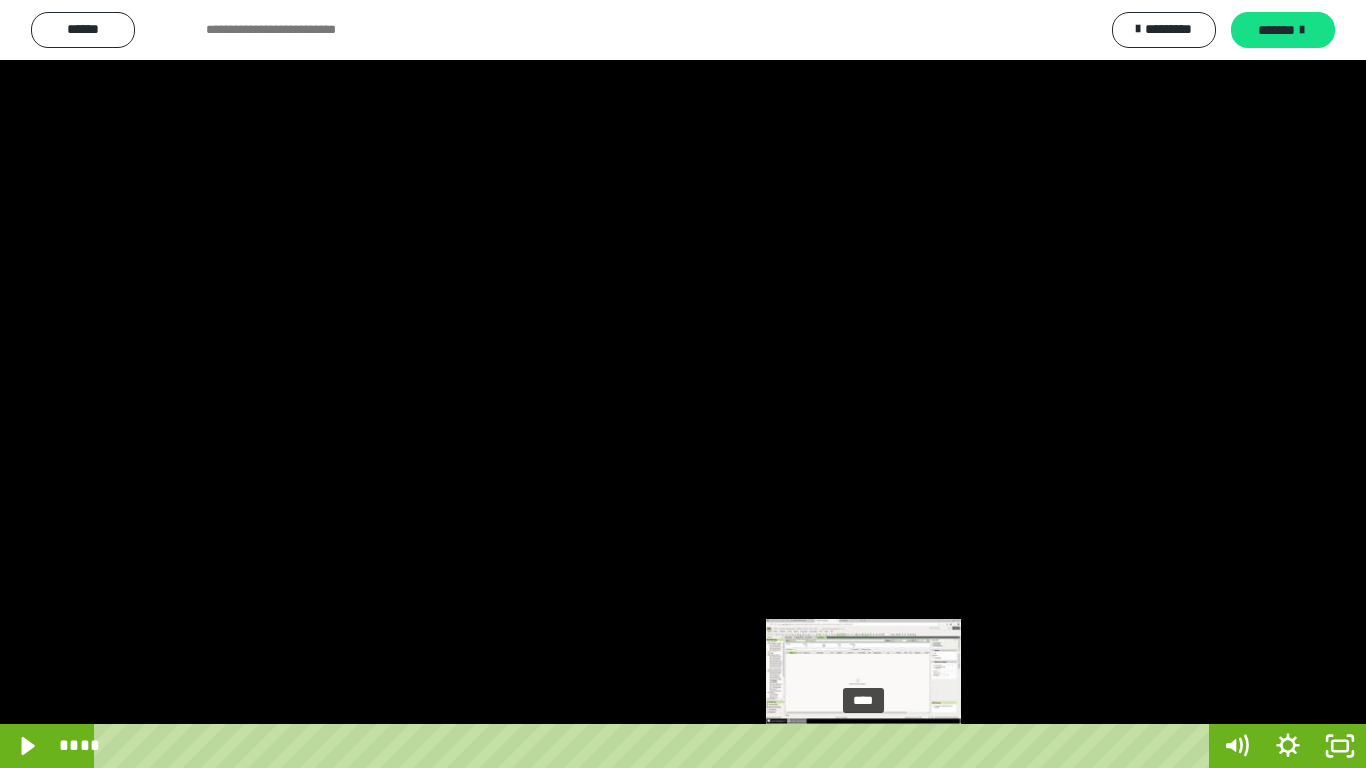 click at bounding box center [863, 746] 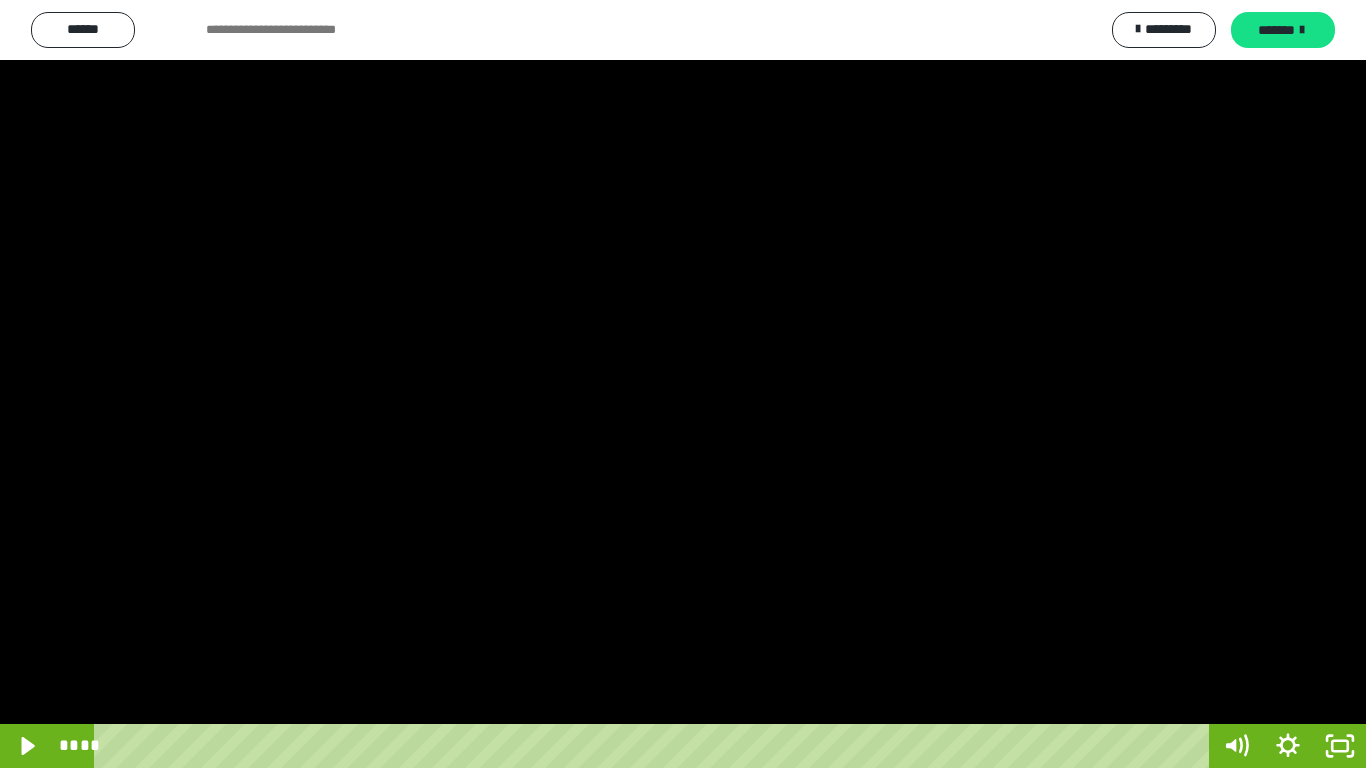 click at bounding box center (683, 384) 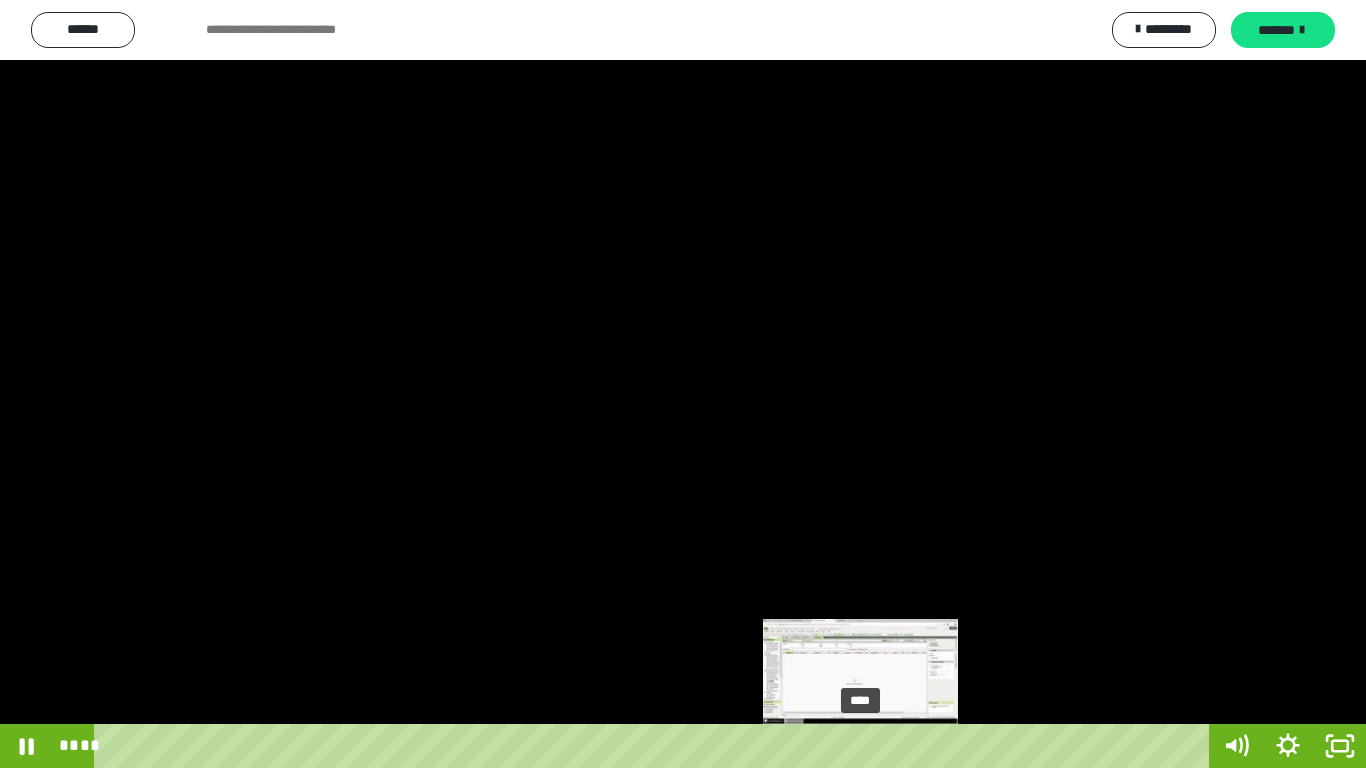 click on "****" at bounding box center (655, 746) 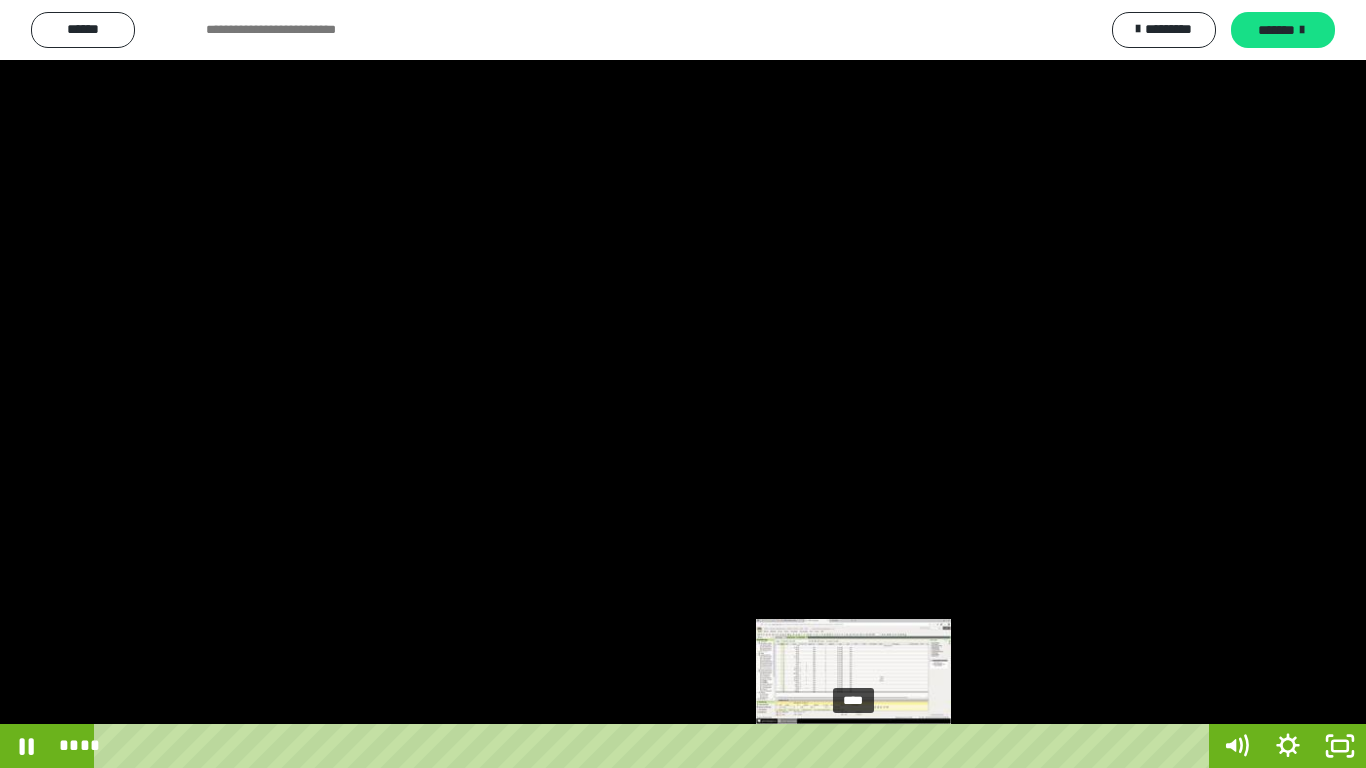 click on "****" at bounding box center [655, 746] 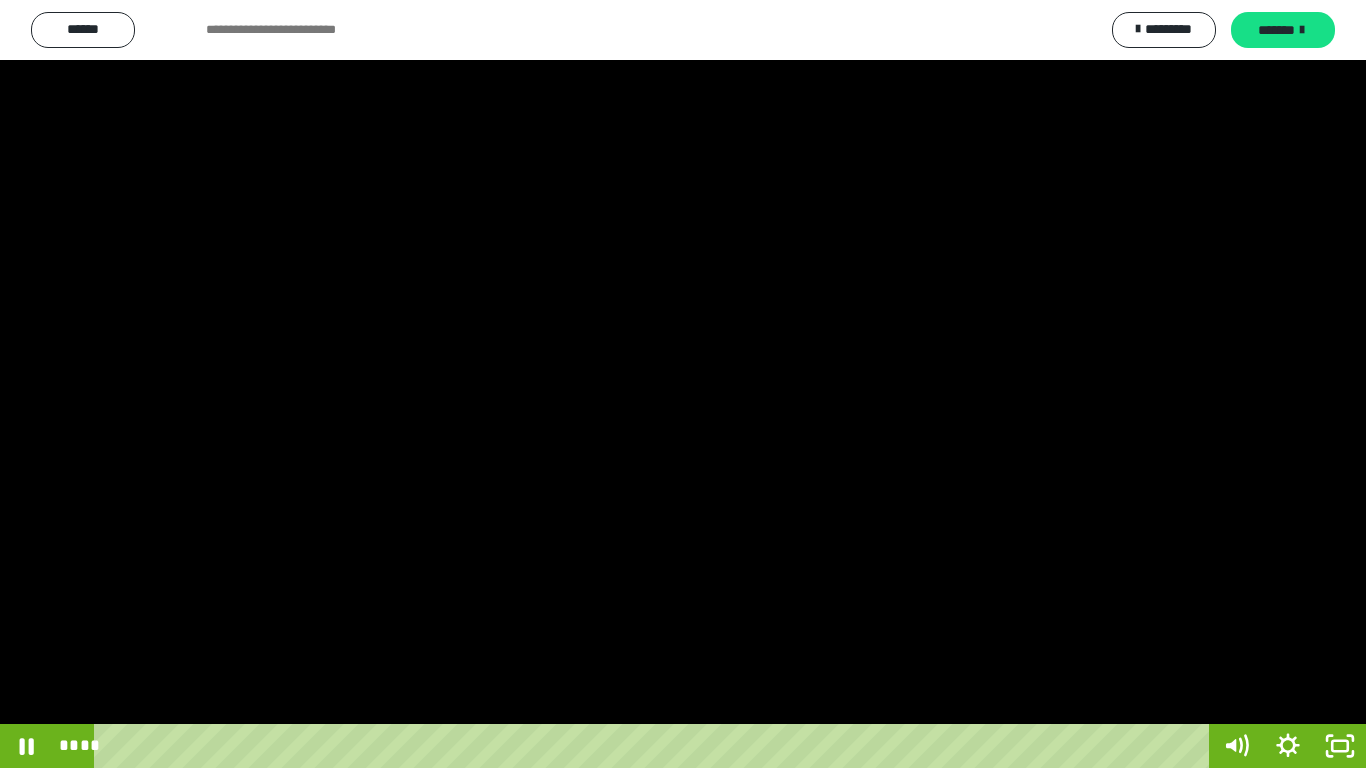 click at bounding box center (683, 384) 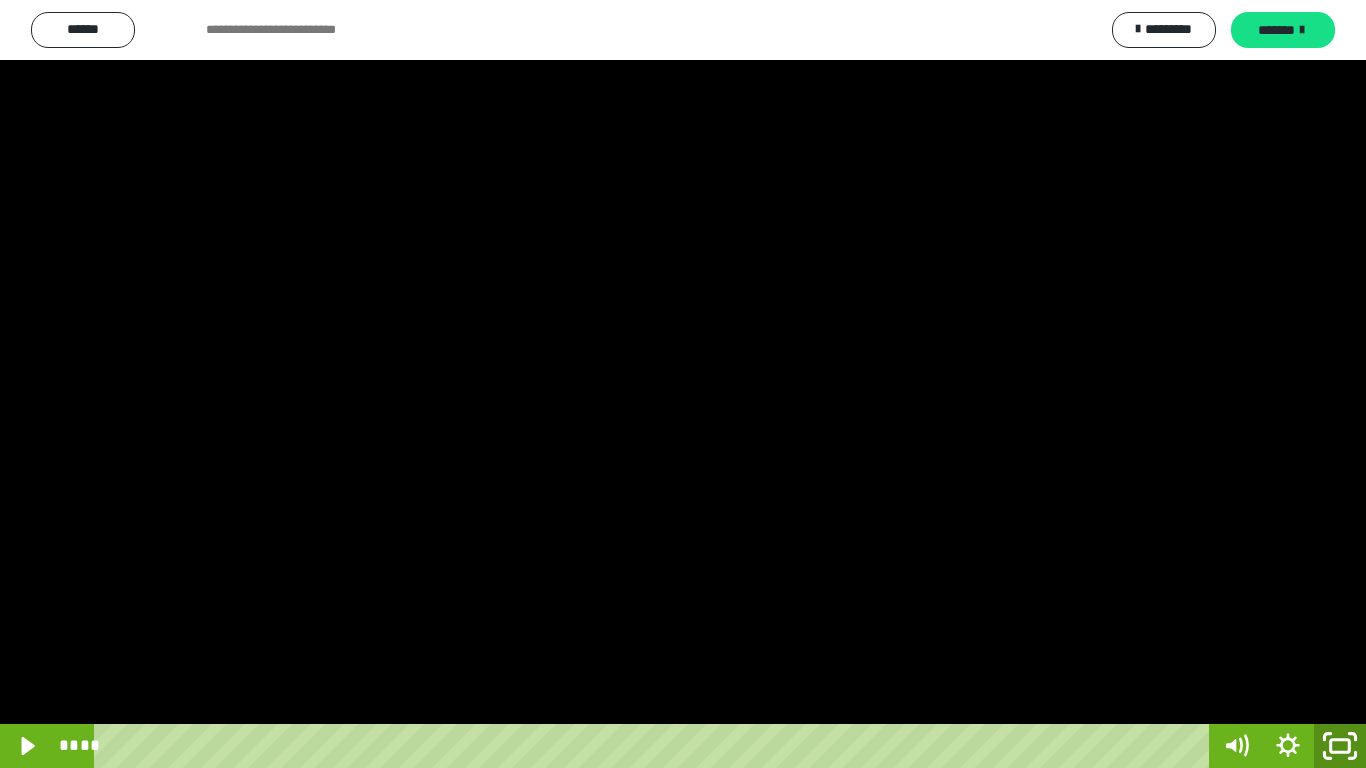 click 